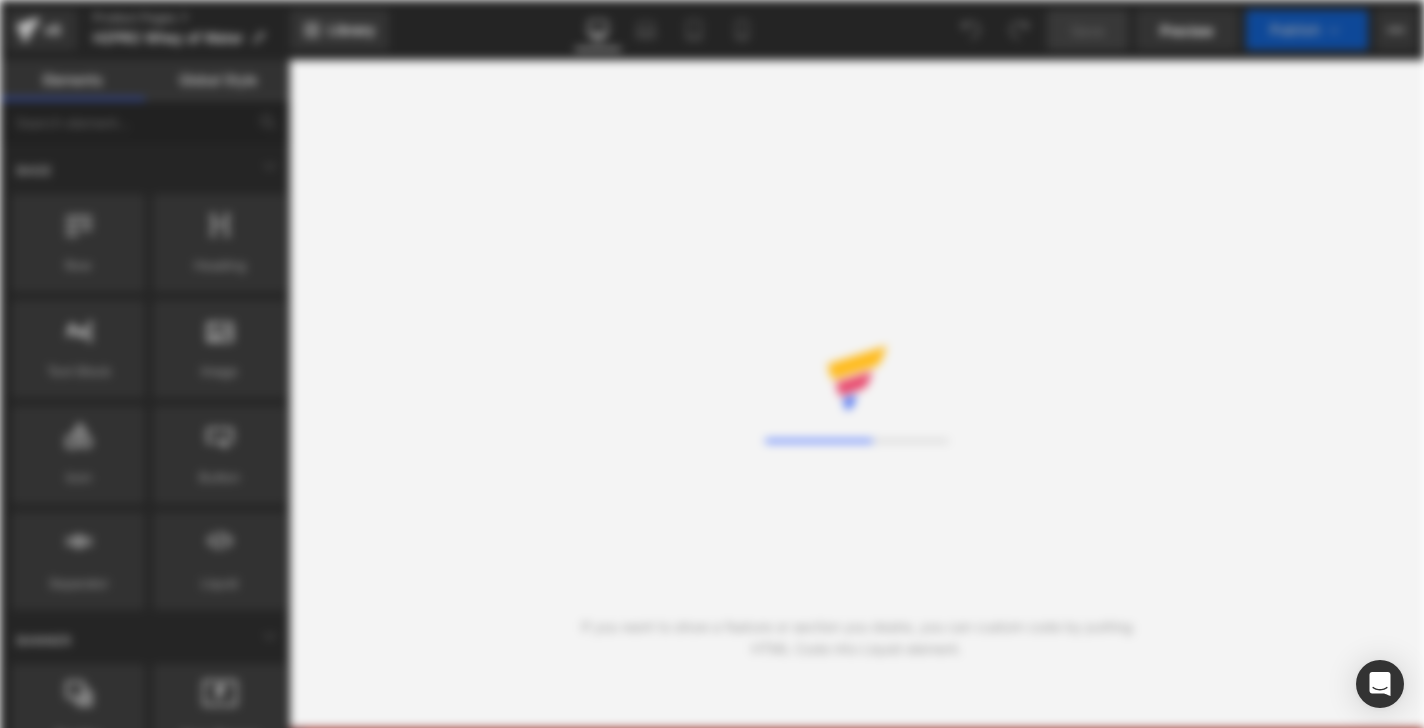 scroll, scrollTop: 0, scrollLeft: 0, axis: both 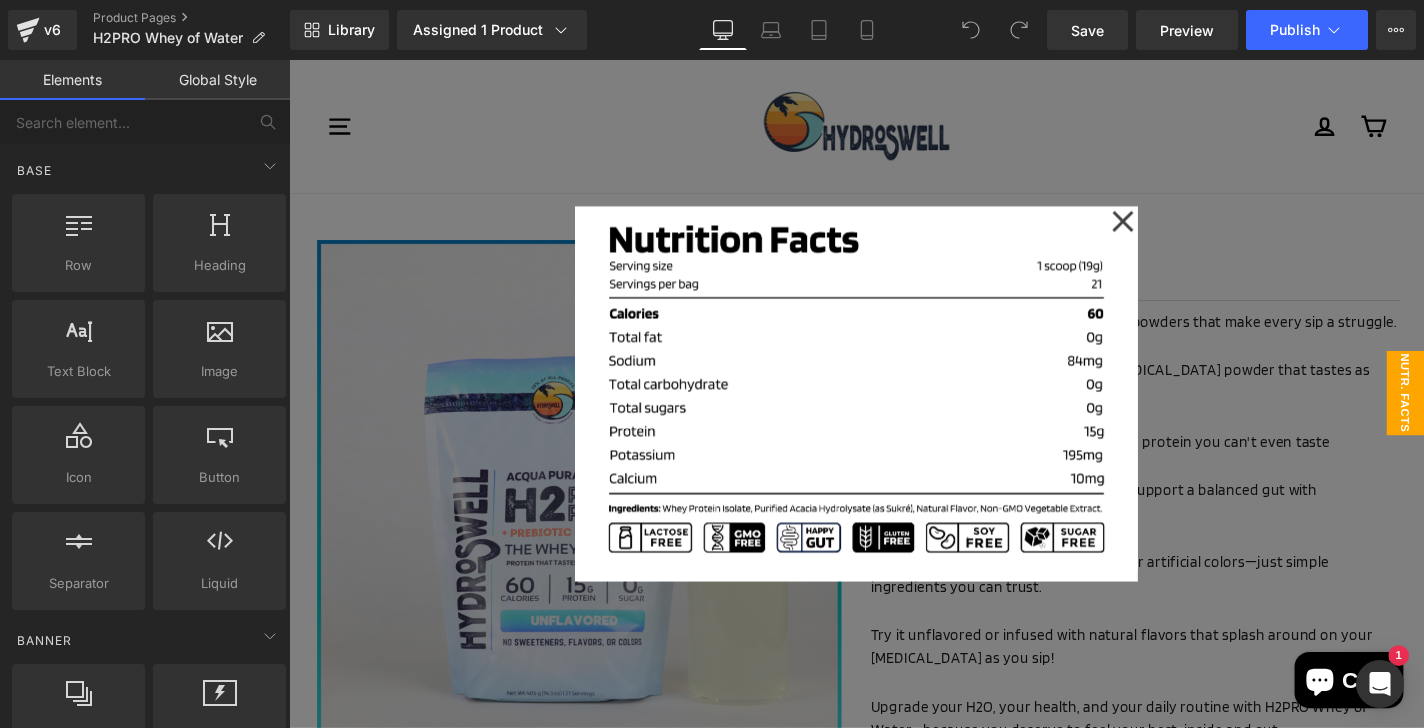 click at bounding box center [894, 416] 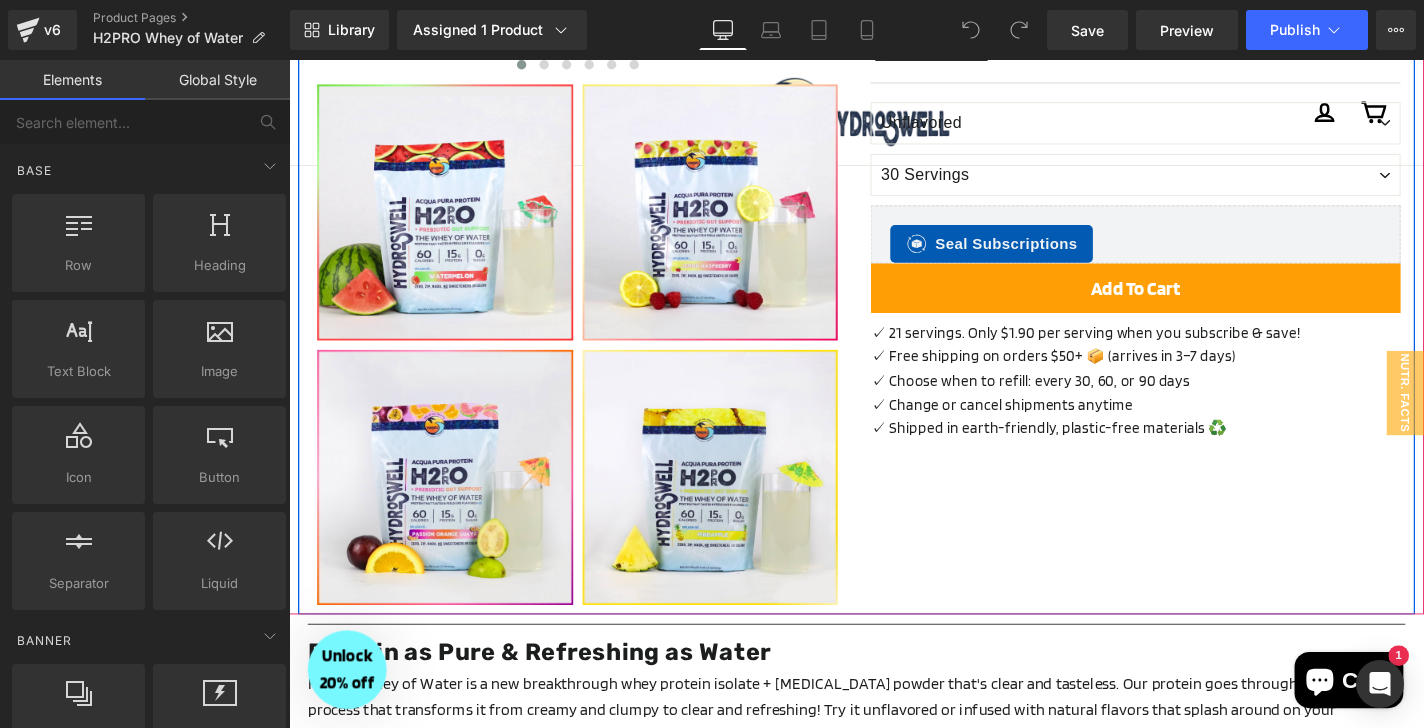 scroll, scrollTop: 785, scrollLeft: 0, axis: vertical 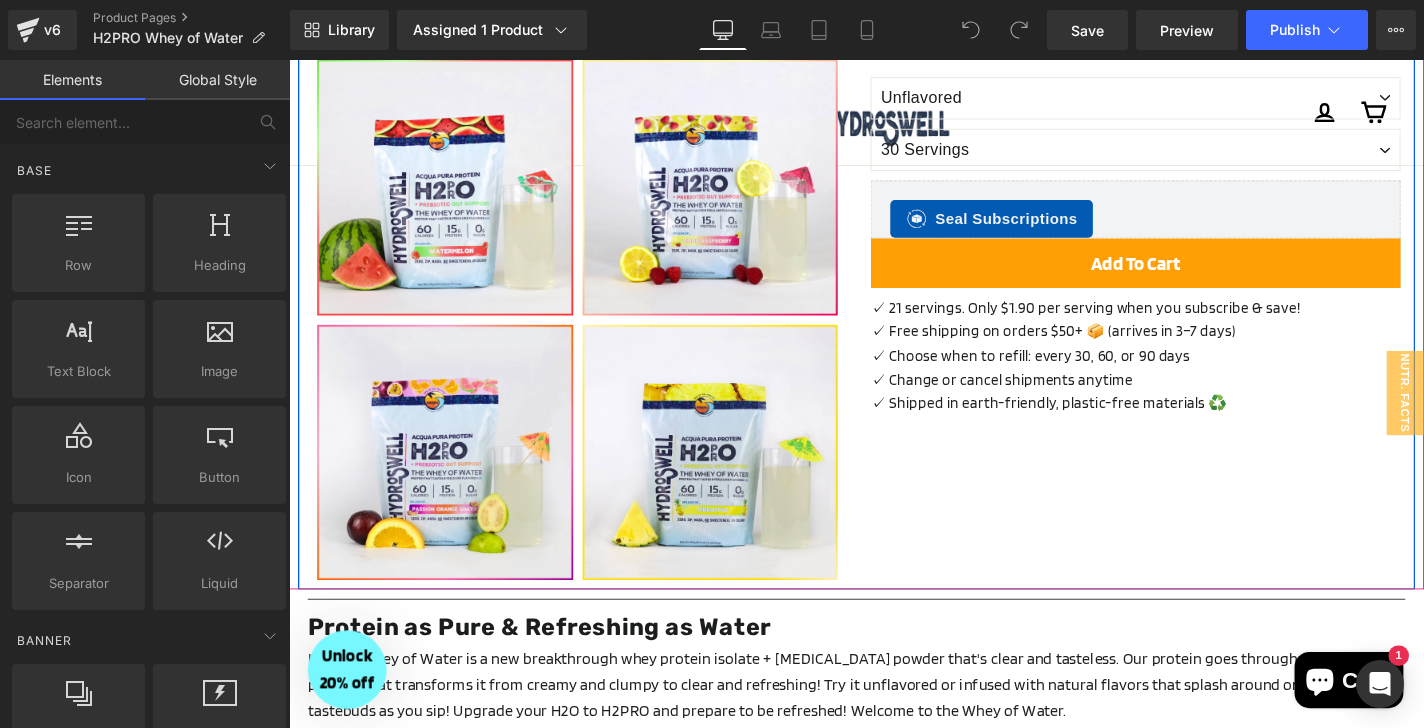 click on "✓ Choose when to refill: every 30, 60, or 90 days" at bounding box center [1191, 375] 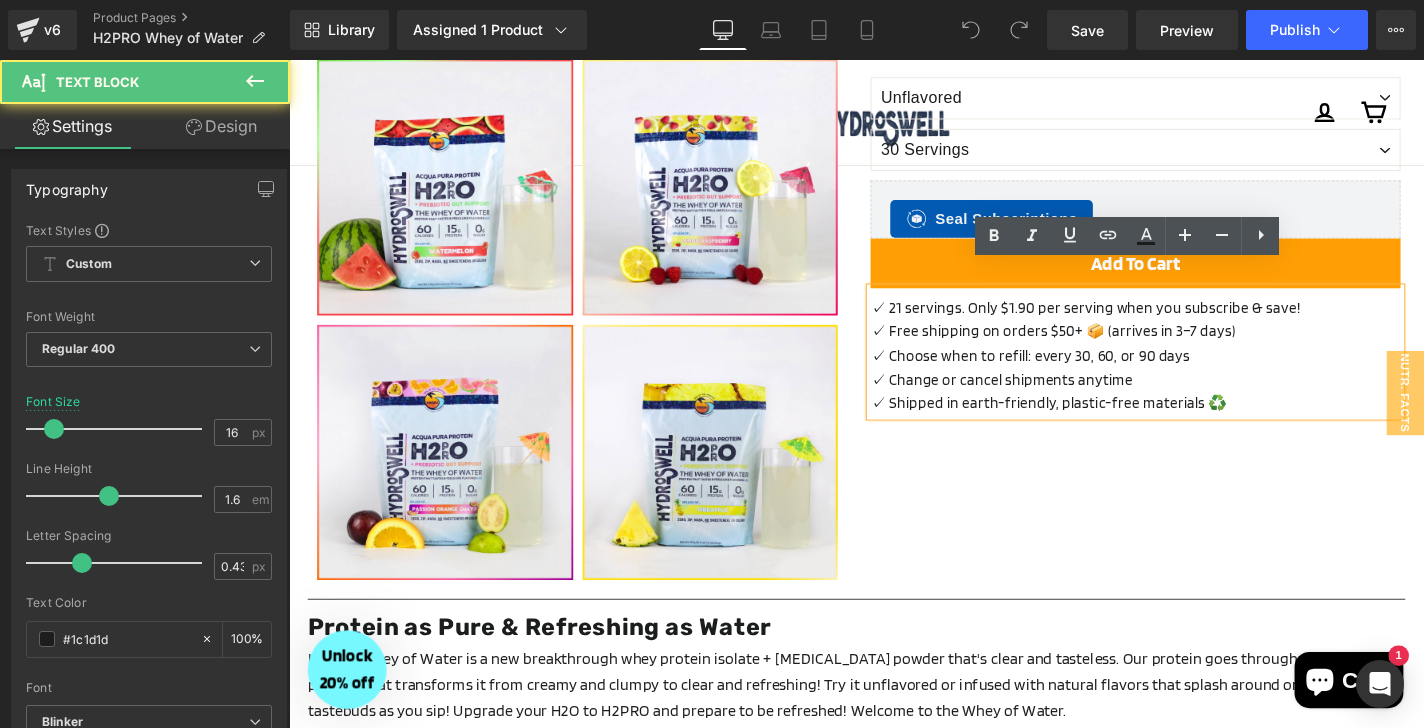 click on "✓ Free shipping on orders $50+ 📦 (arrives in 3–7 days)" at bounding box center [1191, 349] 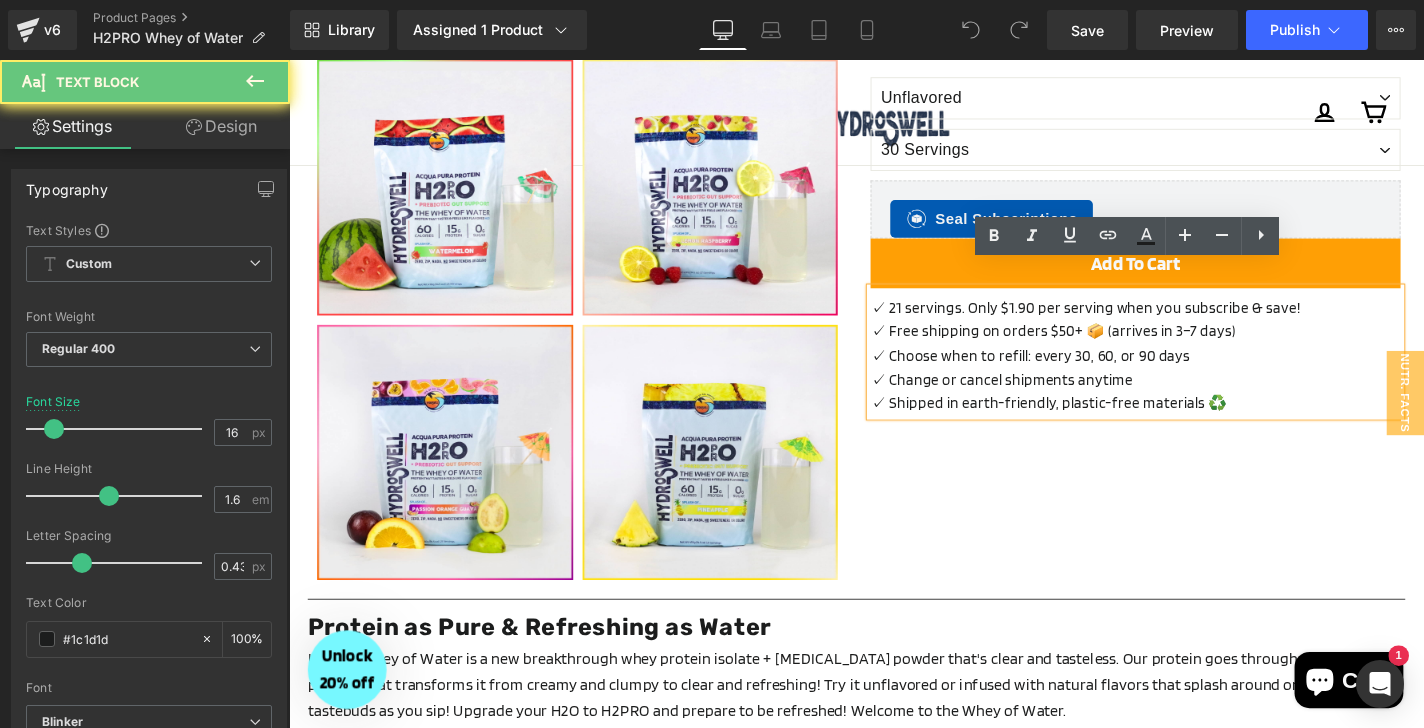 scroll, scrollTop: 0, scrollLeft: 0, axis: both 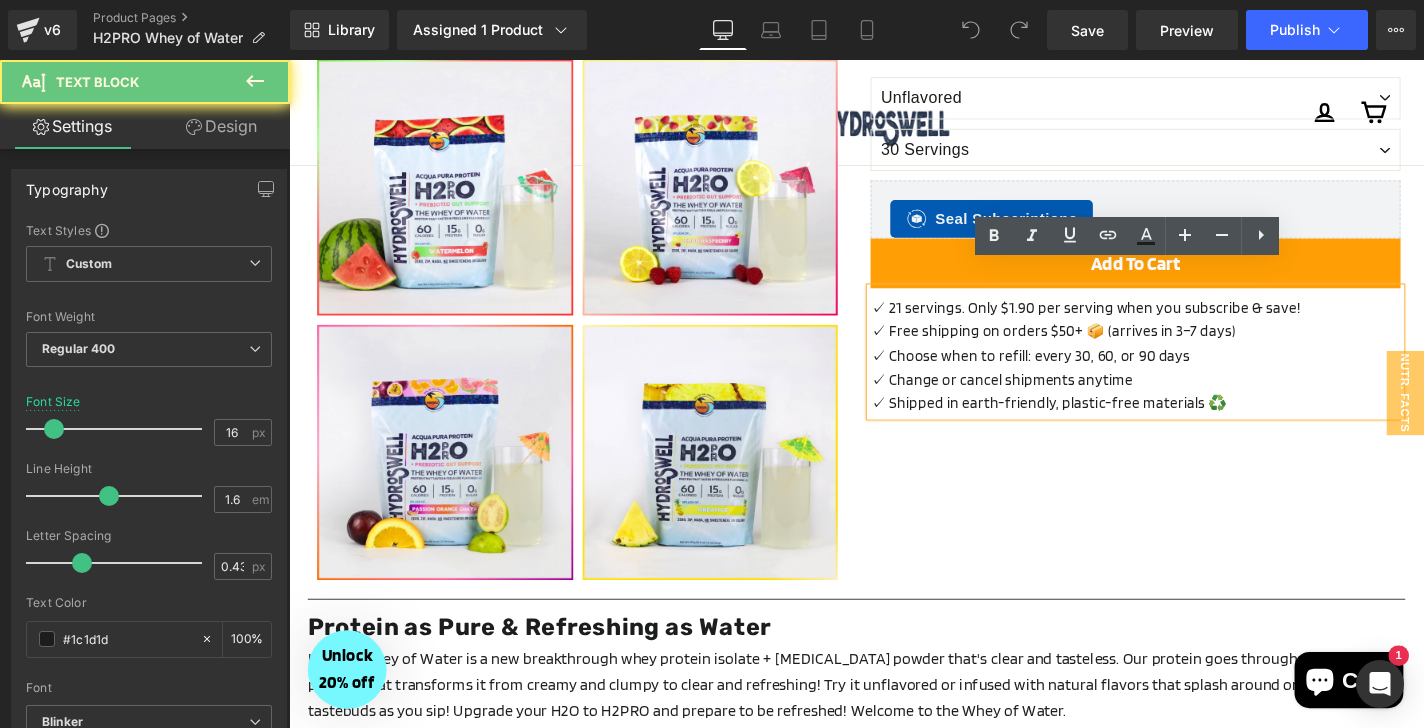 click on "✓ Free shipping on orders $50+ 📦 (arrives in 3–7 days)" at bounding box center [1191, 349] 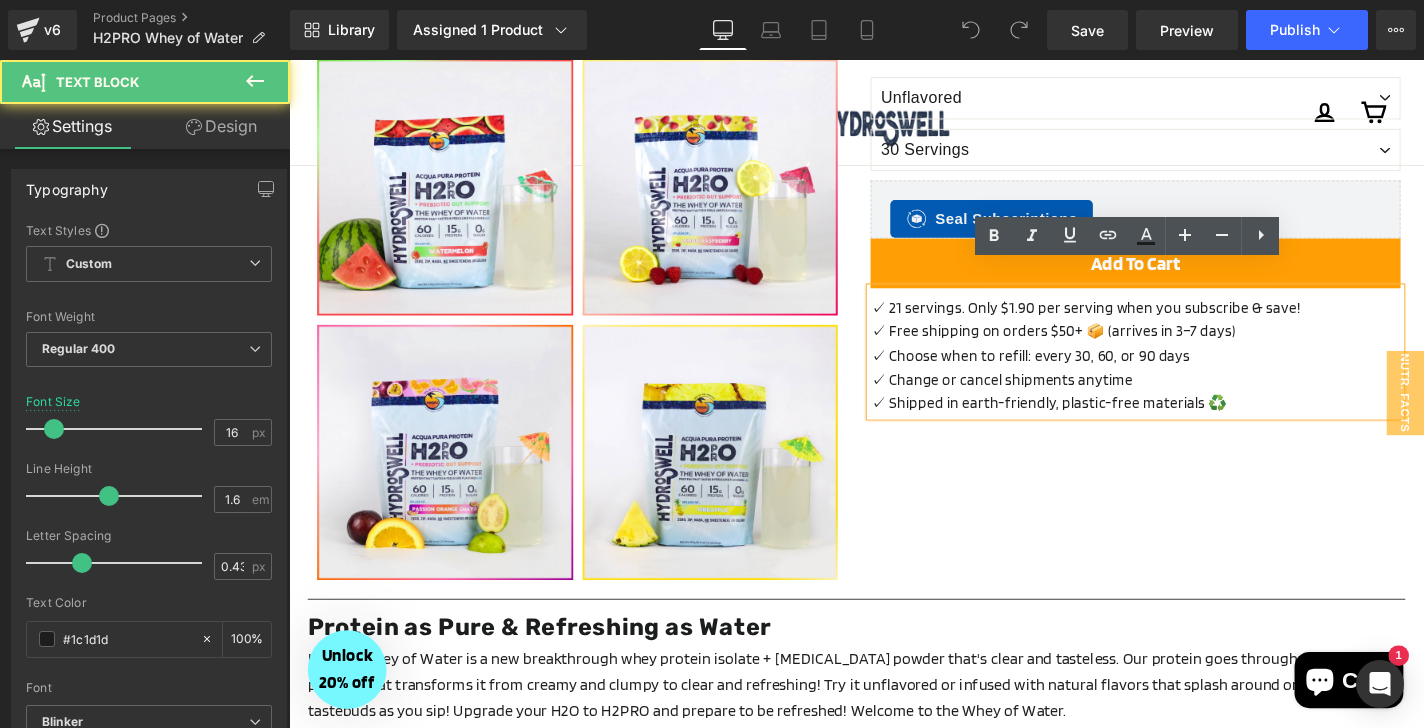 type 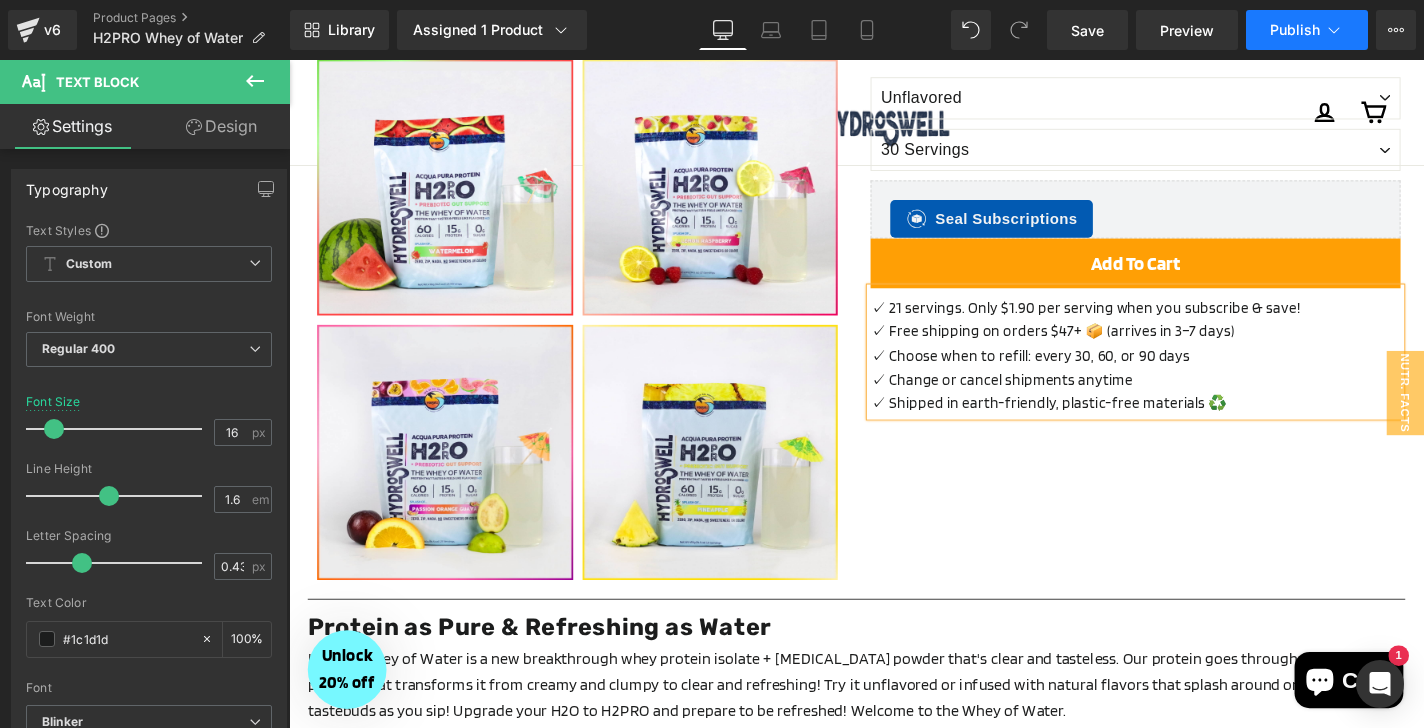 click on "Publish" at bounding box center [1295, 30] 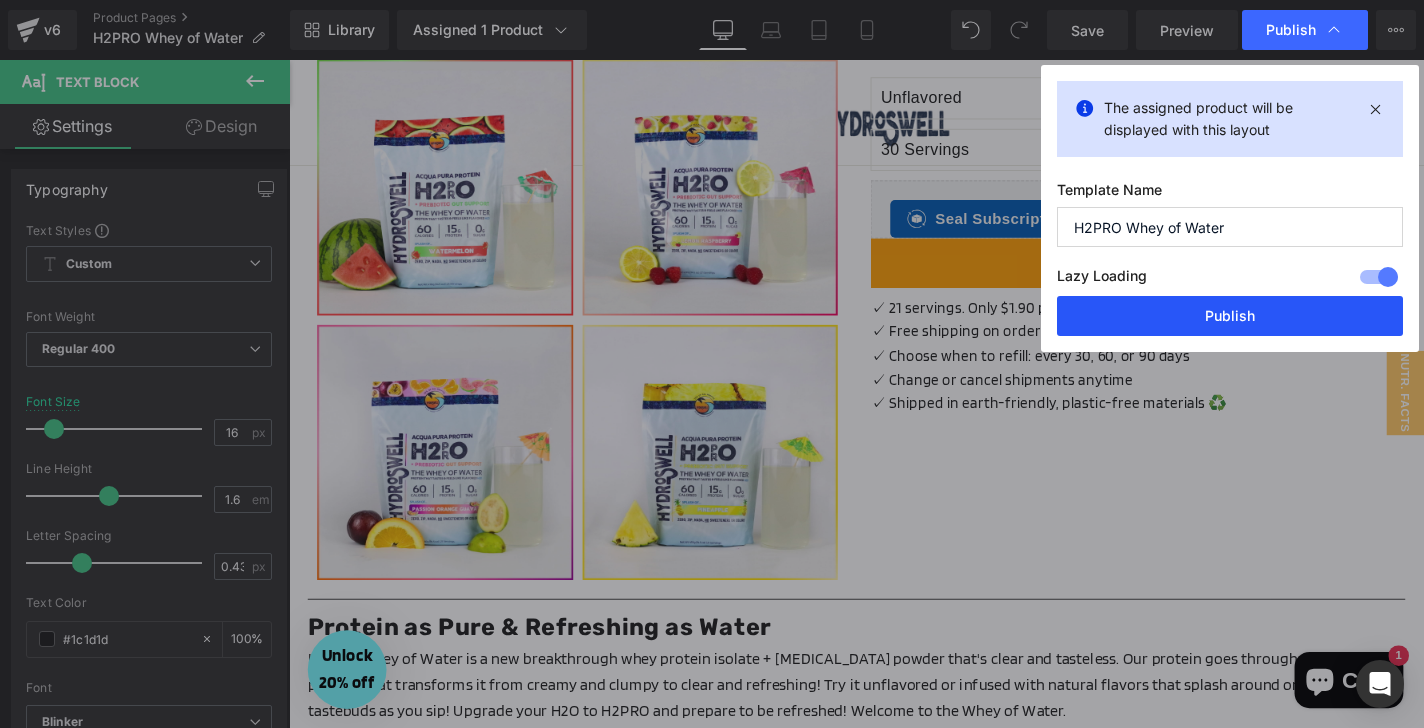 click on "Publish" at bounding box center [1230, 316] 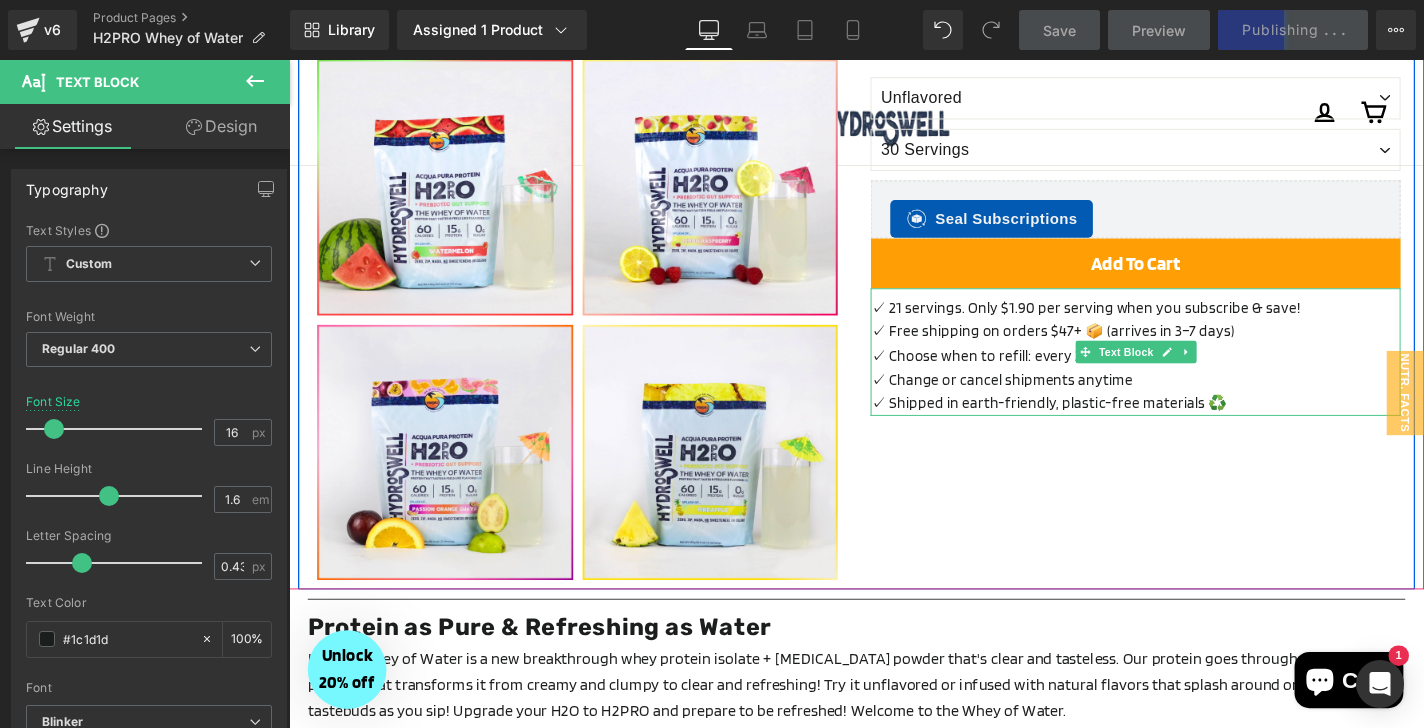 click on "✓ Shipped in earth-friendly, plastic-free materials ♻️" at bounding box center (1191, 426) 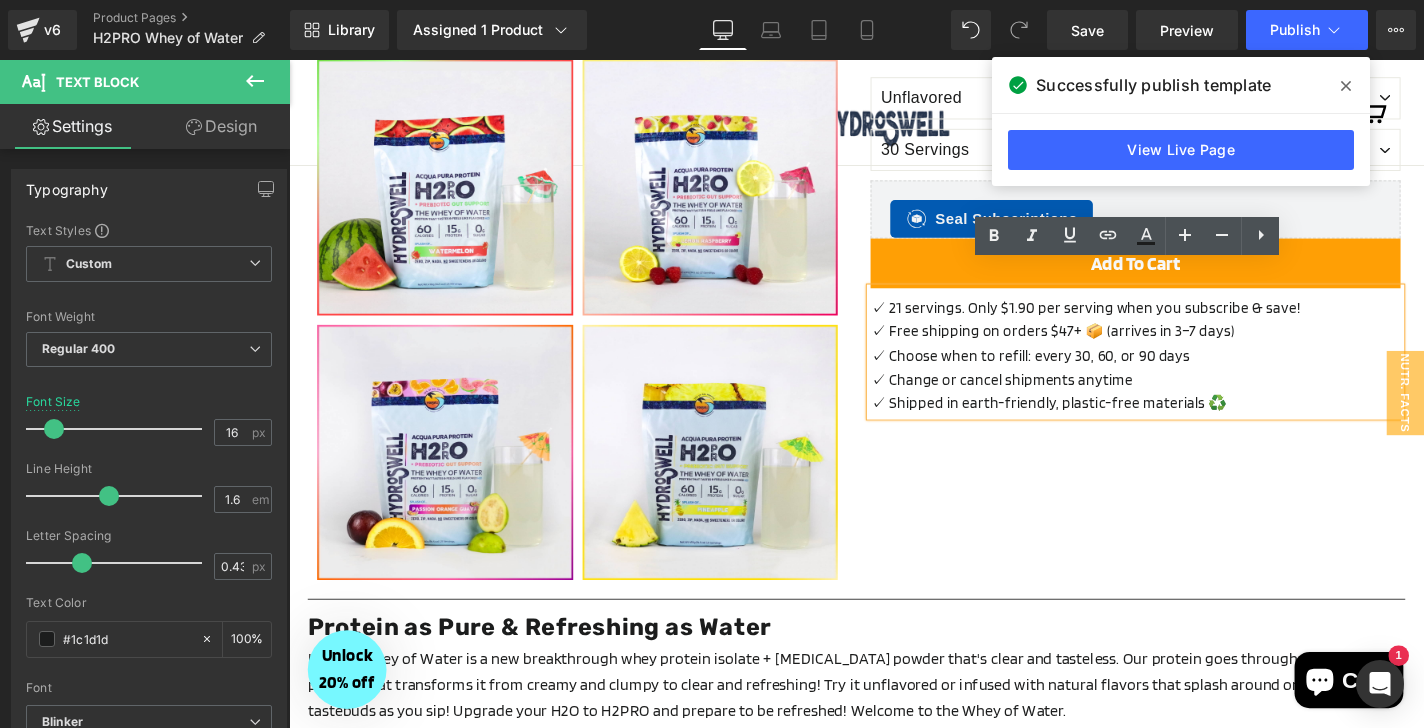 click on "✓ 21 servings. Only $1.90 per serving when you subscribe & save!" at bounding box center (1191, 324) 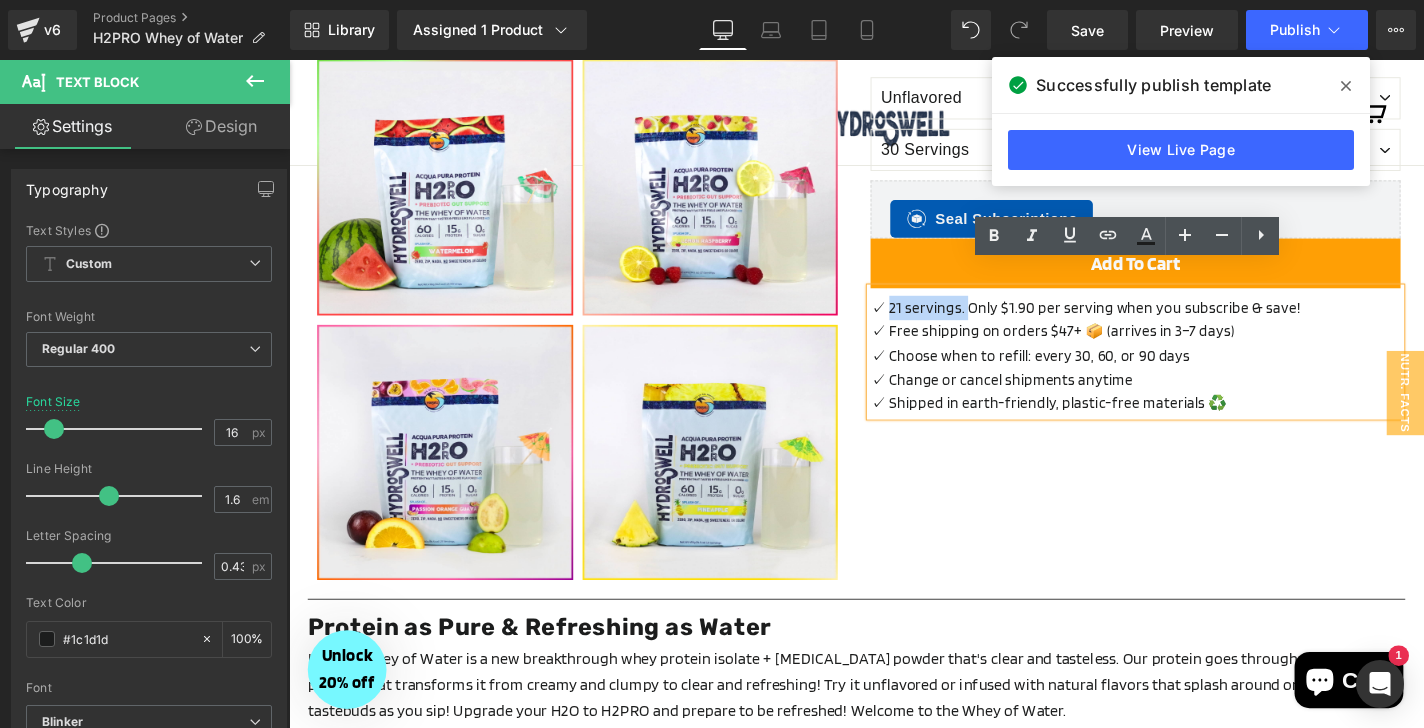 drag, startPoint x: 1009, startPoint y: 299, endPoint x: 927, endPoint y: 295, distance: 82.0975 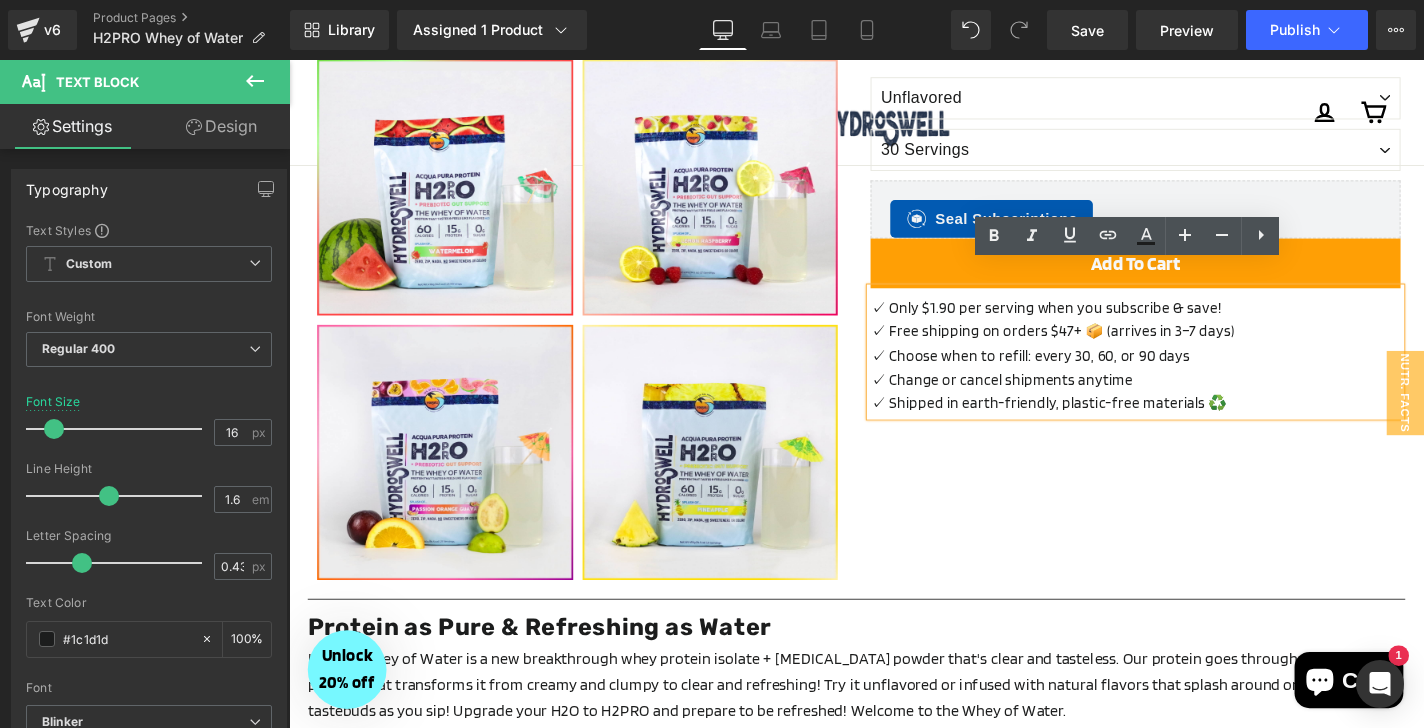 click on "✓ Change or cancel shipments anytime" at bounding box center [1191, 401] 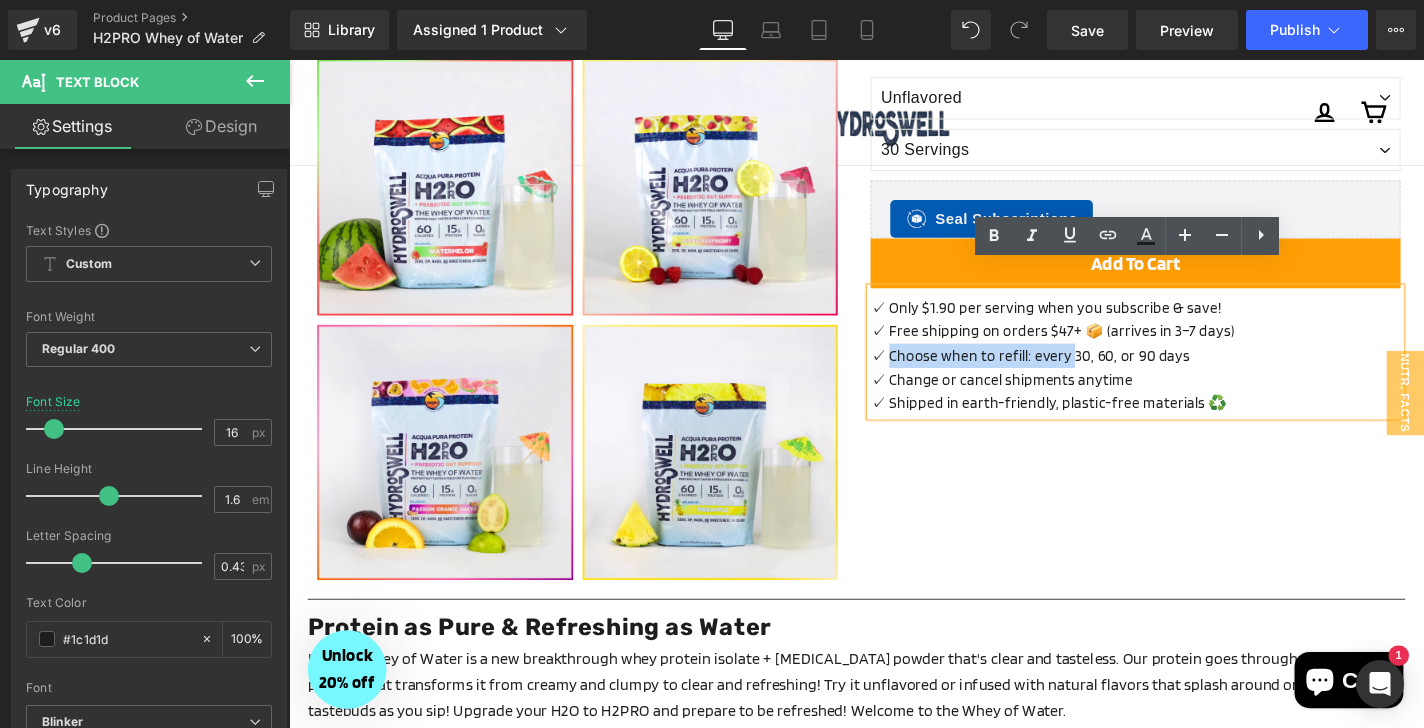 drag, startPoint x: 1120, startPoint y: 349, endPoint x: 928, endPoint y: 348, distance: 192.00261 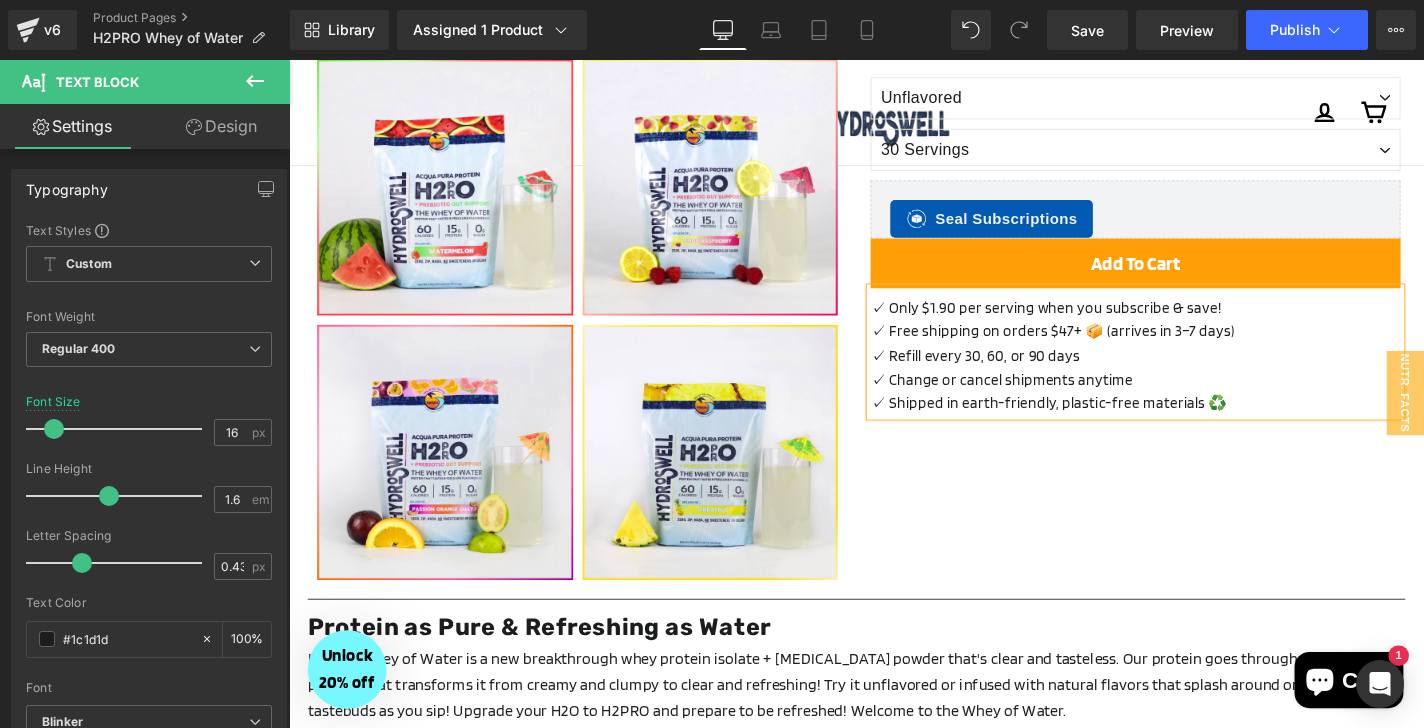 click on "✓ Refill every 30, 60, or 90 days" at bounding box center [1191, 375] 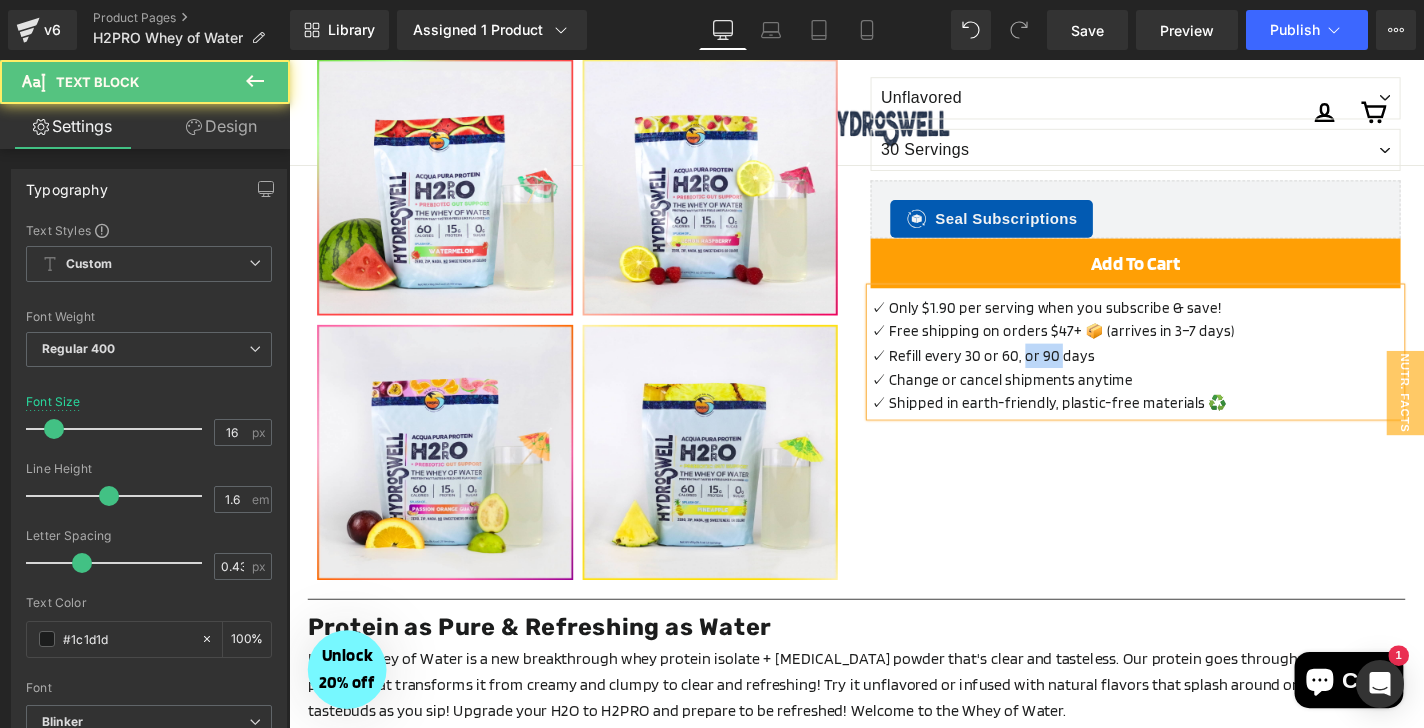 drag, startPoint x: 1110, startPoint y: 351, endPoint x: 1070, endPoint y: 351, distance: 40 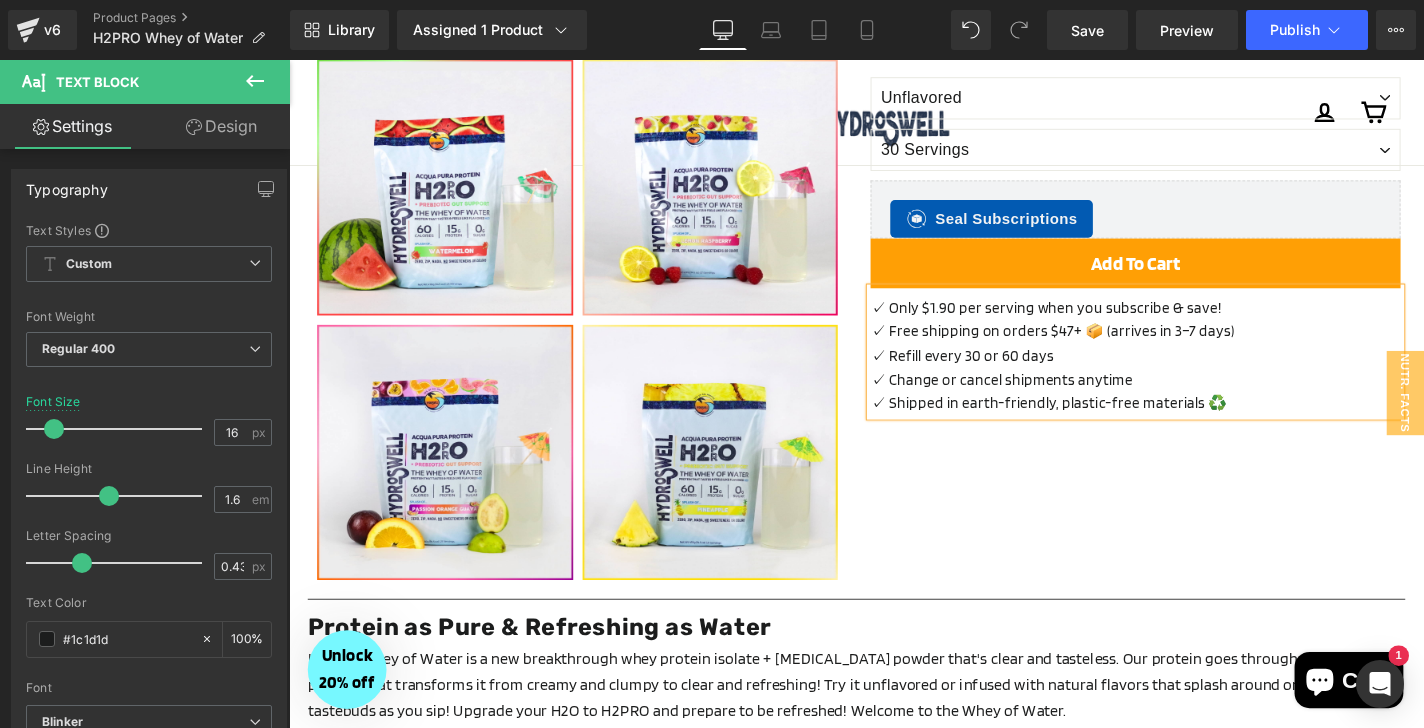 click on "✓ Change or cancel shipments anytime" at bounding box center (1191, 401) 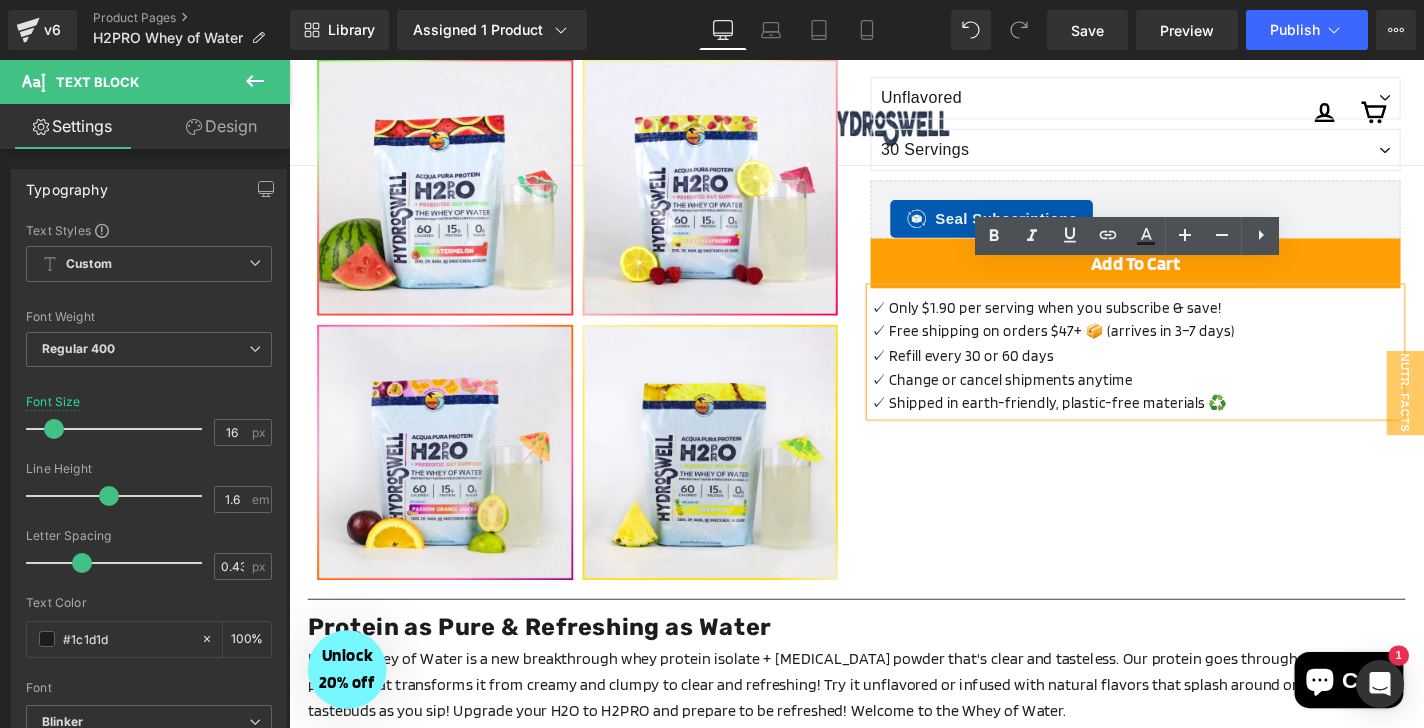 click on "✓ Change or cancel shipments anytime" at bounding box center (1191, 401) 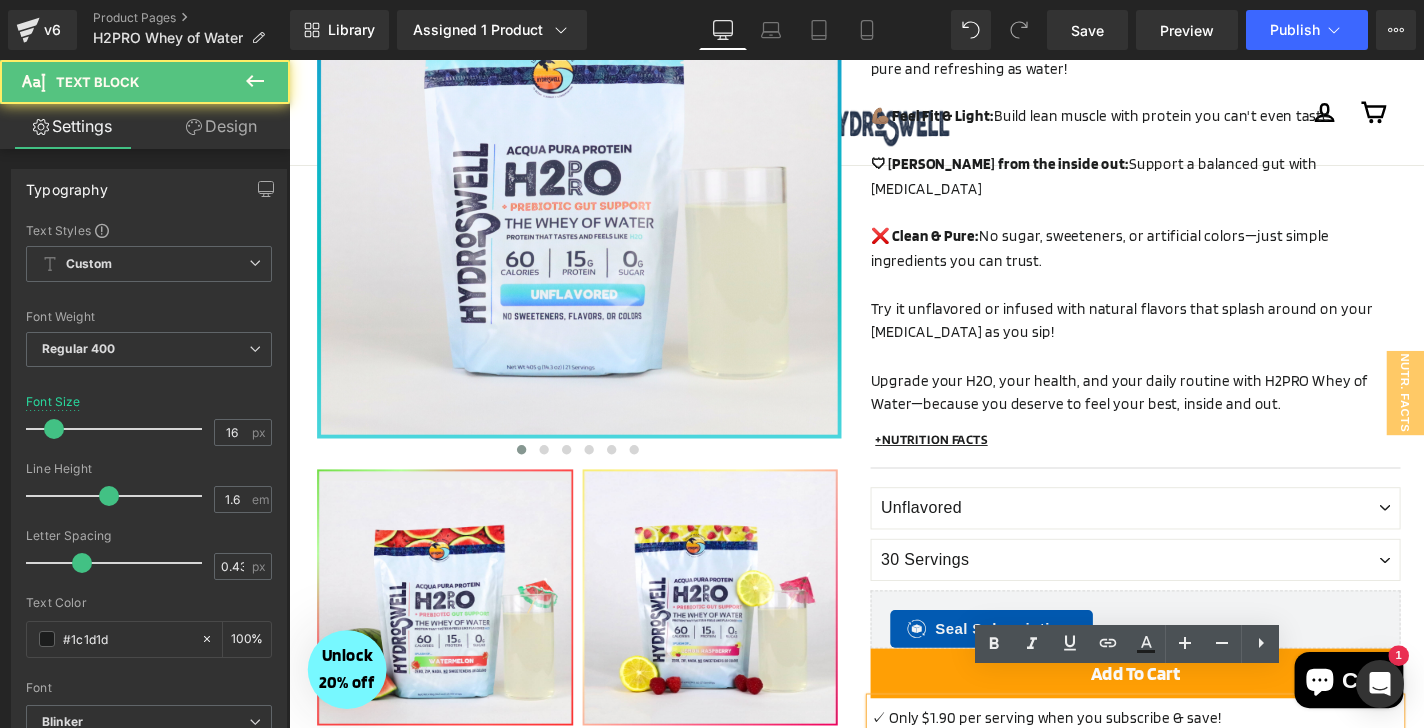 scroll, scrollTop: 350, scrollLeft: 0, axis: vertical 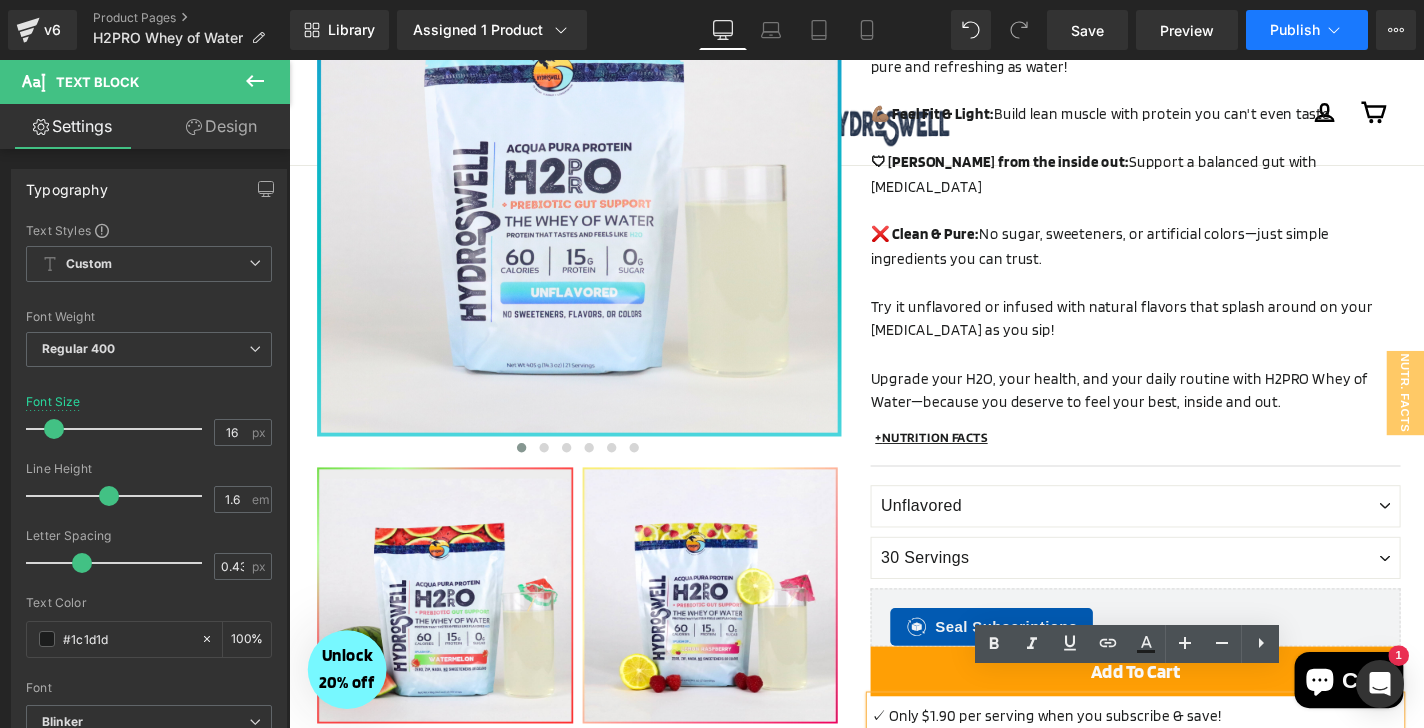 click on "Publish" at bounding box center [1307, 30] 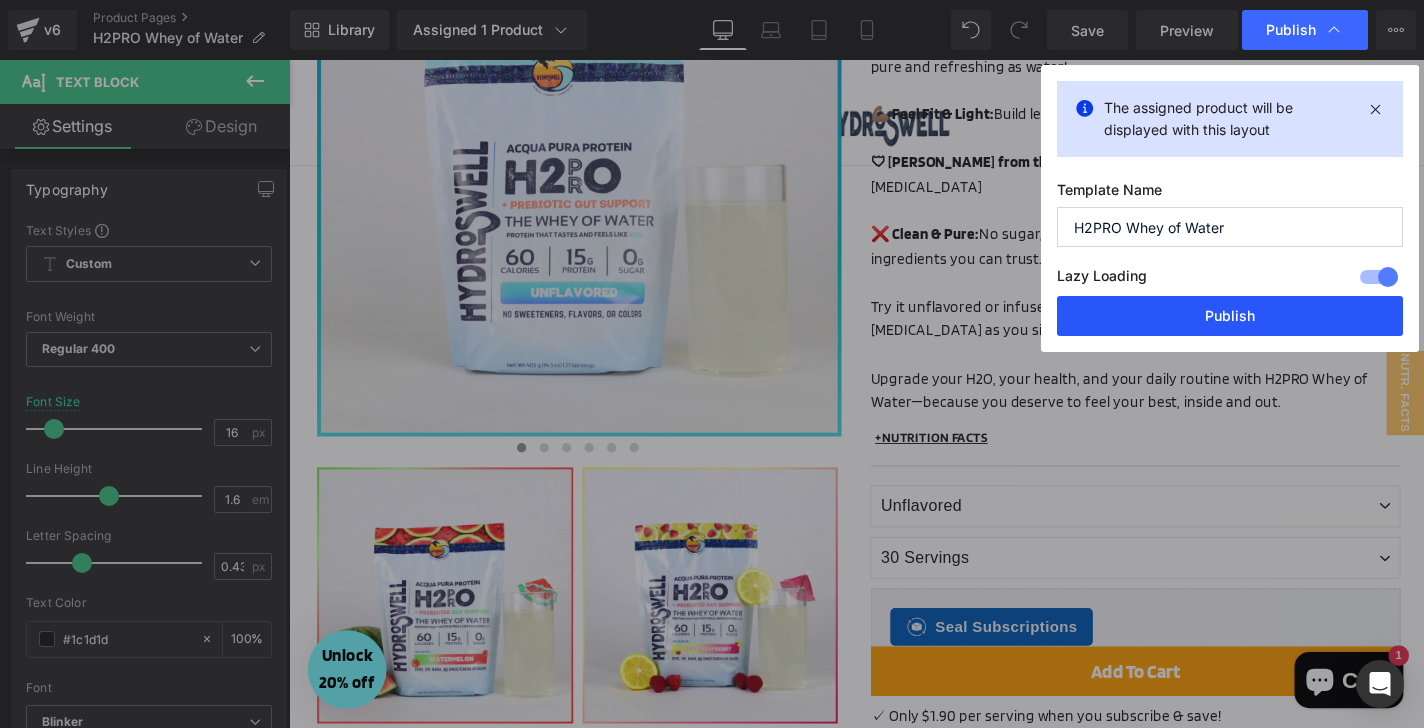 click on "Publish" at bounding box center (1230, 316) 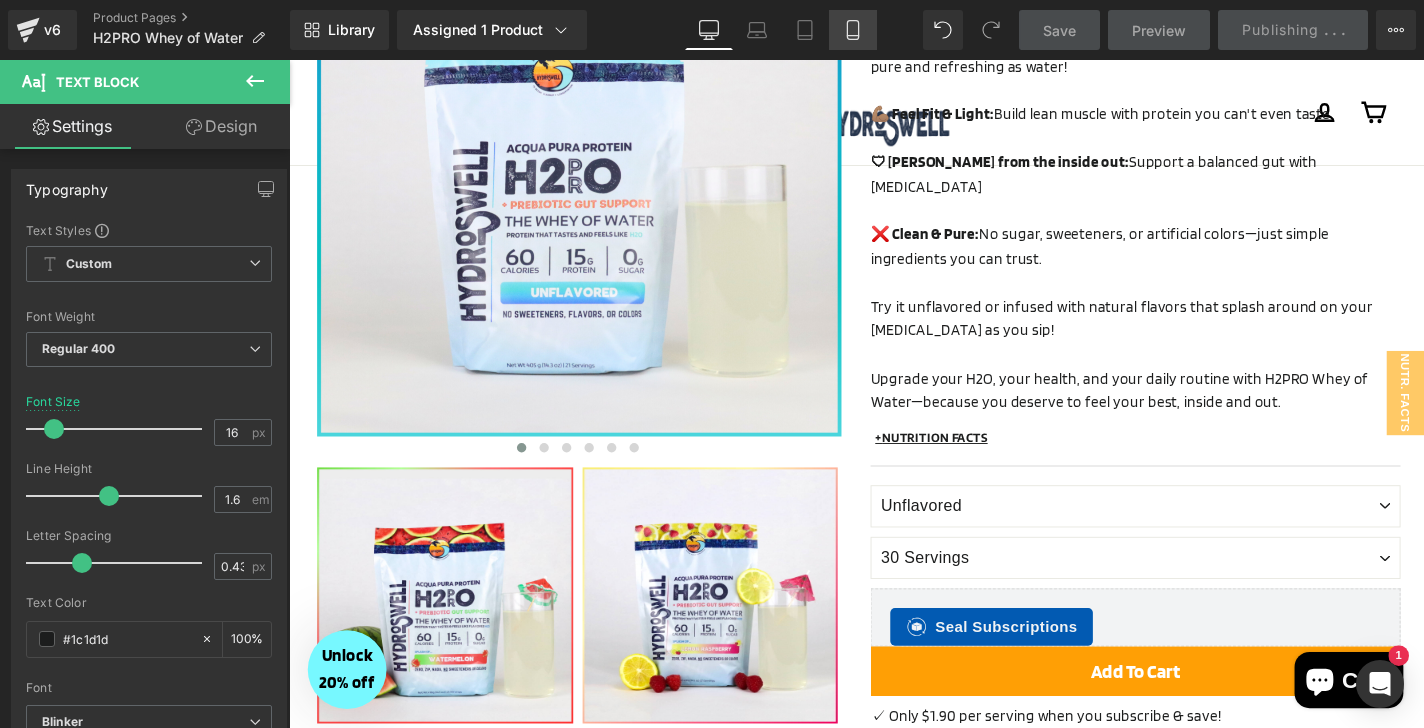 click on "Mobile" at bounding box center (853, 30) 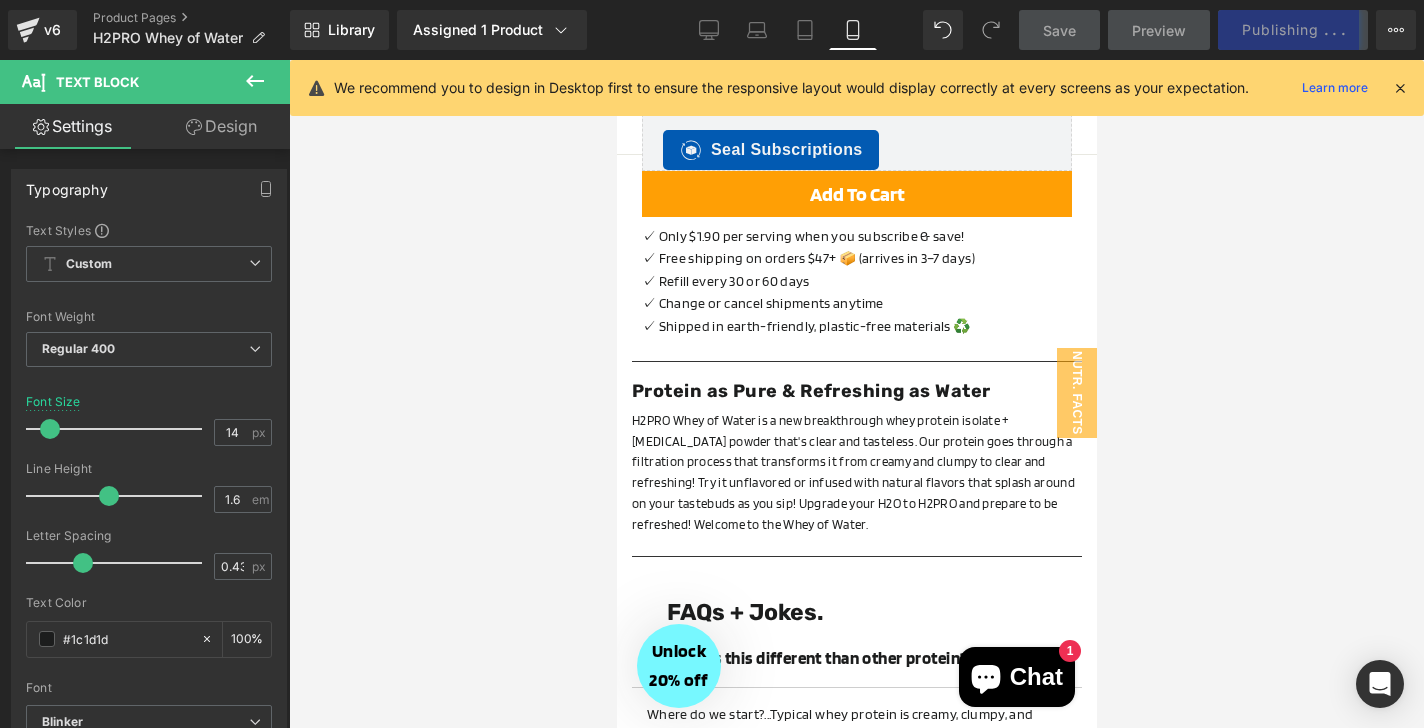 scroll, scrollTop: 1291, scrollLeft: 0, axis: vertical 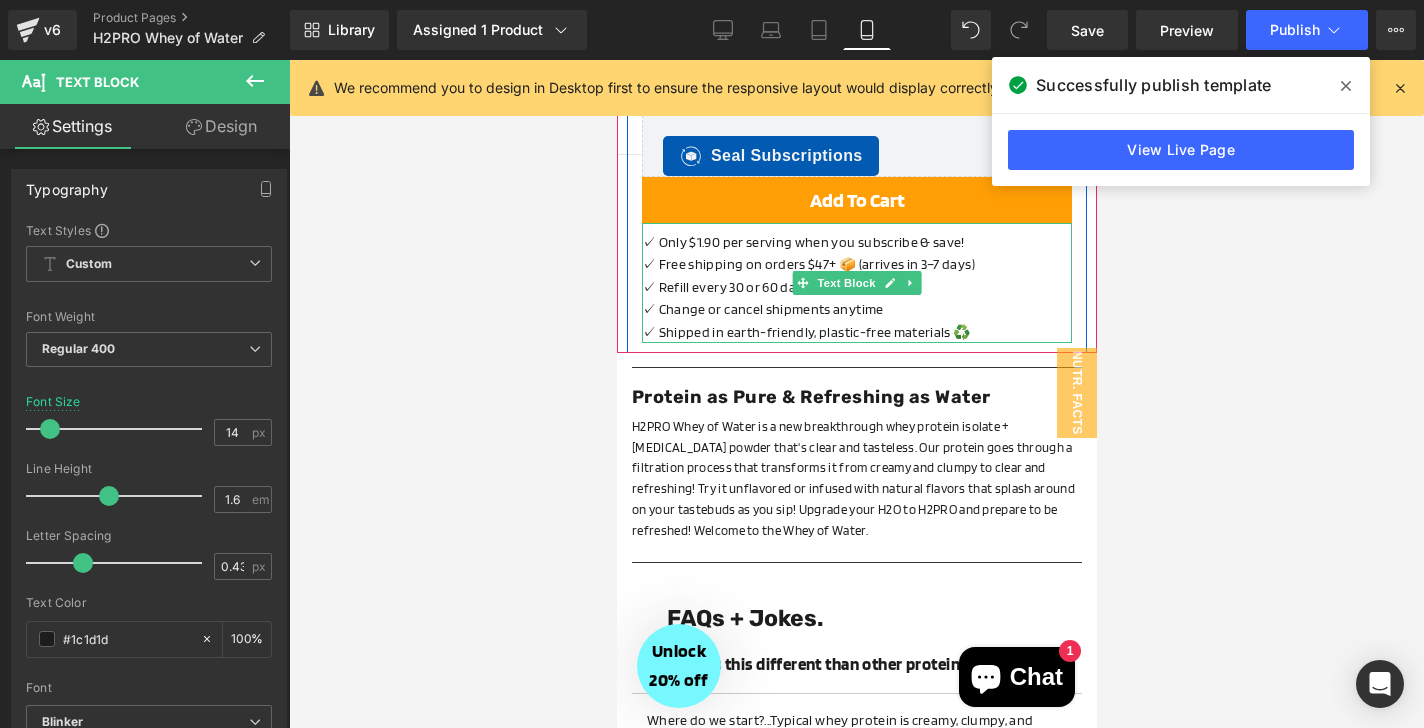 click on "✓ Change or cancel shipments anytime" at bounding box center [856, 309] 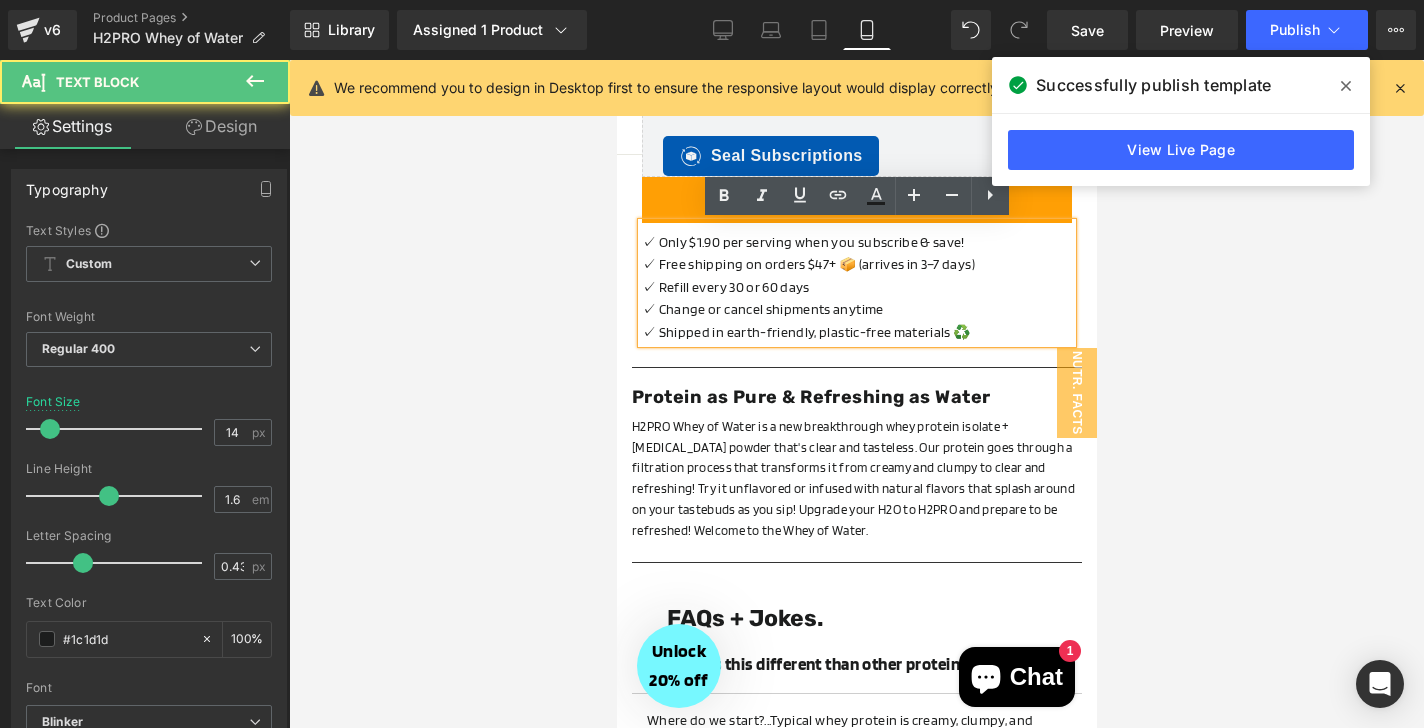click on "✓ Change or cancel shipments anytime" at bounding box center (856, 309) 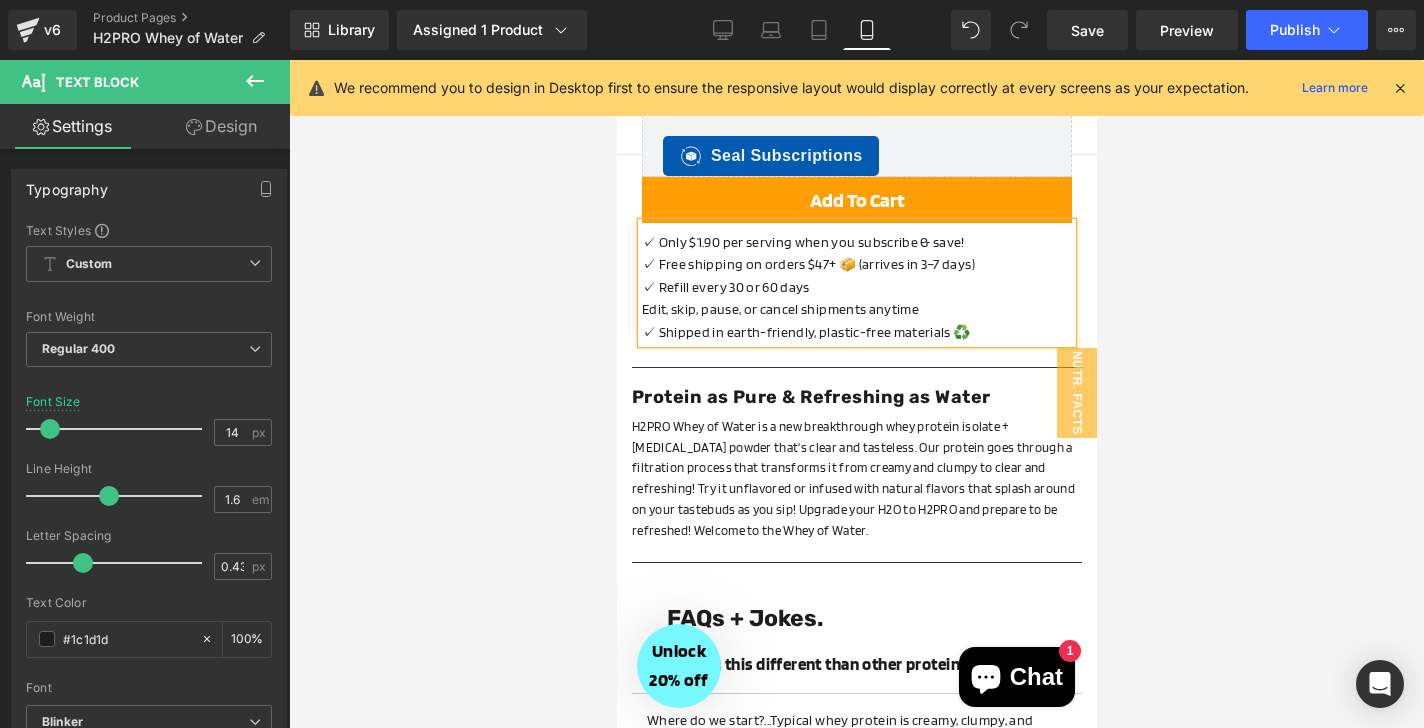 click on "✓ Refill every 30 or 60 days" at bounding box center [856, 287] 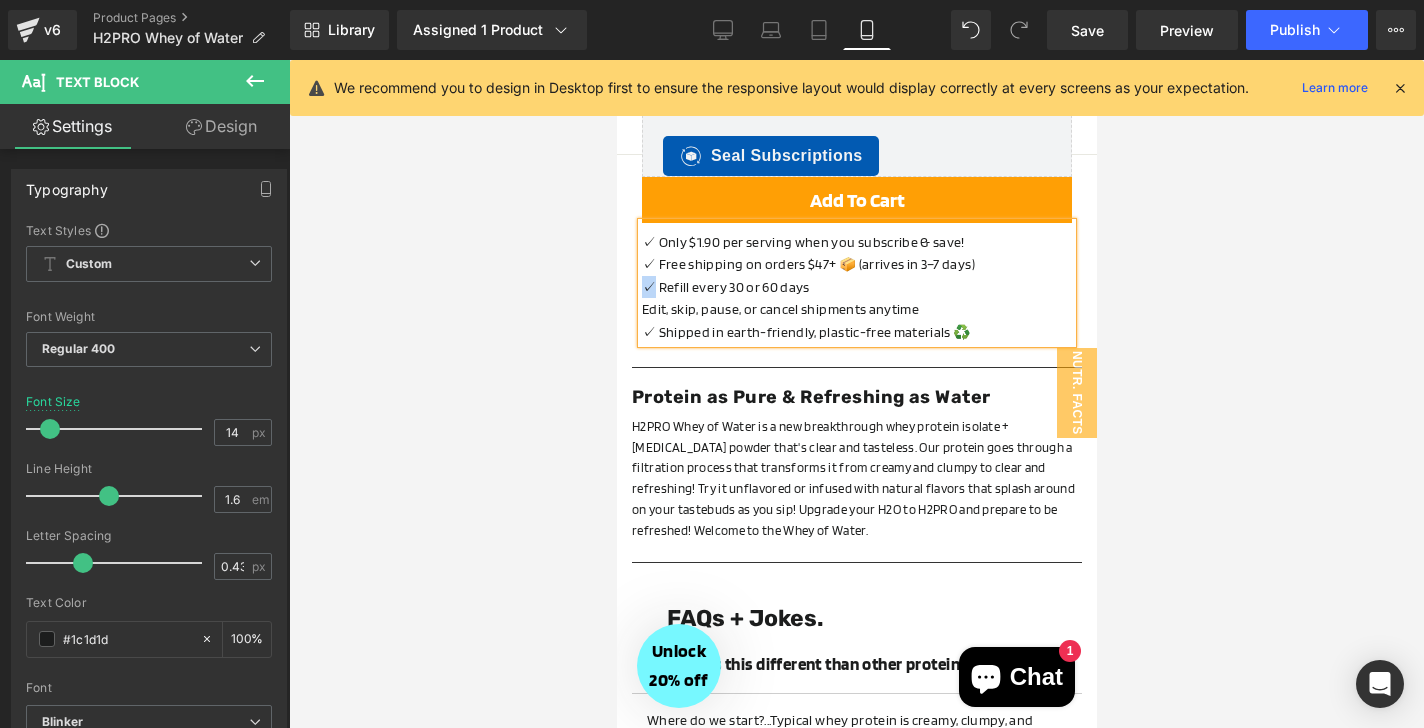 copy on "✓" 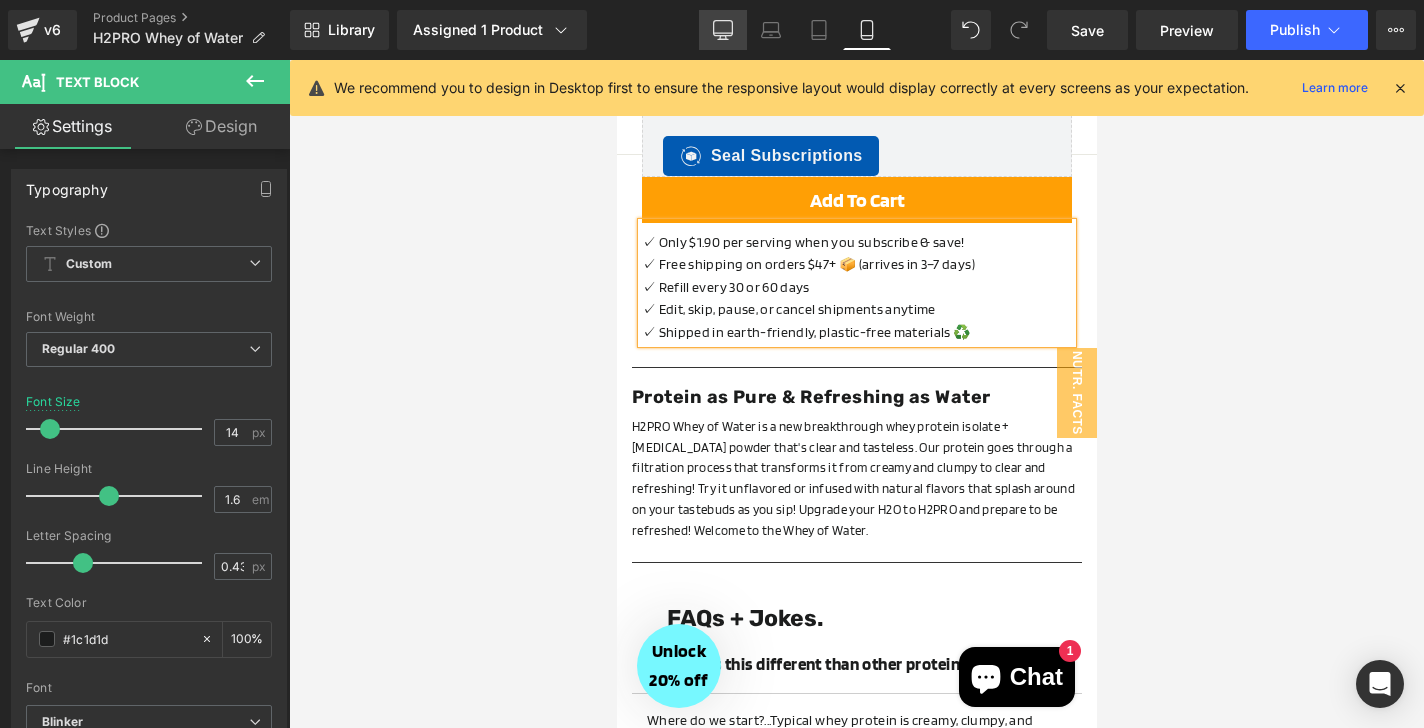 click 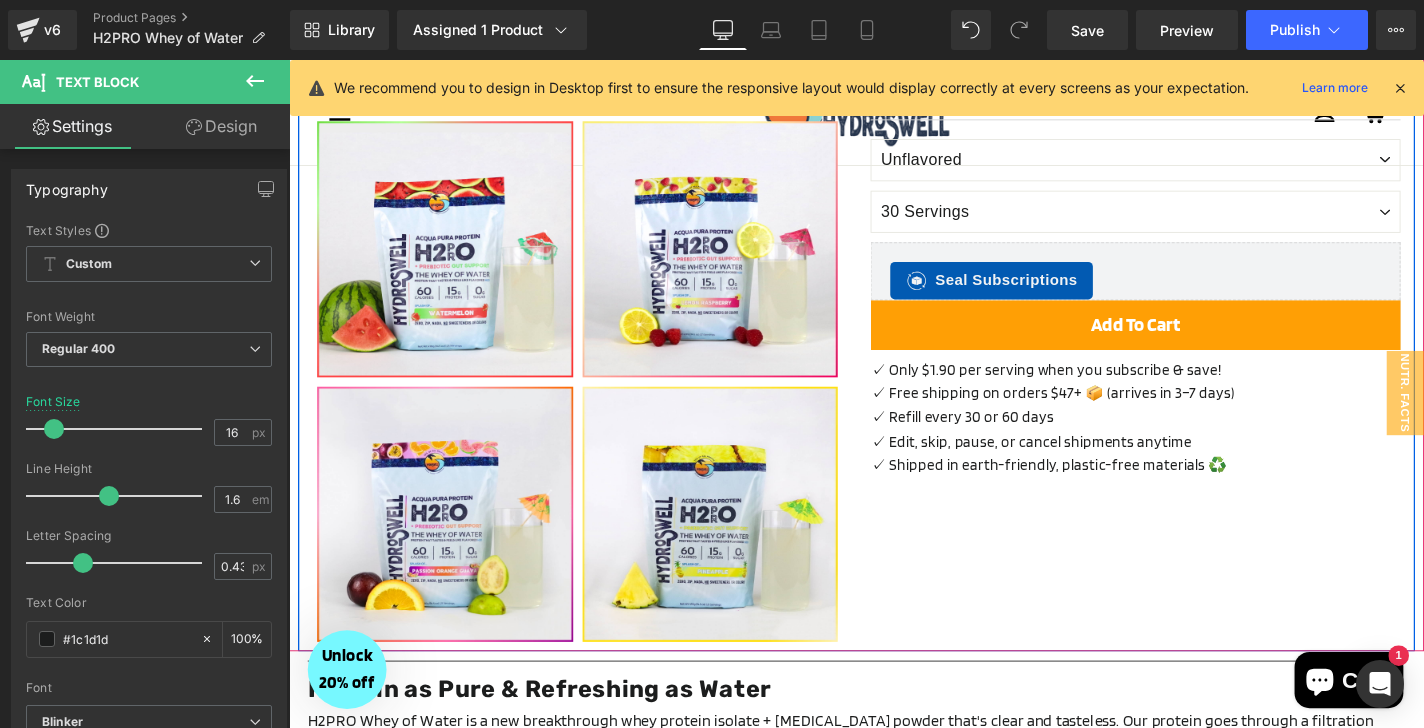 scroll, scrollTop: 681, scrollLeft: 0, axis: vertical 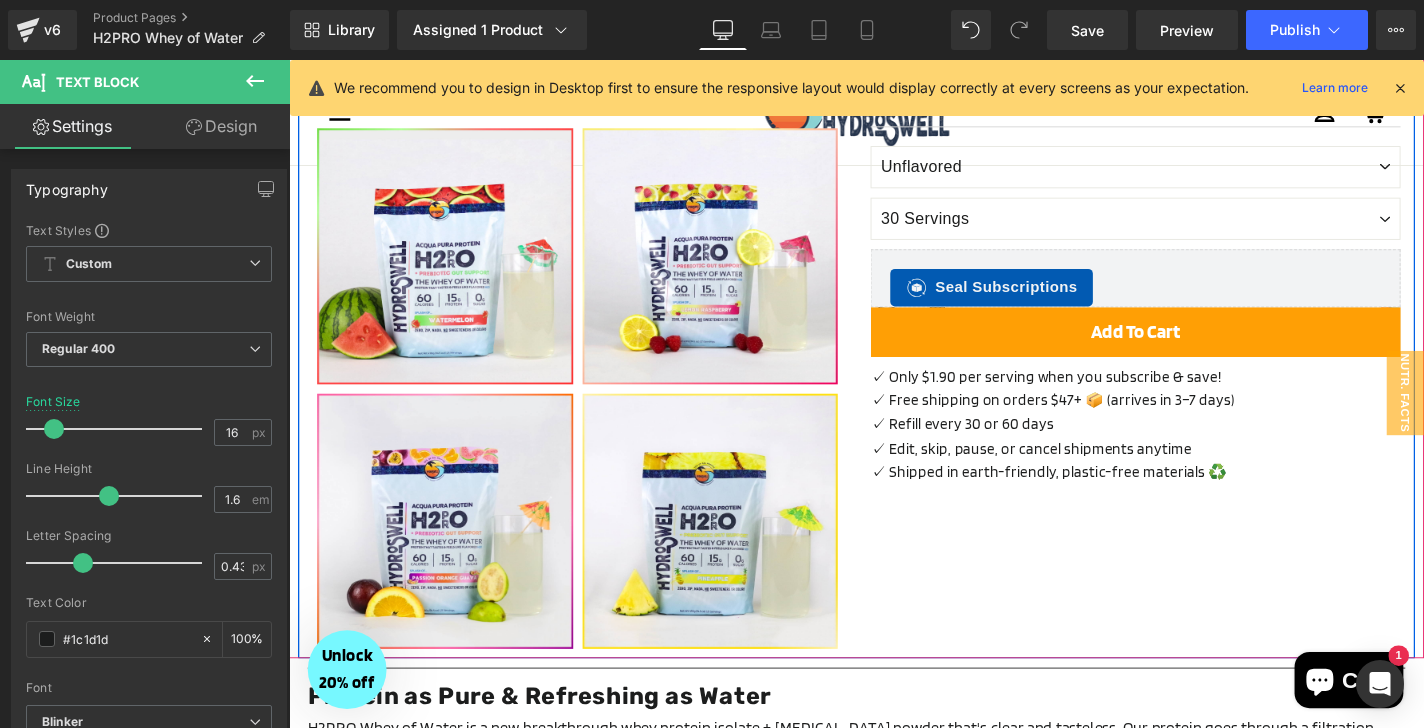 click on "✓ Edit, skip, pause, or cancel shipments anytime" at bounding box center [1191, 475] 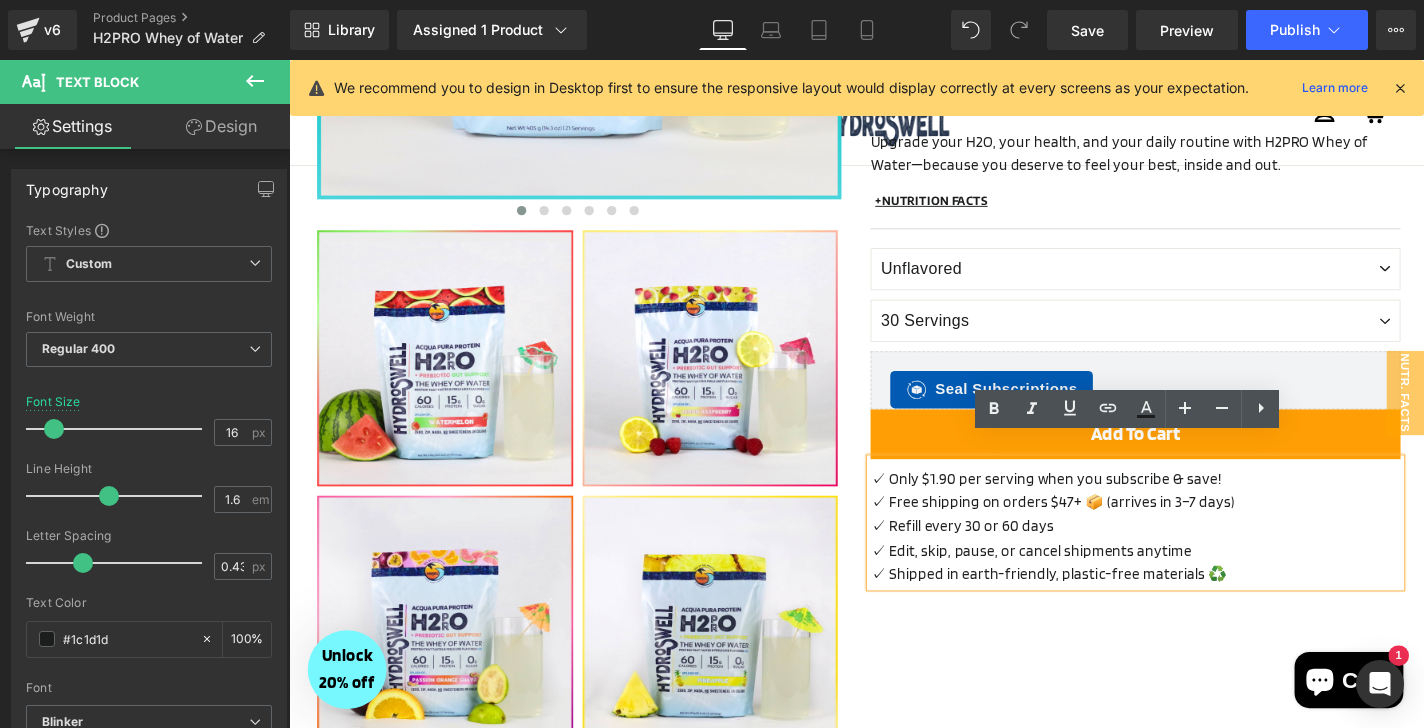 scroll, scrollTop: 570, scrollLeft: 0, axis: vertical 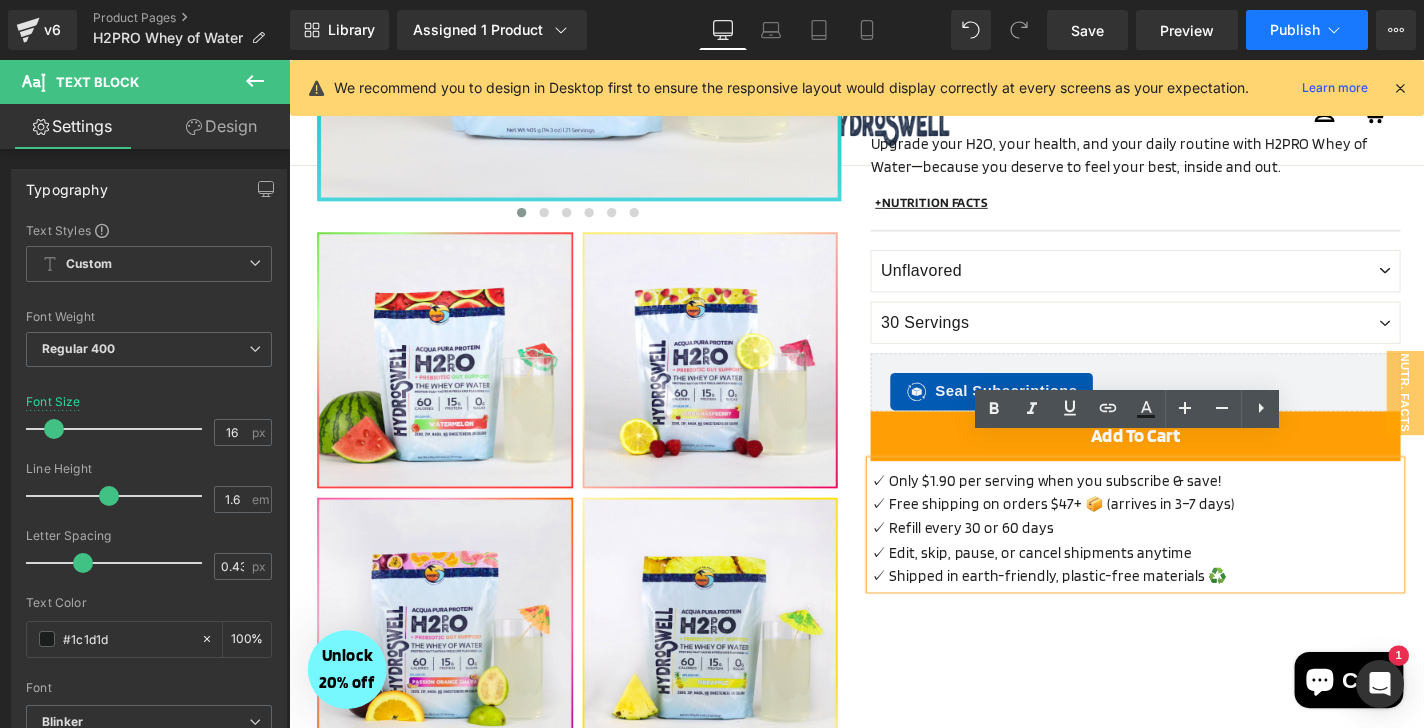 click on "Publish" at bounding box center [1295, 30] 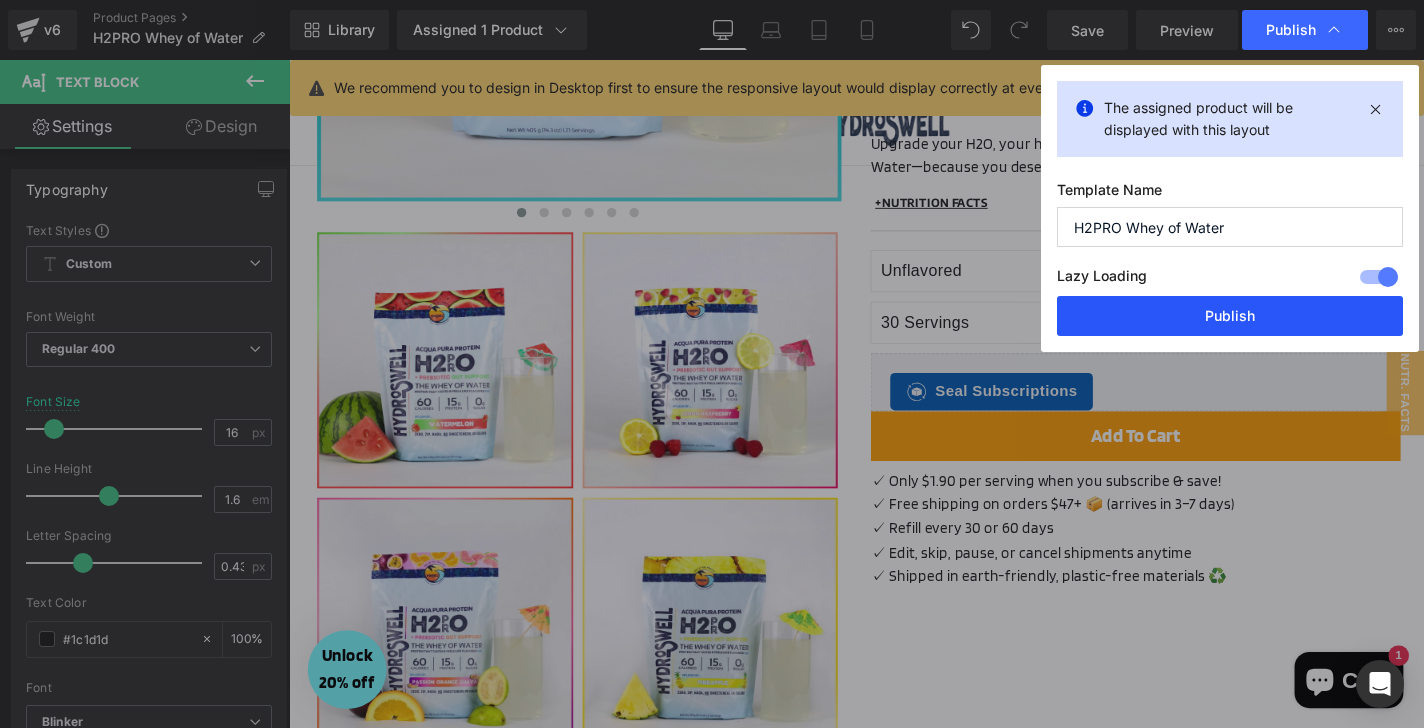click on "Publish" at bounding box center (1230, 316) 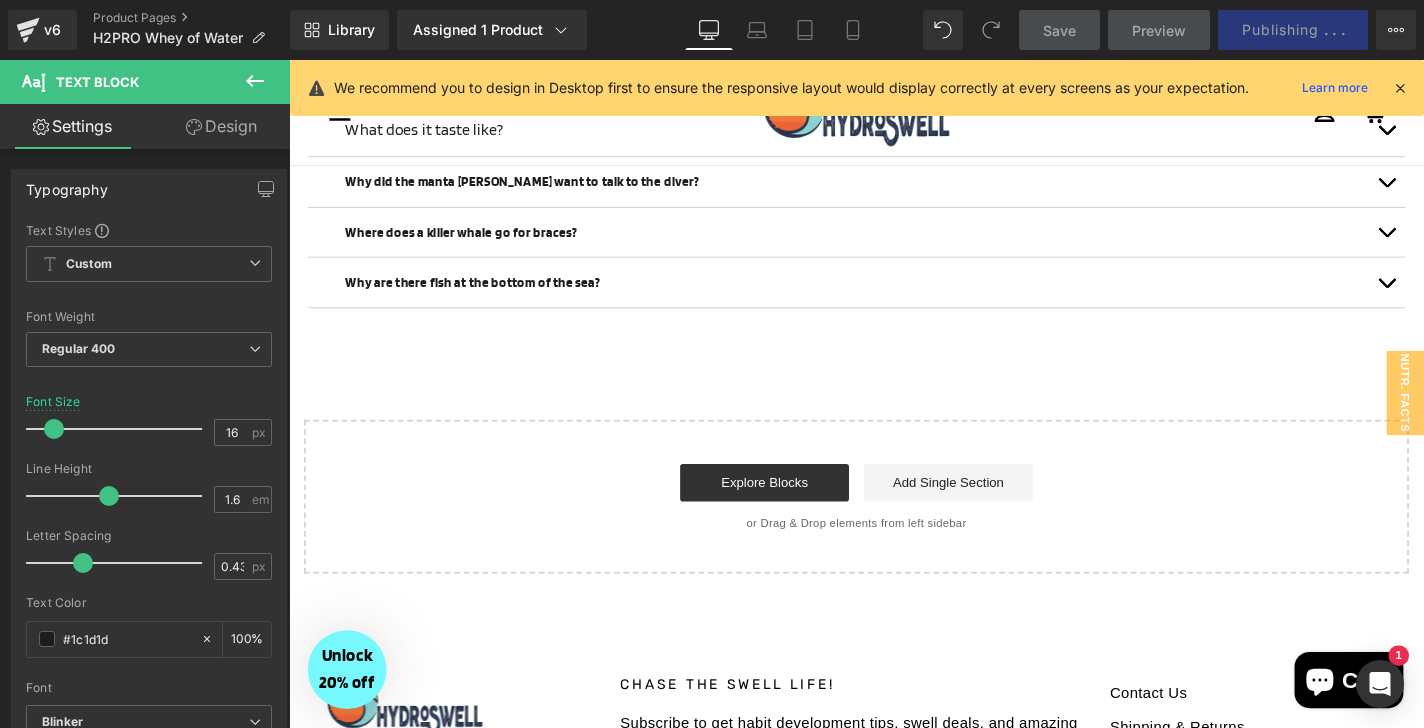 scroll, scrollTop: 2006, scrollLeft: 0, axis: vertical 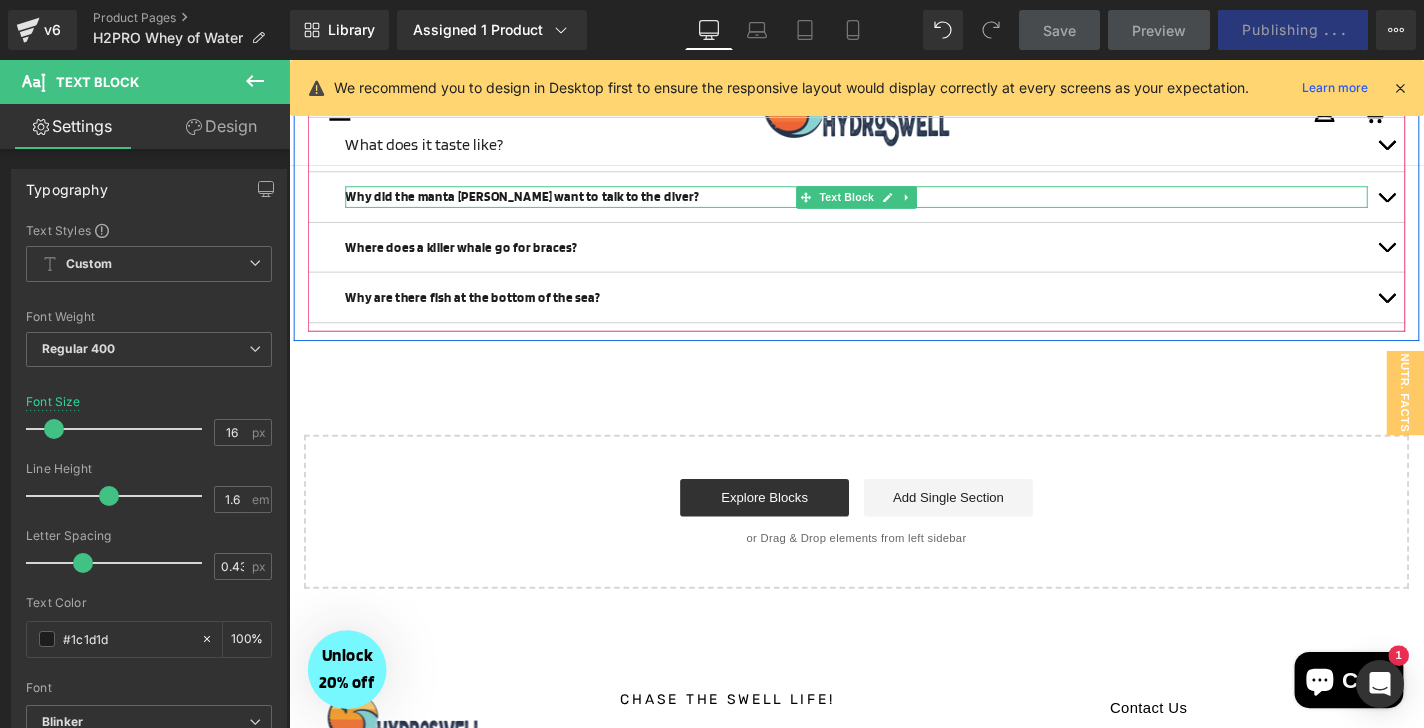 click on "Why did the manta [PERSON_NAME] want to talk to the diver?" at bounding box center (894, 206) 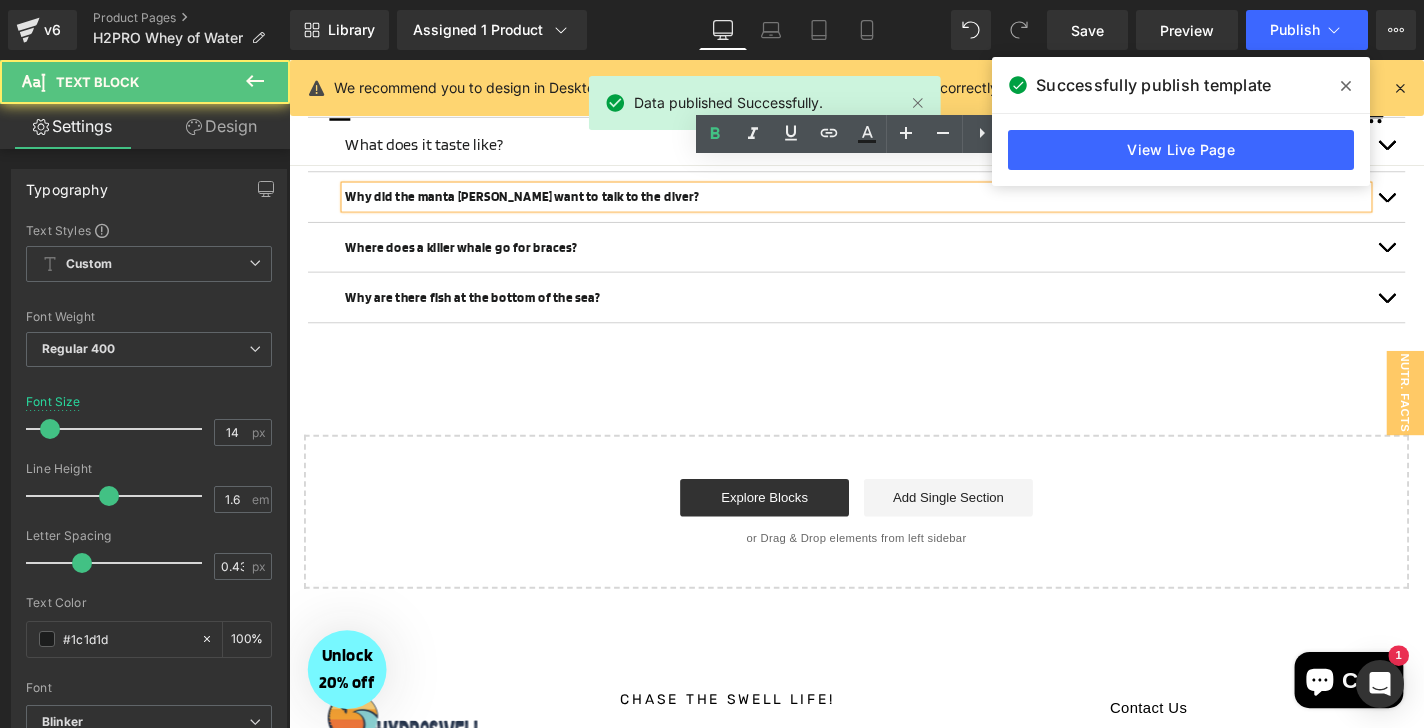 click at bounding box center (1459, 206) 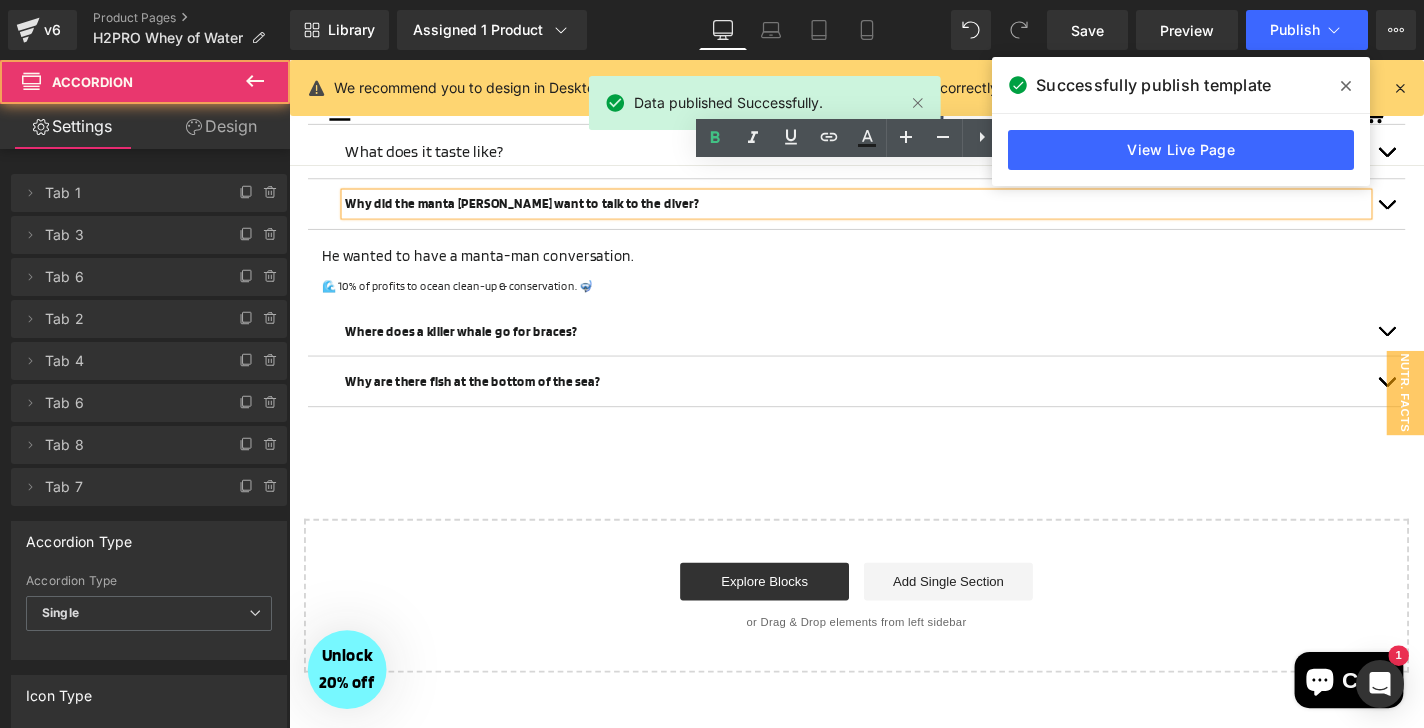 scroll, scrollTop: 1757, scrollLeft: 0, axis: vertical 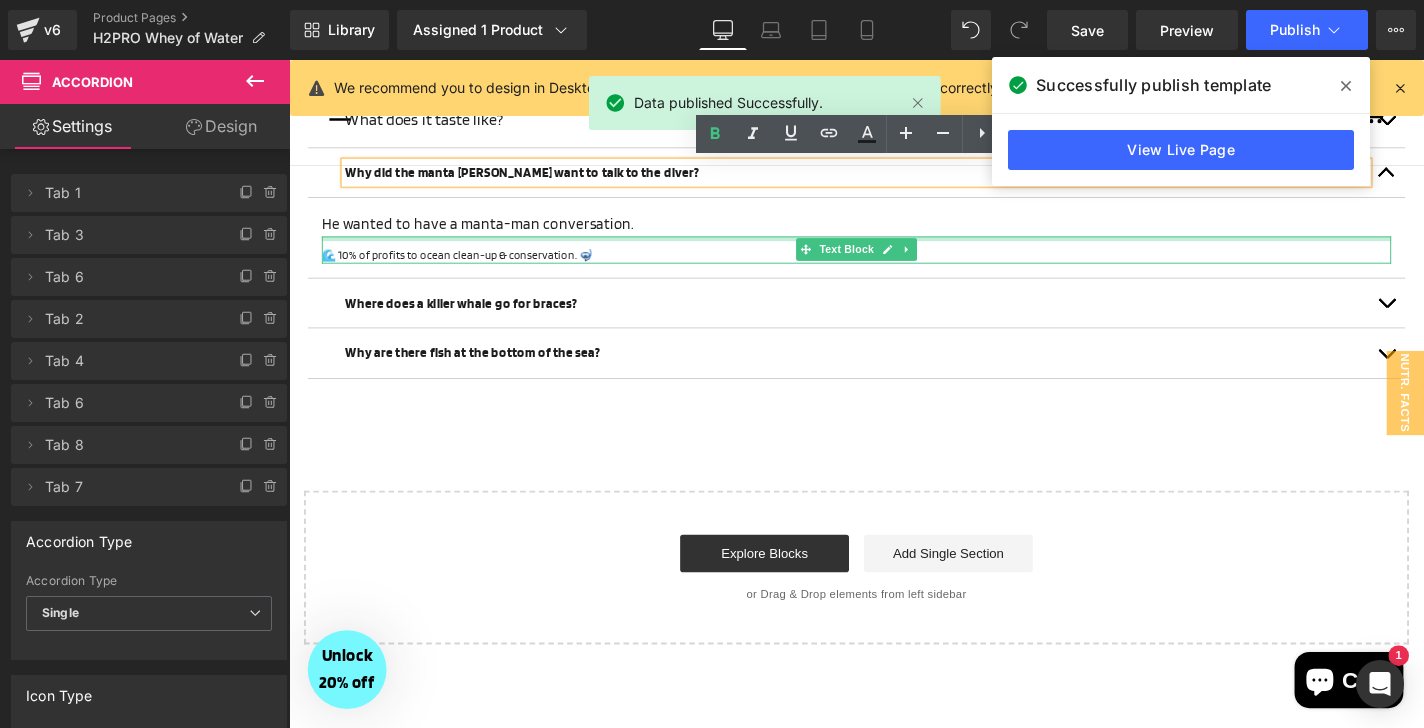 click at bounding box center (894, 250) 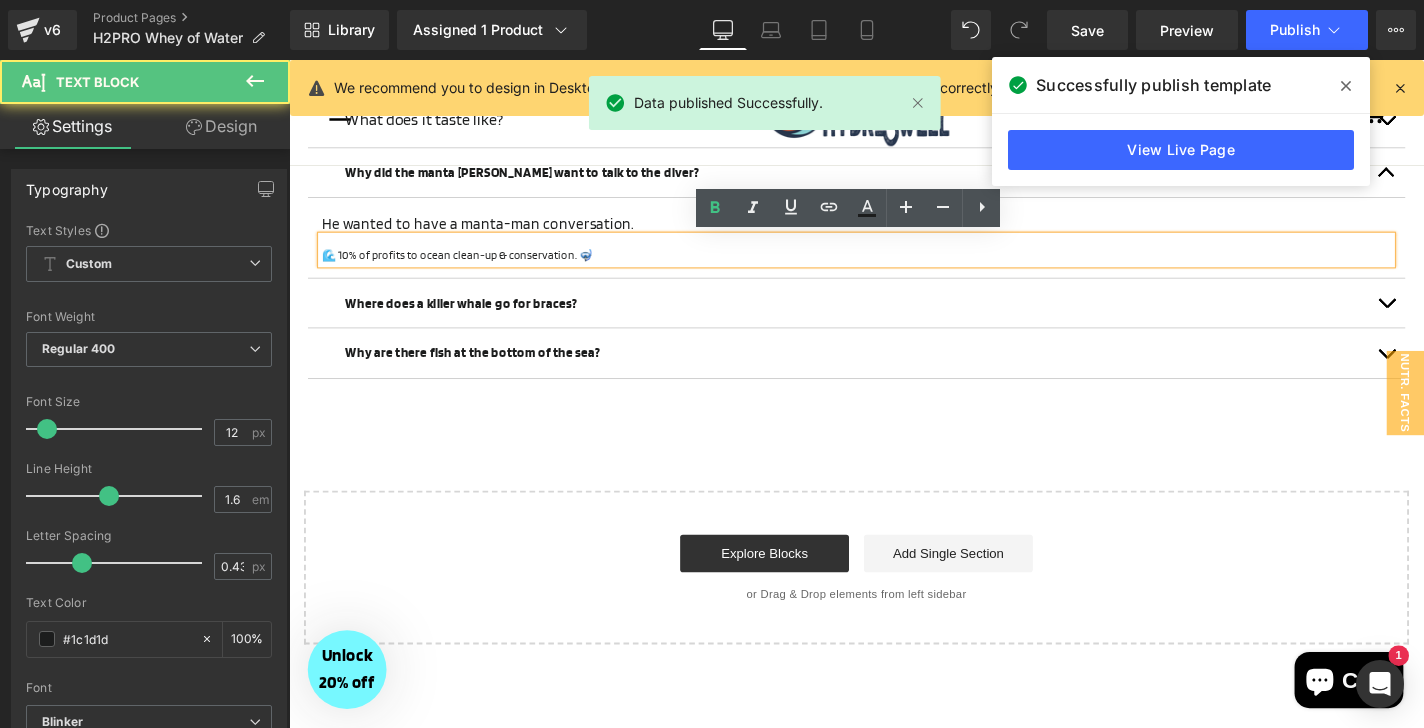 click on "🌊 10% of profits to ocean clean-up & conservation. 🤿" at bounding box center [894, 267] 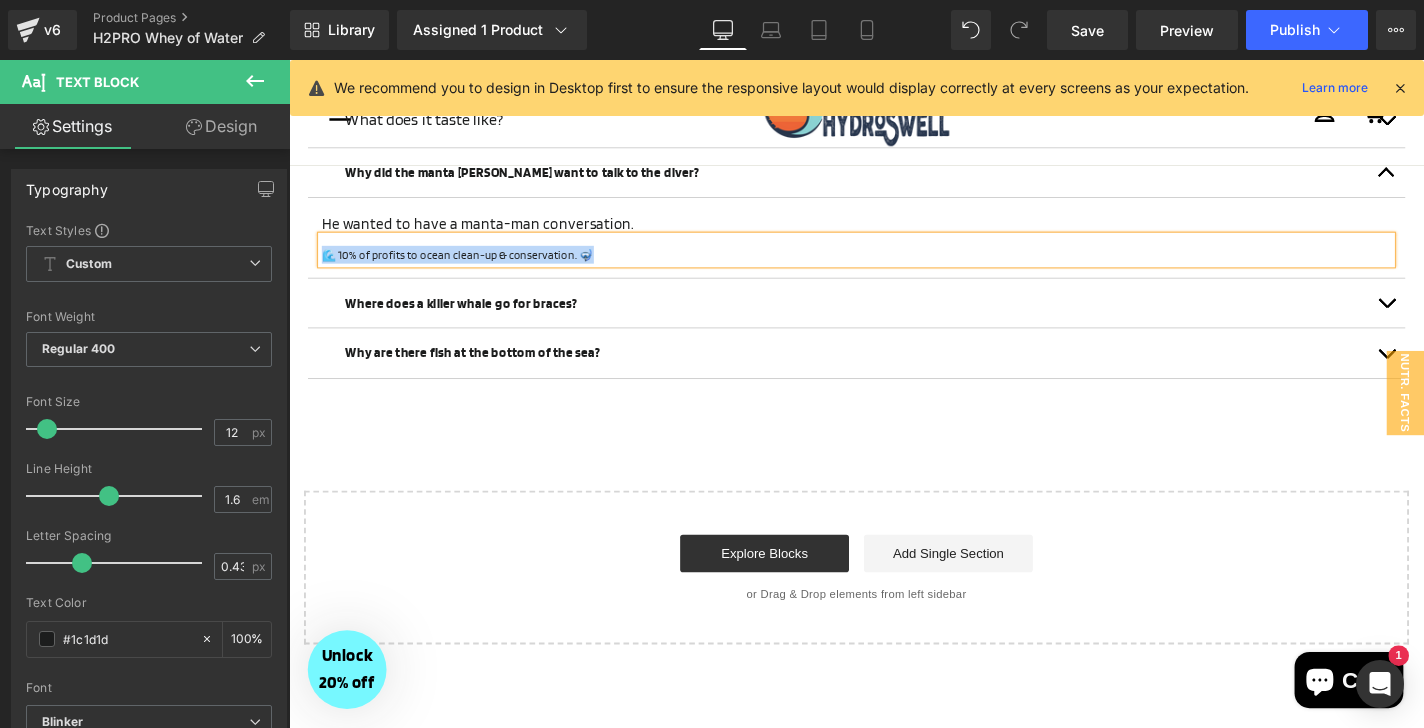 click on "‹" at bounding box center [894, -451] 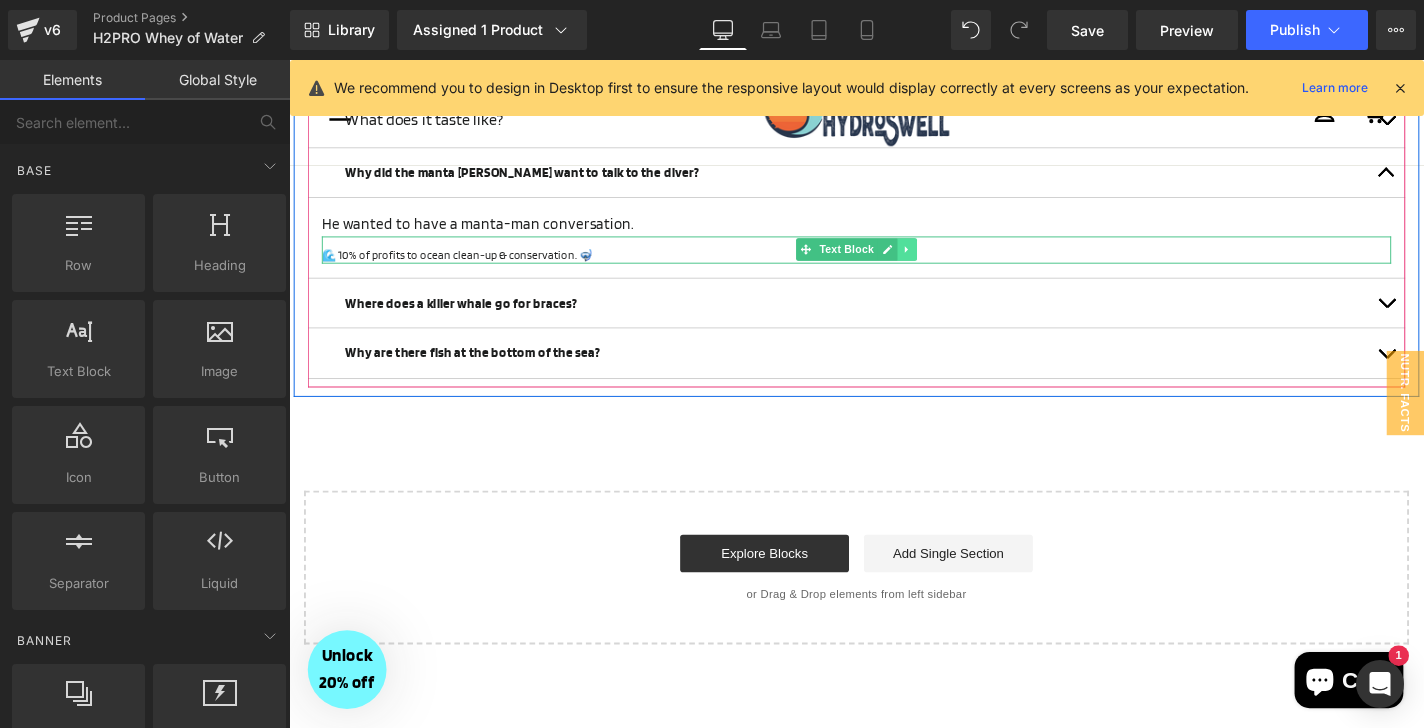 click 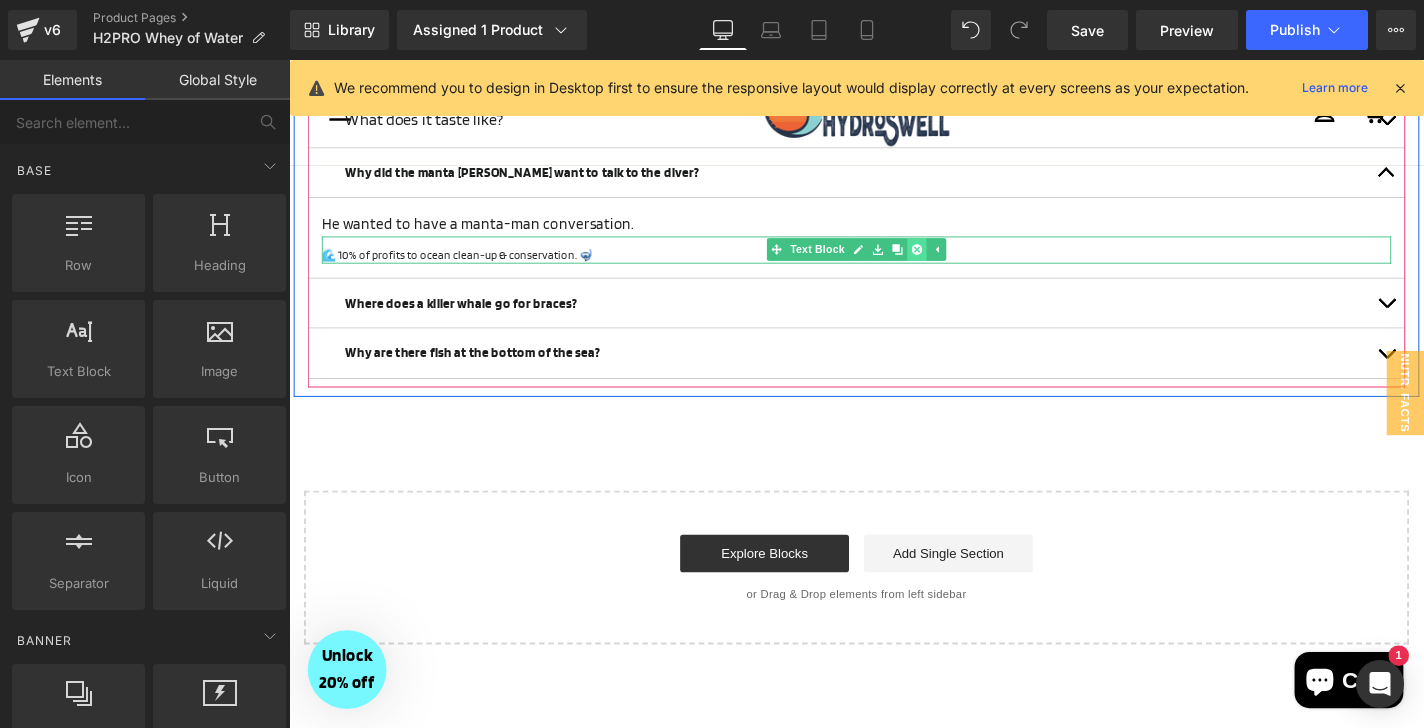 click 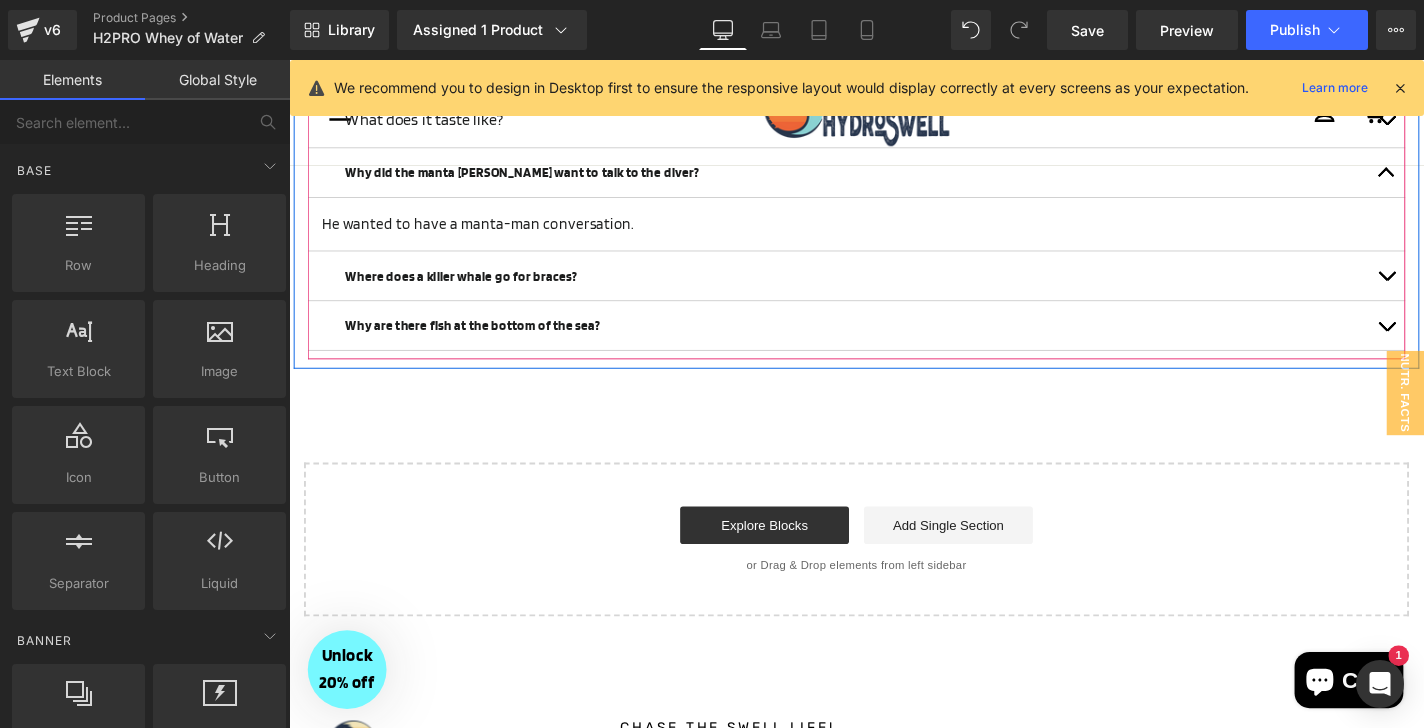click at bounding box center [1459, 290] 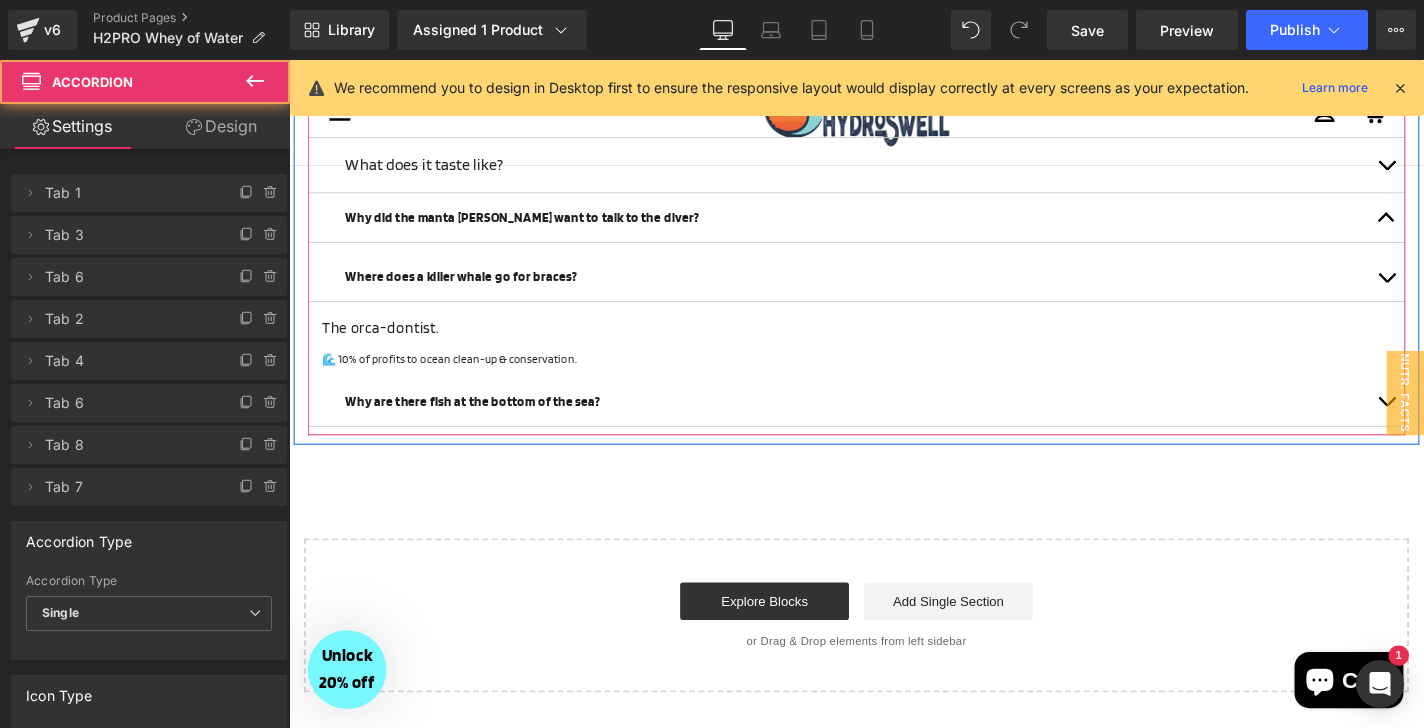 scroll, scrollTop: 1700, scrollLeft: 0, axis: vertical 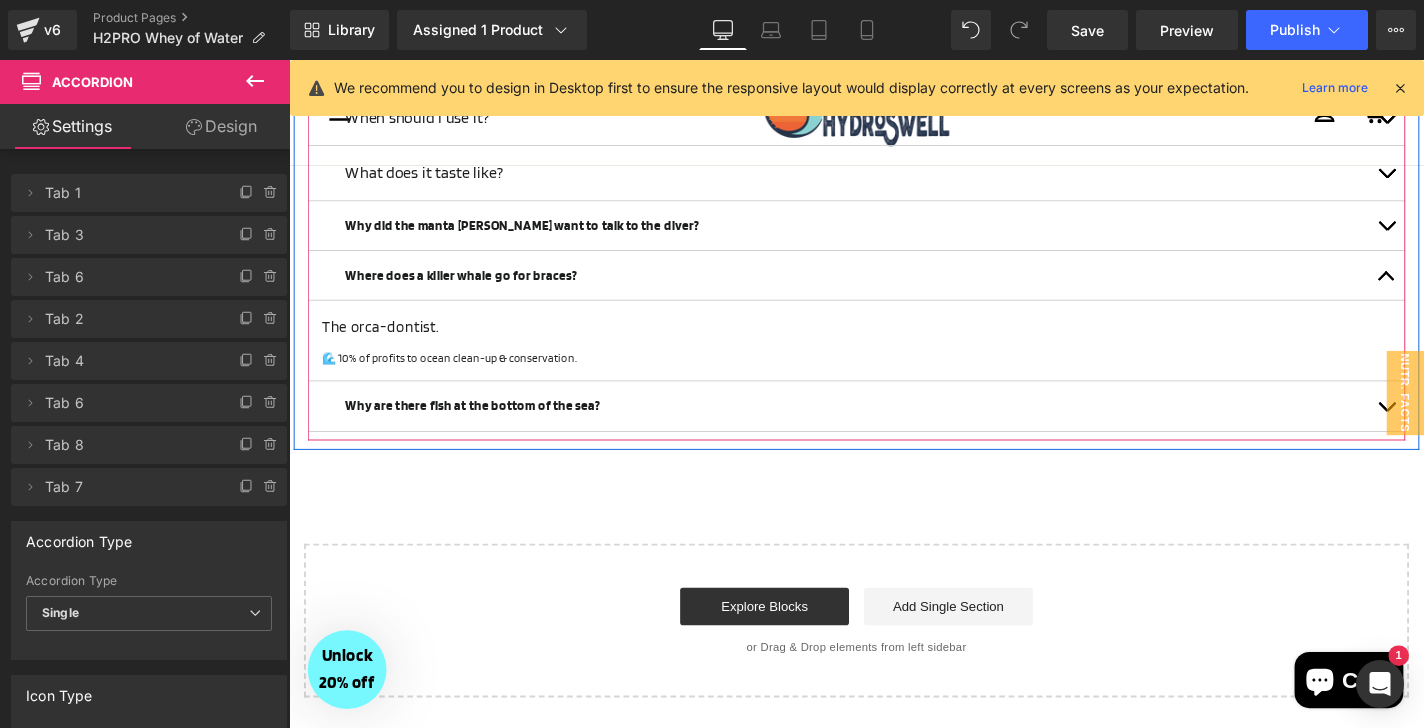 click at bounding box center (289, 60) 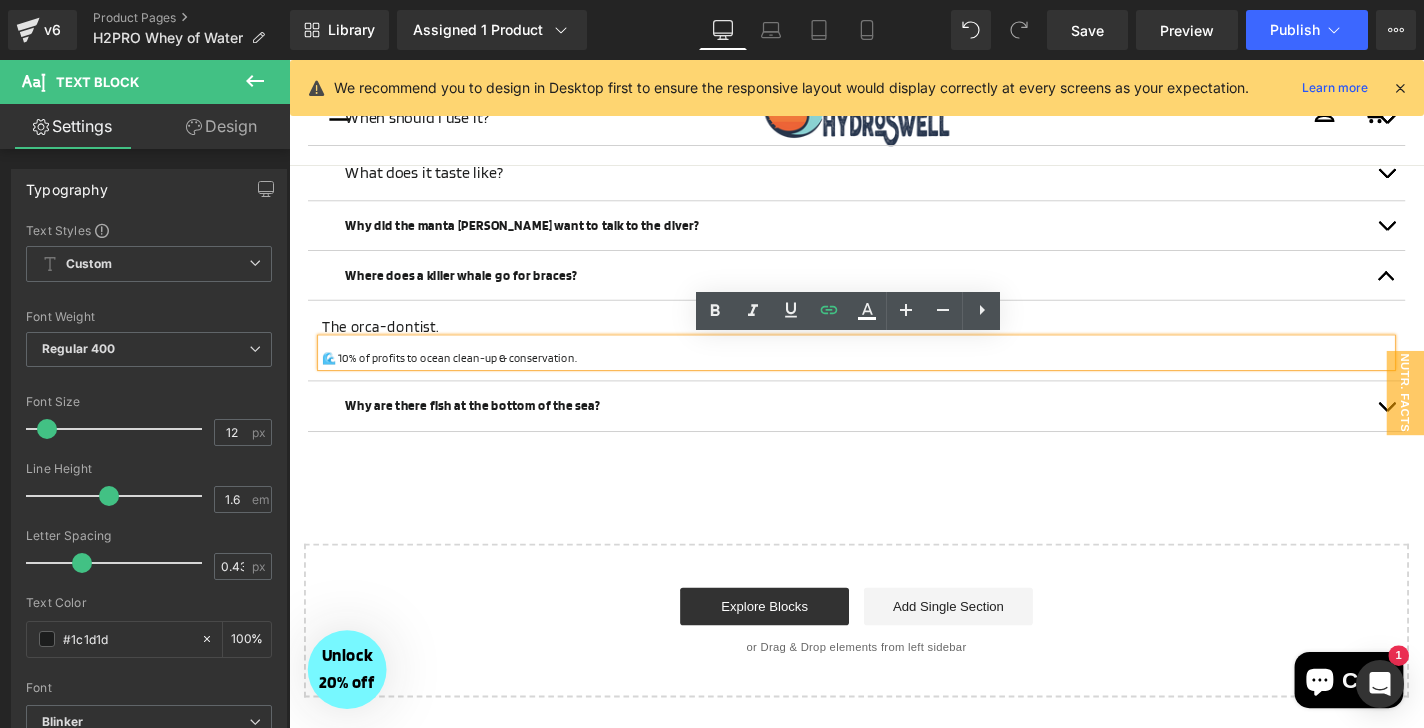 click on "‹" at bounding box center [894, -394] 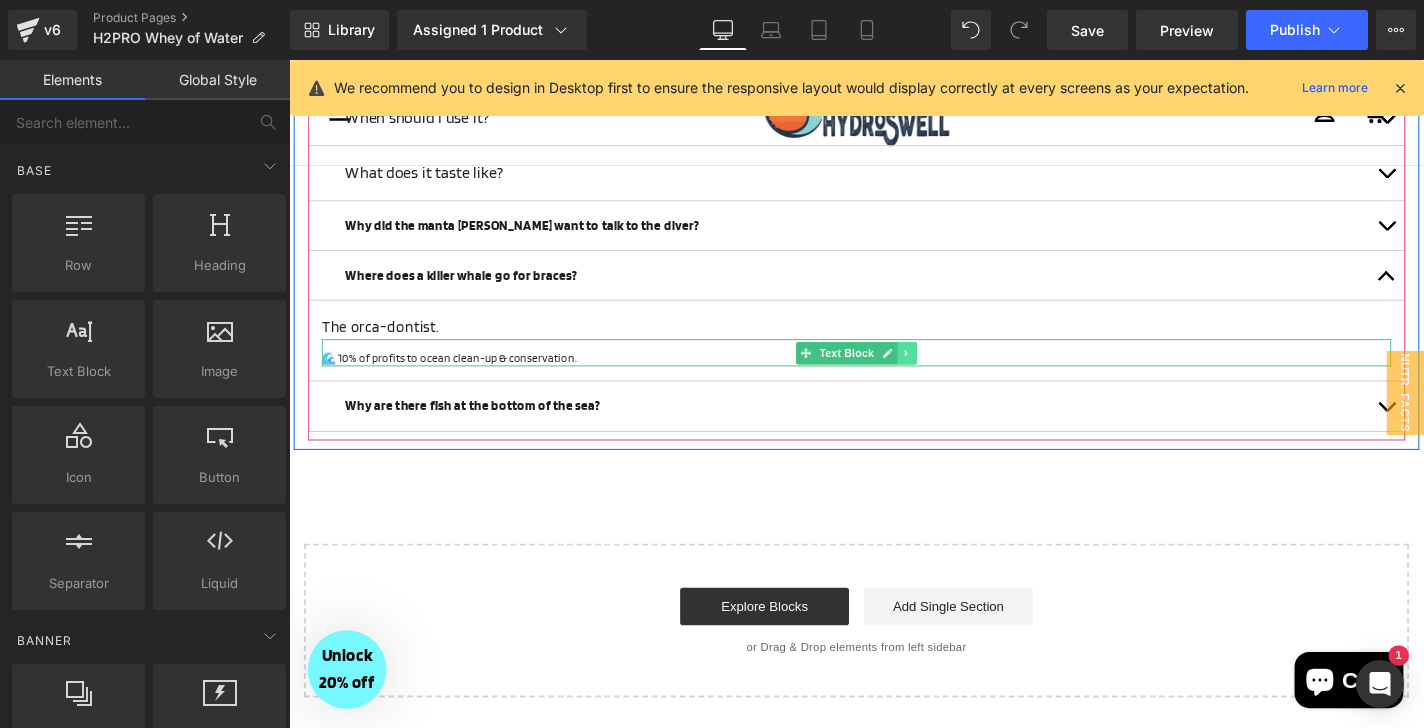 click 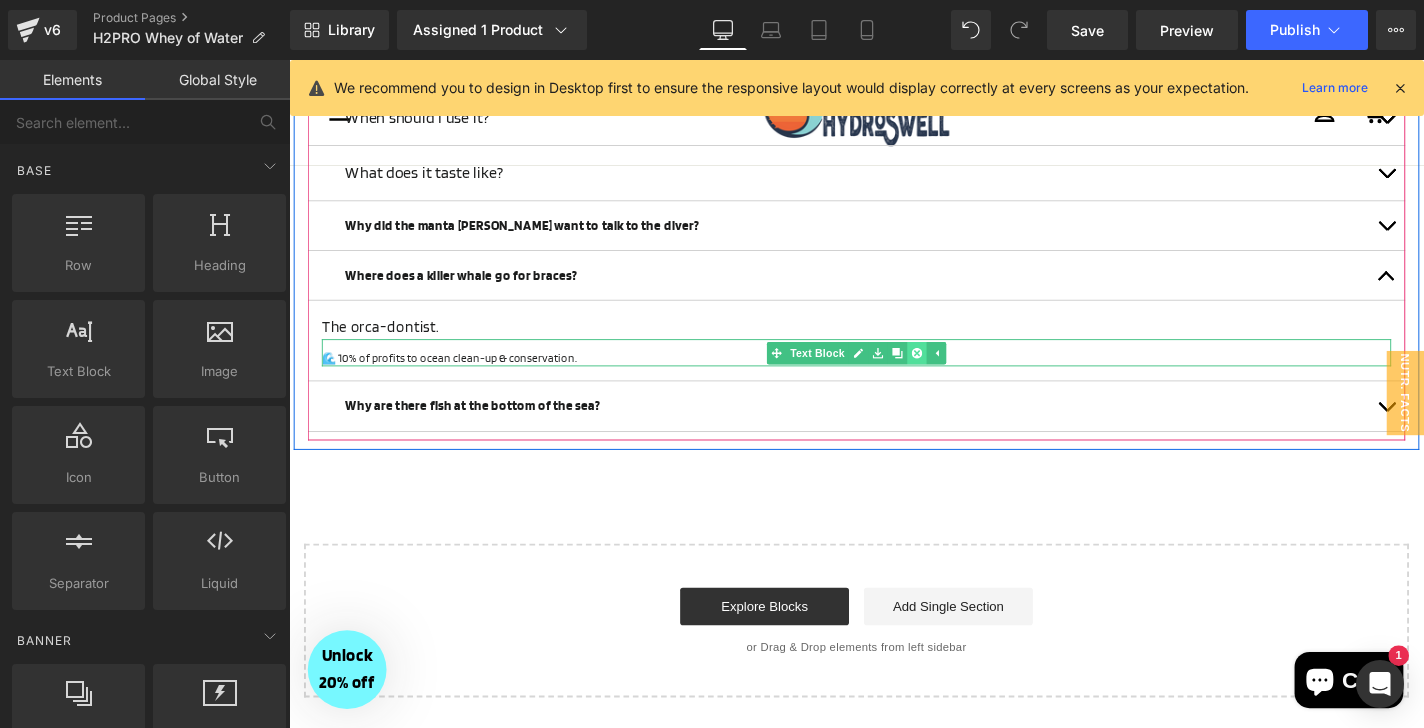 click 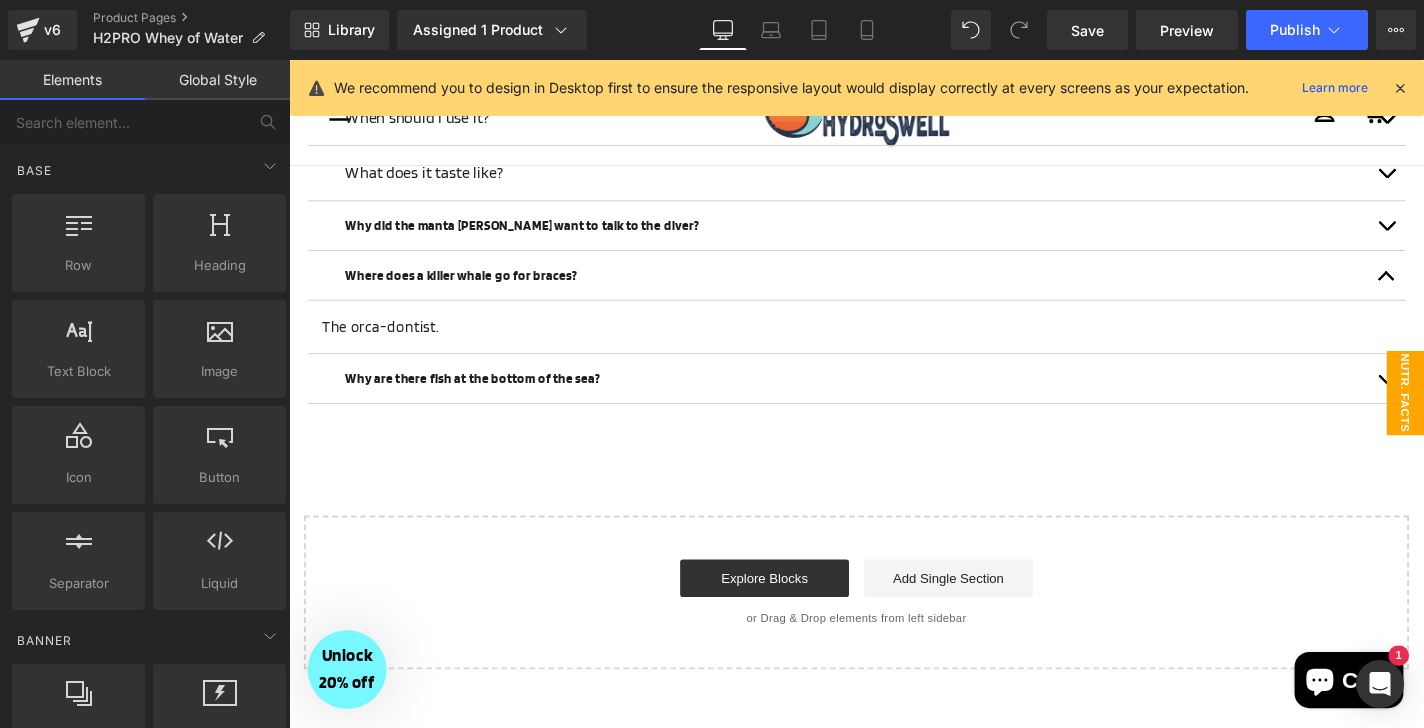 click on "Nutr. Facts" at bounding box center (1479, 415) 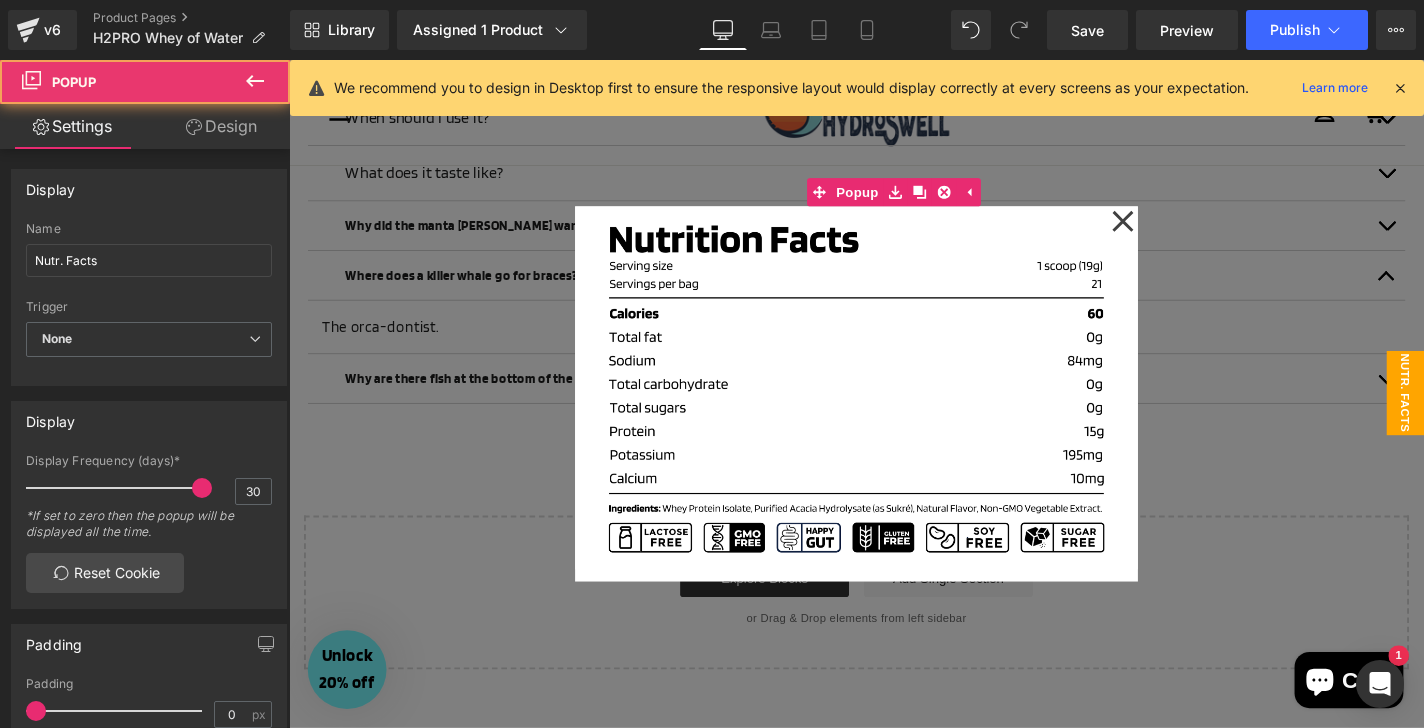 click at bounding box center (894, 416) 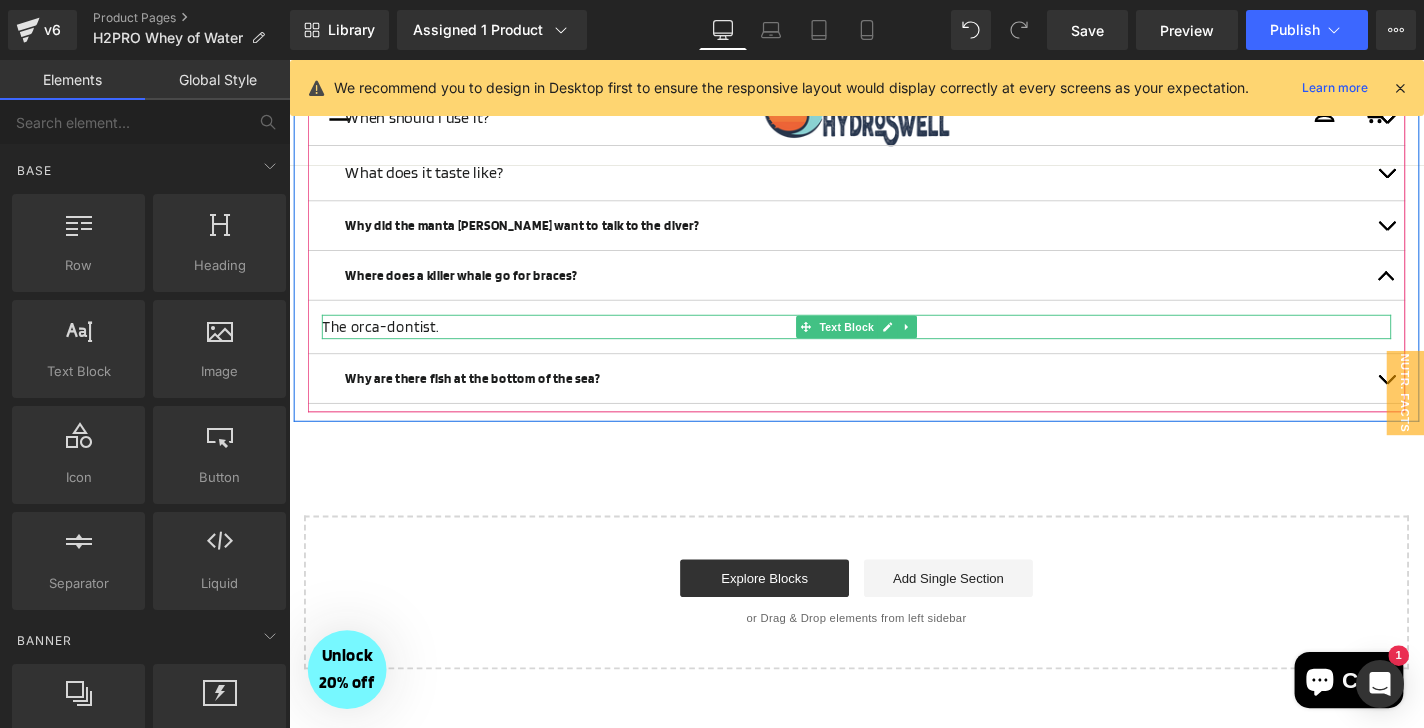 click on "The orca-dontist." at bounding box center [894, 345] 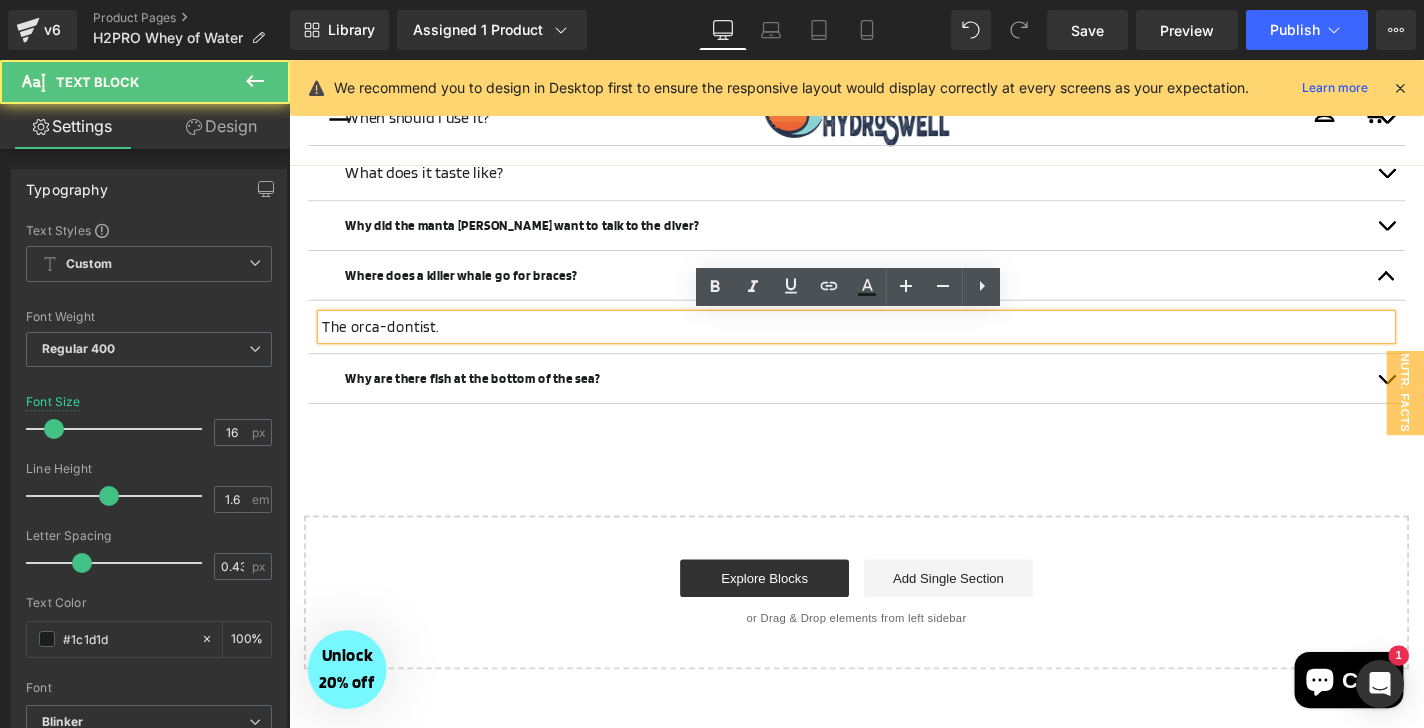 click on "The orca-dontist." at bounding box center [894, 345] 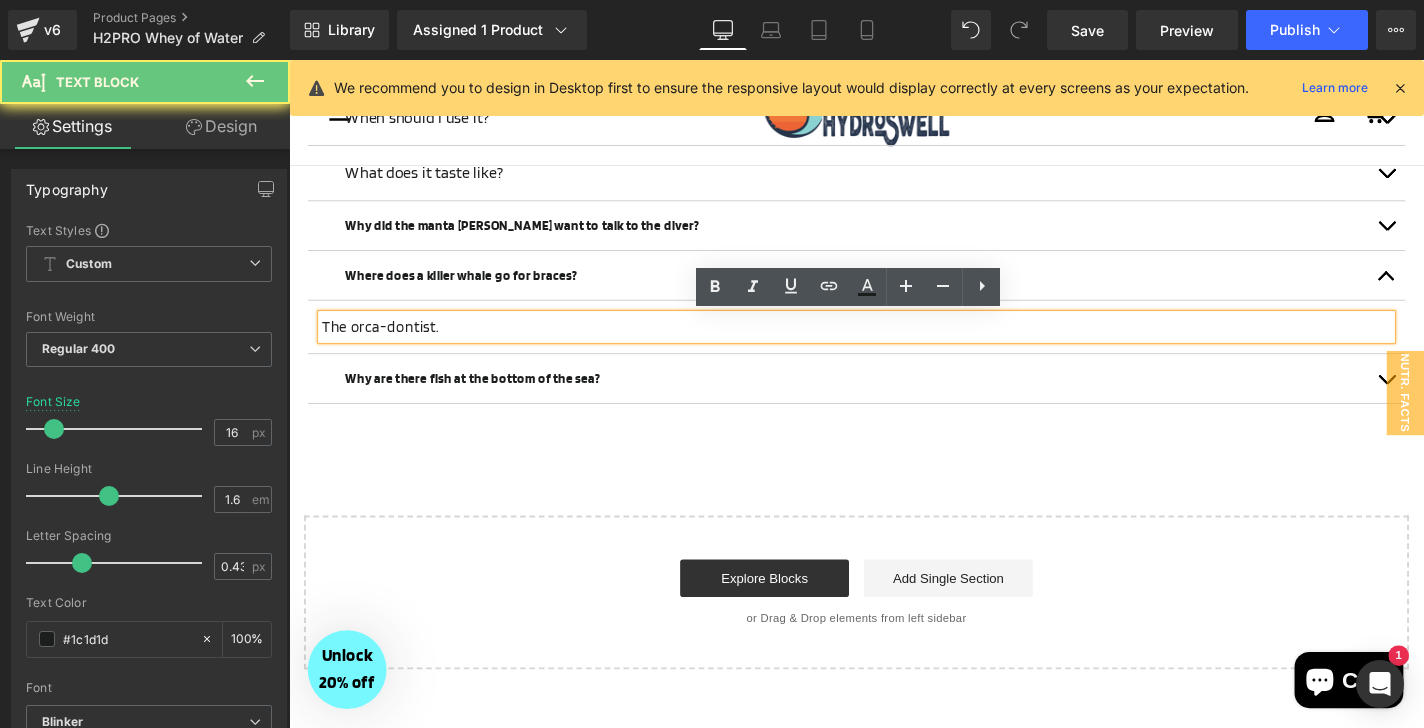 type 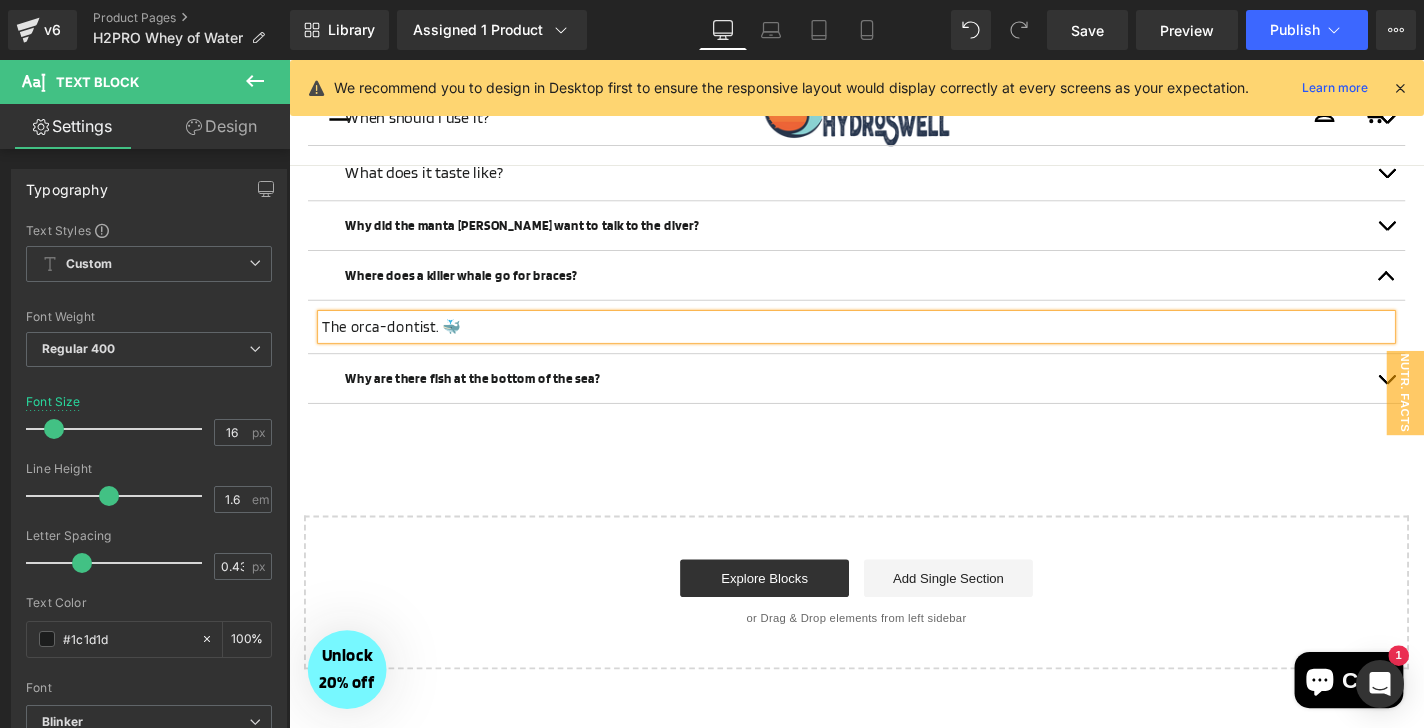 click at bounding box center [1459, 400] 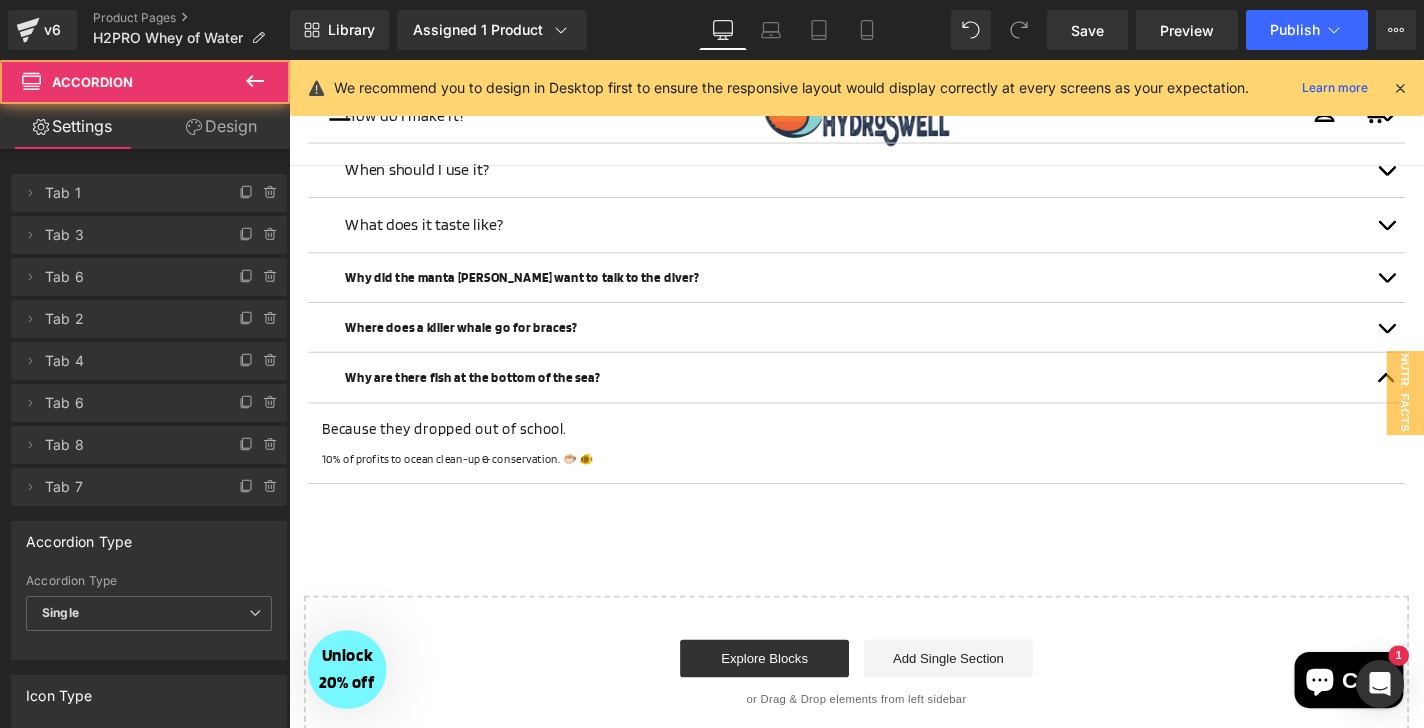 scroll, scrollTop: 1644, scrollLeft: 0, axis: vertical 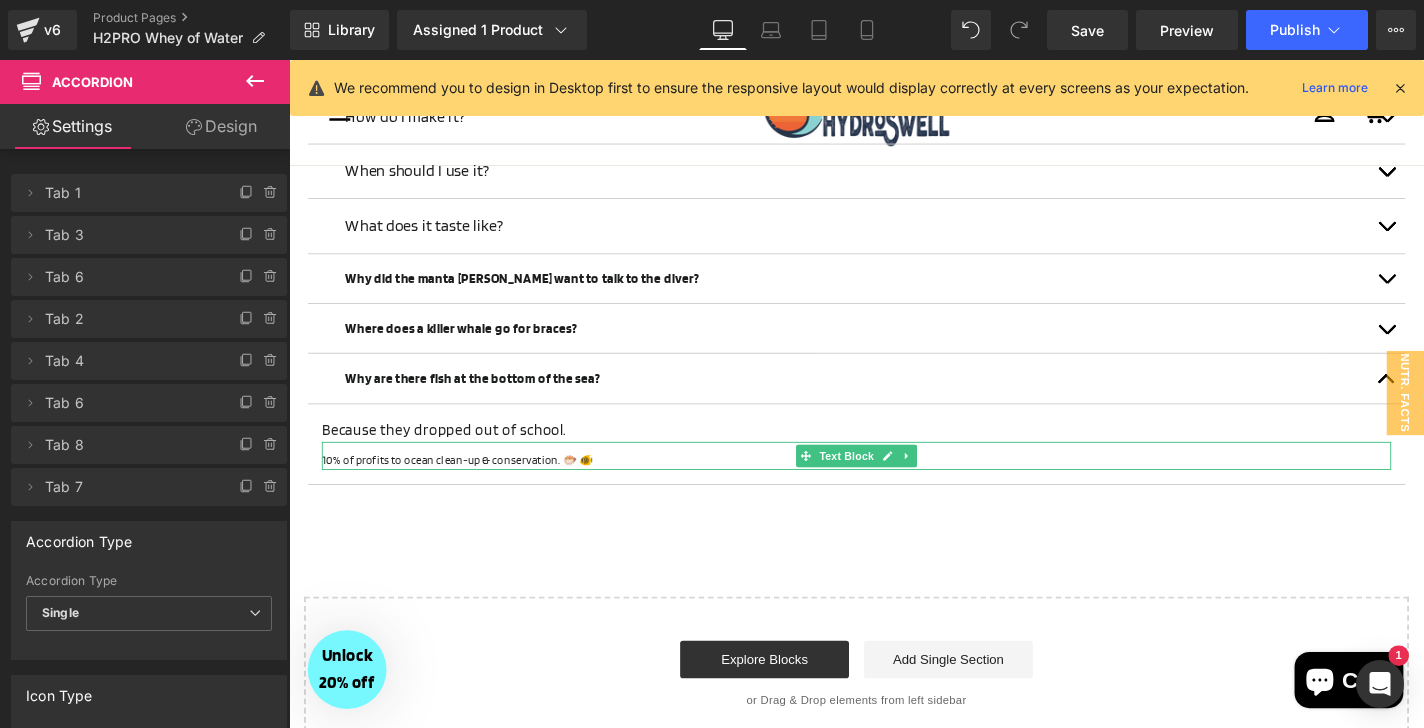 click on "10% of profits to ocean clean-up & conservation. 🐡 🐠" at bounding box center (894, 486) 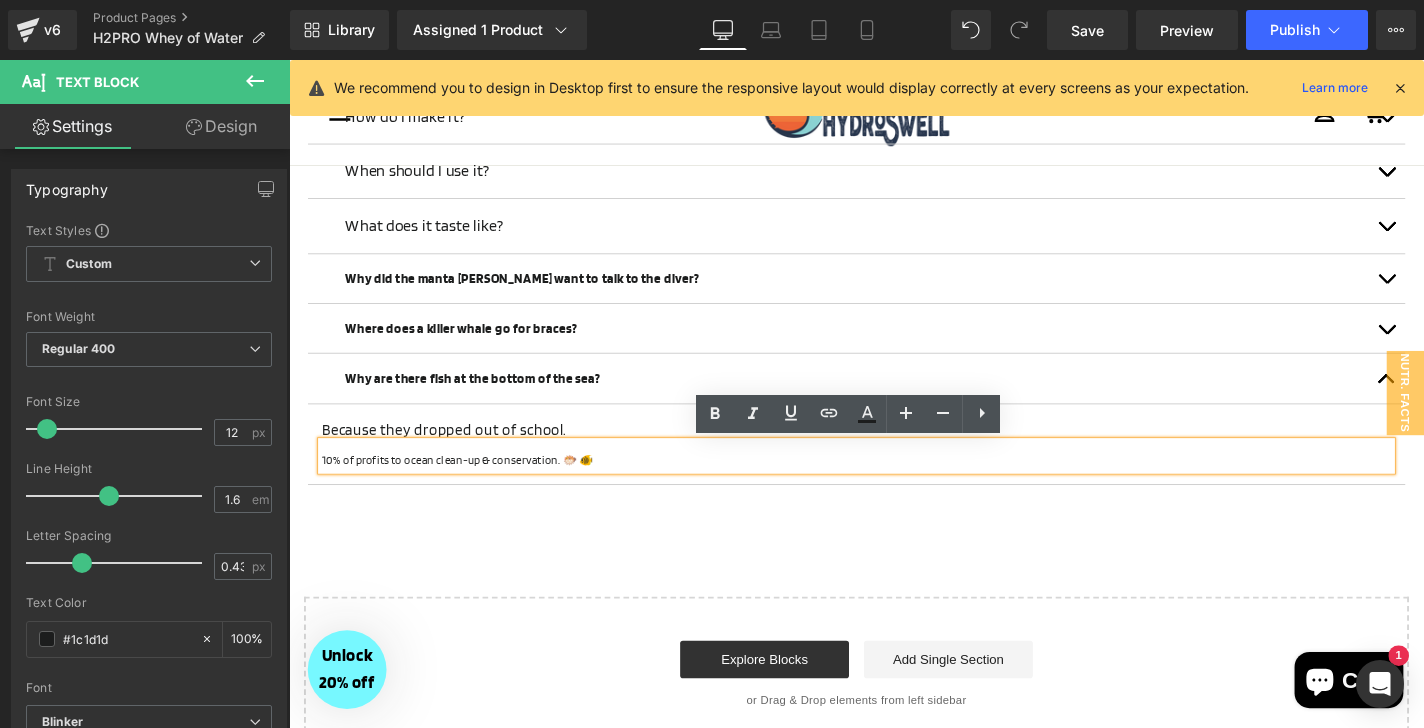click on "10% of profits to ocean clean-up & conservation. 🐡 🐠" at bounding box center [894, 486] 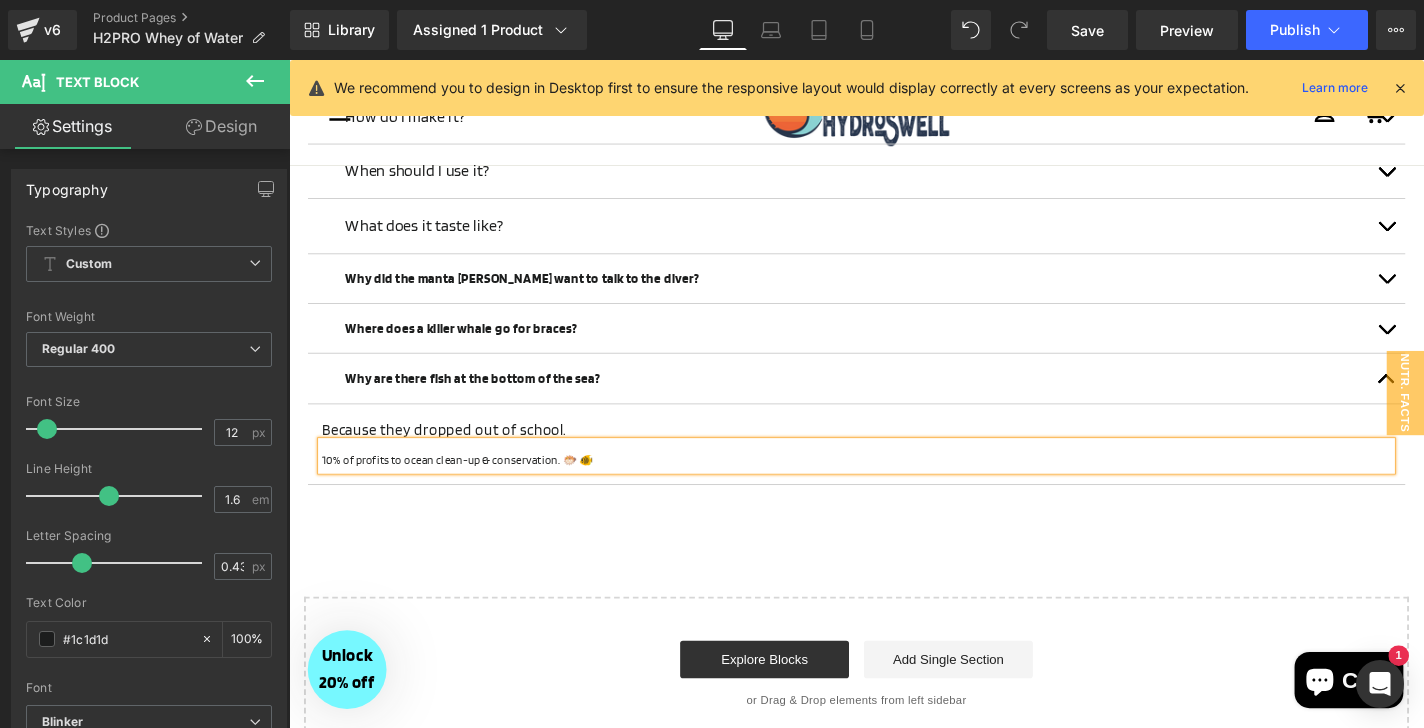 copy on "🐡 🐠" 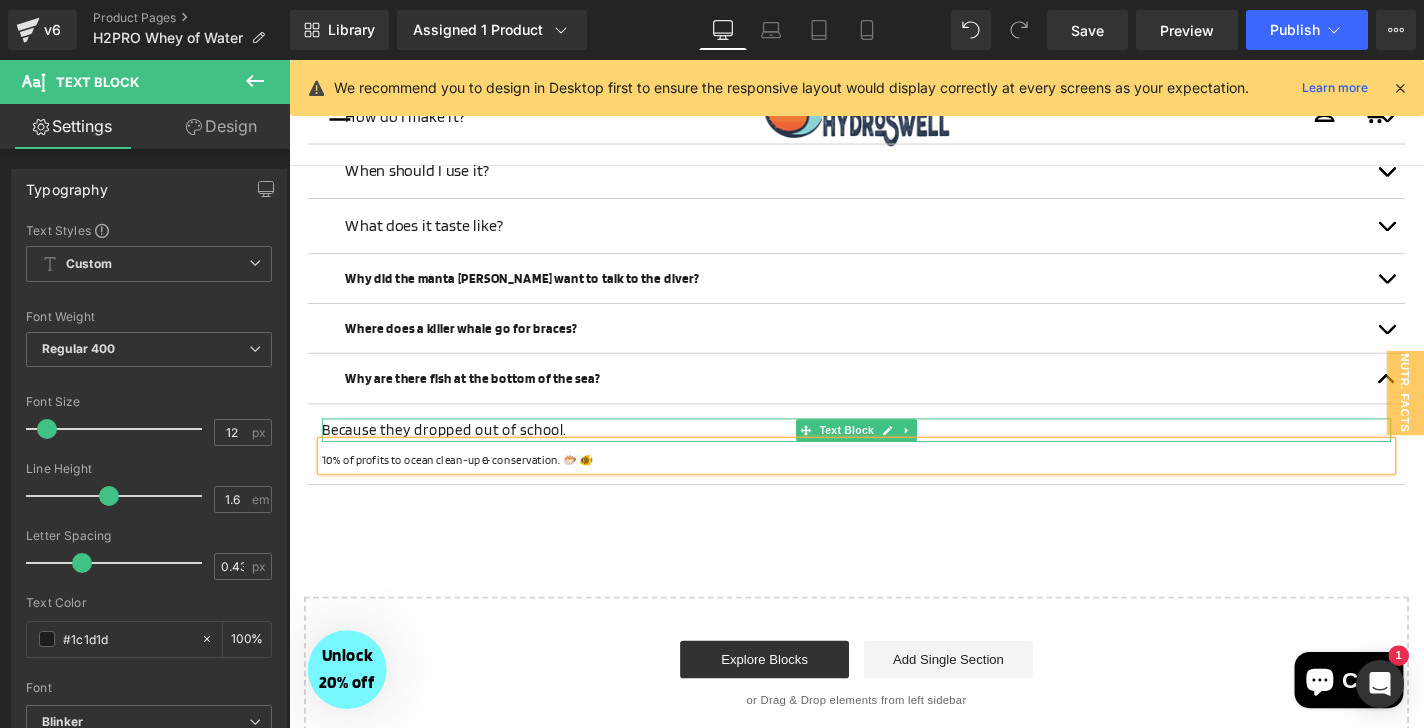 click on "Because they dropped out of school." at bounding box center [894, 455] 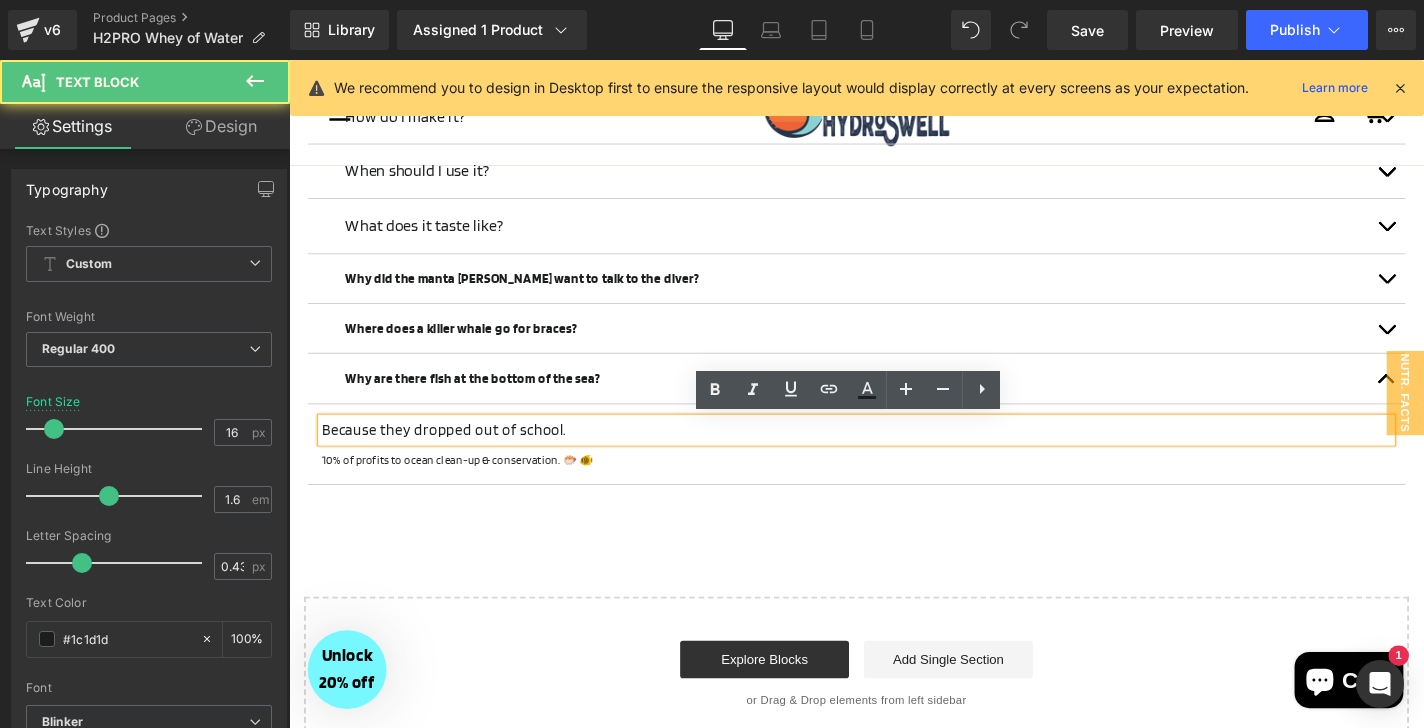 click on "Because they dropped out of school." at bounding box center (894, 455) 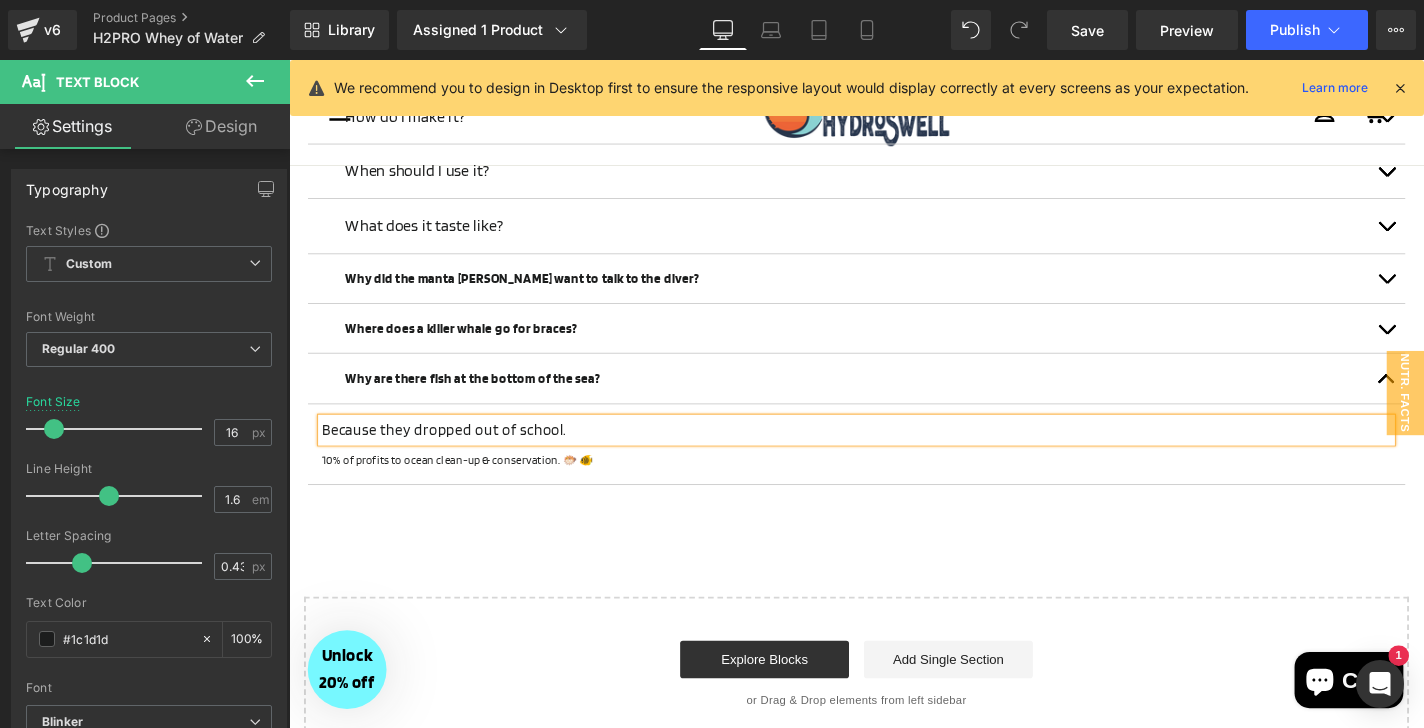 paste 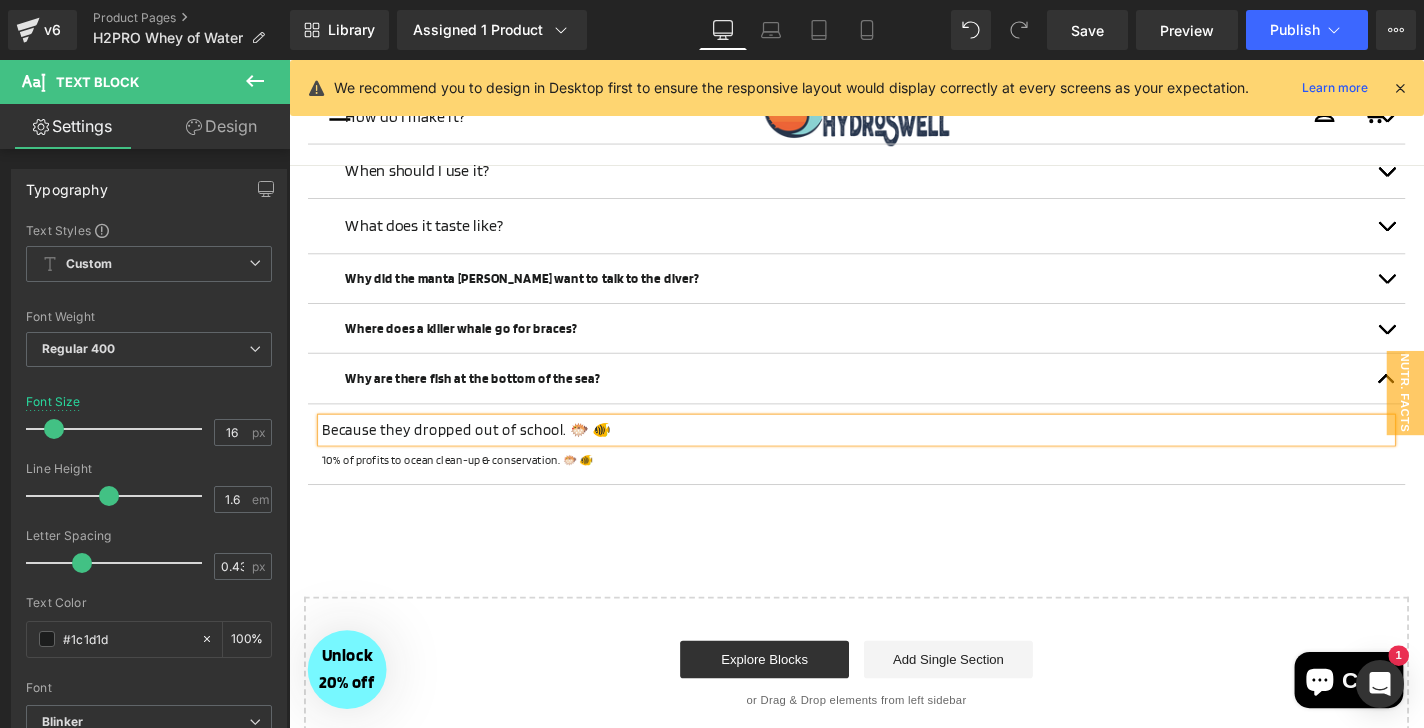 click on "Because they dropped out of school. 🐡 🐠" at bounding box center [894, 455] 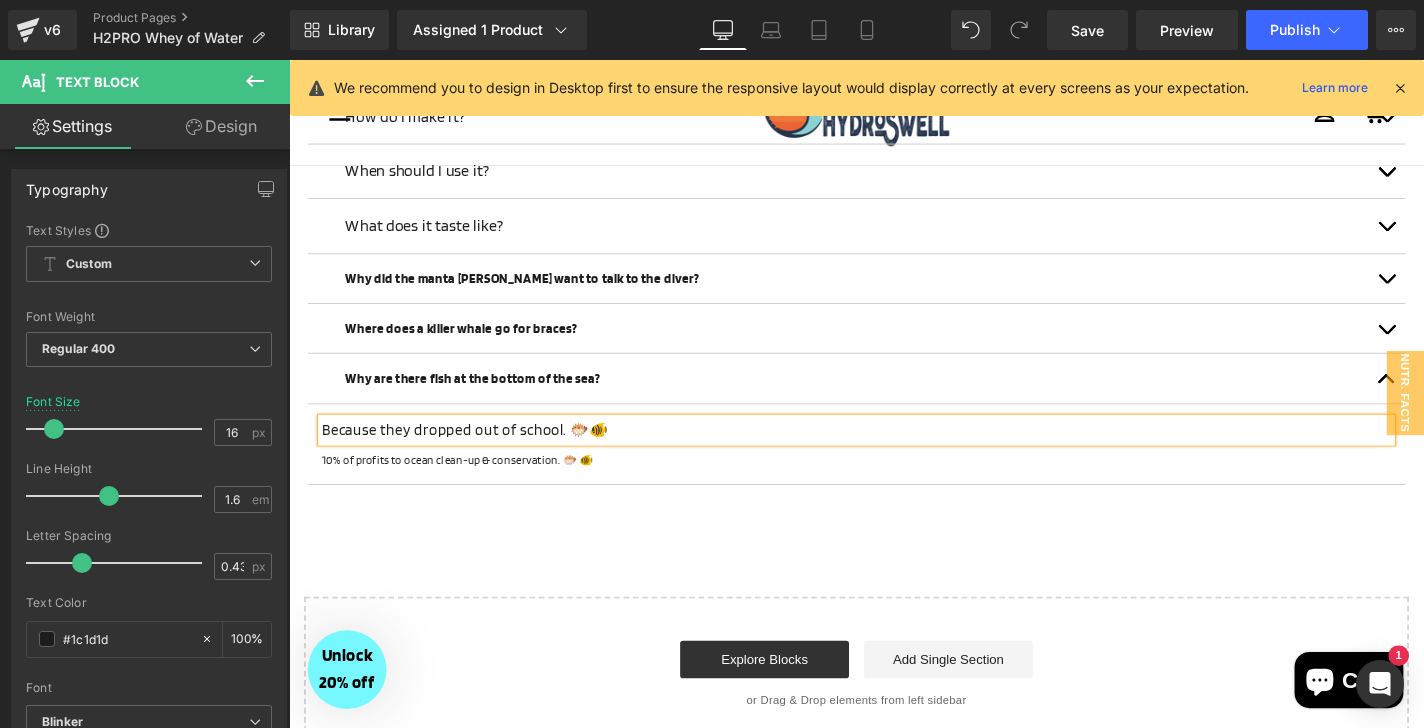 click on "‹" at bounding box center [894, -338] 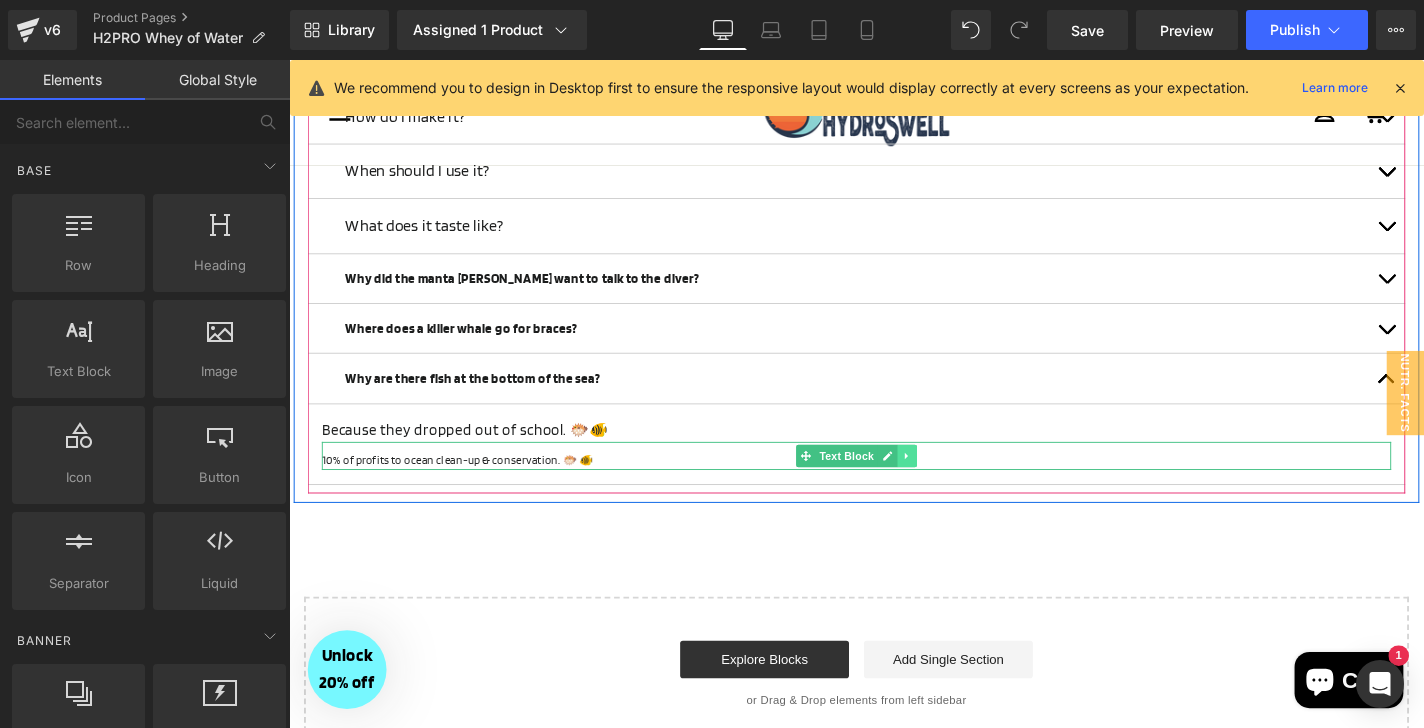click 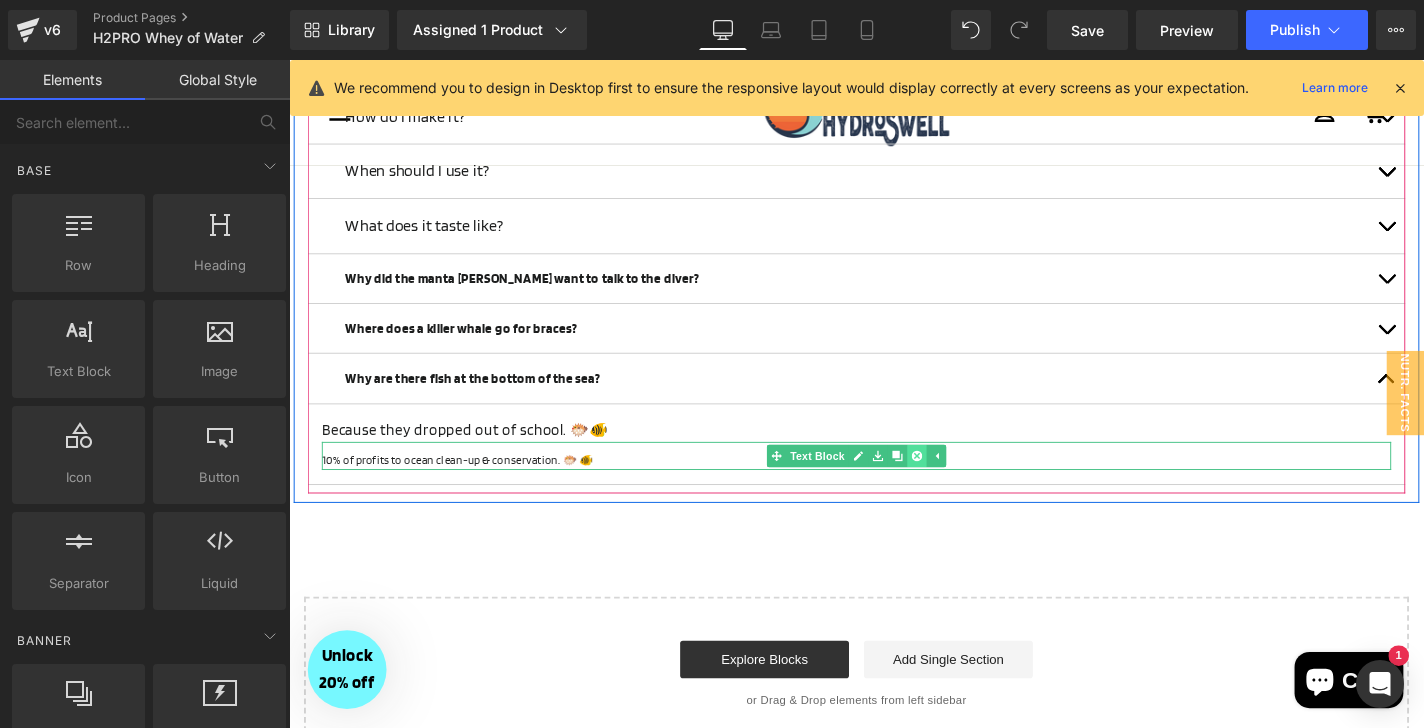 click at bounding box center [958, 482] 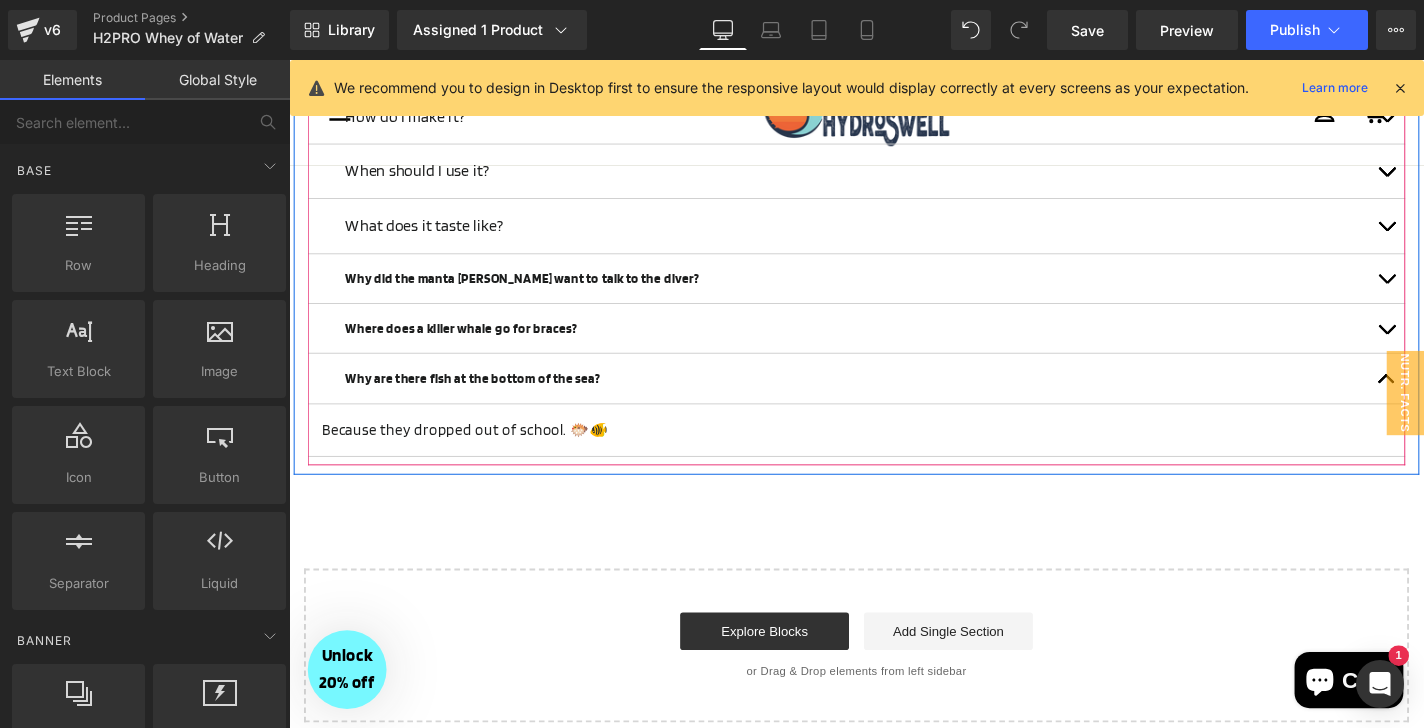 click at bounding box center [1459, 405] 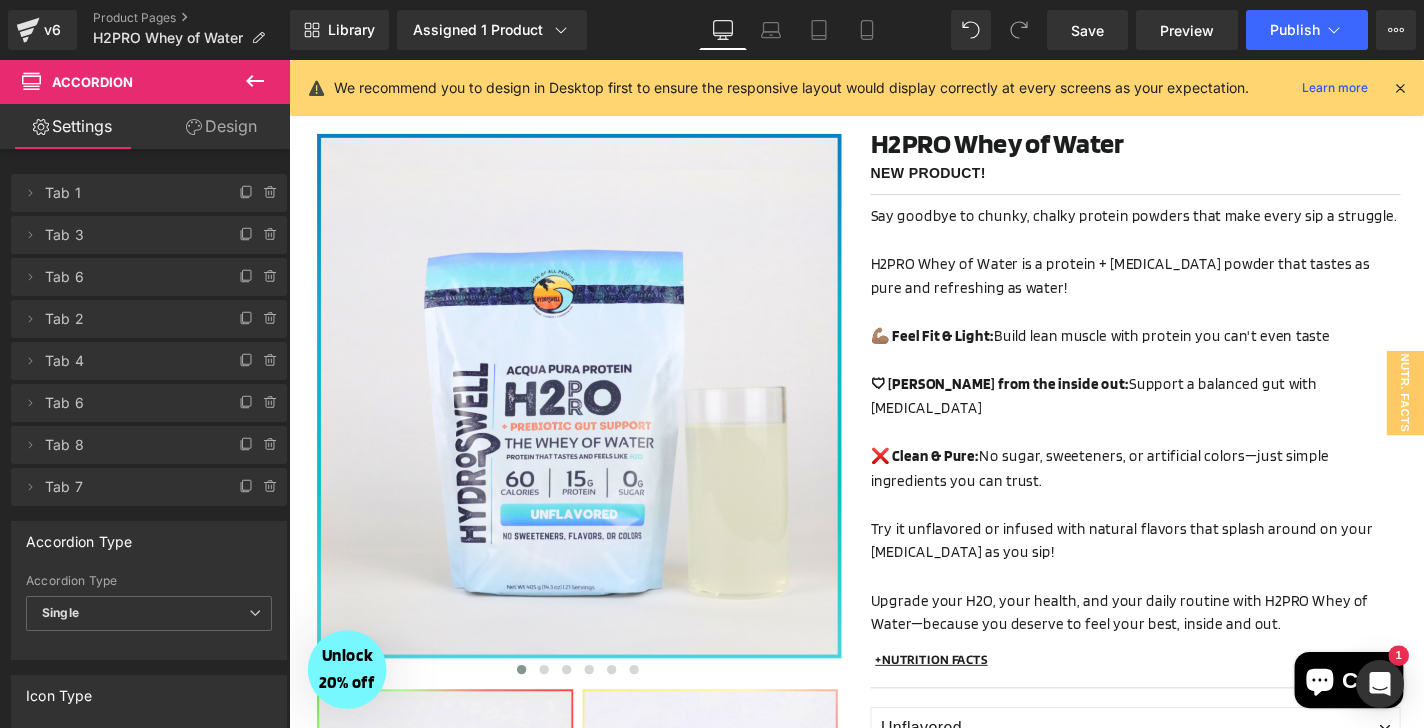 scroll, scrollTop: 0, scrollLeft: 0, axis: both 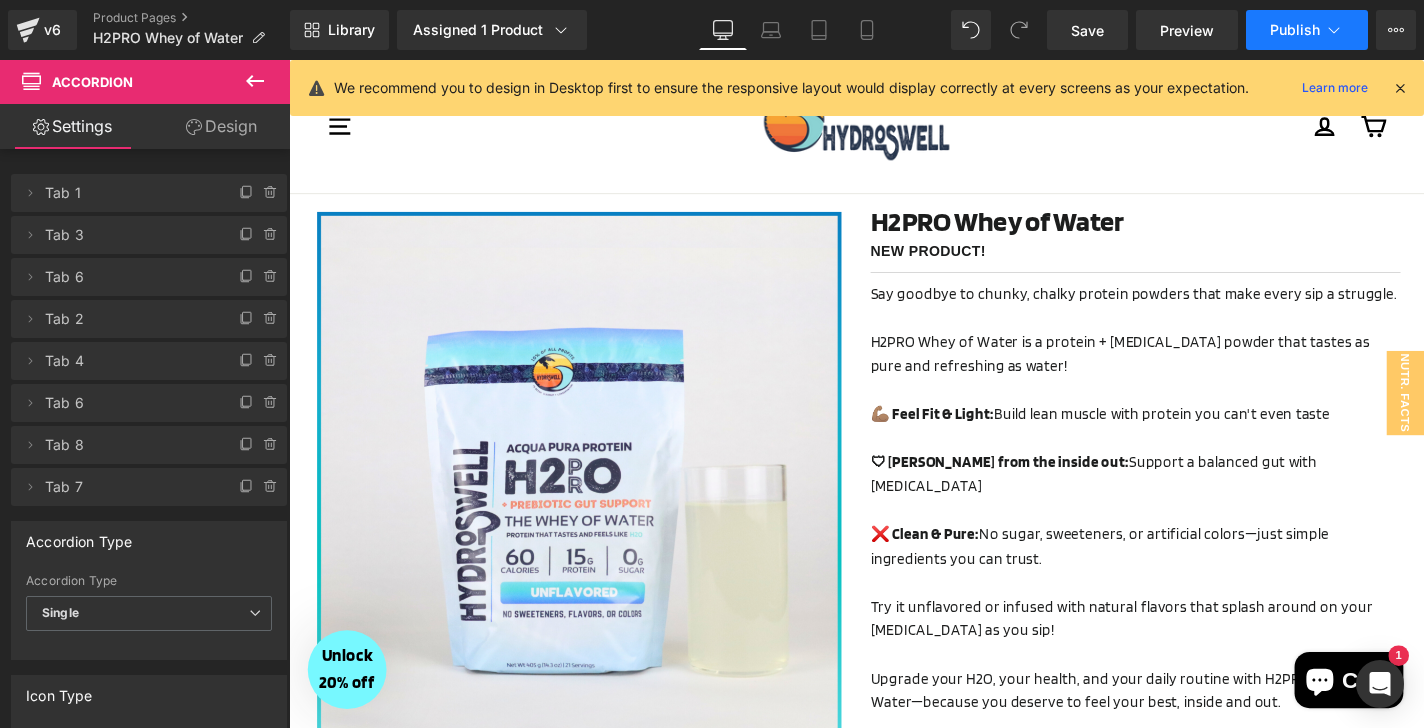 click on "Publish" at bounding box center [1295, 30] 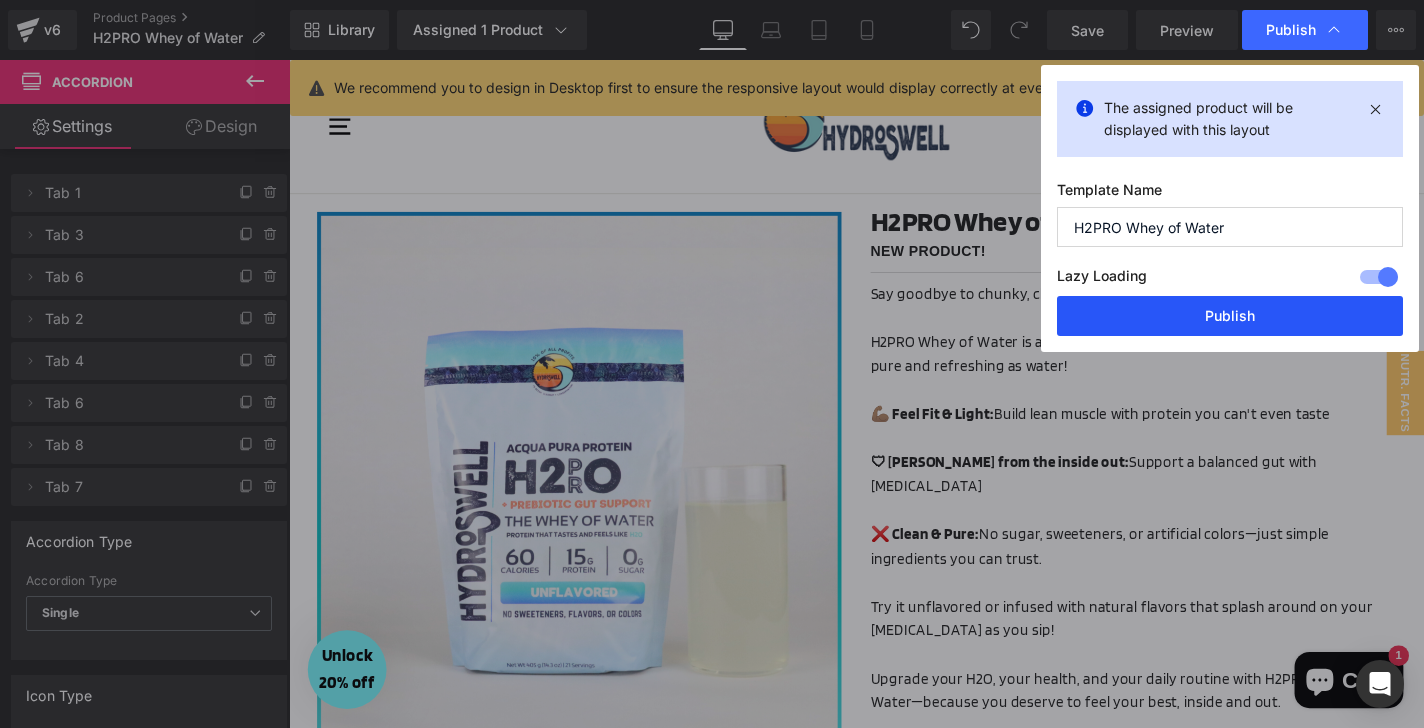 click on "Publish" at bounding box center (1230, 316) 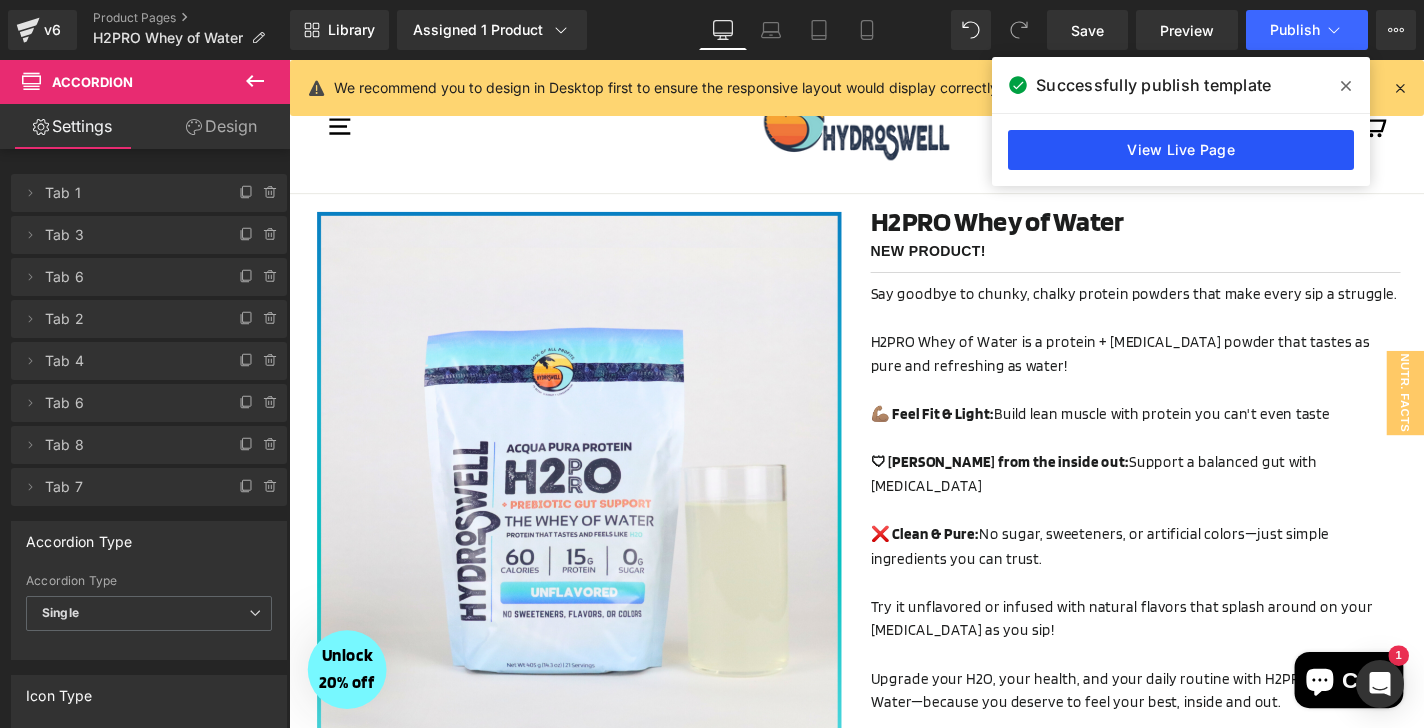 click on "View Live Page" at bounding box center [1181, 150] 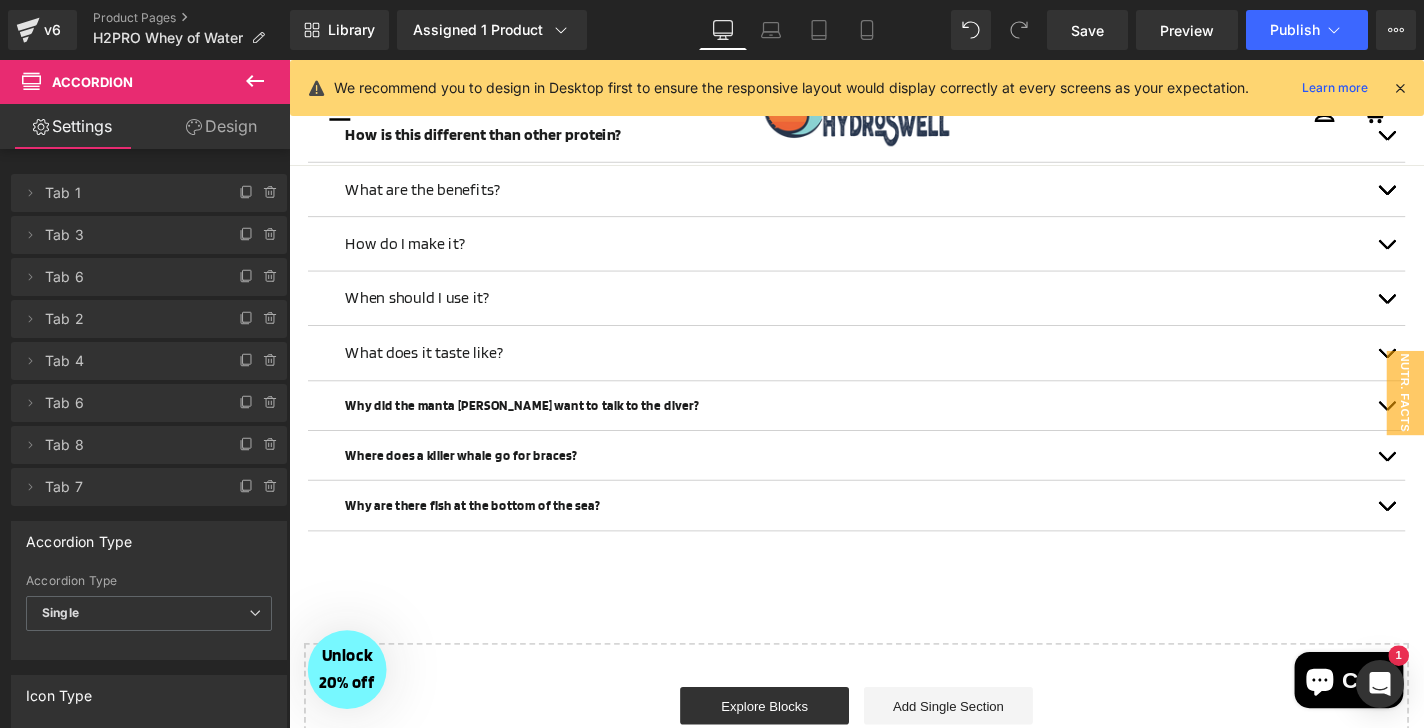 scroll, scrollTop: 1446, scrollLeft: 0, axis: vertical 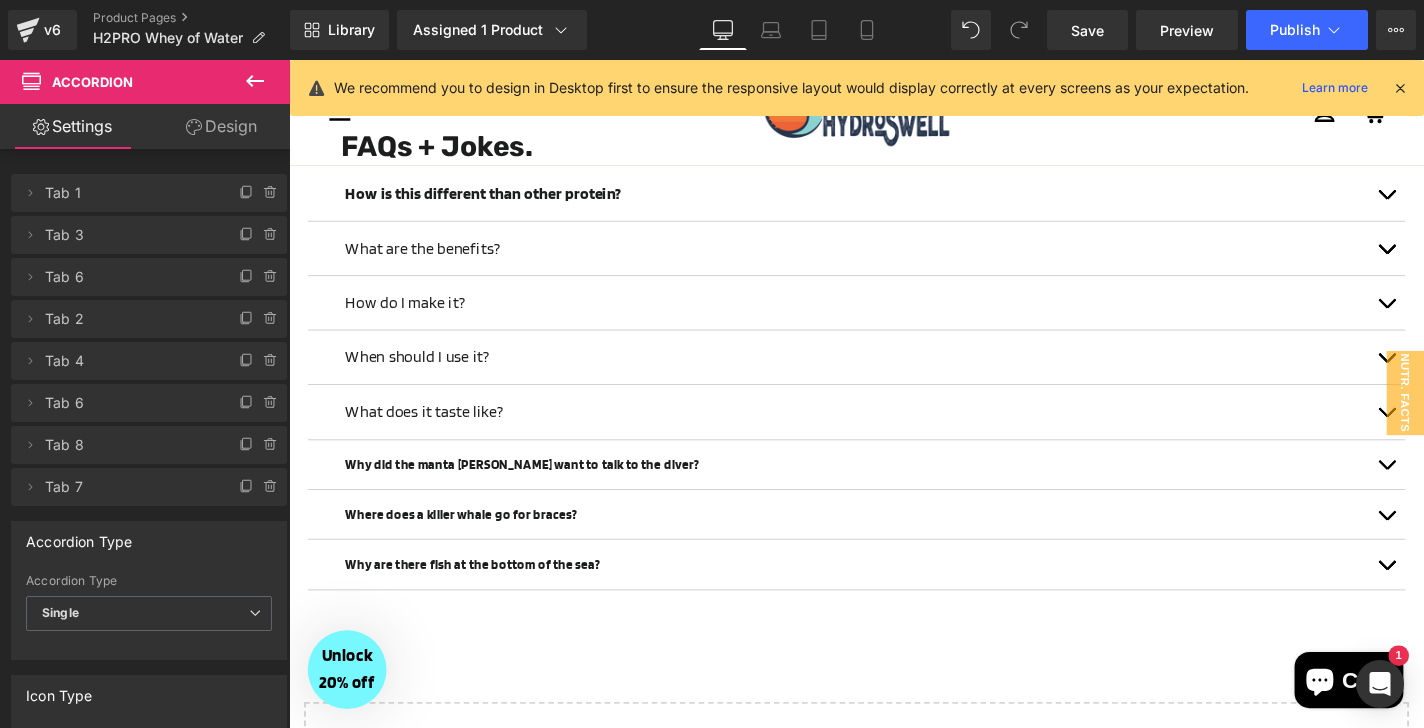 click at bounding box center [840, 491] 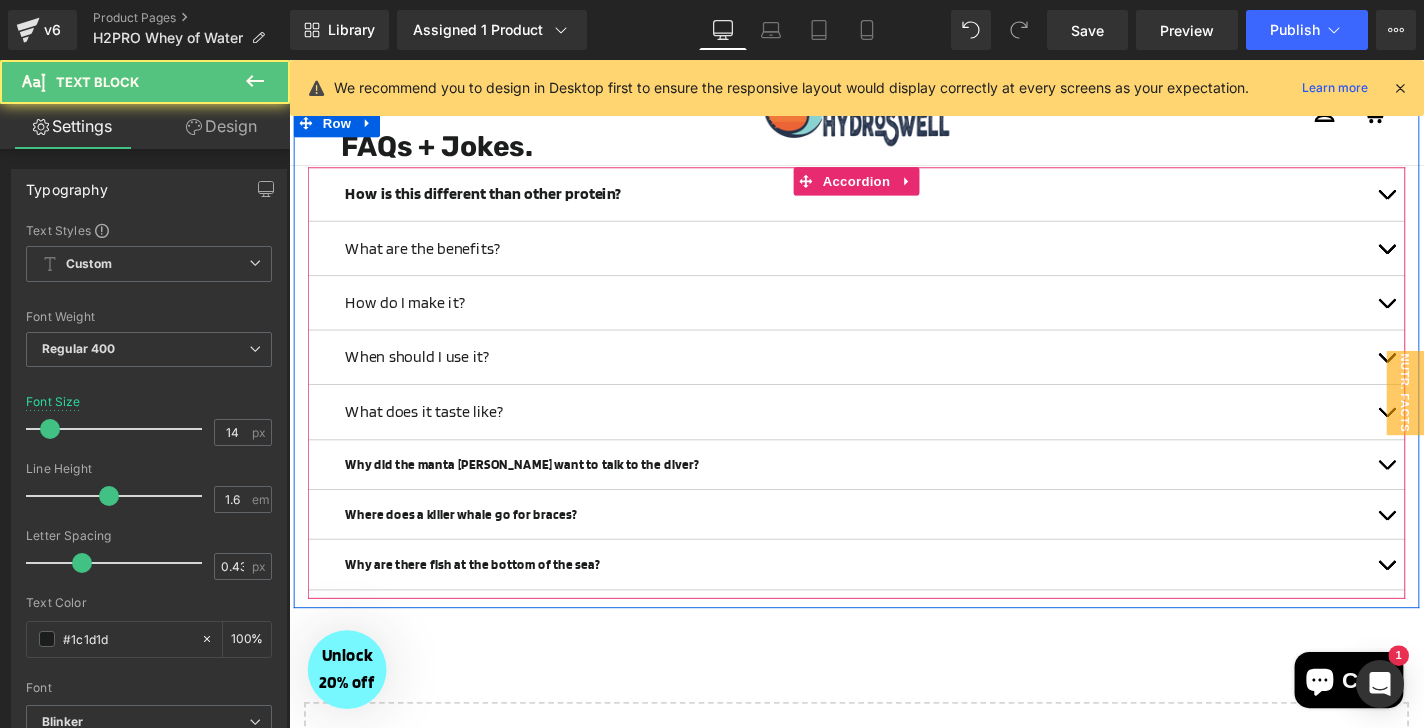 click at bounding box center (1459, 496) 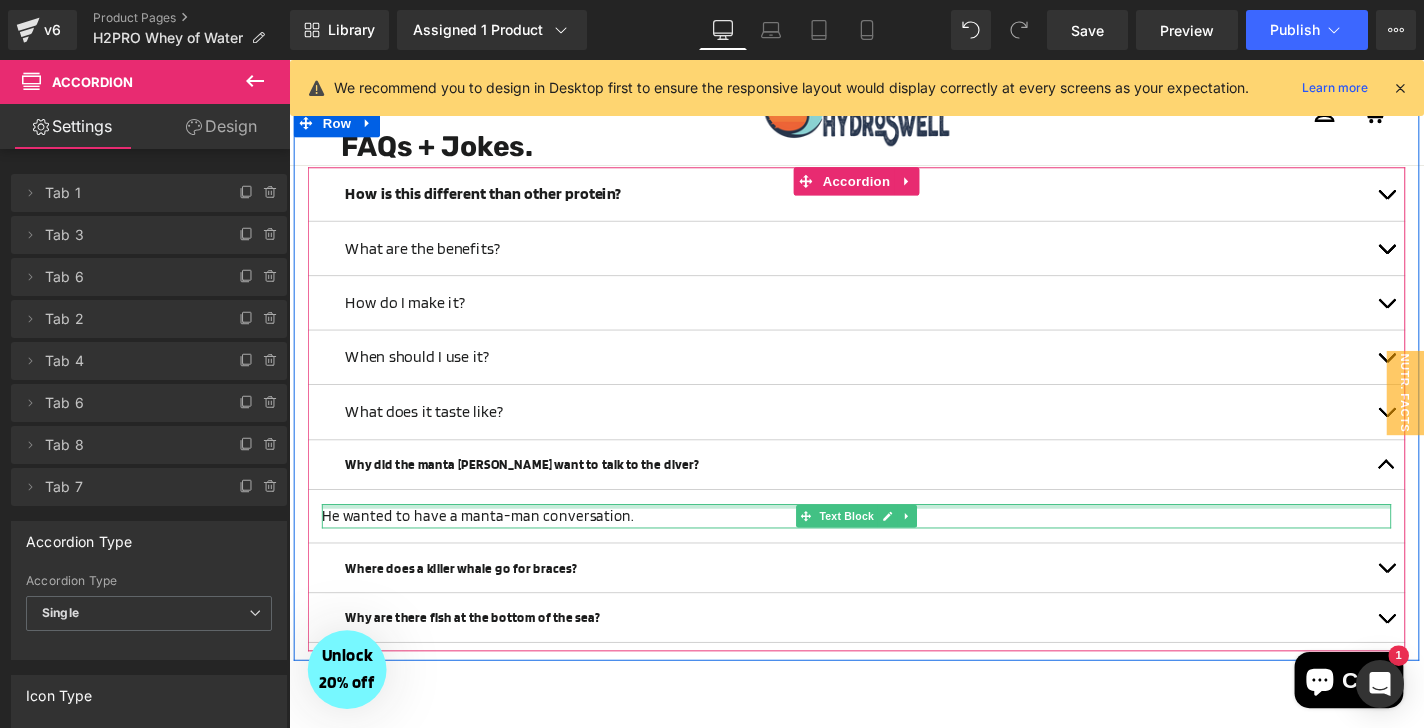 click at bounding box center [894, 535] 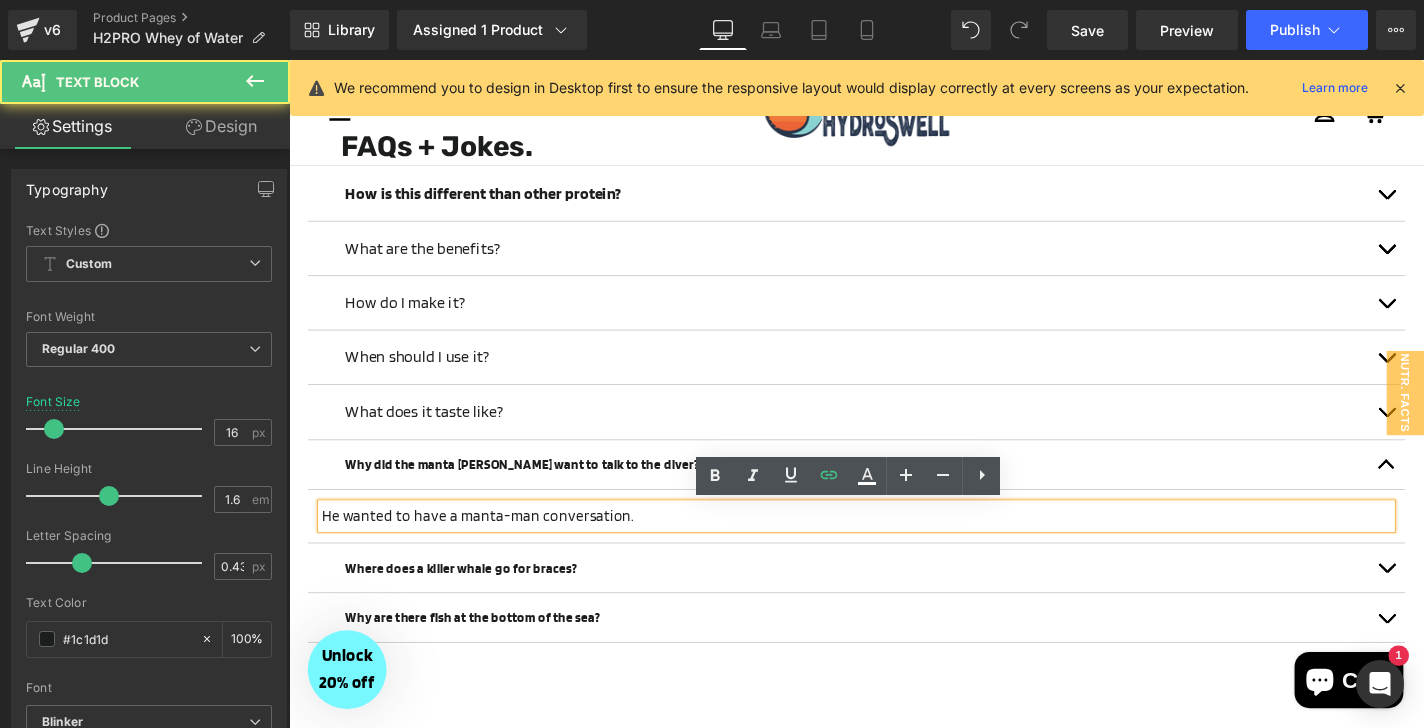 click on "He wanted to have a manta-man conversation." at bounding box center (894, 546) 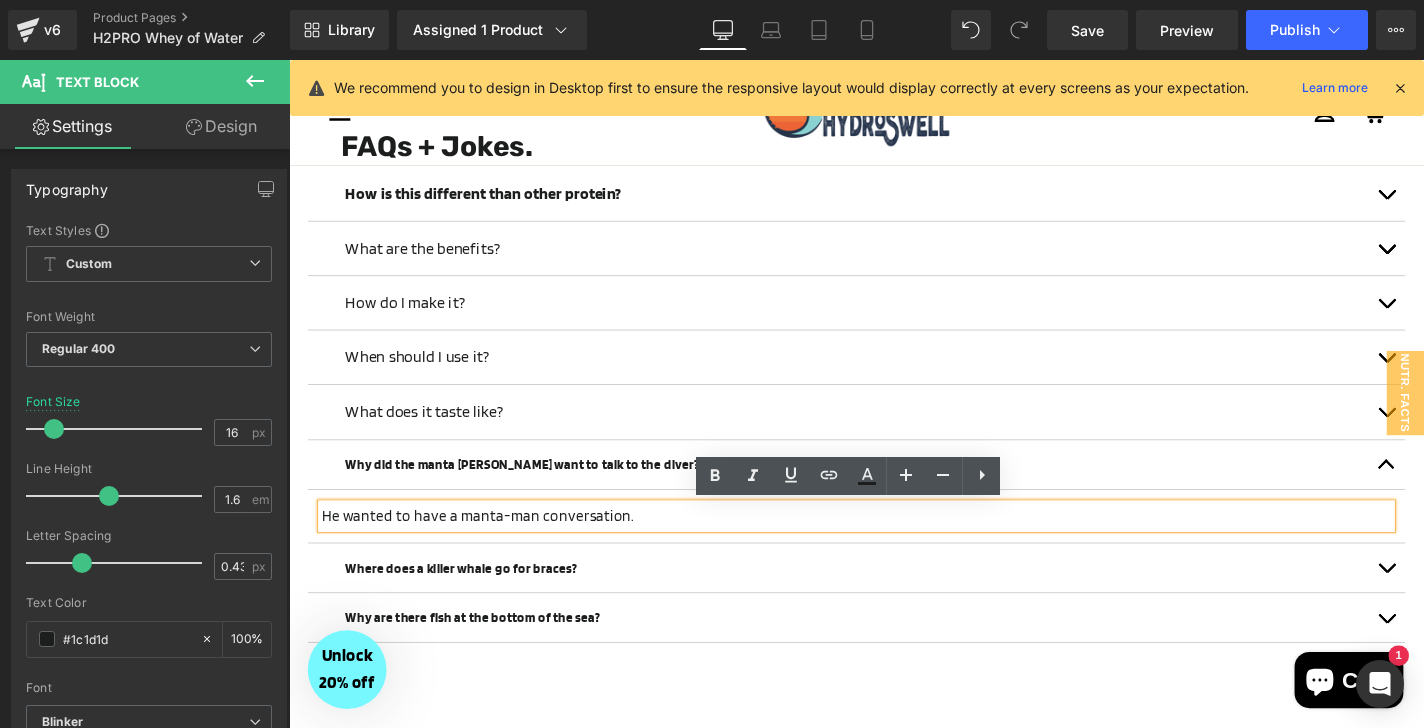 type 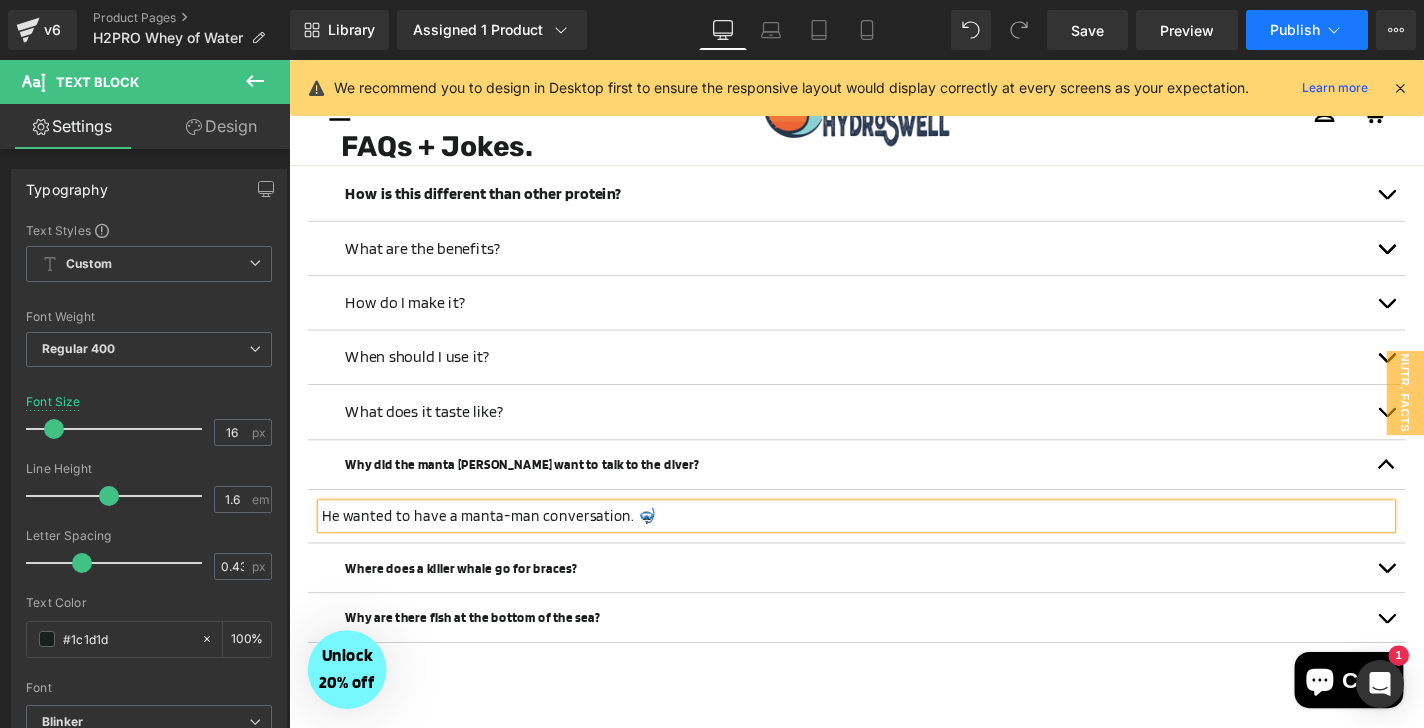click on "Publish" at bounding box center (1307, 30) 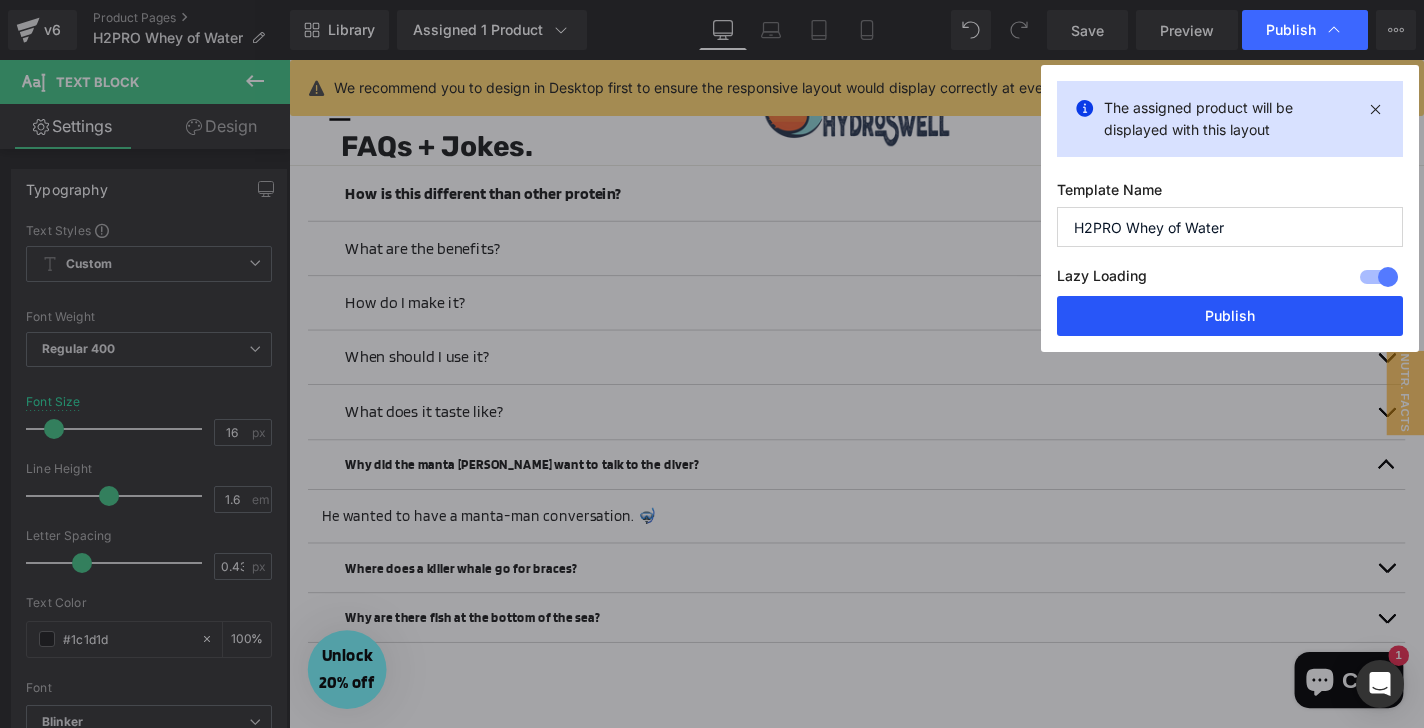 click on "Publish" at bounding box center [1230, 316] 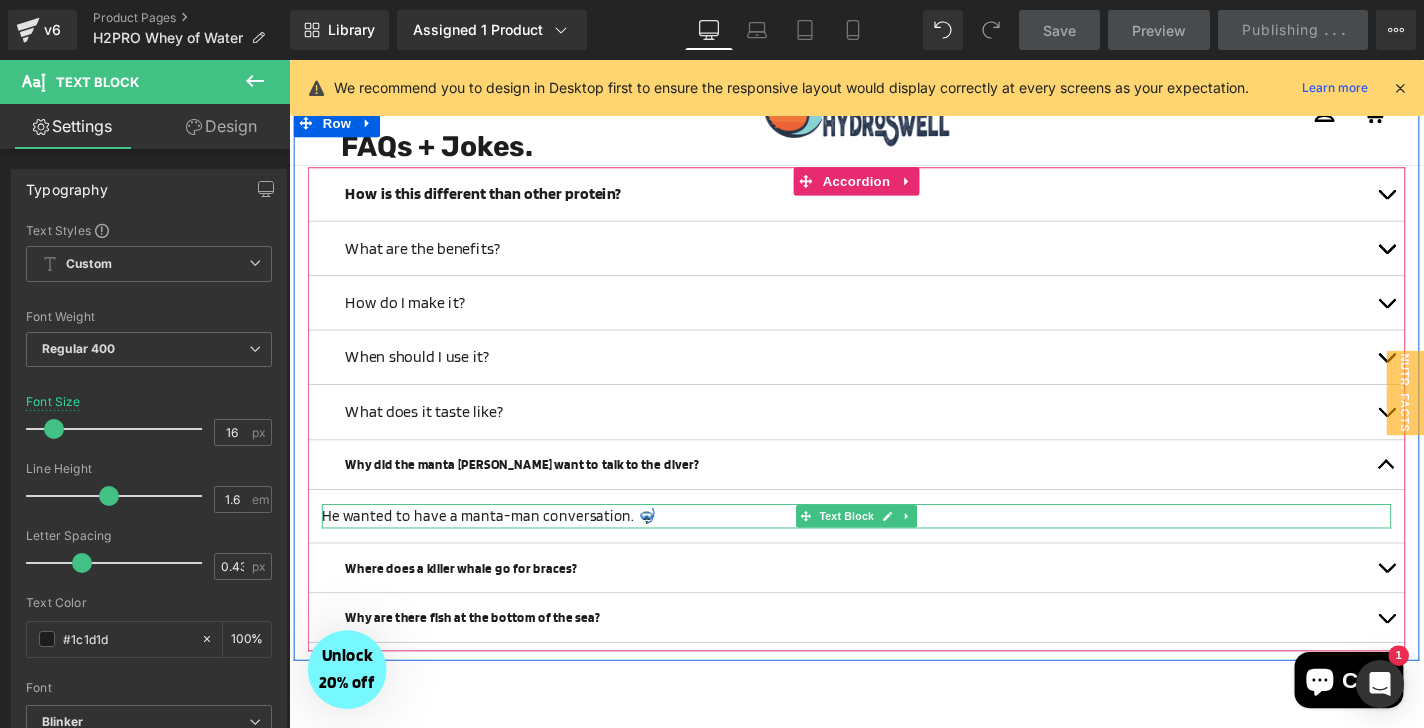 click on "He wanted to have a manta-man conversation. 🤿" at bounding box center (894, 546) 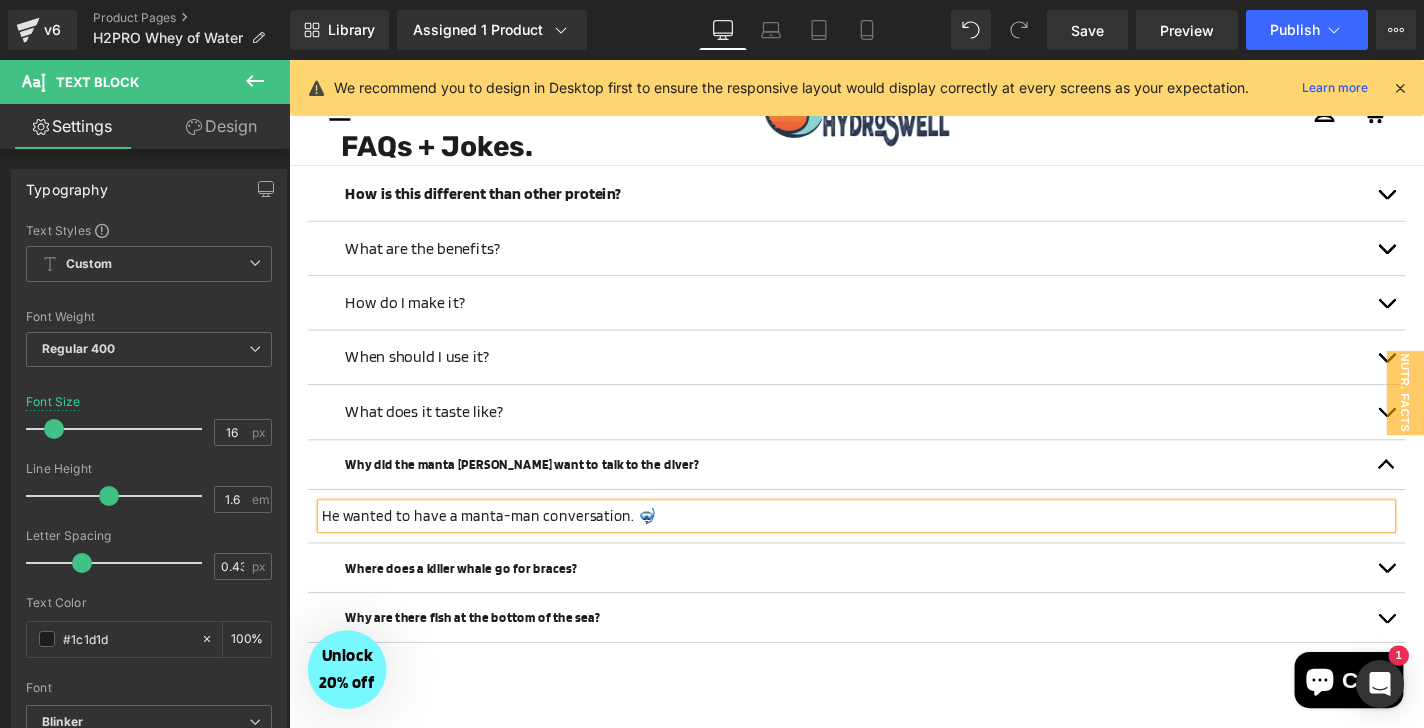 click on "Why are there fish at the bottom of the sea? Text Block" at bounding box center [894, 654] 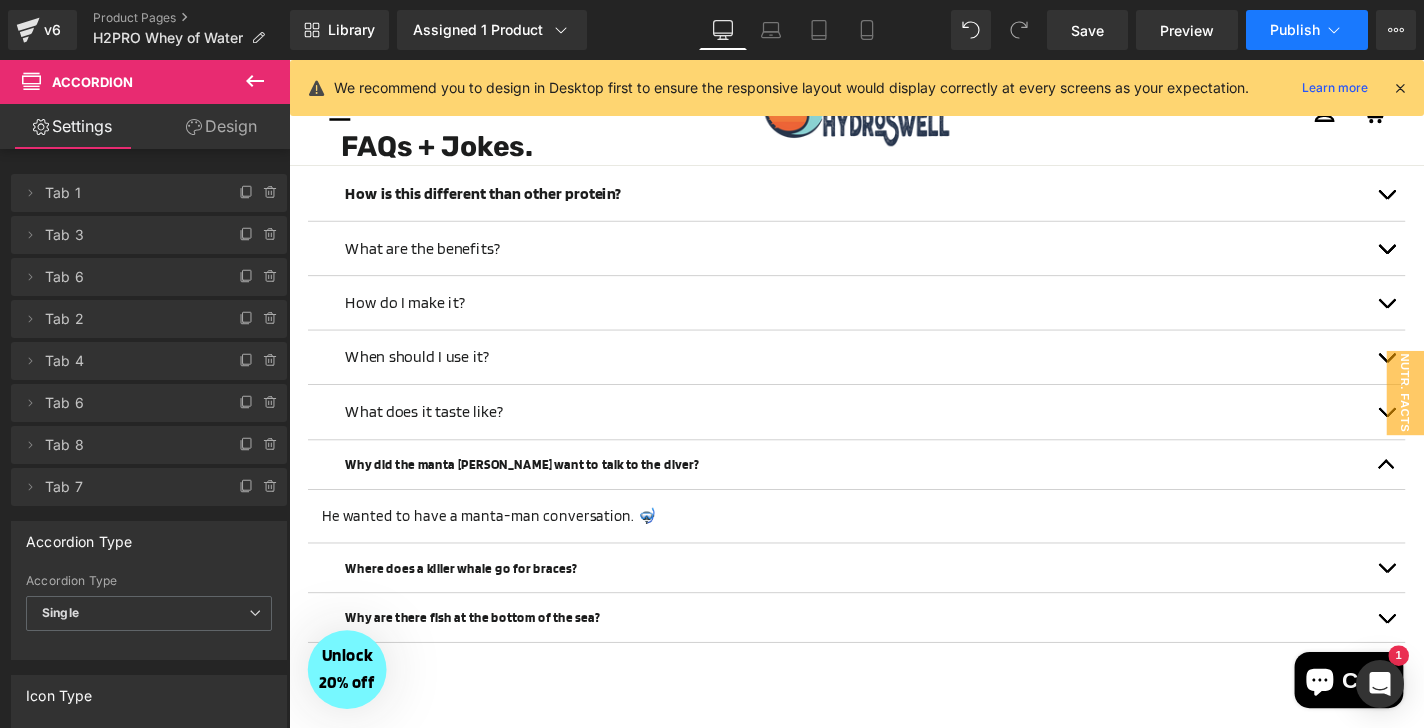 click on "Publish" at bounding box center [1295, 30] 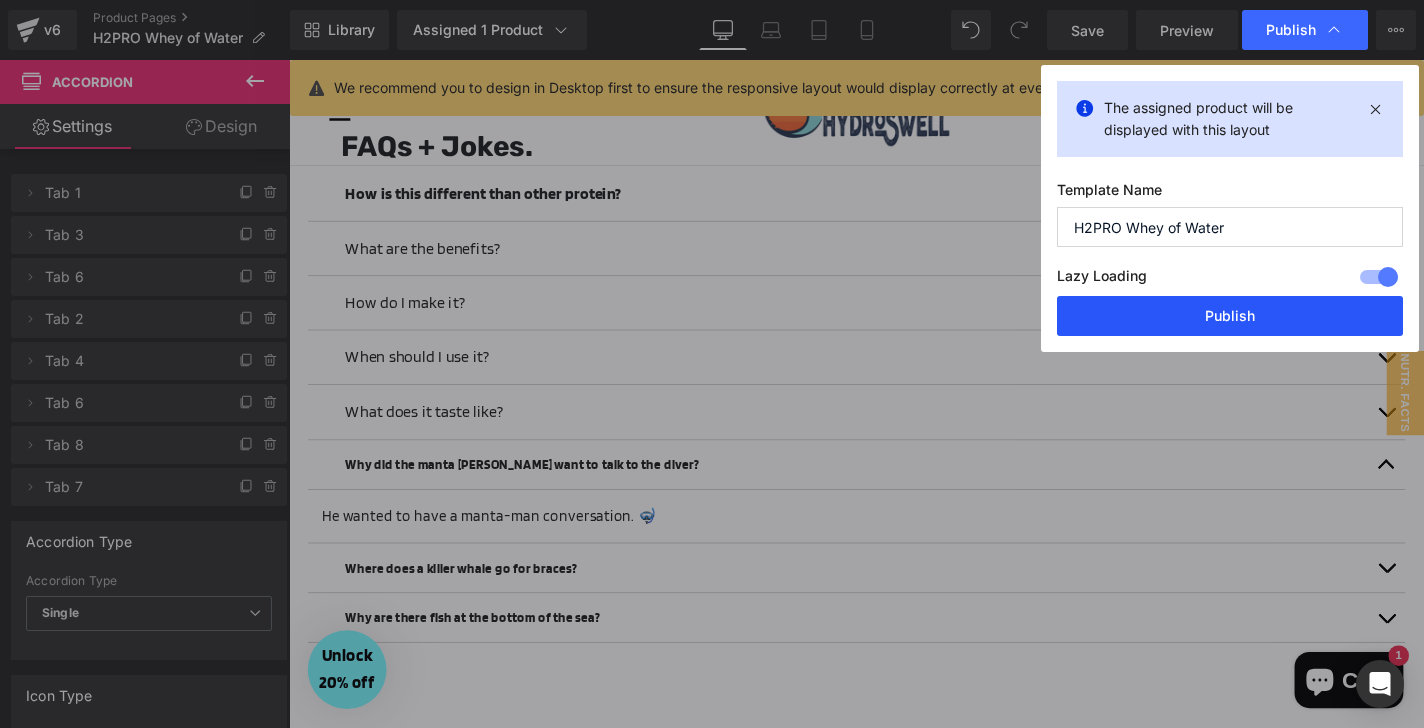 click on "Publish" at bounding box center [1230, 316] 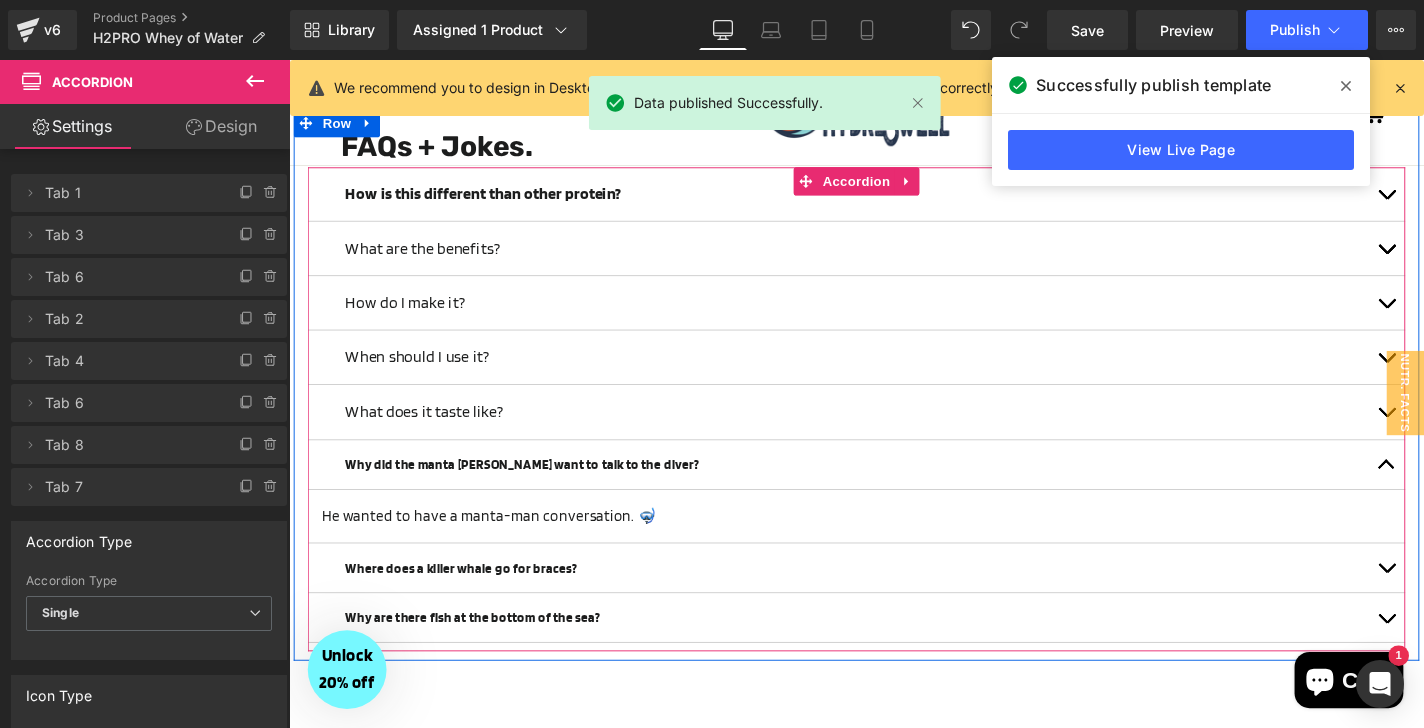 click on "What are the benefits?
Text Block" at bounding box center [894, 261] 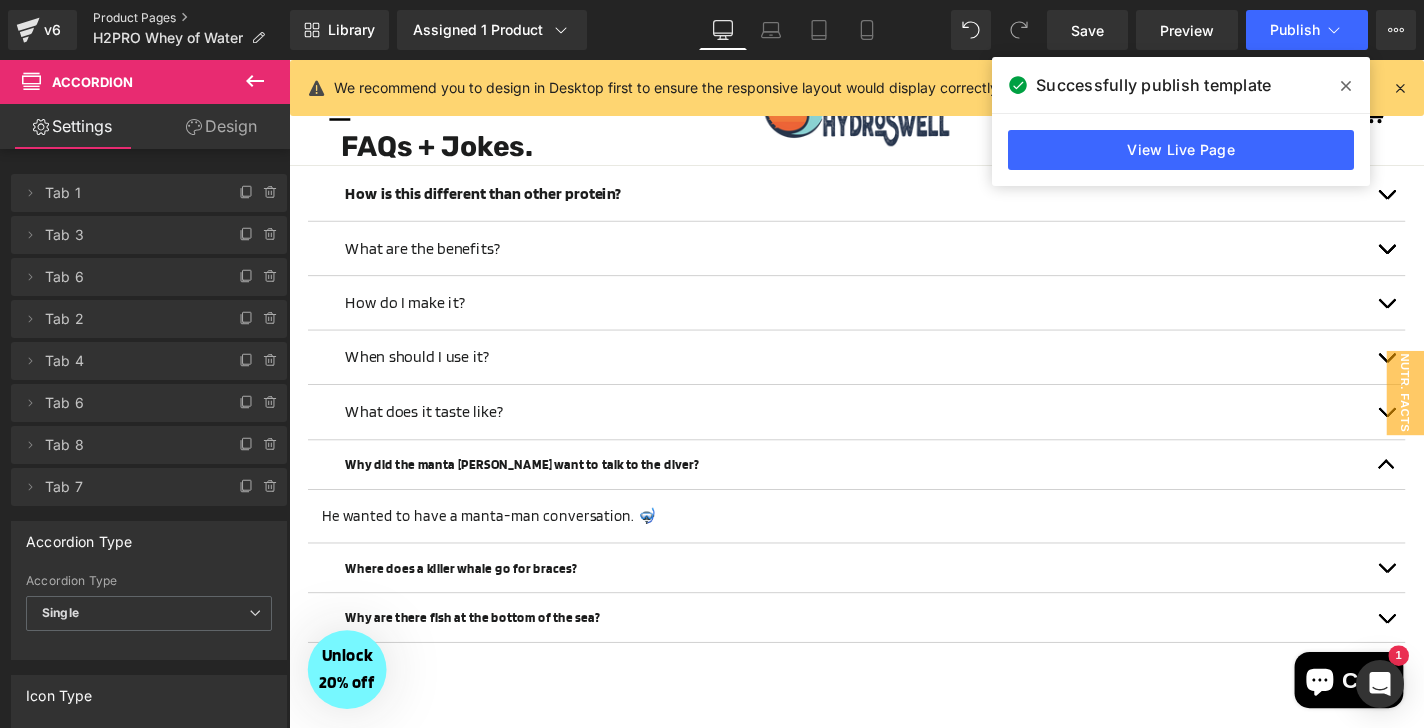 click on "Product Pages" at bounding box center (191, 18) 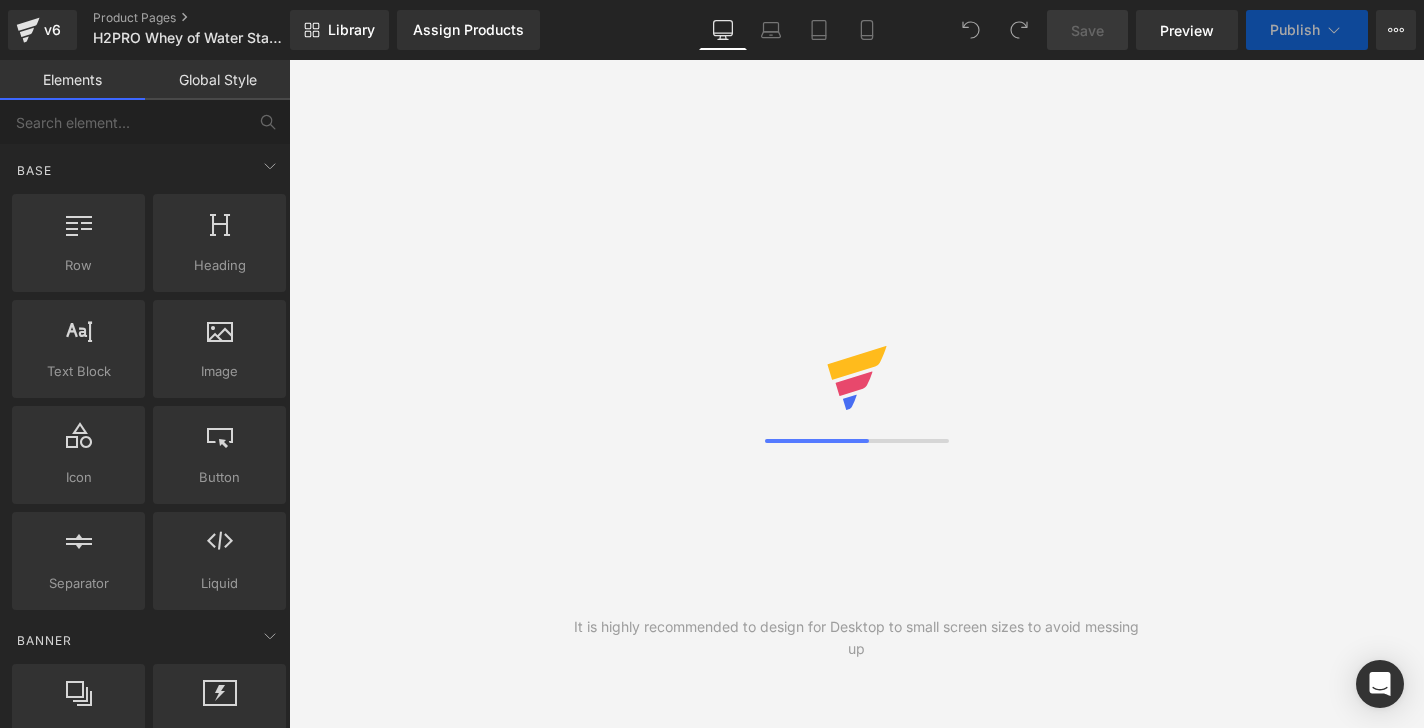 scroll, scrollTop: 0, scrollLeft: 0, axis: both 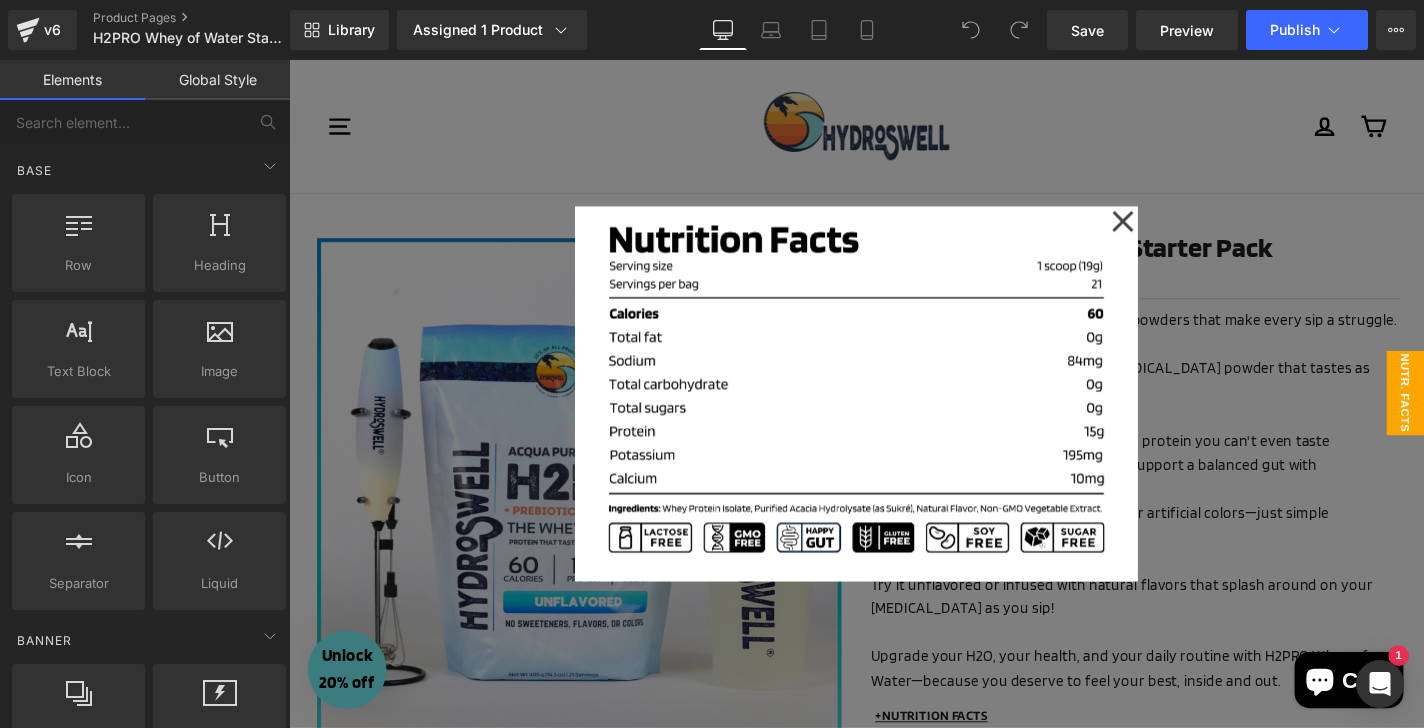 click at bounding box center [894, 416] 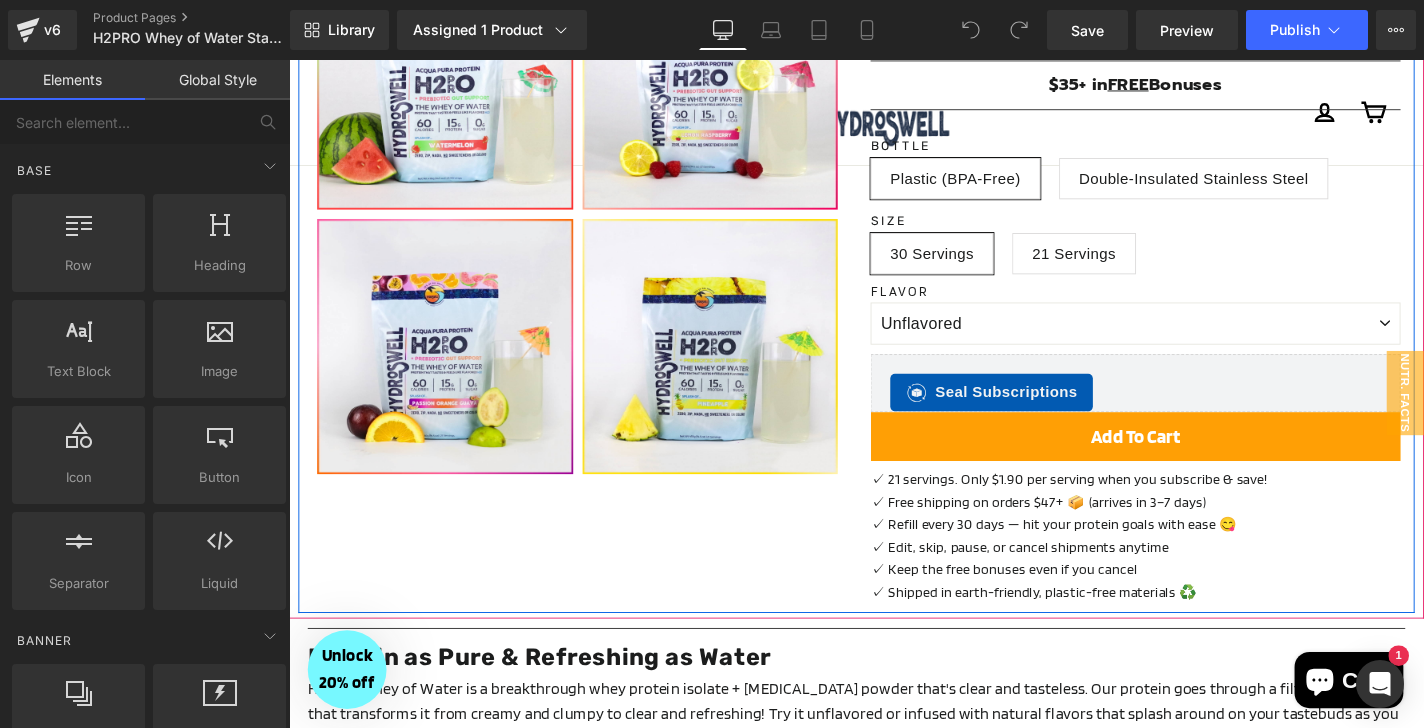 scroll, scrollTop: 903, scrollLeft: 0, axis: vertical 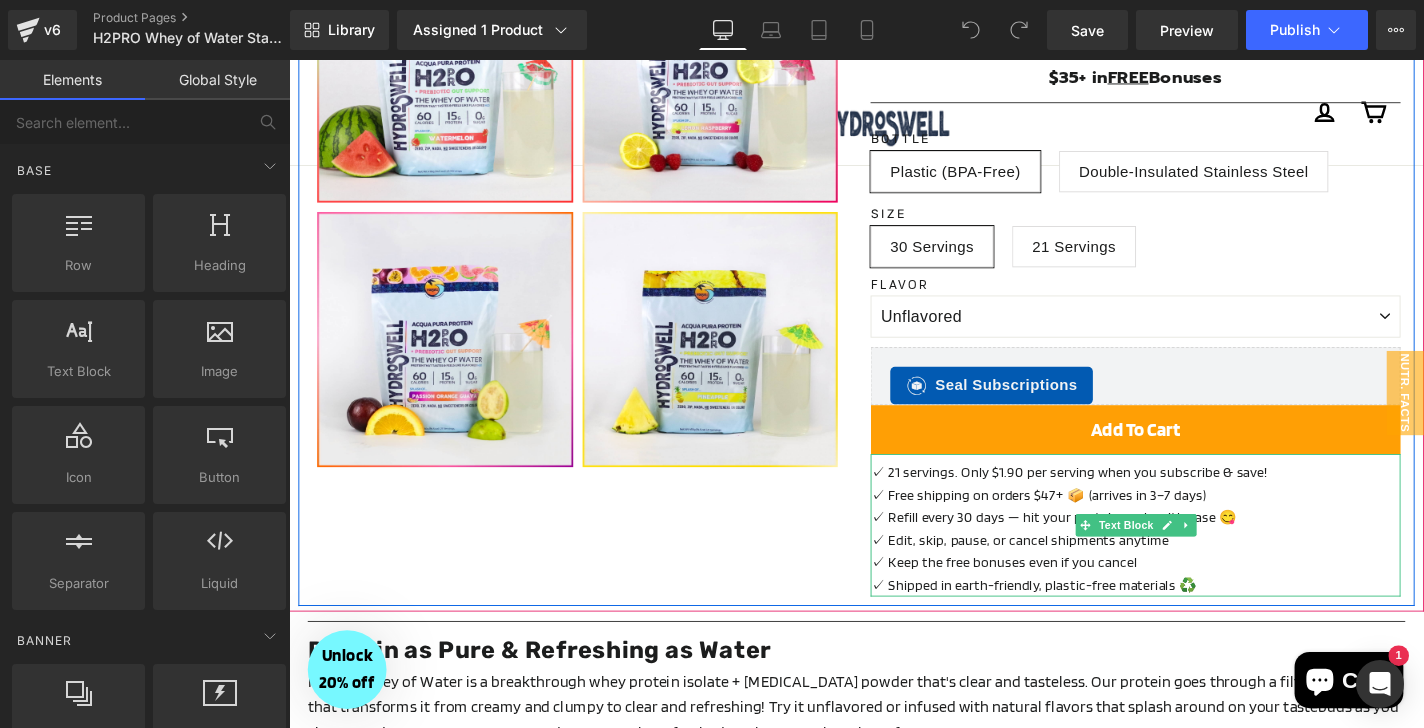 click on "✓ Free shipping on orders $47+ 📦 (arrives in 3–7 days)" at bounding box center [1191, 524] 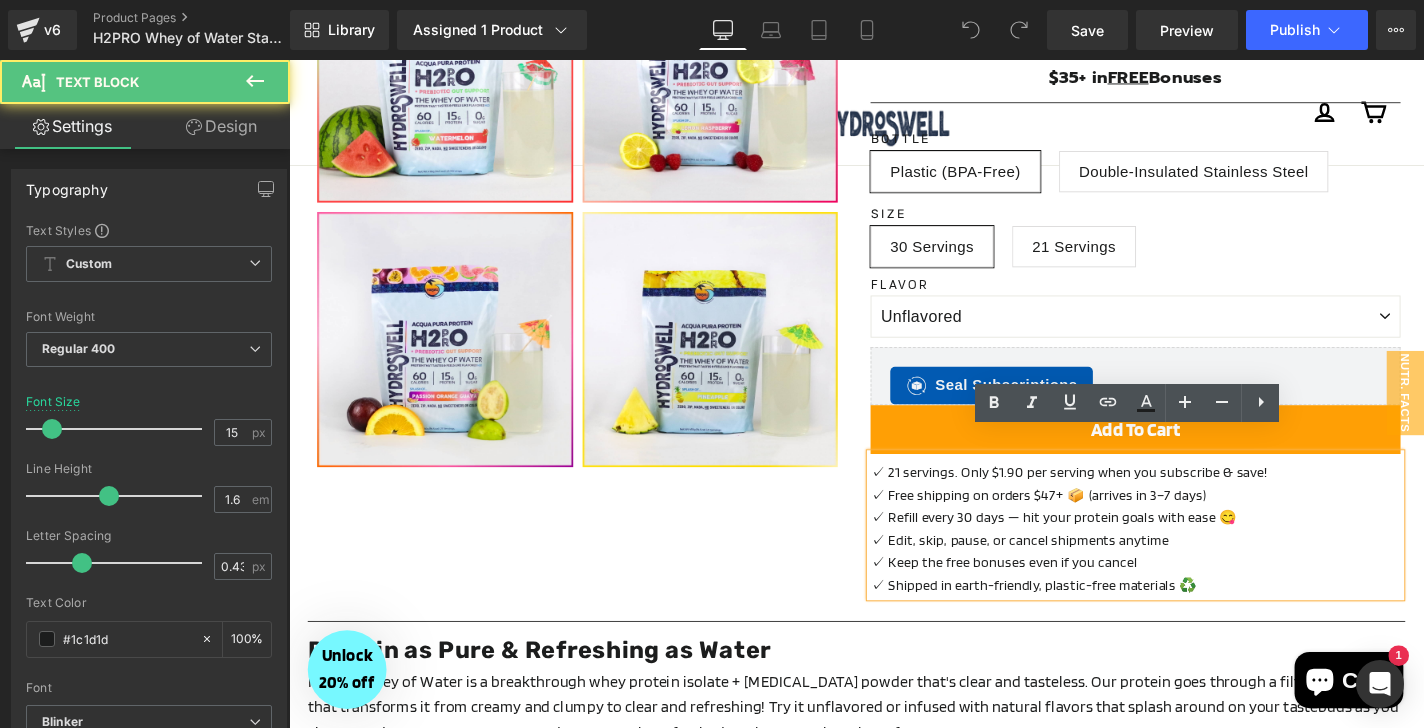 click on "✓ 21 servings. Only $1.90 per serving when you subscribe & save!" at bounding box center (1120, 500) 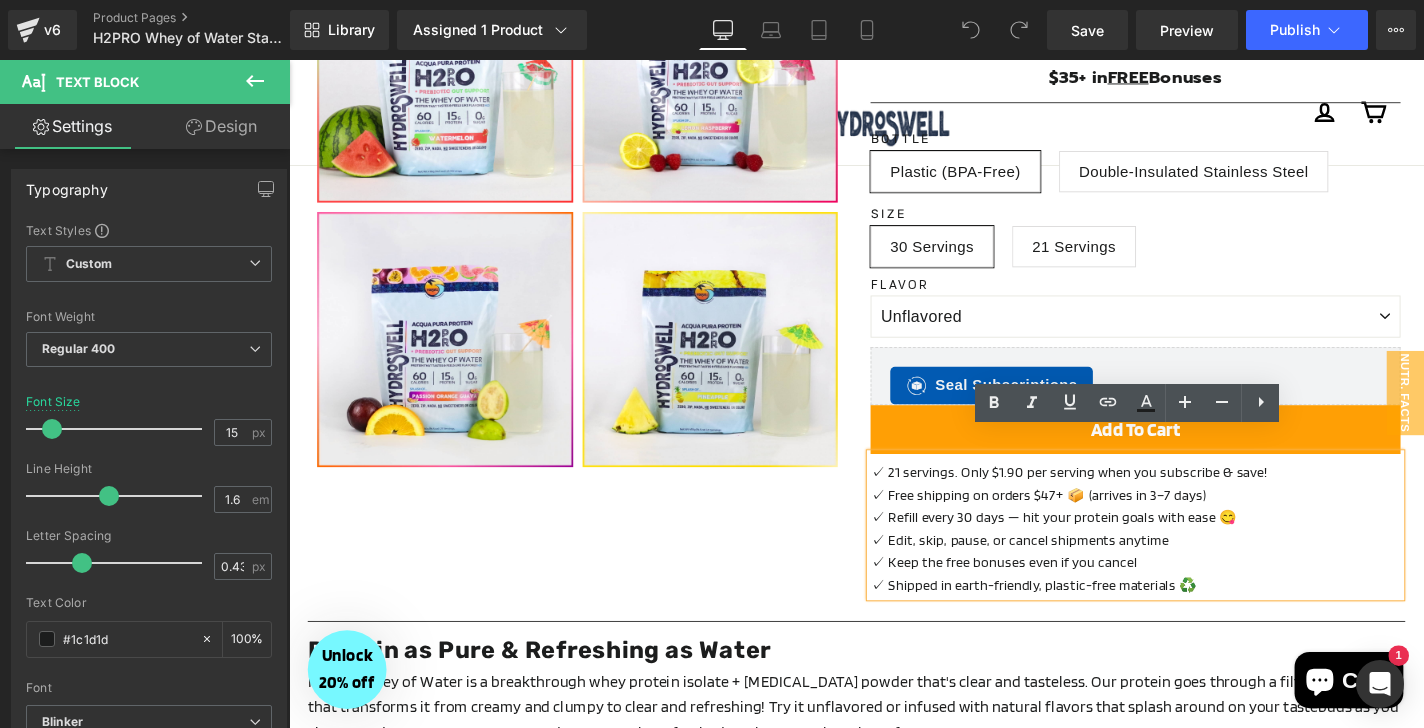 click on "✓ 21 servings. Only $1.90 per serving when you subscribe & save!" at bounding box center (1120, 500) 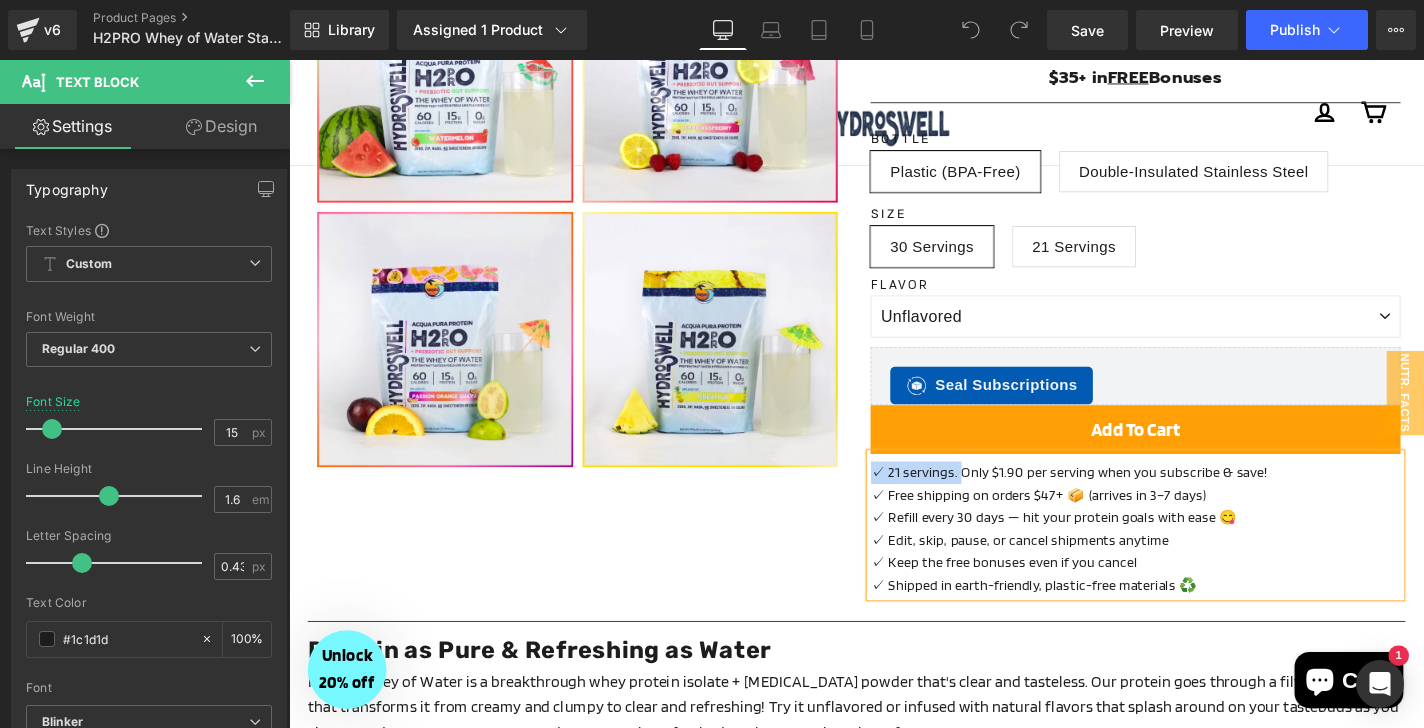 type 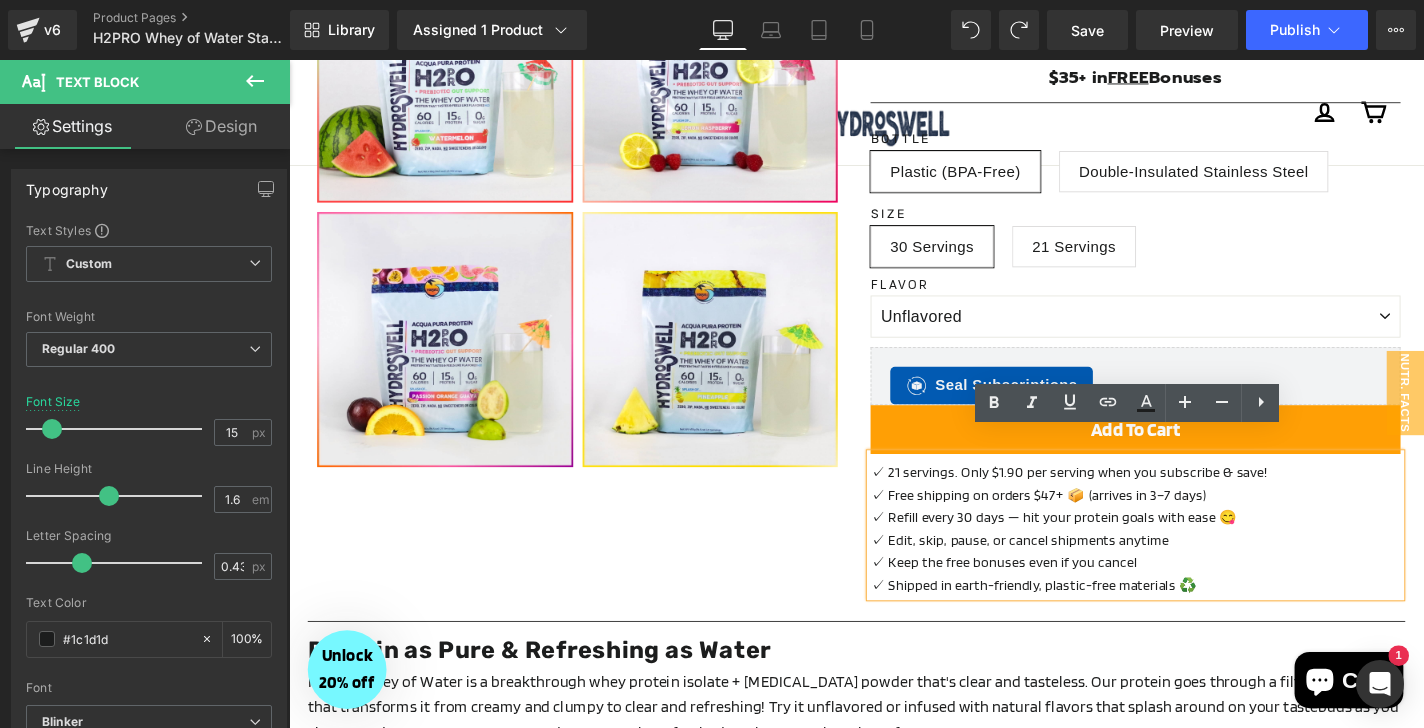 click on "✓ 21 servings. Only $1.90 per serving when you subscribe & save!" at bounding box center [1120, 500] 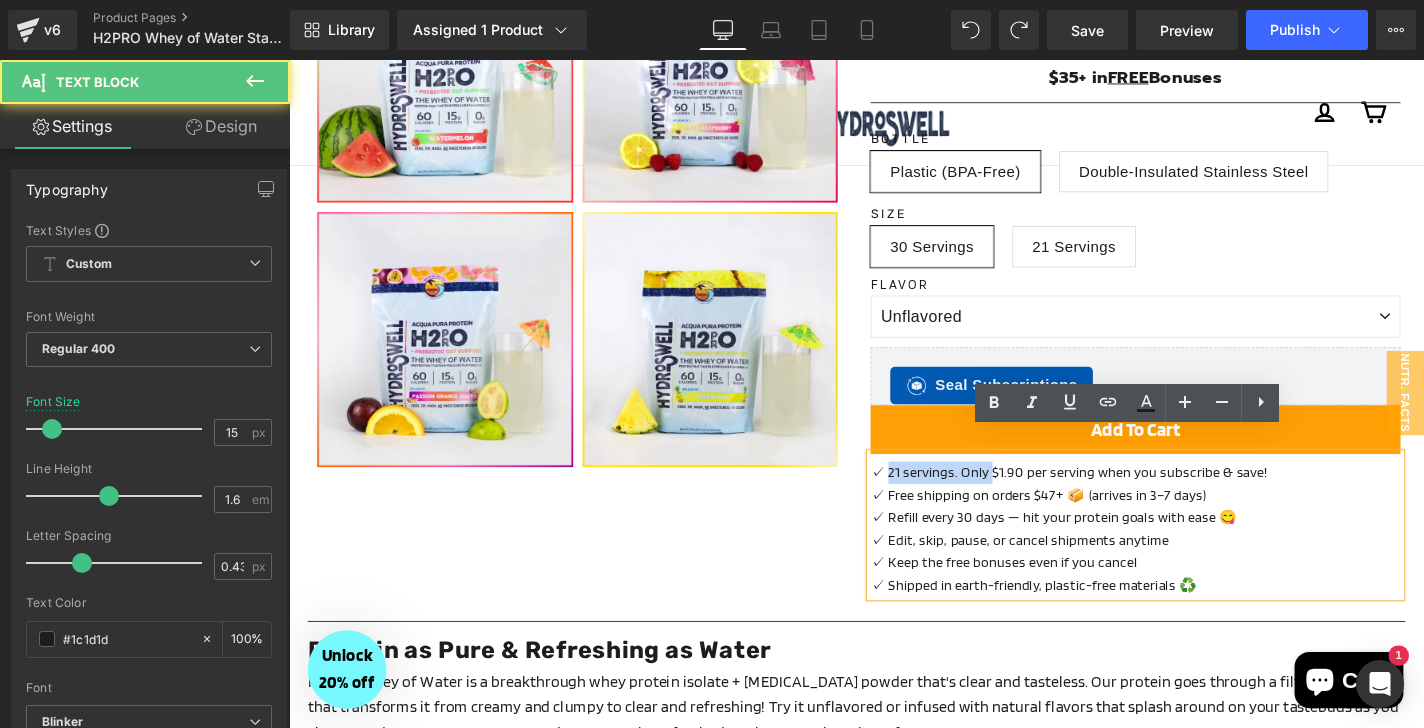 drag, startPoint x: 1035, startPoint y: 479, endPoint x: 926, endPoint y: 479, distance: 109 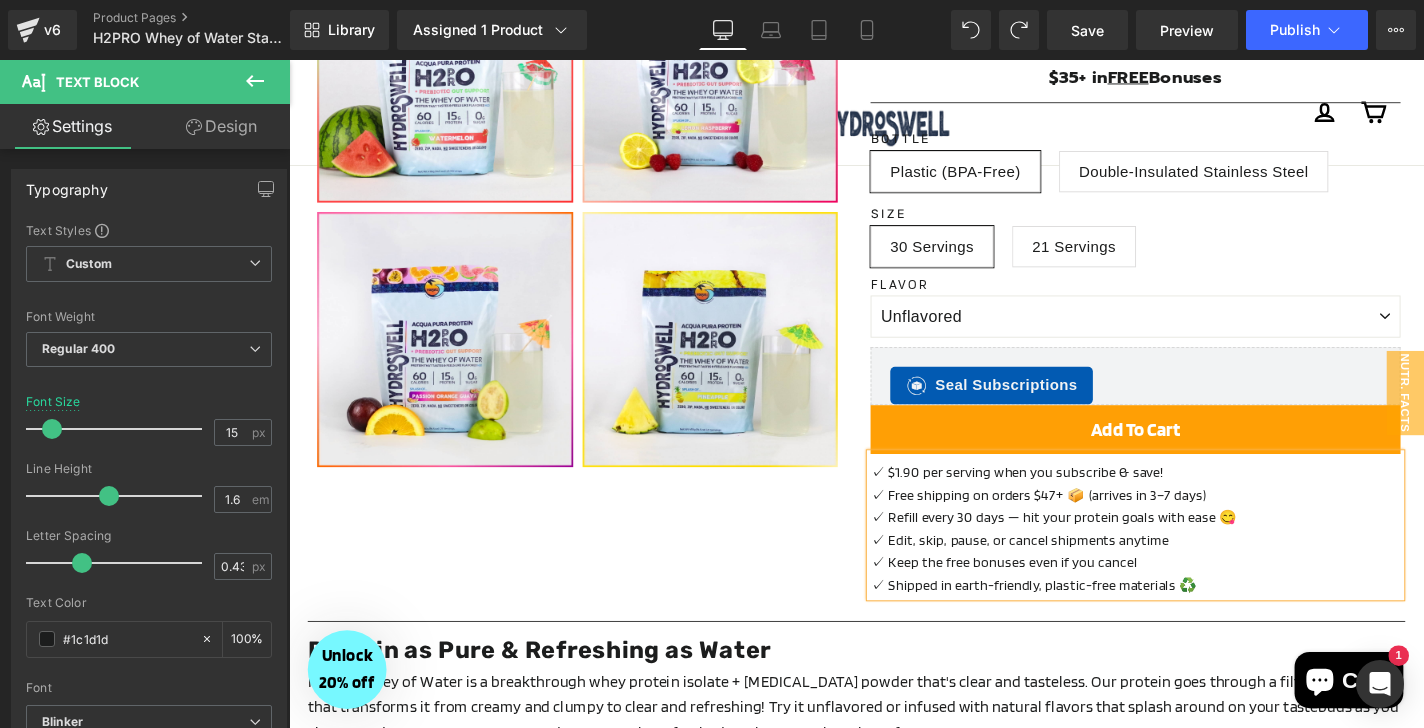 click on "✓ Free shipping on orders $47+ 📦 (arrives in 3–7 days)" at bounding box center (1191, 524) 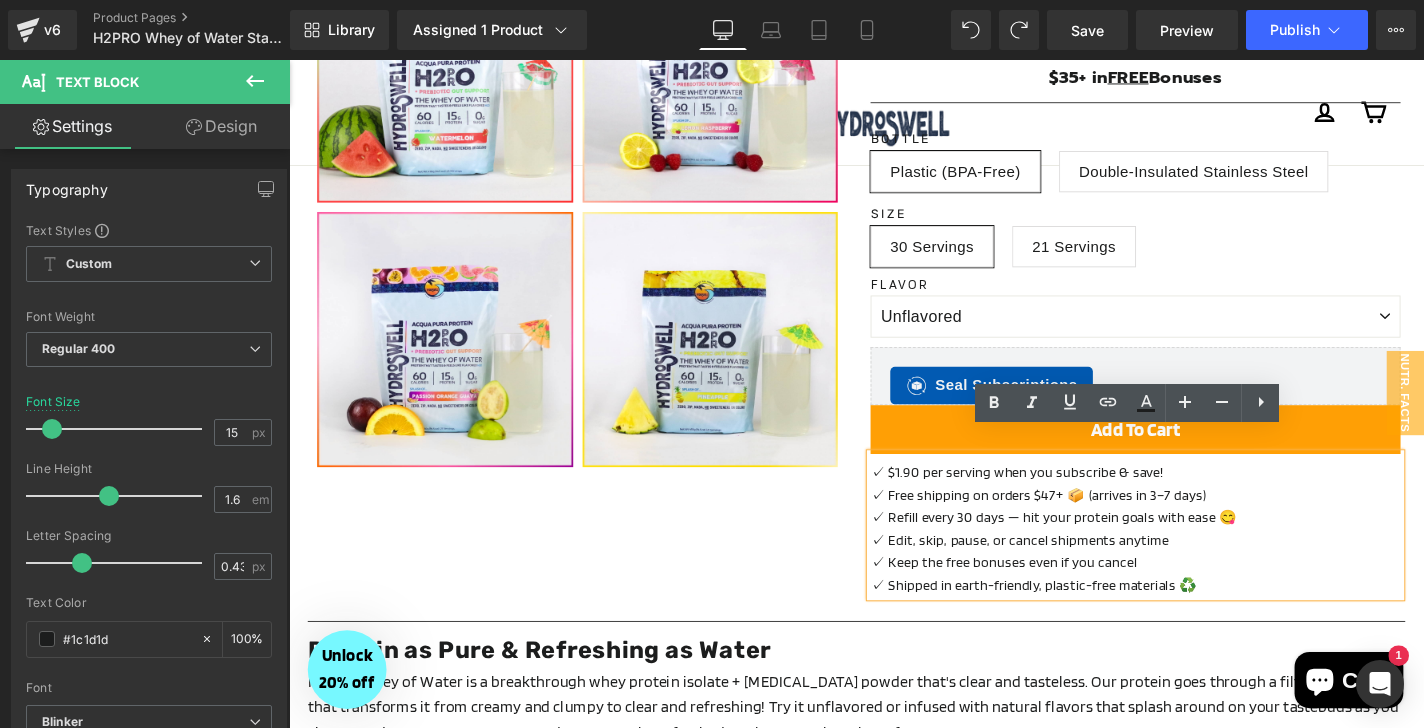 click on "✓ Refill every 30 days — hit your protein goals with ease 😋" at bounding box center [1191, 548] 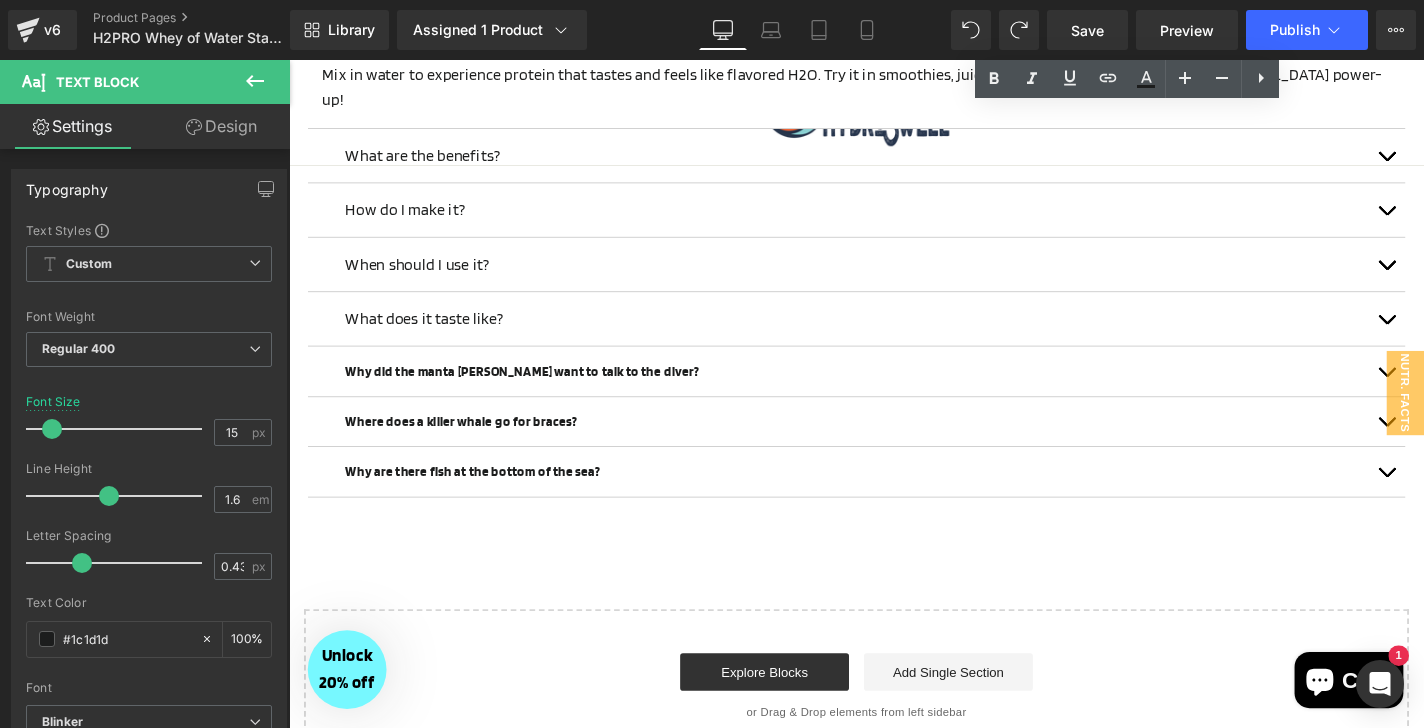 scroll, scrollTop: 2009, scrollLeft: 0, axis: vertical 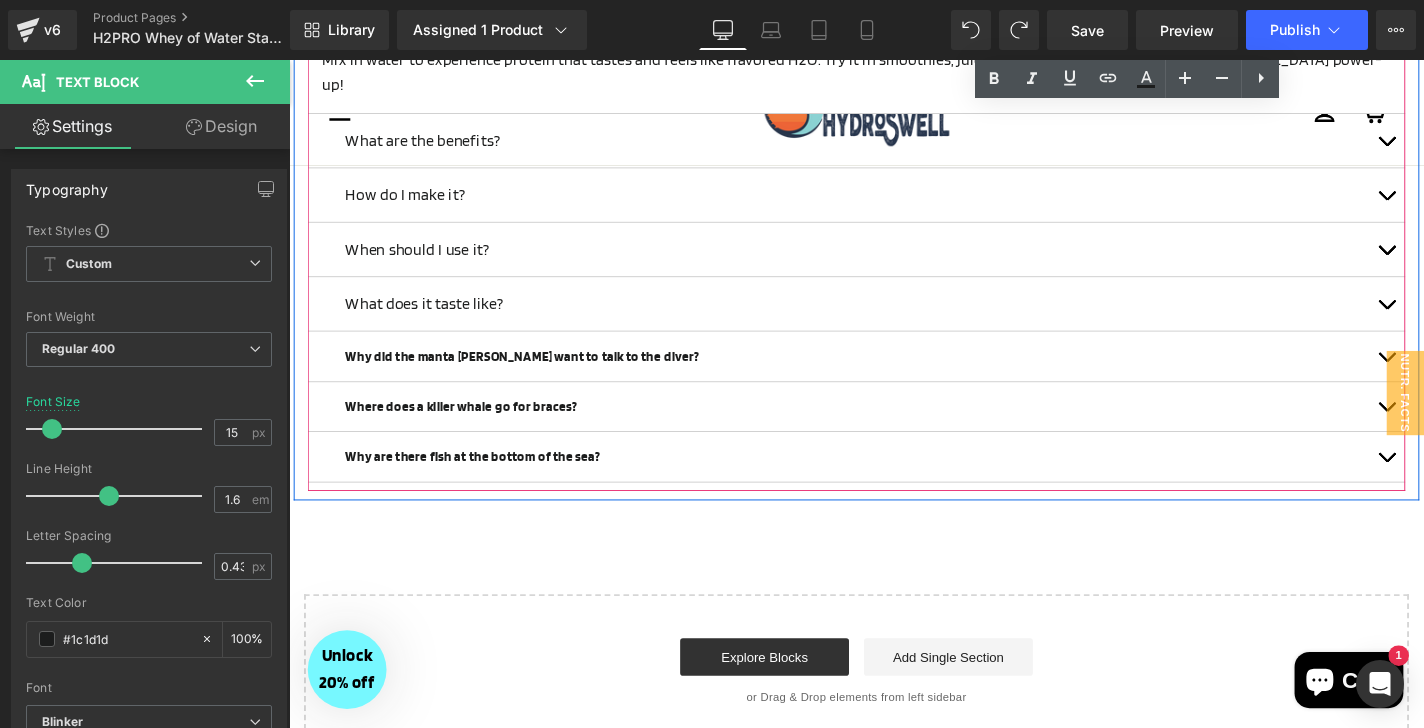 click at bounding box center [1459, 482] 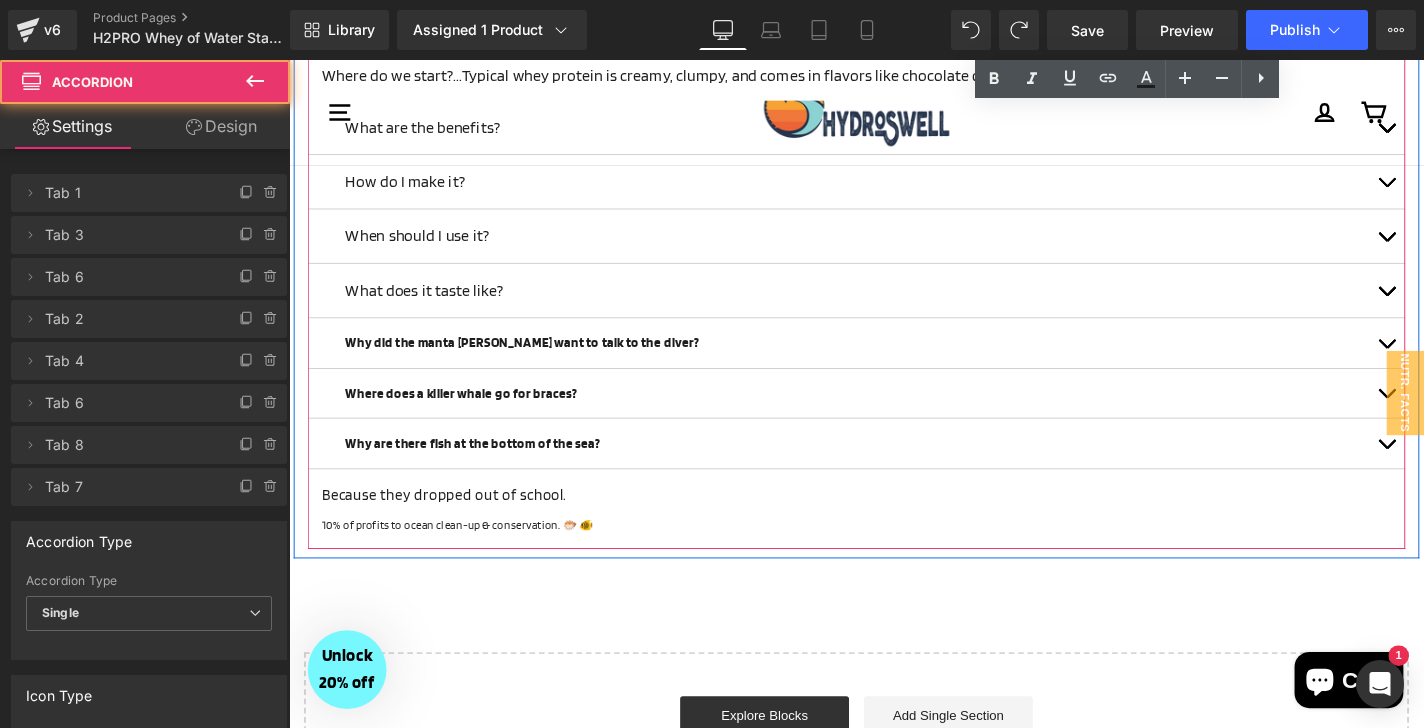scroll, scrollTop: 1760, scrollLeft: 0, axis: vertical 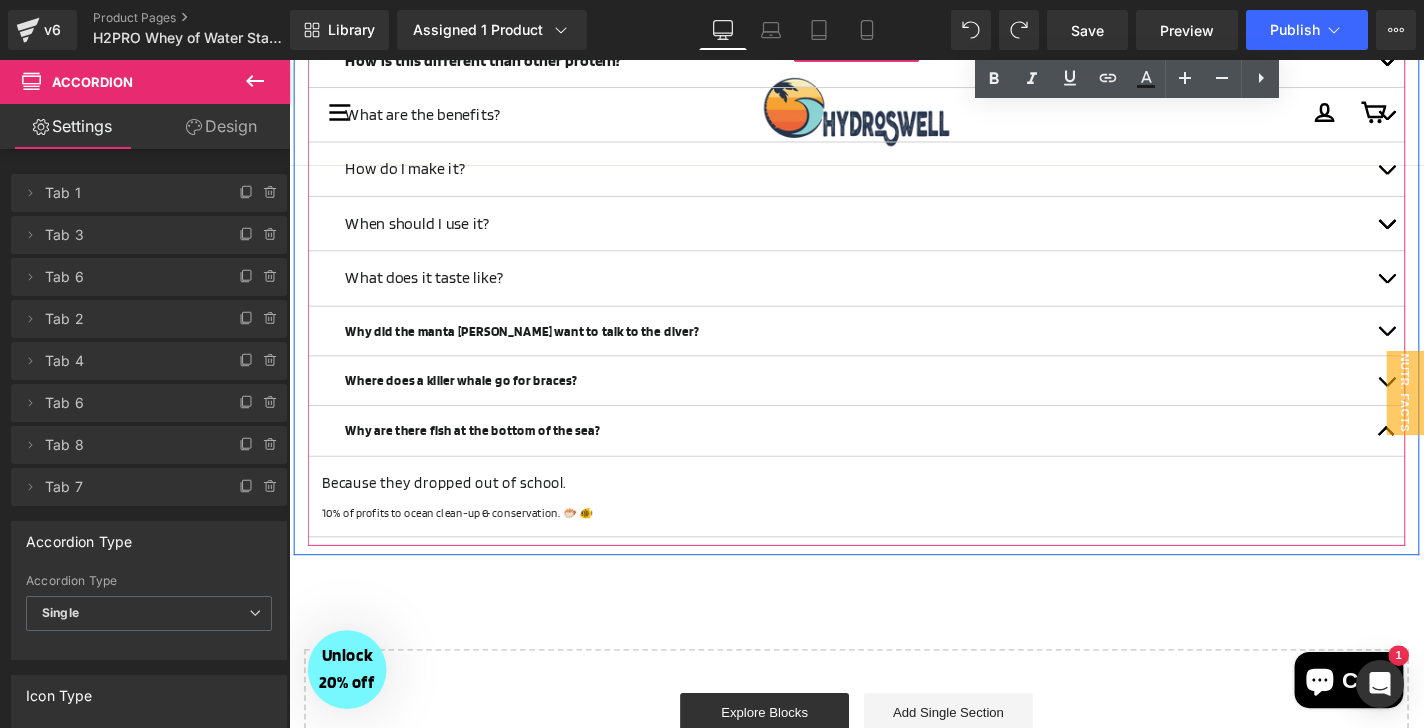 click on "10% of profits to ocean clean-up & conservation. 🐡 🐠" at bounding box center [894, 542] 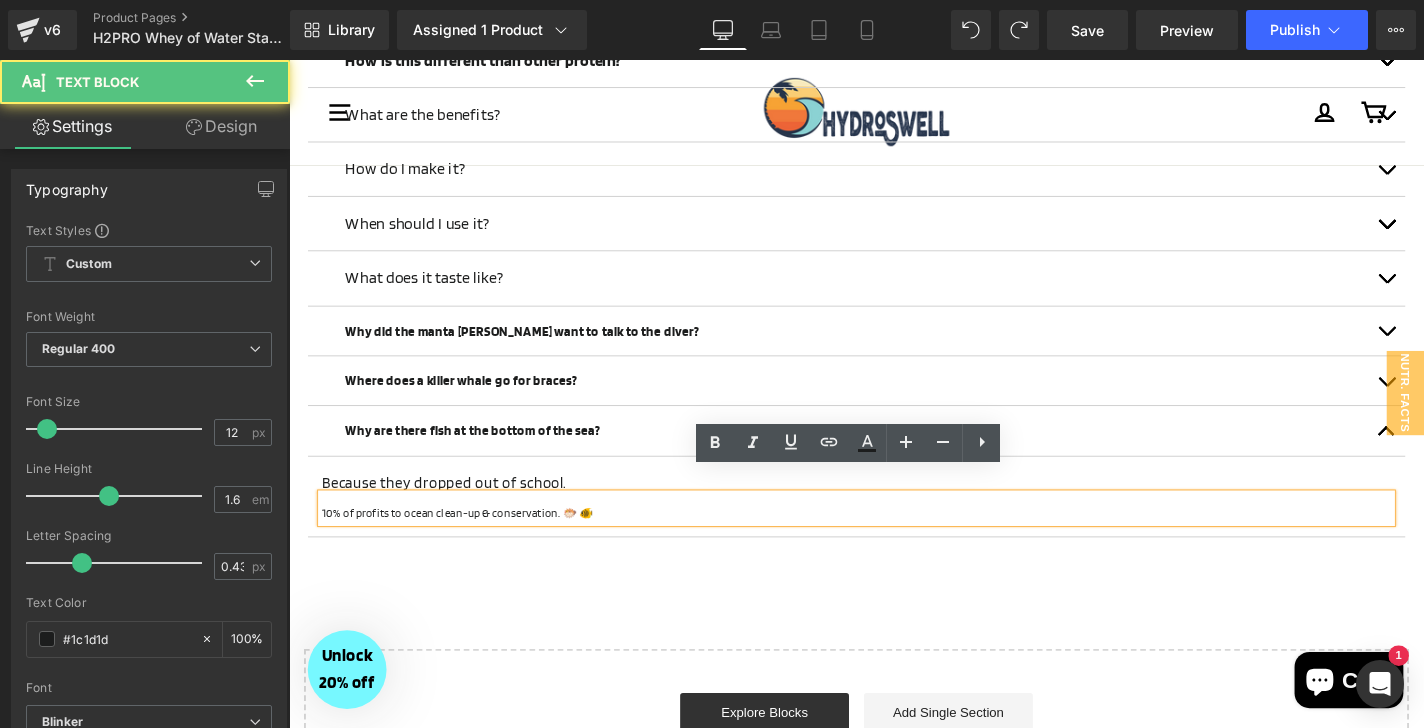 click on "10% of profits to ocean clean-up & conservation. 🐡 🐠" at bounding box center [894, 542] 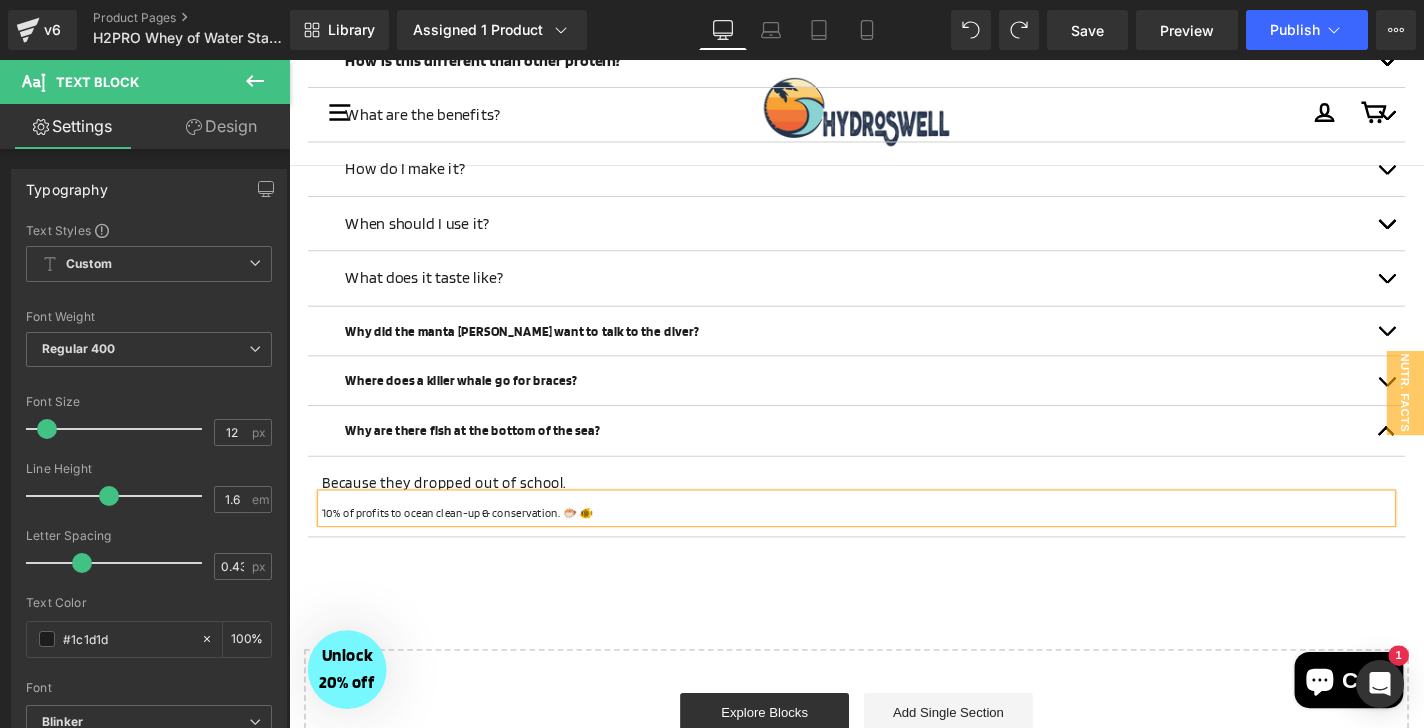 type 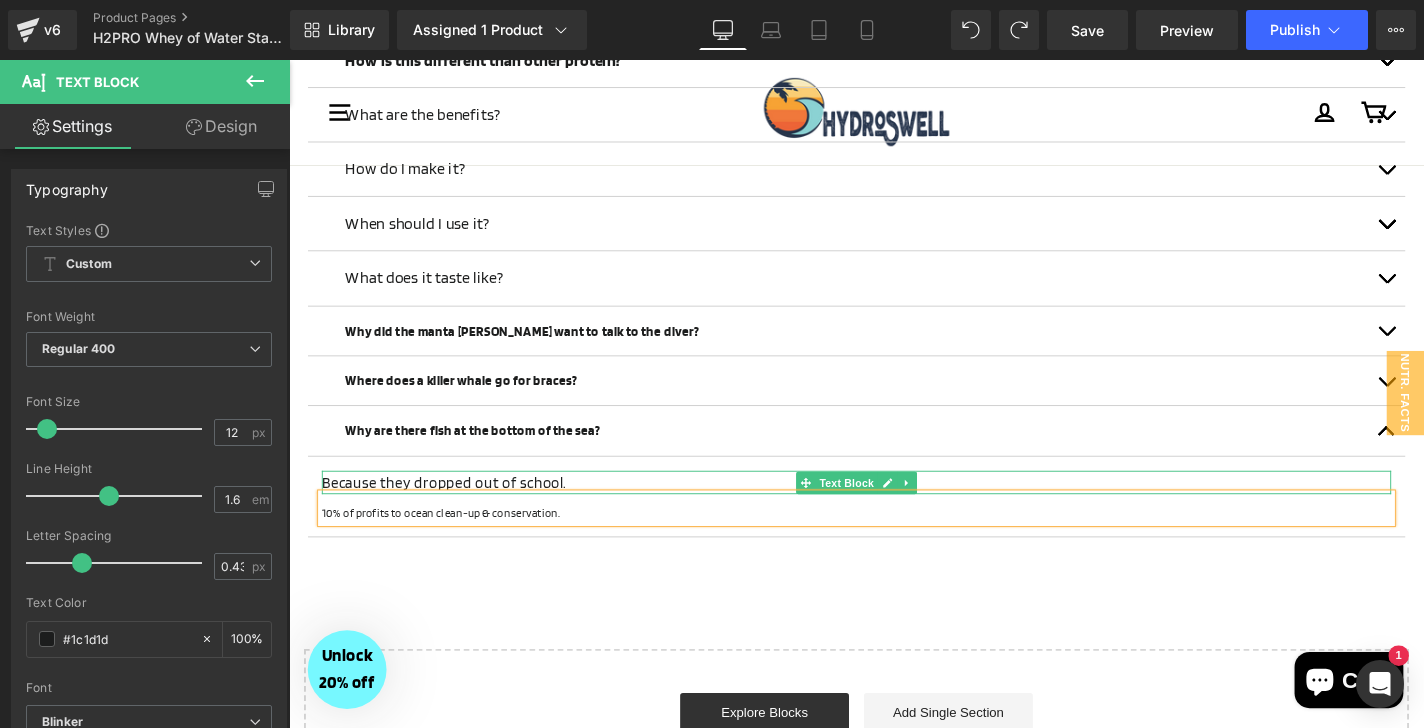 click on "Because they dropped out of school." at bounding box center (894, 511) 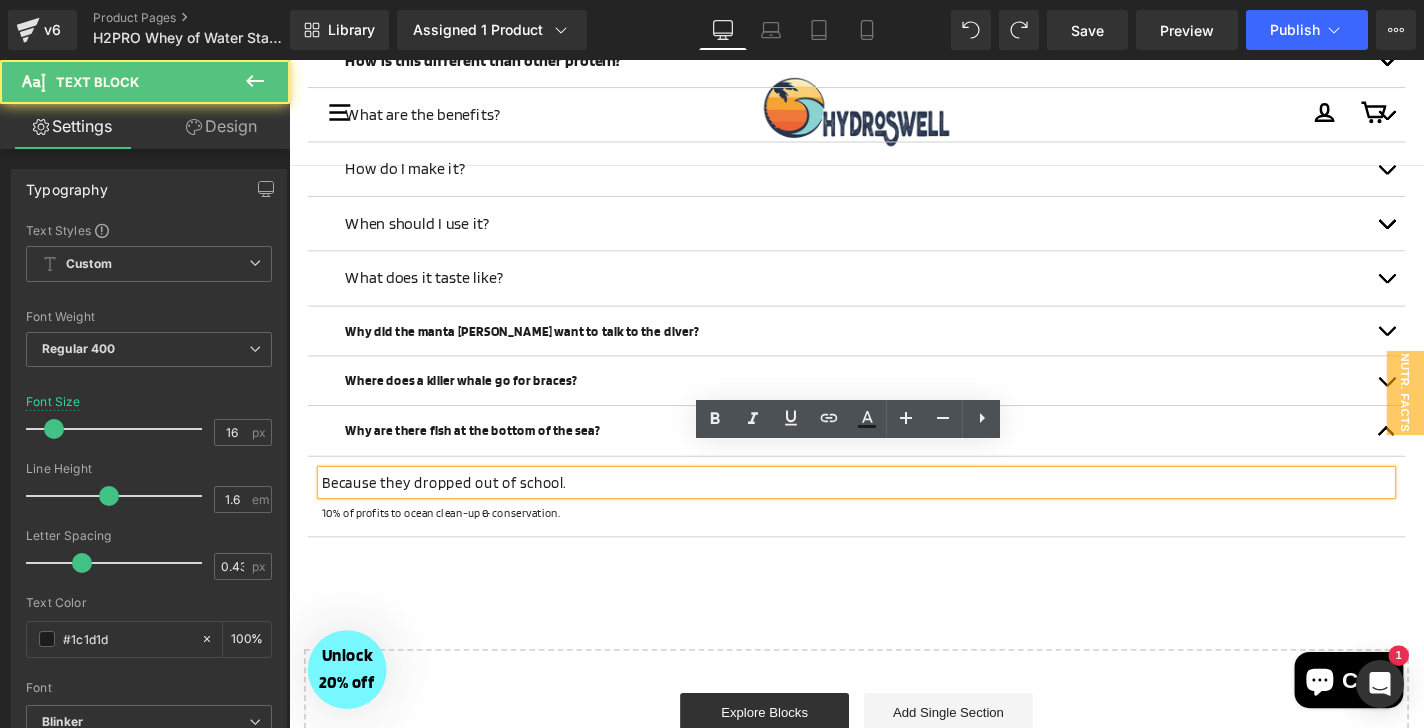 click on "Because they dropped out of school." at bounding box center [894, 511] 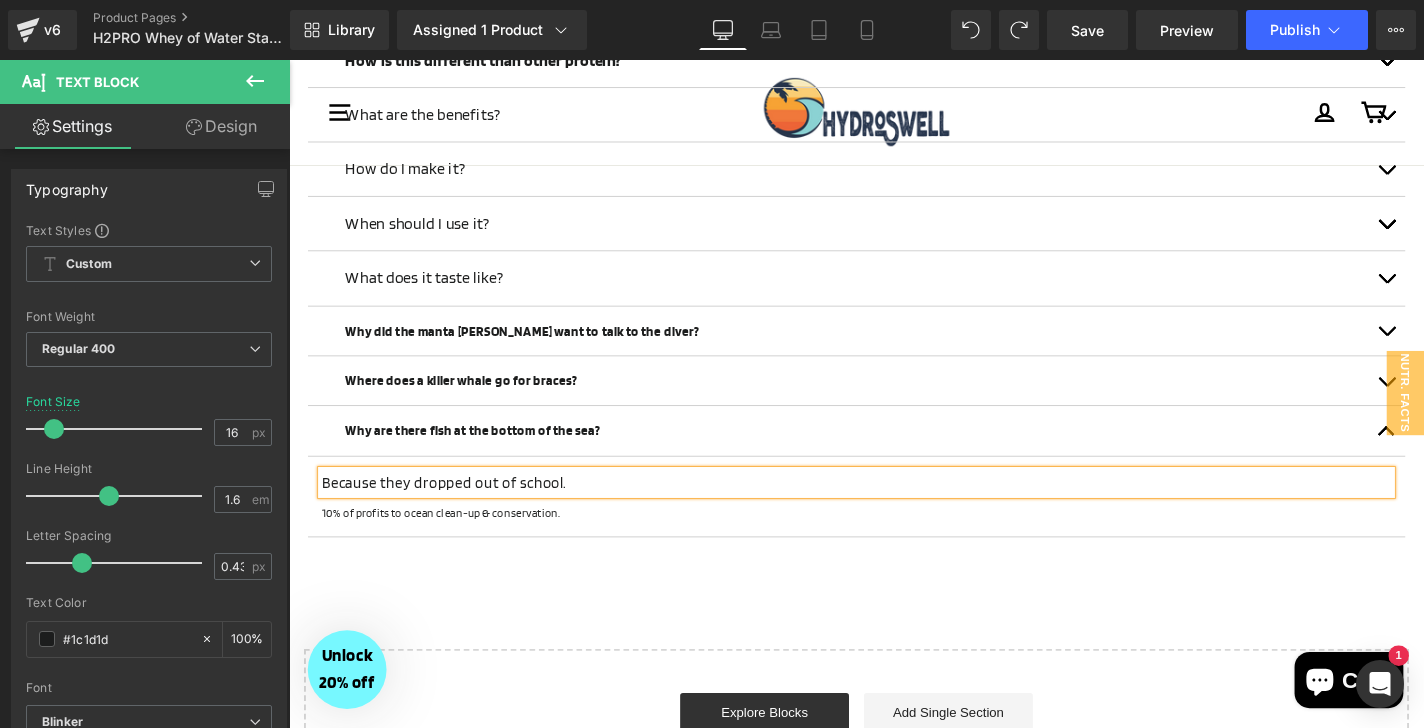 paste 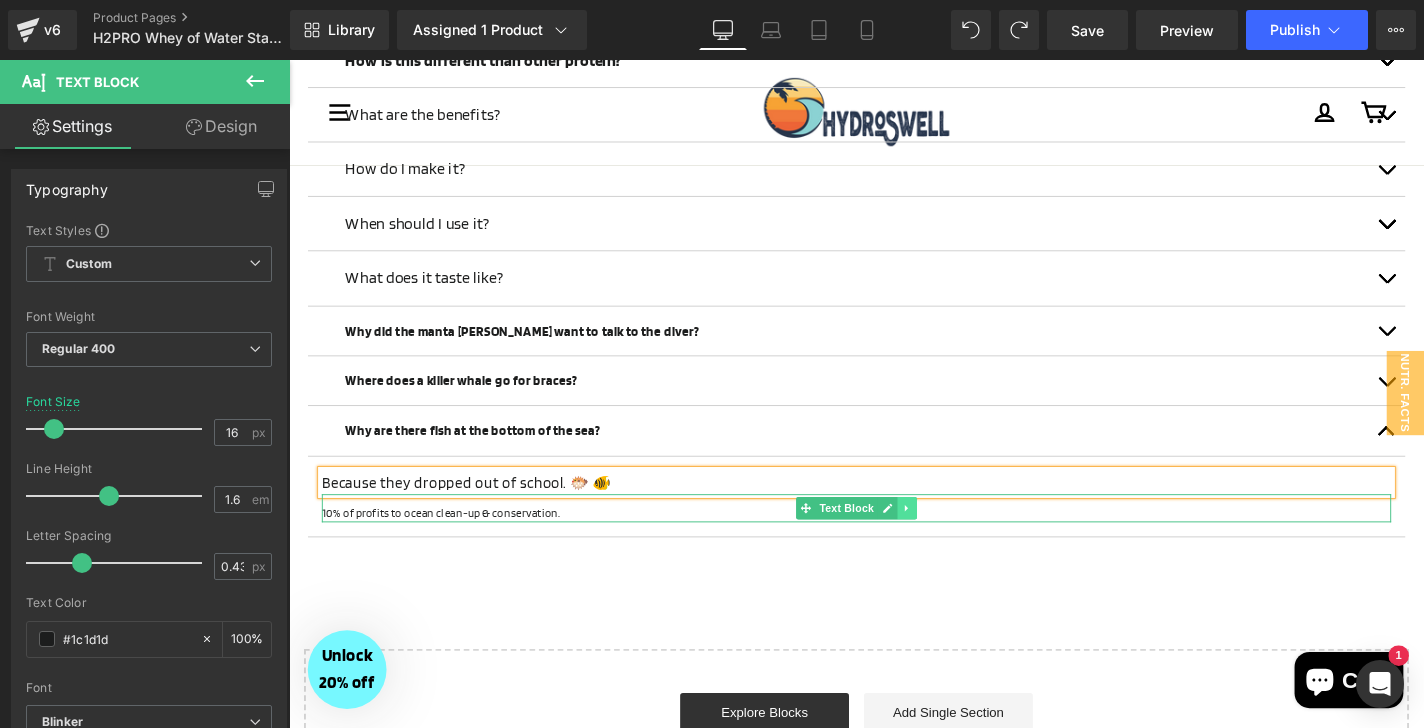 click 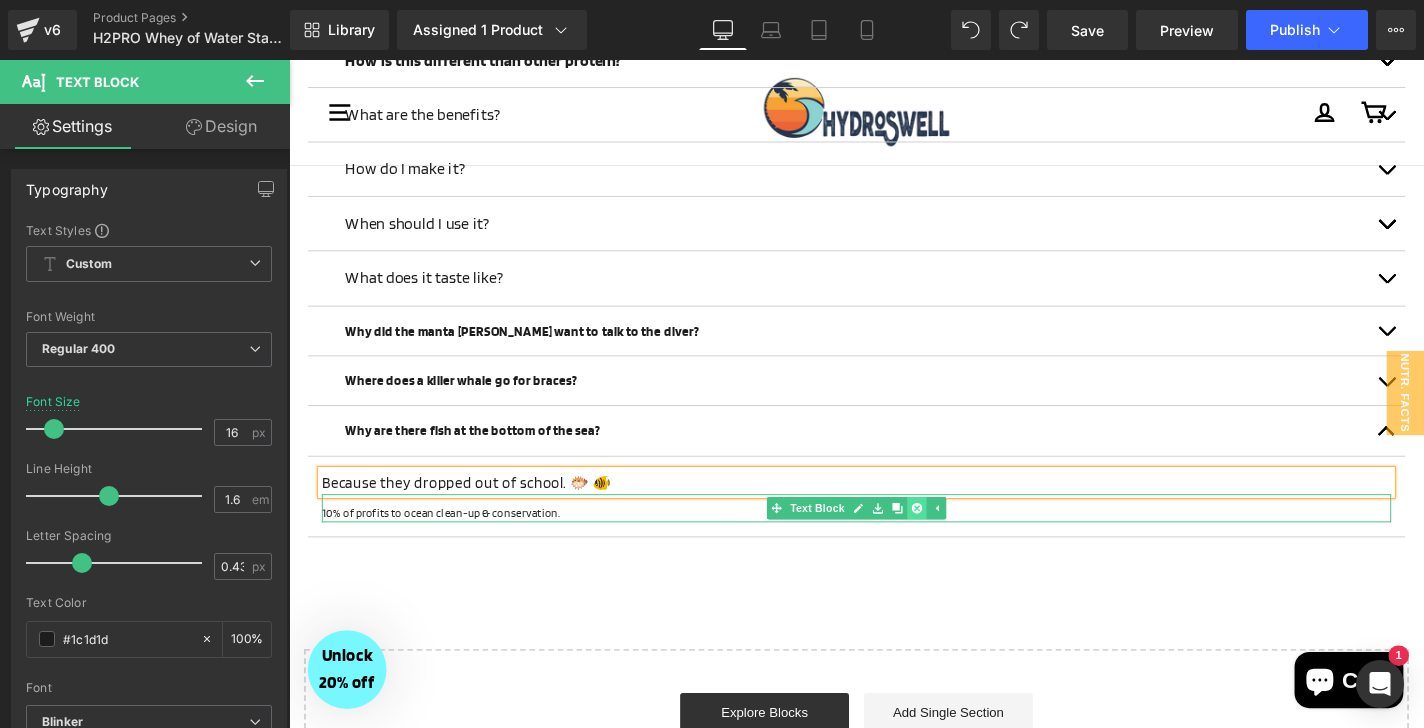 click 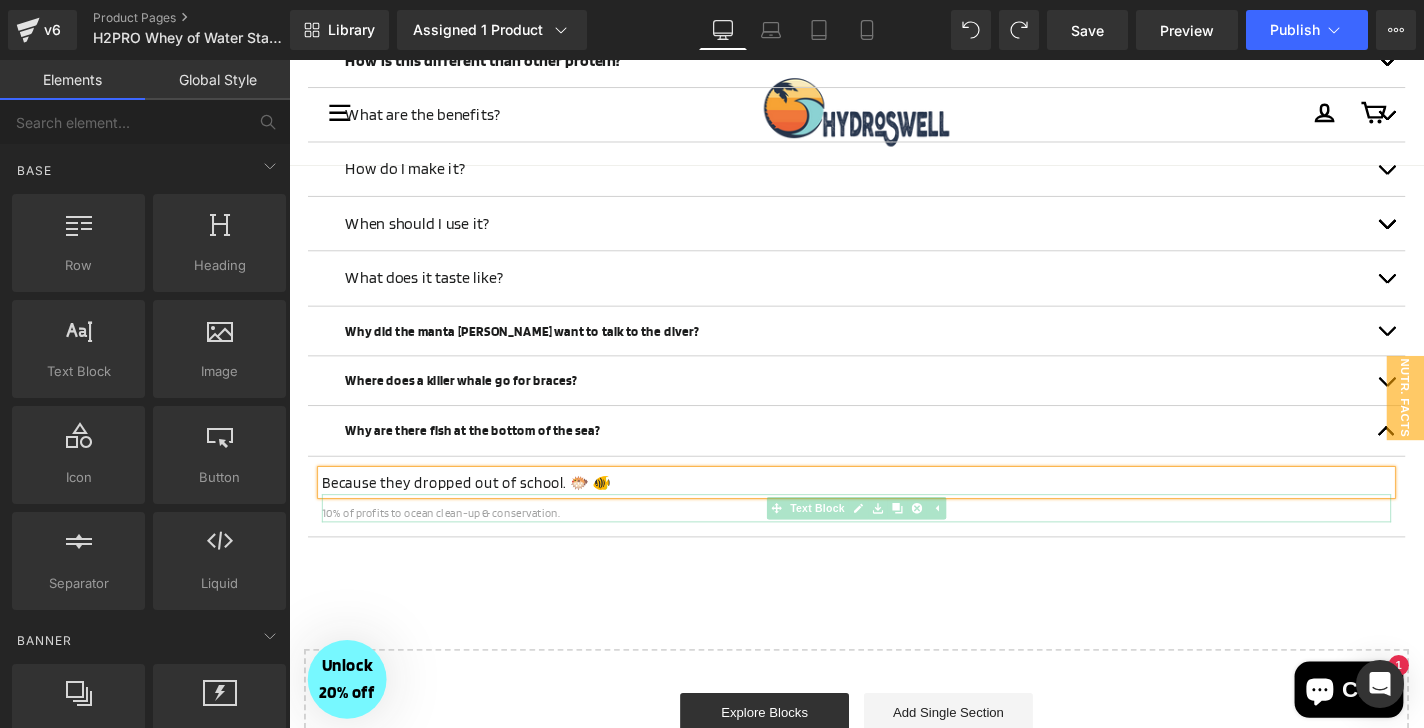 scroll, scrollTop: 1730, scrollLeft: 0, axis: vertical 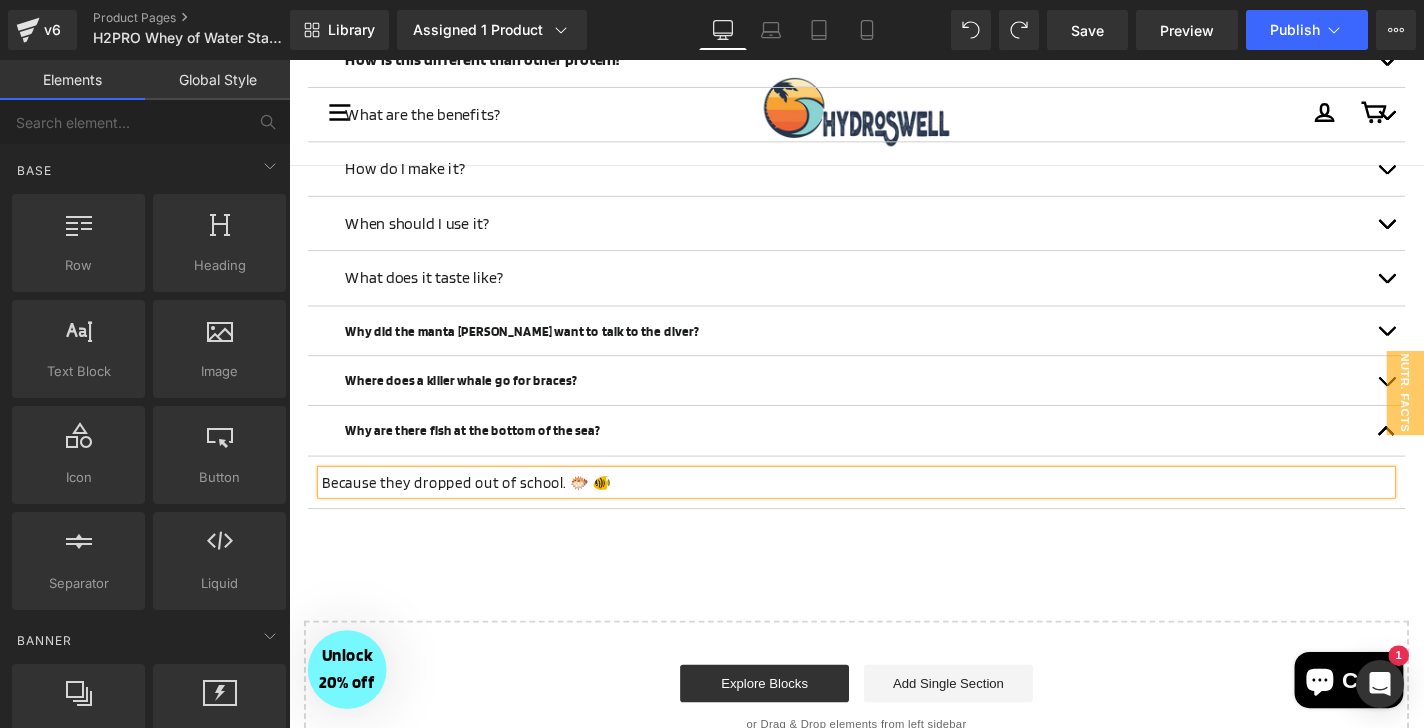 click at bounding box center (1459, 402) 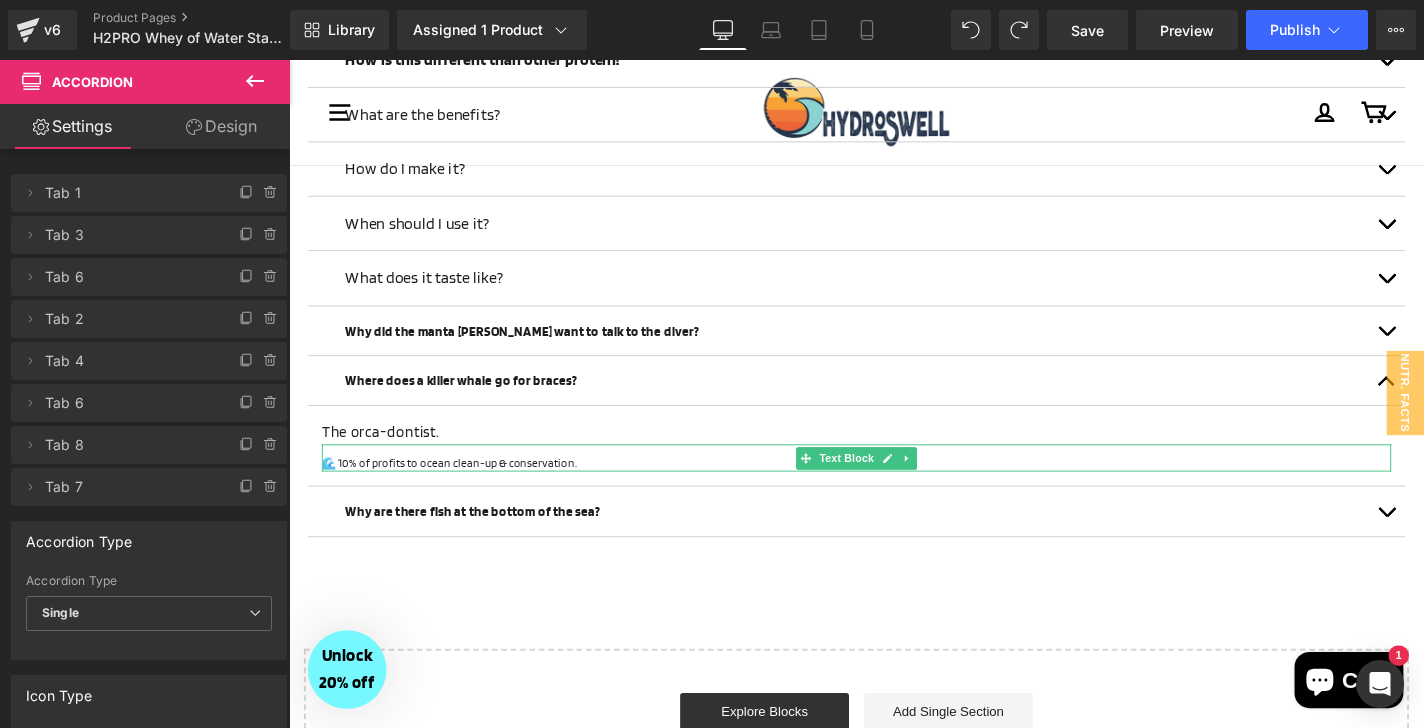 click on "🌊 10% of profits to ocean clean-up & conservation." at bounding box center [894, 489] 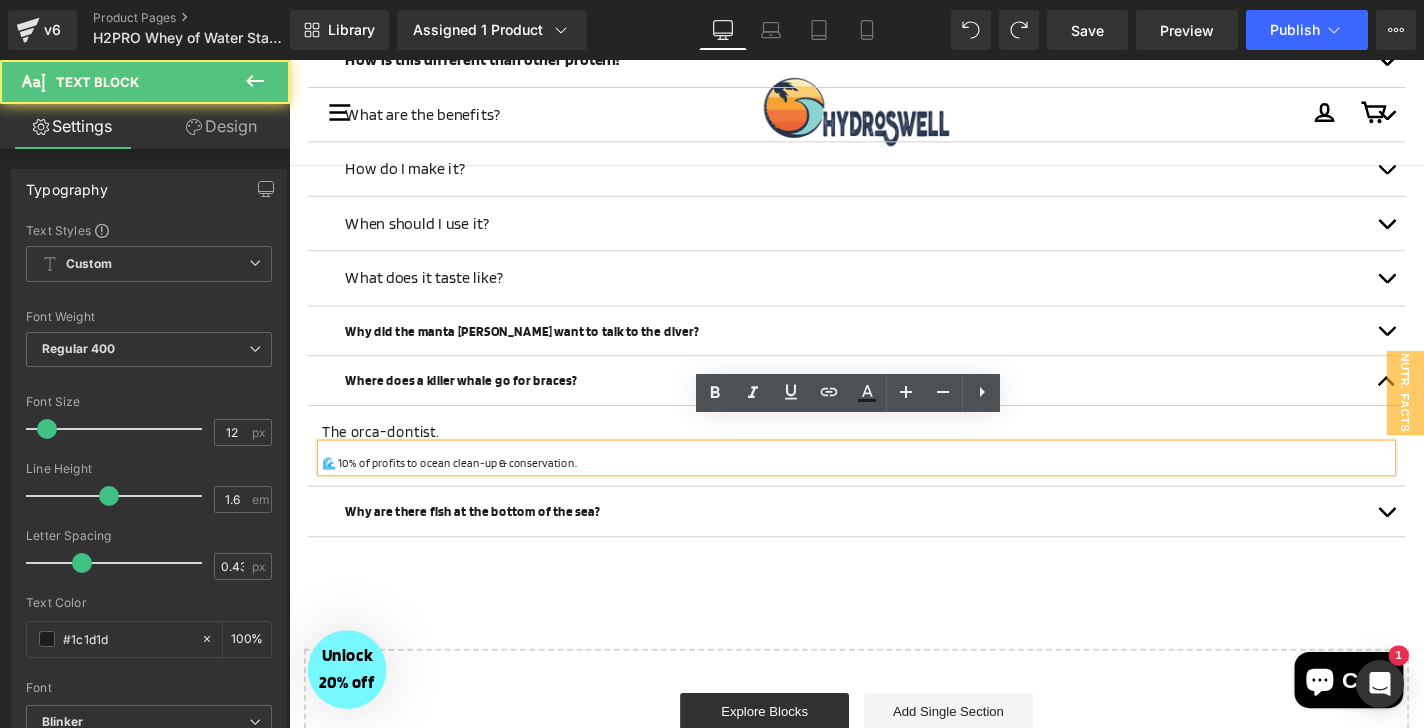 click on "🌊 10% of profits to ocean clean-up & conservation." at bounding box center [894, 489] 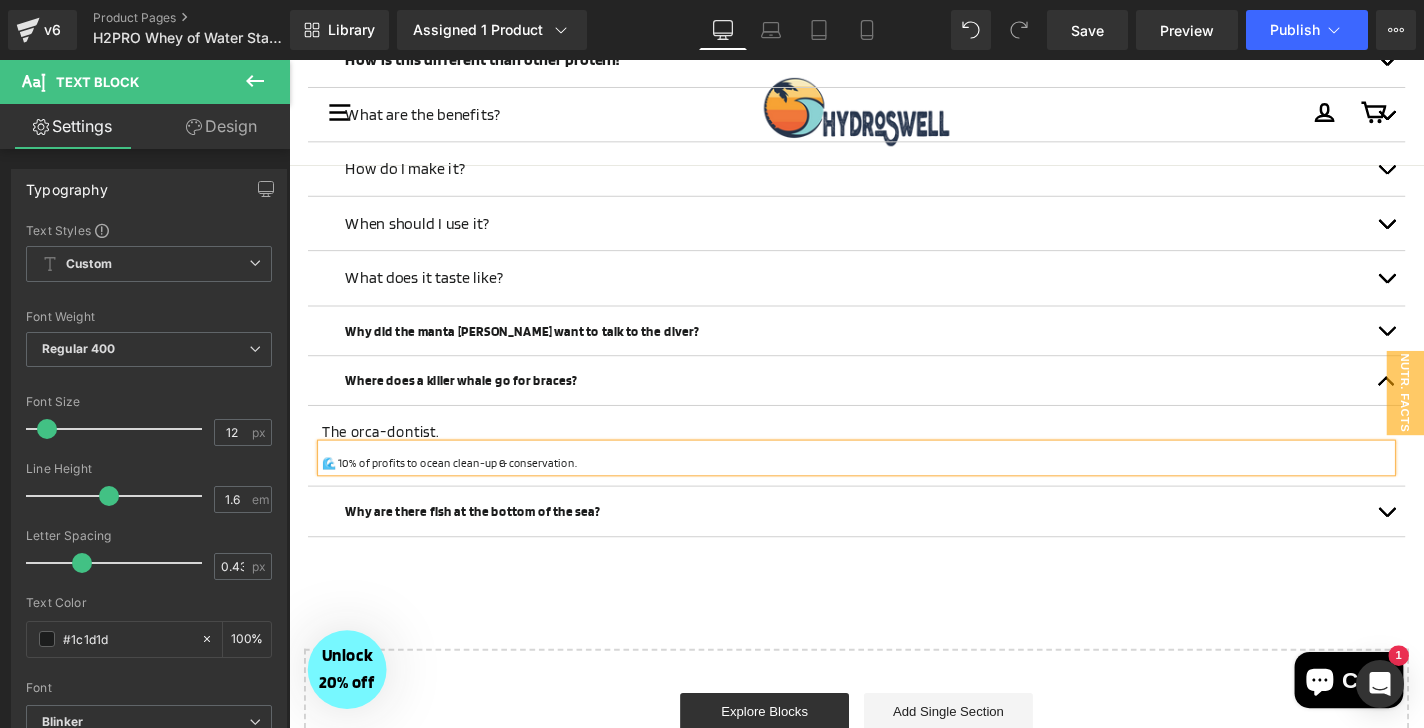 type 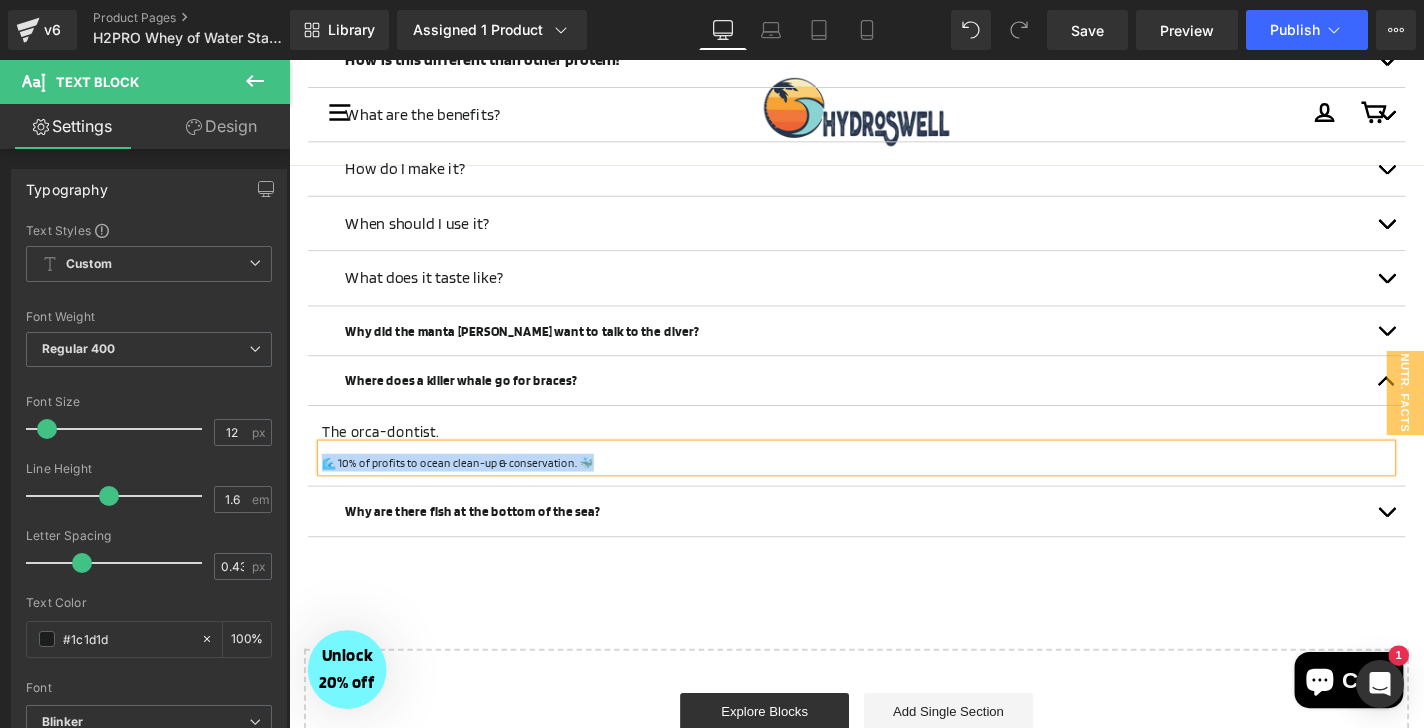 click on "🌊 10% of profits to ocean clean-up & conservation. 🐳" at bounding box center [894, 489] 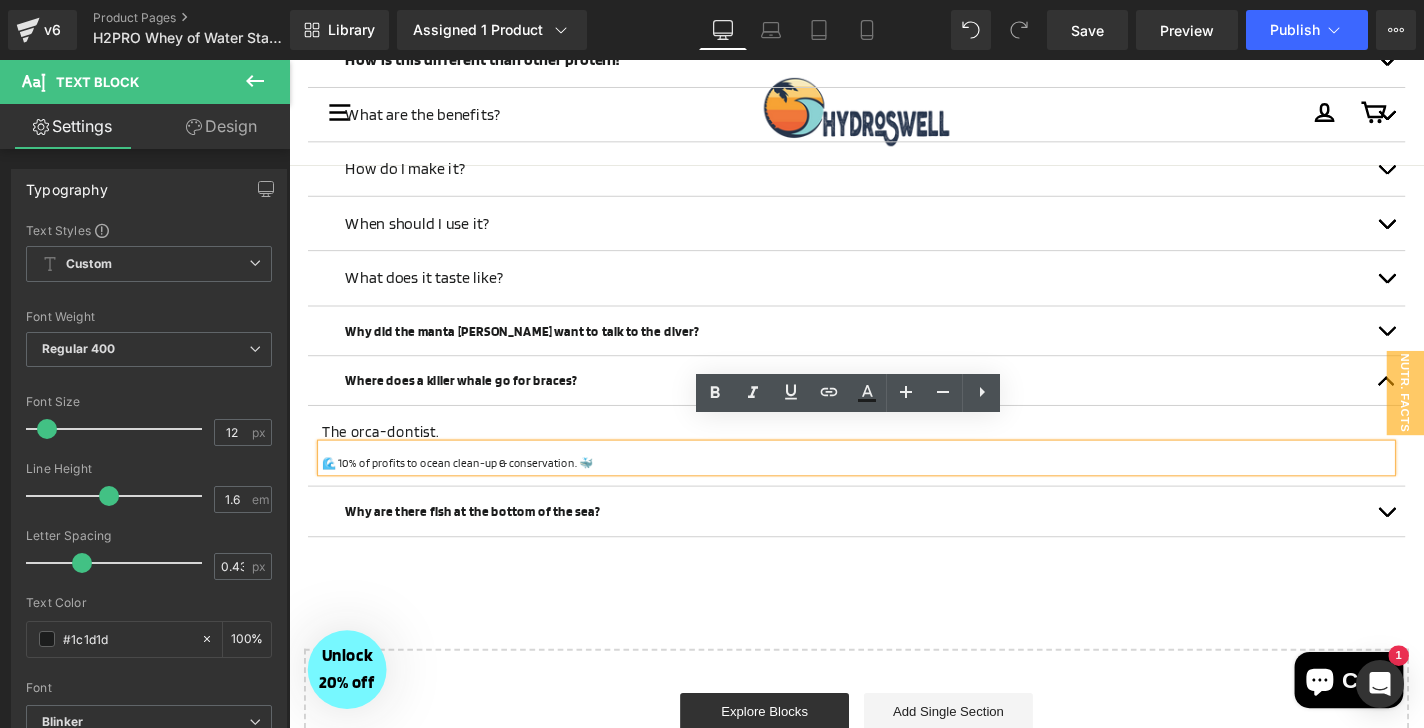 click on "🌊 10% of profits to ocean clean-up & conservation. 🐳" at bounding box center (894, 489) 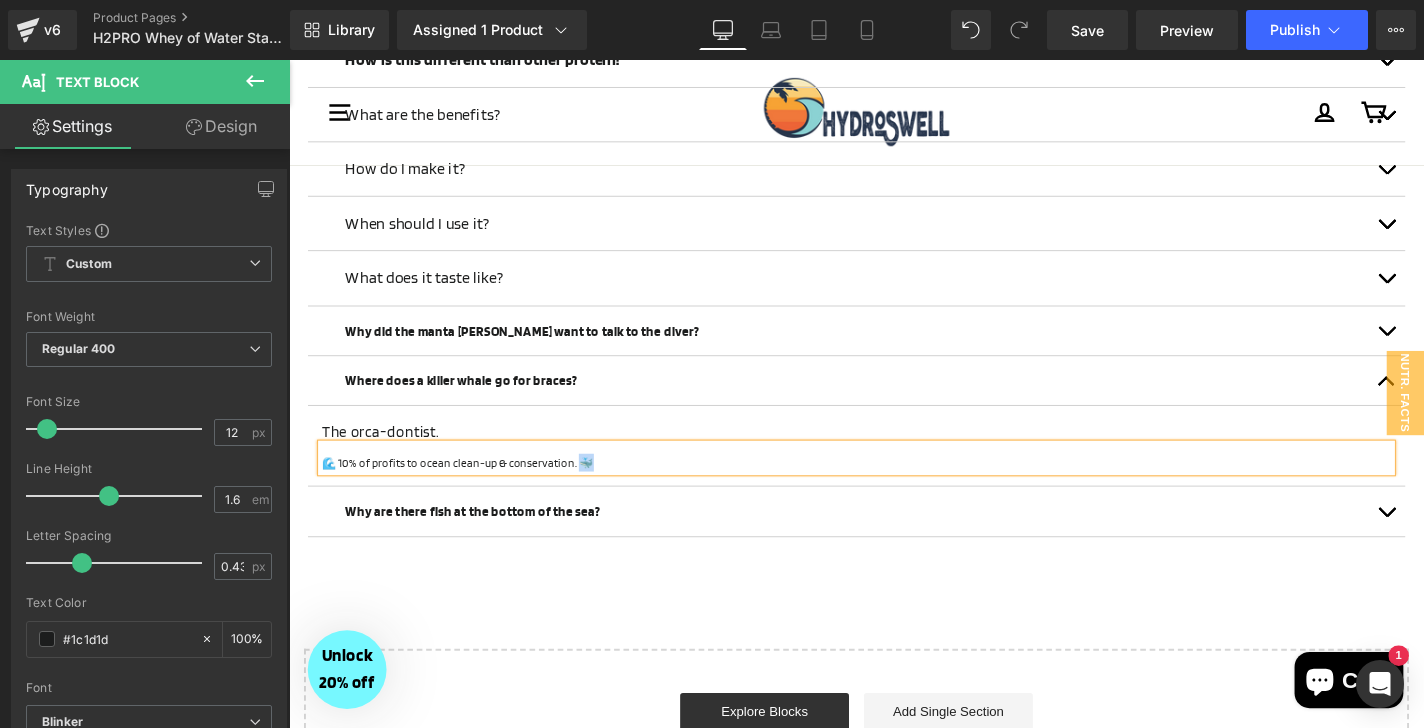 copy on "🌊 10% of profits to ocean clean-up & conservation. 🐳" 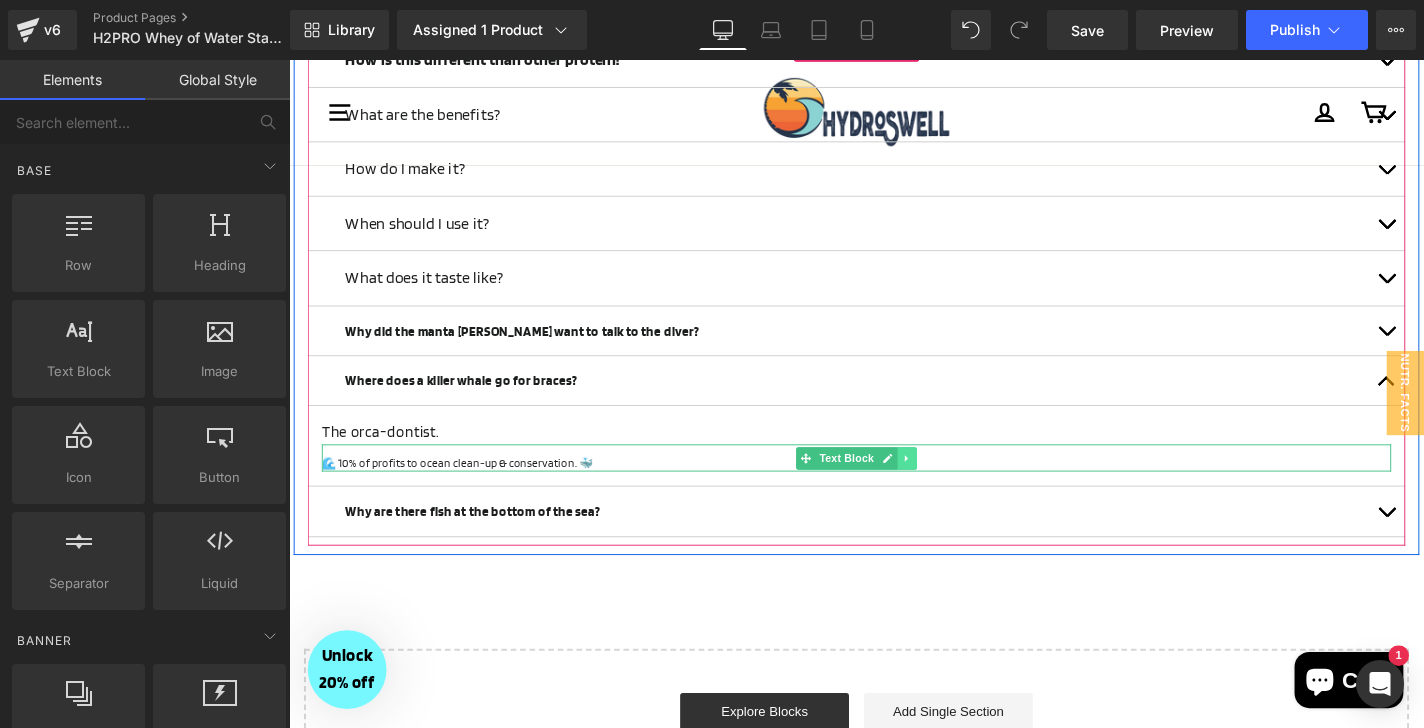 click 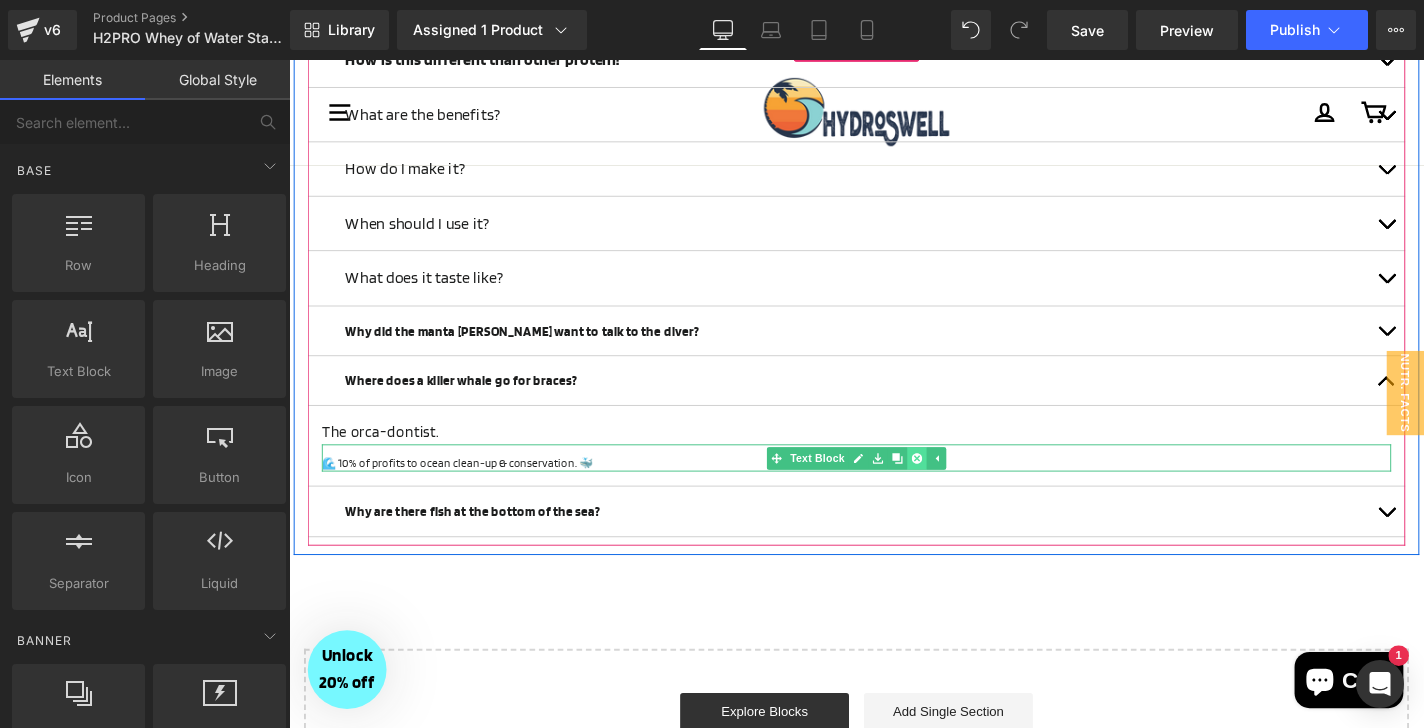 click 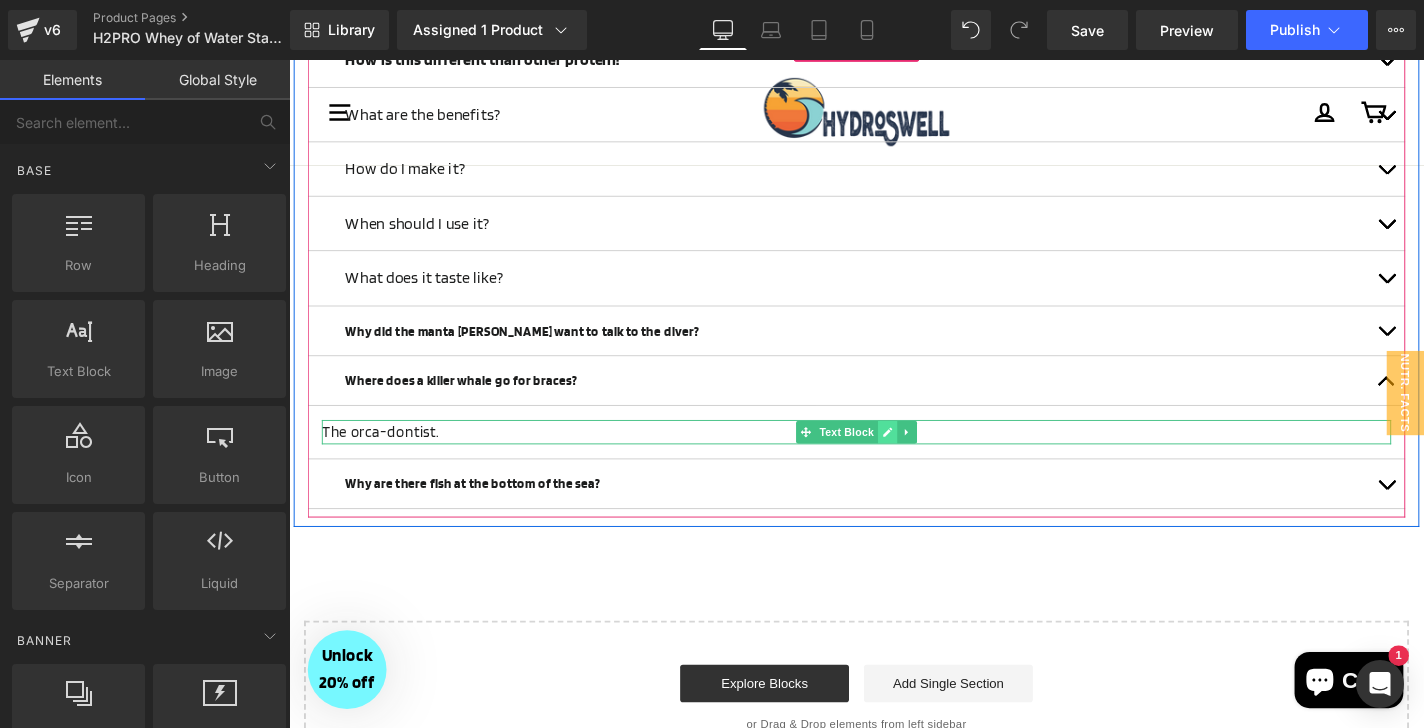 click at bounding box center [927, 457] 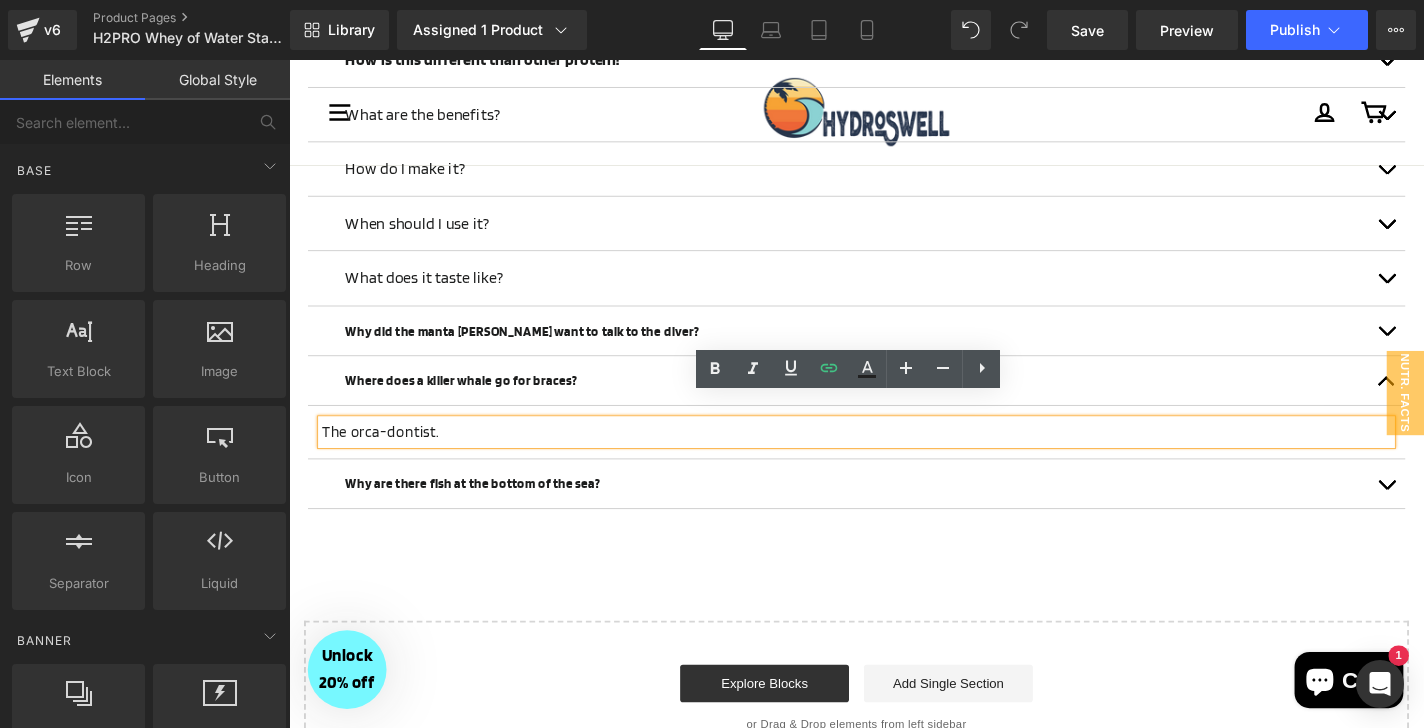 click on "The orca-dontist." at bounding box center [894, 457] 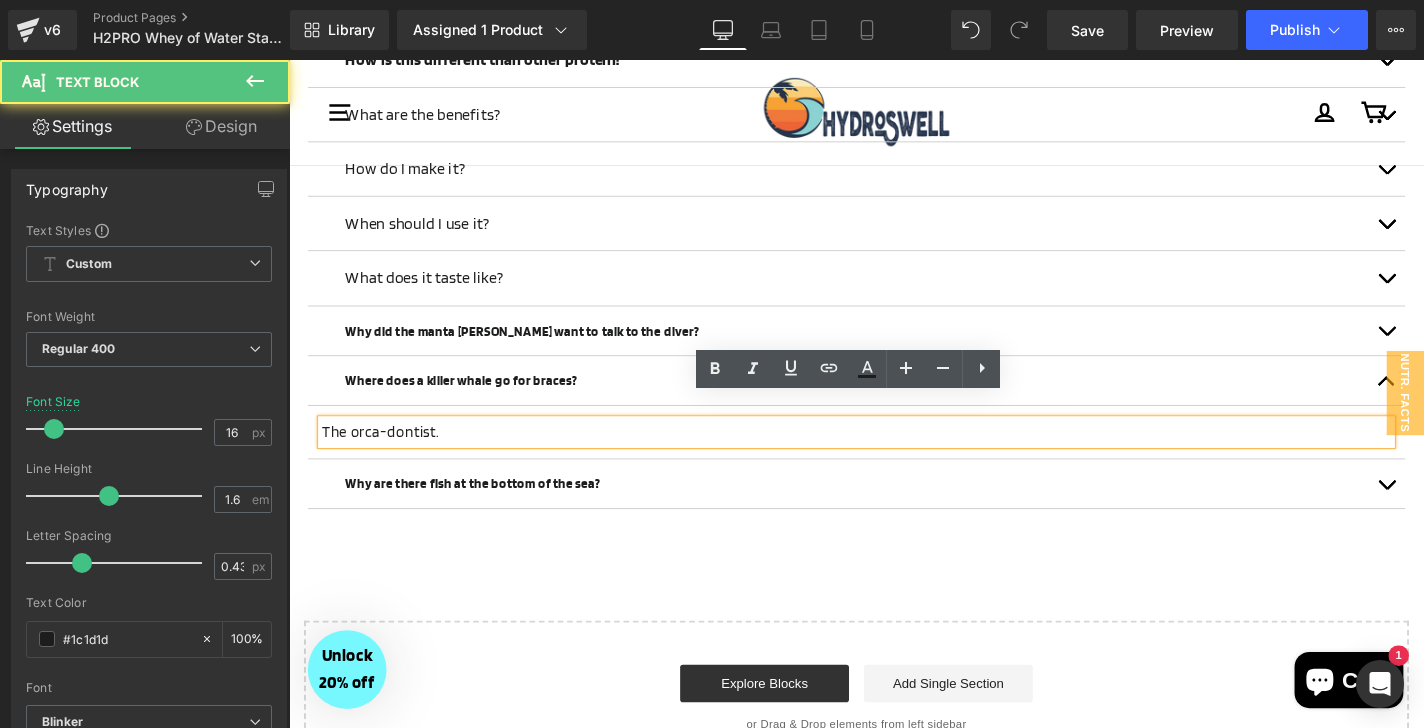 type 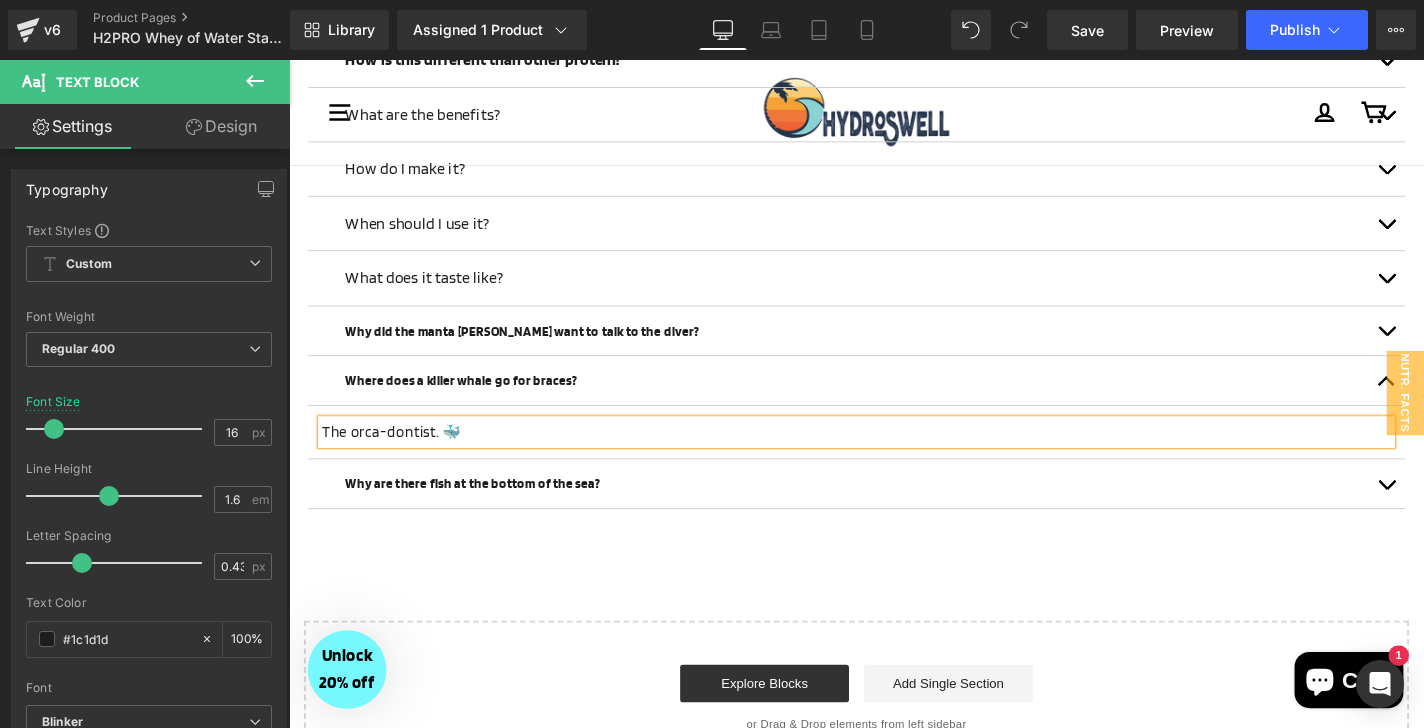 click at bounding box center [1459, 402] 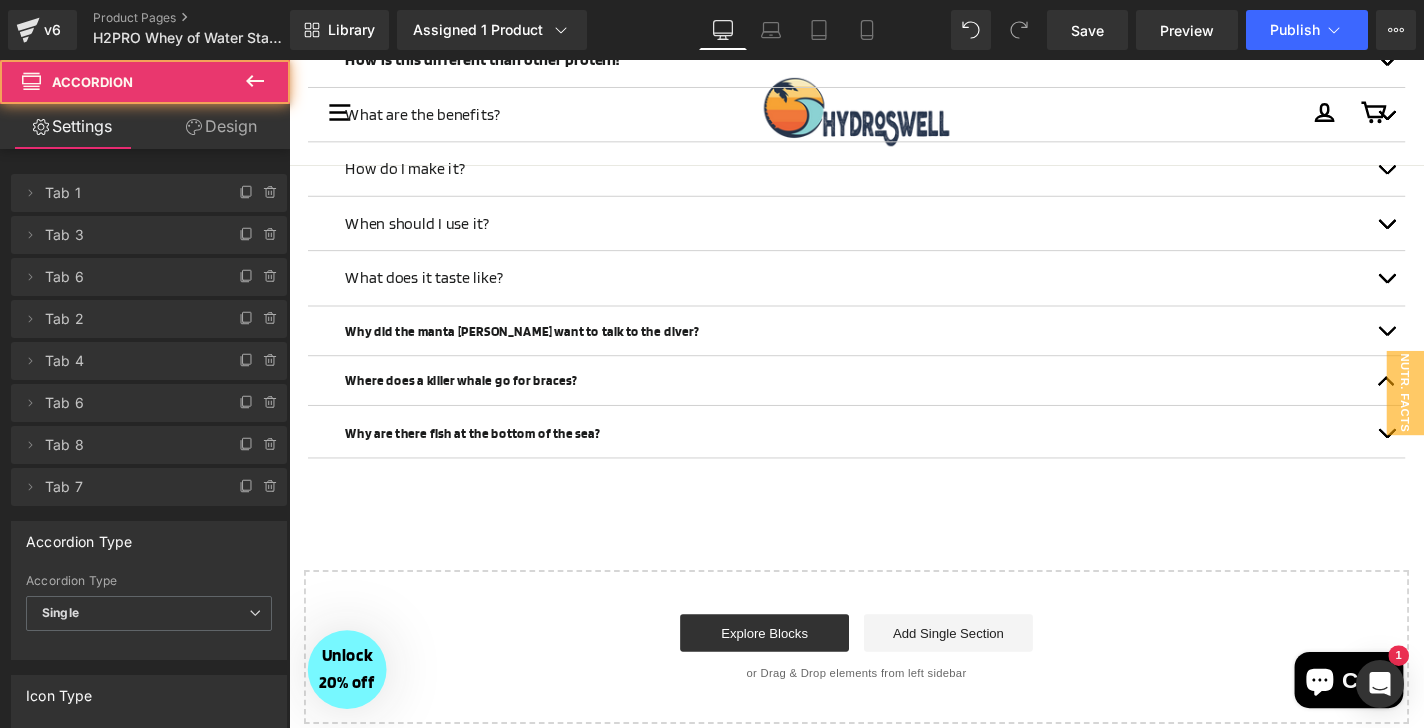 click at bounding box center (1459, 349) 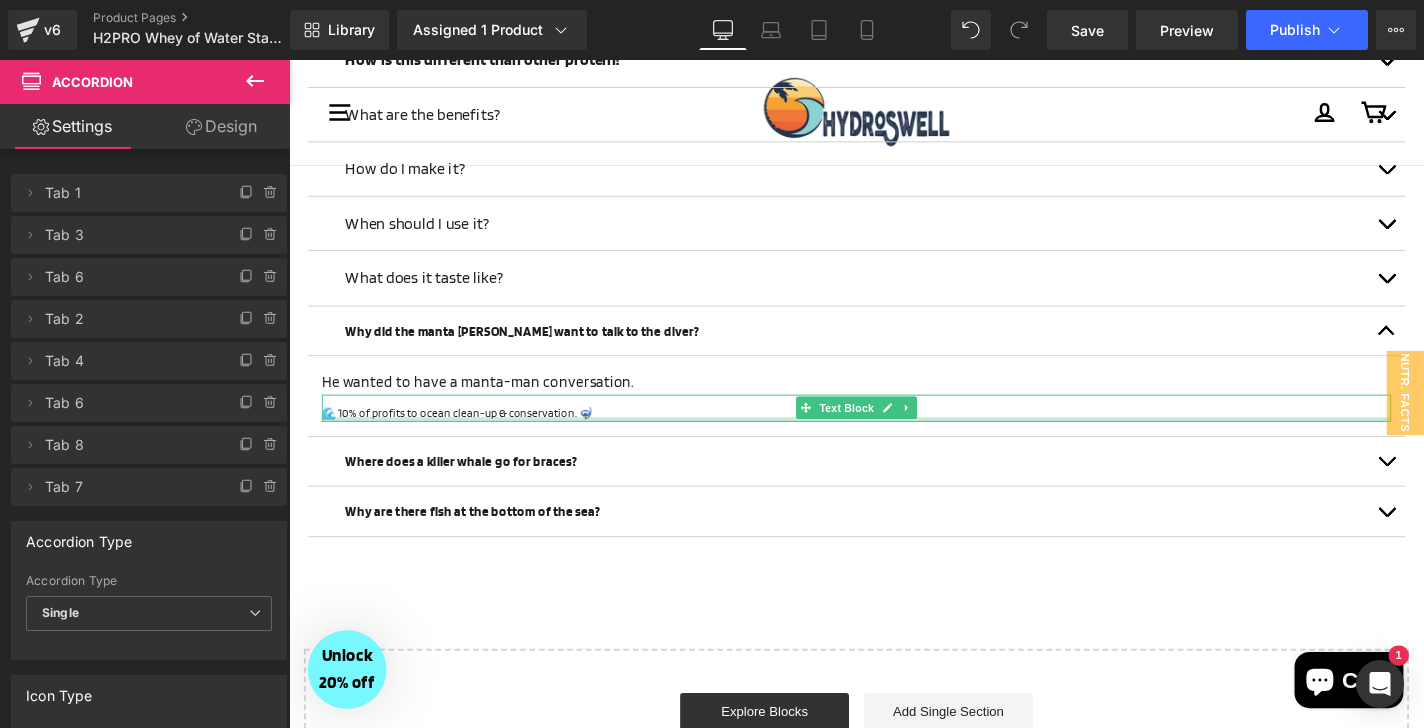 click at bounding box center (894, 443) 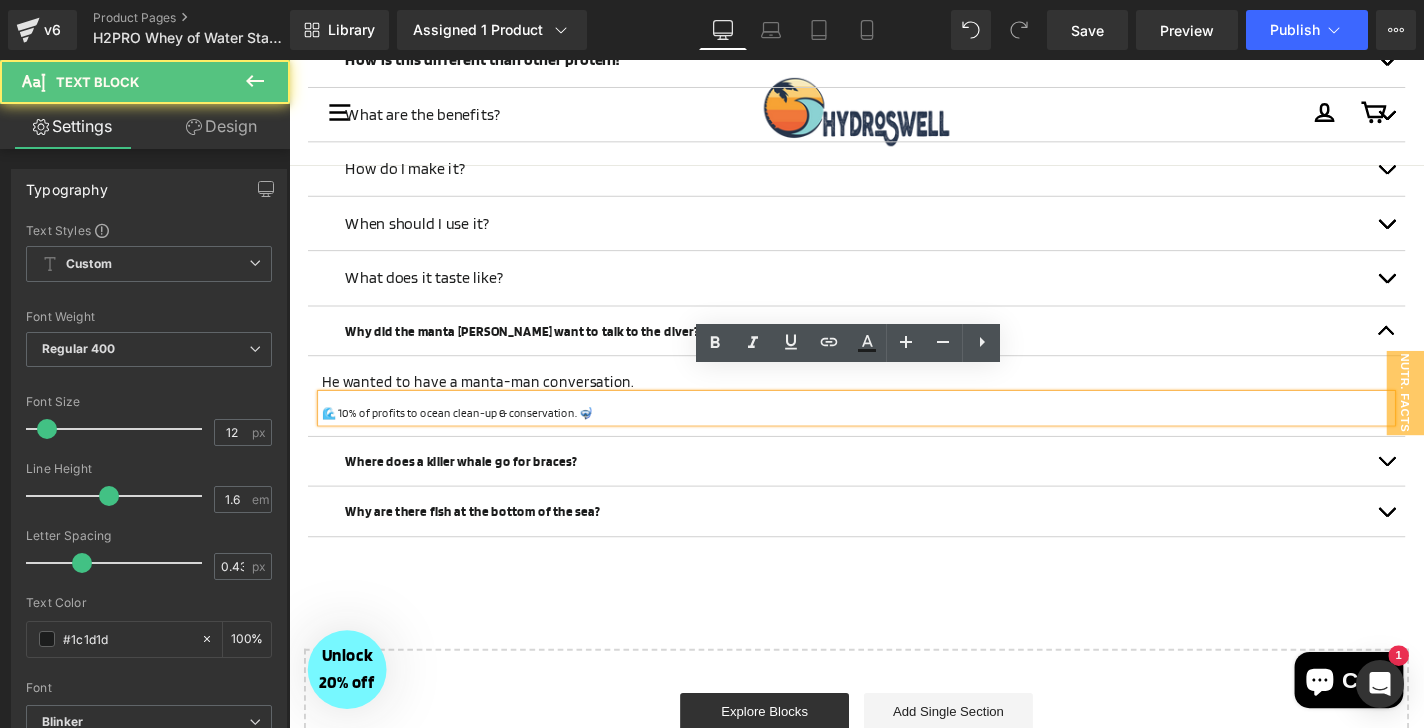 click on "🌊 10% of profits to ocean clean-up & conservation. 🤿" at bounding box center (894, 436) 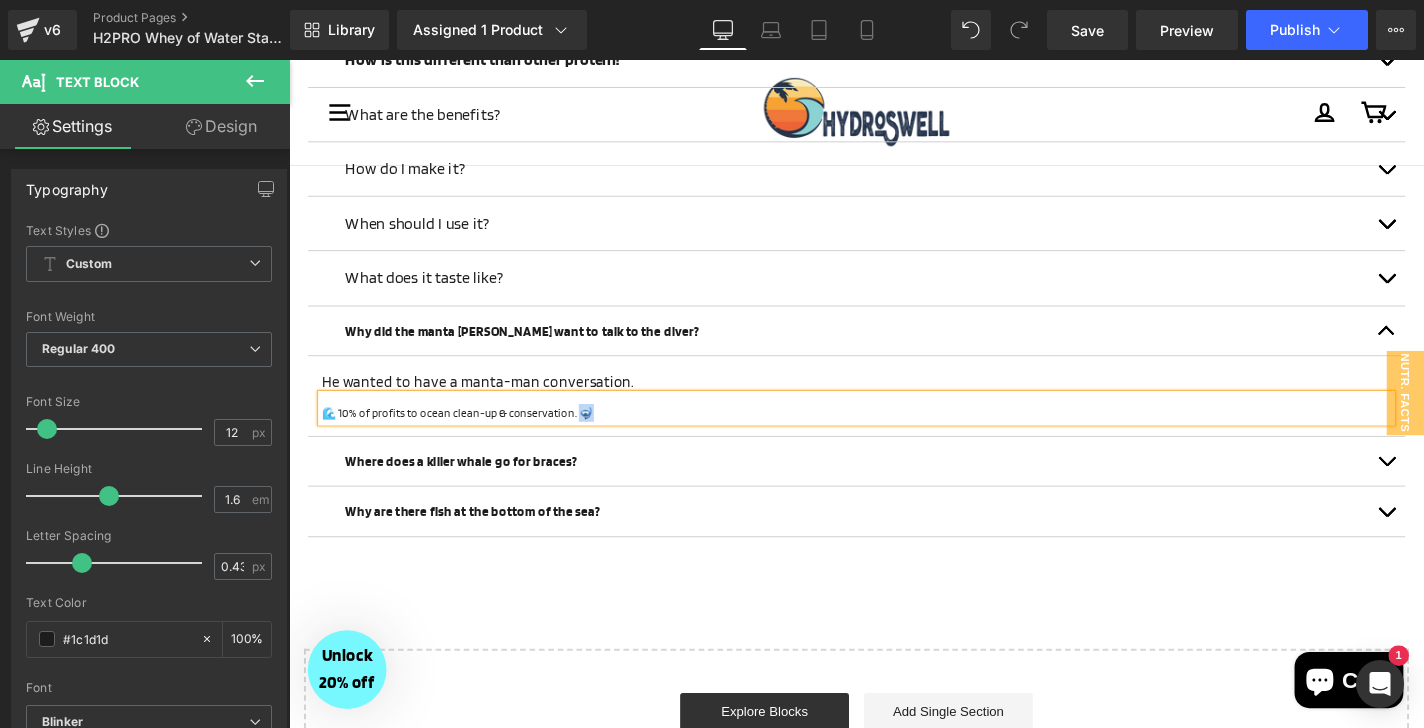 copy on "🌊 10% of profits to ocean clean-up & conservation. 🤿" 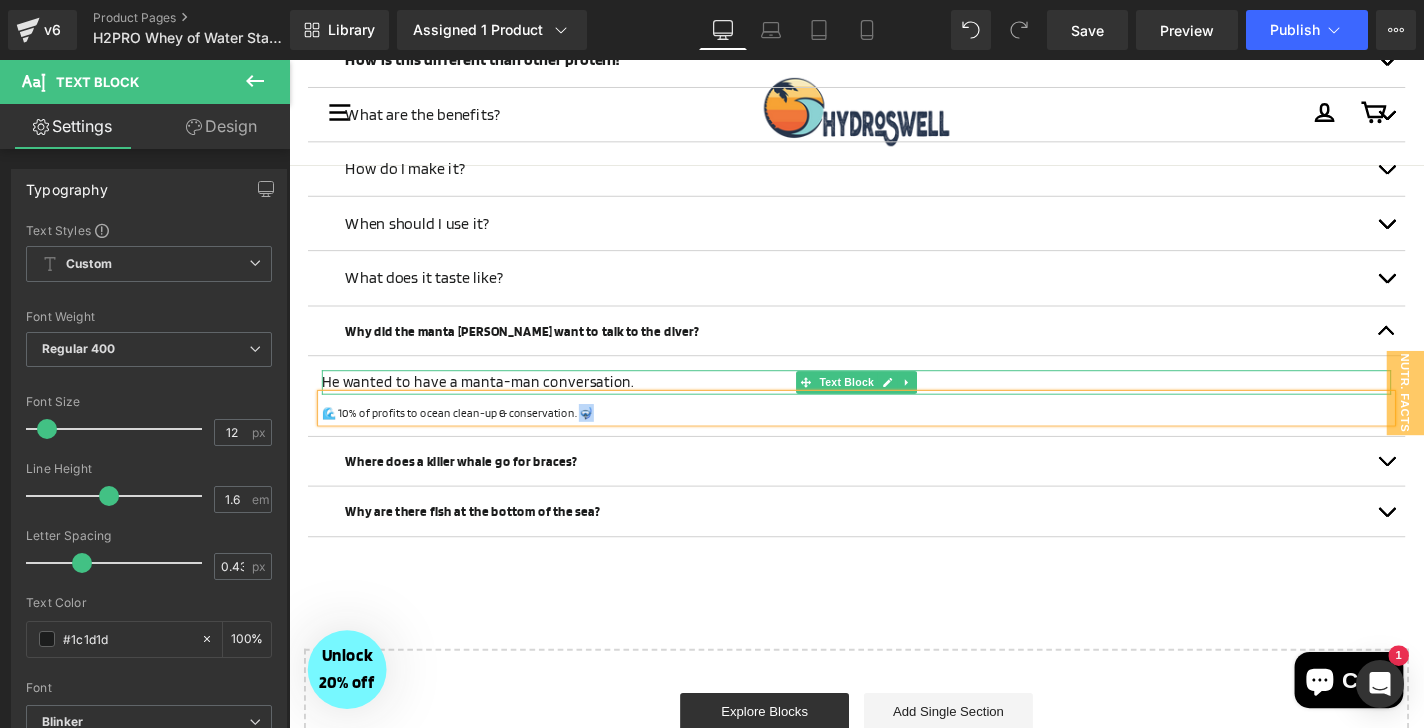 click on "He wanted to have a manta-man conversation." at bounding box center [894, 404] 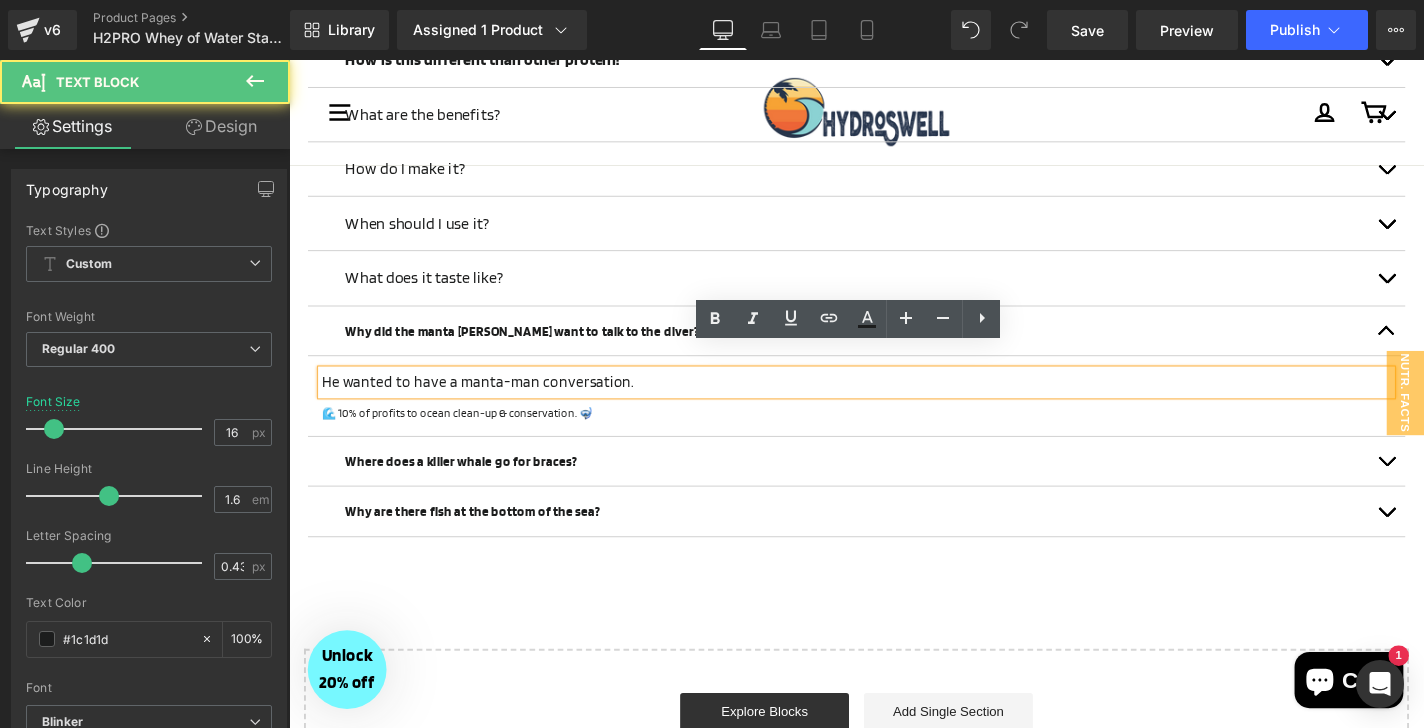 click on "He wanted to have a manta-man conversation." at bounding box center (894, 404) 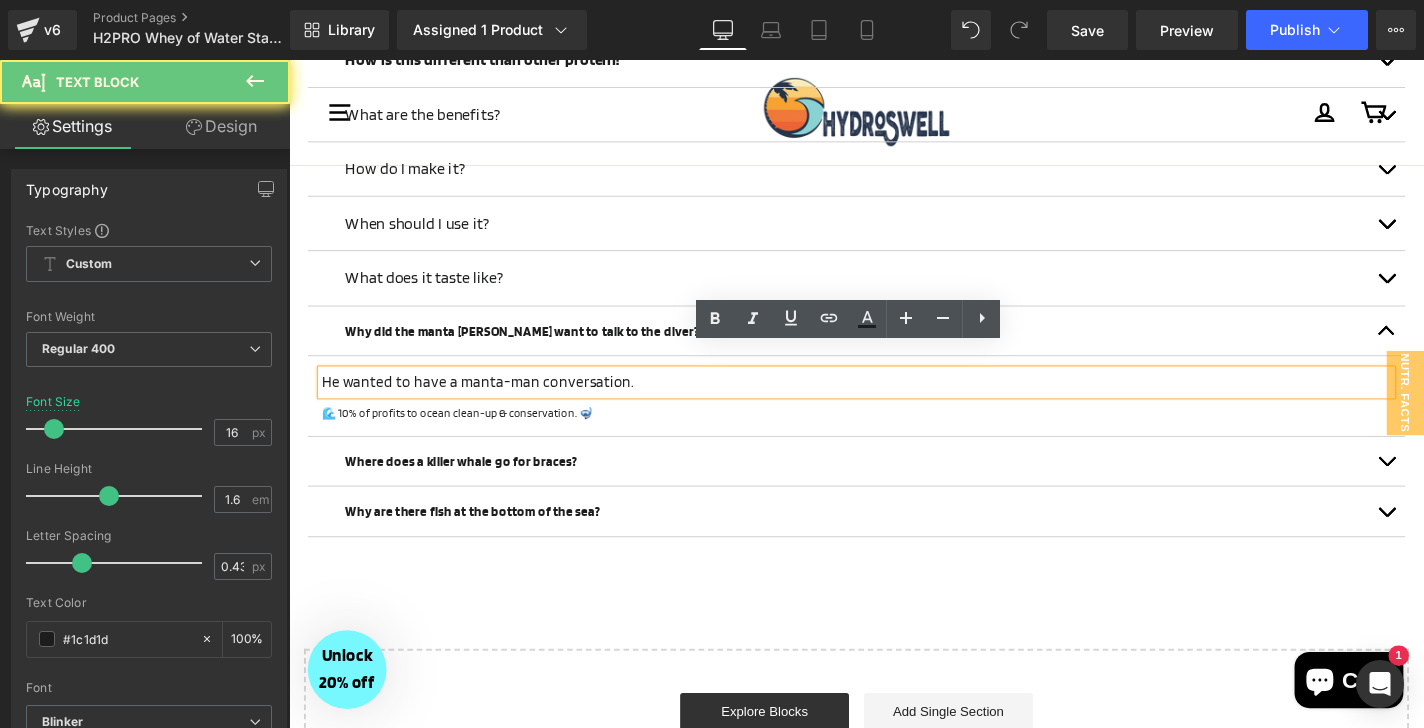 type 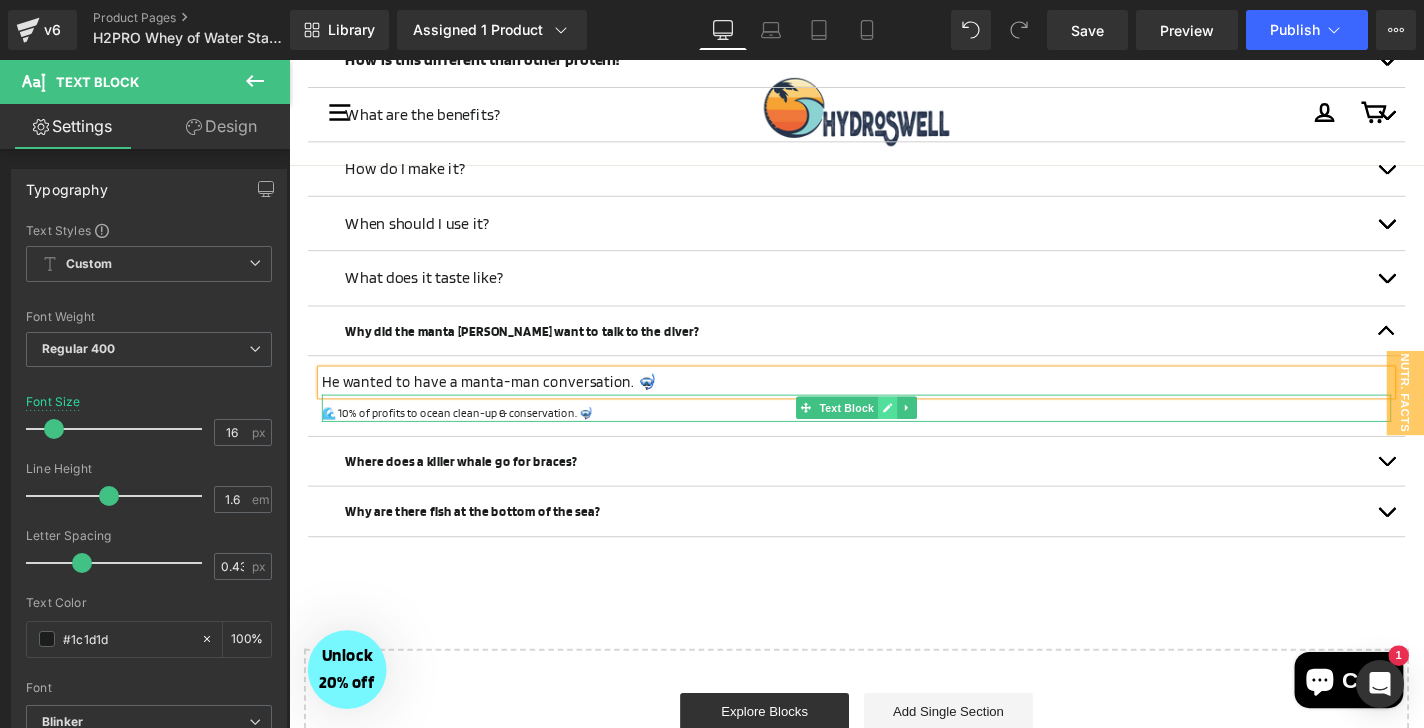 click at bounding box center [927, 431] 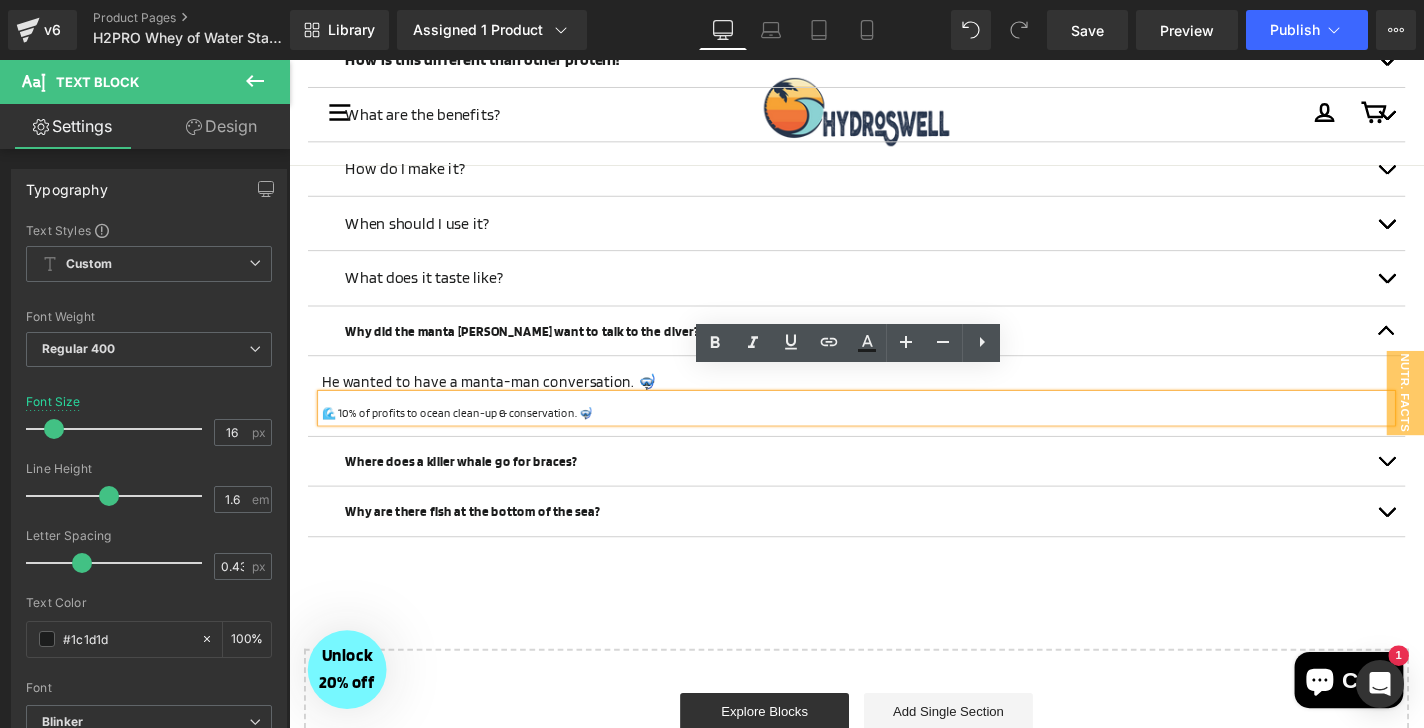 click at bounding box center (927, 488) 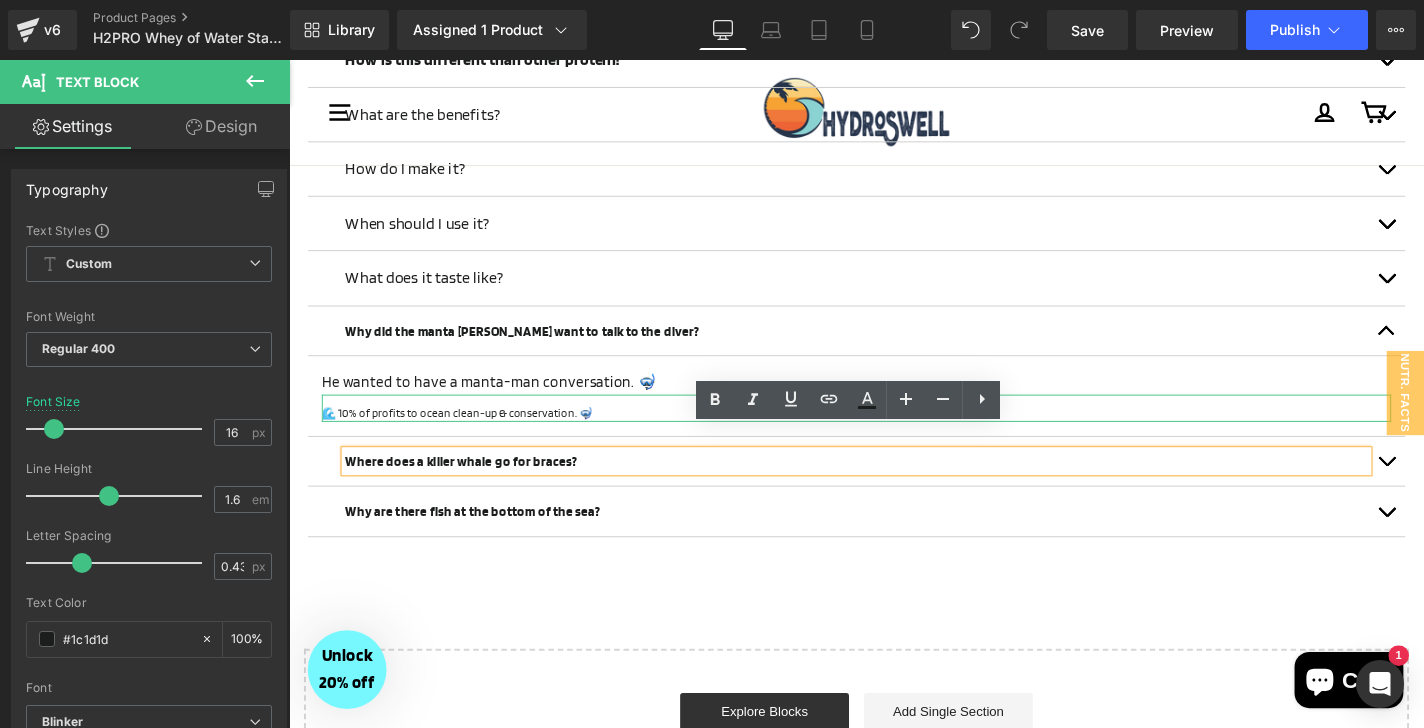 click on "🌊 10% of profits to ocean clean-up & conservation. 🤿" at bounding box center (894, 436) 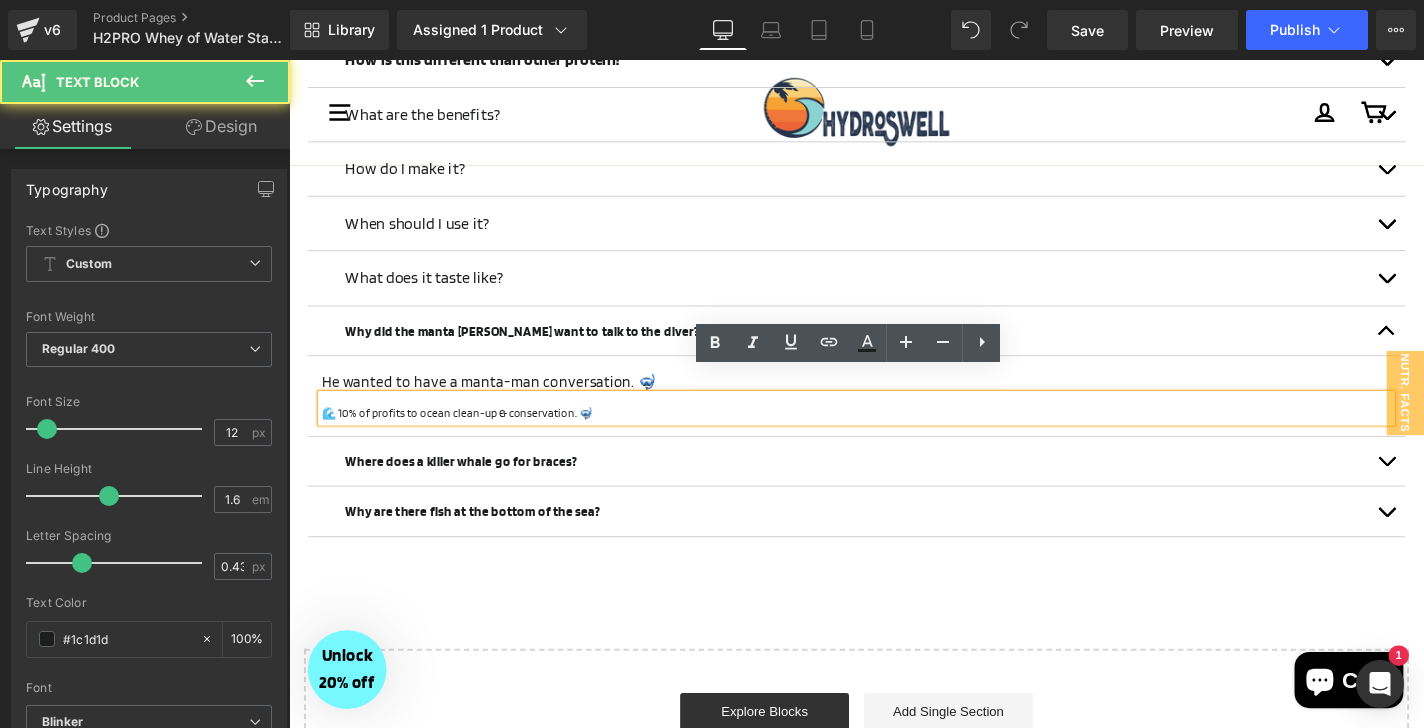 click at bounding box center (289, 60) 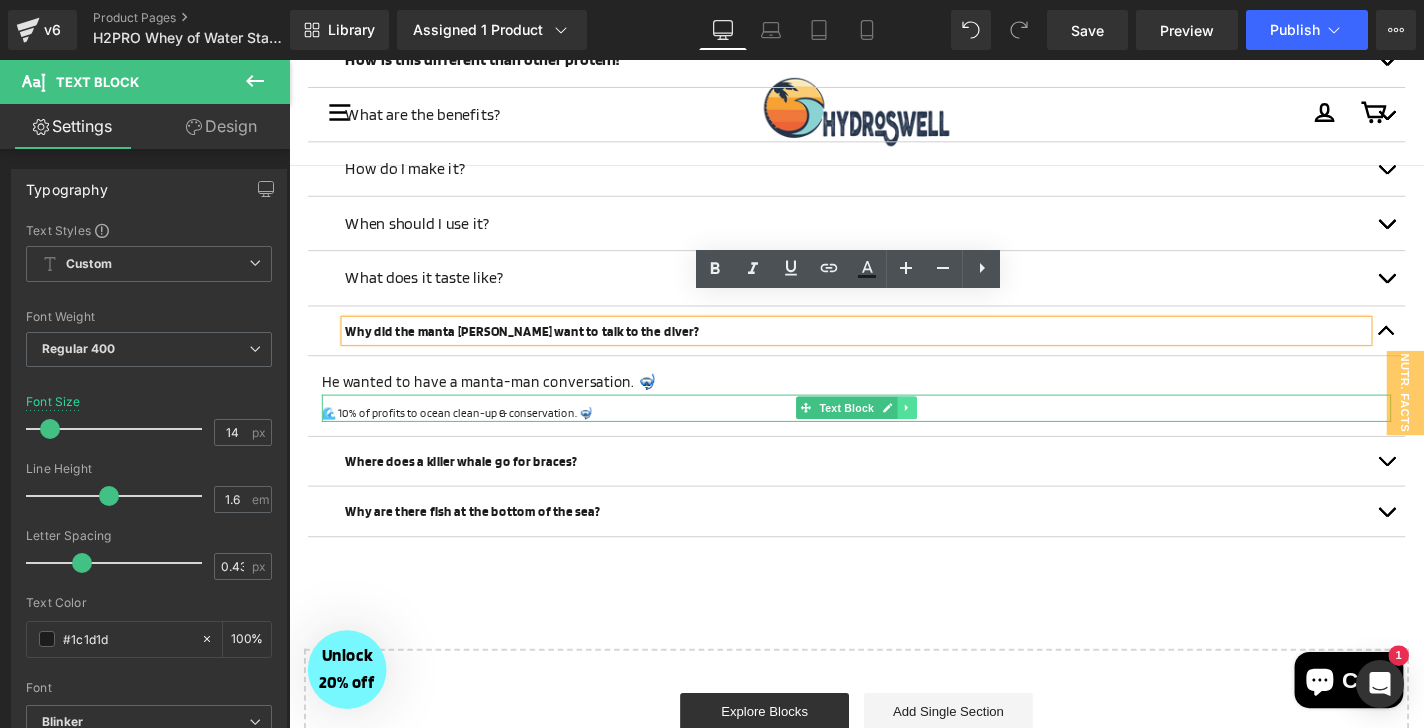 click 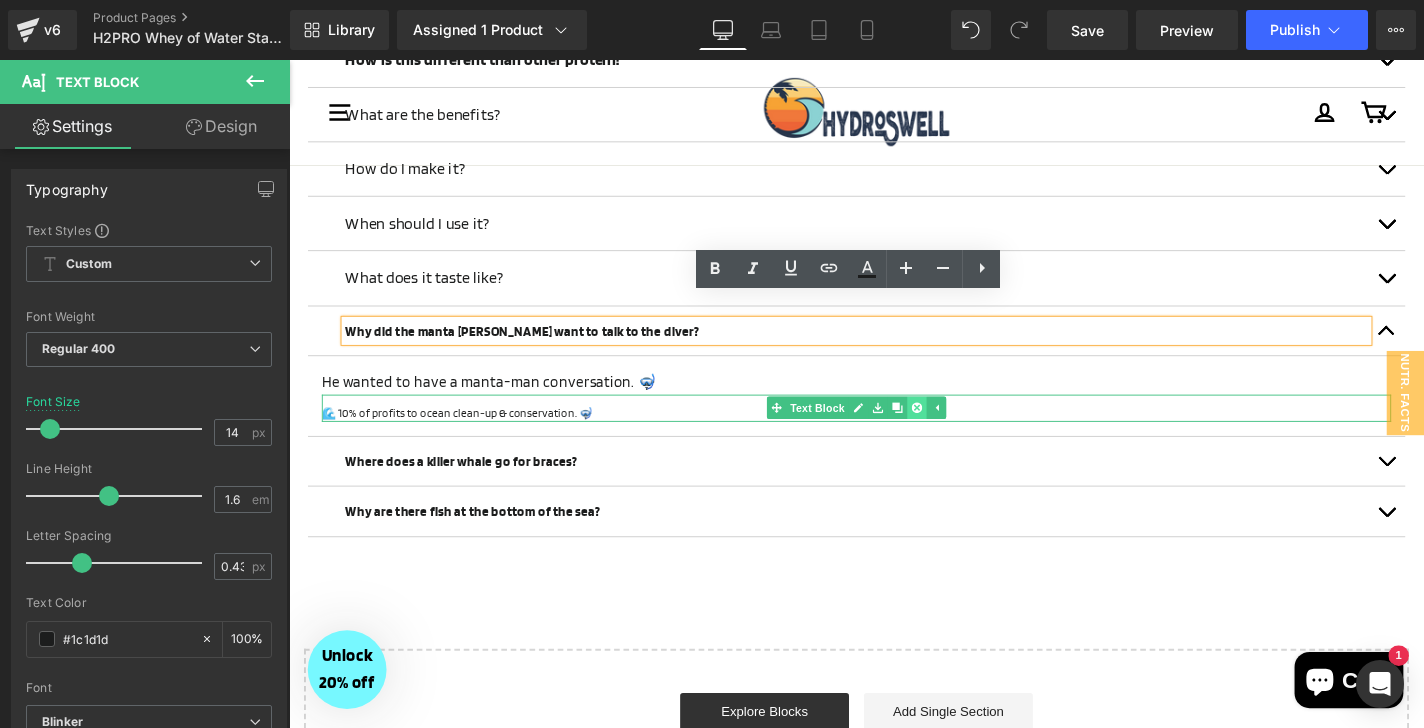 click 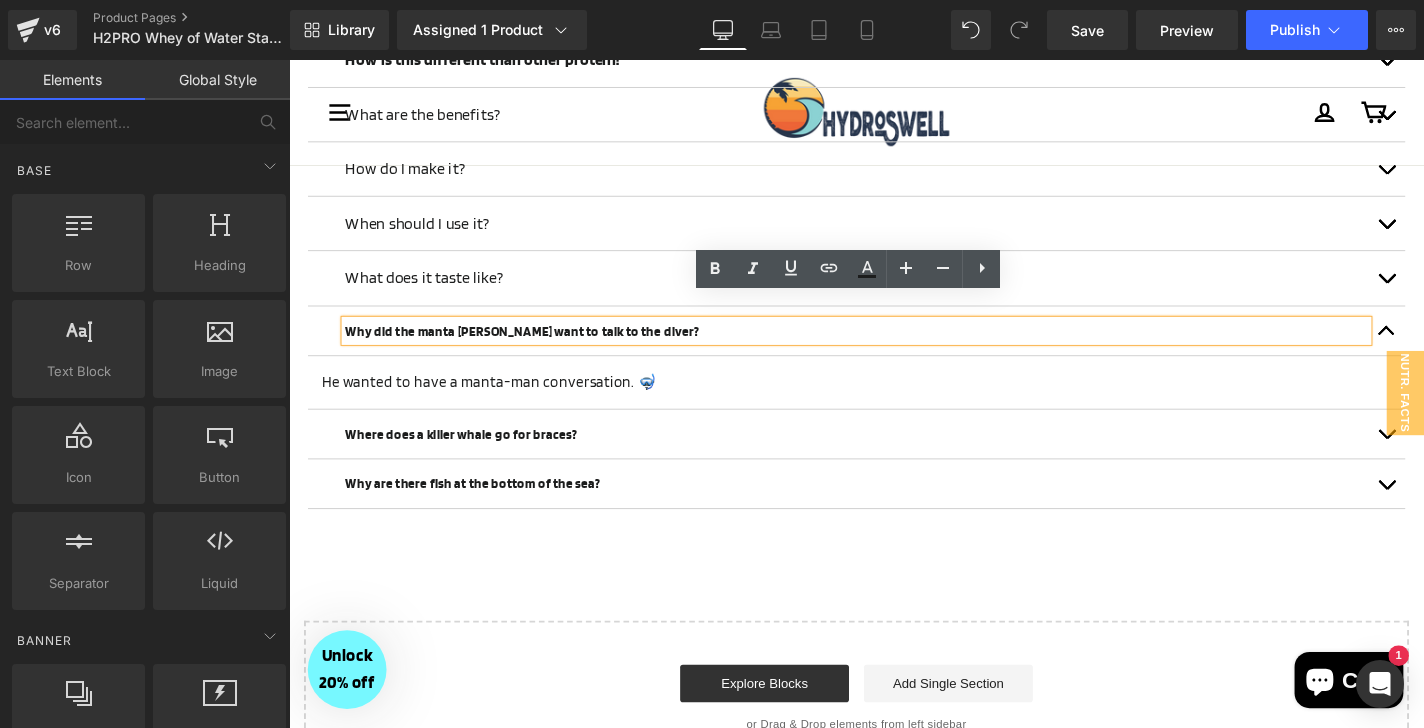 click at bounding box center [1459, 349] 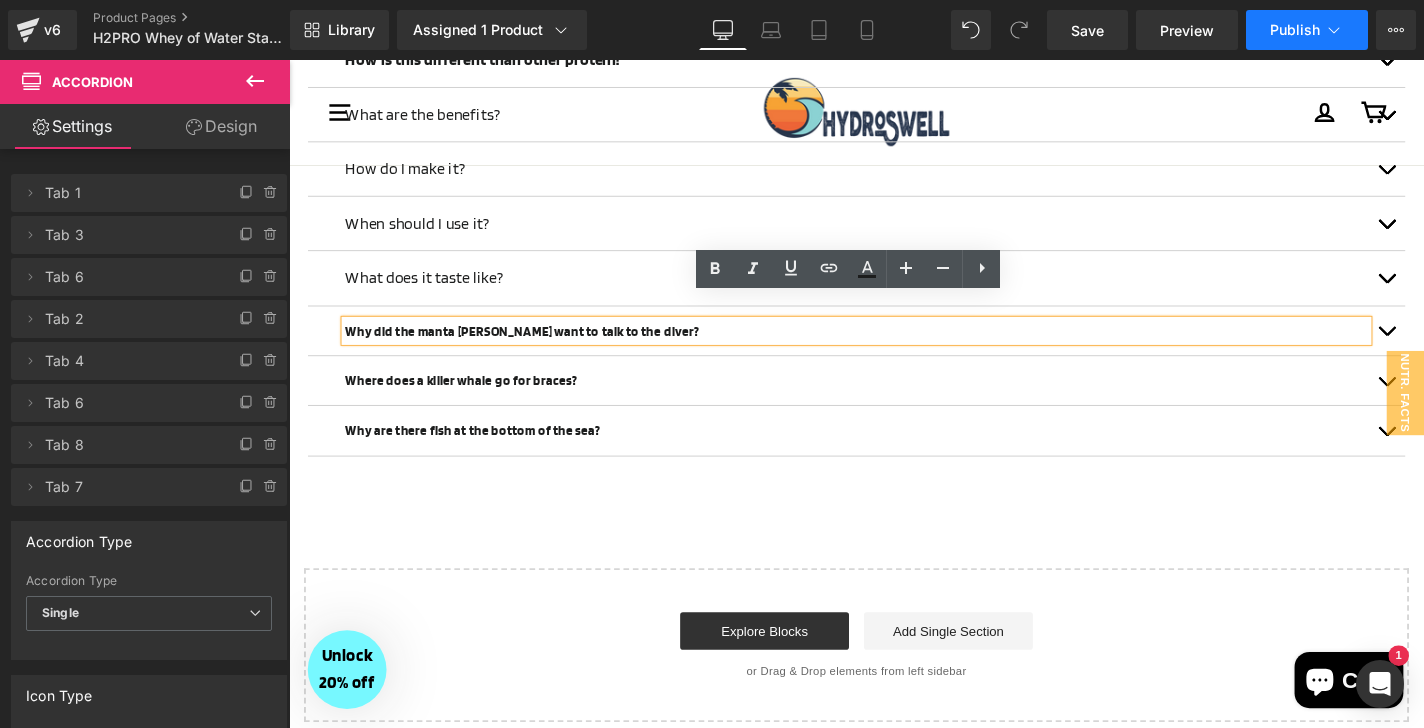 click on "Publish" at bounding box center (1307, 30) 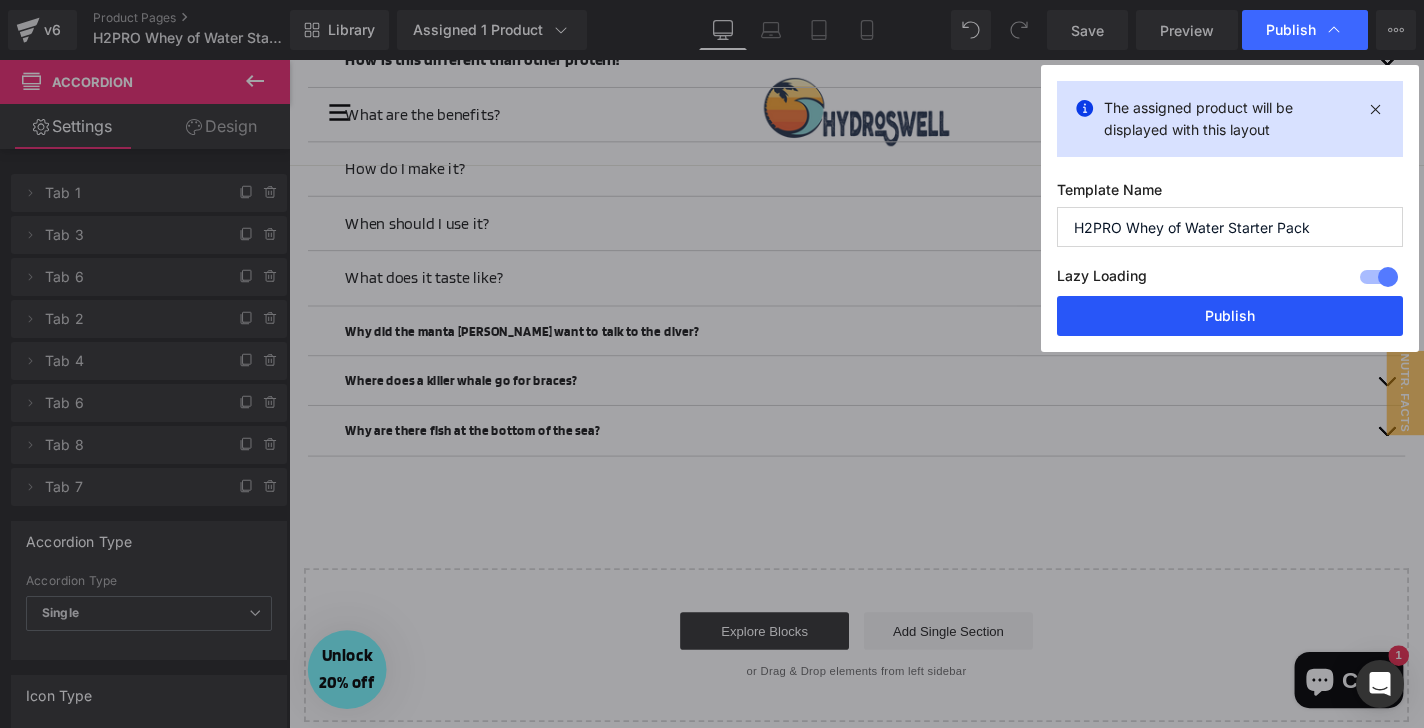 click on "Publish" at bounding box center [1230, 316] 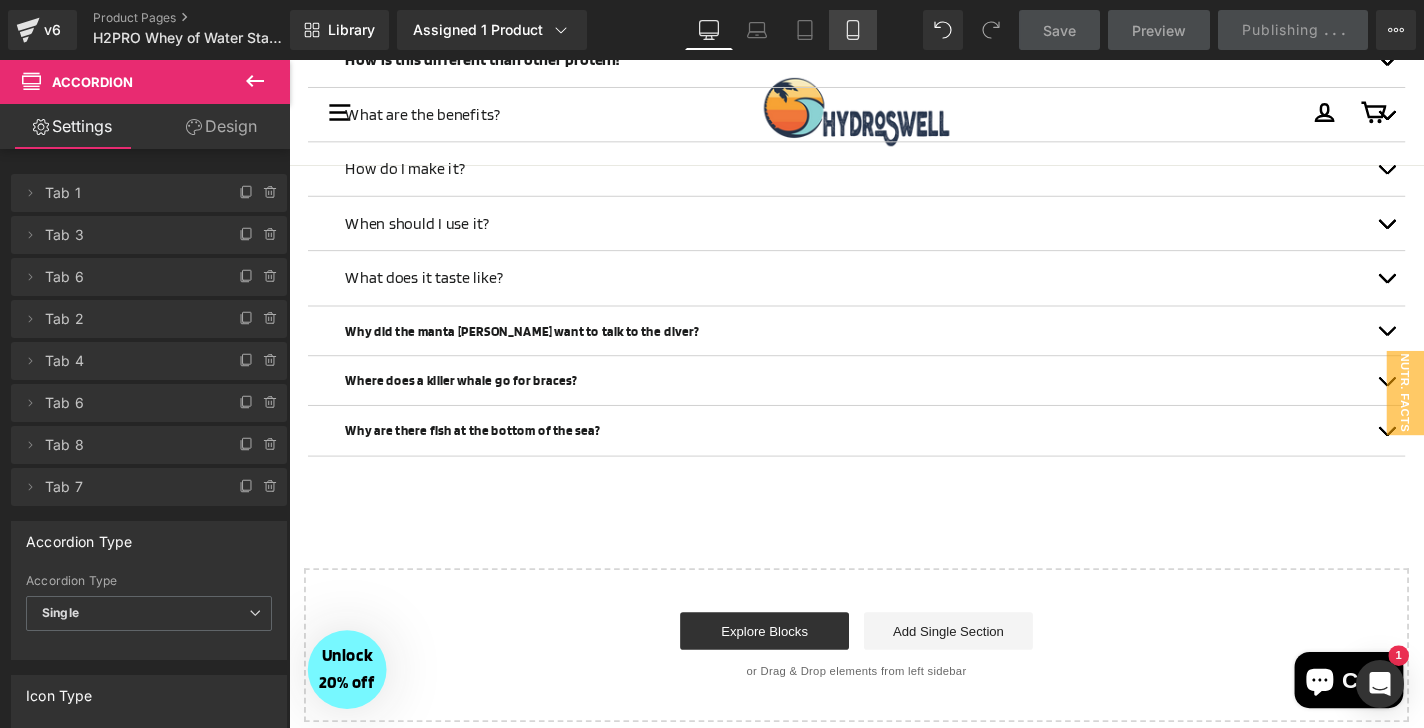 click 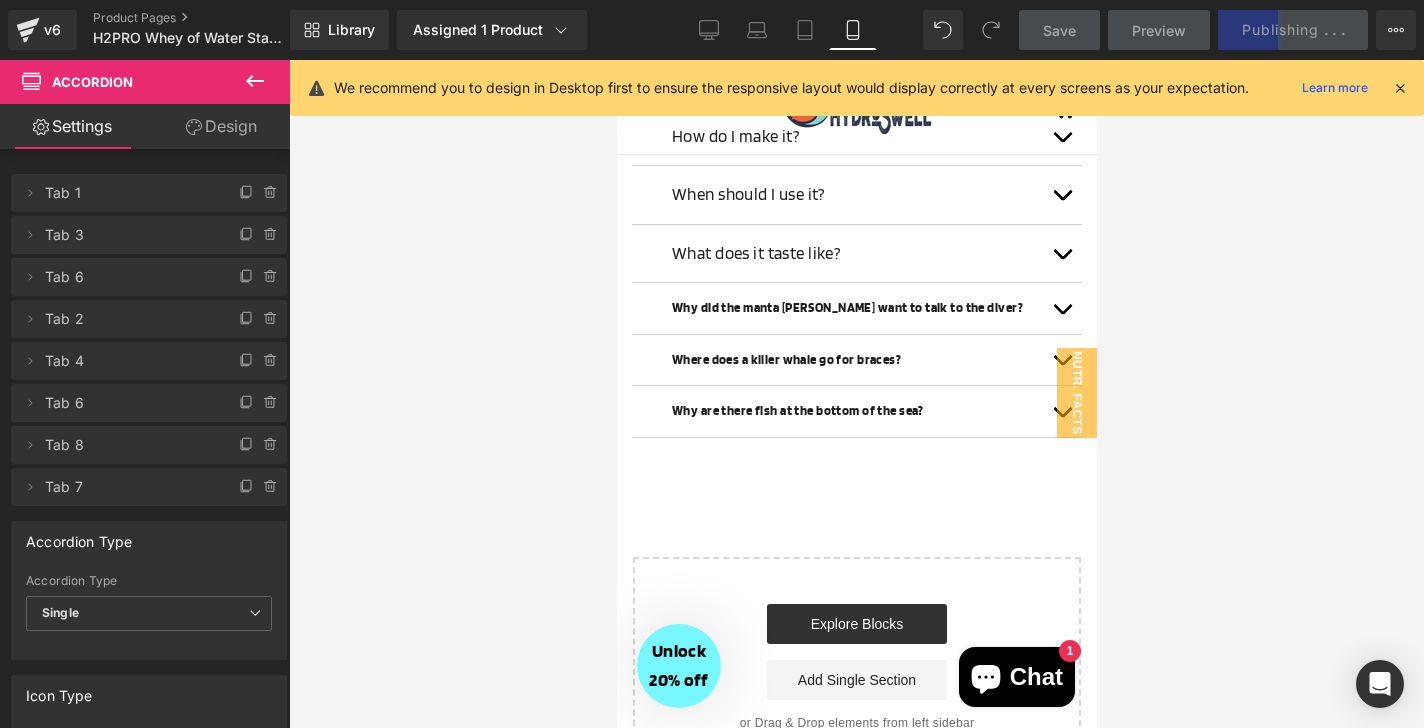 scroll, scrollTop: 2321, scrollLeft: 0, axis: vertical 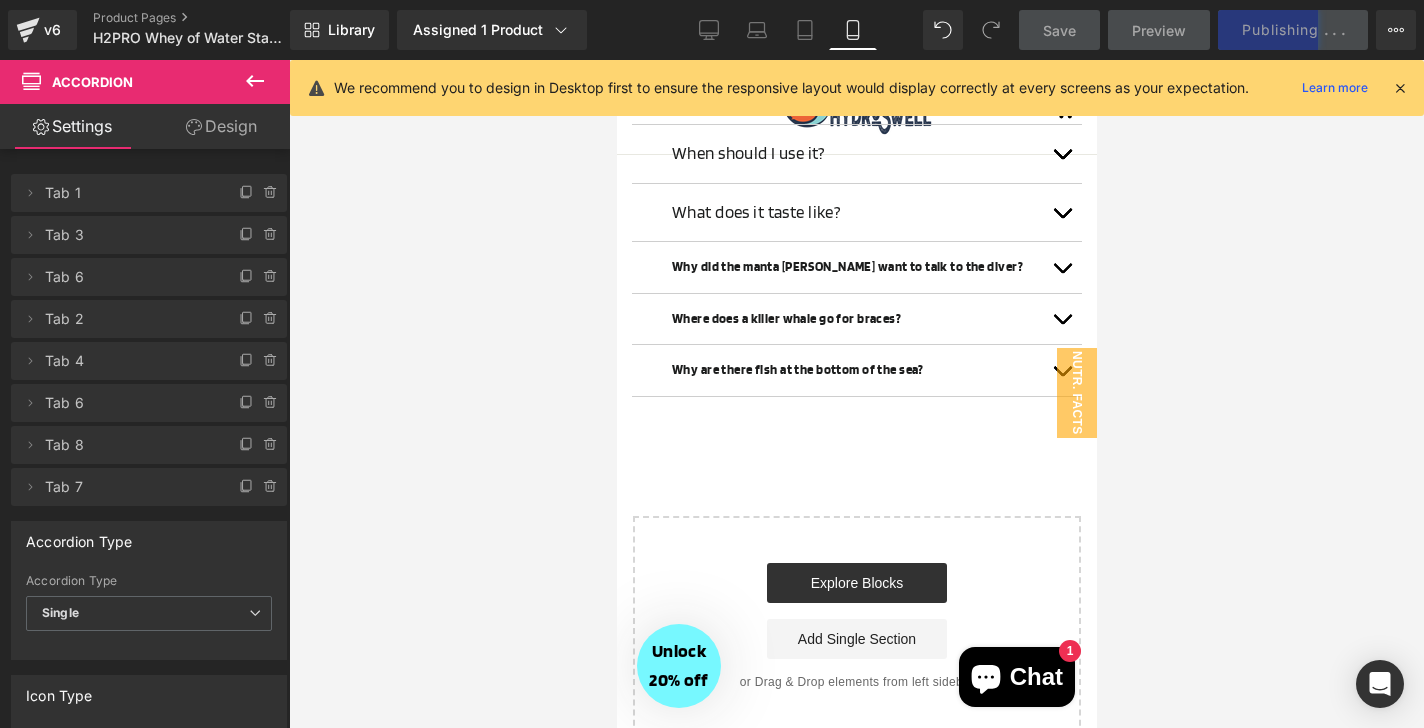 click on "Why are there fish at the bottom of the sea? Text Block" at bounding box center [856, 370] 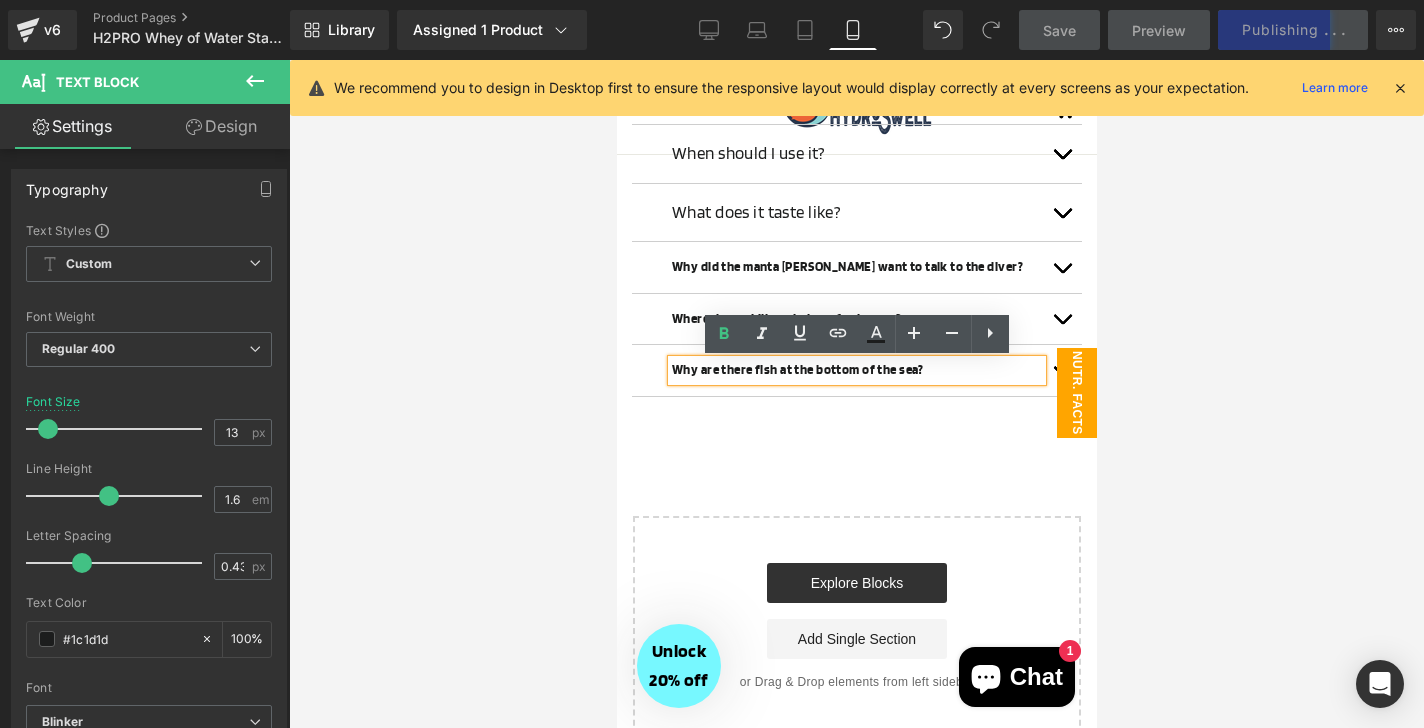 click on "Nutr. Facts" at bounding box center [1076, 393] 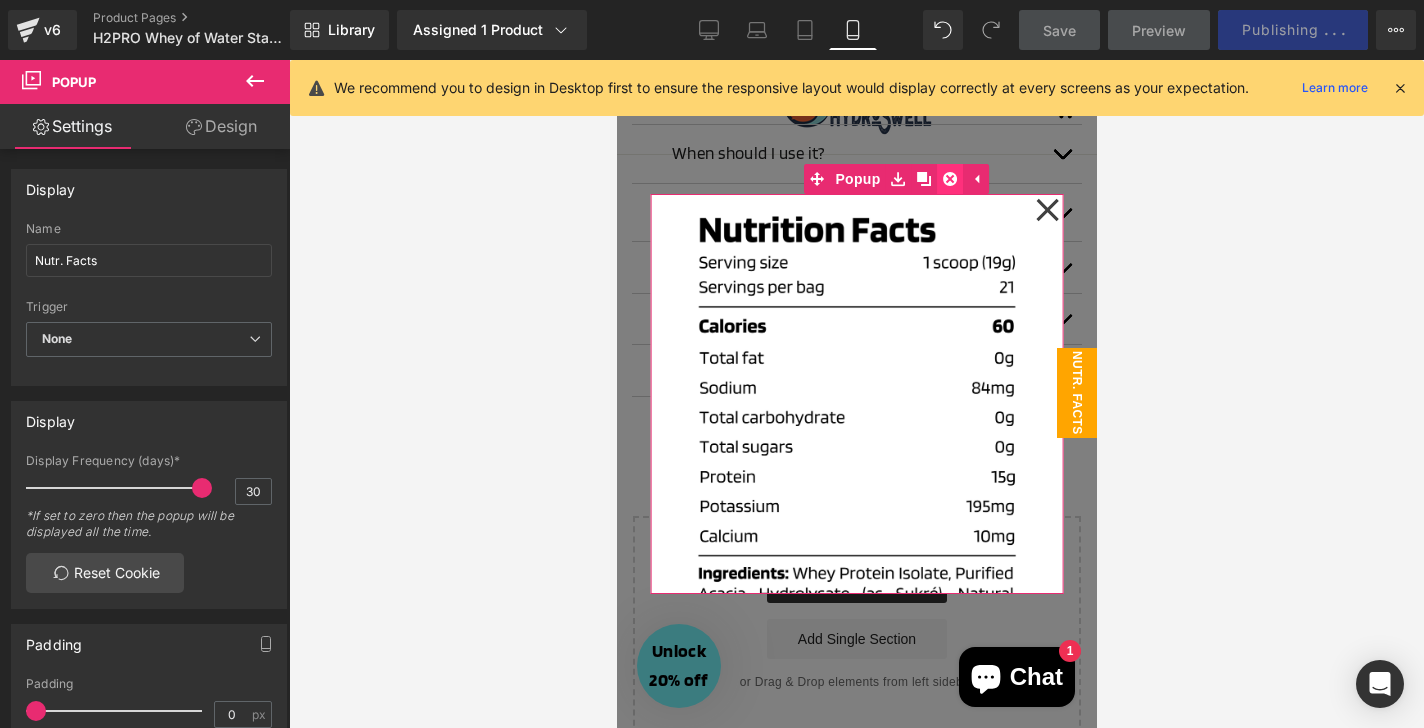 click 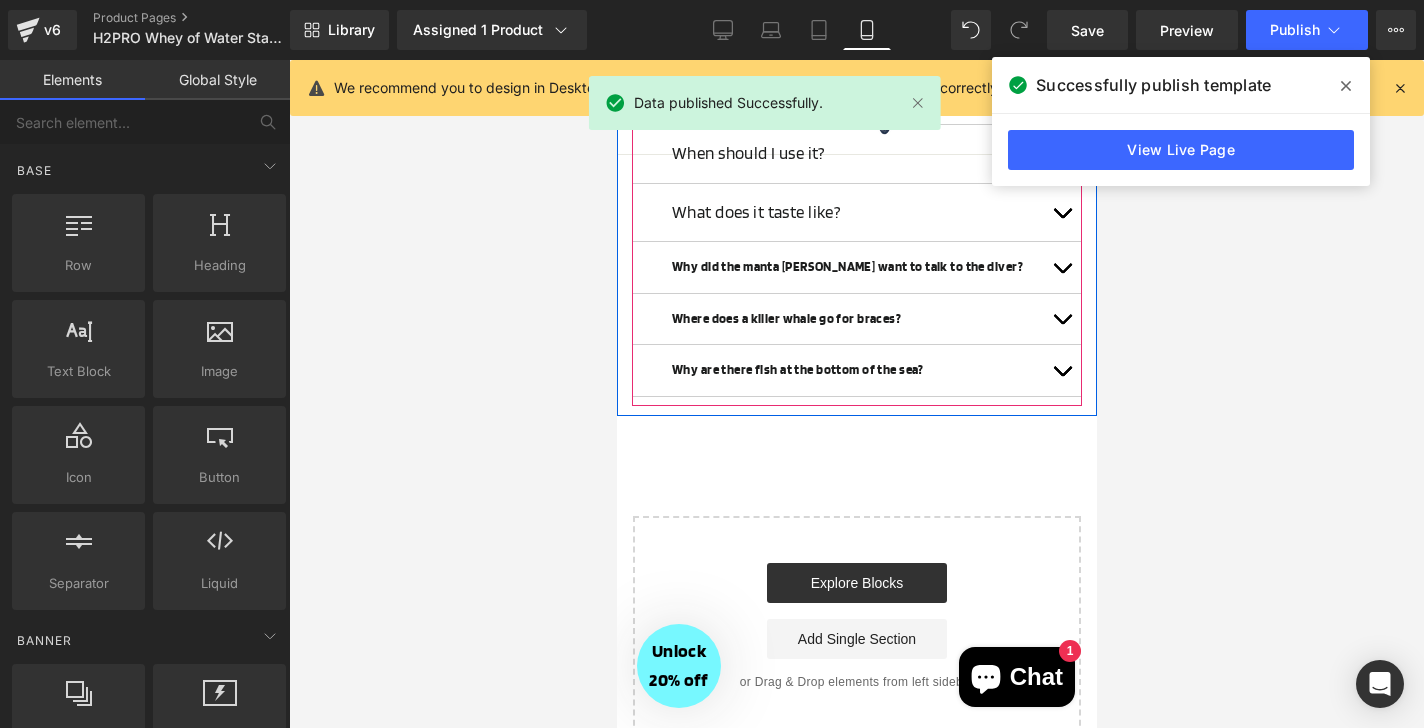 click at bounding box center (1061, 370) 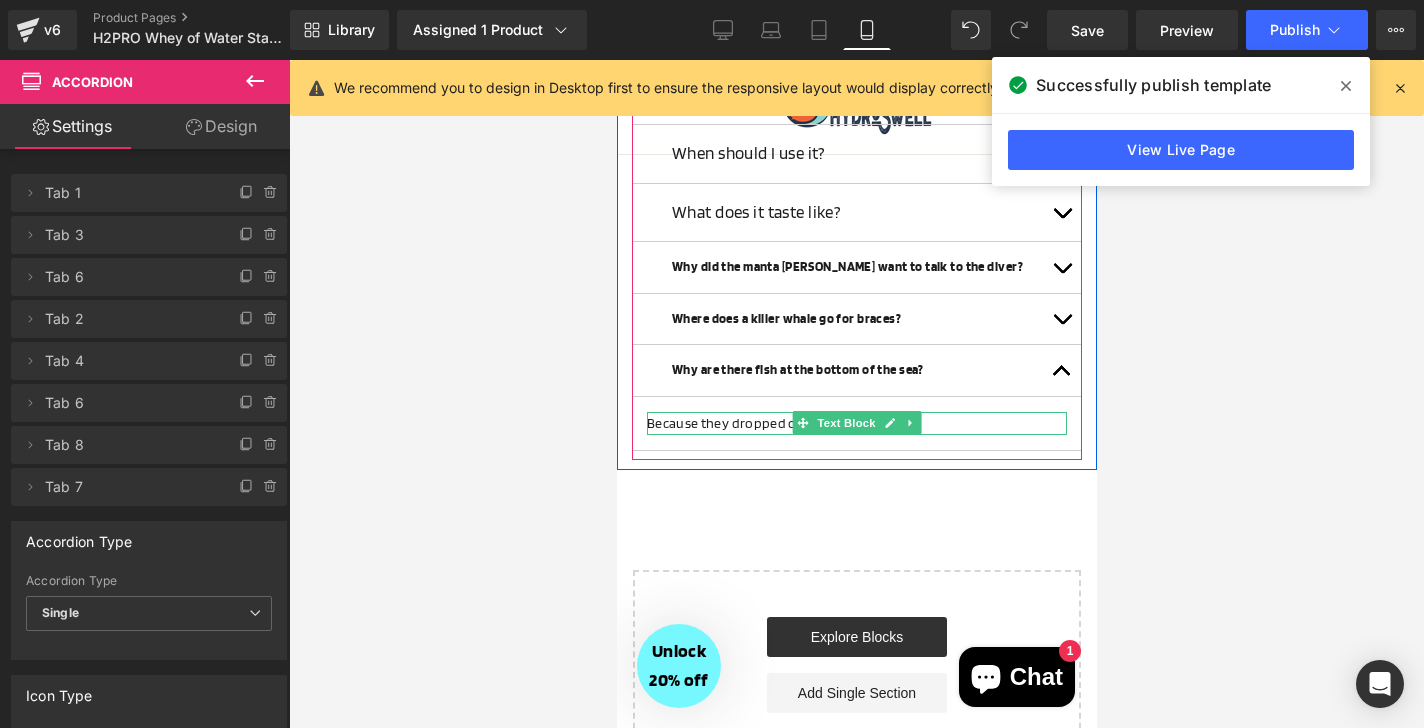 click on "Because they dropped out of school. 🐡 🐠" at bounding box center (856, 423) 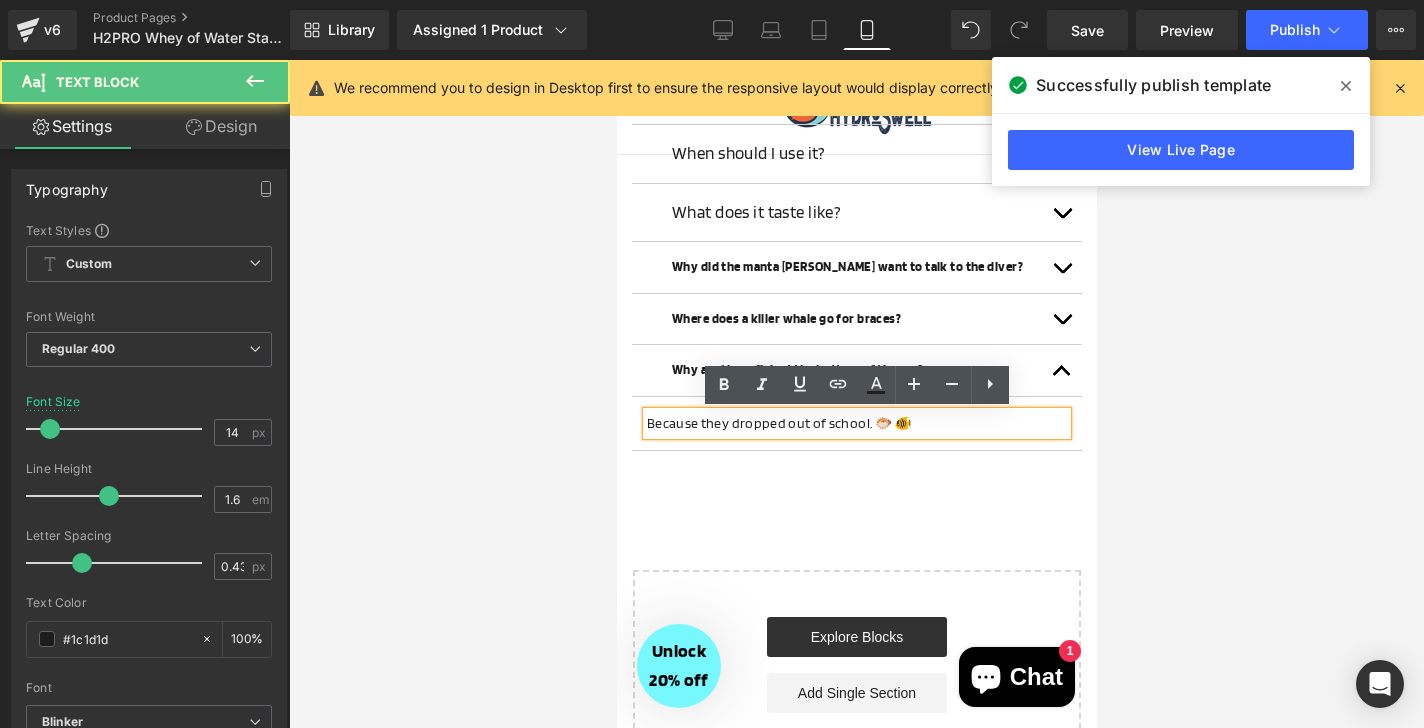 click on "Because they dropped out of school. 🐡 🐠" at bounding box center [856, 423] 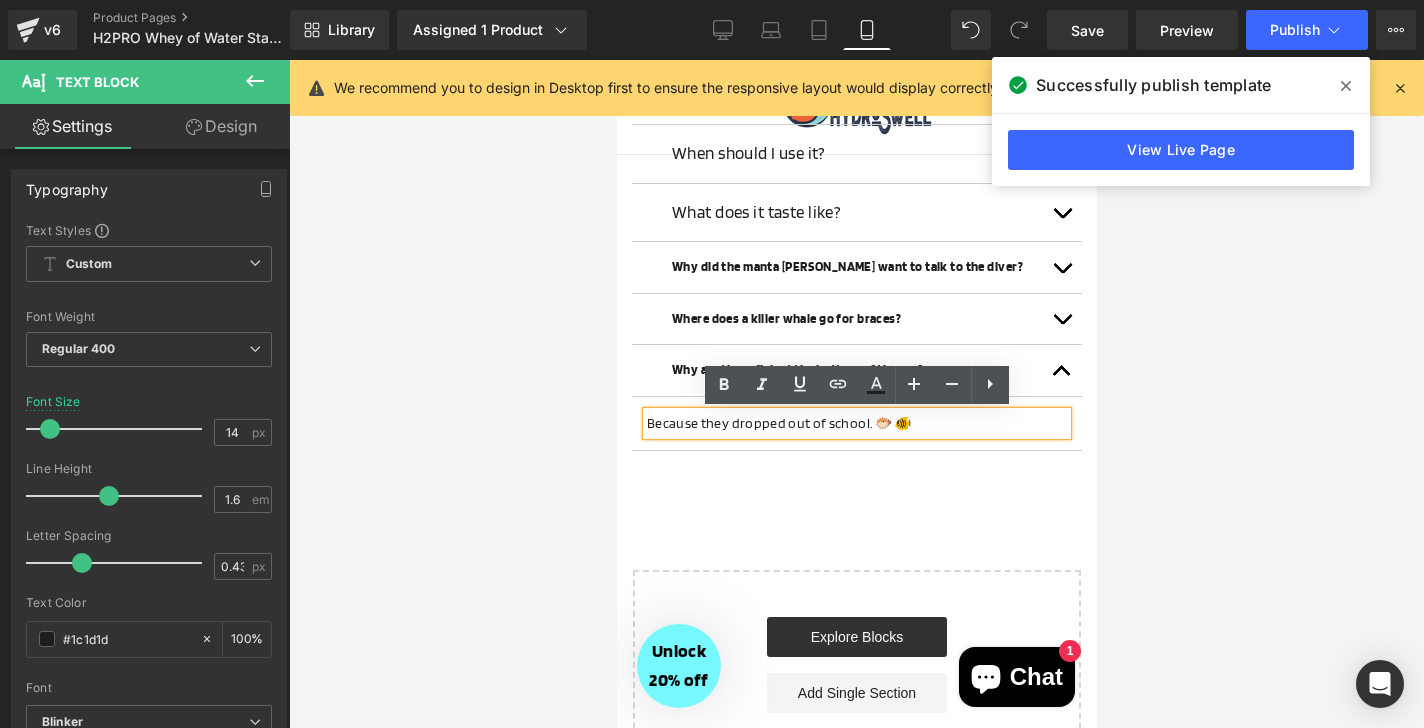 click on "Because they dropped out of school. 🐡 🐠" at bounding box center (856, 423) 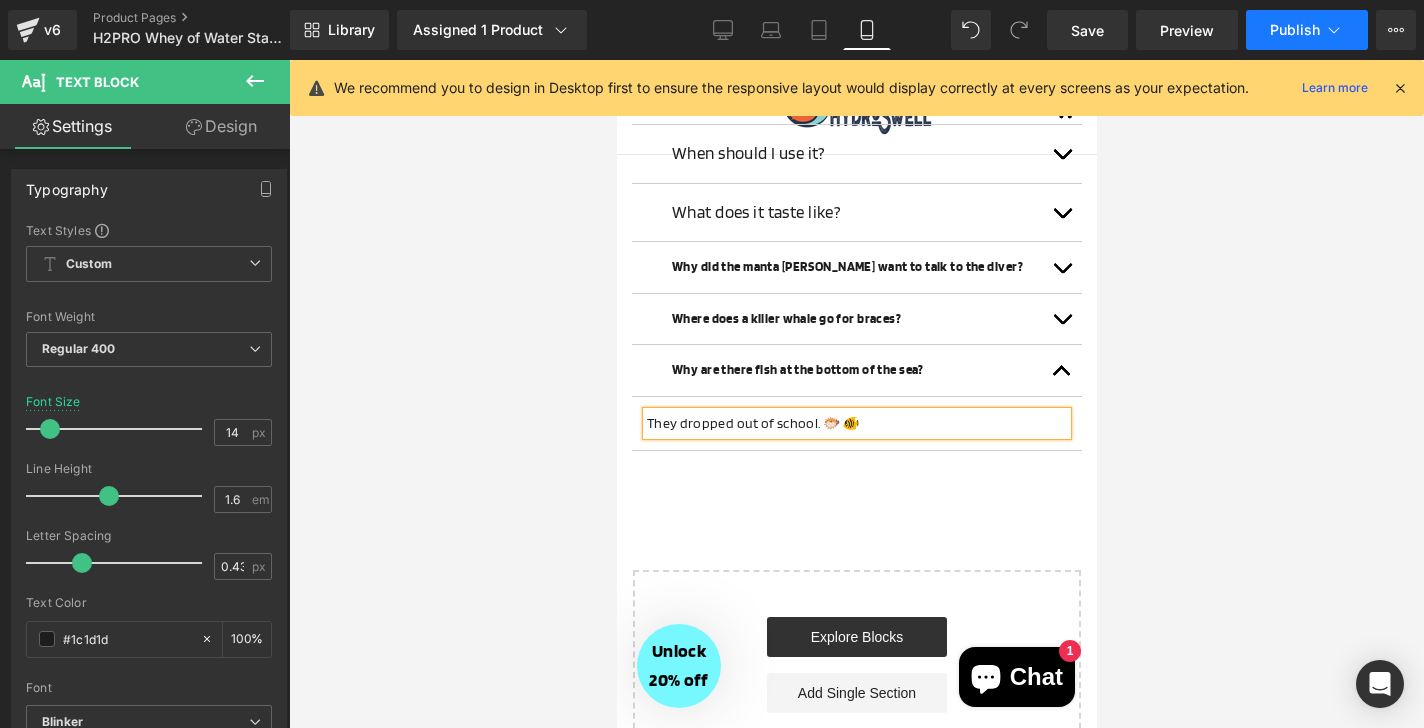 click on "Publish" at bounding box center [1295, 30] 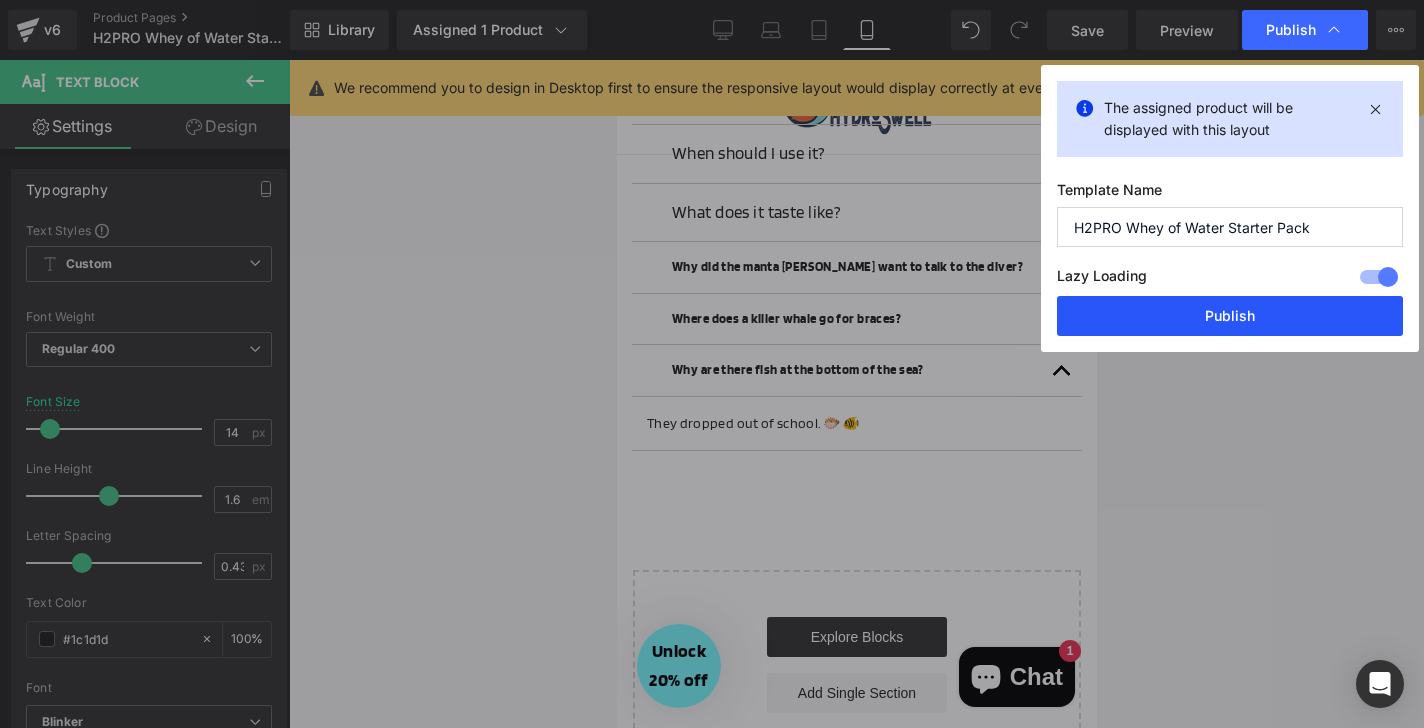 click on "Publish" at bounding box center [1230, 316] 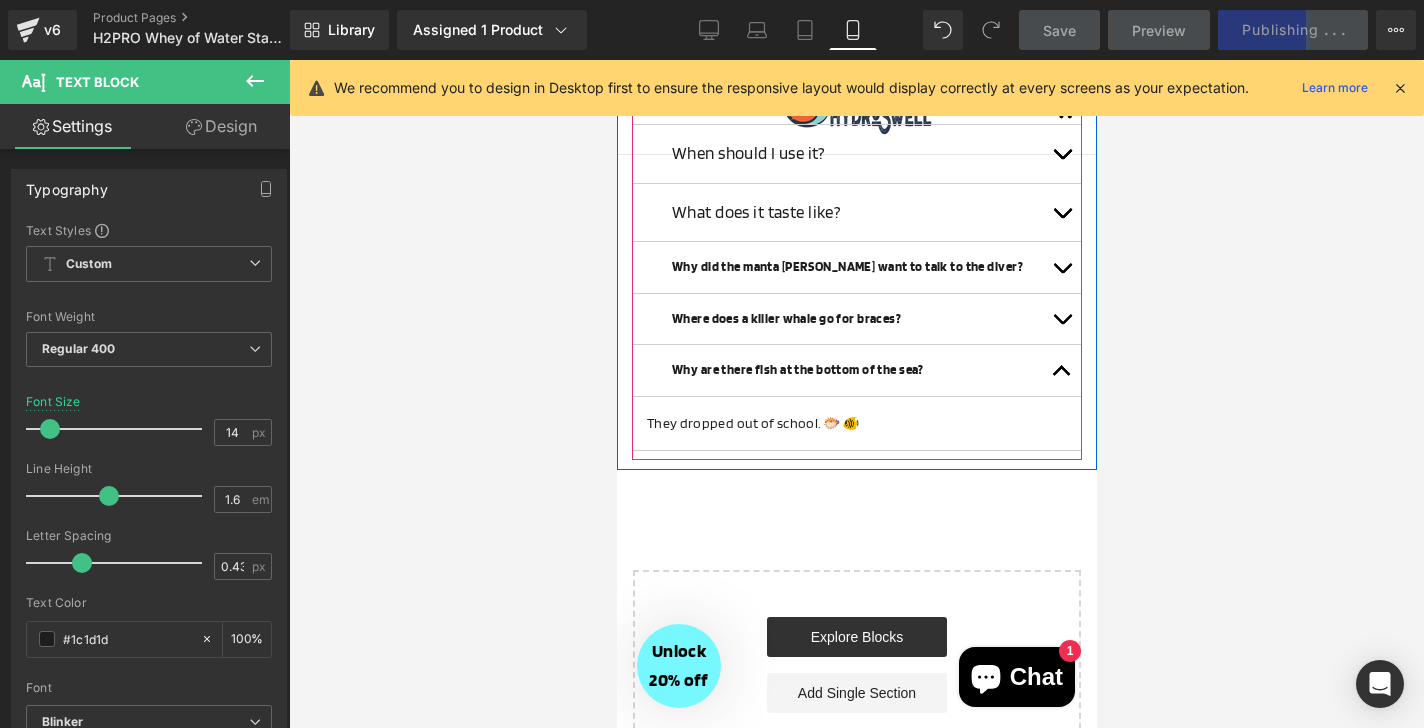 click at bounding box center (1061, 324) 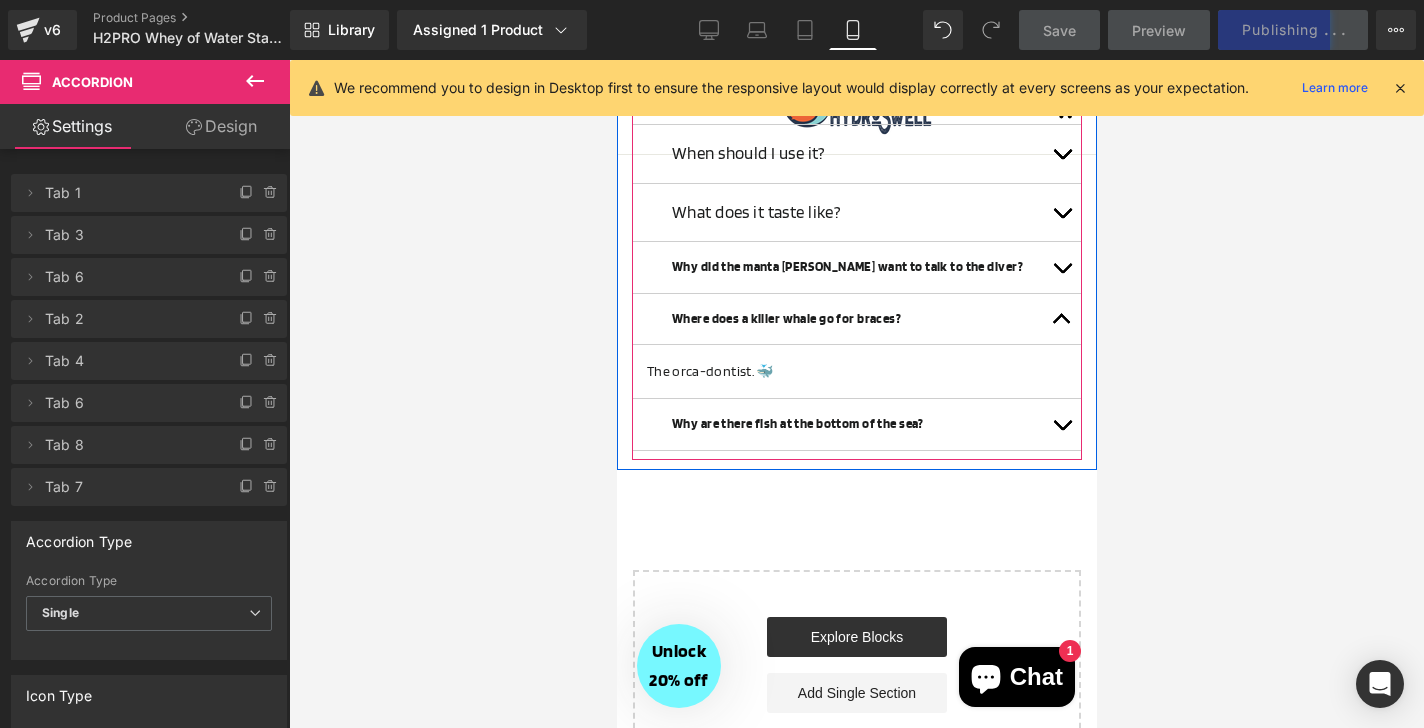 click at bounding box center [1061, 273] 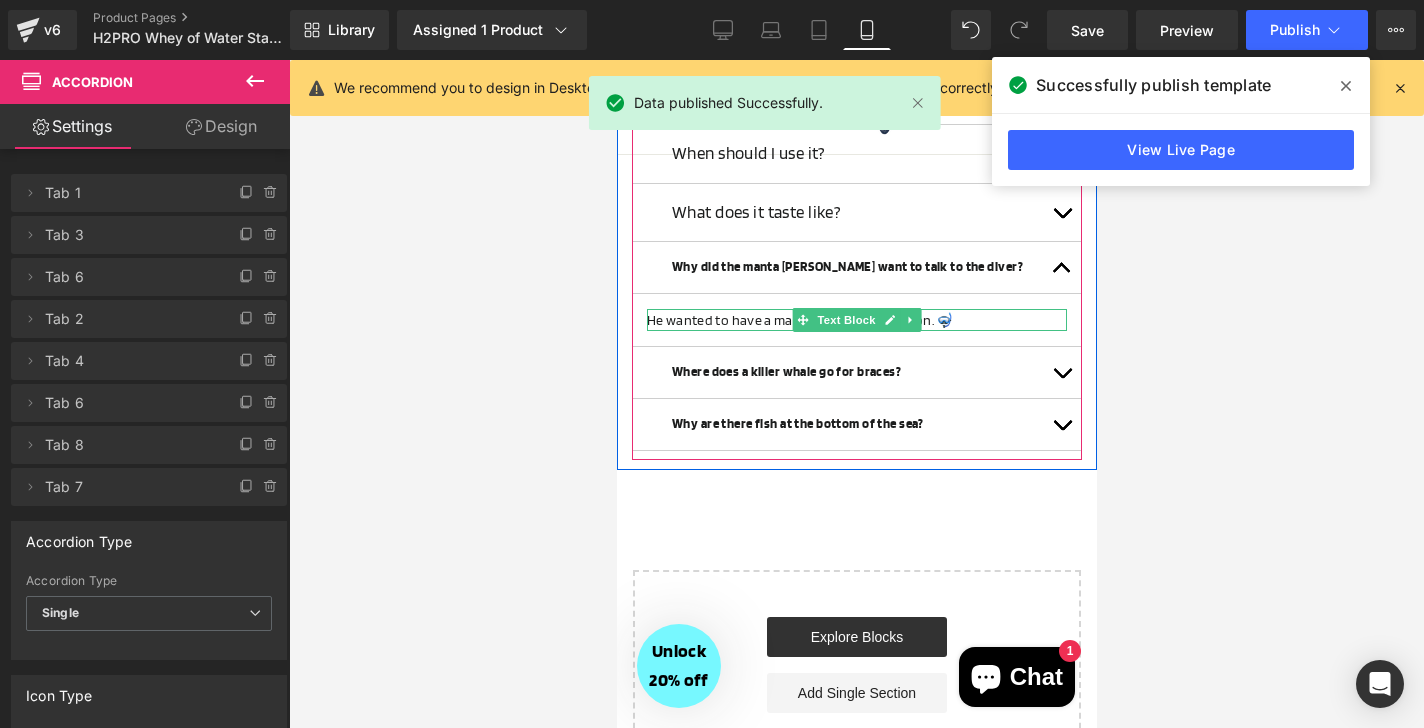 click on "He wanted to have a manta-man conversation. 🤿" at bounding box center (856, 320) 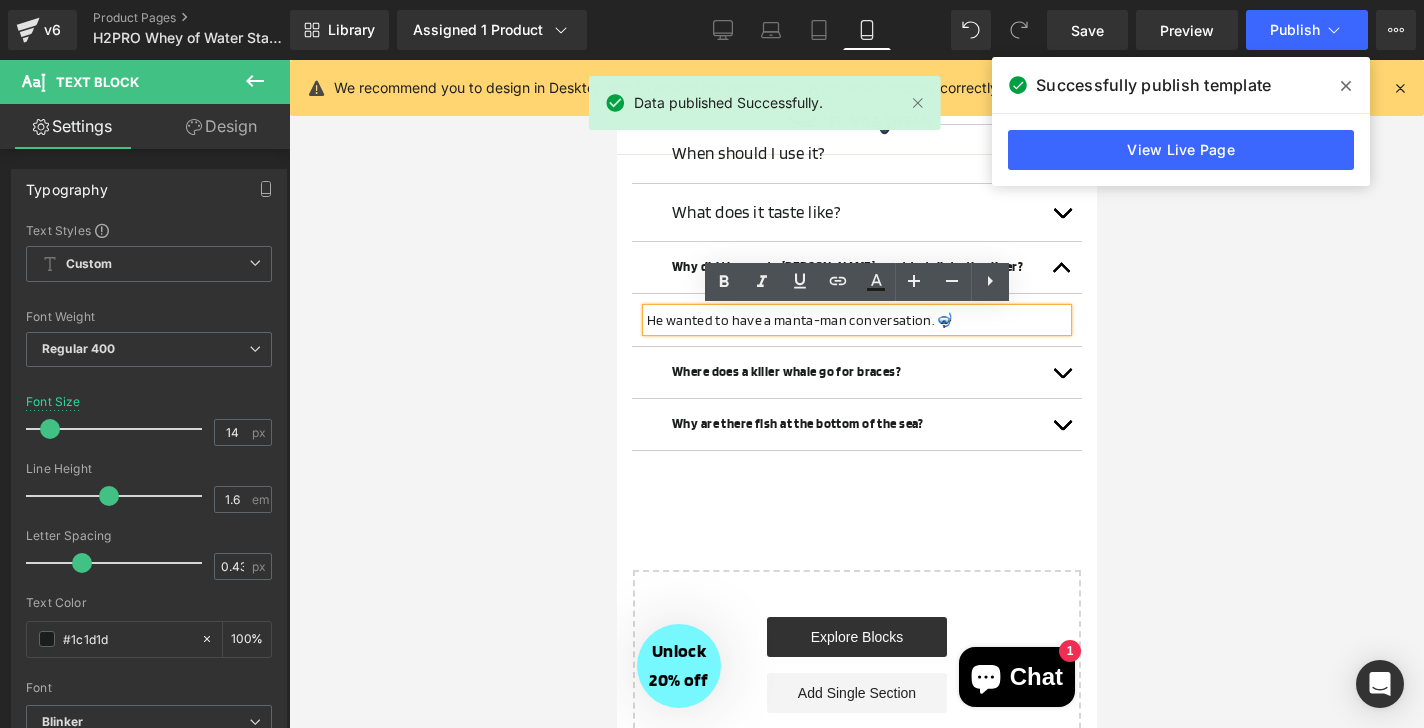 click at bounding box center (856, 394) 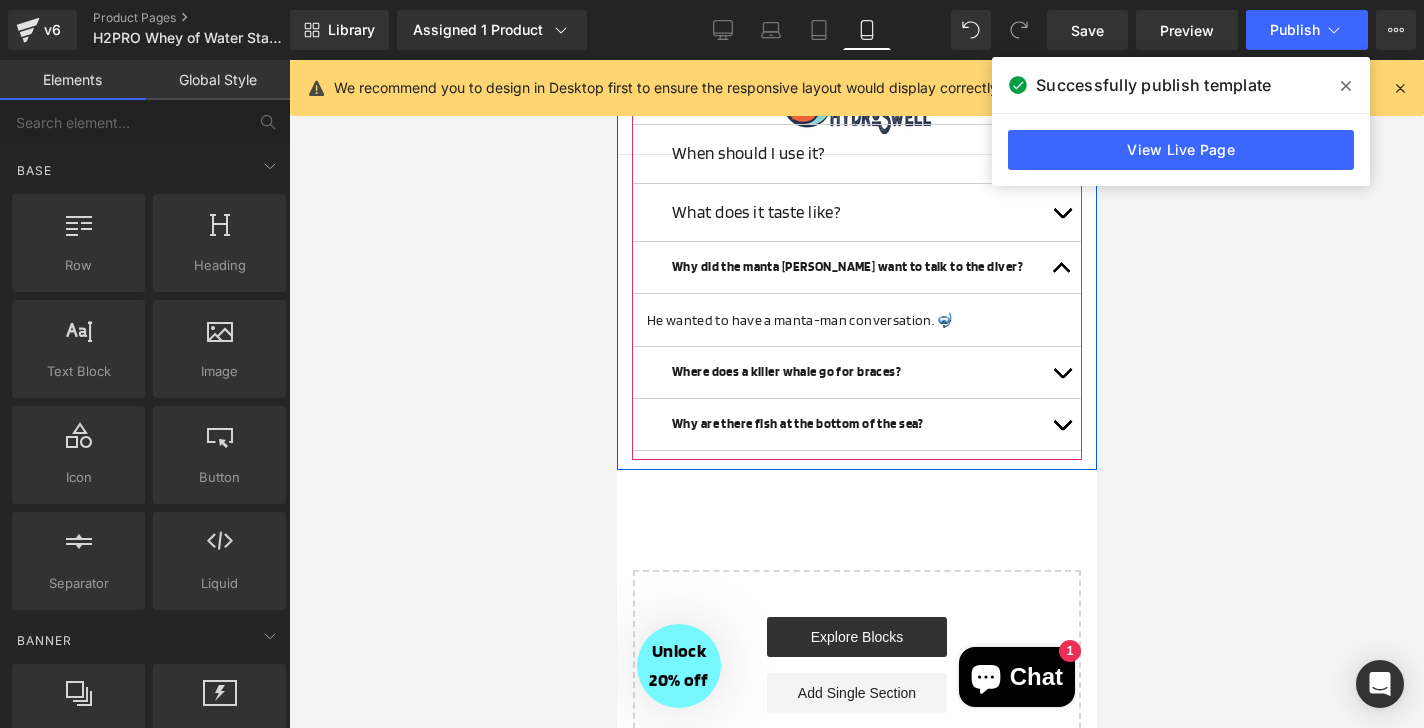 click at bounding box center [1061, 267] 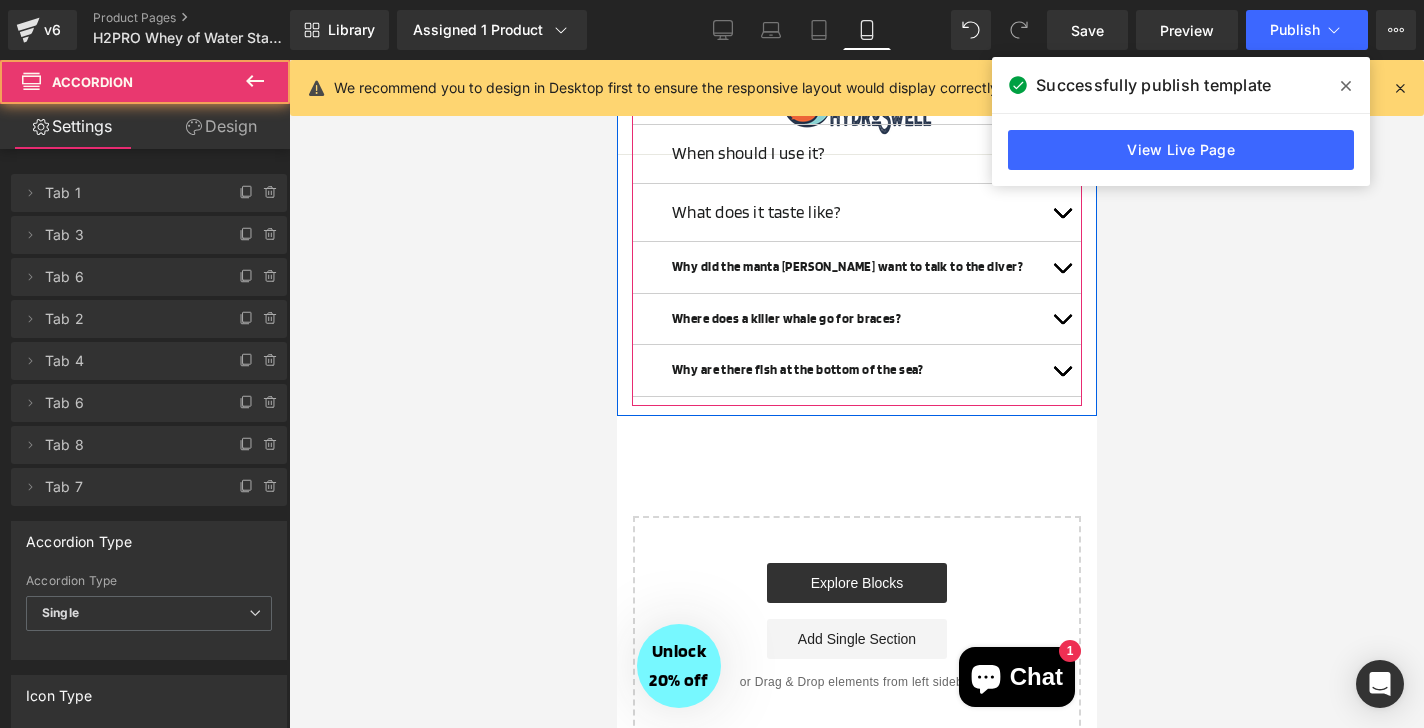 click at bounding box center (1061, 212) 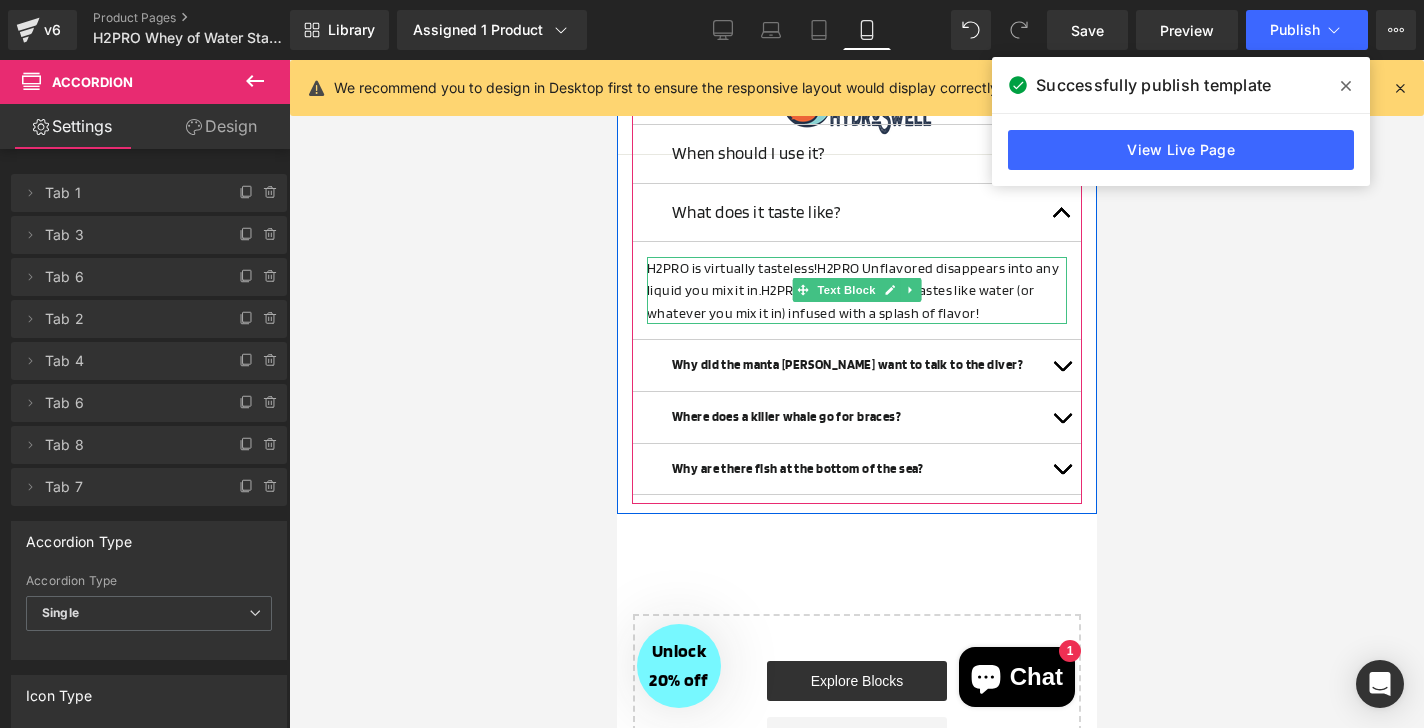 click on "H2PRO + Natural Flavors tastes like water (or whatever you mix it in) infused with a splash of flavor!" at bounding box center (839, 301) 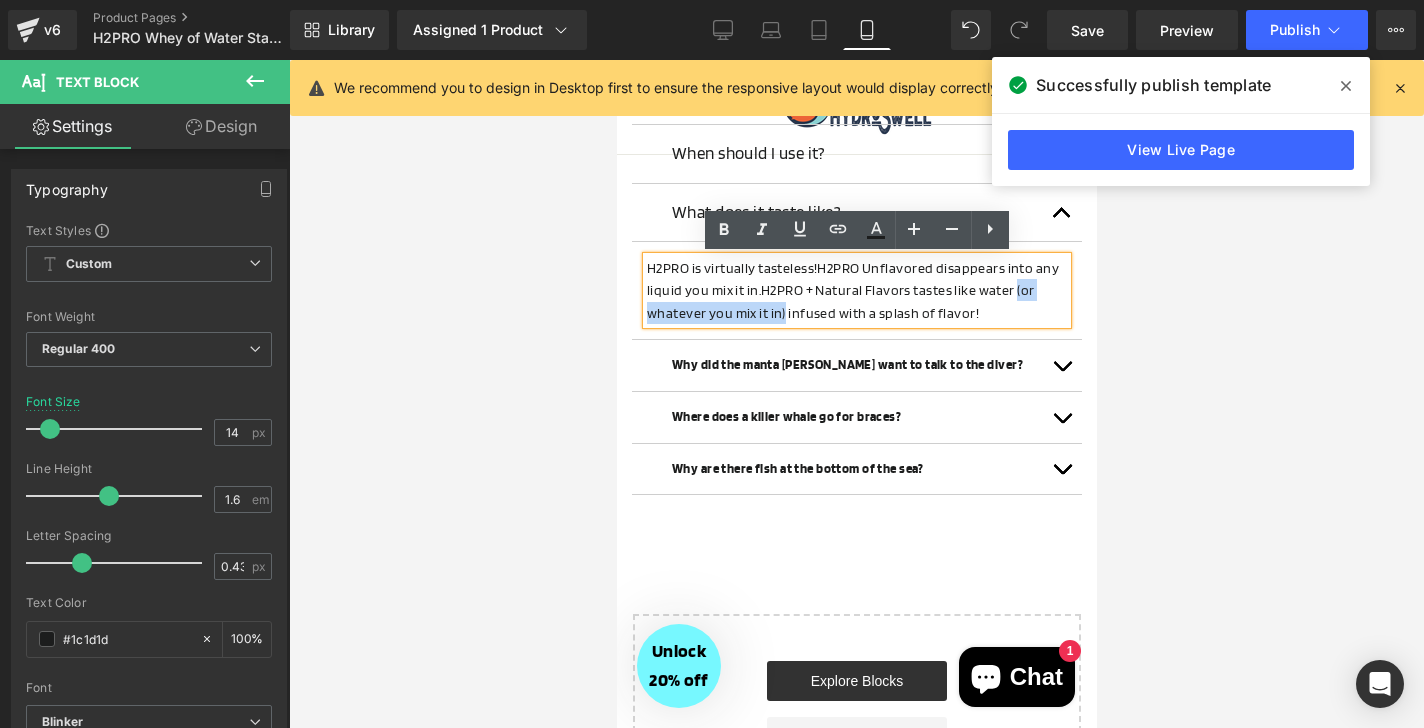 drag, startPoint x: 785, startPoint y: 313, endPoint x: 1020, endPoint y: 295, distance: 235.68835 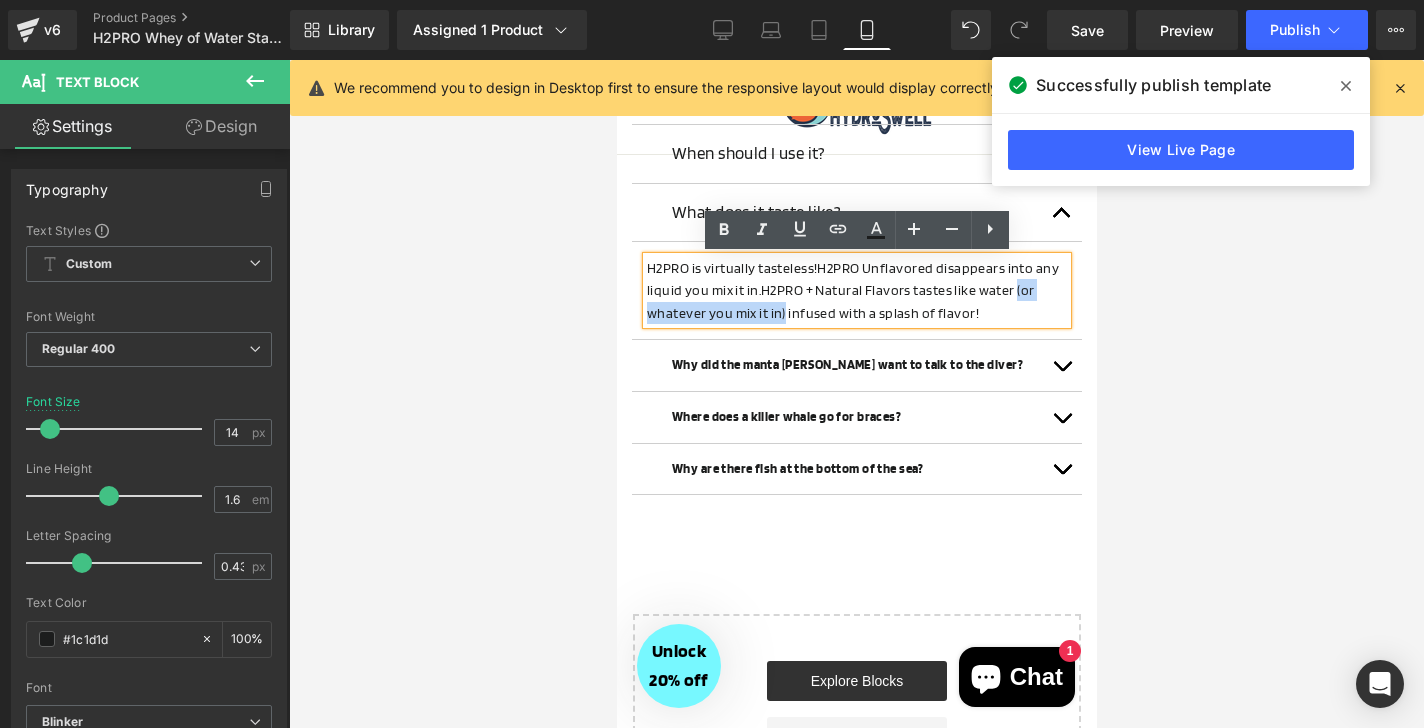 click on "H2PRO + Natural Flavors tastes like water (or whatever you mix it in) infused with a splash of flavor!" at bounding box center [839, 301] 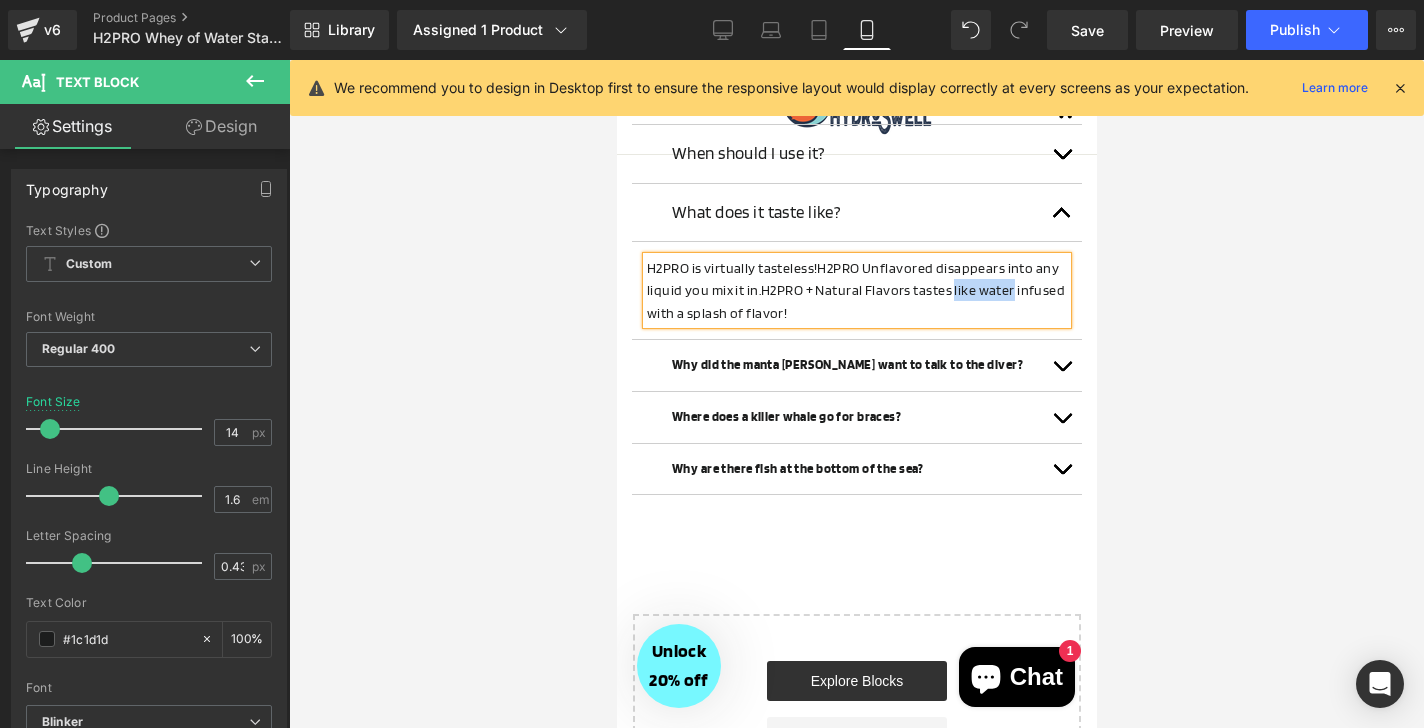 drag, startPoint x: 1014, startPoint y: 292, endPoint x: 957, endPoint y: 294, distance: 57.035076 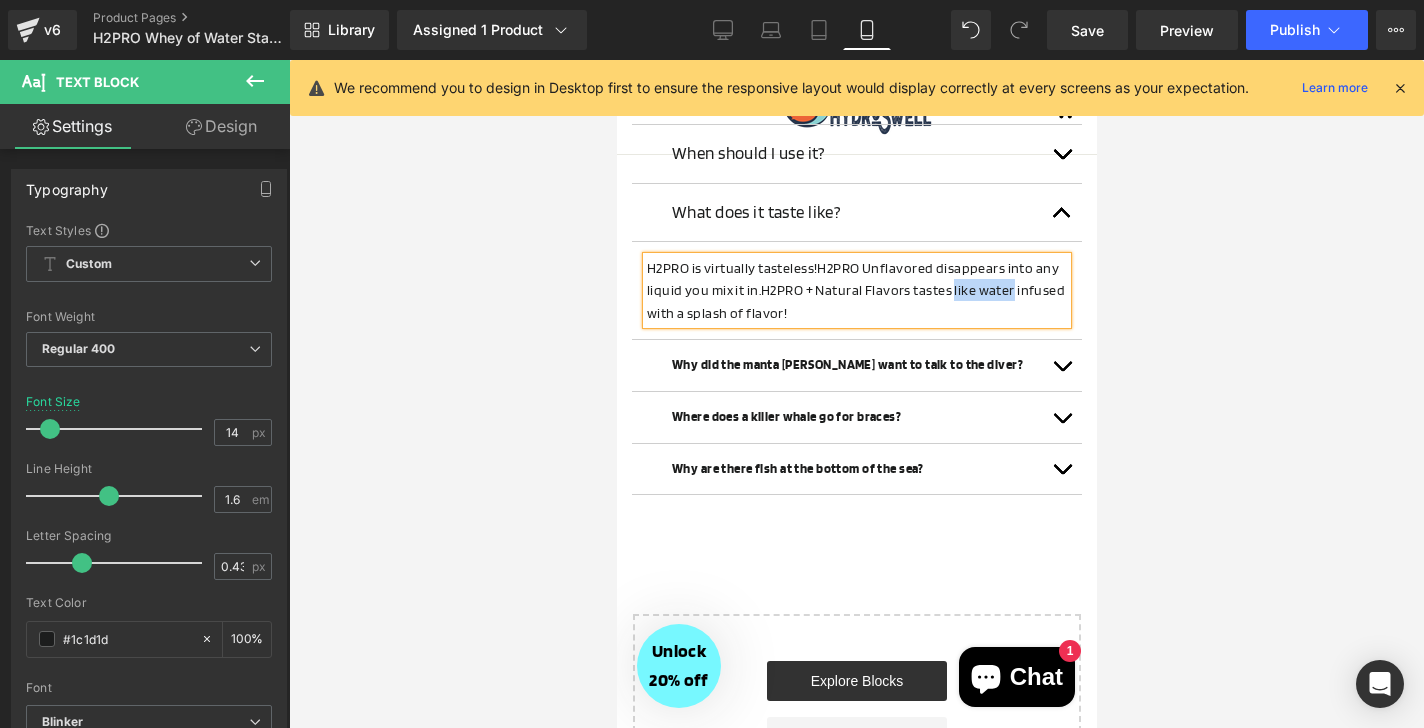 click on "H2PRO + Natural Flavors tastes like water infused with a splash of flavor!" at bounding box center (855, 301) 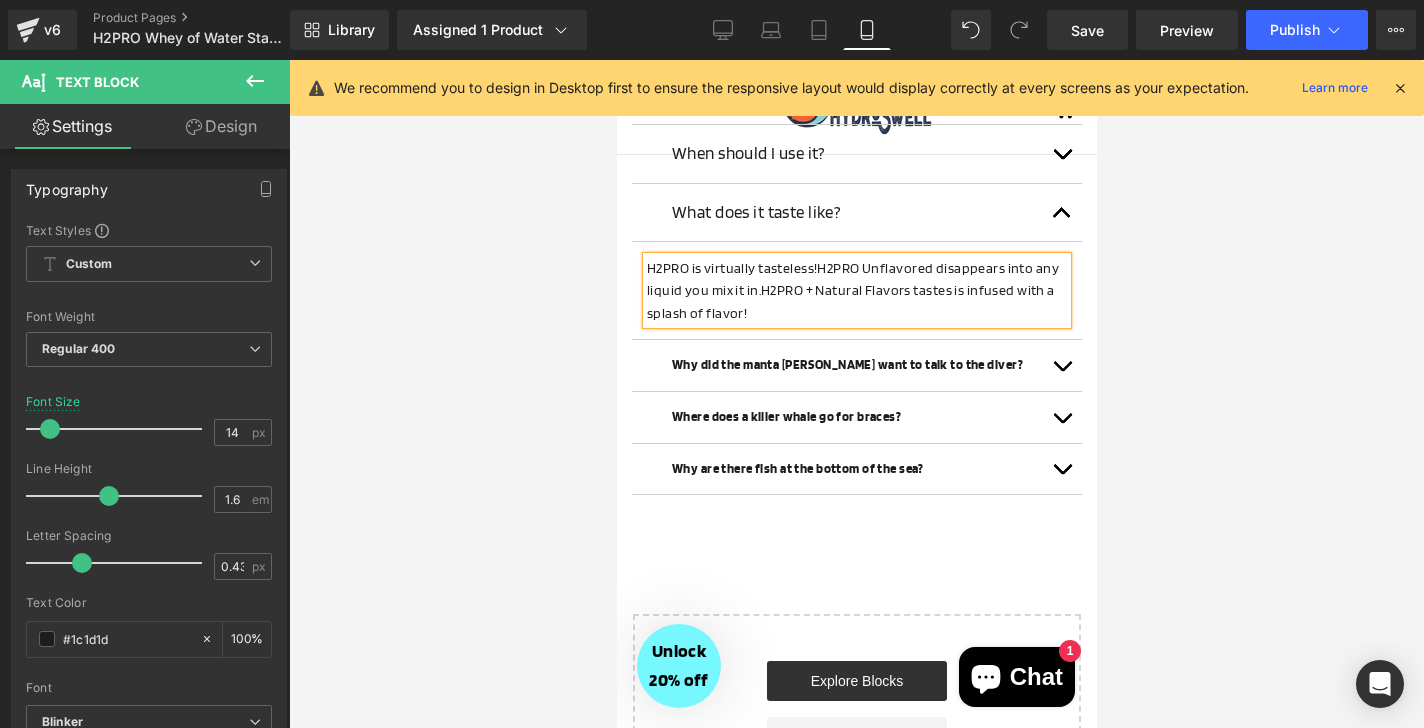 click on "H2PRO + Natural Flavors tastes is infused with a splash of flavor!" at bounding box center [850, 301] 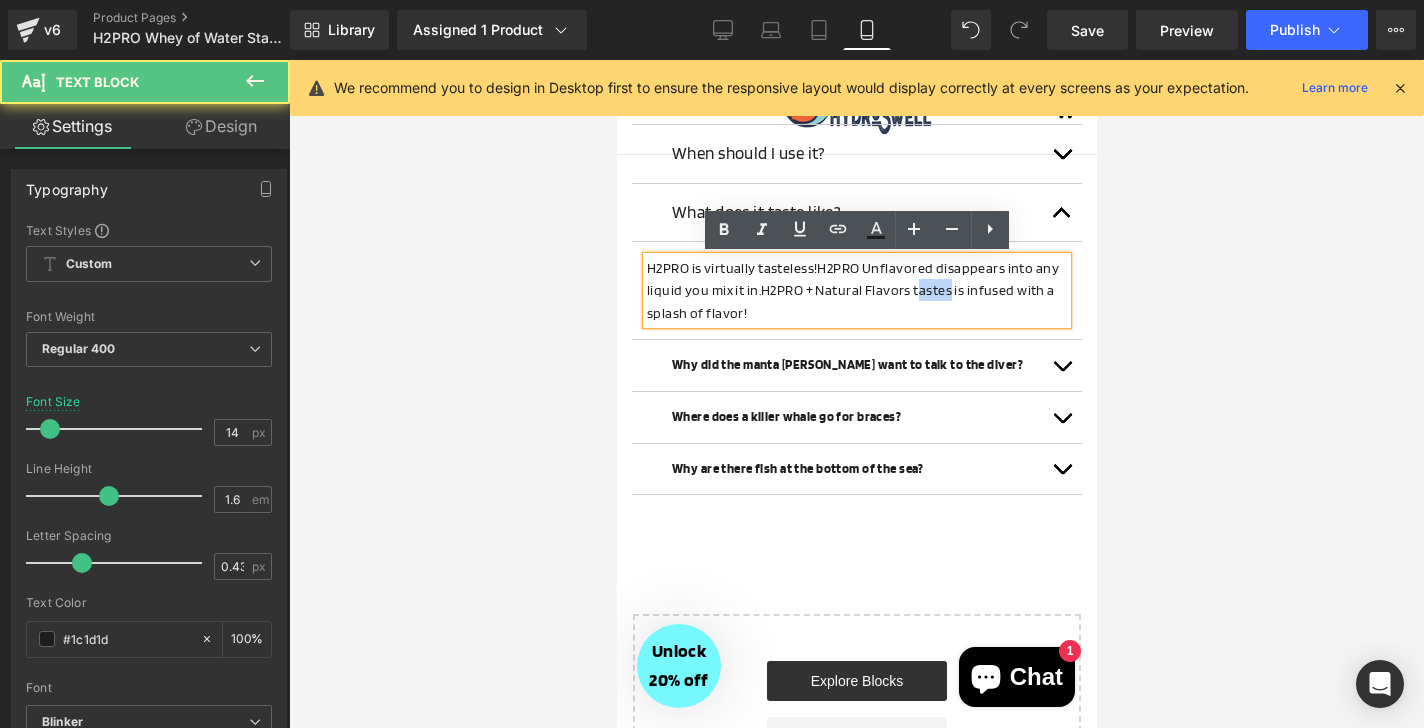 drag, startPoint x: 951, startPoint y: 293, endPoint x: 919, endPoint y: 293, distance: 32 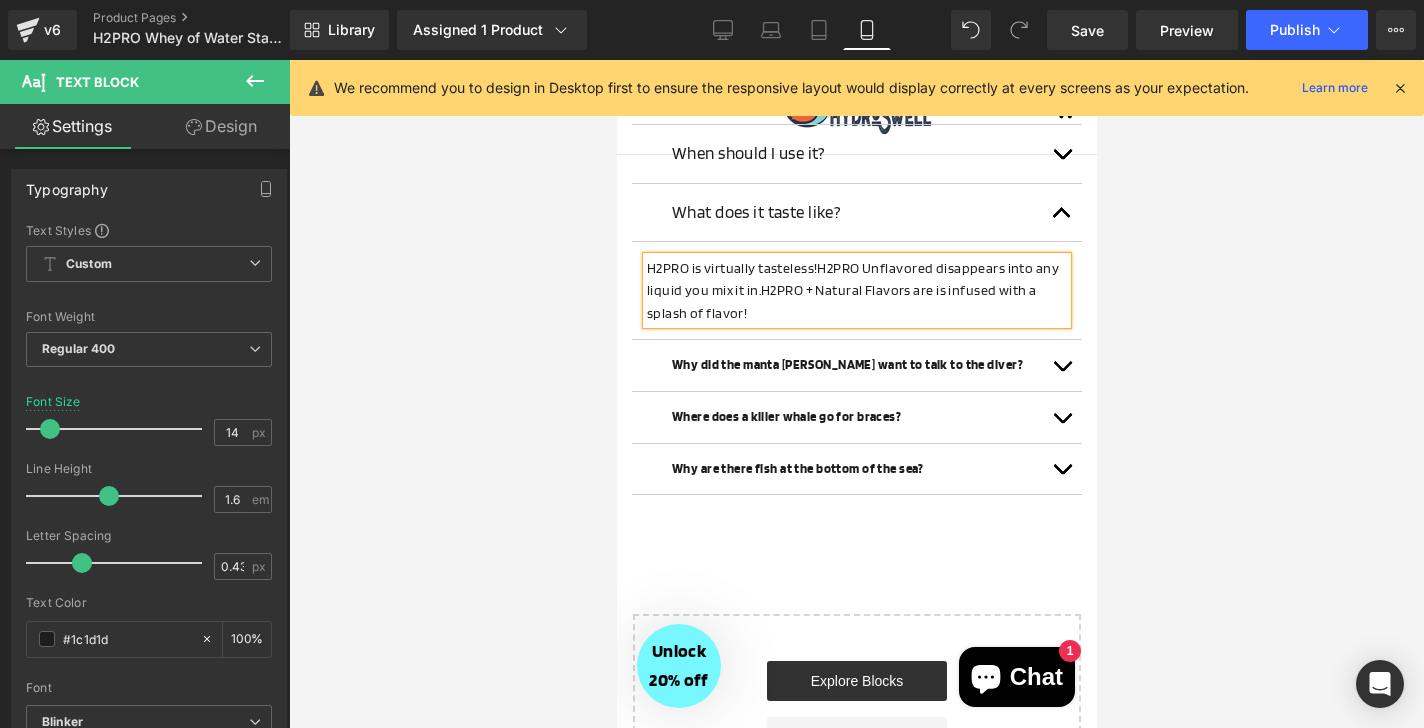 click on "H2PRO + Natural Flavors are is infused with a splash of flavor!" at bounding box center [840, 301] 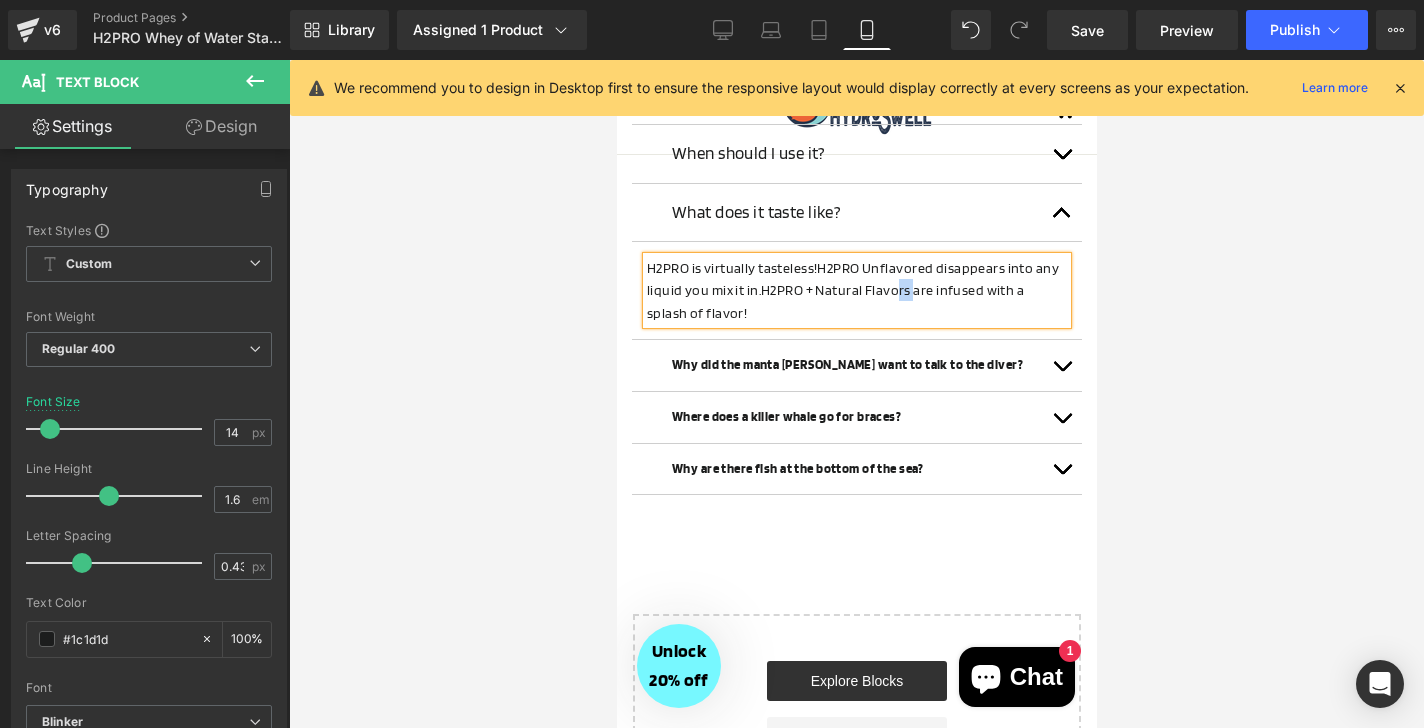 drag, startPoint x: 916, startPoint y: 288, endPoint x: 896, endPoint y: 285, distance: 20.22375 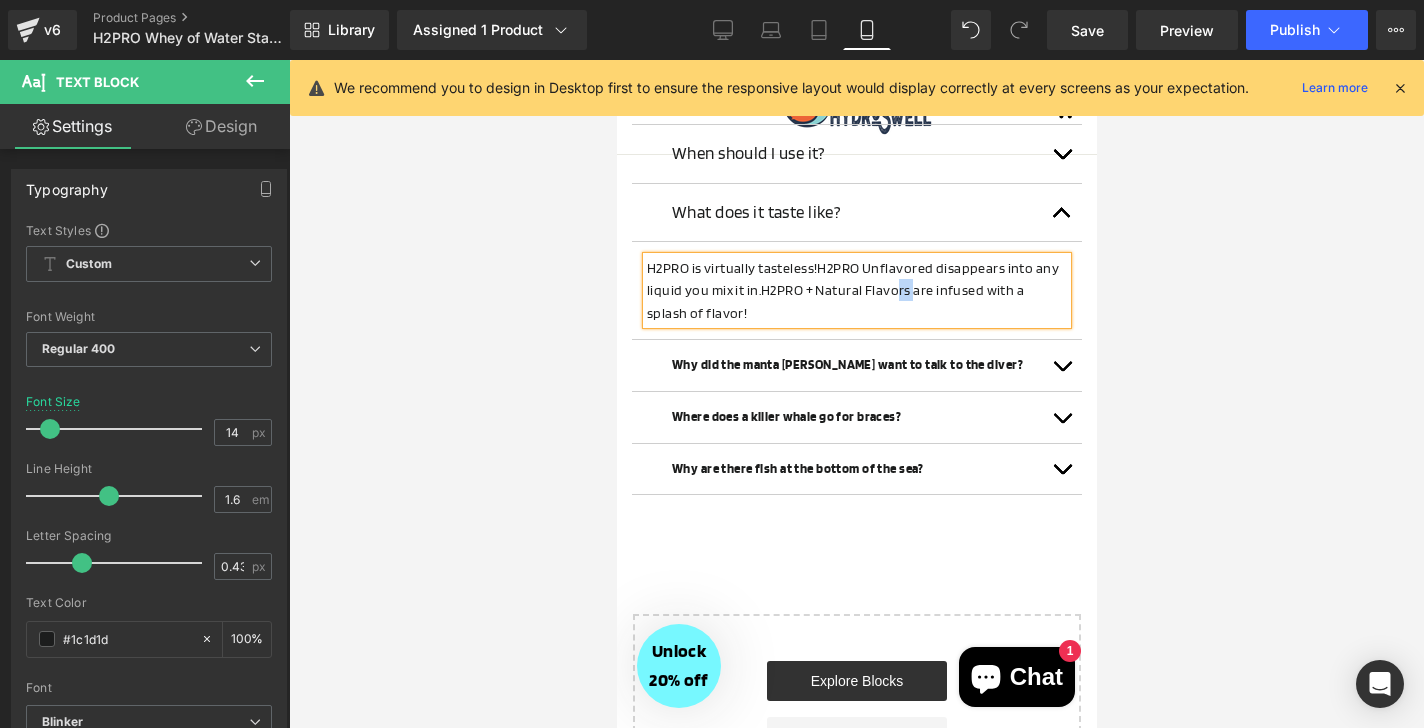 click on "H2PRO + Natural Flavors are infused with a splash of flavor!" at bounding box center (834, 301) 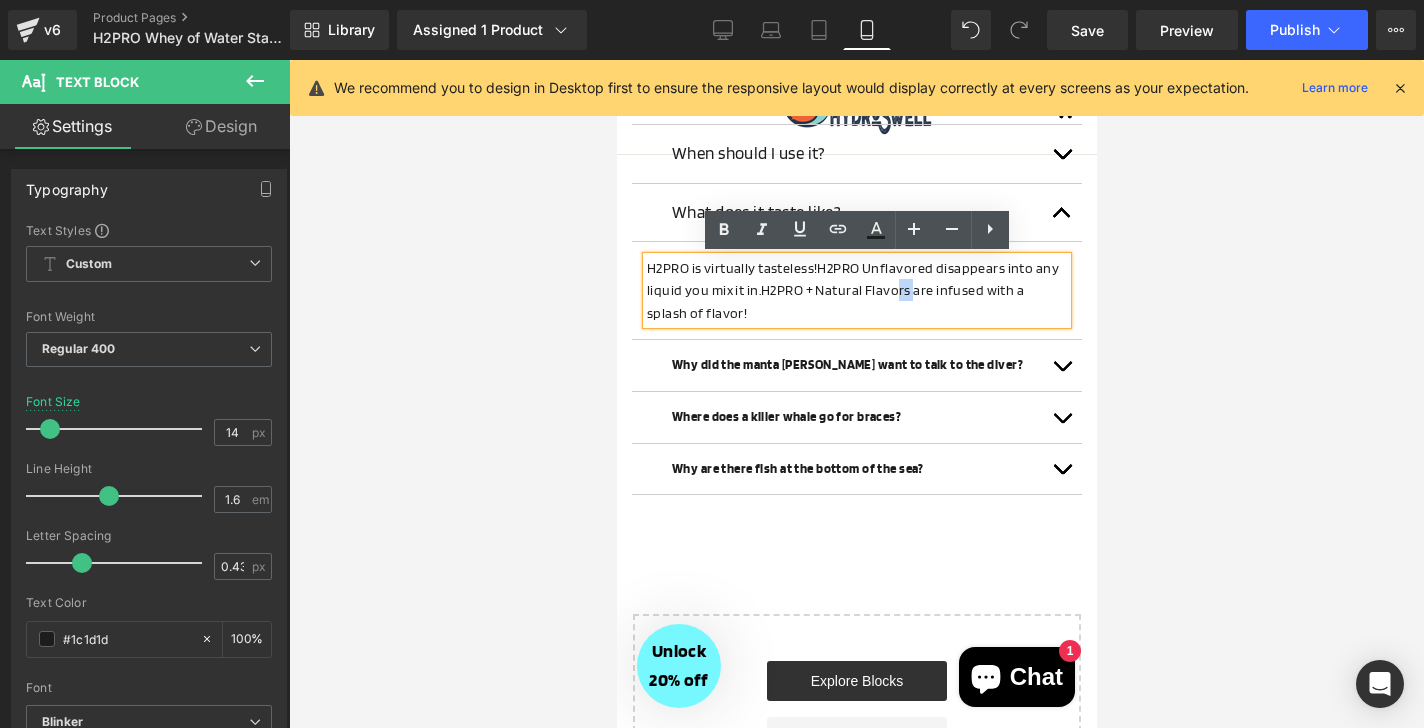 click on "H2PRO is virtually tasteless!  H2PRO Unflavored disappears into any liquid you mix it in.  H2PRO + Natural Flavors are infused with a splash of flavor!" at bounding box center [856, 290] 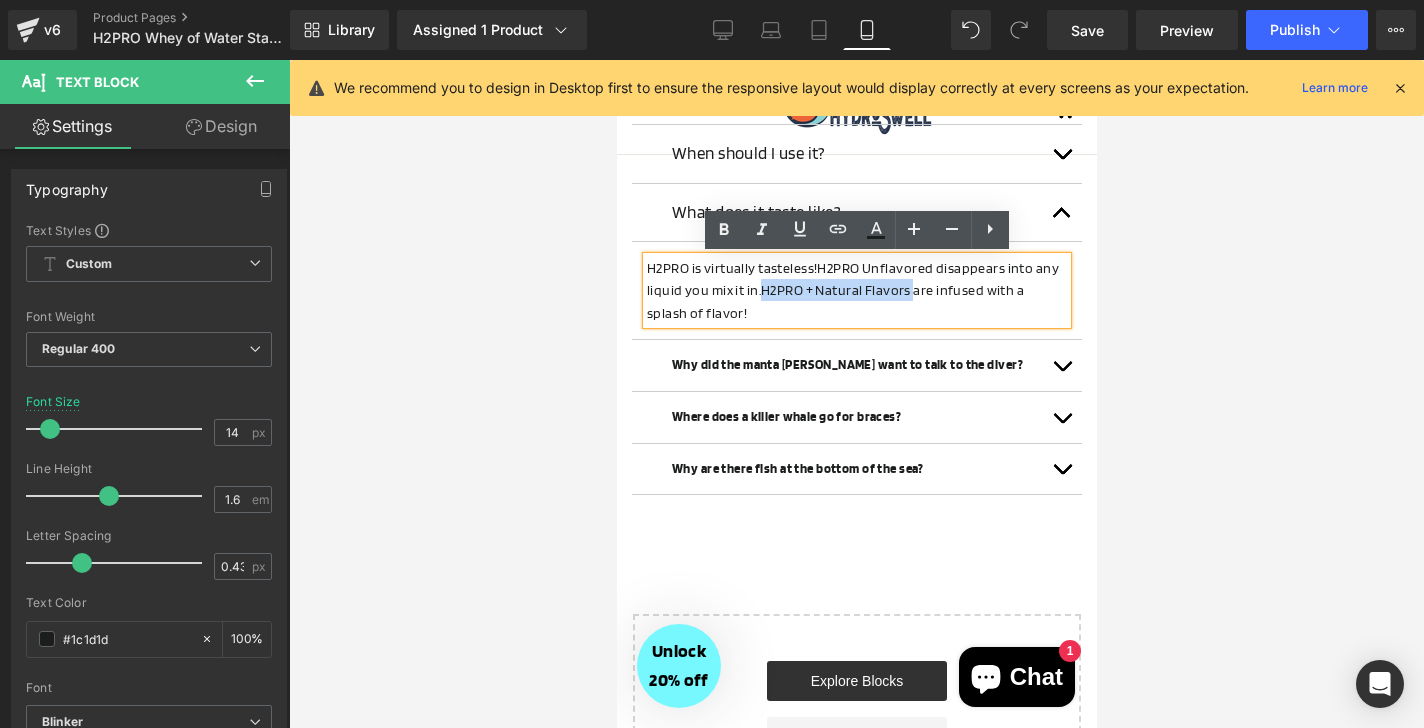 drag, startPoint x: 914, startPoint y: 290, endPoint x: 766, endPoint y: 291, distance: 148.00337 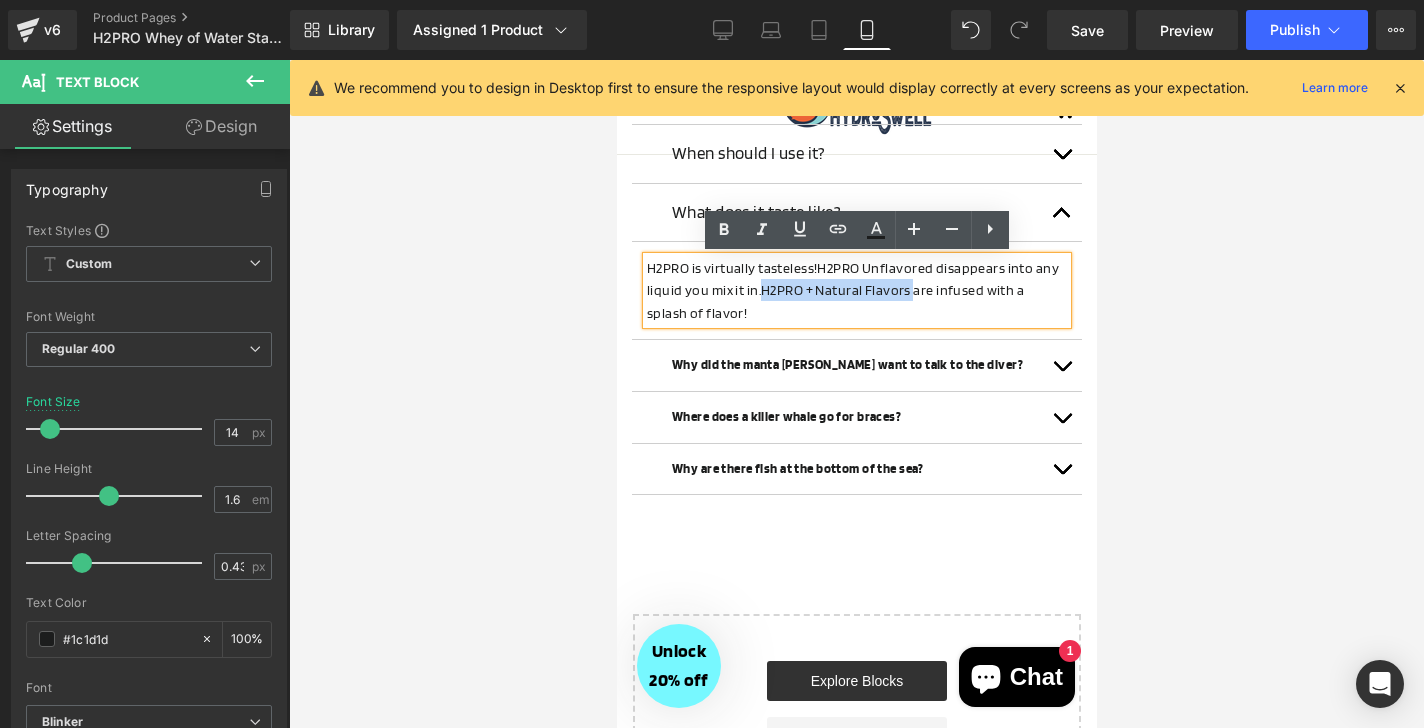 click on "H2PRO + Natural Flavors are infused with a splash of flavor!" at bounding box center [834, 301] 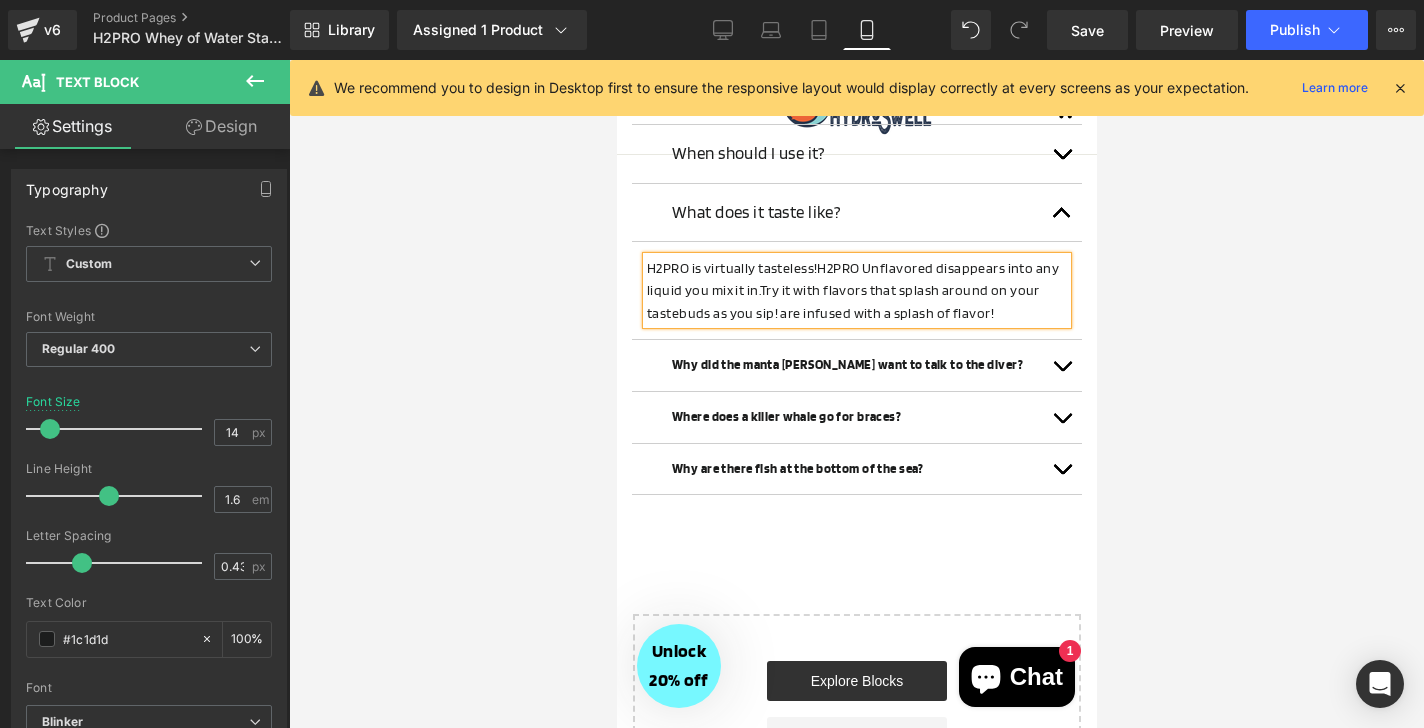 click on "Try it with flavors that splash around on your tastebuds as you sip! are infused with a splash of flavor!" at bounding box center [842, 301] 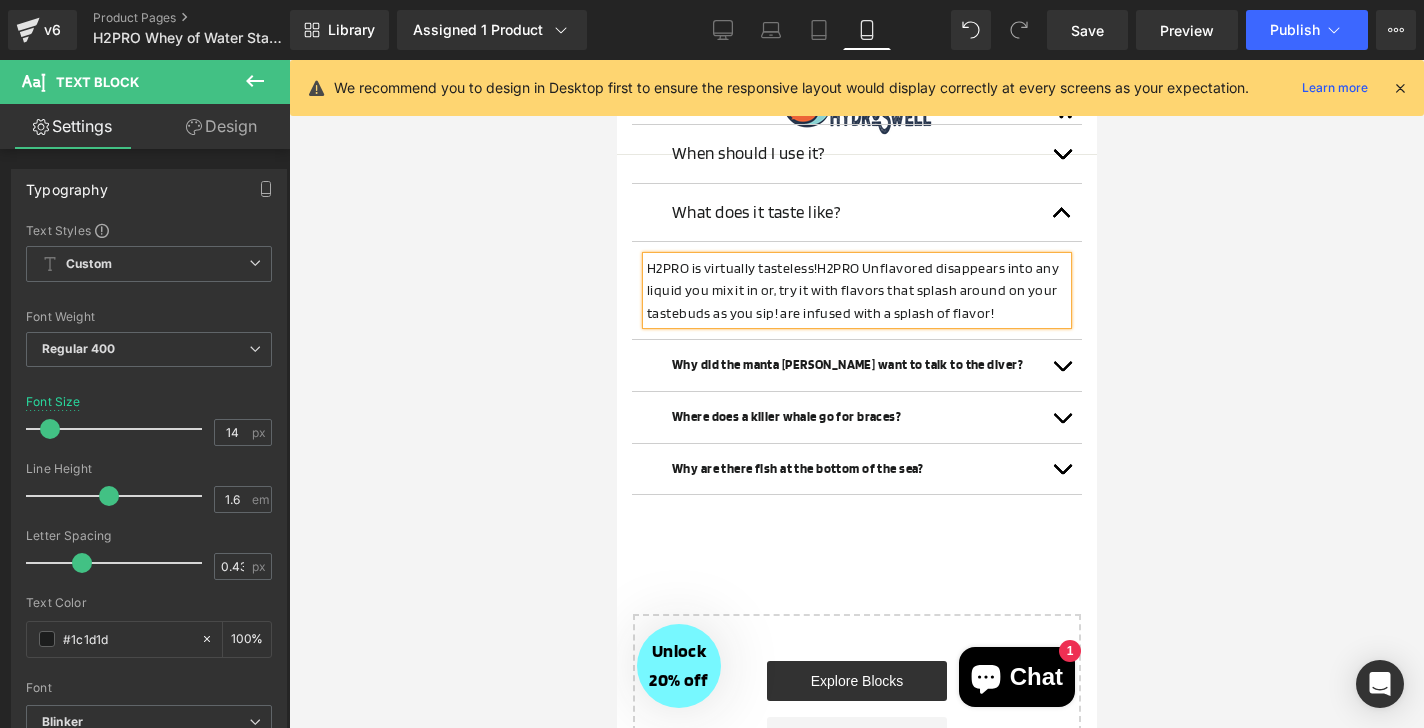 click on "ry it with flavors that splash around on your tastebuds as you sip! are infused with a splash of flavor!" at bounding box center [851, 301] 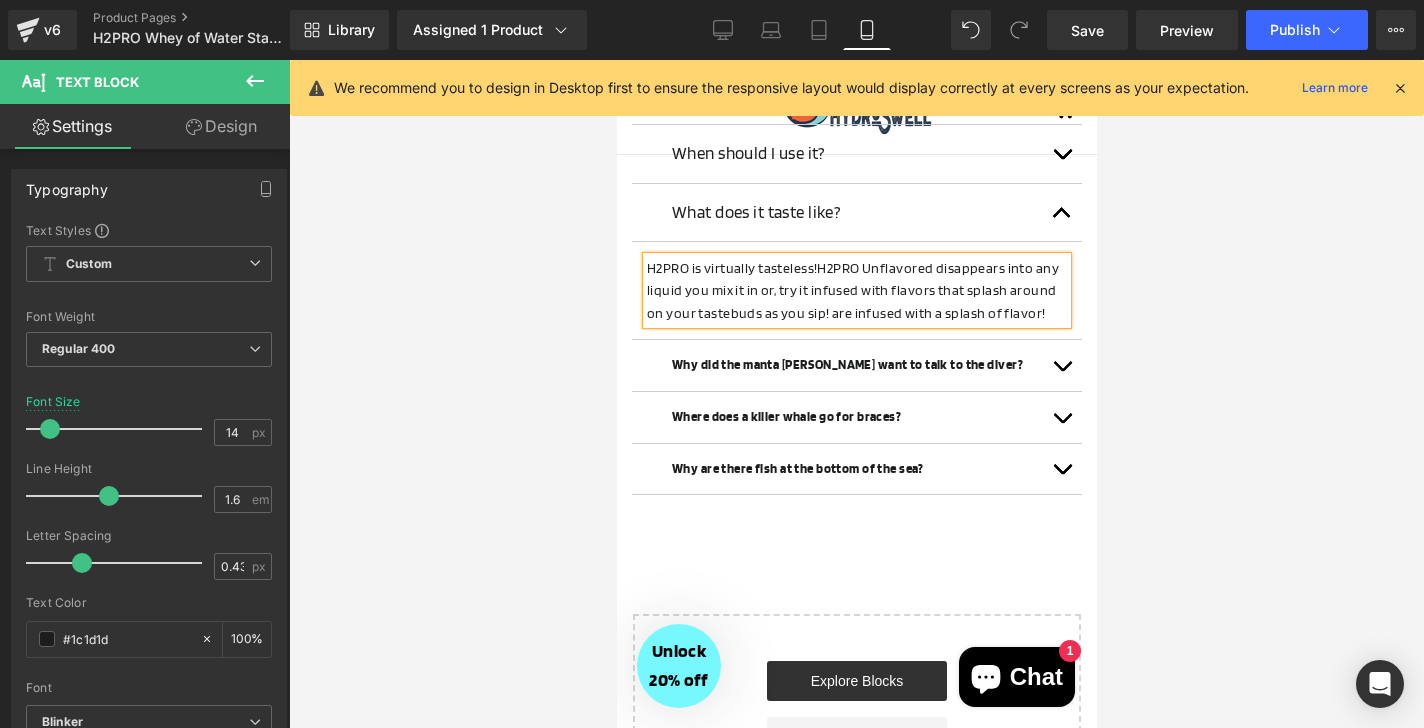 click on "H2PRO Unflavored disappears into any liquid you mix it in or, t" at bounding box center [852, 279] 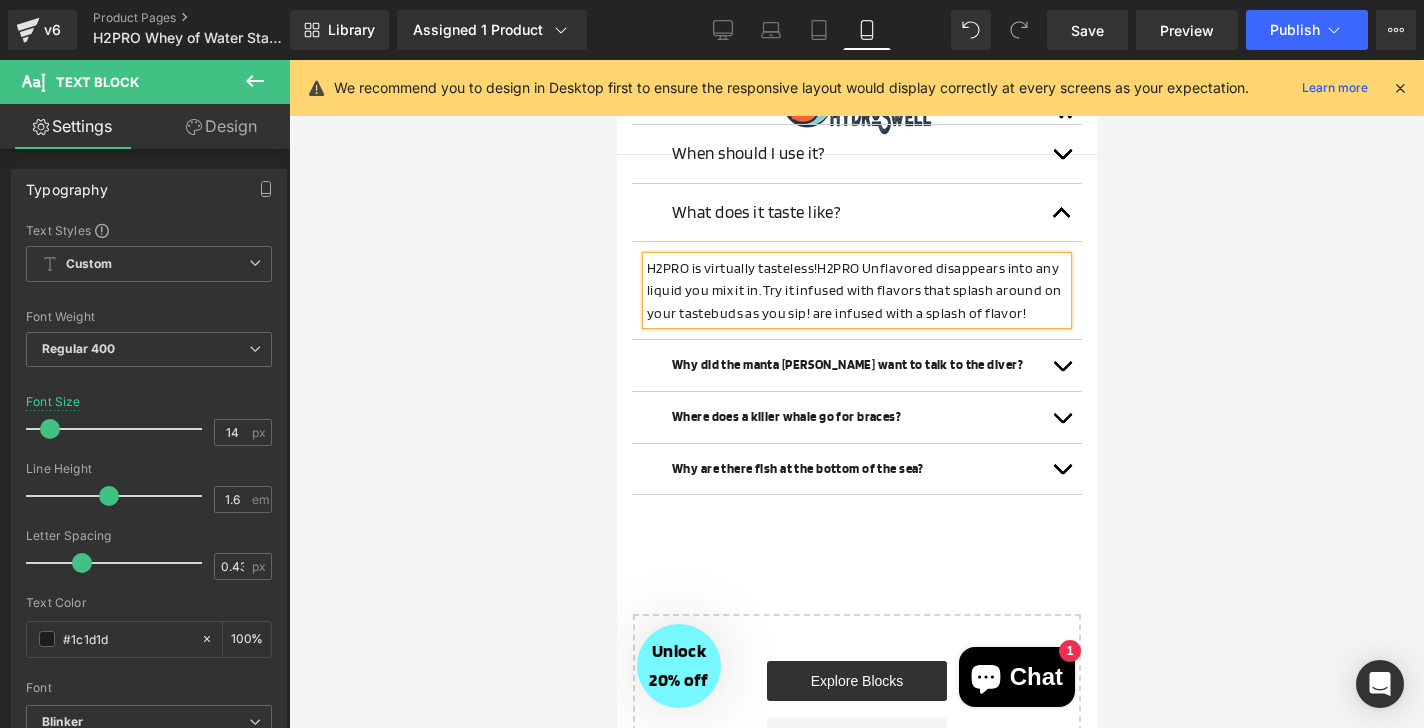 click on "ry it infused with flavors that splash around on your tastebuds as you sip! are infused with a splash of flavor!" at bounding box center [853, 301] 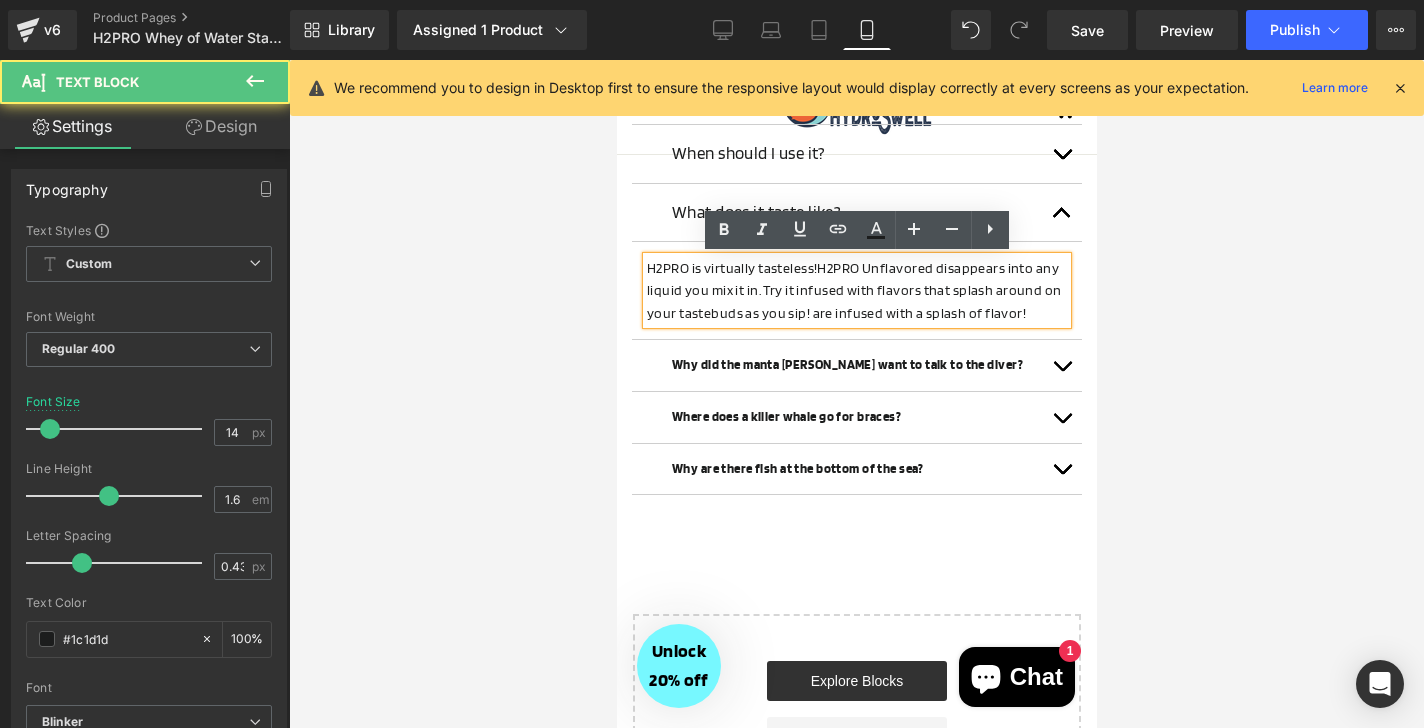 drag, startPoint x: 820, startPoint y: 269, endPoint x: 574, endPoint y: 269, distance: 246 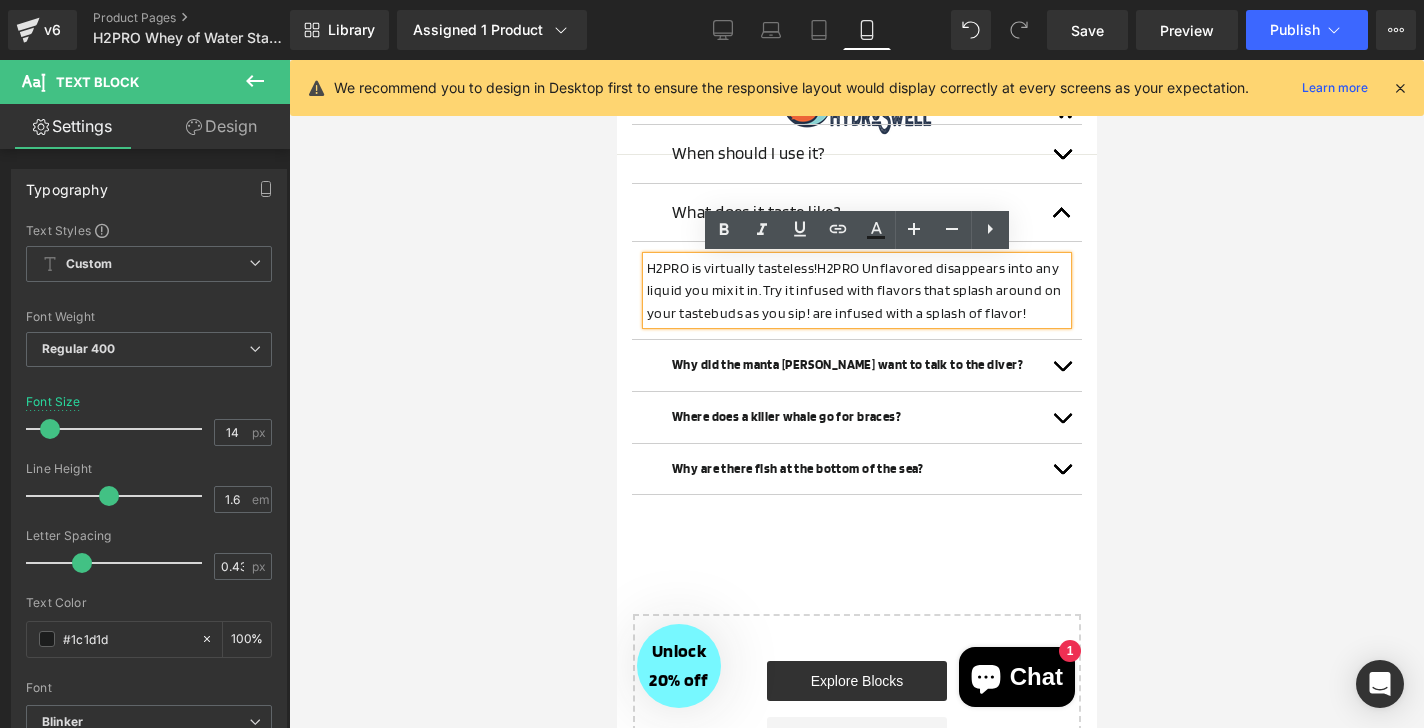 click on "H2PRO is virtually tasteless!  H2PRO Unflavored disappears into any liquid you mix it in. T ry it infused with flavors that splash around on your tastebuds as you sip! are infused with a splash of flavor!" at bounding box center (856, 290) 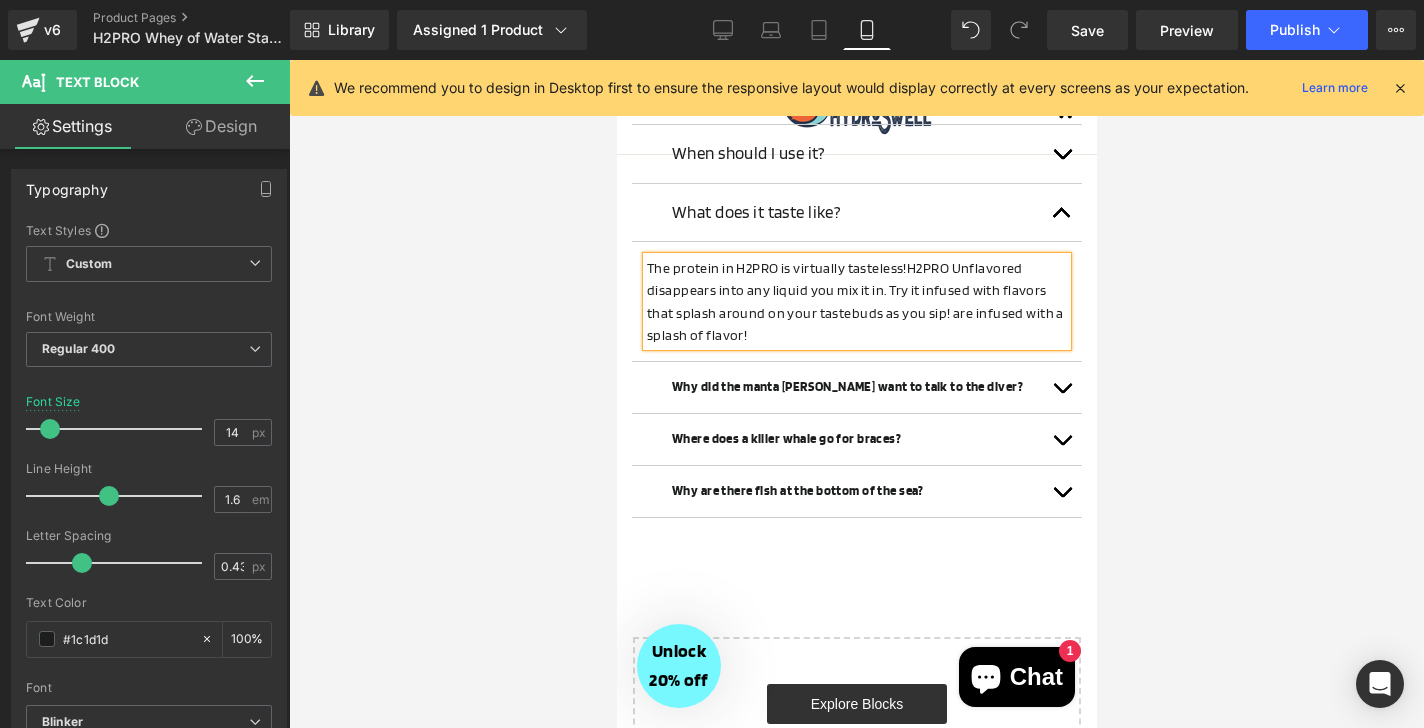 click on "The protein in H2PRO is virtually tasteless!  H2PRO Unflavored disappears into any liquid you mix it in. T ry it infused with flavors that splash around on your tastebuds as you sip! are infused with a splash of flavor!" at bounding box center (856, 302) 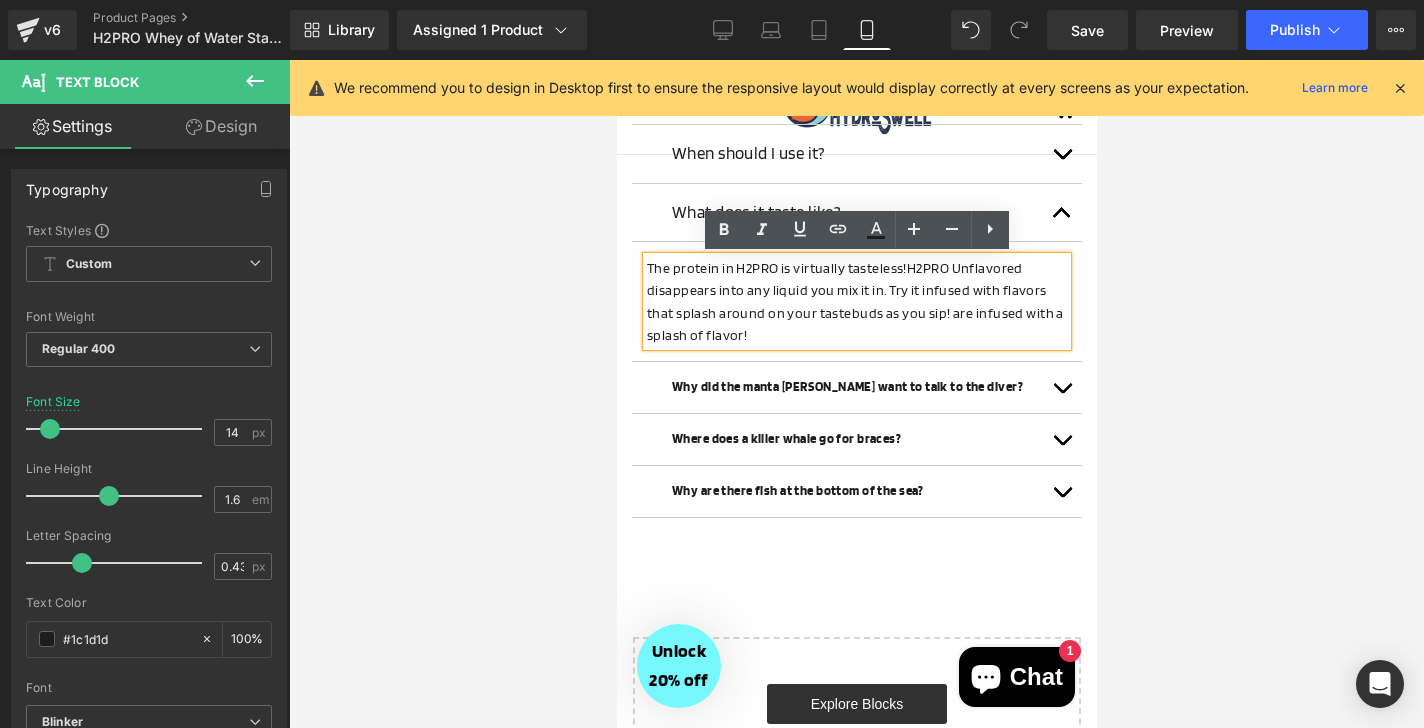 click on "ry it infused with flavors that splash around on your tastebuds as you sip! are infused with a splash of flavor!" at bounding box center [854, 312] 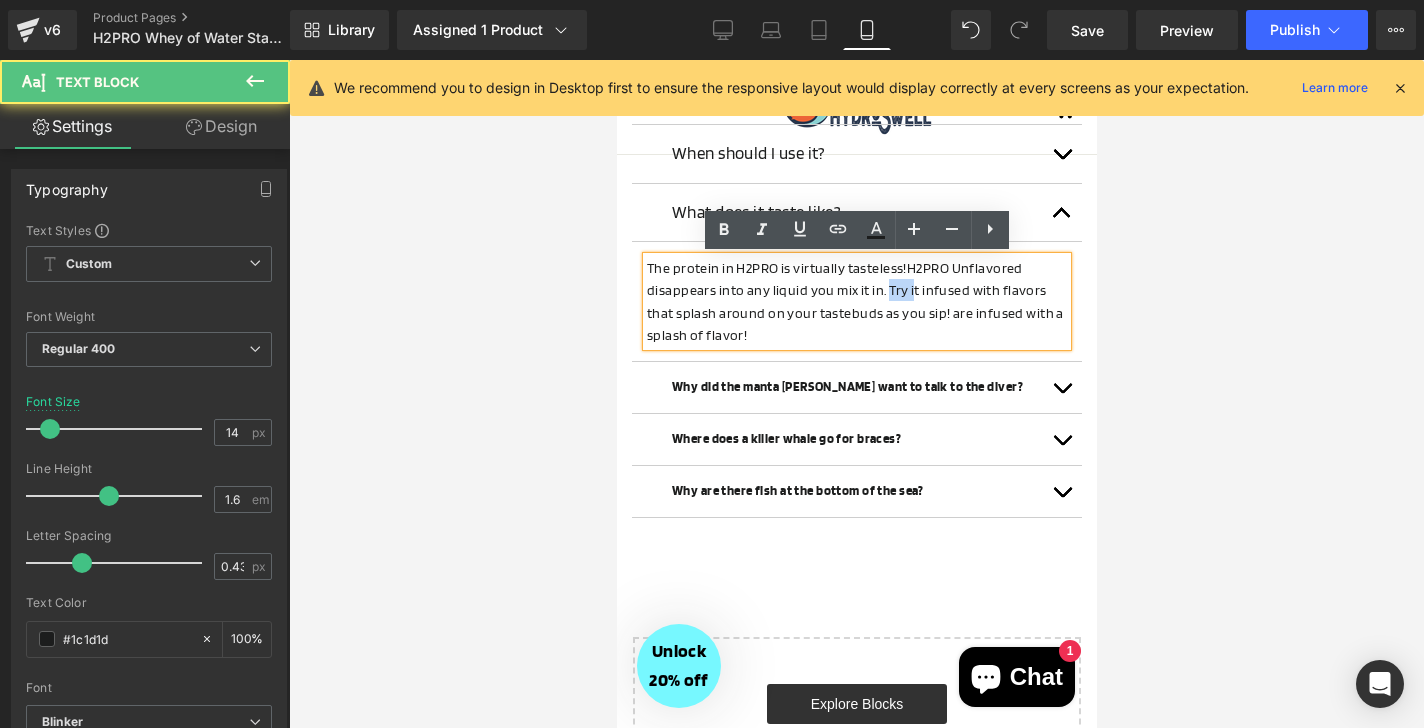drag, startPoint x: 914, startPoint y: 293, endPoint x: 885, endPoint y: 293, distance: 29 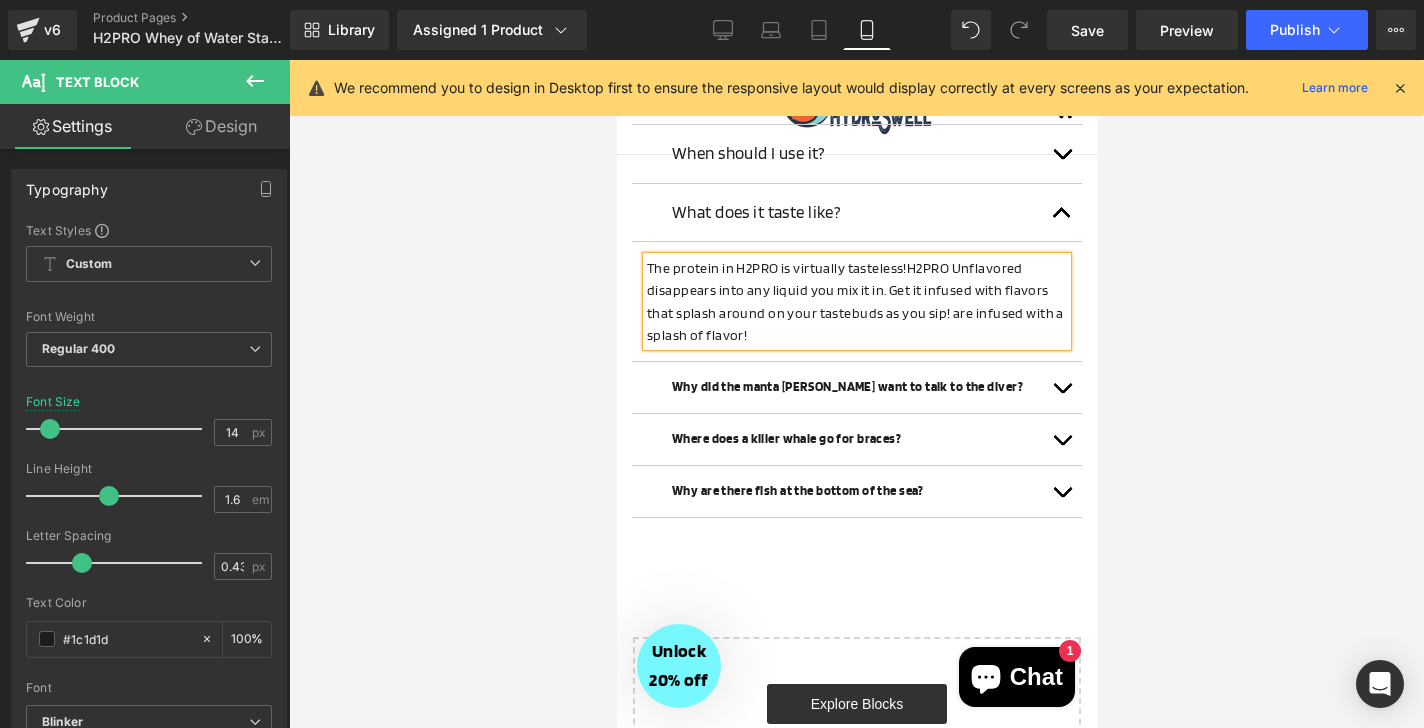click on "The protein in H2PRO is virtually tasteless!  H2PRO Unflavored disappears into any liquid you mix it in. Get i t infused with flavors that splash around on your tastebuds as you sip! are infused with a splash of flavor!" at bounding box center [856, 302] 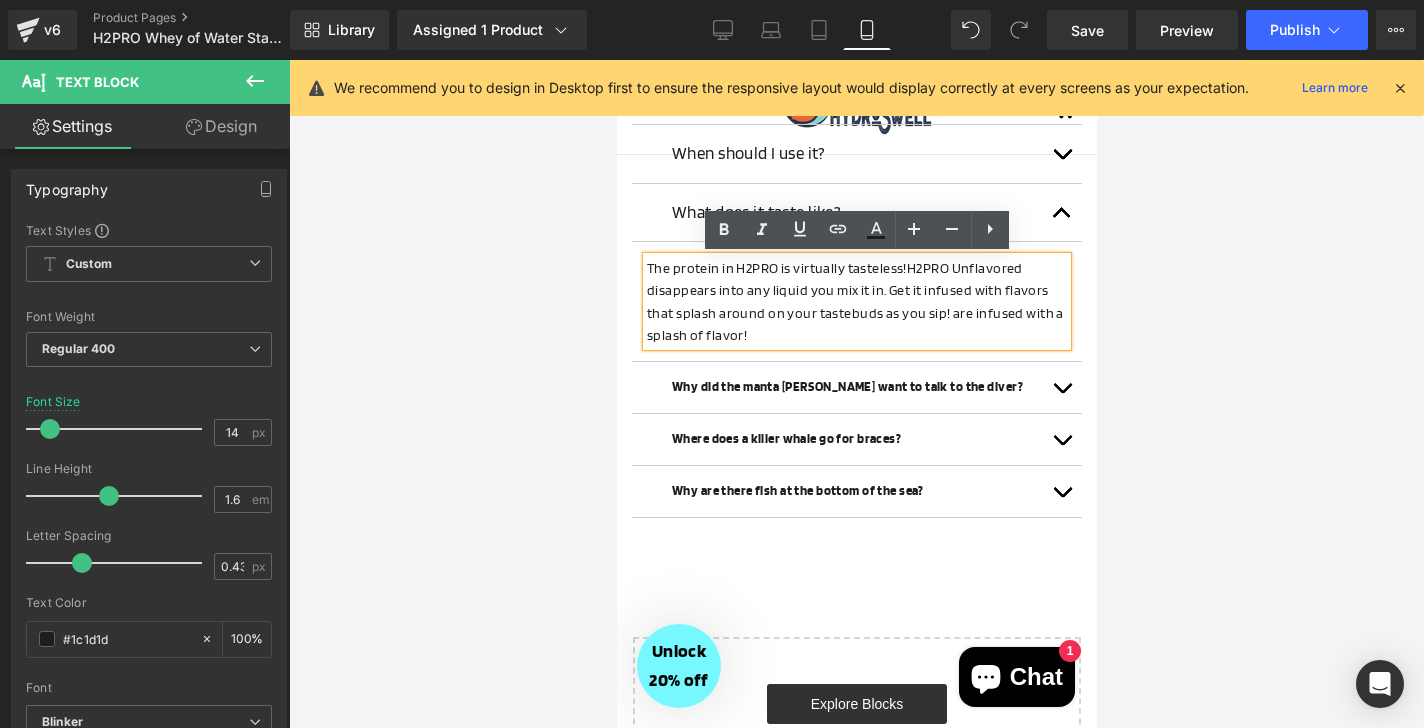 click on "The protein in H2PRO is virtually tasteless!  H2PRO Unflavored disappears into any liquid you mix it in. Get i t infused with flavors that splash around on your tastebuds as you sip! are infused with a splash of flavor!" at bounding box center (856, 302) 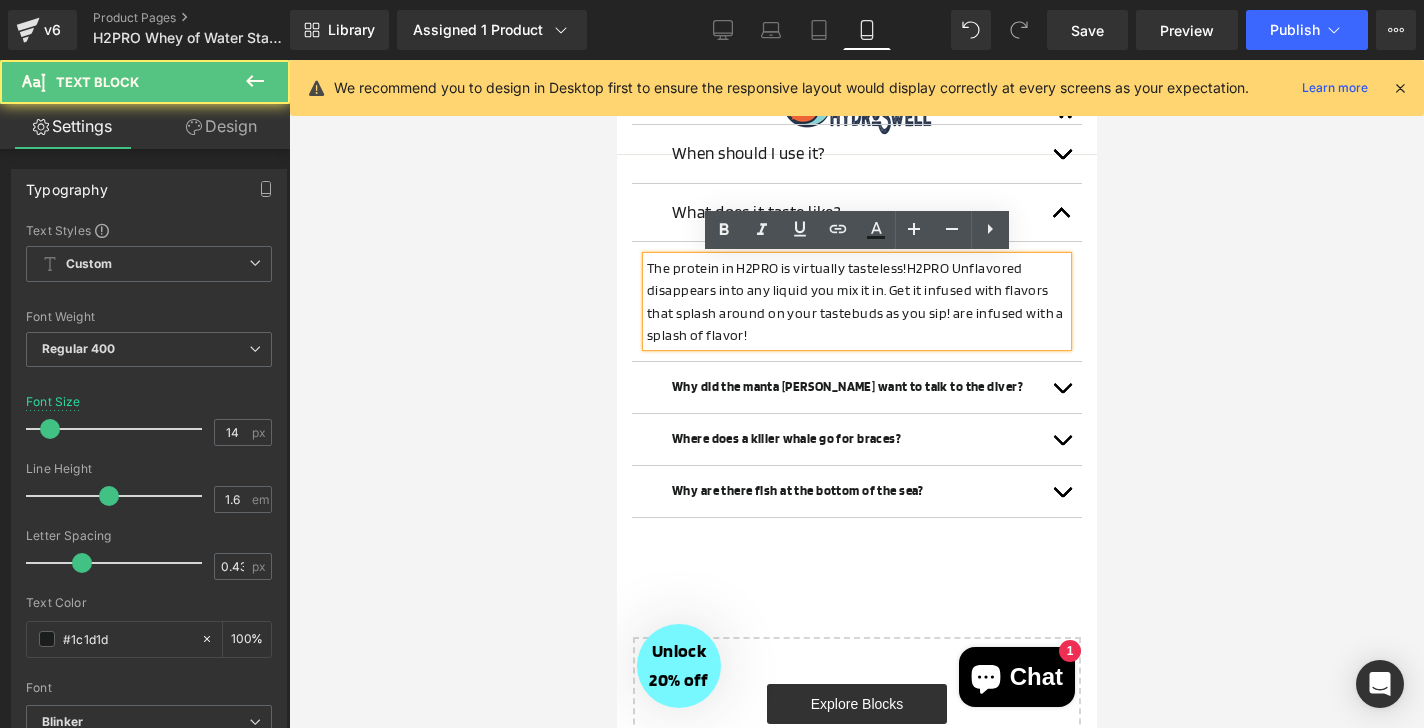 drag, startPoint x: 958, startPoint y: 337, endPoint x: 952, endPoint y: 315, distance: 22.803509 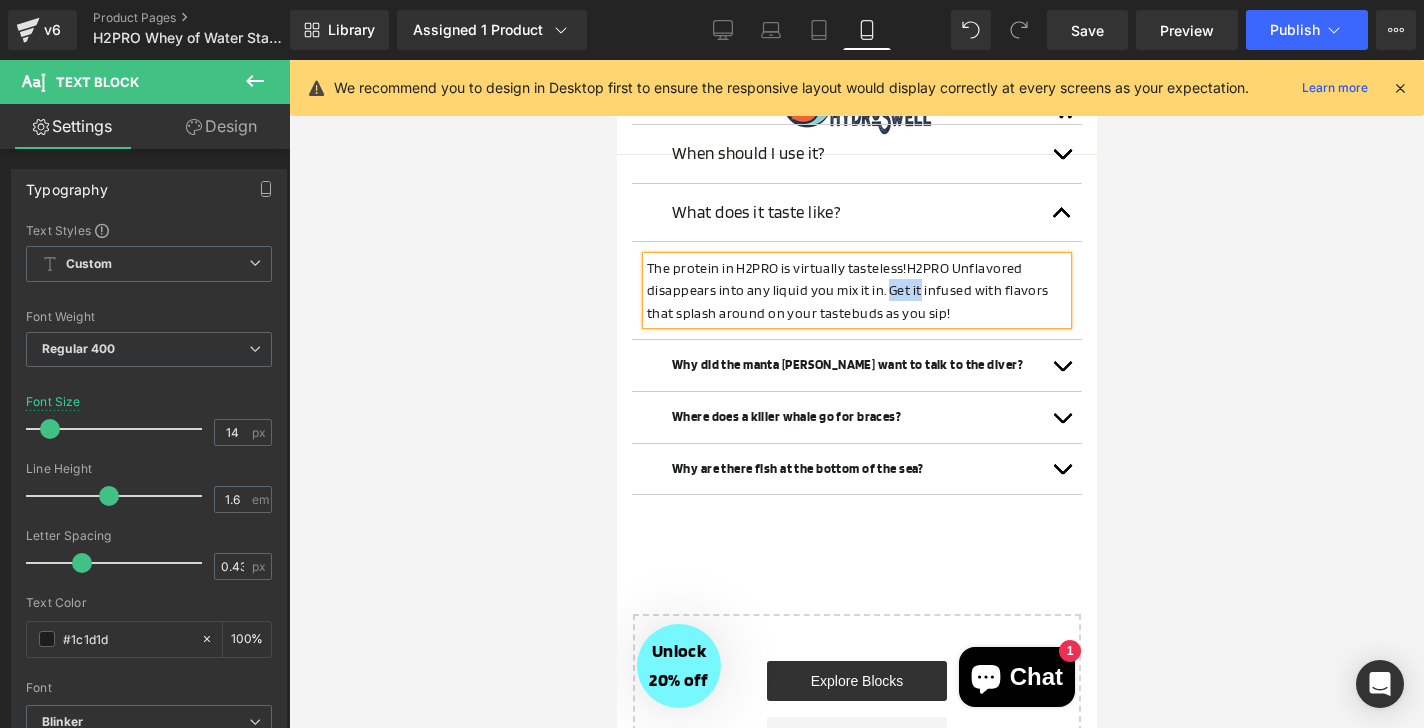 drag, startPoint x: 920, startPoint y: 288, endPoint x: 888, endPoint y: 285, distance: 32.140316 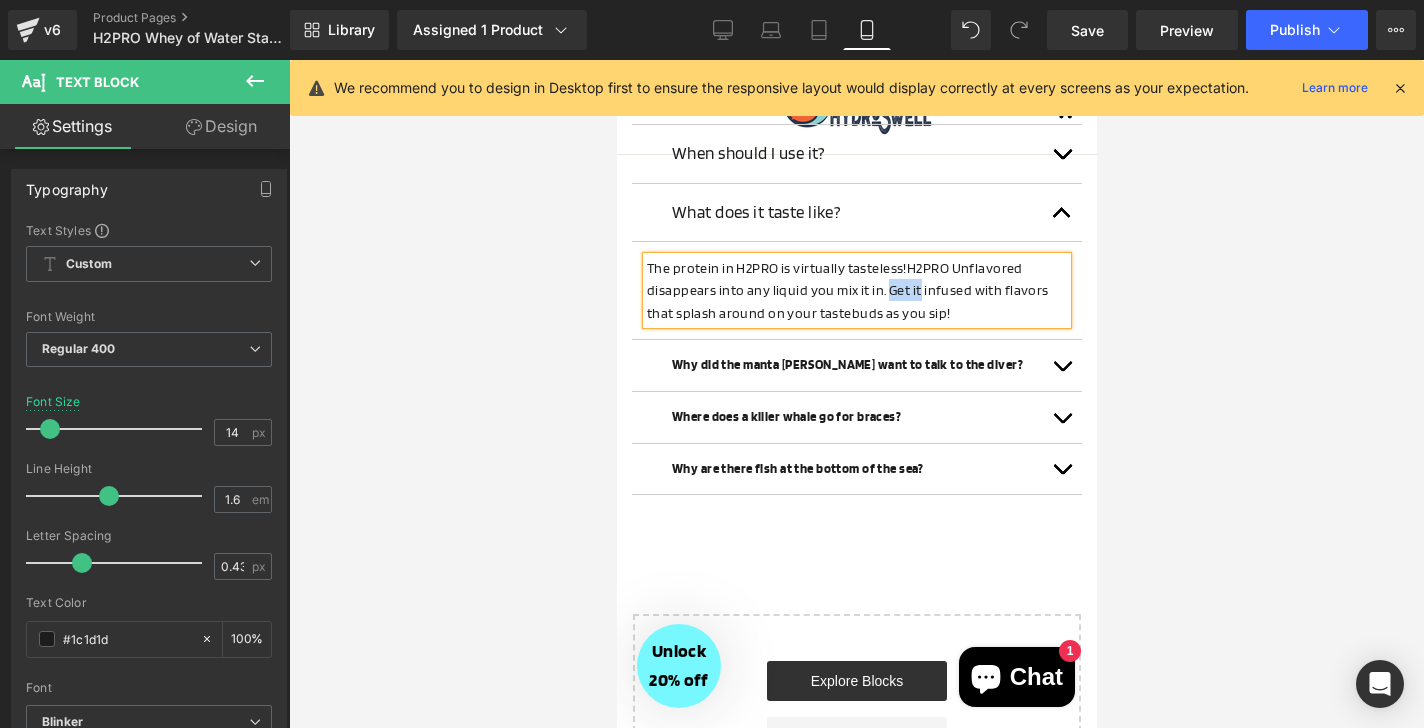 click on "The protein in H2PRO is virtually tasteless!  H2PRO Unflavored disappears into any liquid you mix it in. Get i t infused with flavors that splash around on your tastebuds as you sip!" at bounding box center (856, 290) 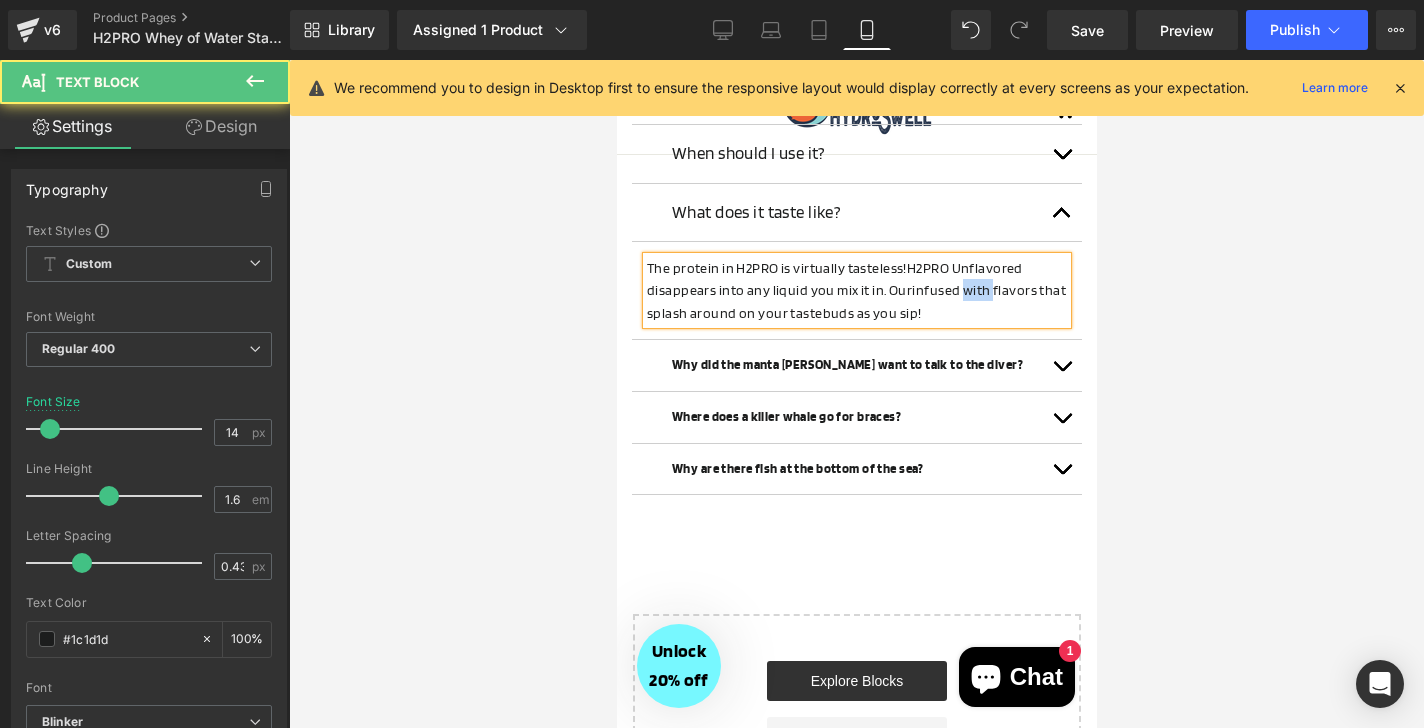 drag, startPoint x: 987, startPoint y: 291, endPoint x: 958, endPoint y: 291, distance: 29 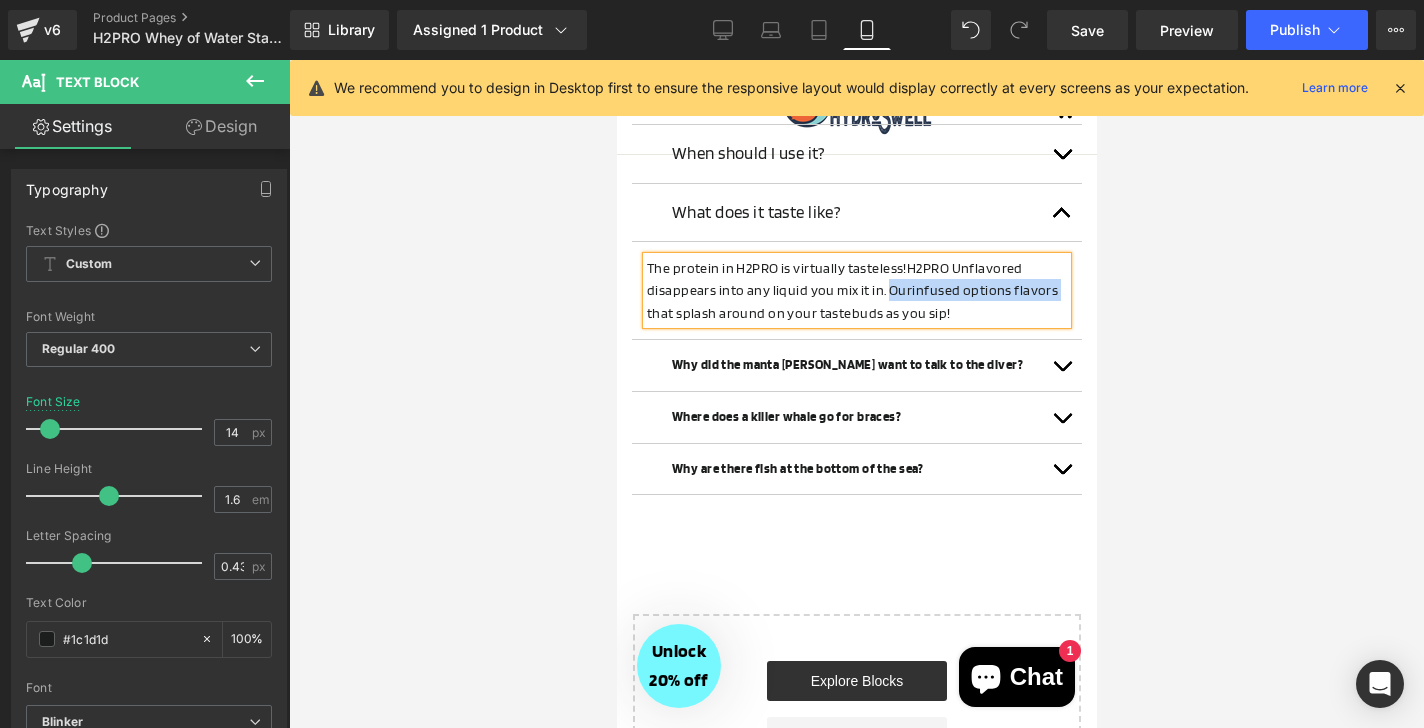 drag, startPoint x: 1055, startPoint y: 294, endPoint x: 889, endPoint y: 291, distance: 166.0271 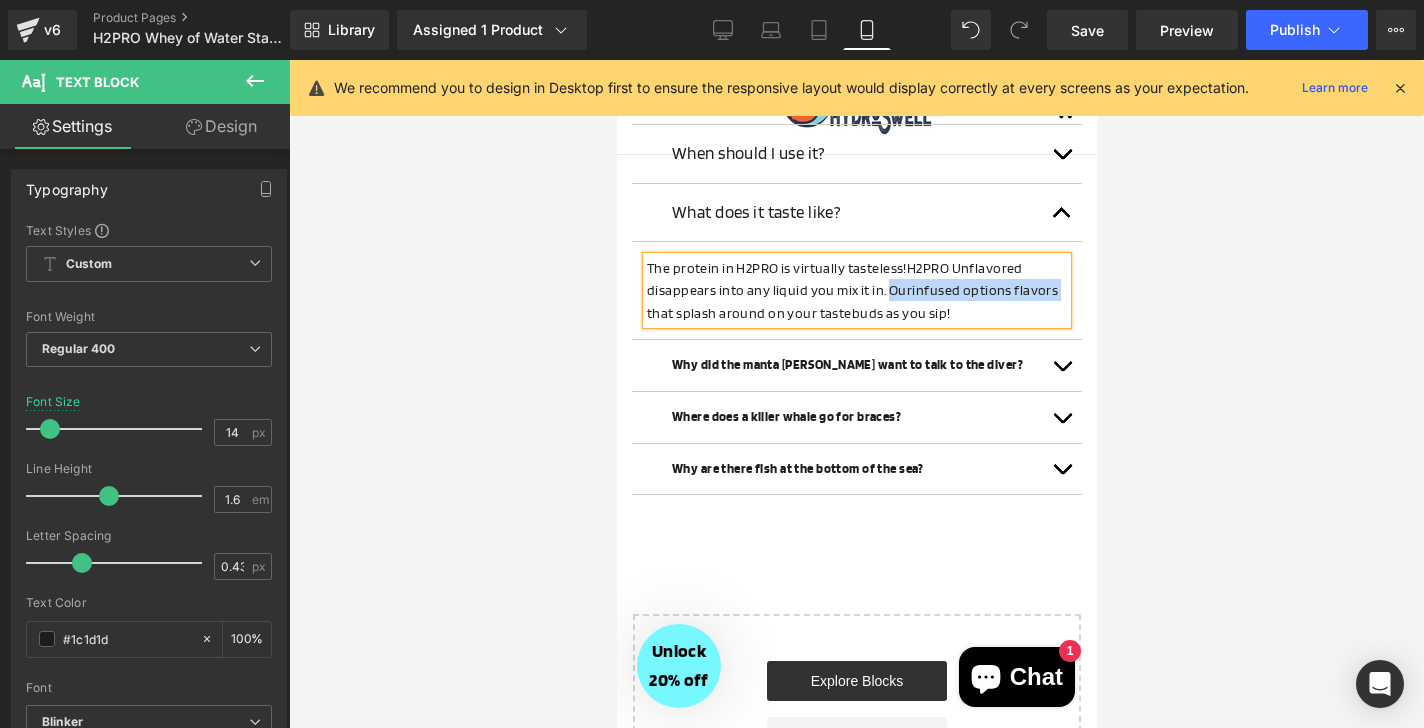 click on "The protein in H2PRO is virtually tasteless!  H2PRO Unflavored disappears into any liquid you mix it in. Our  infused options flavors that splash around on your tastebuds as you sip!" at bounding box center (856, 290) 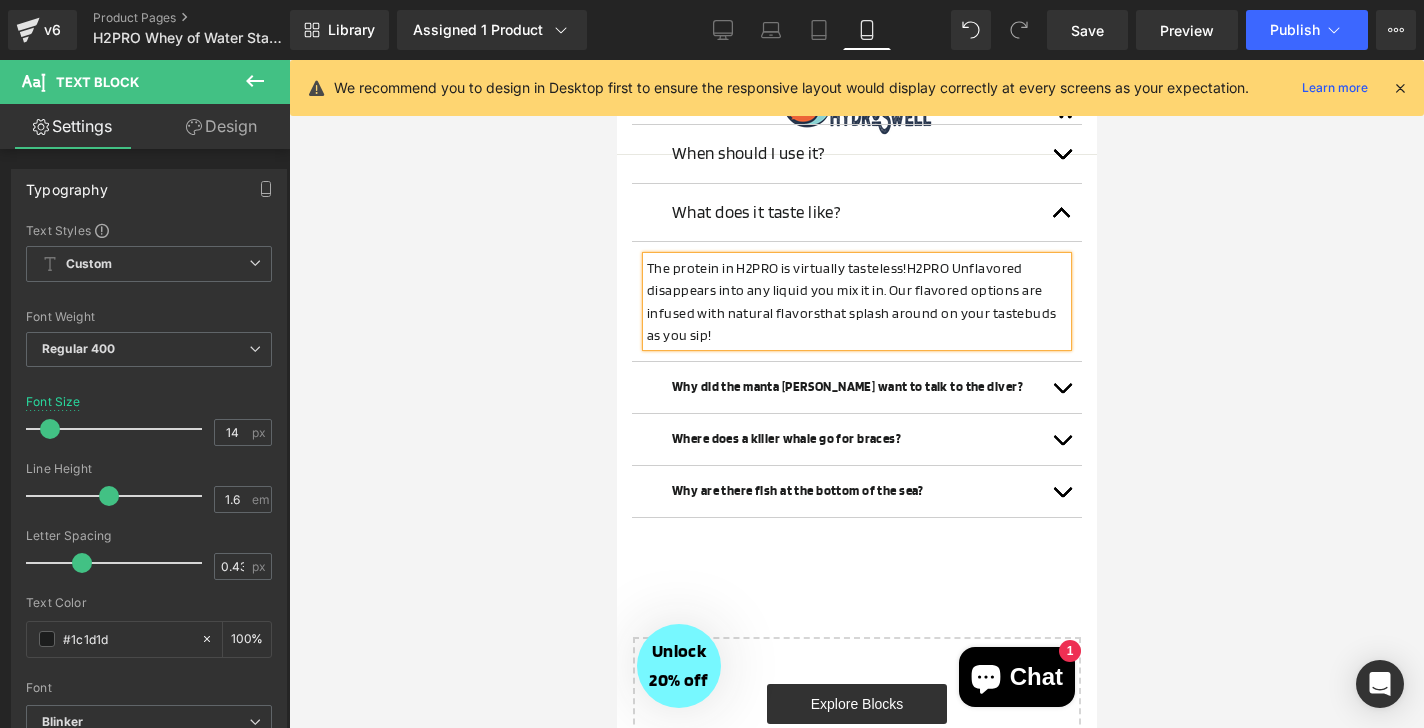 click on "The protein in H2PRO is virtually tasteless!  H2PRO Unflavored disappears into any liquid you mix it in. Our flavored options are infused with natural flavors  that splash around on your tastebuds as you sip!" at bounding box center (856, 302) 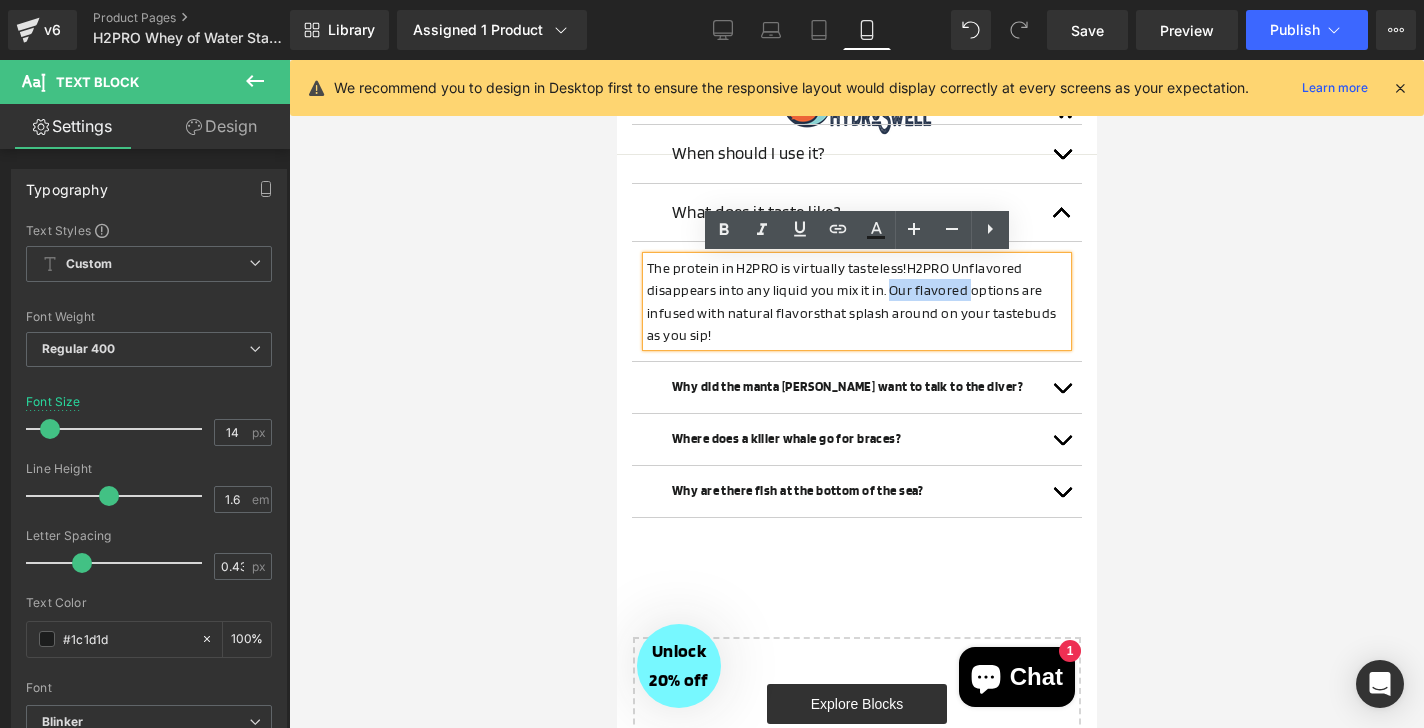 drag, startPoint x: 967, startPoint y: 291, endPoint x: 888, endPoint y: 290, distance: 79.00633 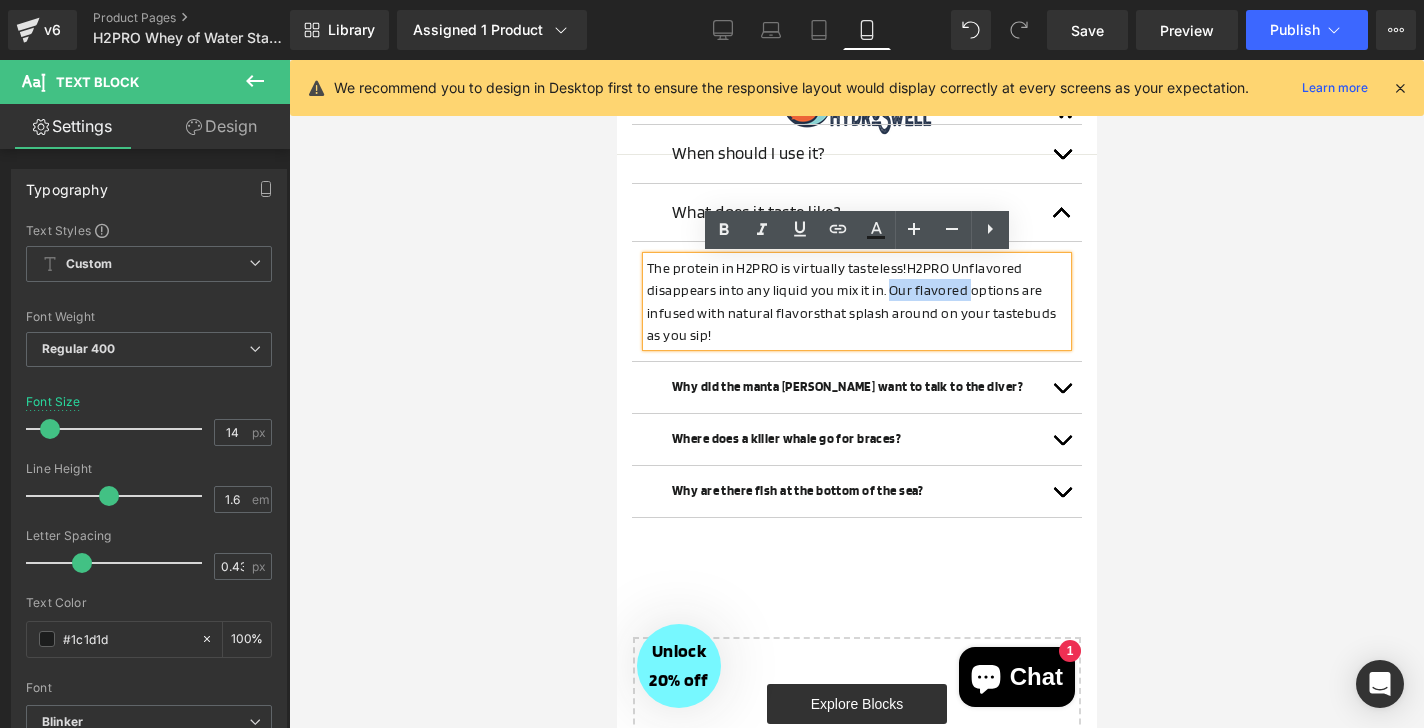 click on "H2PRO Unflavored disappears into any liquid you mix it in. Our flavored options are infused with natural flavors" at bounding box center (843, 290) 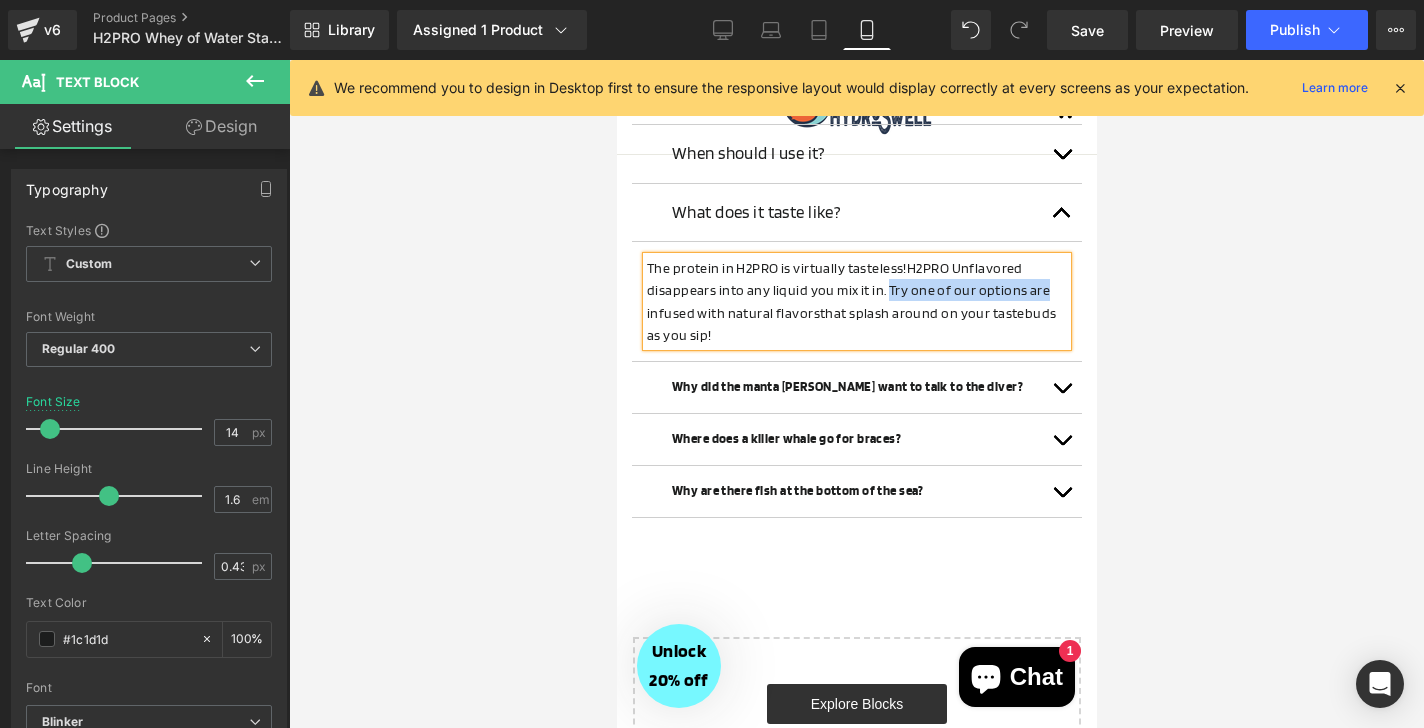 drag, startPoint x: 1046, startPoint y: 294, endPoint x: 886, endPoint y: 283, distance: 160.37769 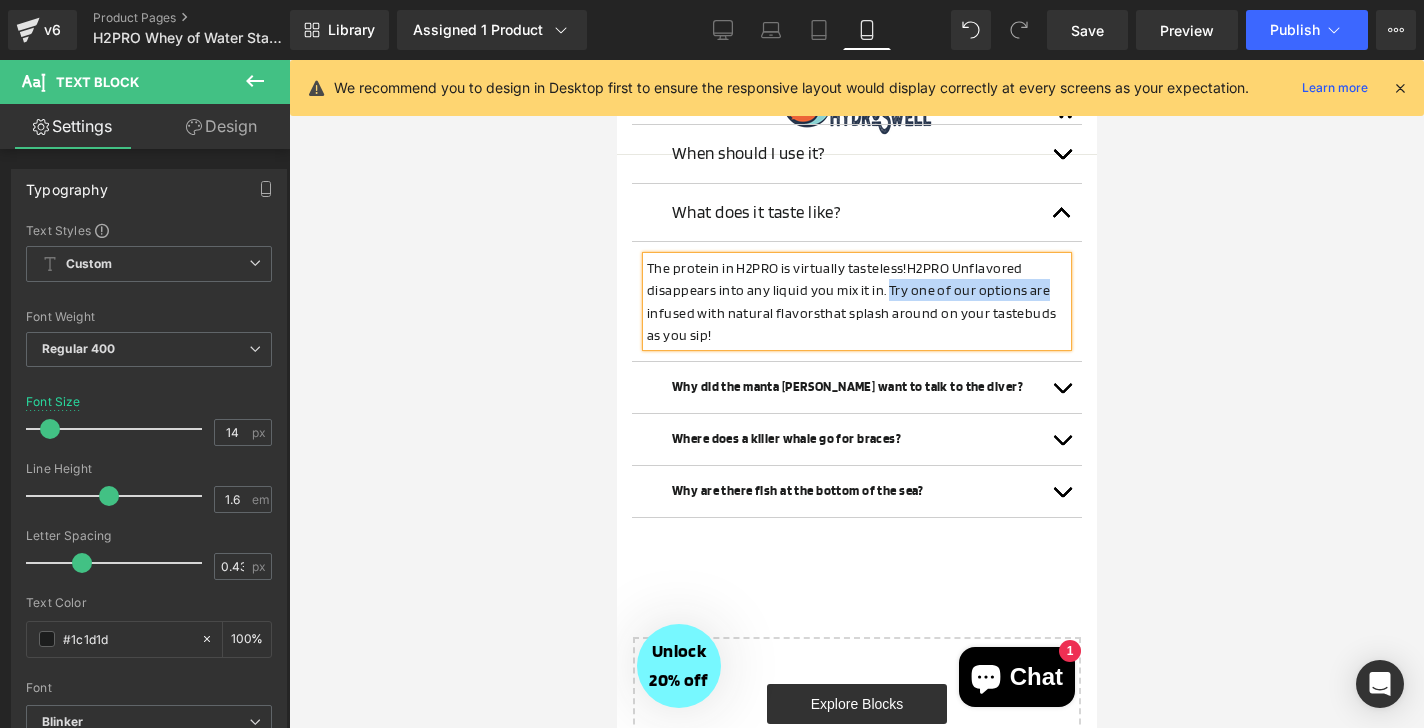 click on "The protein in H2PRO is virtually tasteless!  H2PRO Unflavored disappears into any liquid you mix it in. Try one of our options are infused with natural flavors  that splash around on your tastebuds as you sip!" at bounding box center [856, 302] 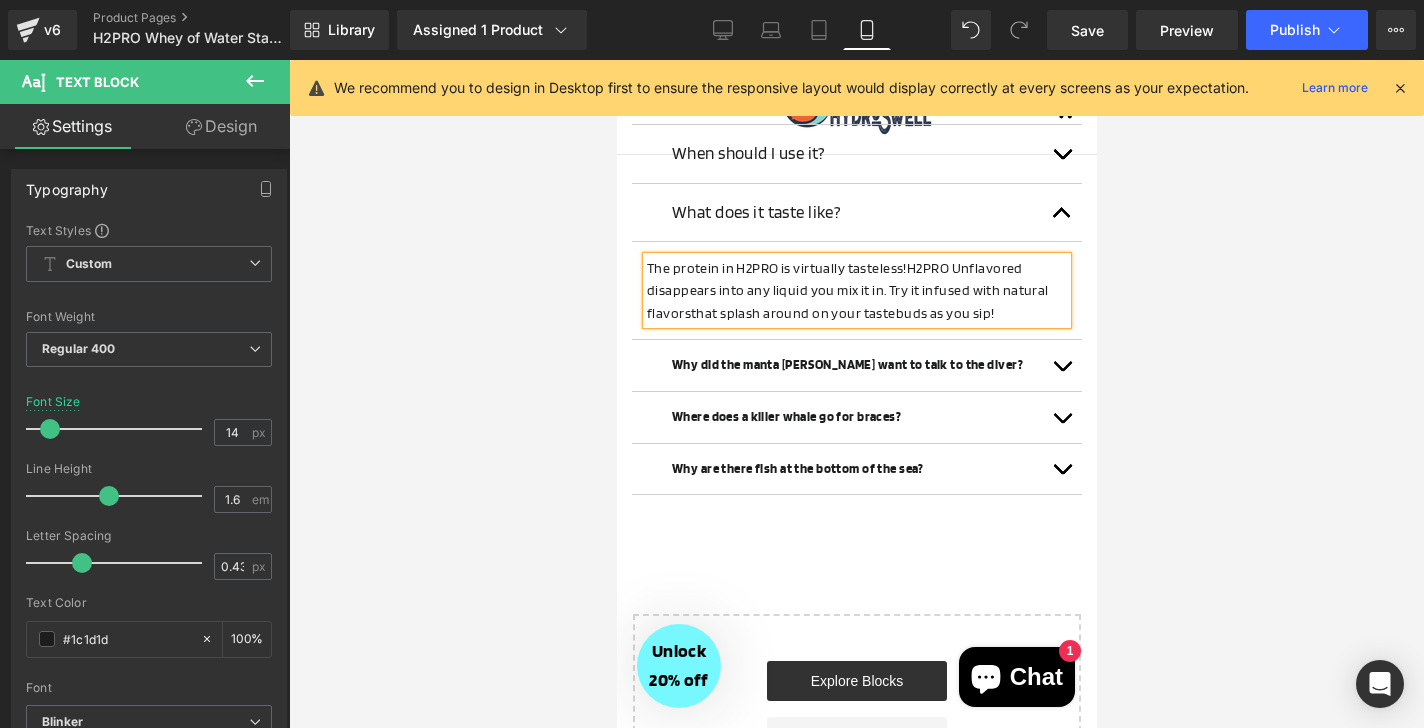 click on "H2PRO Unflavored disappears into any liquid you mix it in. Try it infused with natural flavors" at bounding box center (847, 290) 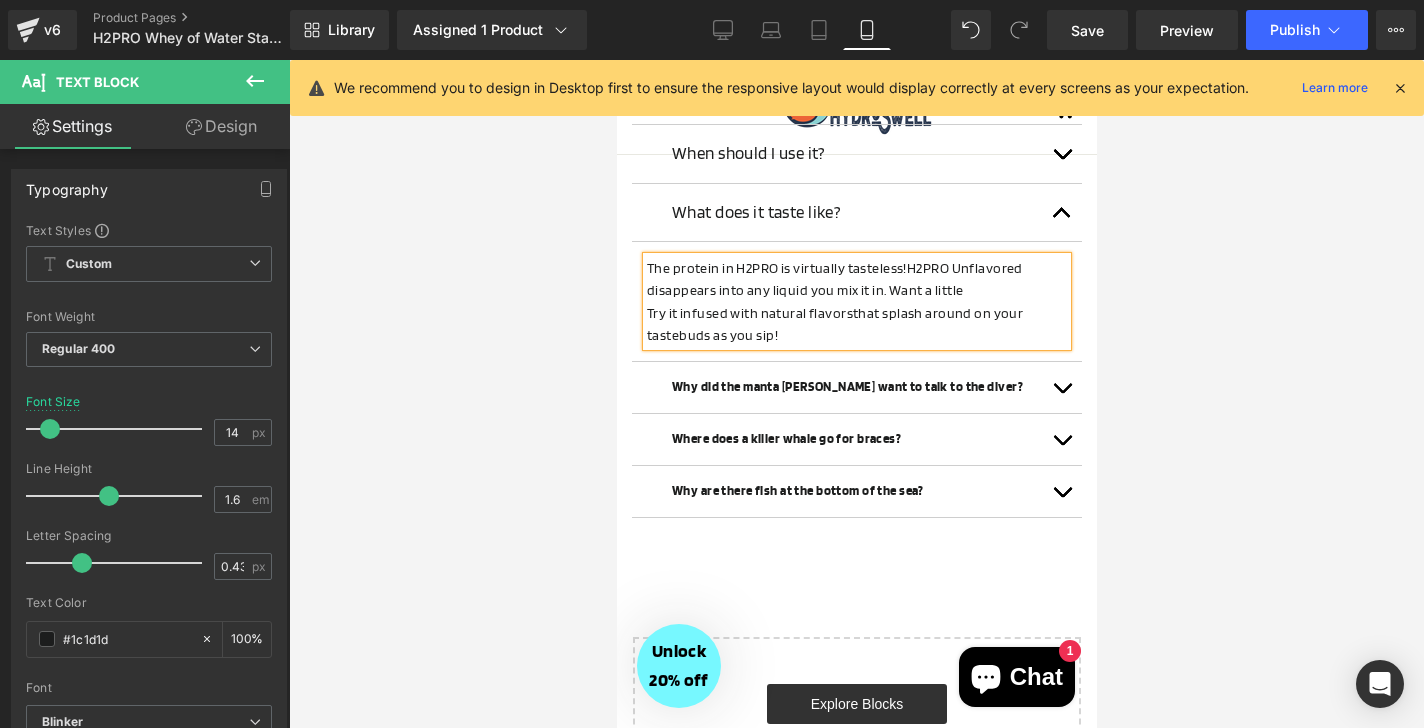 click on "Try it infused with natural flavors  that splash around on your tastebuds as you sip!" at bounding box center (856, 324) 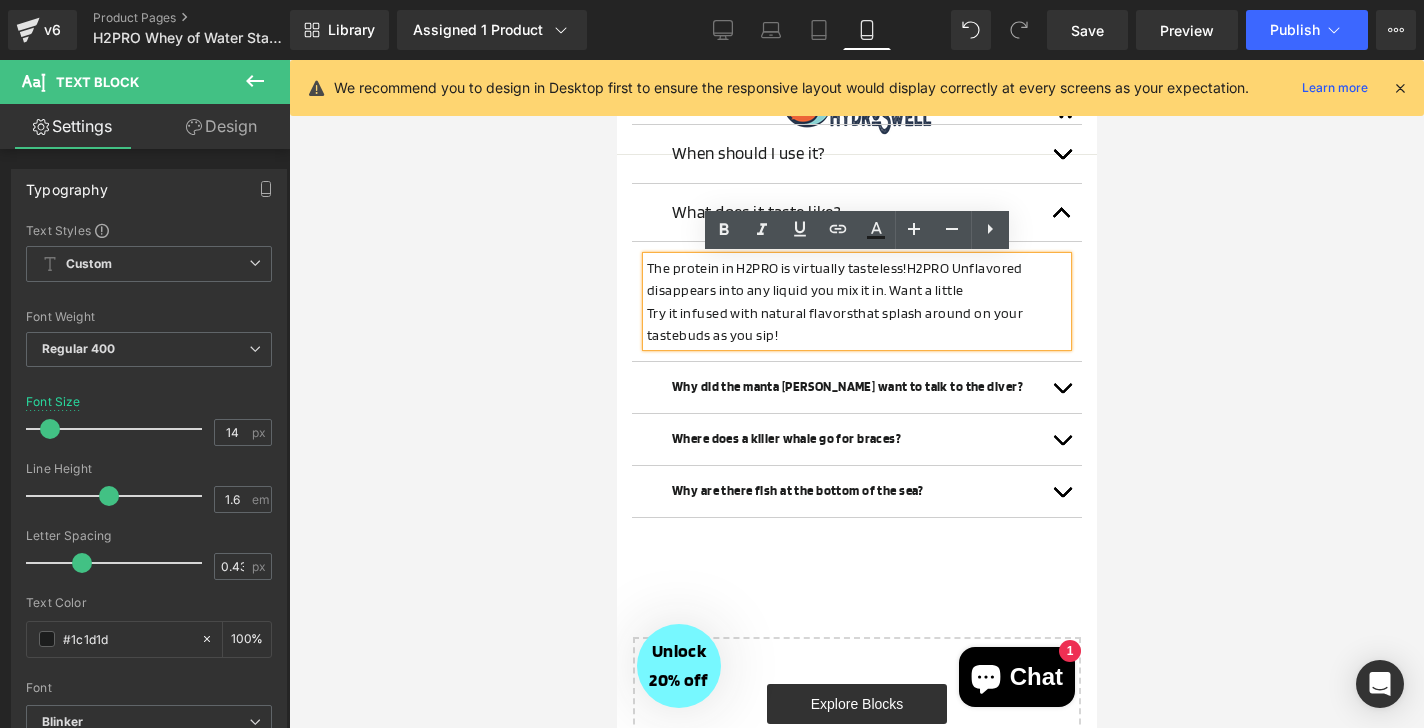 drag, startPoint x: 968, startPoint y: 287, endPoint x: 891, endPoint y: 294, distance: 77.31753 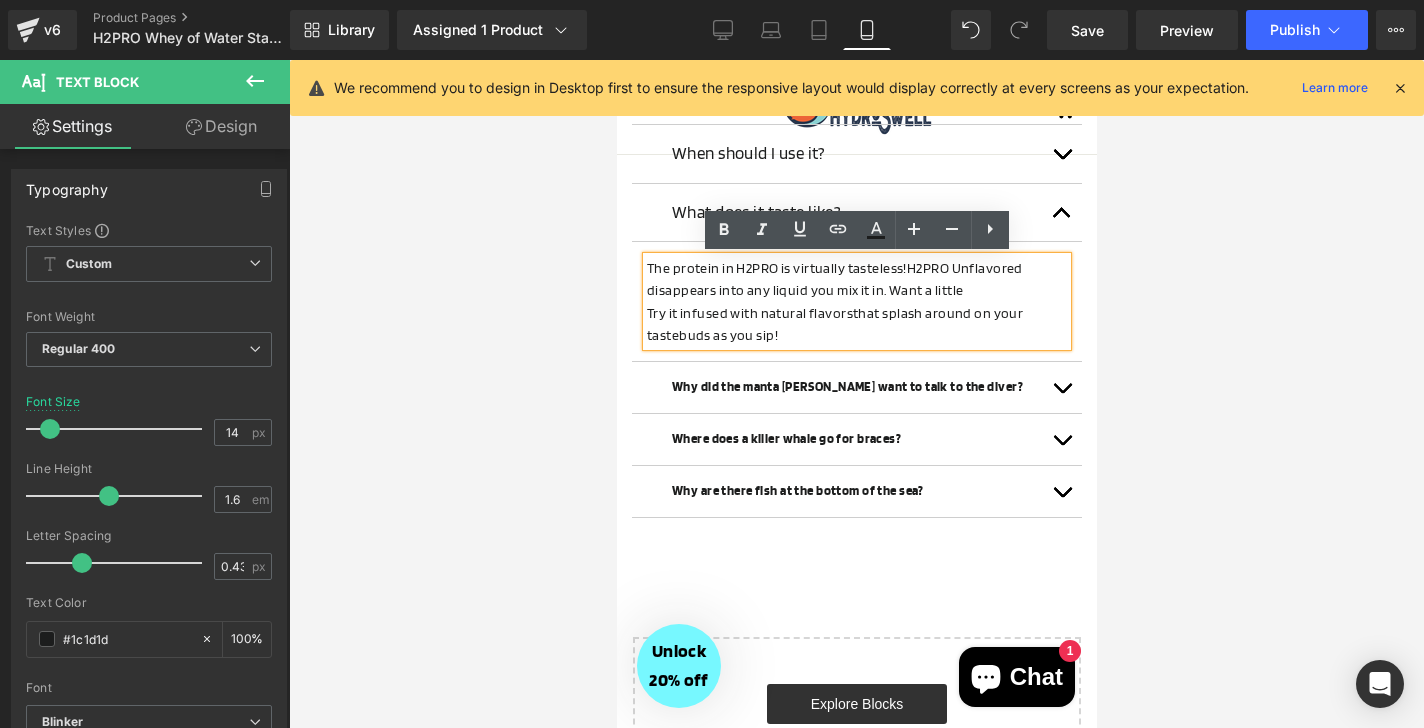 click on "The protein in H2PRO is virtually tasteless!  H2PRO Unflavored disappears into any liquid you mix it in. Want a little" at bounding box center [856, 279] 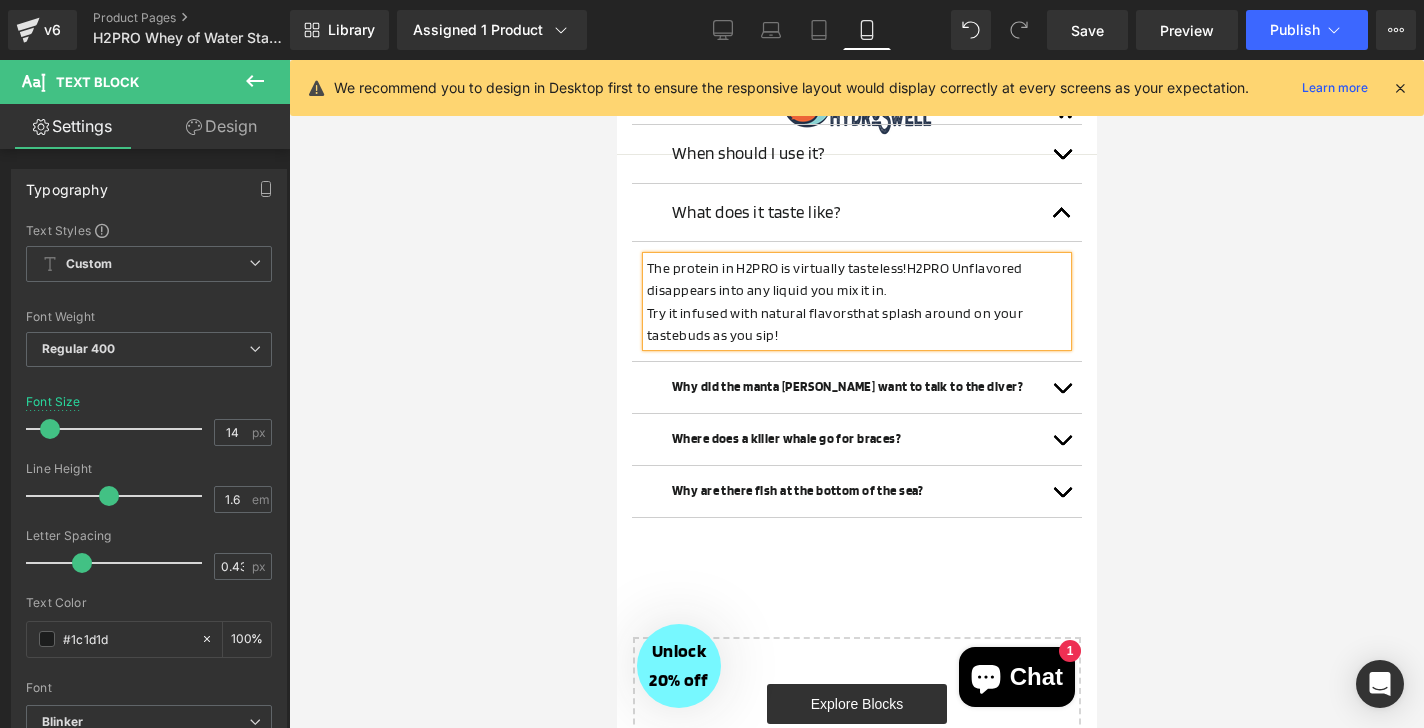 click on "Try it infused with natural flavors" at bounding box center [749, 313] 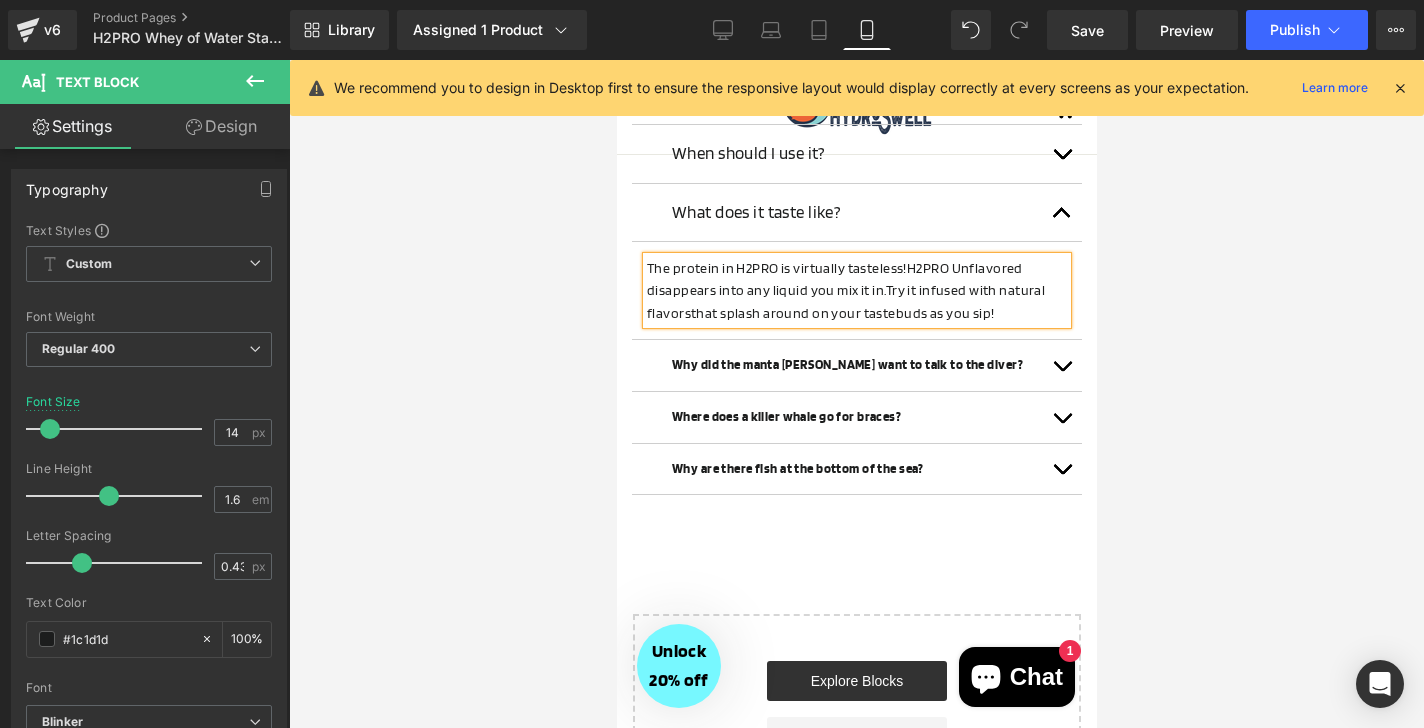 click on "Try it infused with natural flavors" at bounding box center [845, 301] 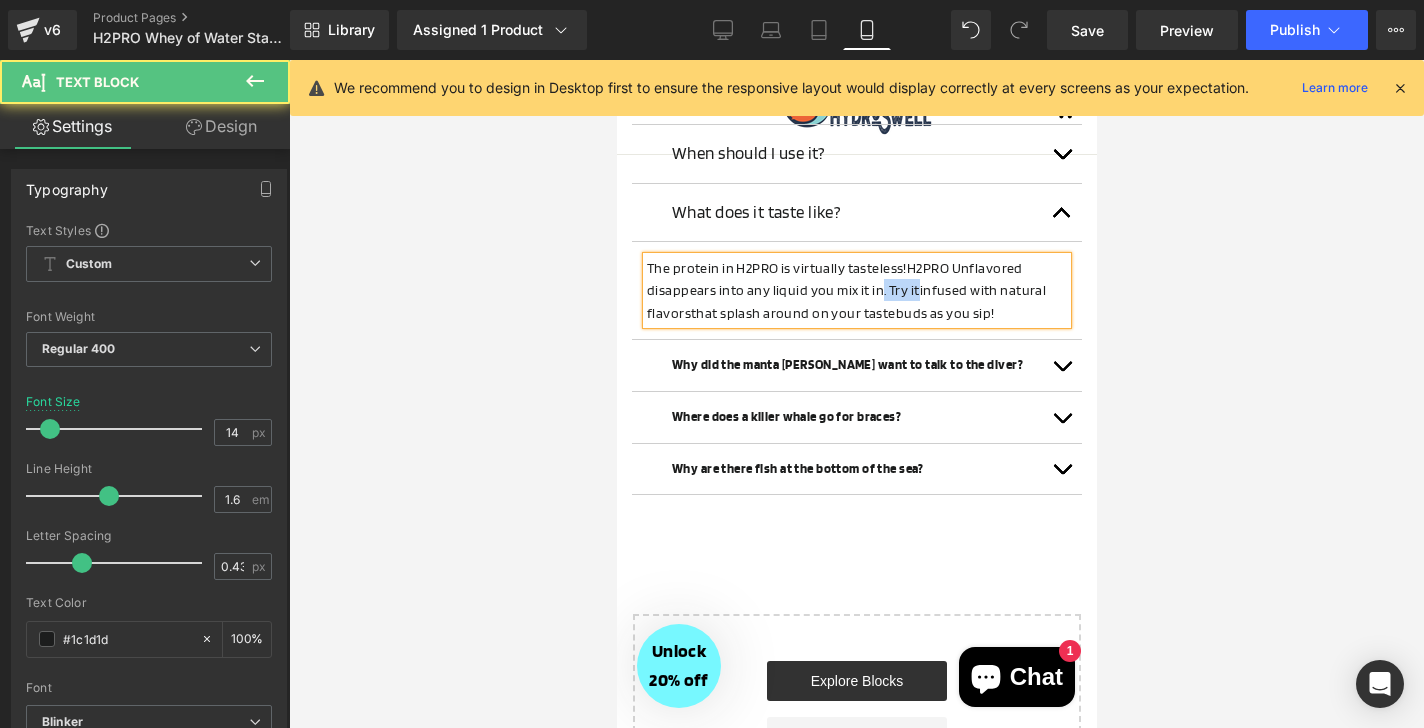 drag, startPoint x: 916, startPoint y: 291, endPoint x: 882, endPoint y: 290, distance: 34.0147 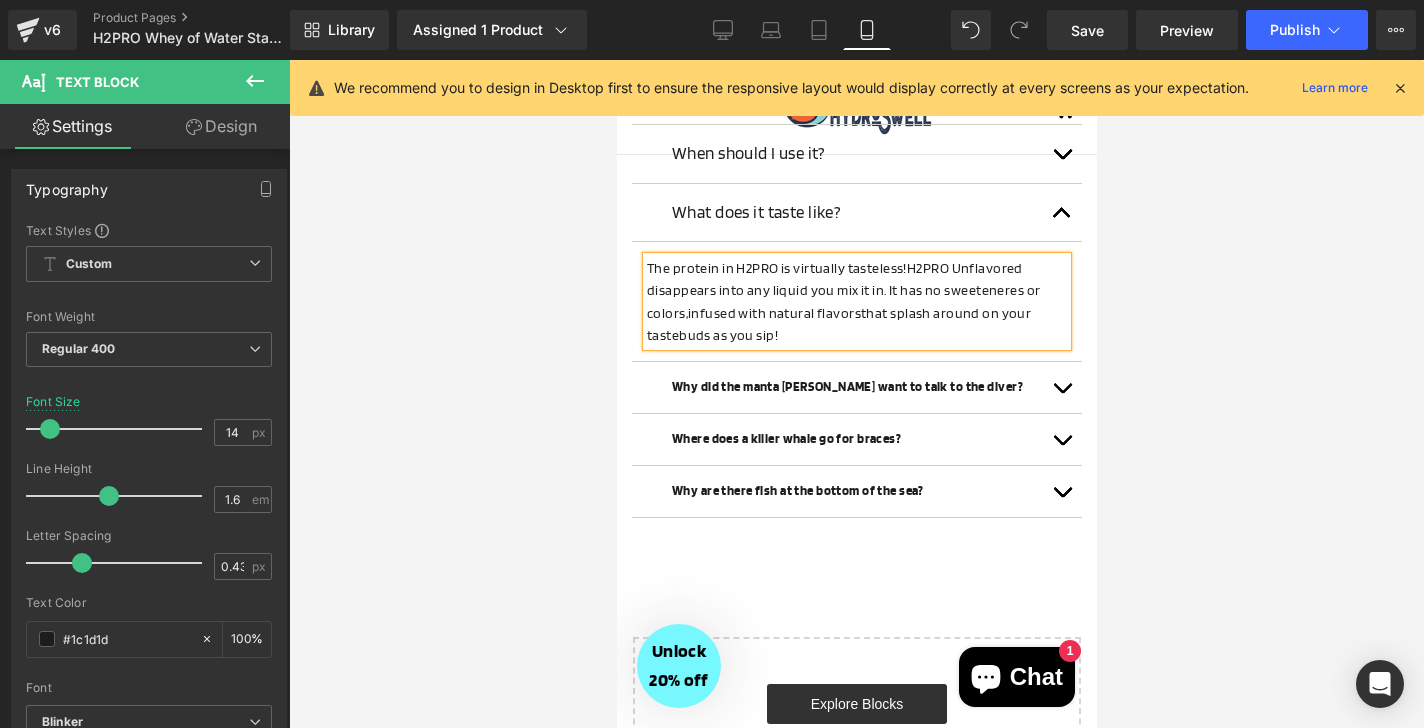 click on "that splash around on your tastebuds as you sip!" at bounding box center (838, 324) 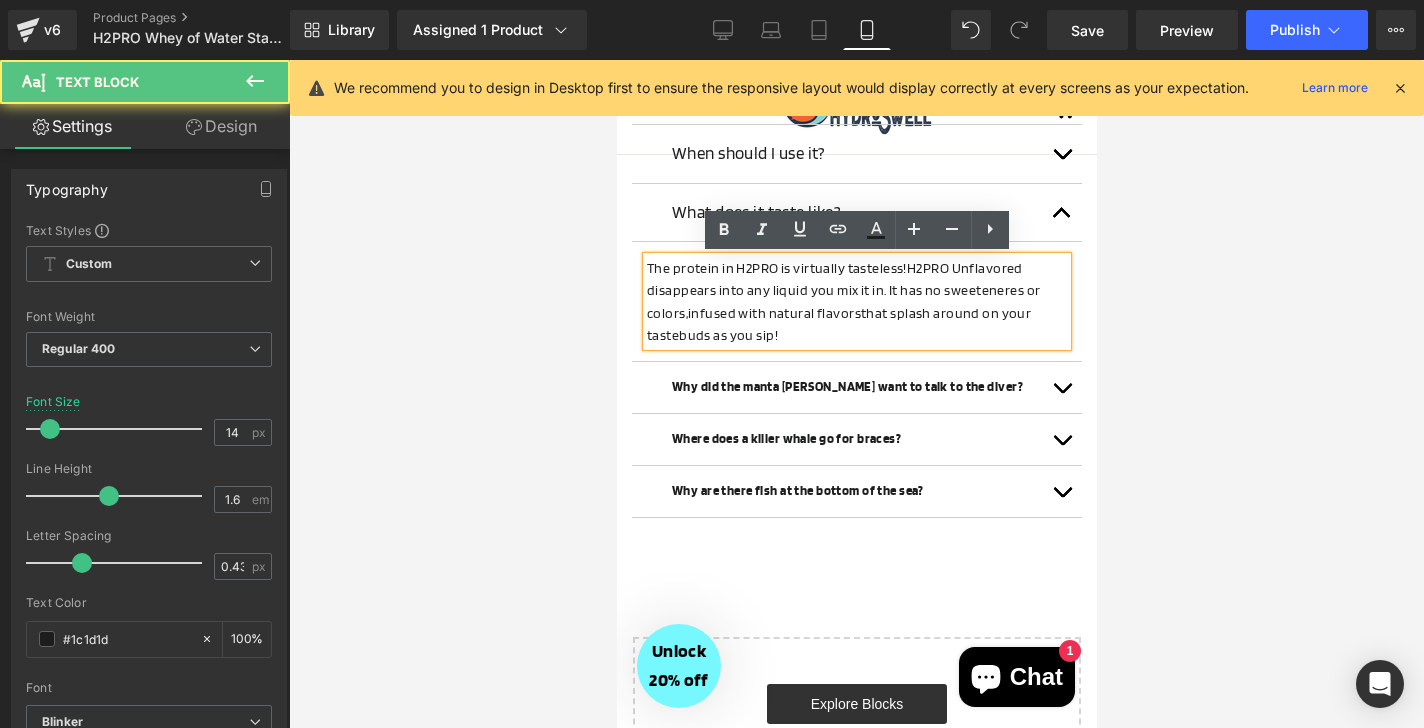 click on "that splash around on your tastebuds as you sip!" at bounding box center (838, 324) 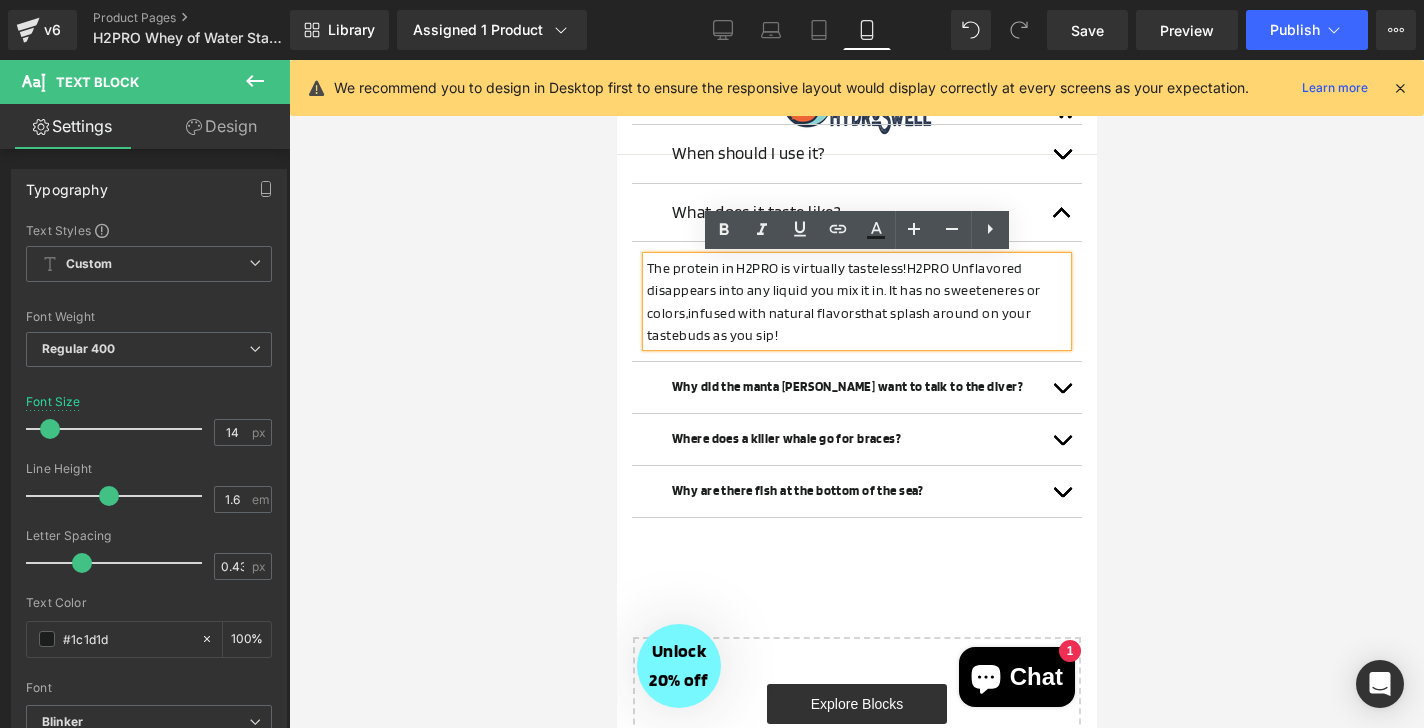 click on "H2PRO Unflavored disappears into any liquid you mix it in. It has no sweeteneres or colors," at bounding box center (842, 290) 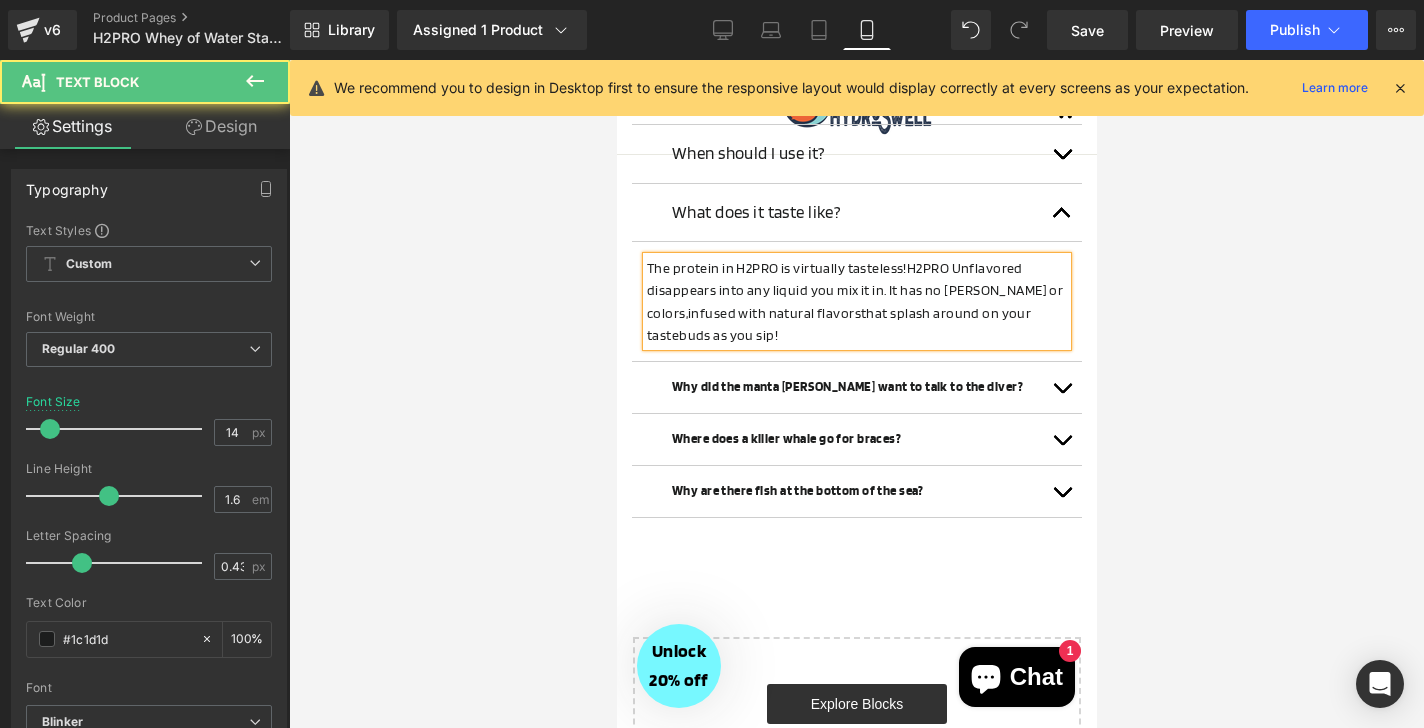 drag, startPoint x: 953, startPoint y: 329, endPoint x: 884, endPoint y: 291, distance: 78.77182 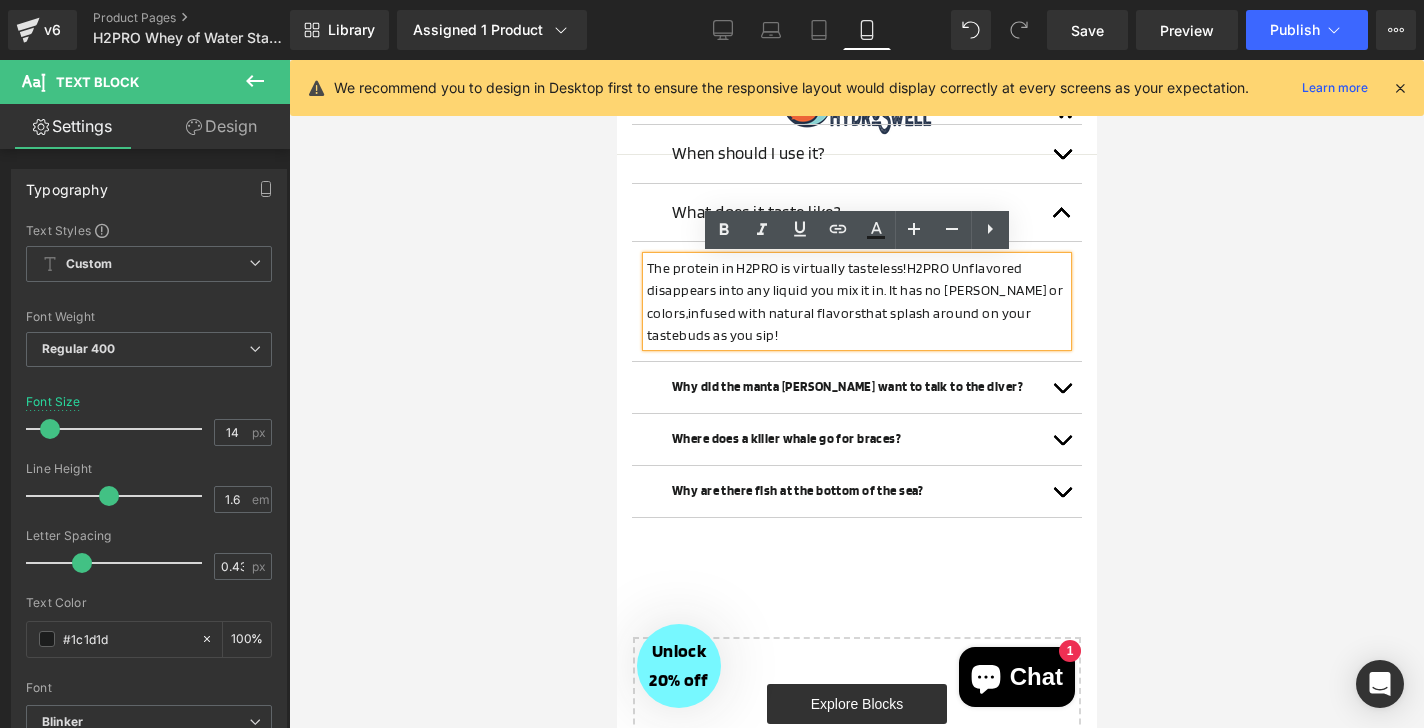 click on "The protein in H2PRO is virtually tasteless!  H2PRO Unflavored disappears into any liquid you mix it in. It has no sweeters or colors,   infused with natural flavors  that splash around on your tastebuds as you sip!" at bounding box center [856, 302] 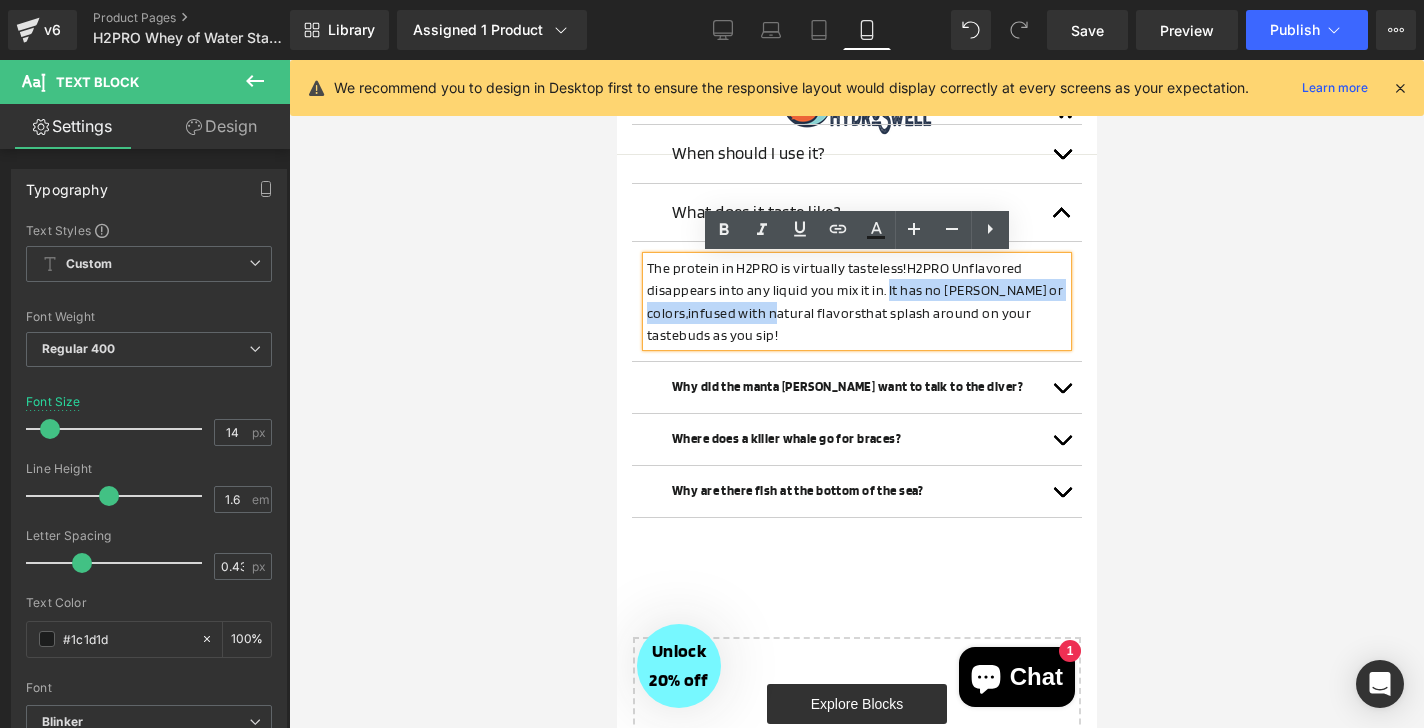 drag, startPoint x: 730, startPoint y: 313, endPoint x: 885, endPoint y: 292, distance: 156.4161 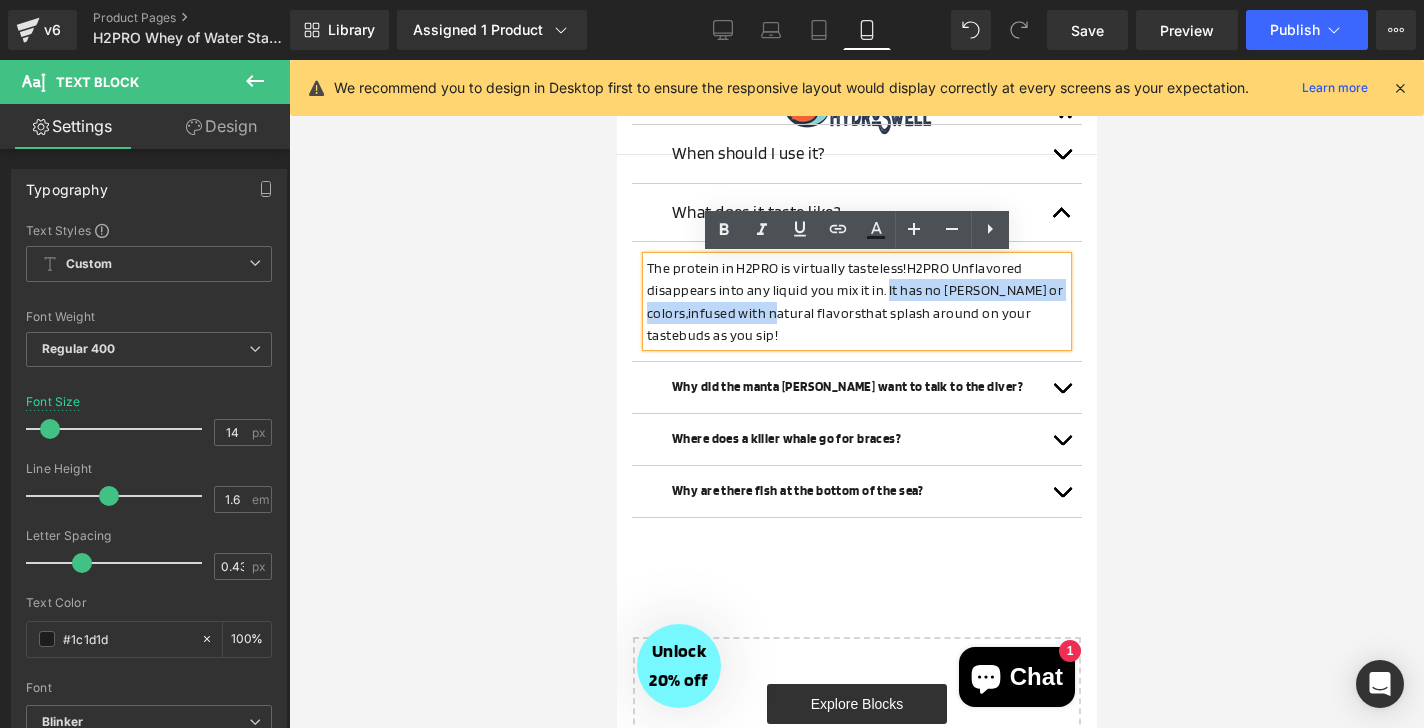 click on "The protein in H2PRO is virtually tasteless!  H2PRO Unflavored disappears into any liquid you mix it in. It has no sweeters or colors,   infused with natural flavors  that splash around on your tastebuds as you sip!" at bounding box center (856, 302) 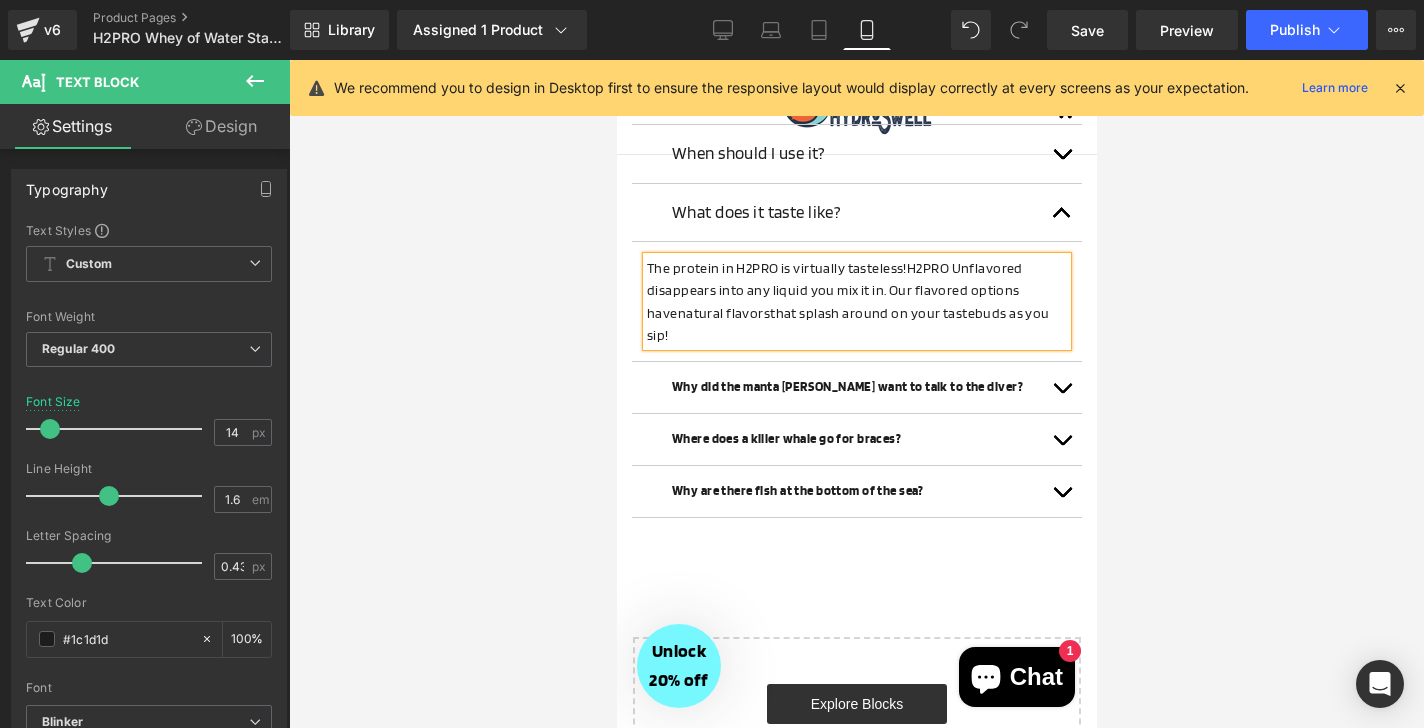 click on "The protein in H2PRO is virtually tasteless!  H2PRO Unflavored disappears into any liquid you mix it in. Our flavored options have  natural flavors  that splash around on your tastebuds as you sip!" at bounding box center (856, 302) 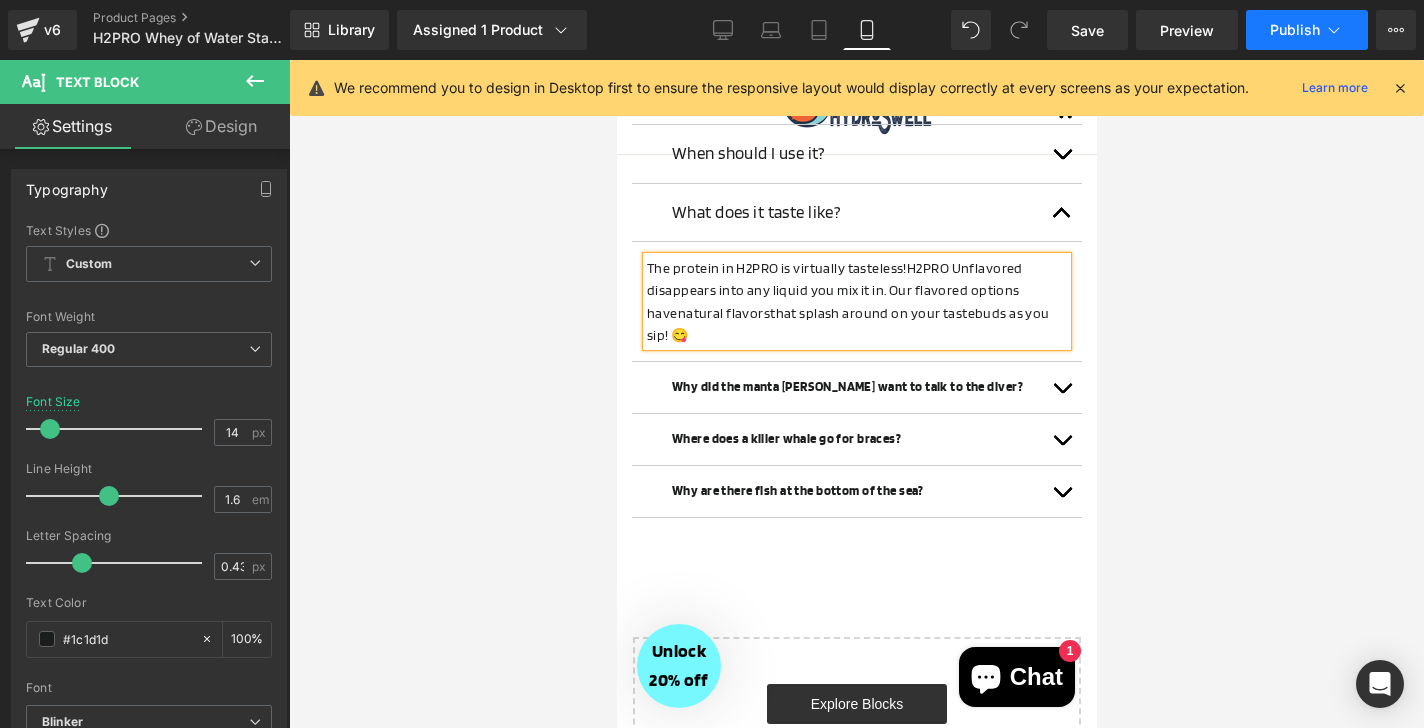 click on "Publish" at bounding box center (1295, 30) 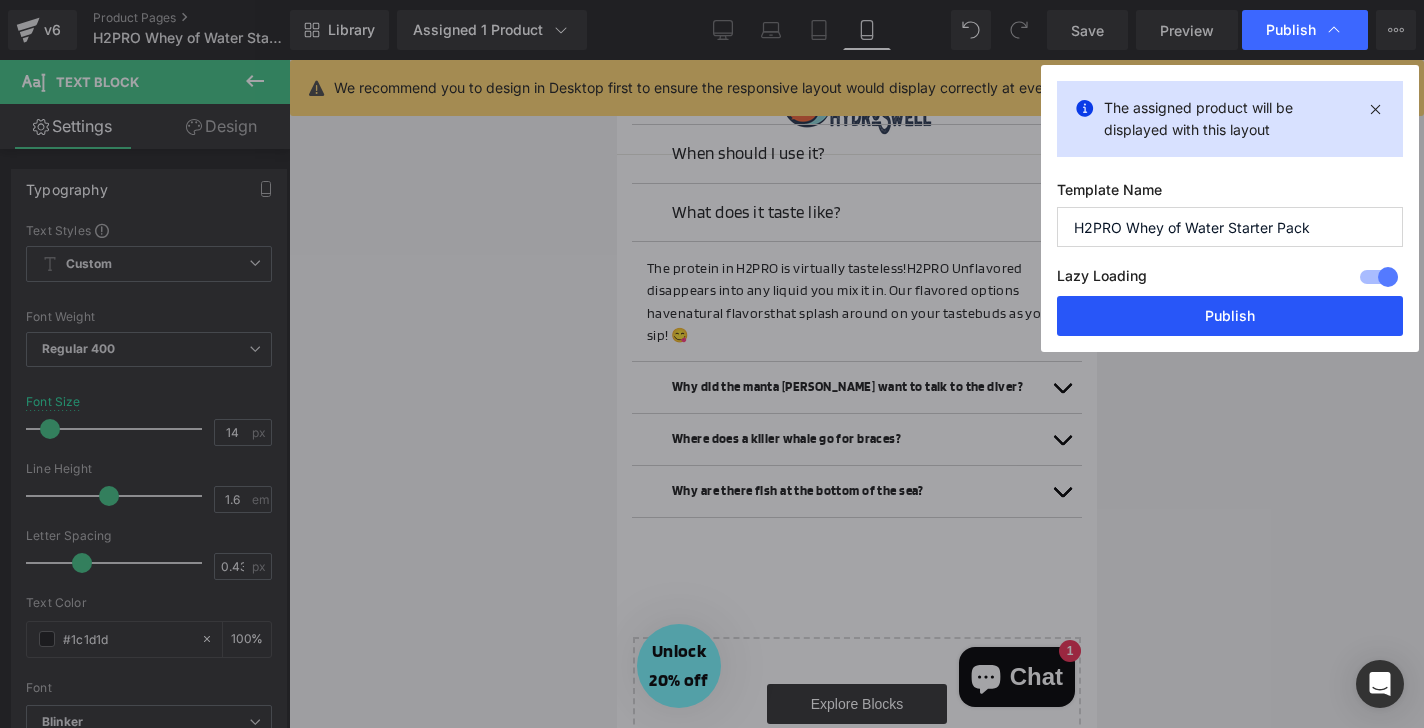 click on "Publish" at bounding box center [1230, 316] 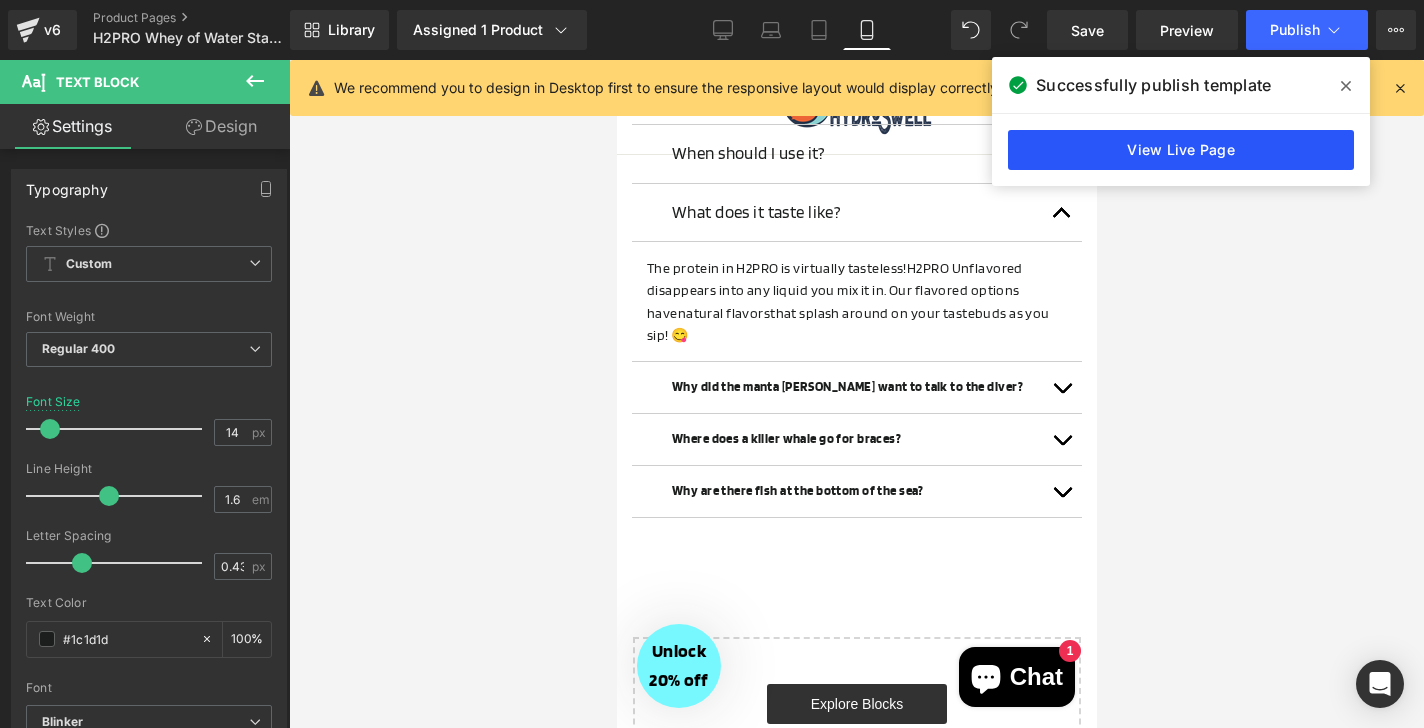 click on "View Live Page" at bounding box center [1181, 150] 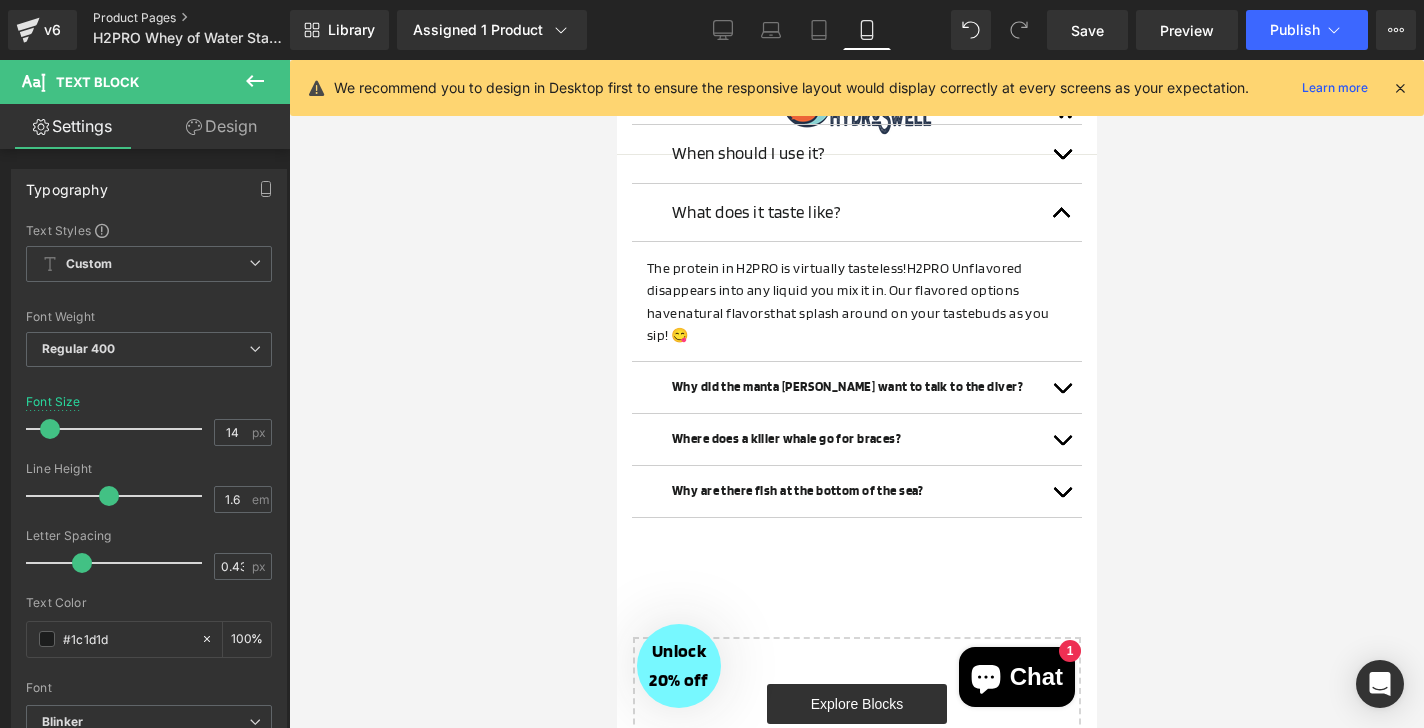 click on "Product Pages" at bounding box center (208, 18) 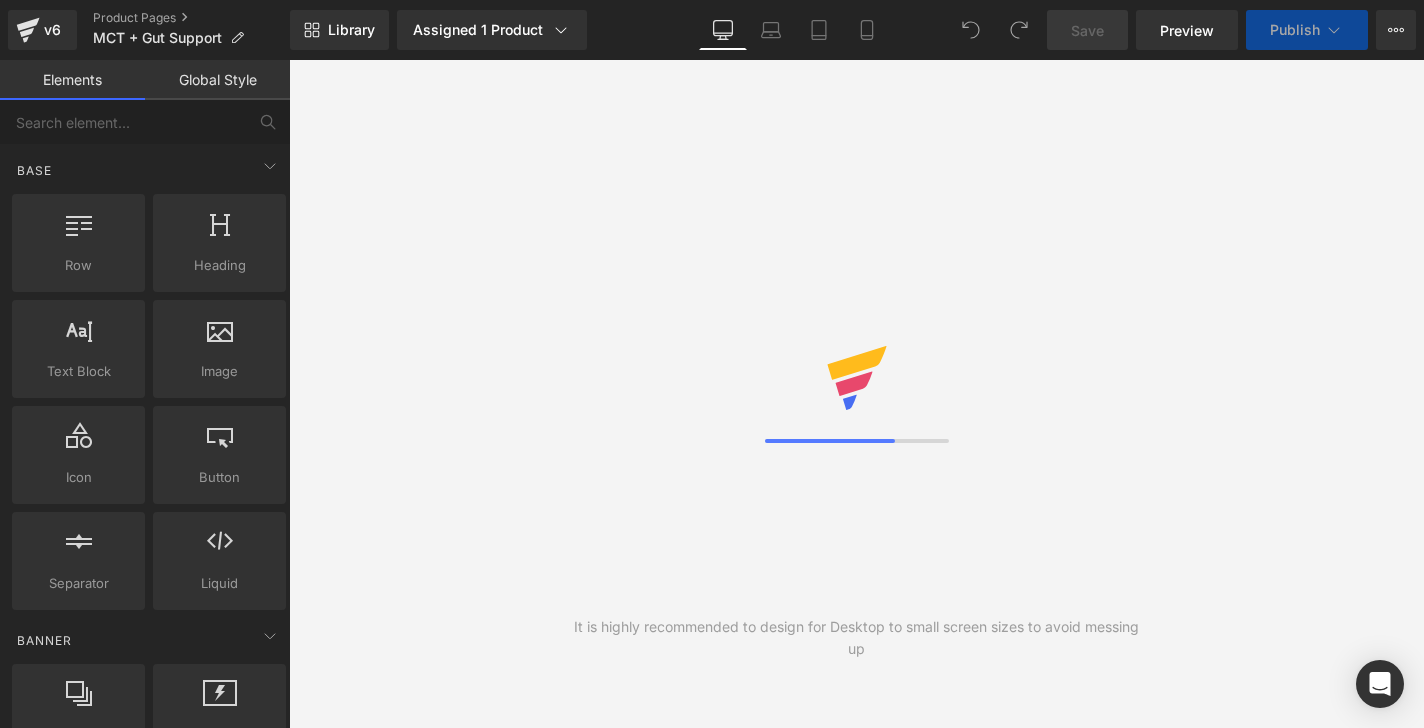 scroll, scrollTop: 0, scrollLeft: 0, axis: both 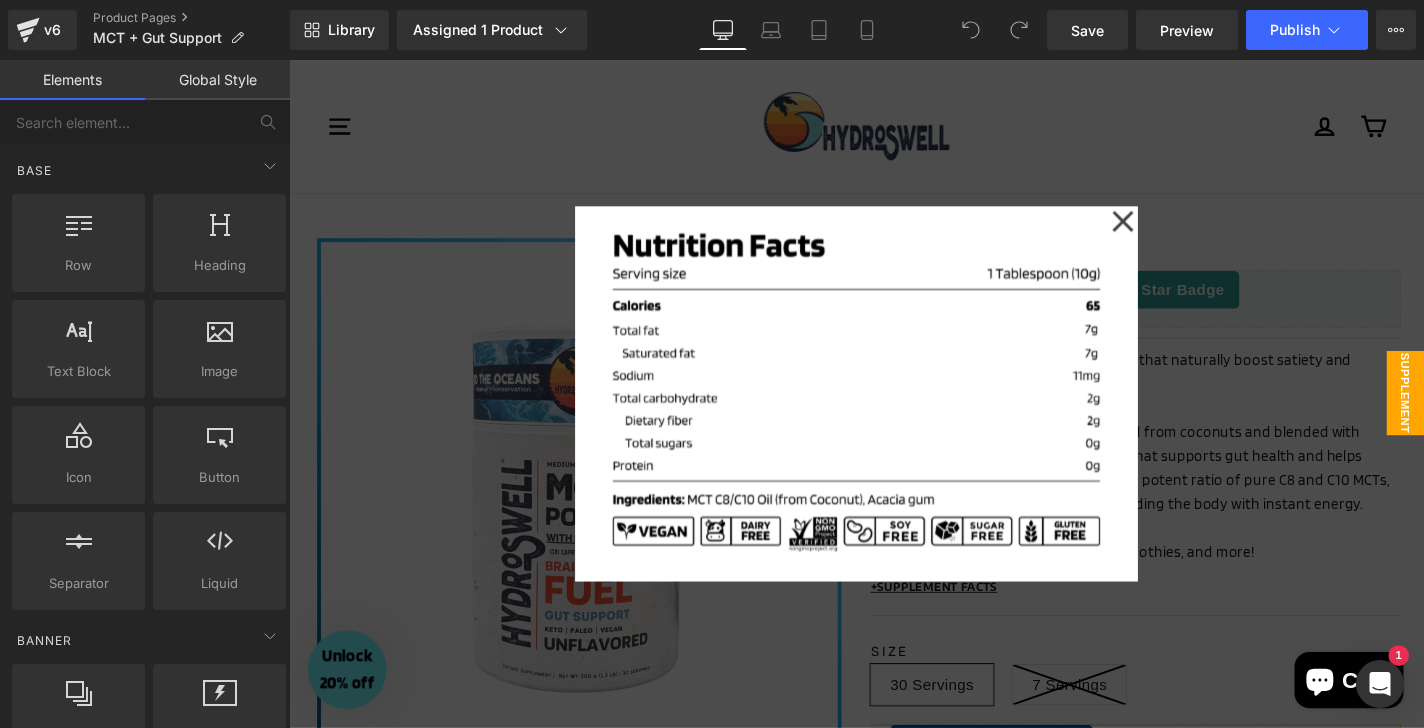 click at bounding box center (894, 416) 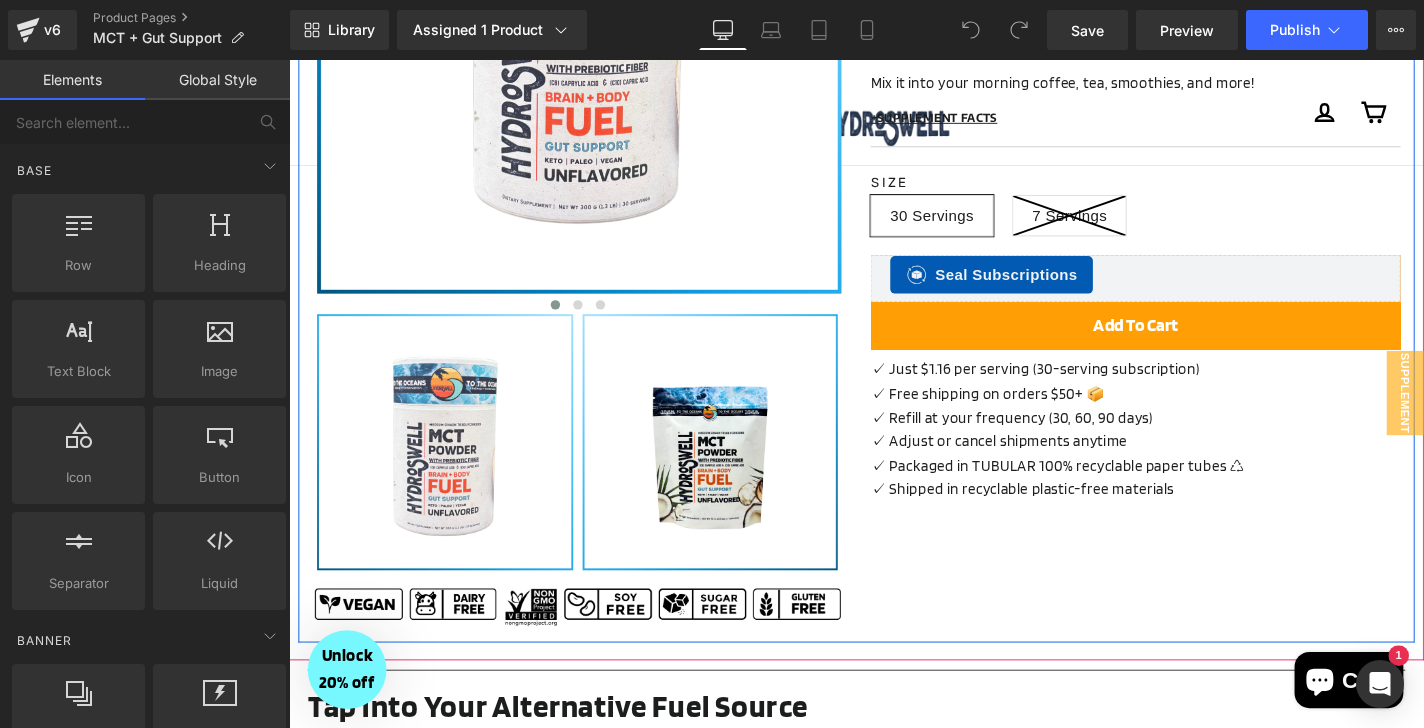 scroll, scrollTop: 514, scrollLeft: 0, axis: vertical 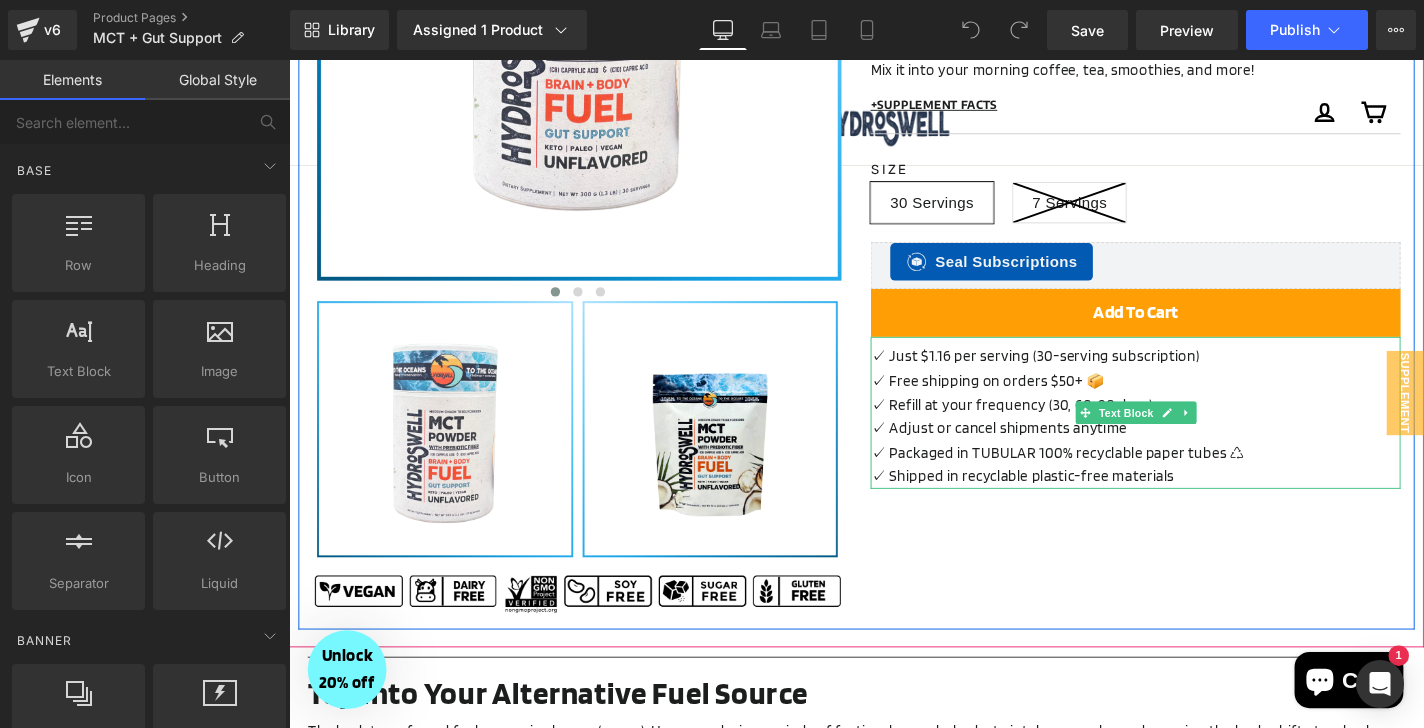click on "✓ Free shipping on orders $50+ 📦" at bounding box center (1191, 402) 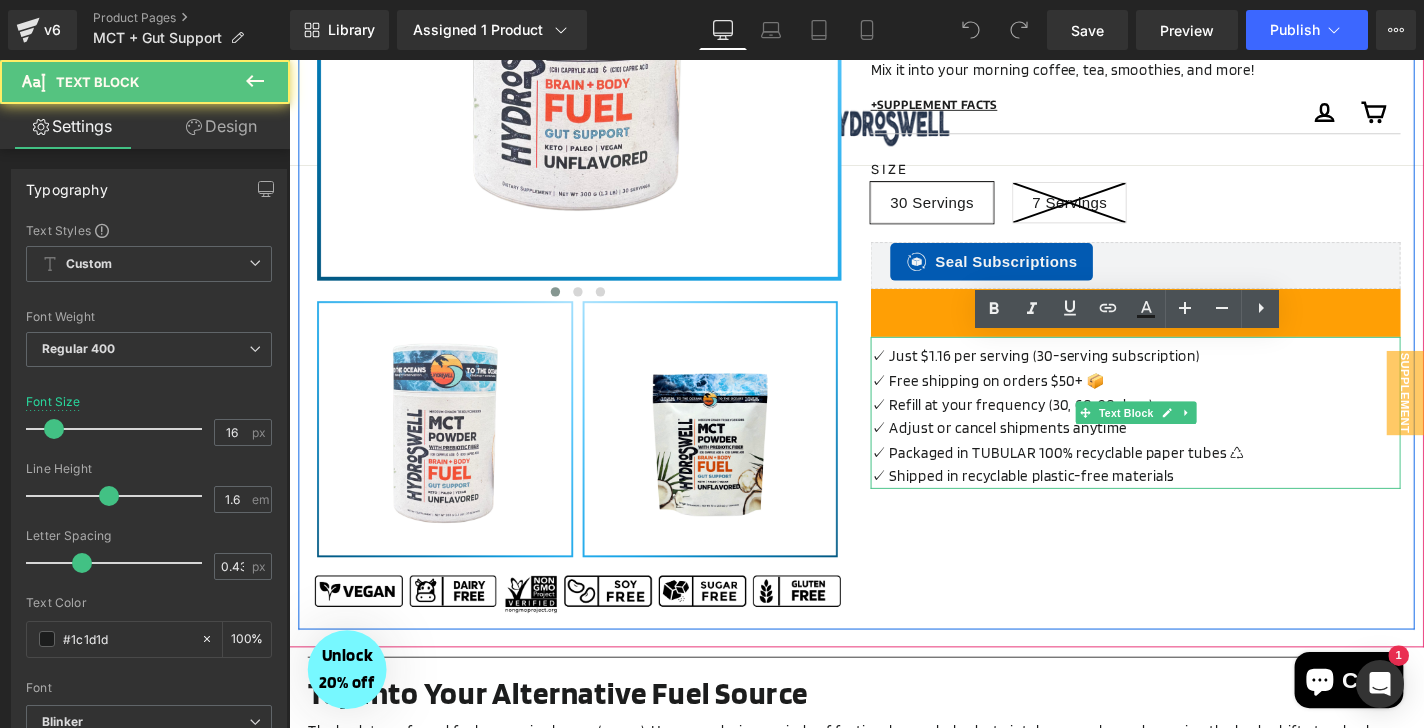 scroll, scrollTop: 0, scrollLeft: 0, axis: both 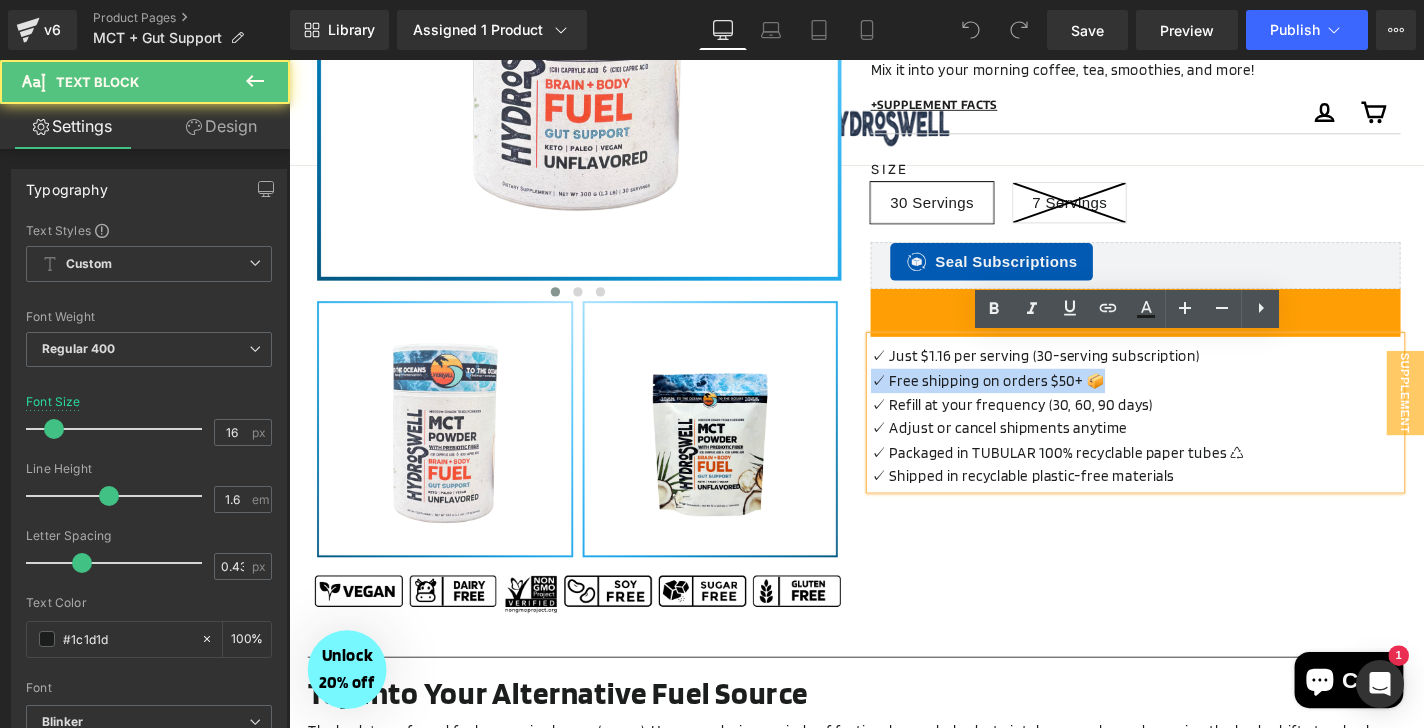 drag, startPoint x: 1153, startPoint y: 399, endPoint x: 899, endPoint y: 398, distance: 254.00197 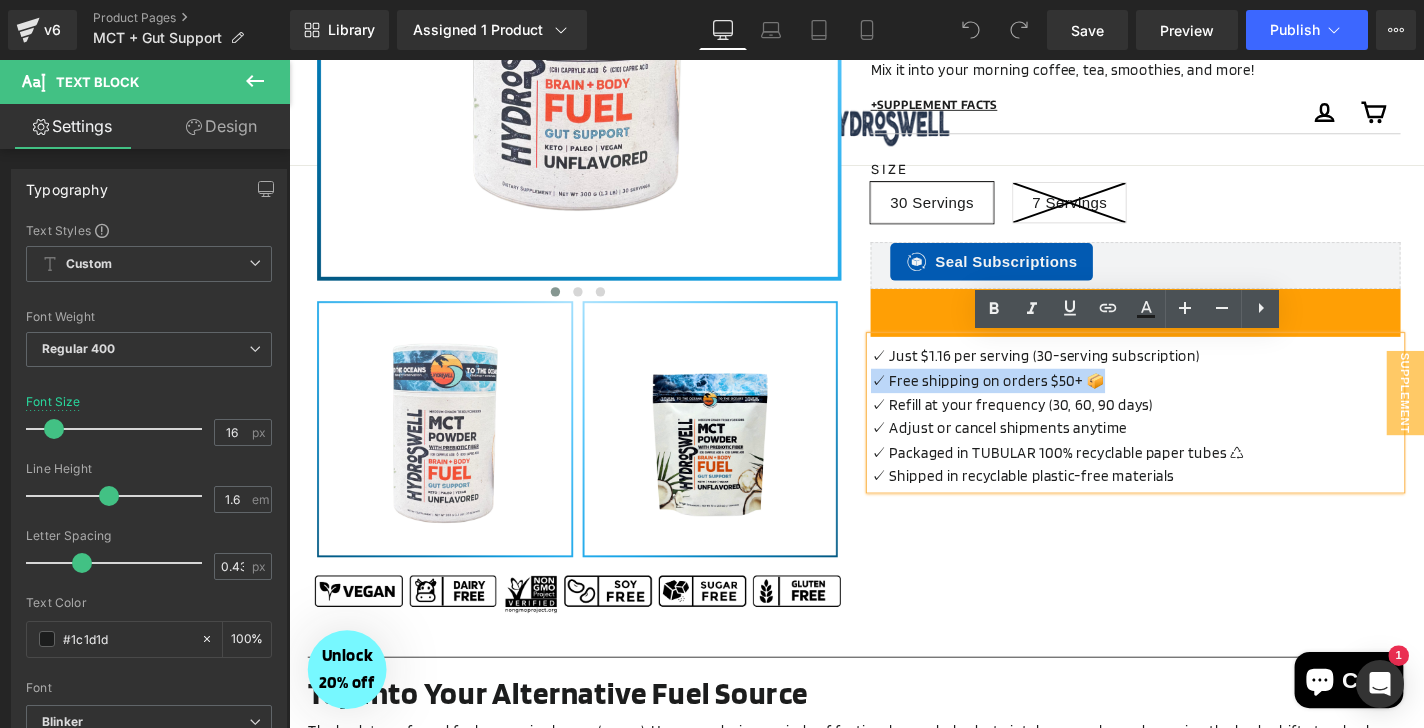 type 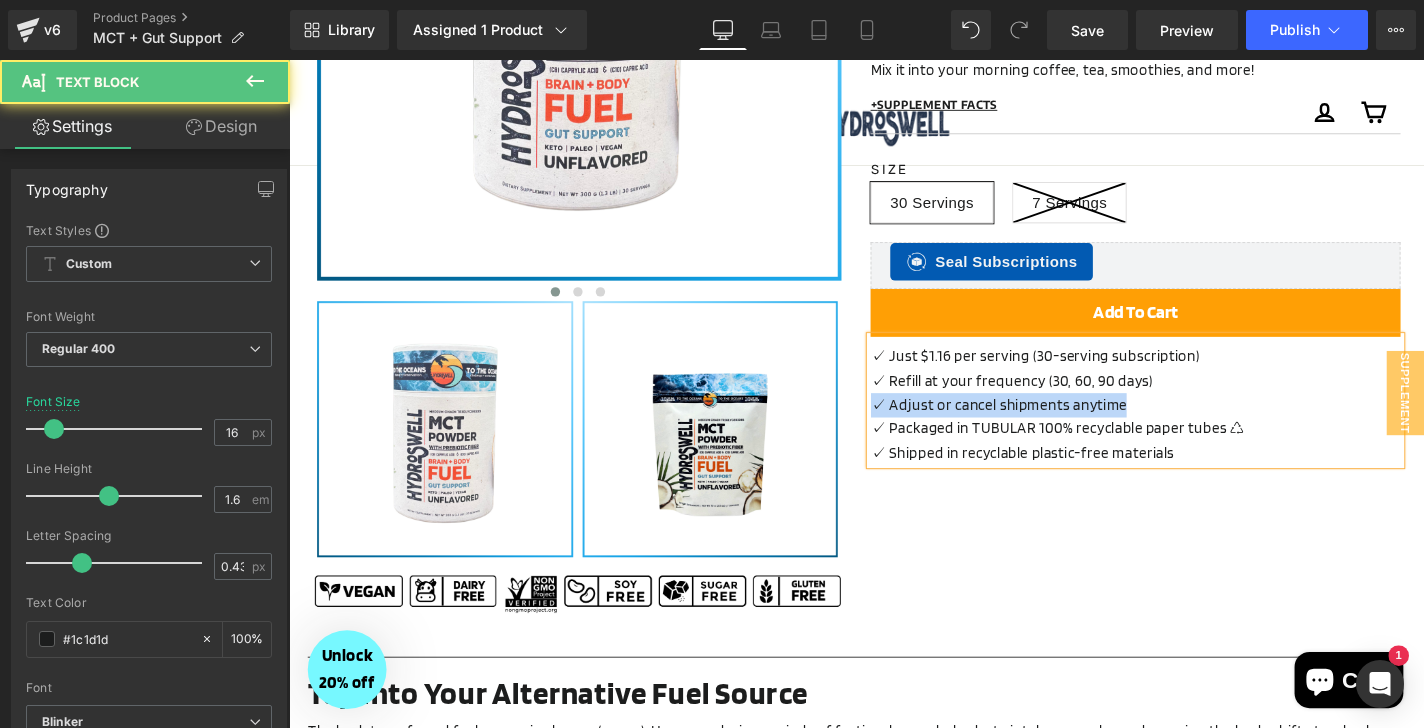 drag, startPoint x: 1191, startPoint y: 425, endPoint x: 899, endPoint y: 435, distance: 292.17117 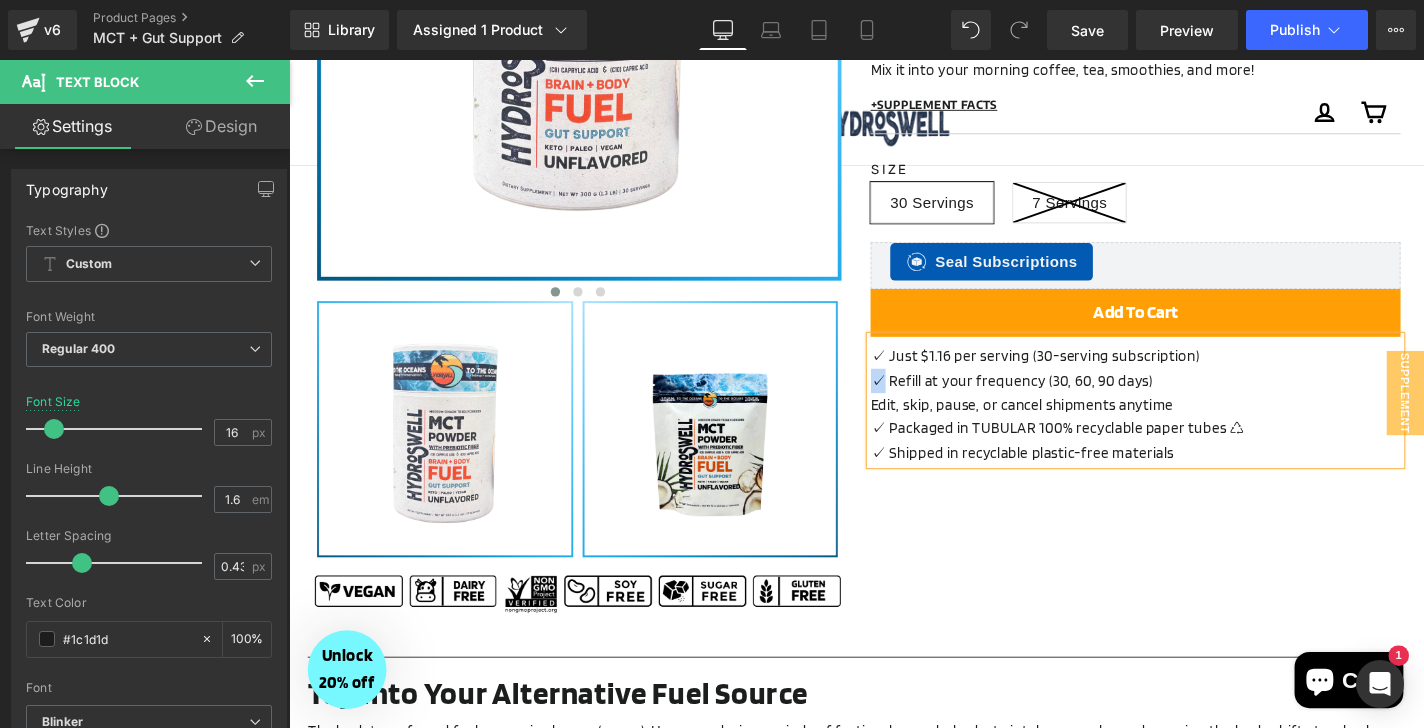 copy on "✓" 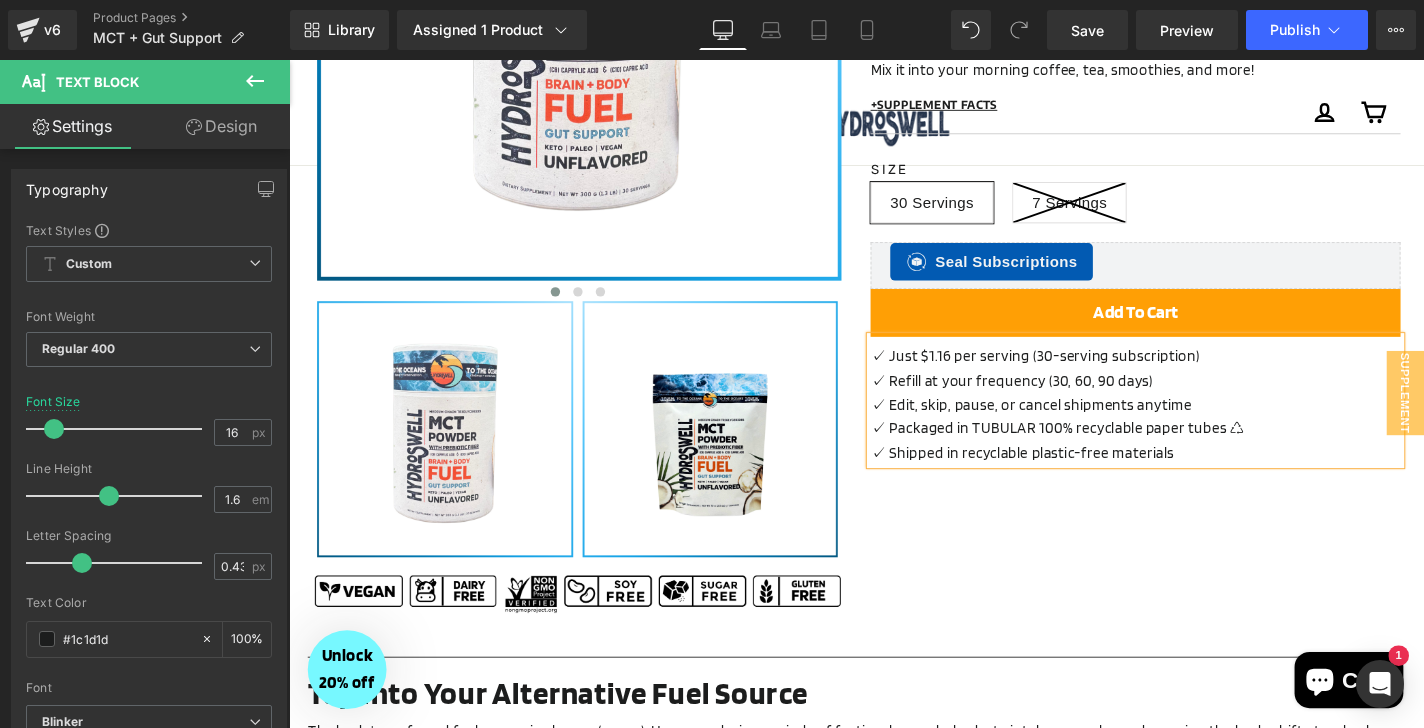 click on "✓ Shipped in recyclable plastic-free materials" at bounding box center [1191, 479] 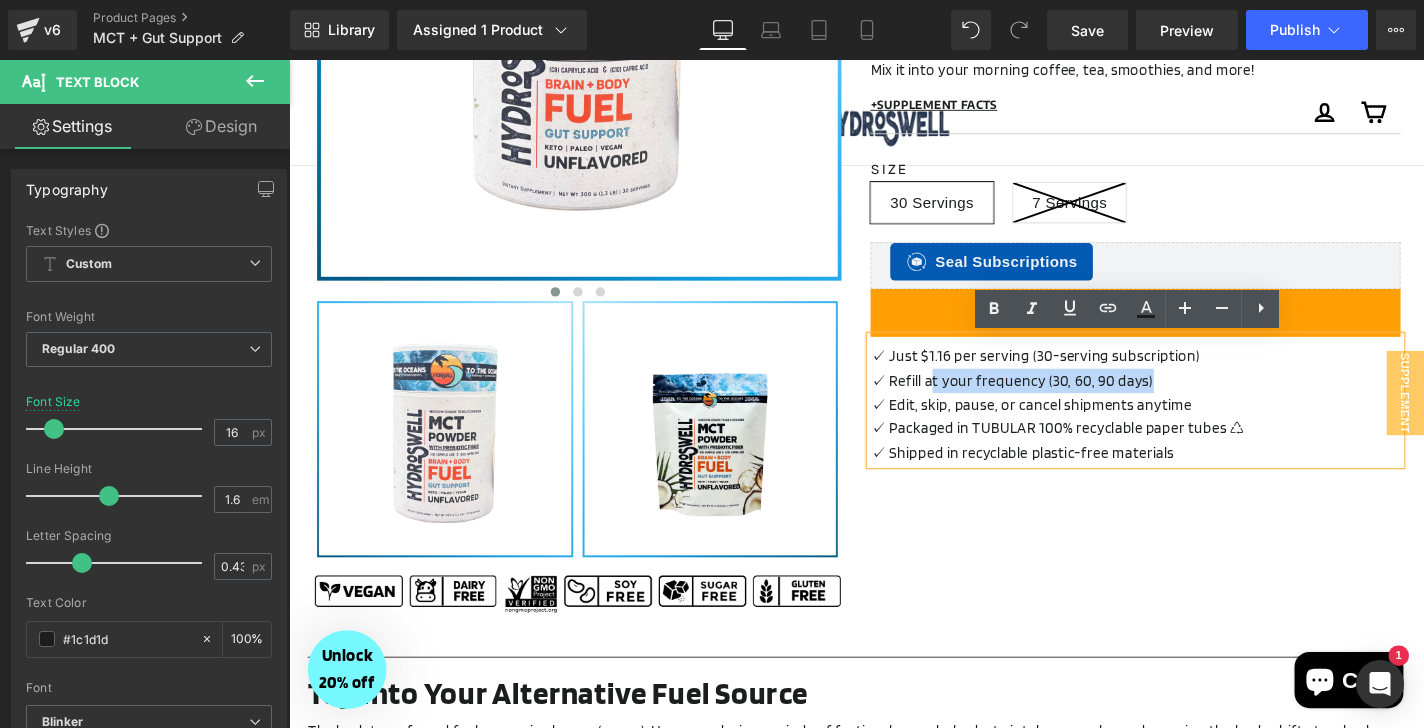 drag, startPoint x: 1205, startPoint y: 405, endPoint x: 967, endPoint y: 398, distance: 238.10292 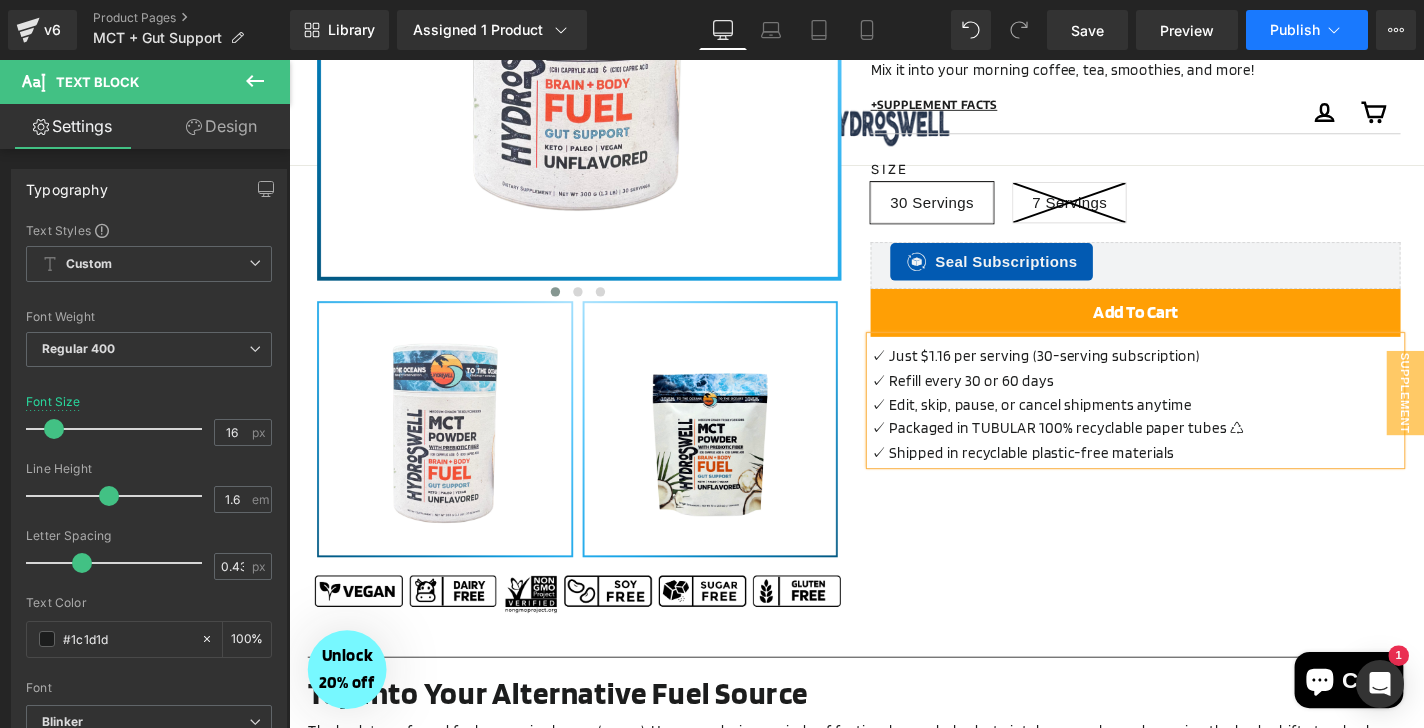 click on "Publish" at bounding box center [1307, 30] 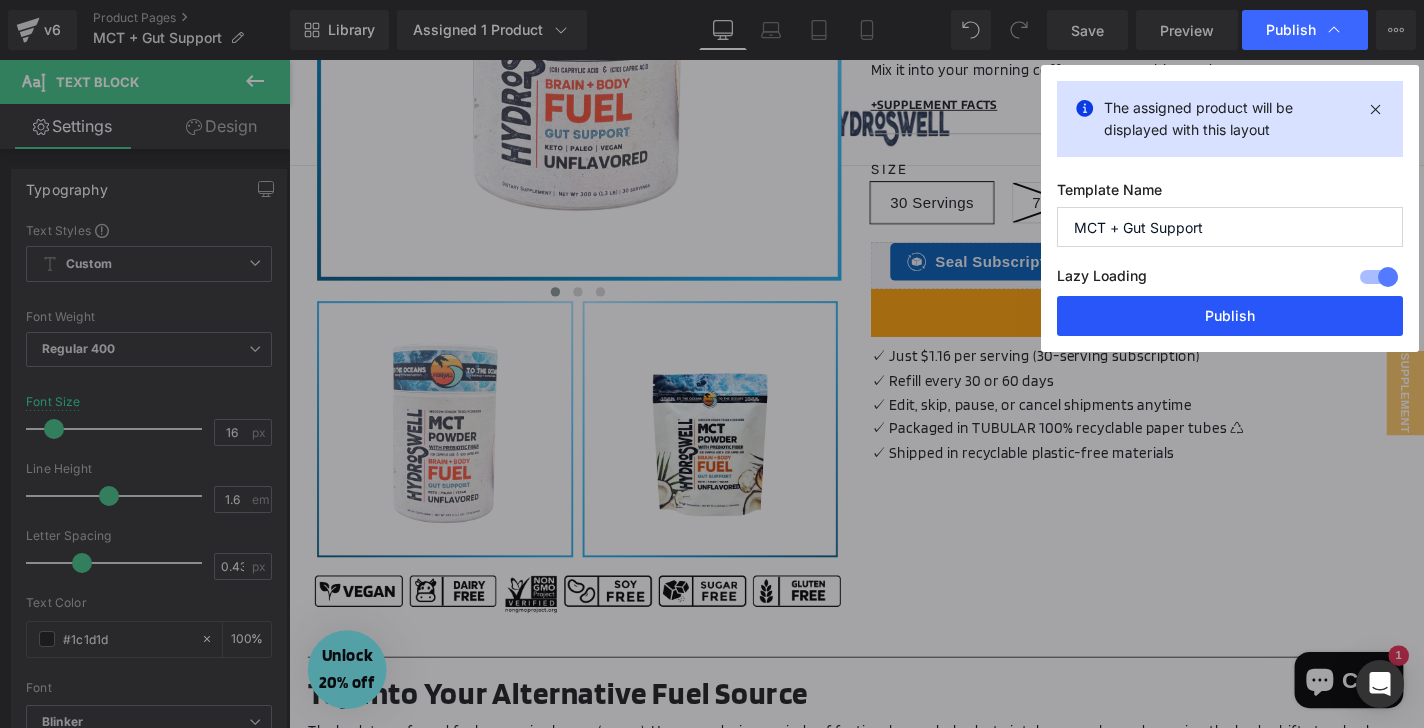 click on "Publish" at bounding box center (1230, 316) 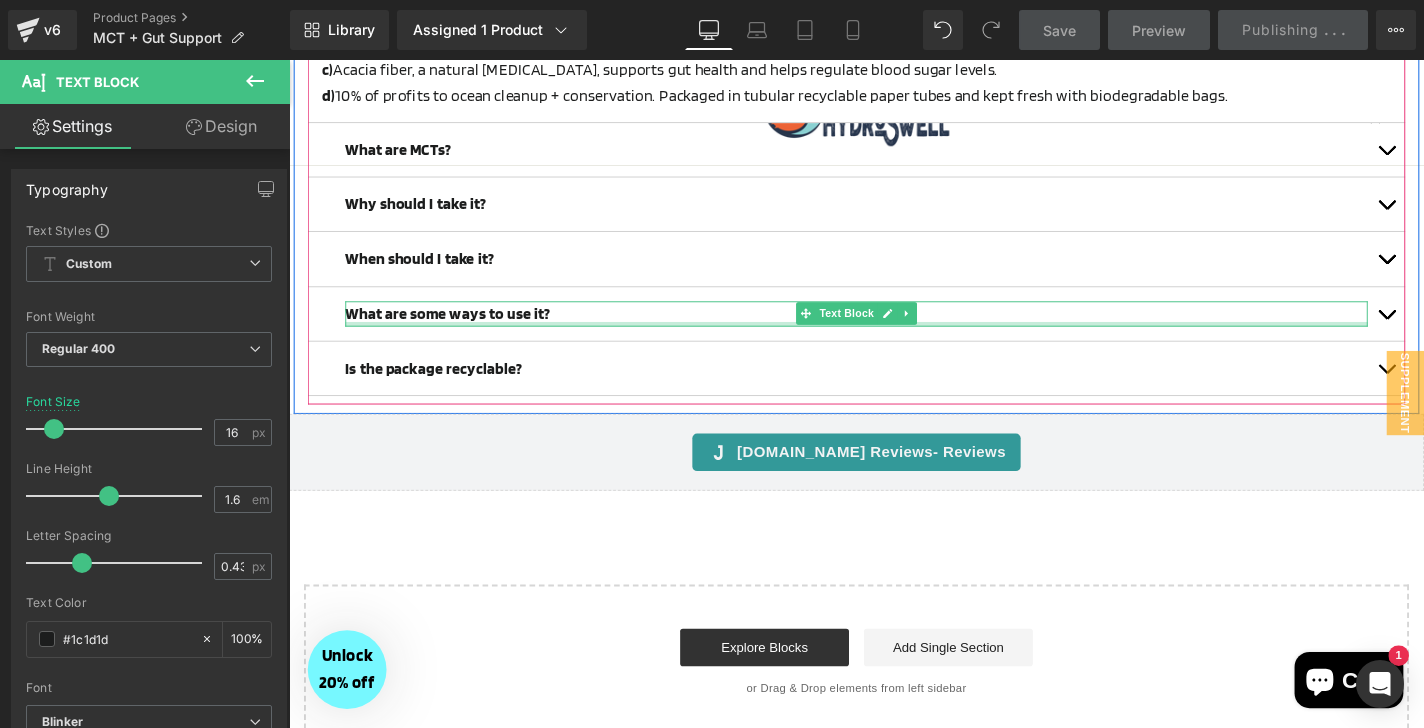 scroll, scrollTop: 1572, scrollLeft: 0, axis: vertical 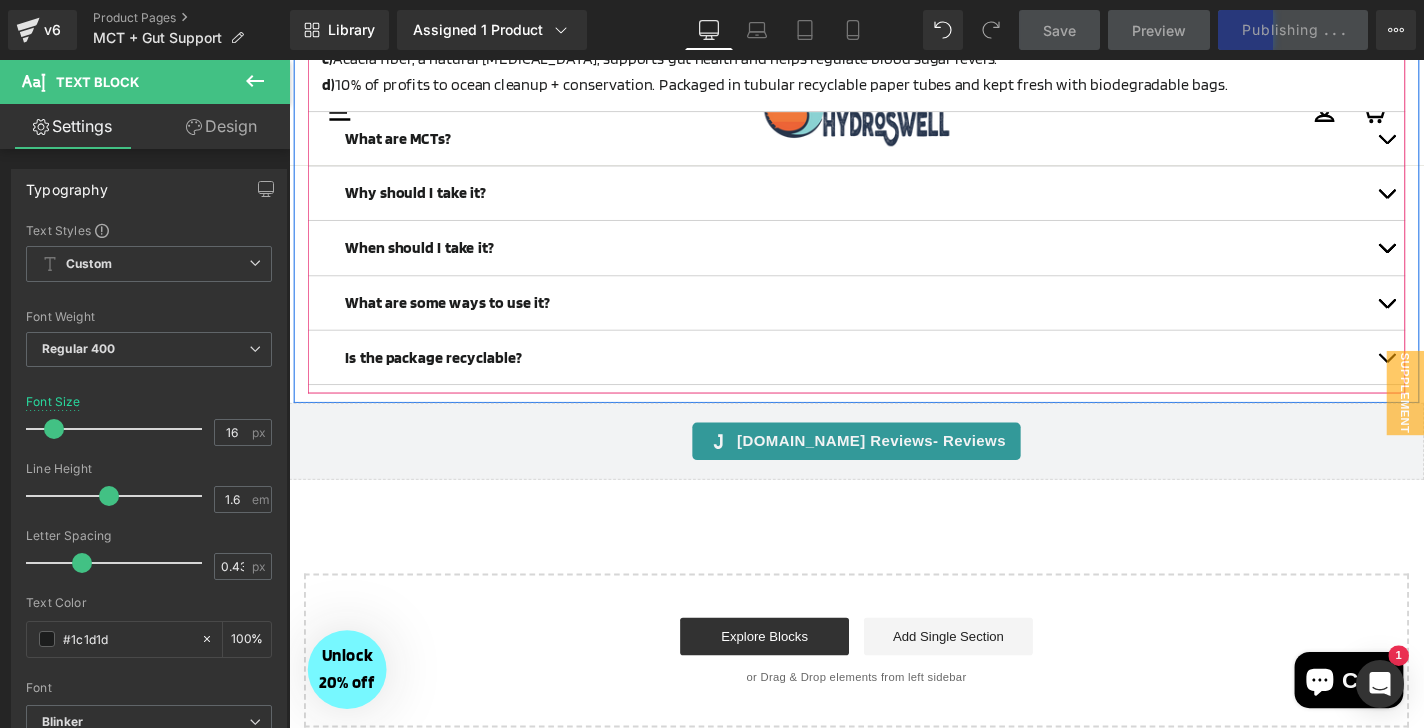 click at bounding box center (1459, 377) 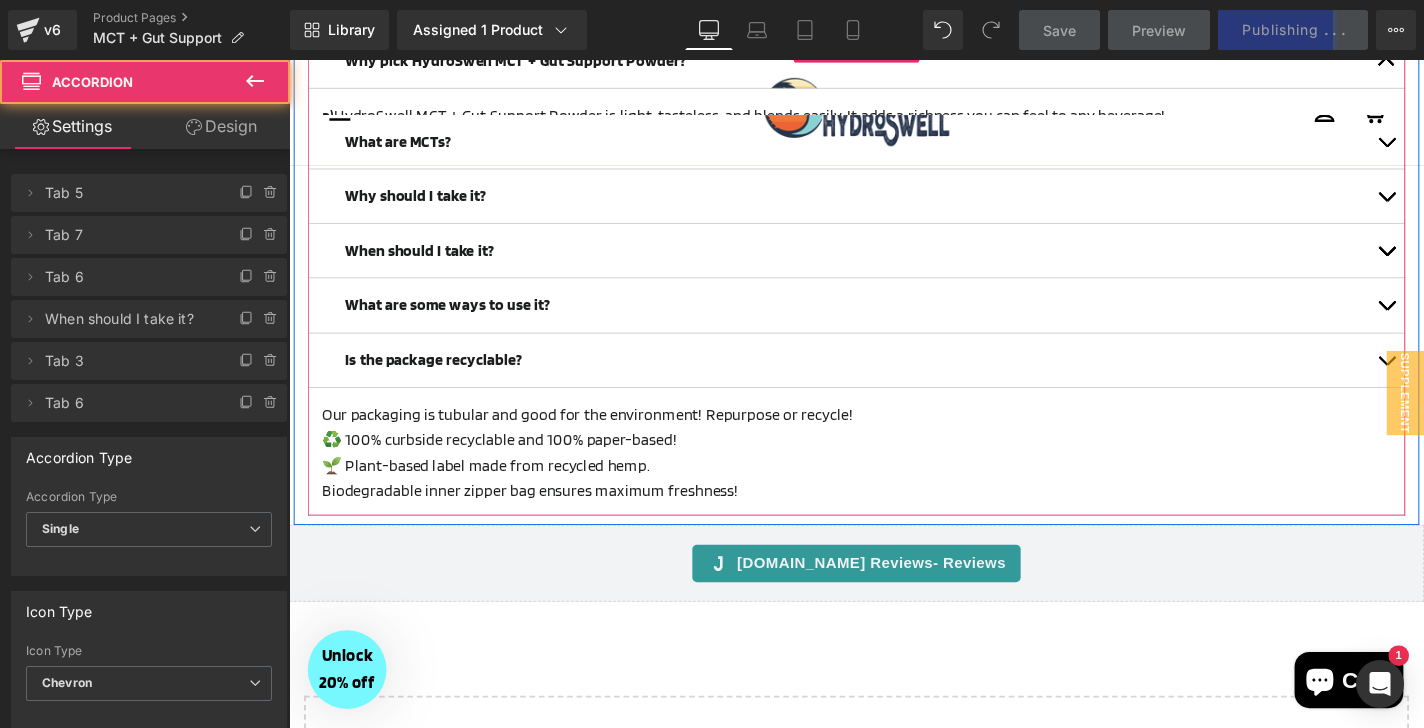 scroll, scrollTop: 1432, scrollLeft: 0, axis: vertical 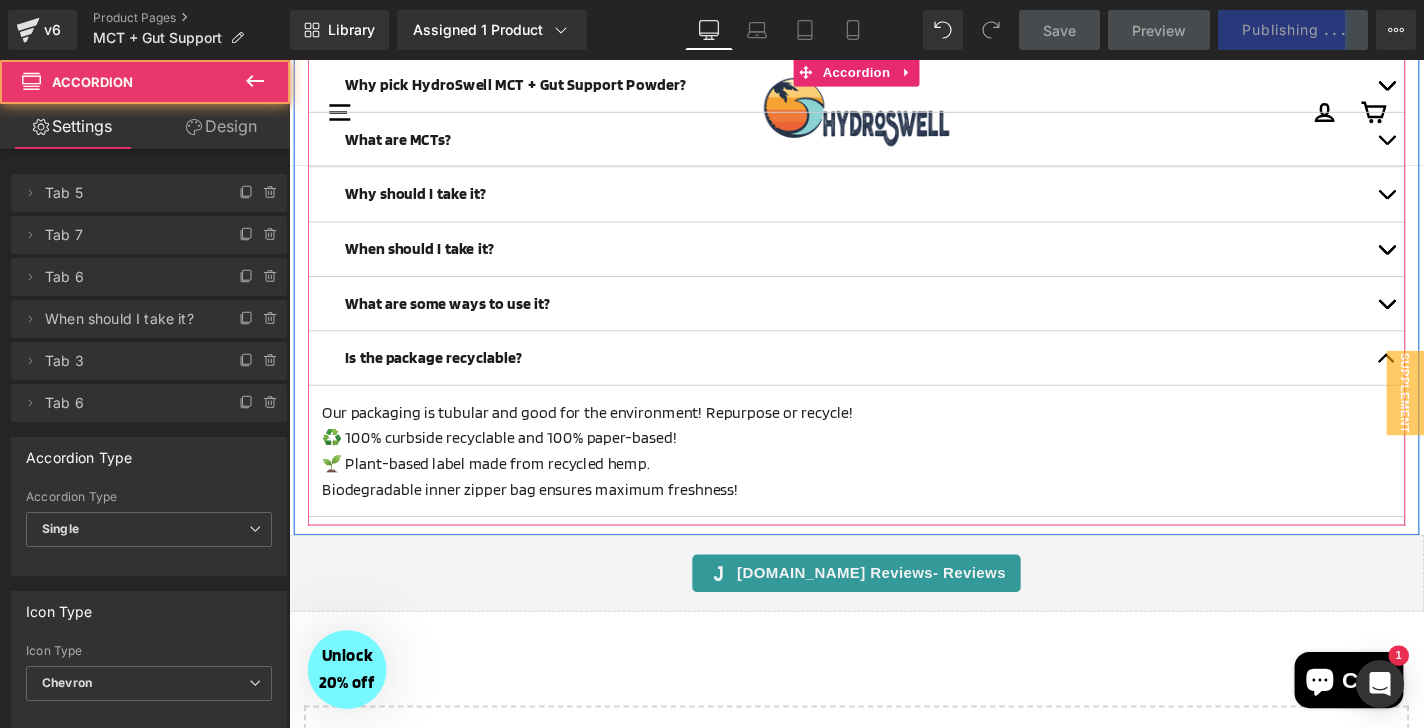 click at bounding box center [1459, 377] 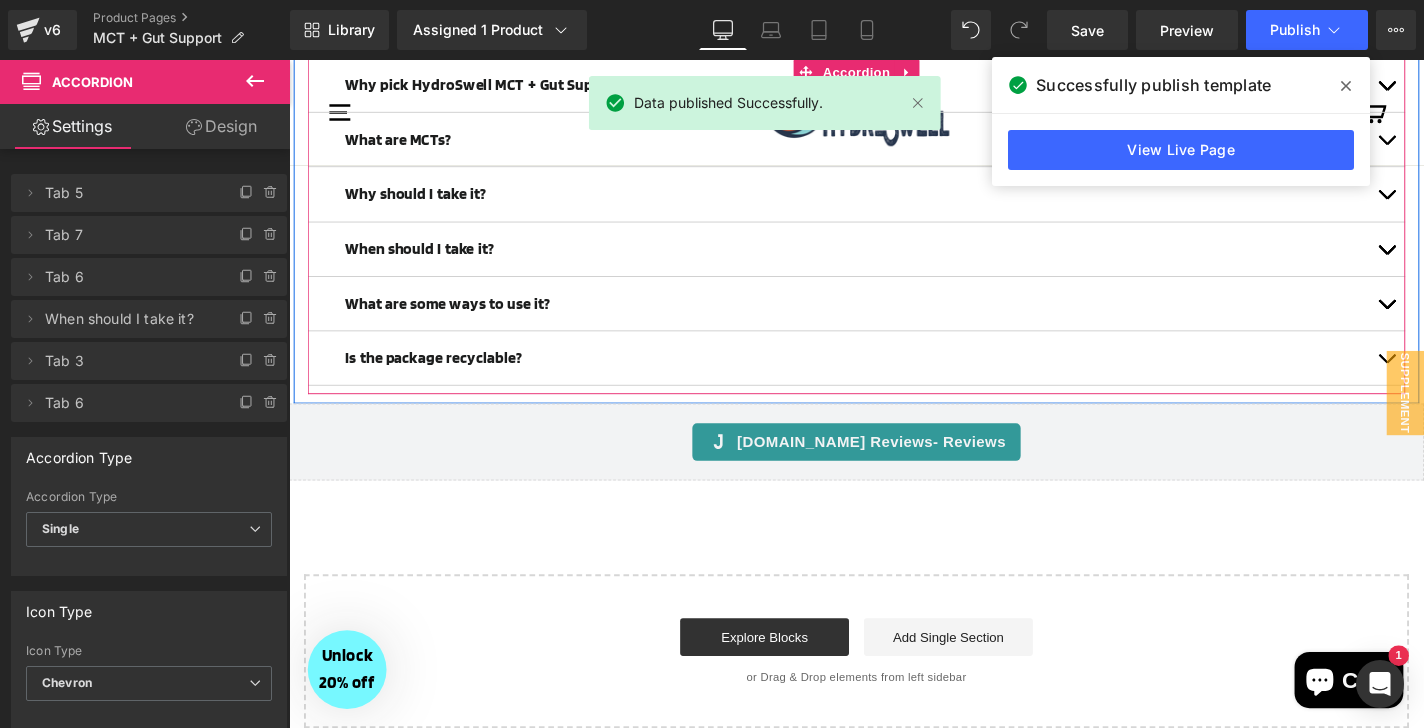 click at bounding box center (1459, 319) 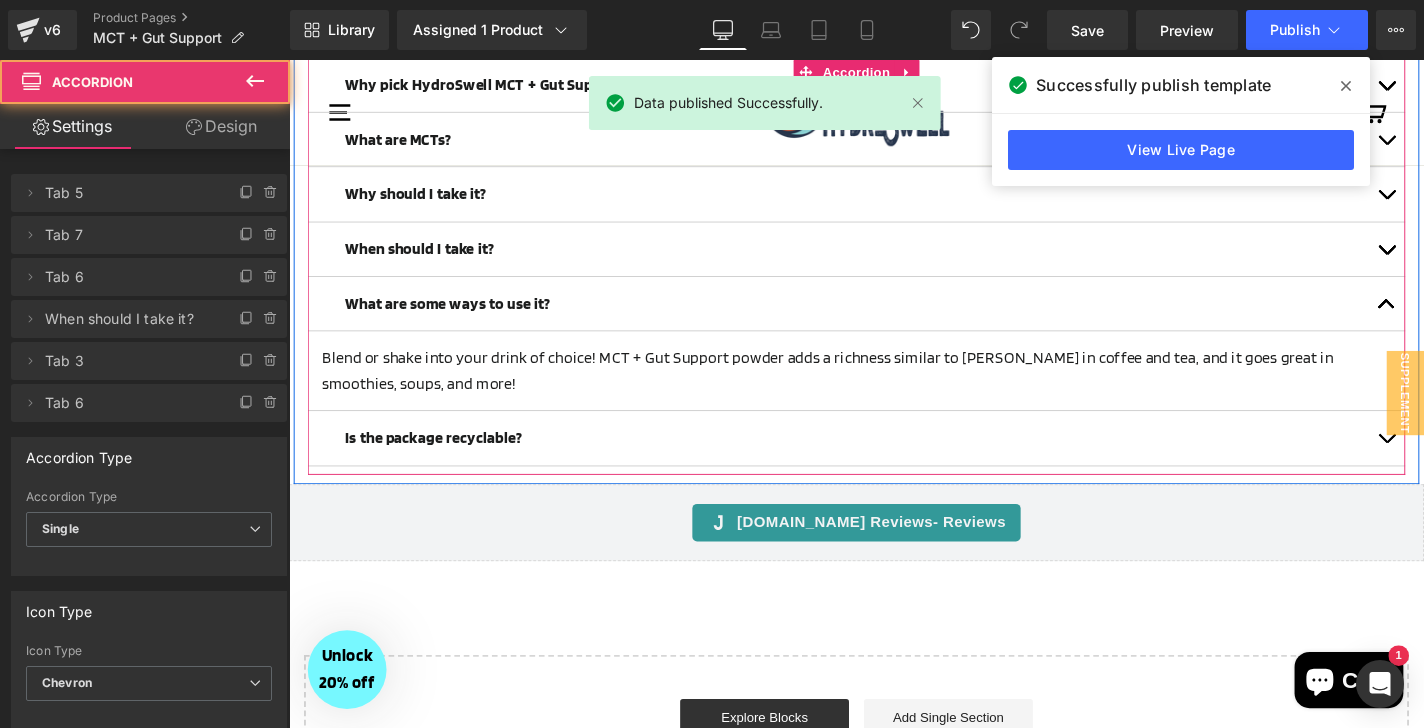 click at bounding box center (1459, 319) 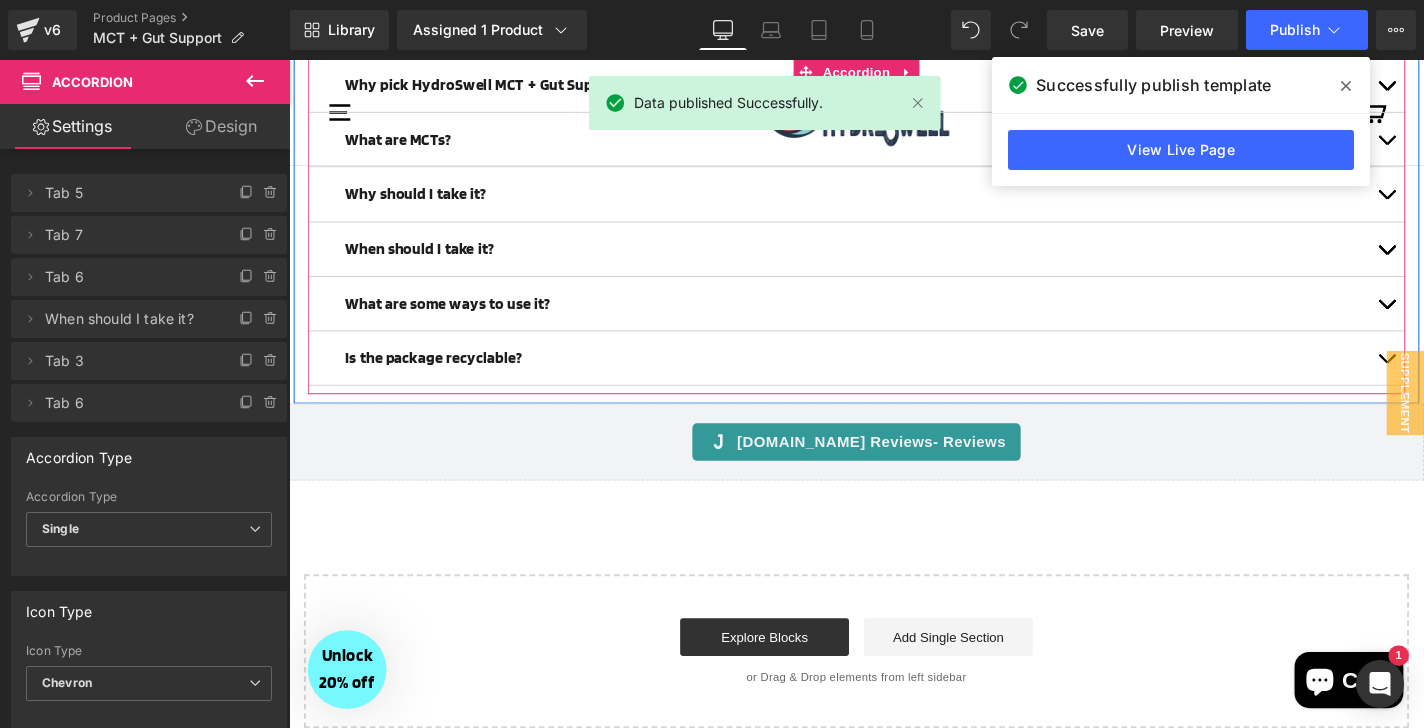 click at bounding box center [1459, 261] 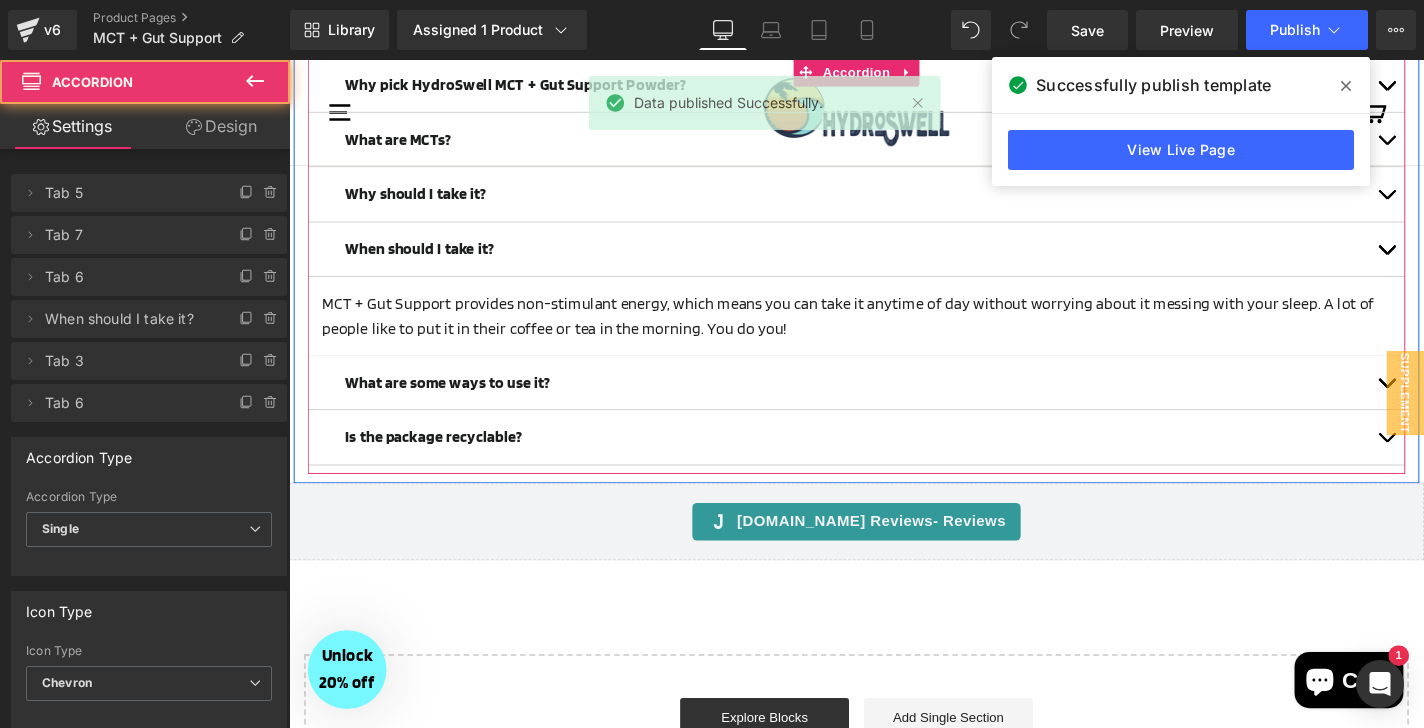 click at bounding box center [1459, 261] 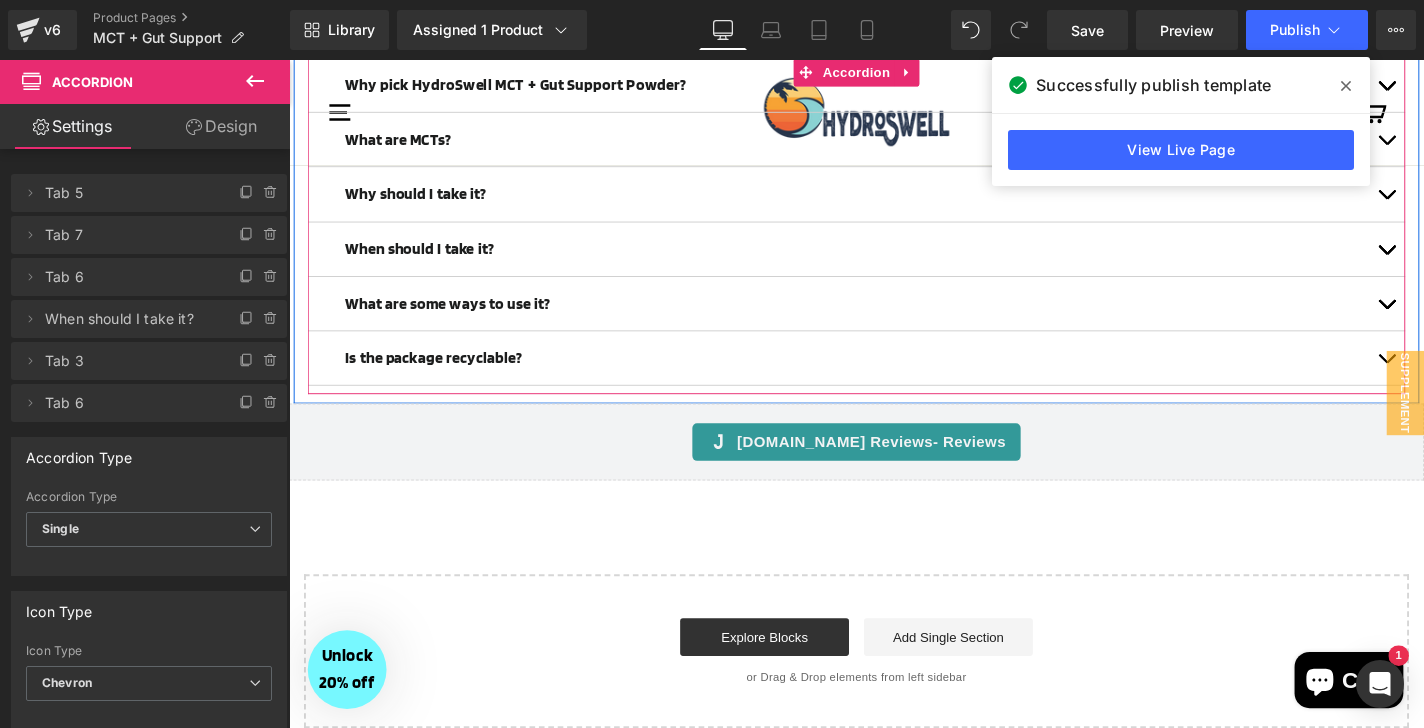 click at bounding box center (1459, 208) 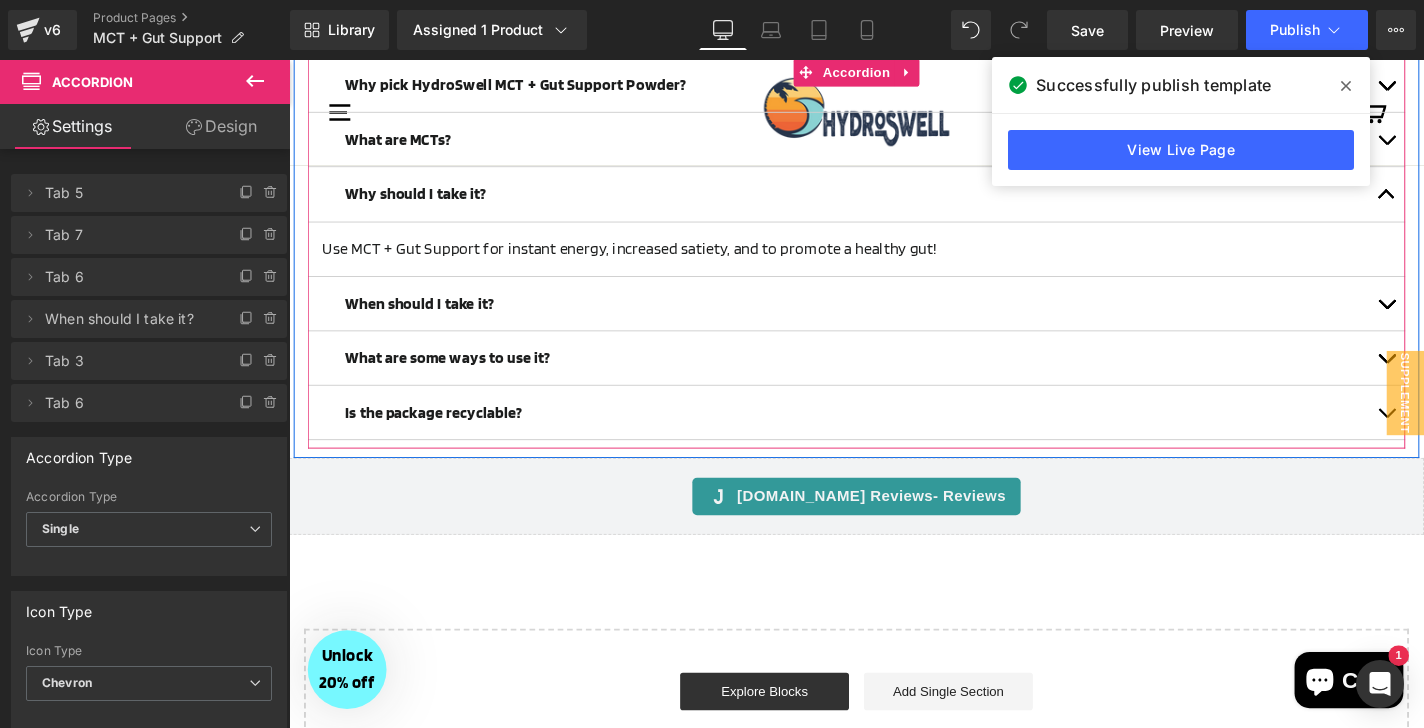 click at bounding box center (1459, 202) 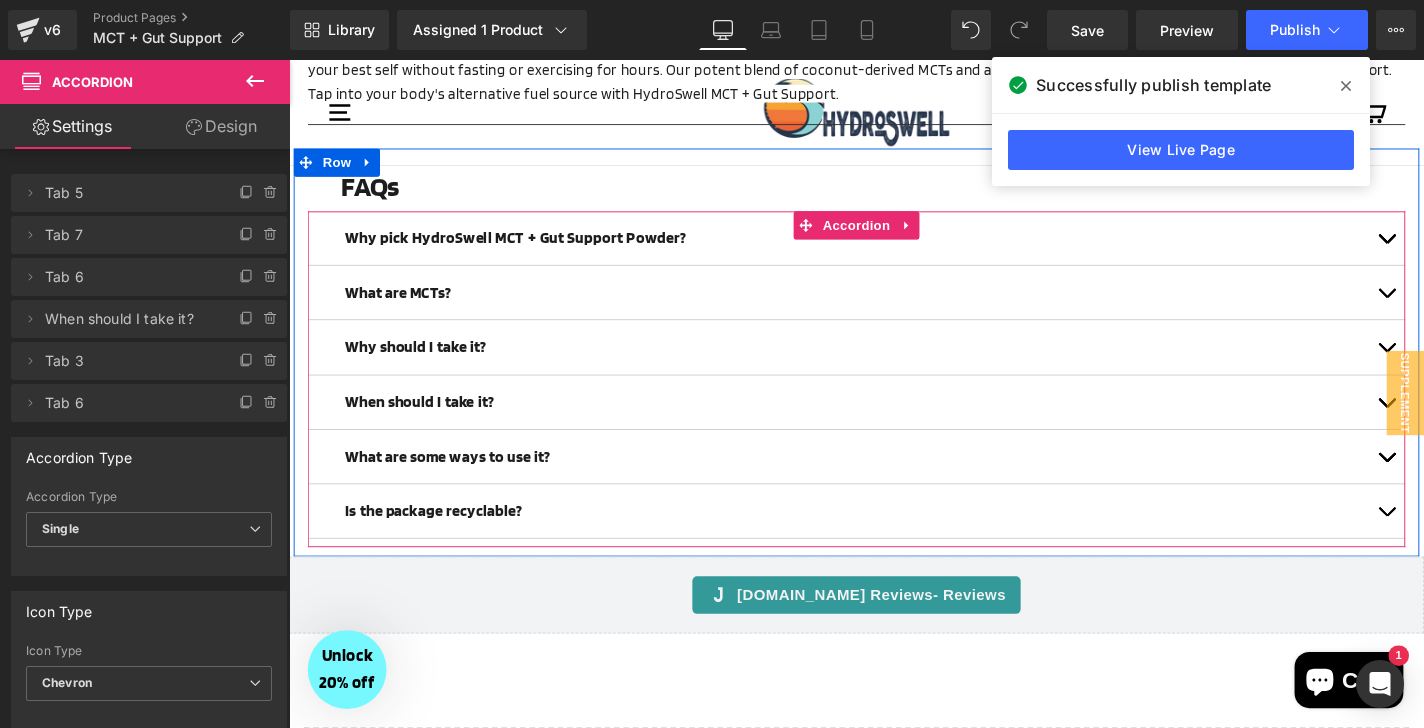 scroll, scrollTop: 1252, scrollLeft: 0, axis: vertical 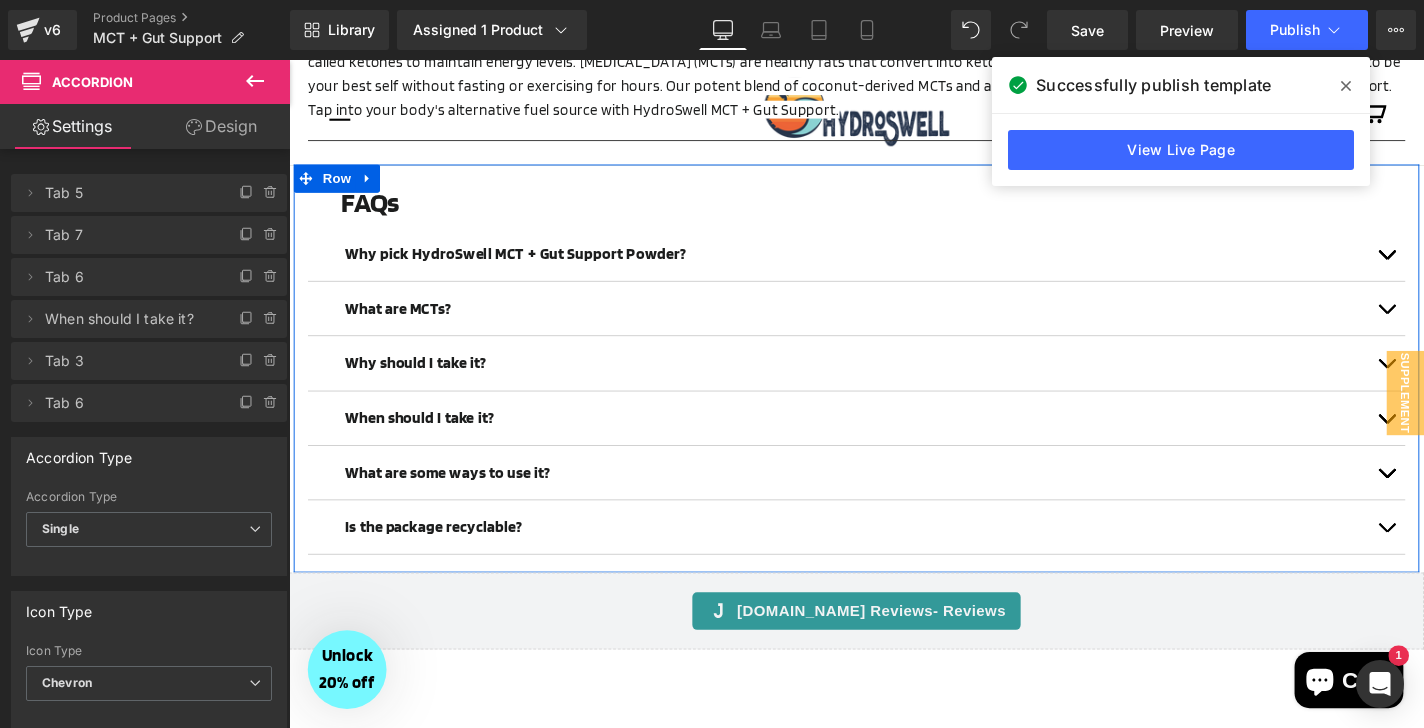 click at bounding box center [1459, 324] 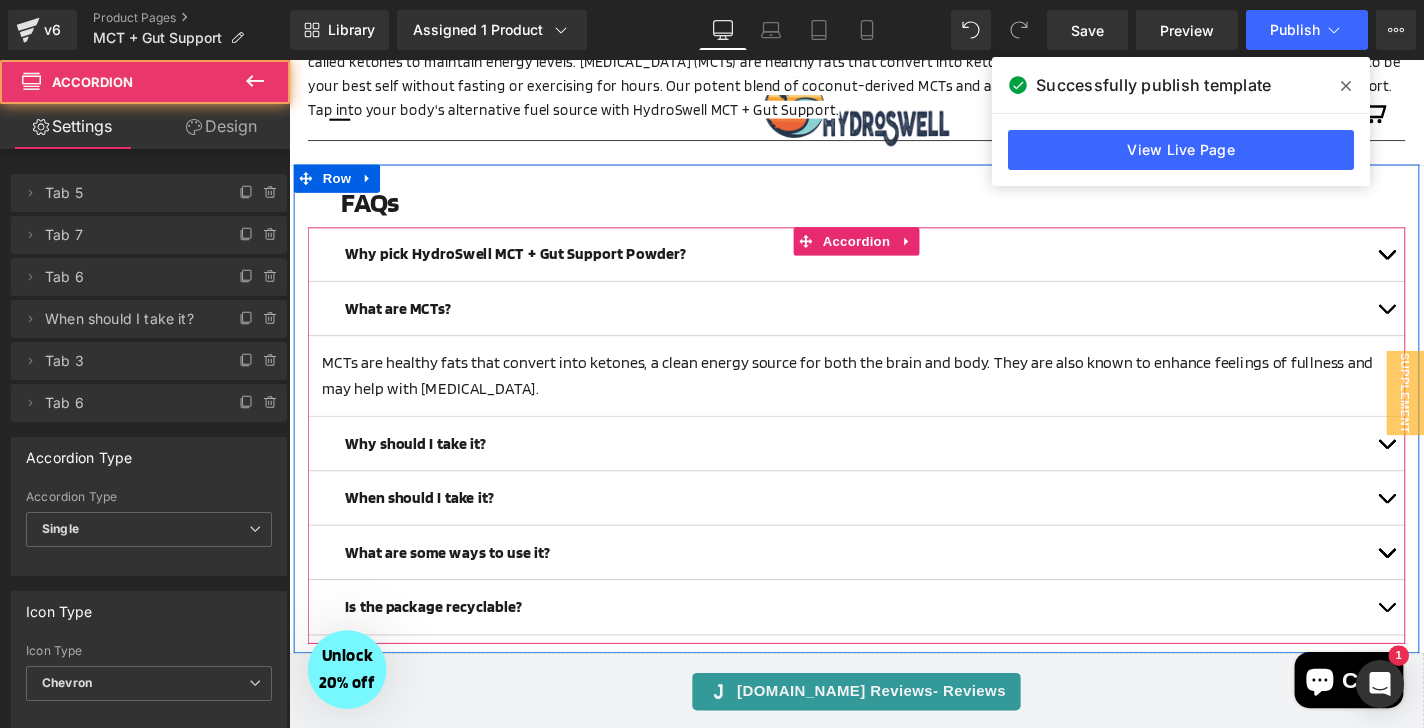 click at bounding box center (1459, 324) 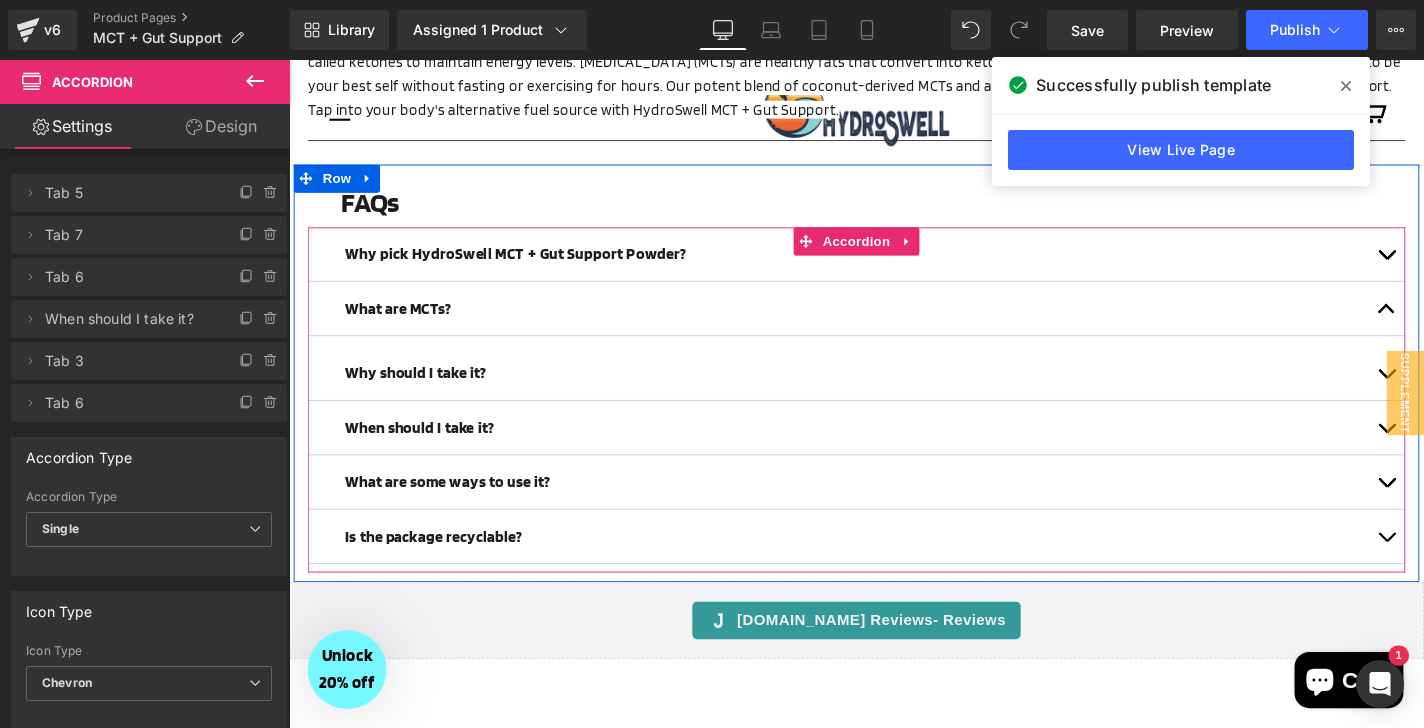 click at bounding box center [1459, 266] 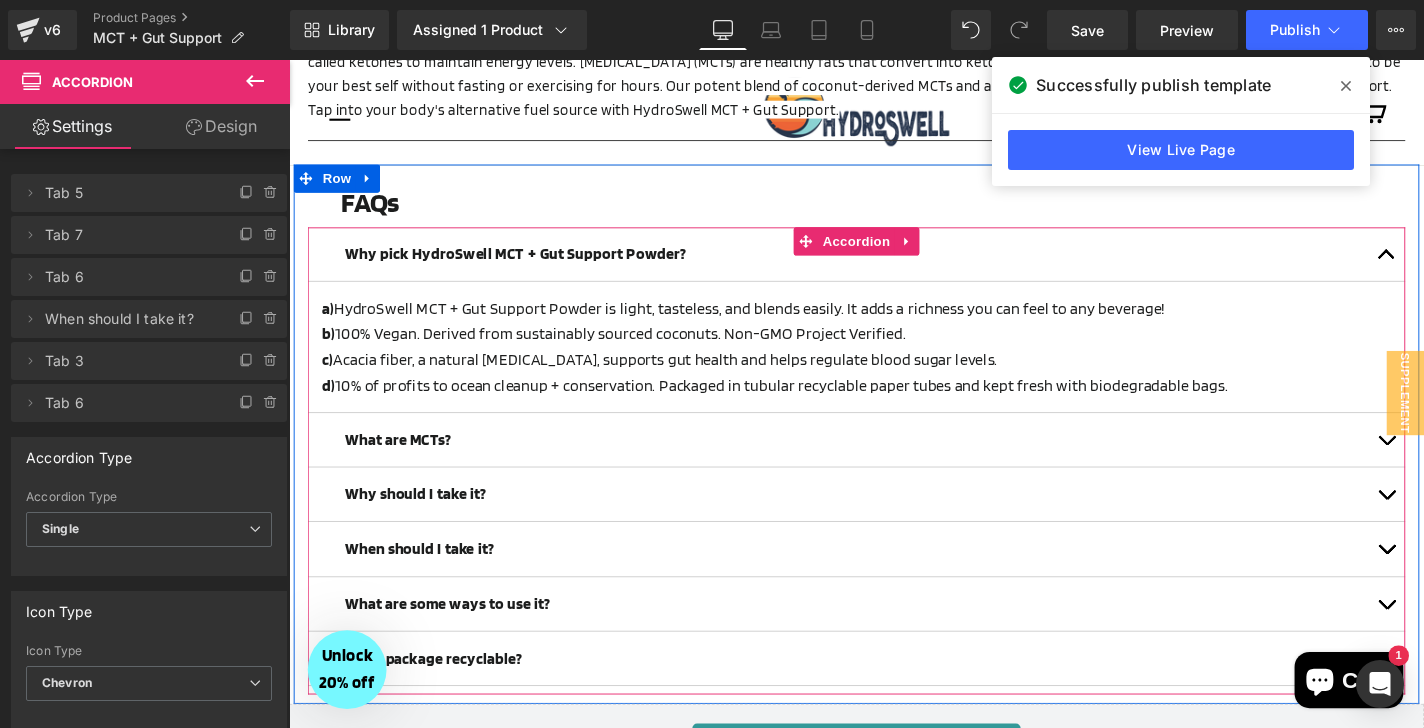 click at bounding box center (1459, 272) 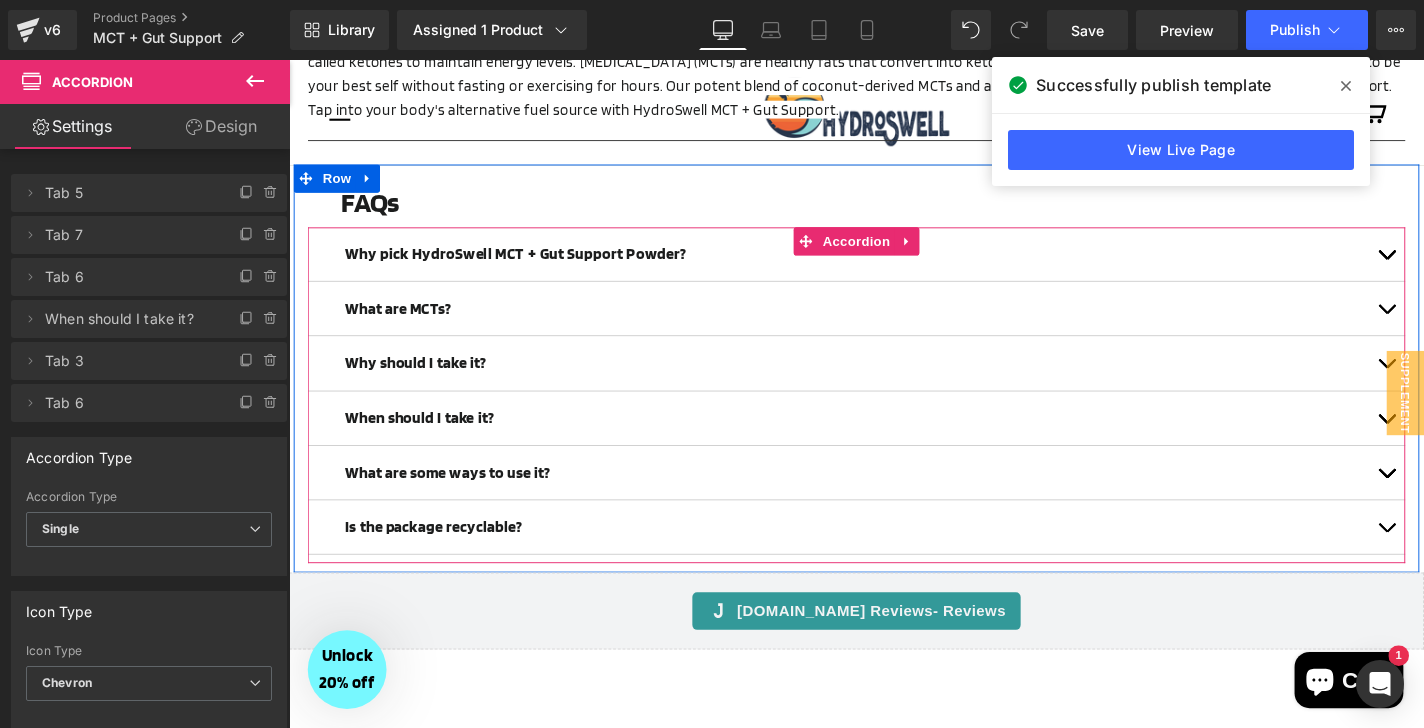 click at bounding box center (1459, 266) 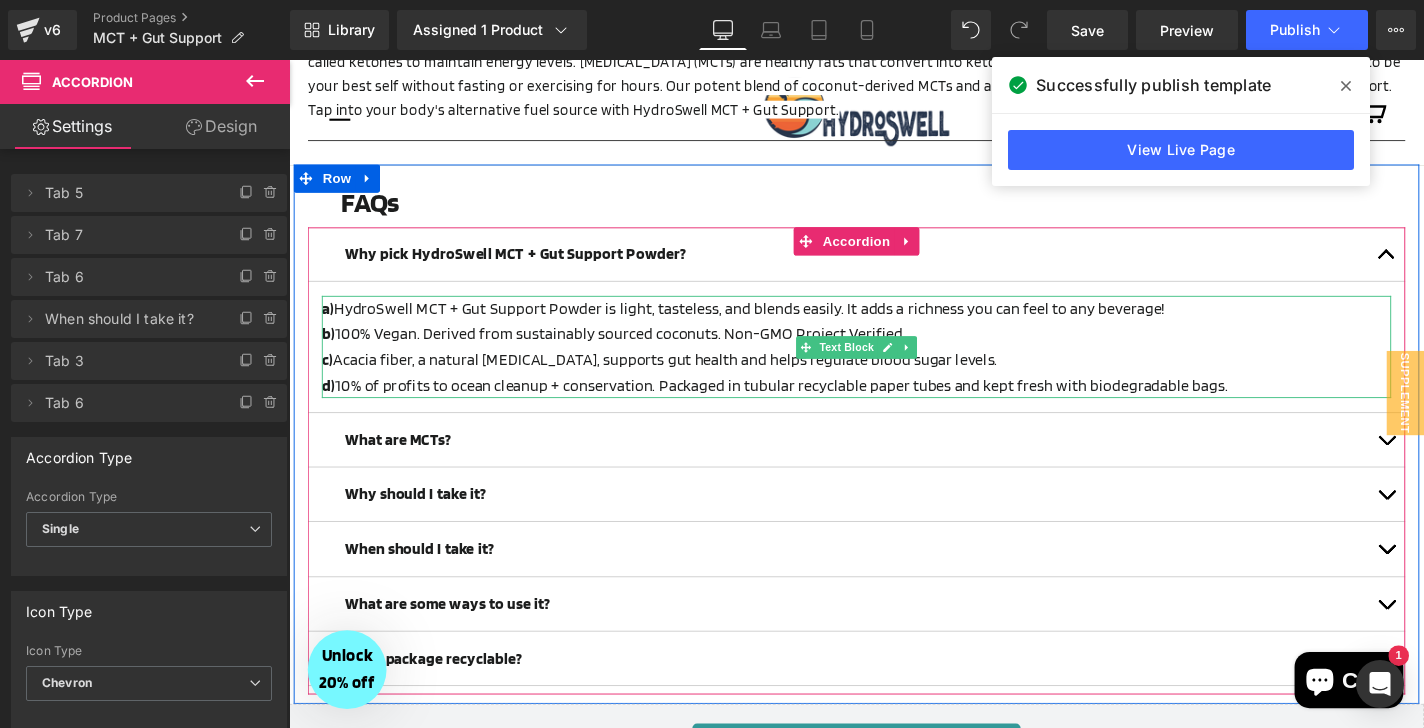 click on "d)  10% of profits to ocean cleanup + conservation. Packaged in tubular recyclable paper tubes and kept fresh with biodegradable bags." at bounding box center [894, 406] 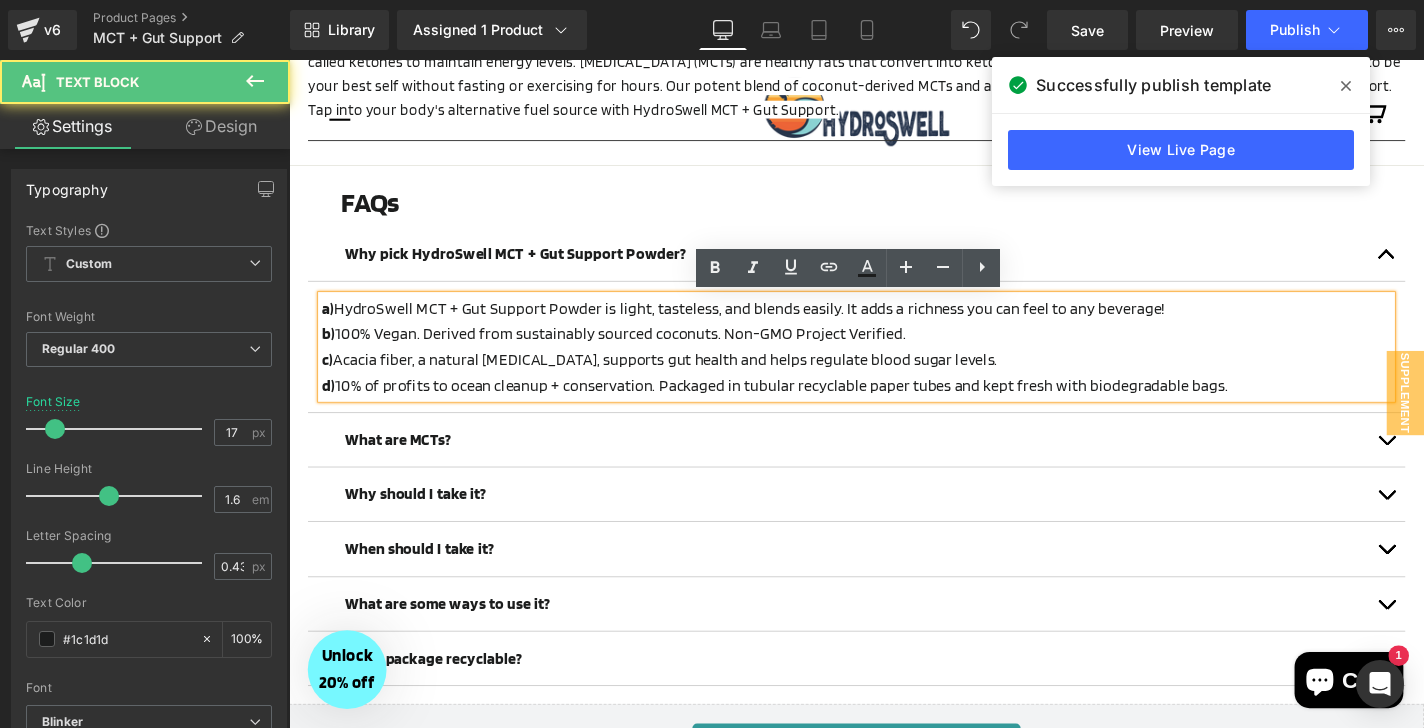 click on "d)  10% of profits to ocean cleanup + conservation. Packaged in tubular recyclable paper tubes and kept fresh with biodegradable bags." at bounding box center (894, 406) 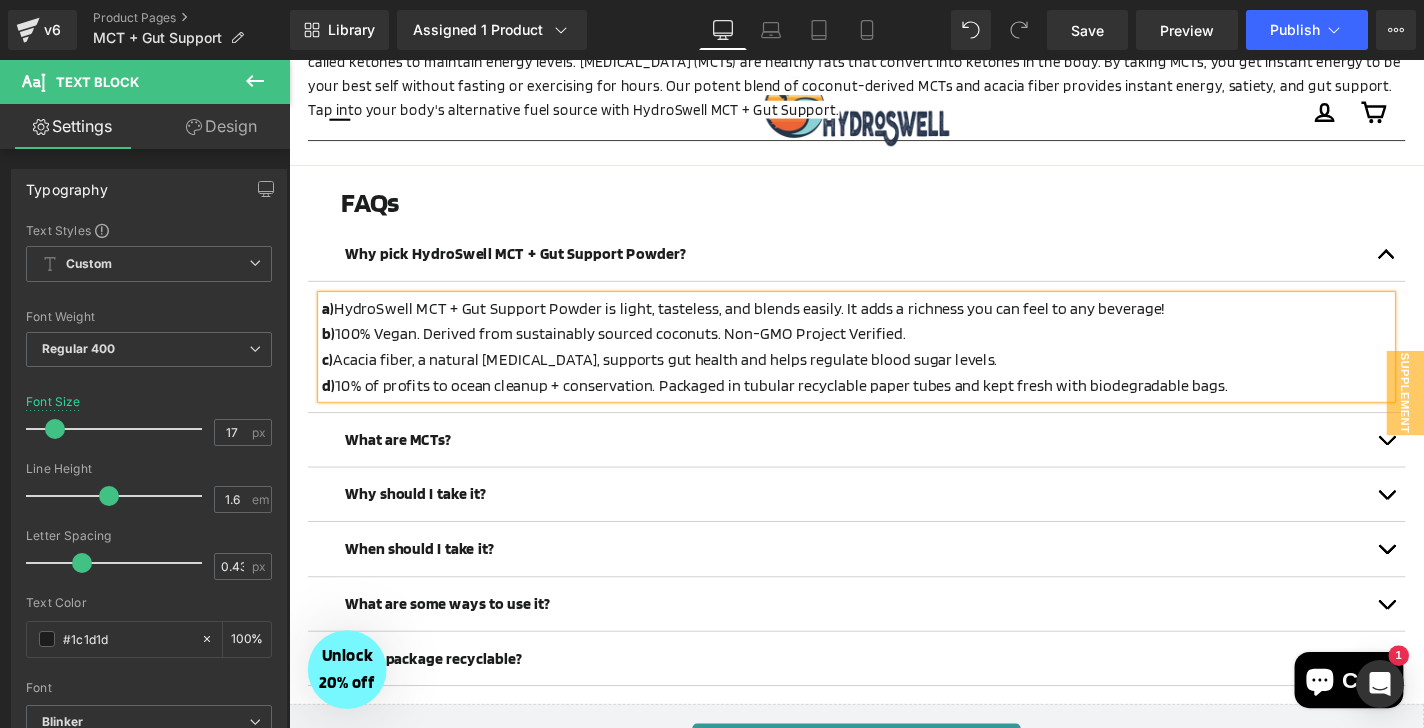 type 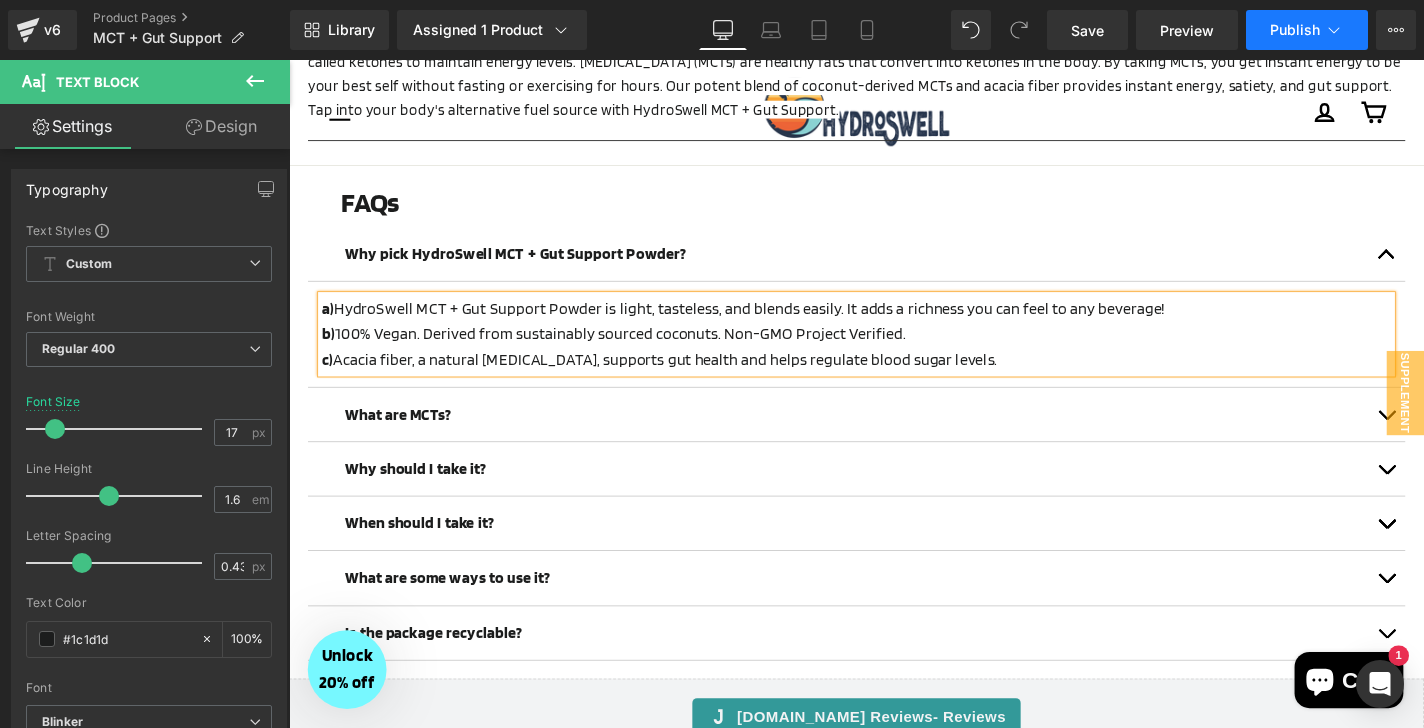 click on "Publish" at bounding box center (1295, 30) 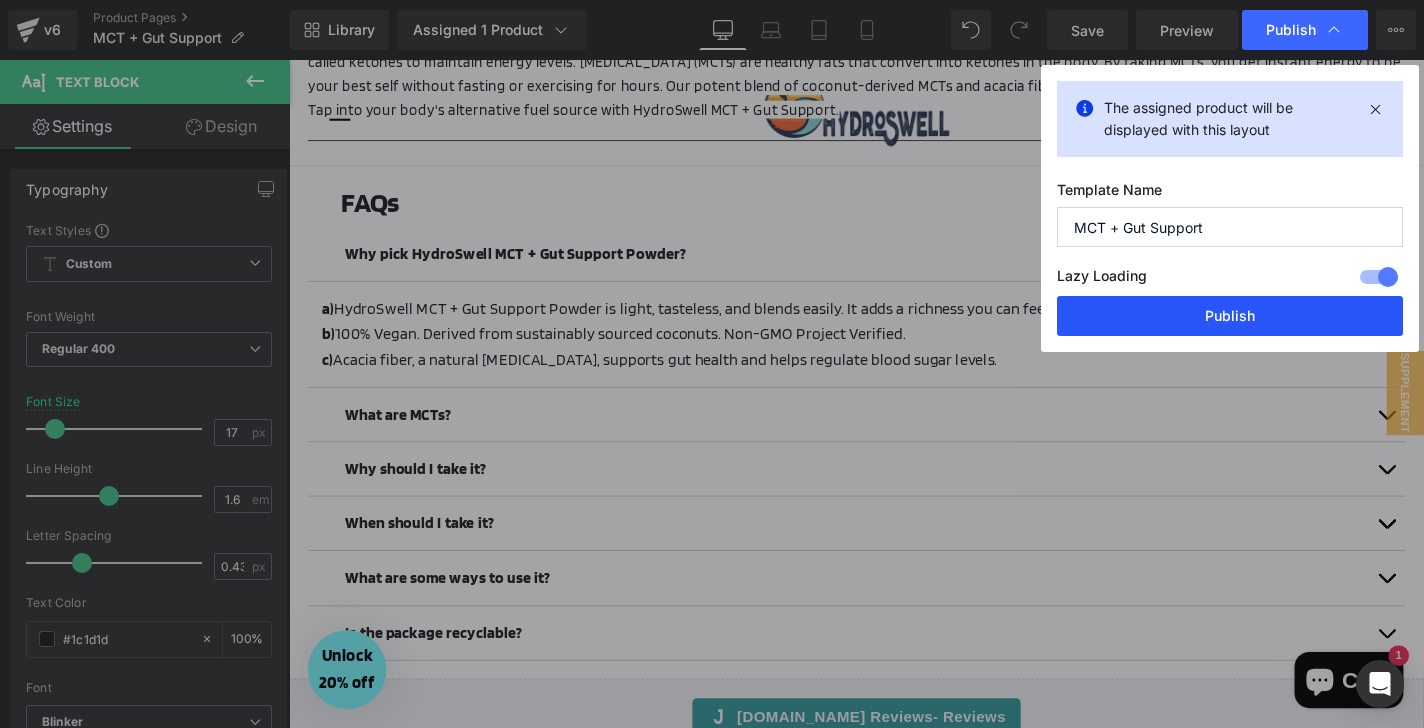 click on "Publish" at bounding box center [1230, 316] 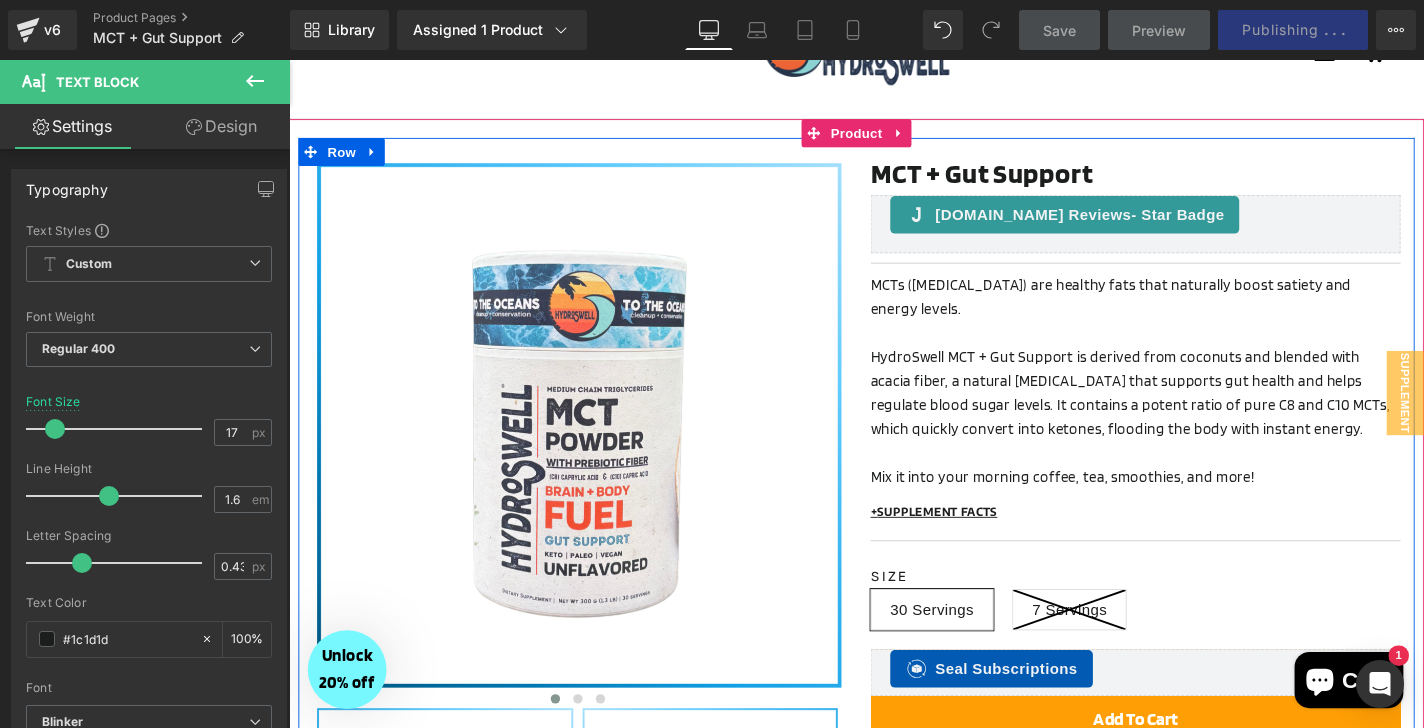 scroll, scrollTop: 0, scrollLeft: 0, axis: both 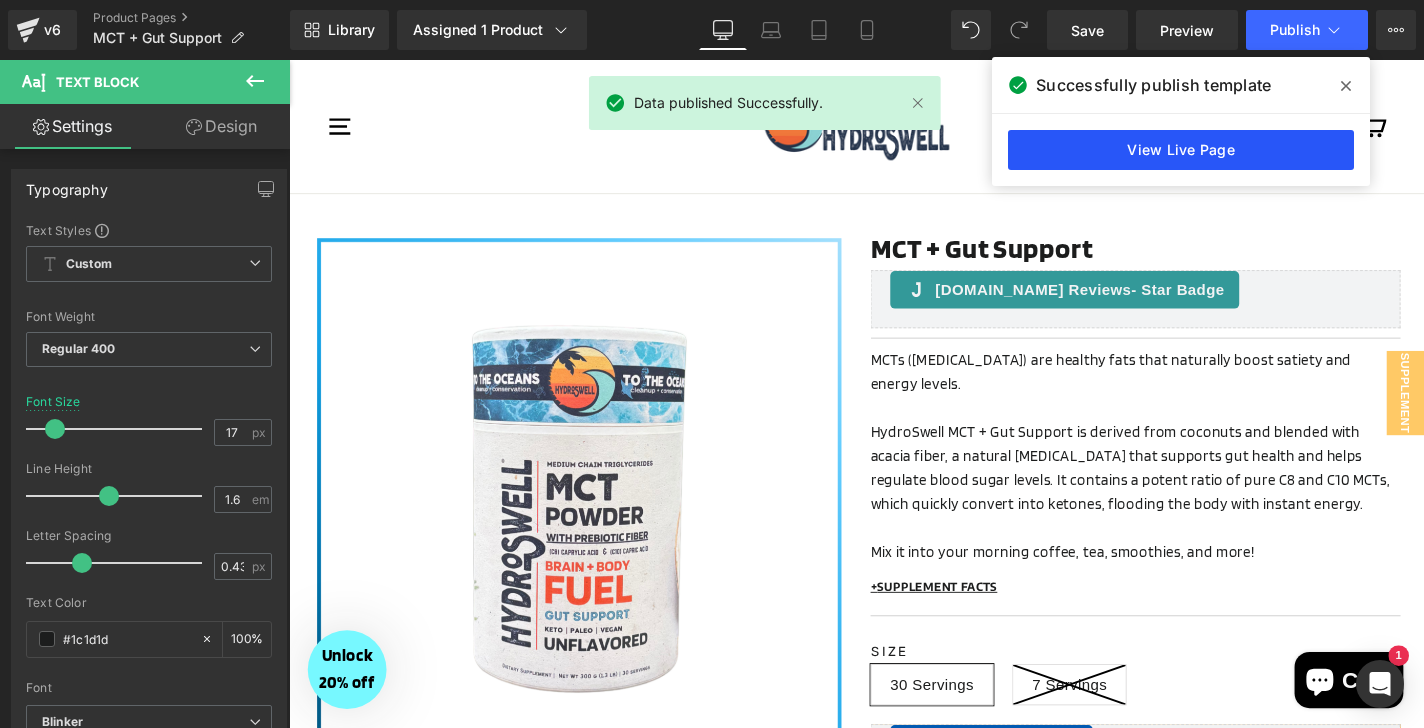 click on "View Live Page" at bounding box center (1181, 150) 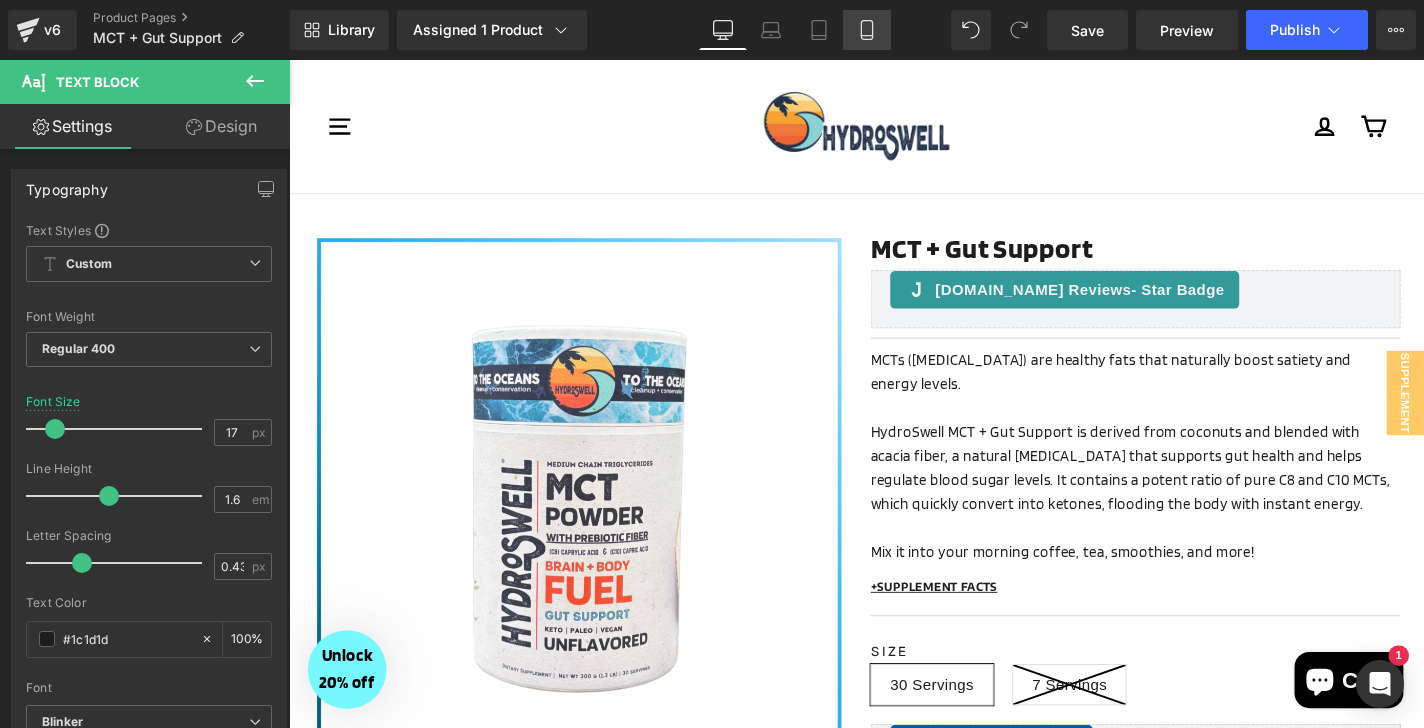 click on "Mobile" at bounding box center [867, 30] 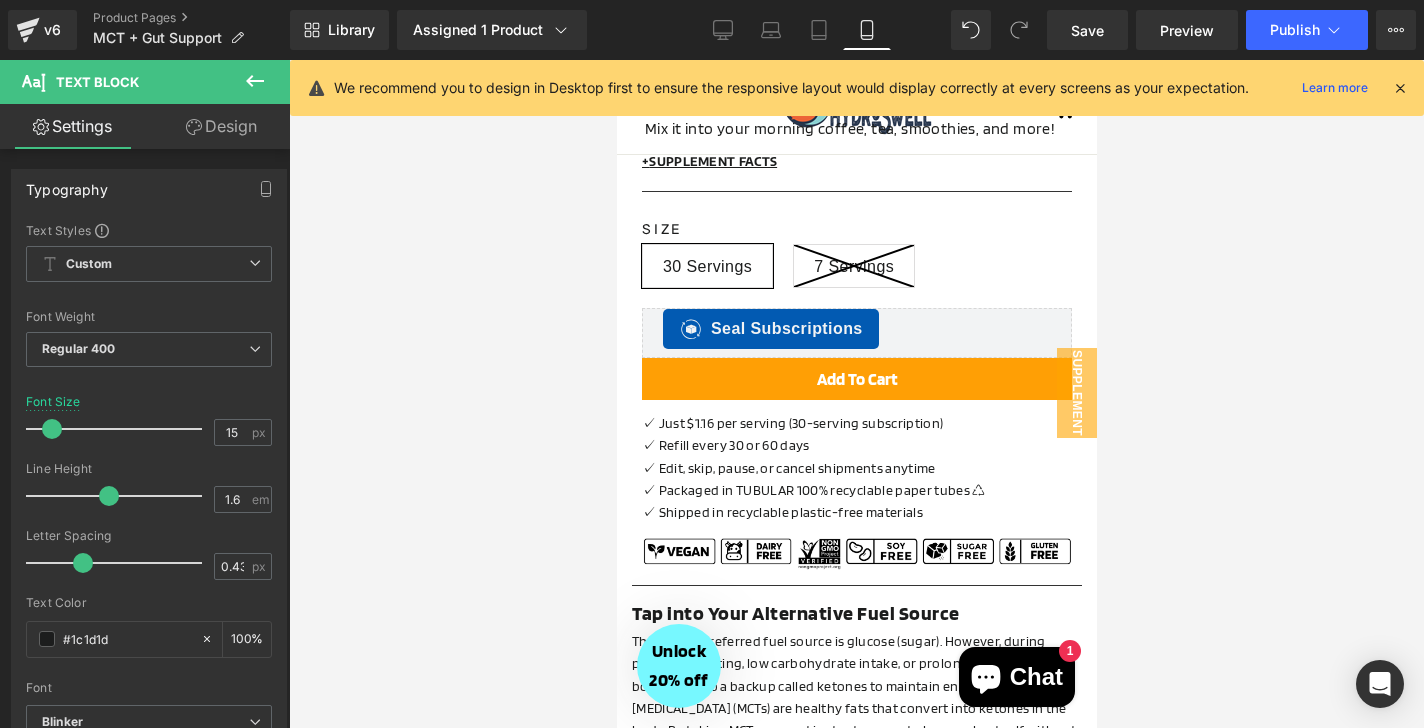 scroll, scrollTop: 914, scrollLeft: 0, axis: vertical 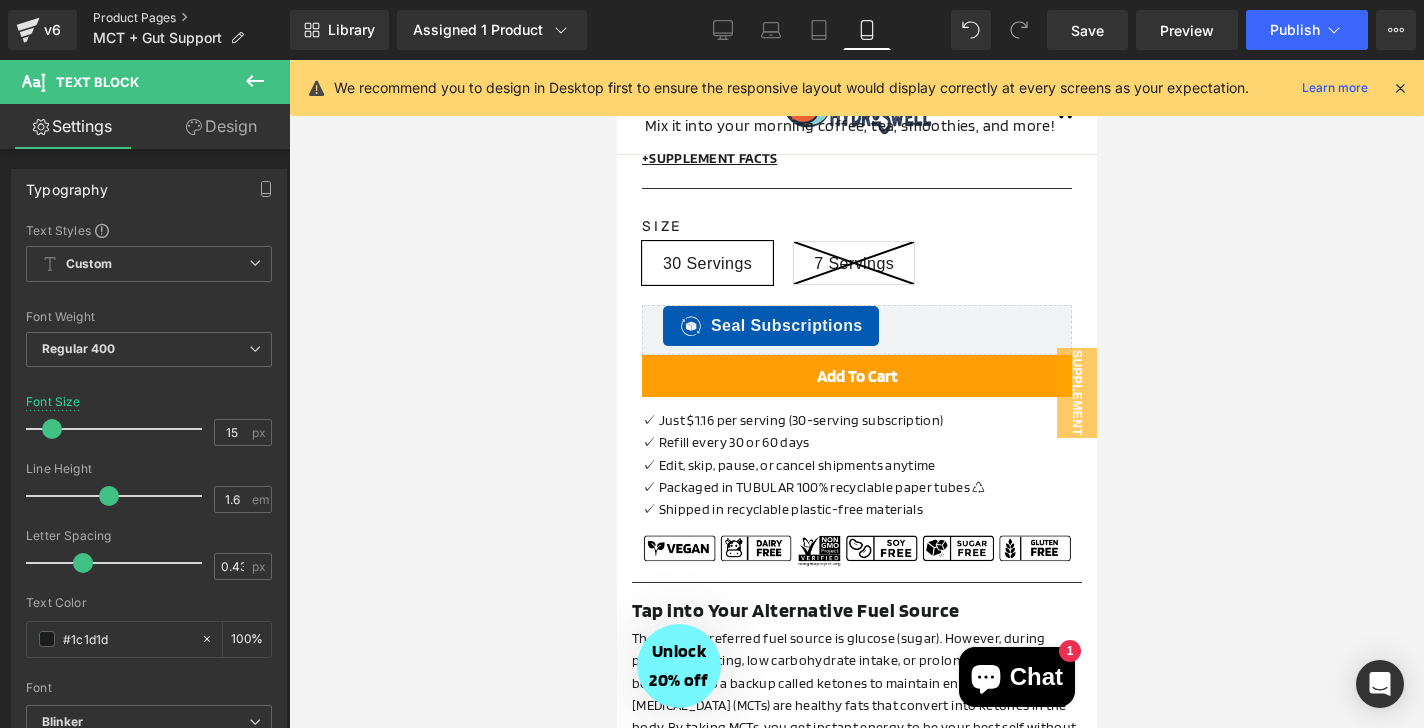 click on "Product Pages" at bounding box center [191, 18] 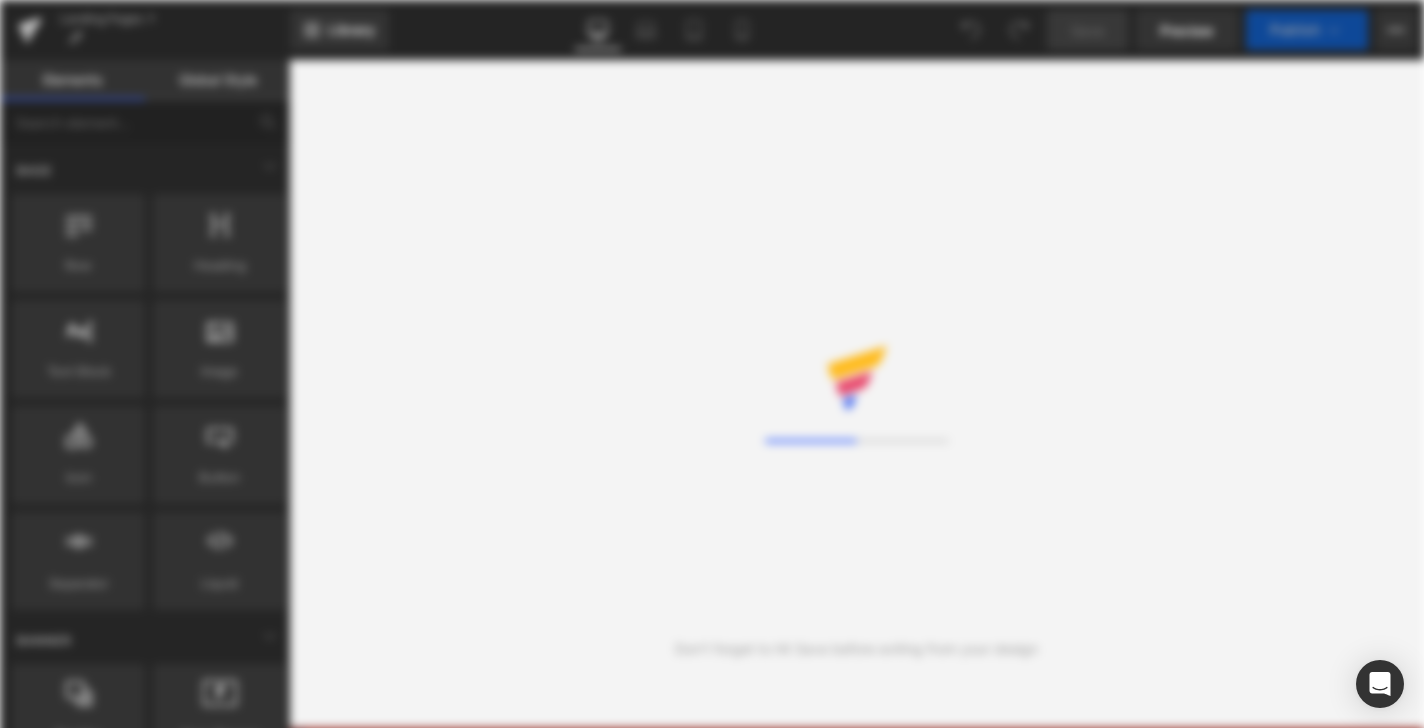 scroll, scrollTop: 0, scrollLeft: 0, axis: both 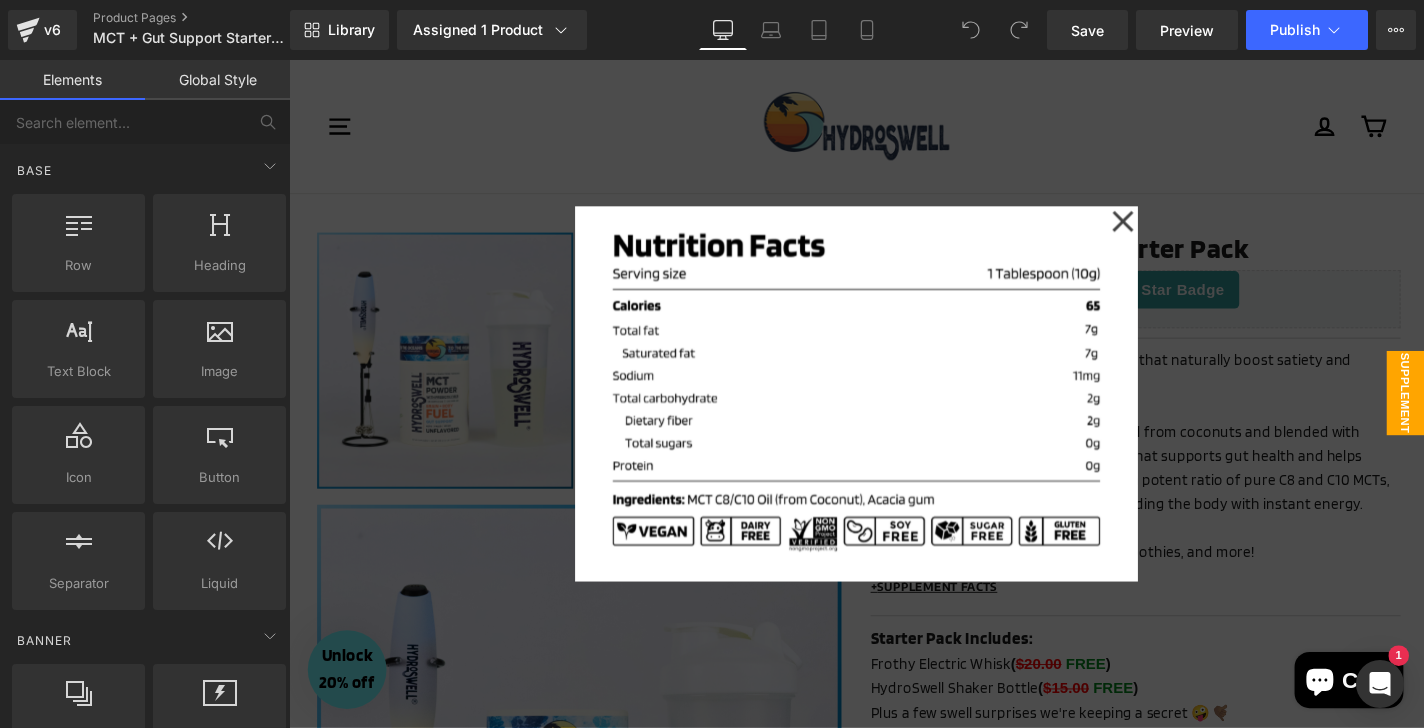 click at bounding box center [894, 416] 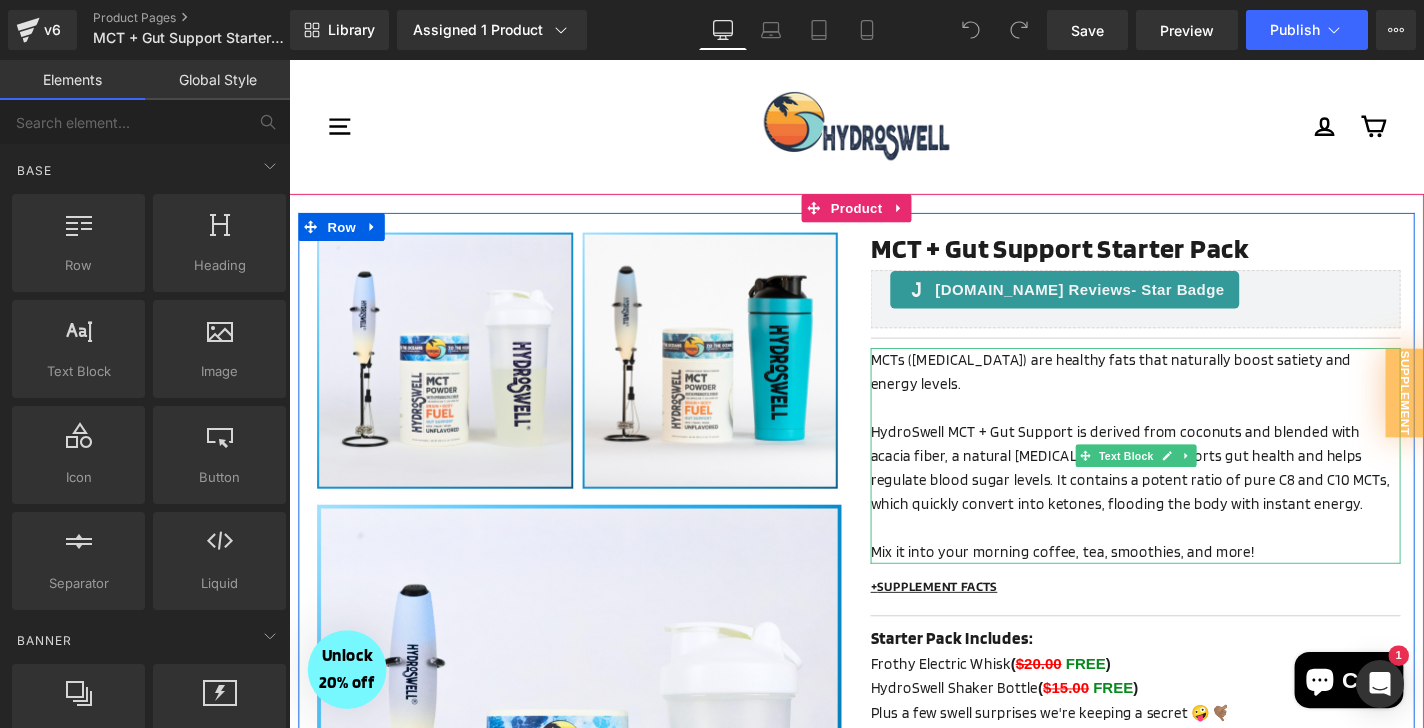 scroll, scrollTop: 163, scrollLeft: 0, axis: vertical 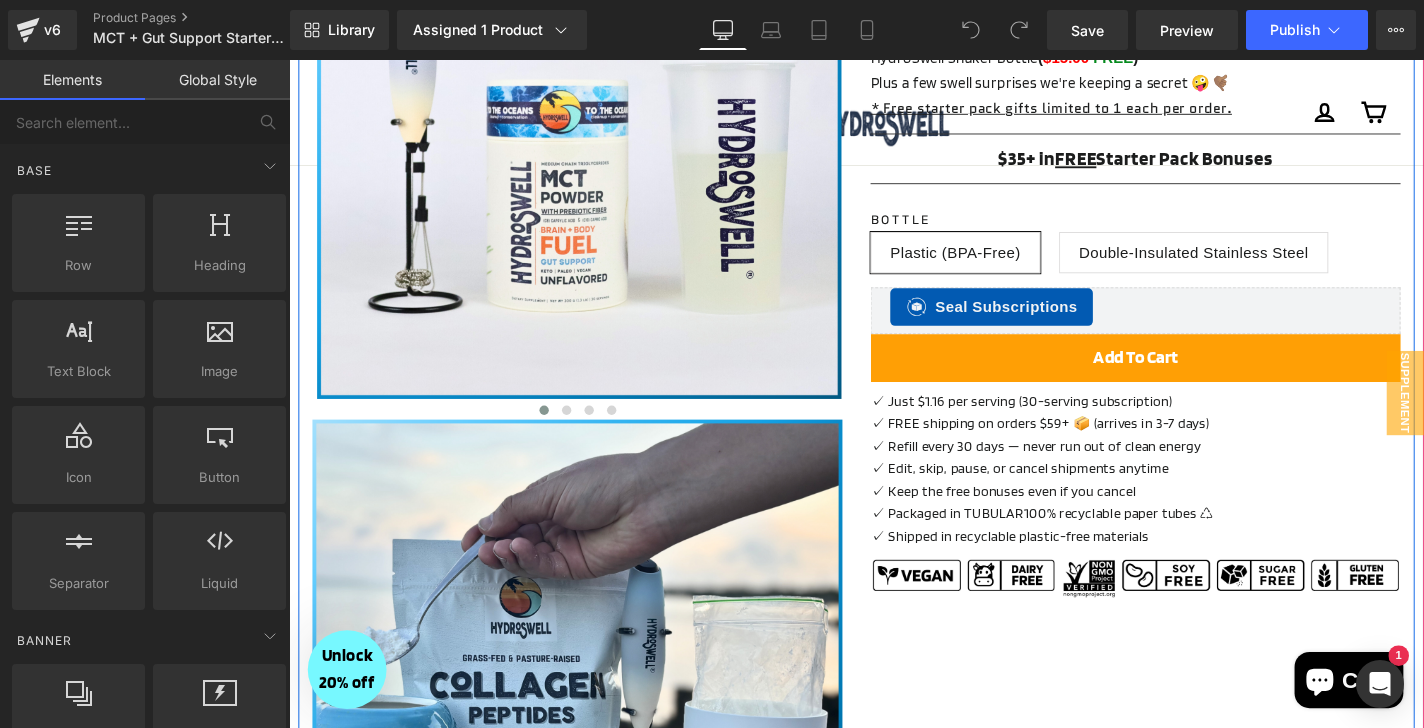 click on "✓ FREE shipping on orders $59+ 📦 (arrives in 3-7 days)" at bounding box center (1191, 447) 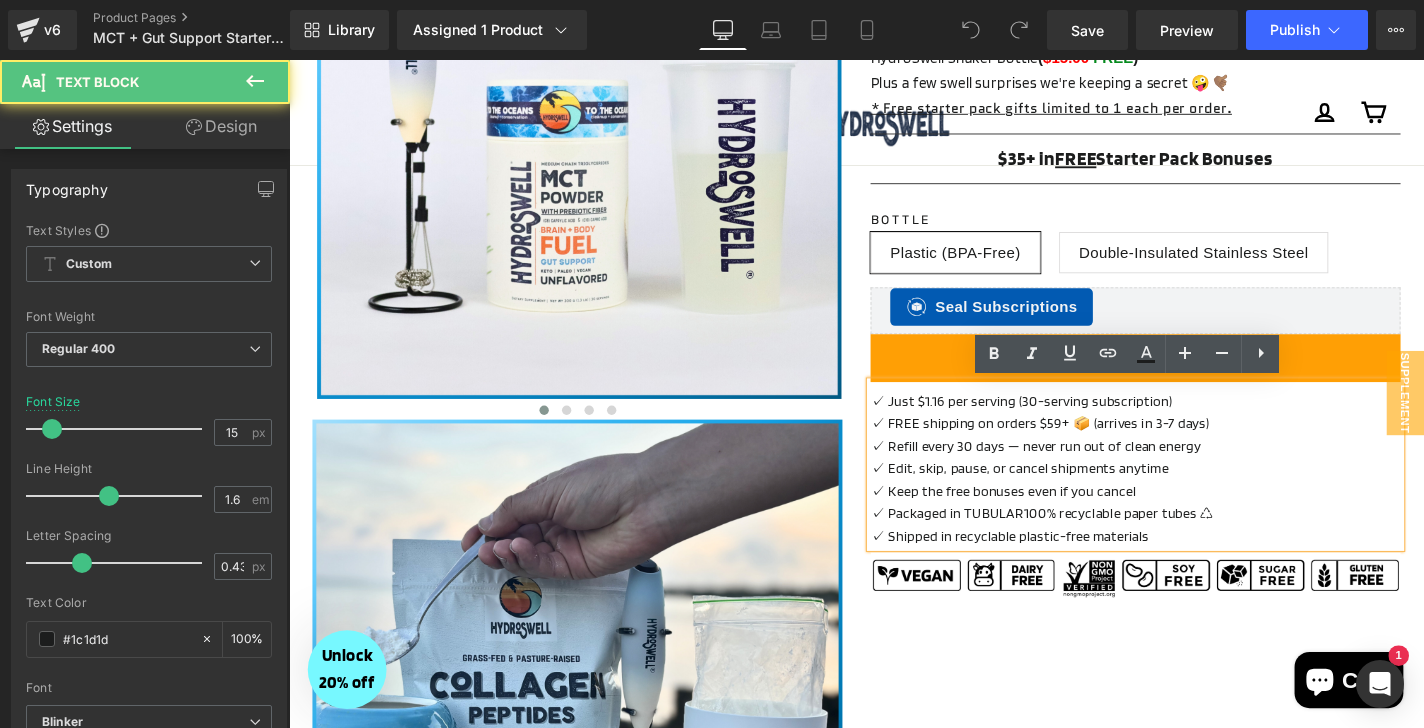 click on "✓ Refill every 30 days — never run out of clean energy" at bounding box center (1191, 471) 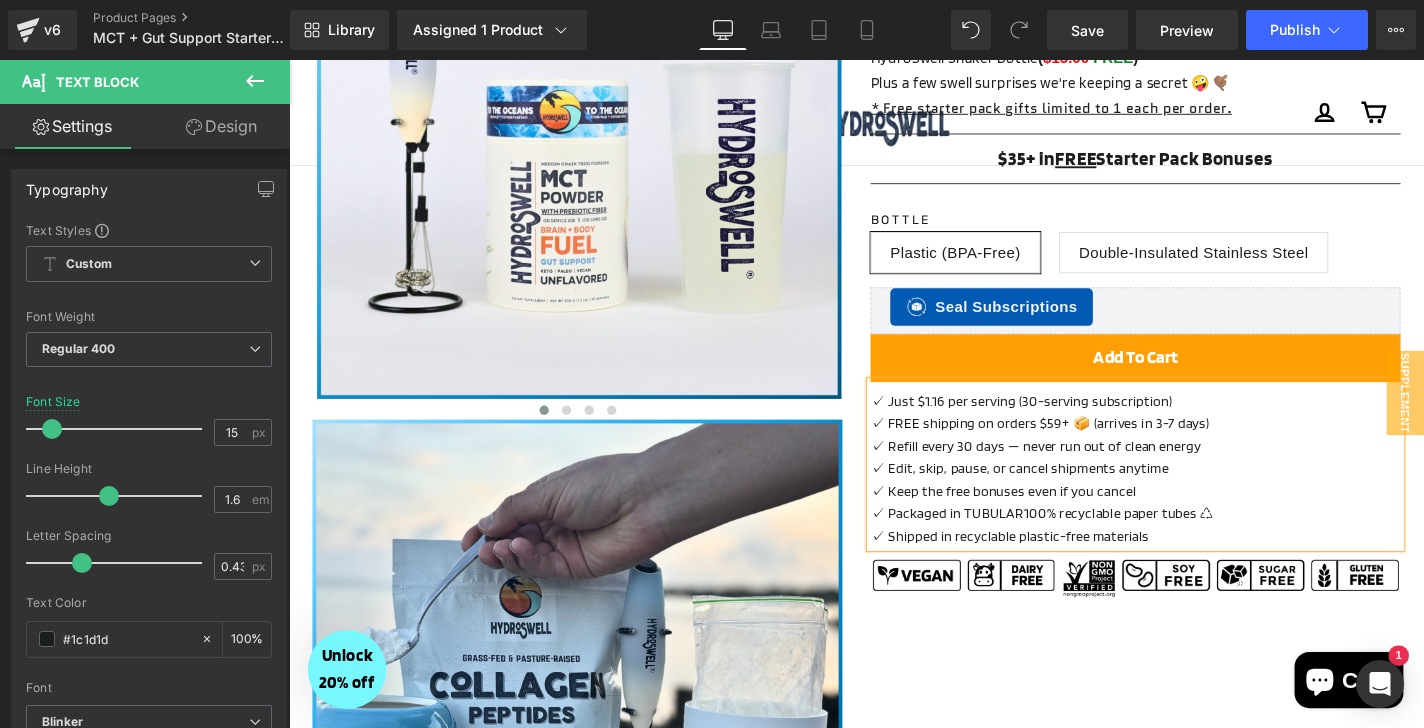 click on "✓ FREE shipping on orders $59+ 📦 (arrives in 3-7 days)" at bounding box center [1191, 447] 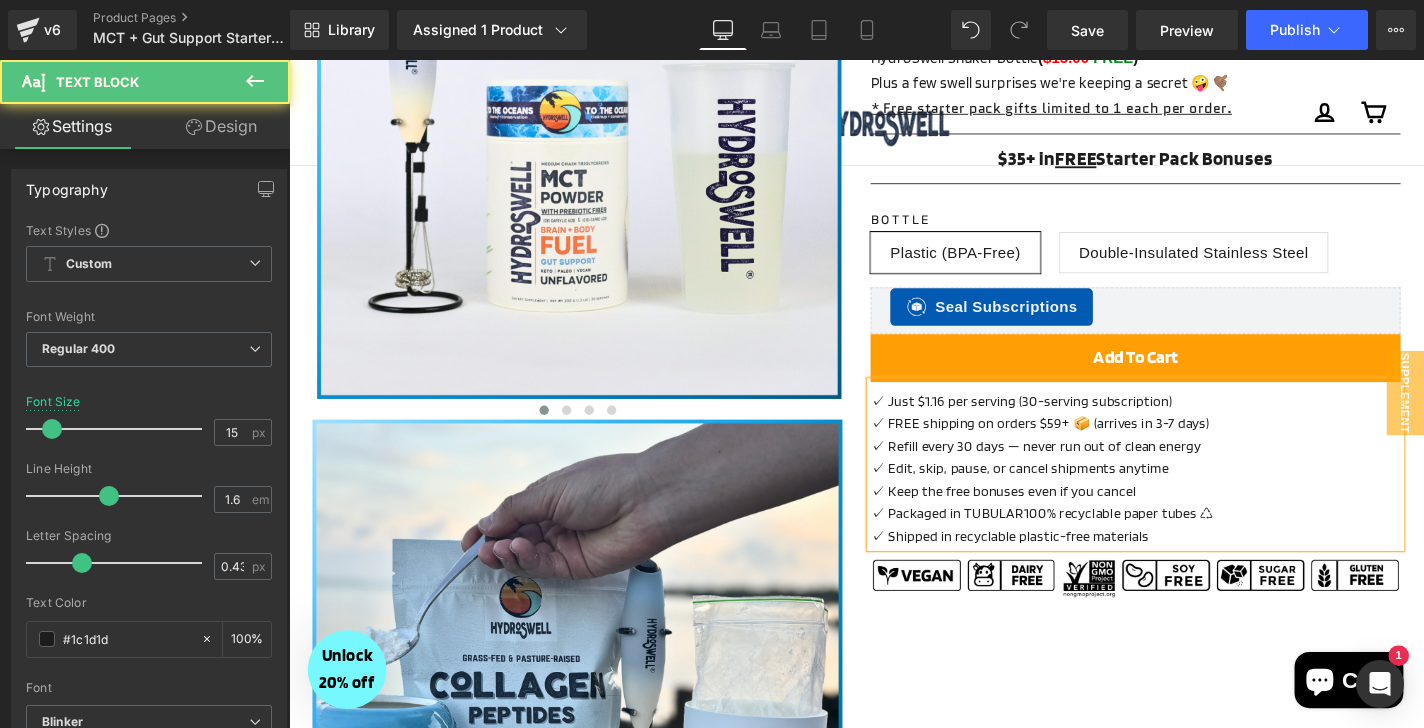 type 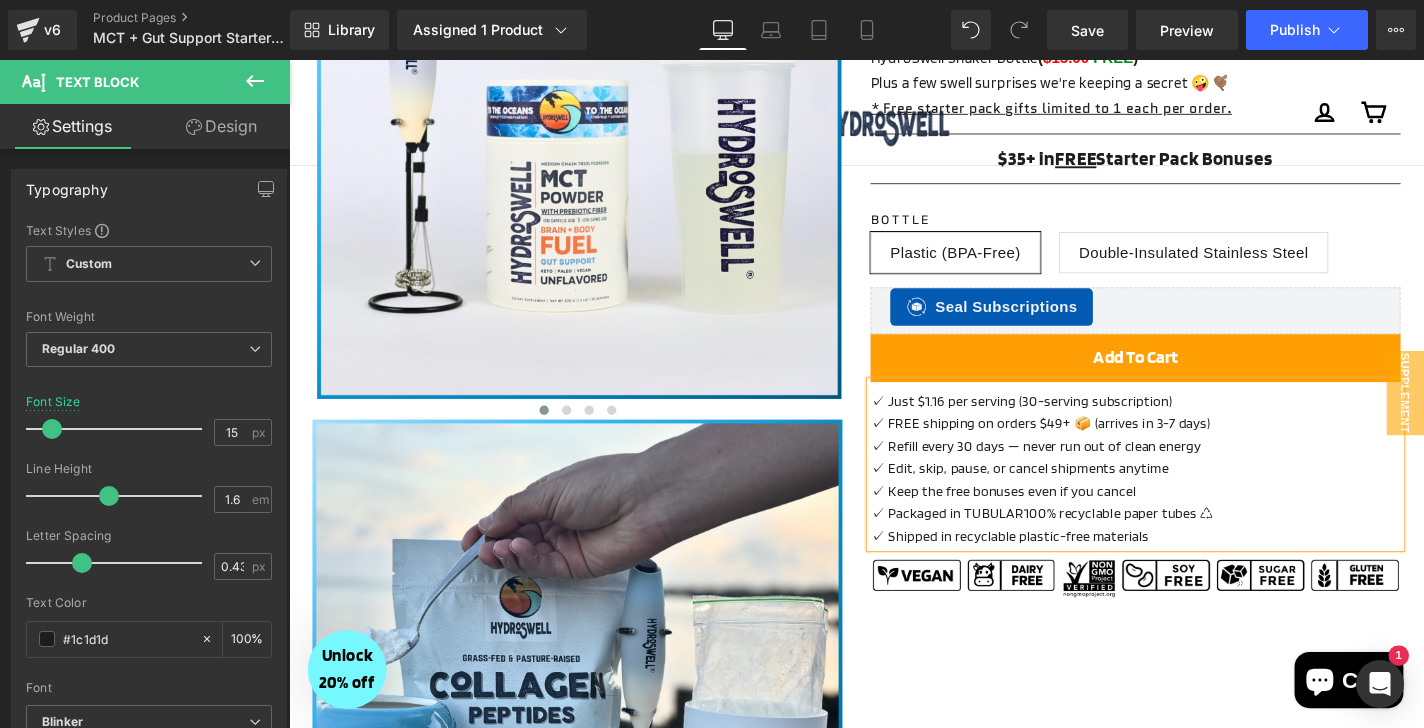 click on "✓ Refill every 30 days — never run out of clean energy" at bounding box center (1191, 471) 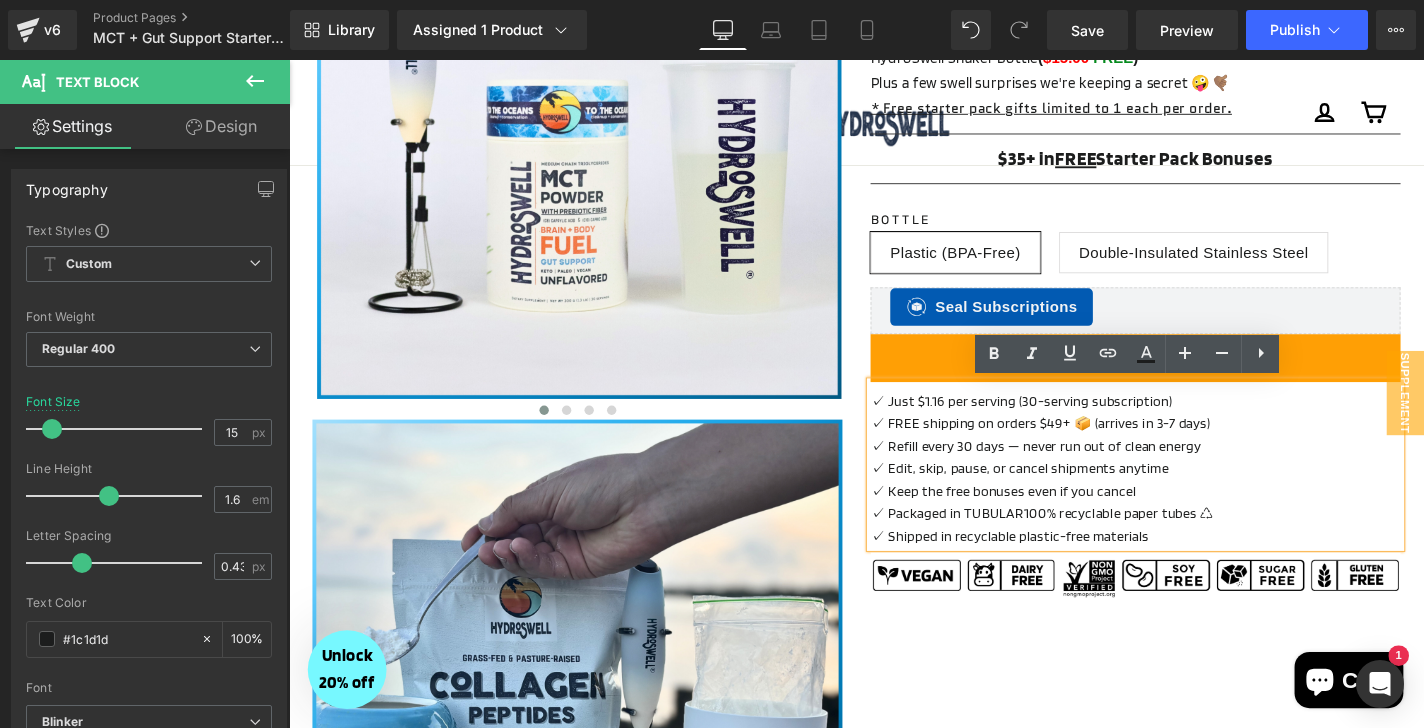 click on "✓ Refill every 30 days — never run out of clean energy" at bounding box center [1191, 471] 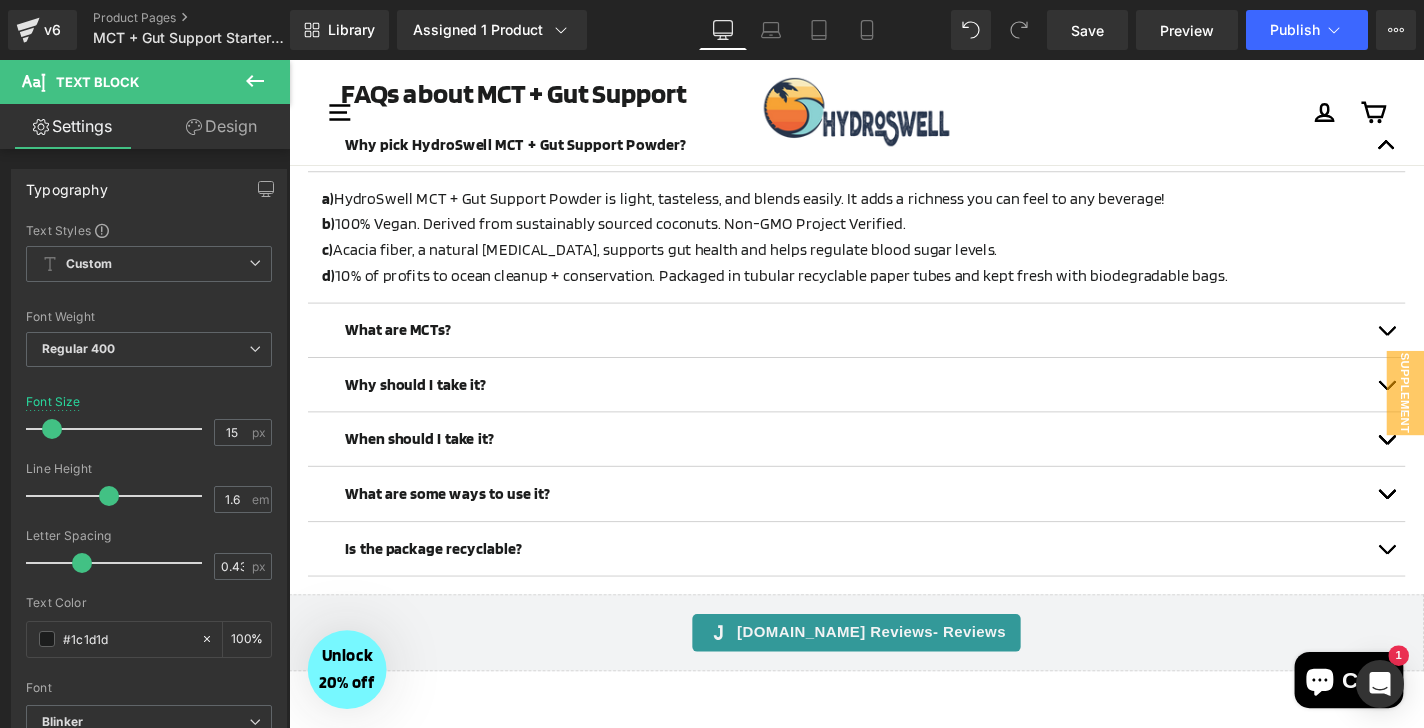 scroll, scrollTop: 1903, scrollLeft: 0, axis: vertical 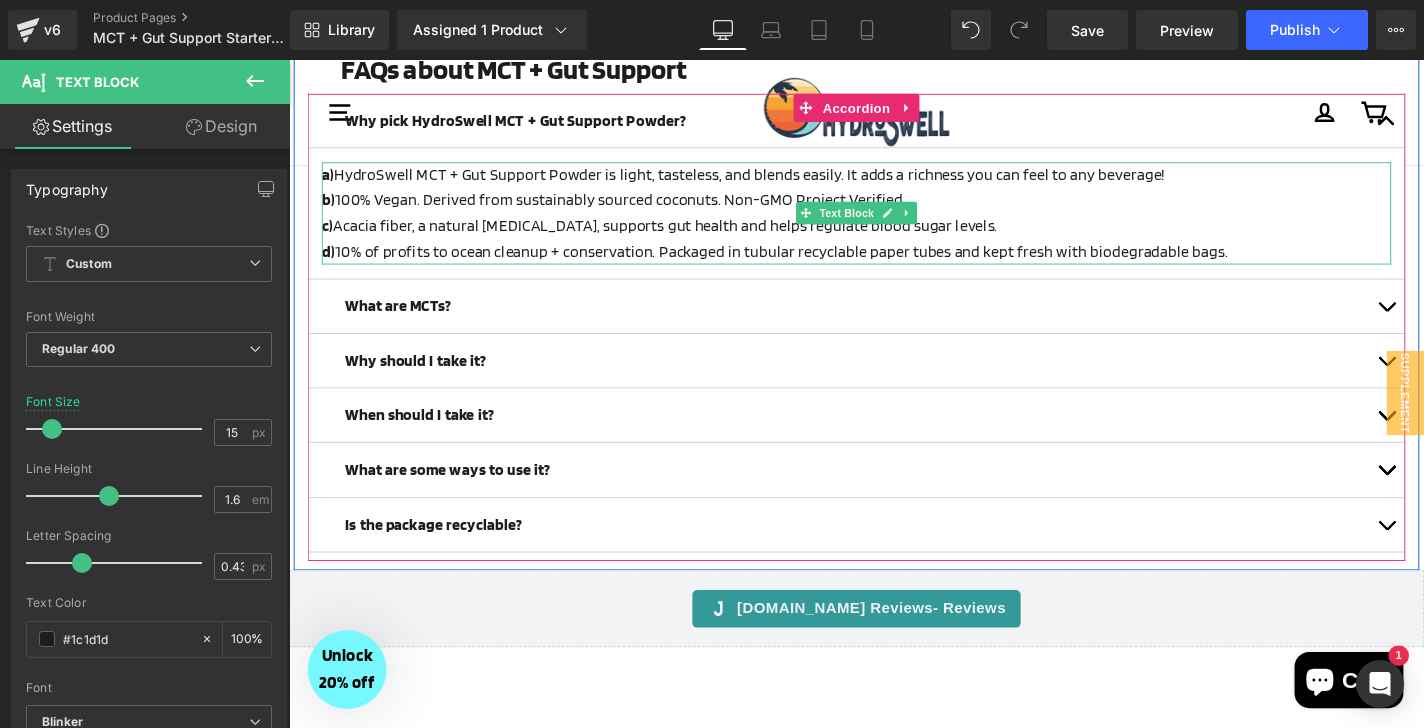 click on "d)  10% of profits to ocean cleanup + conservation. Packaged in tubular recyclable paper tubes and kept fresh with biodegradable bags." at bounding box center [894, 264] 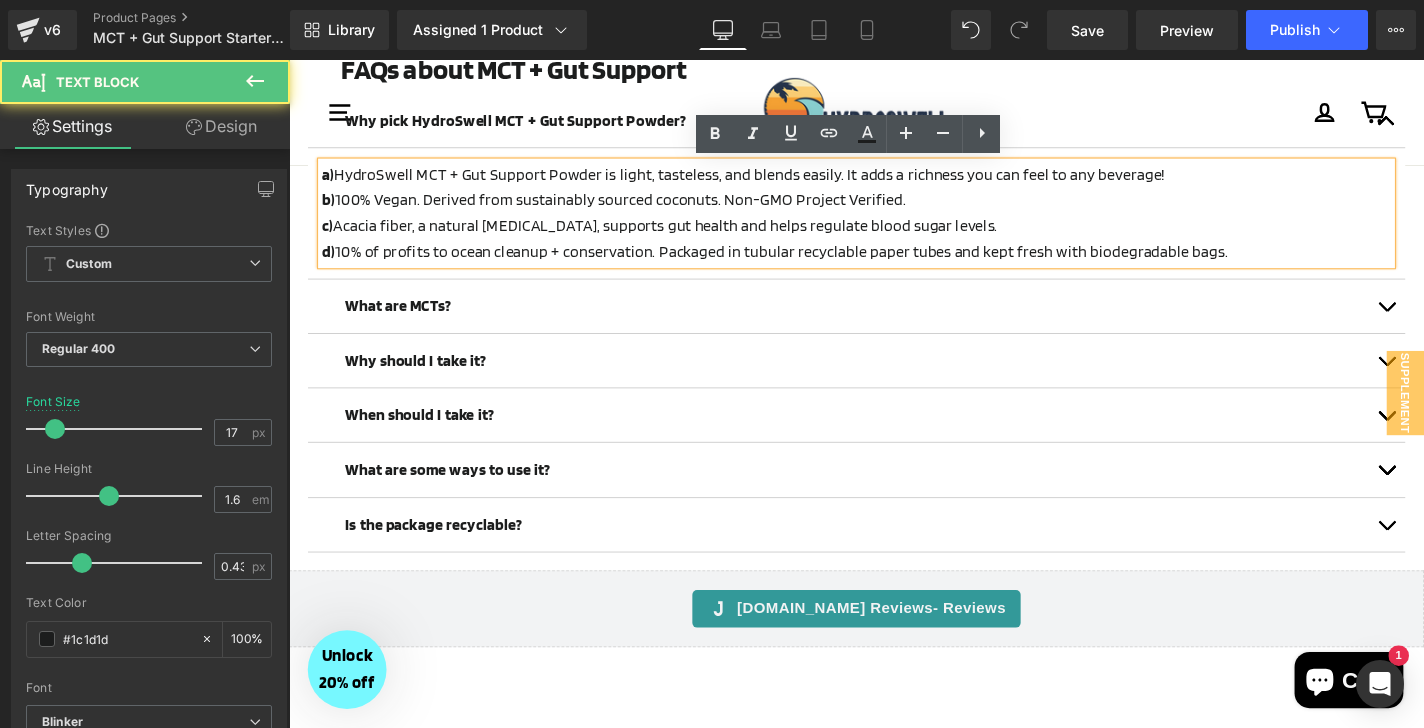 click on "d)  10% of profits to ocean cleanup + conservation. Packaged in tubular recyclable paper tubes and kept fresh with biodegradable bags." at bounding box center [894, 264] 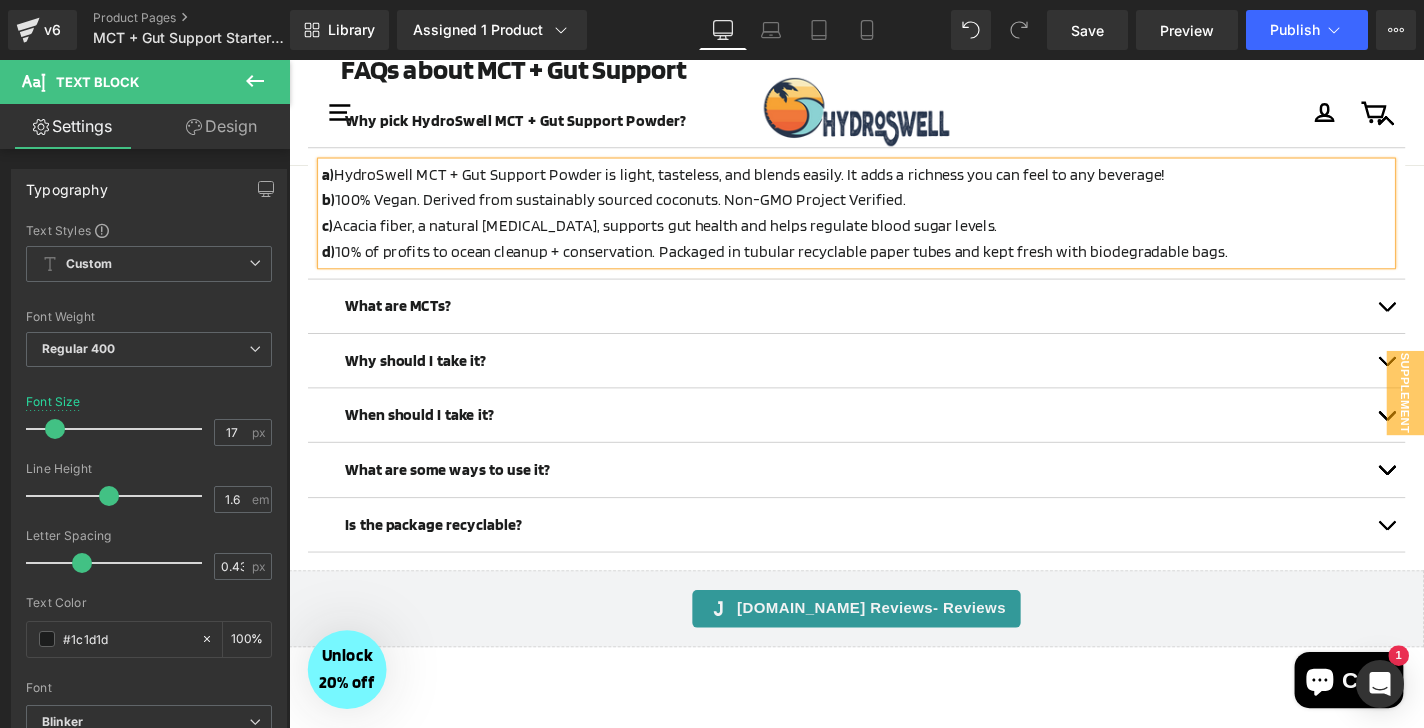 type 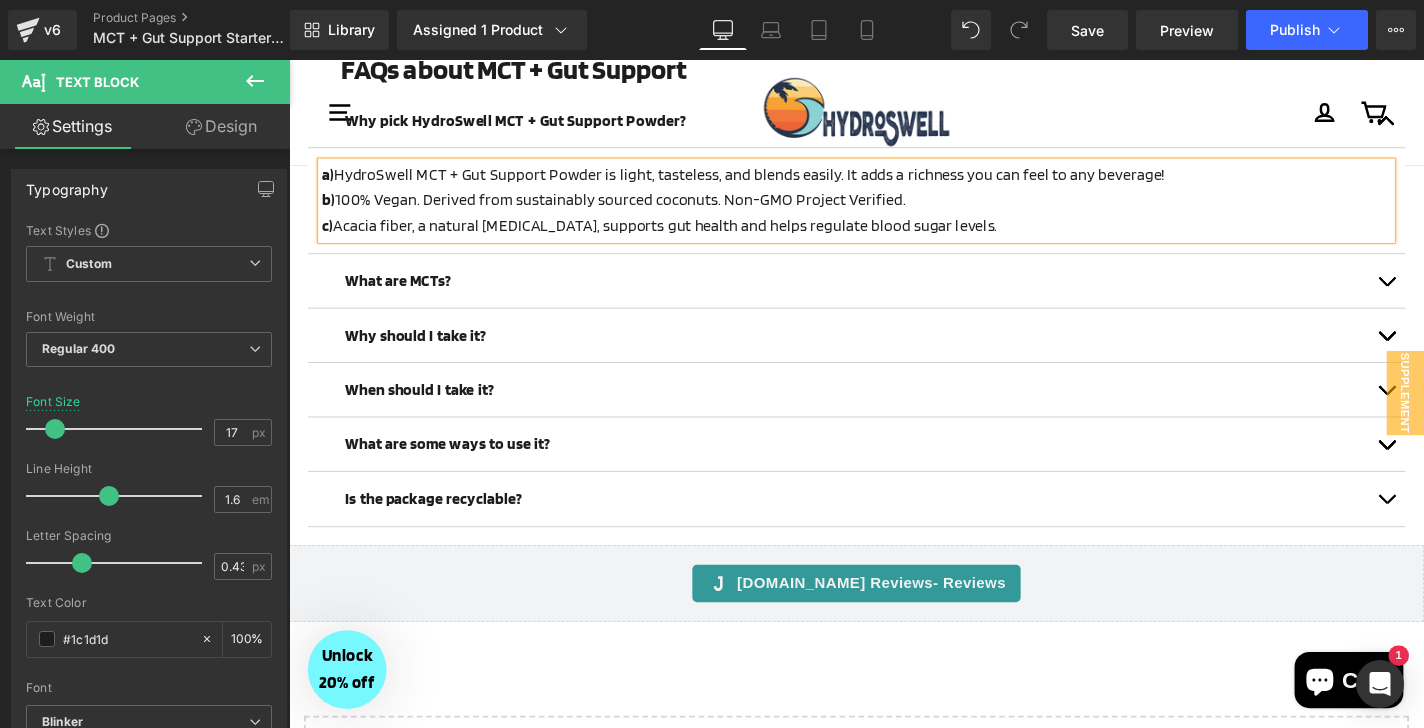 click at bounding box center [1459, 527] 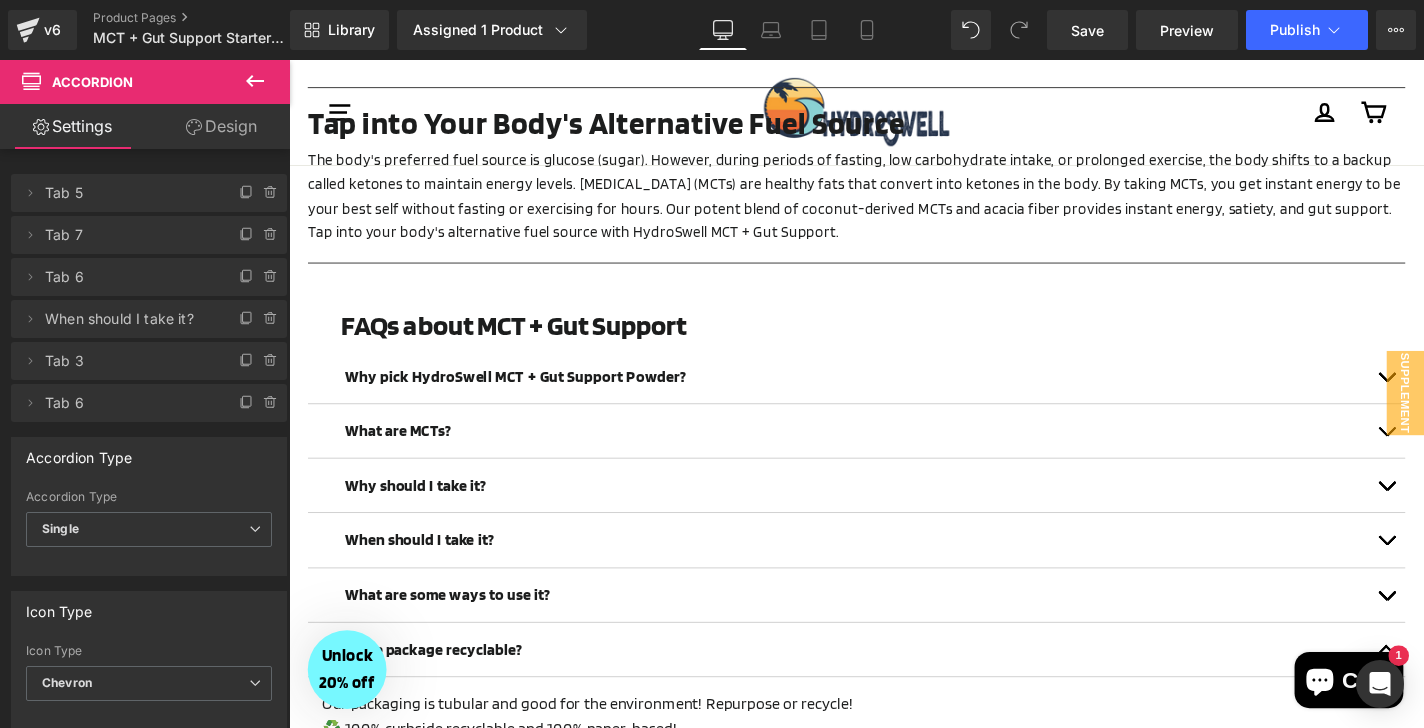 scroll, scrollTop: 1608, scrollLeft: 0, axis: vertical 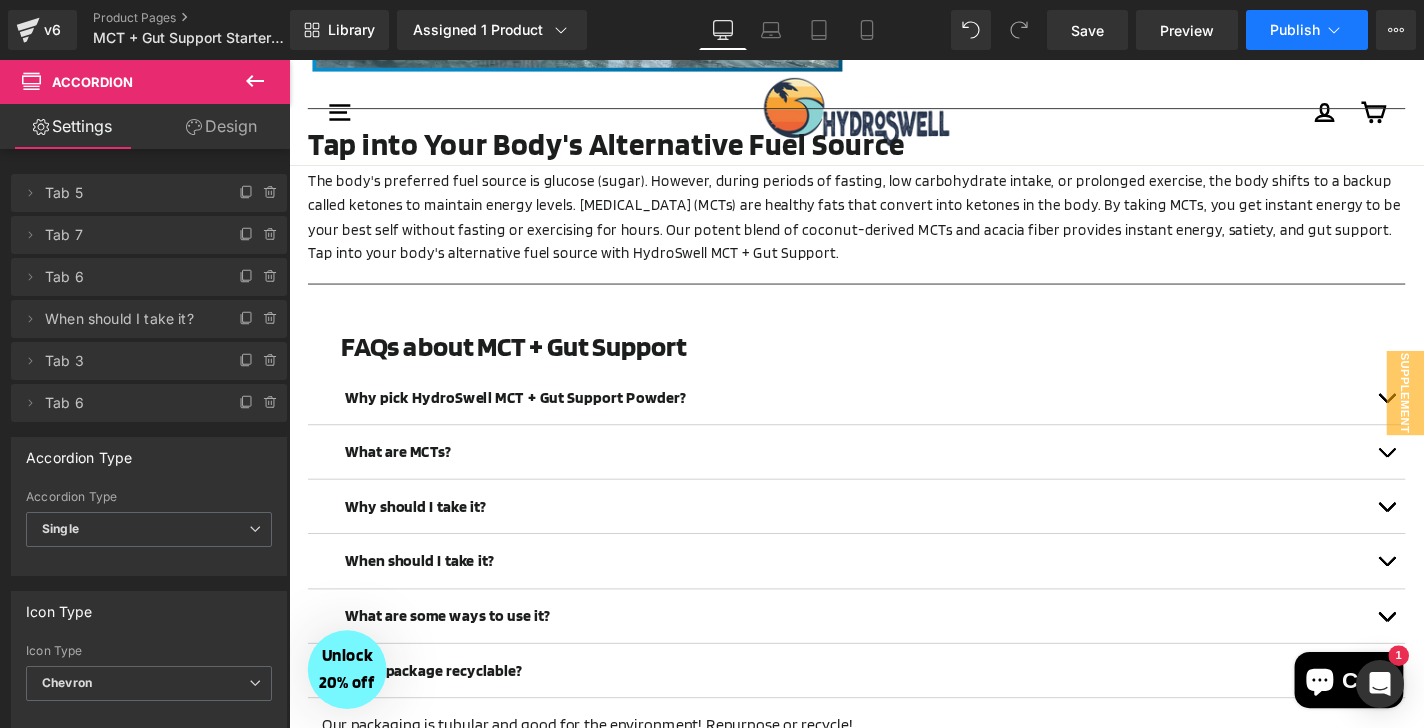 click on "Publish" at bounding box center [1295, 30] 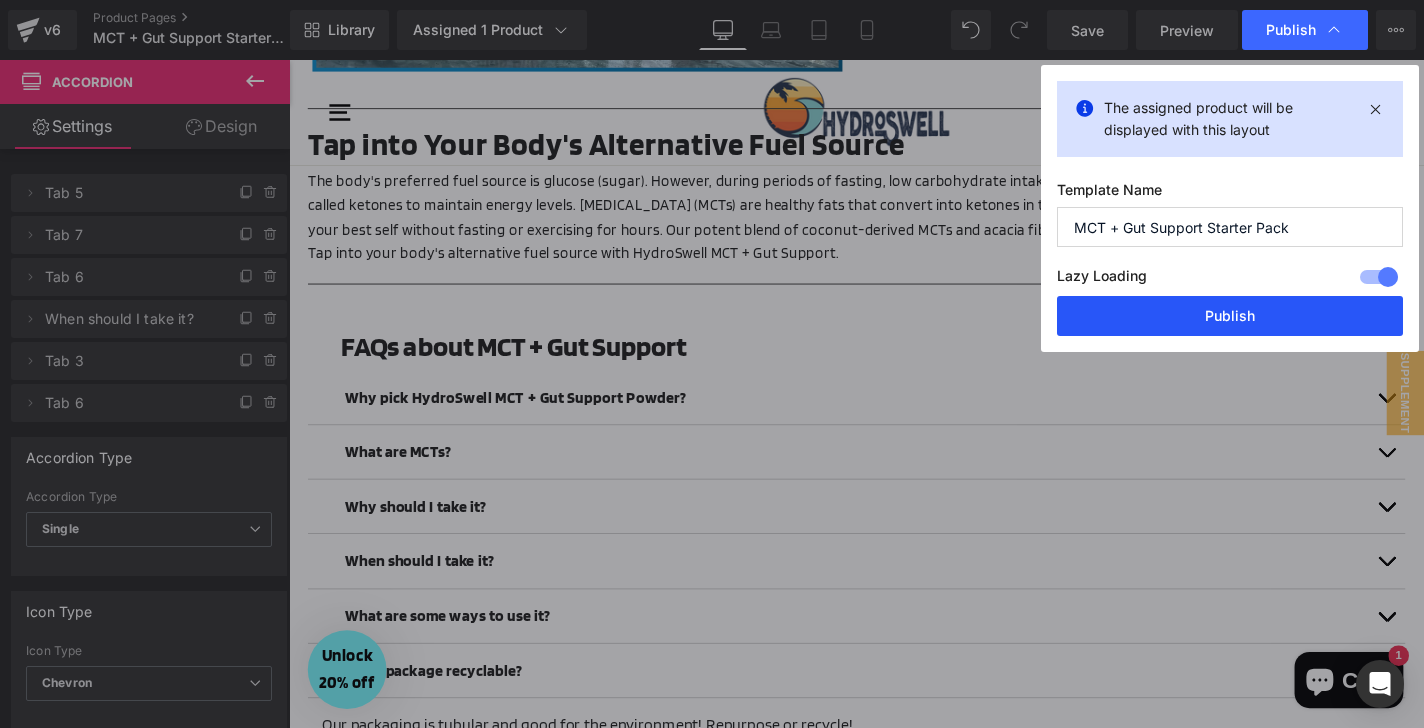 click on "Publish" at bounding box center (1230, 316) 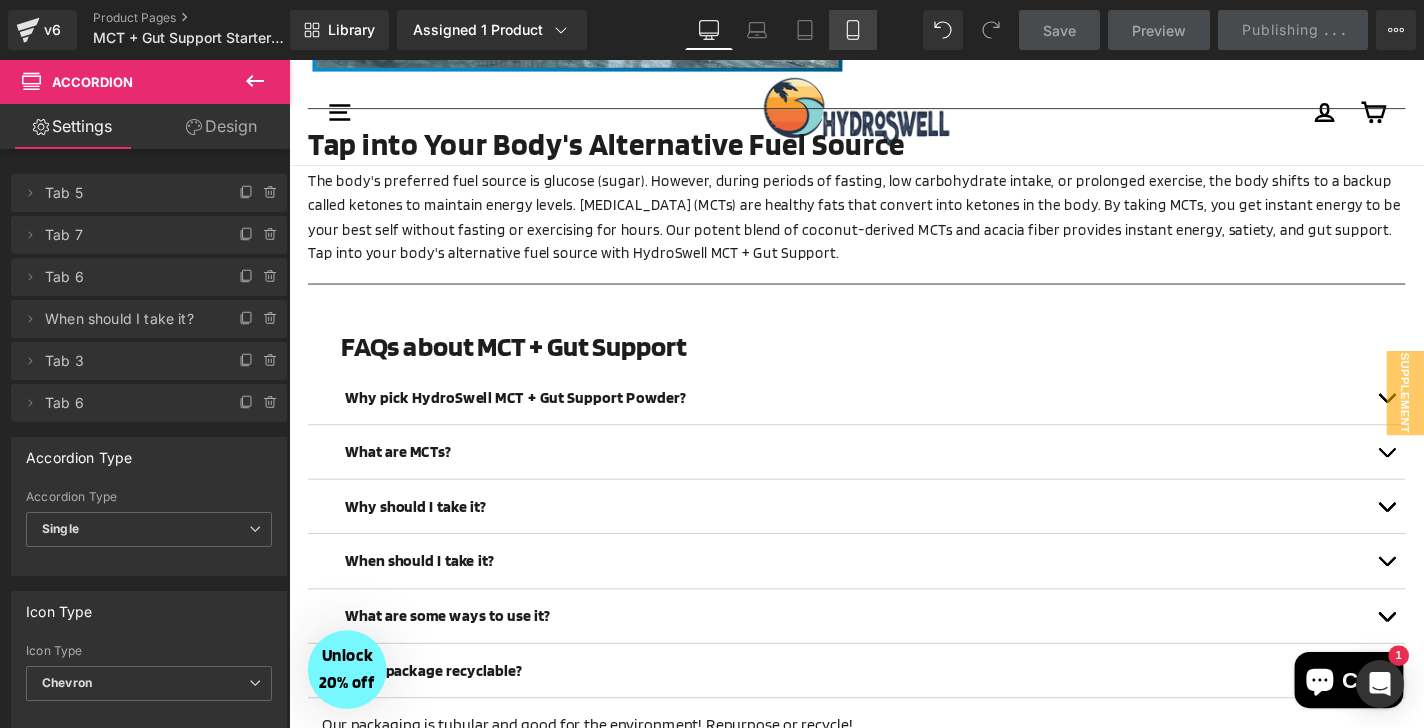 click 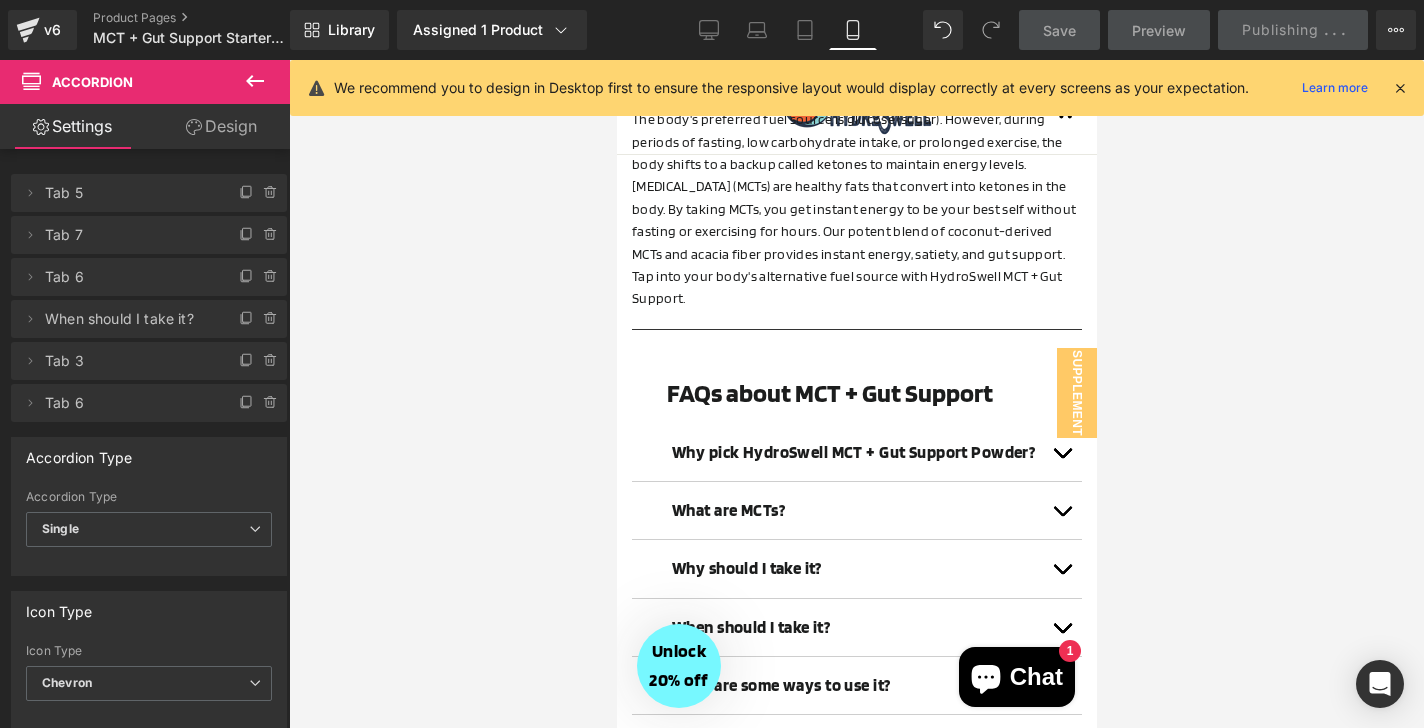 scroll, scrollTop: 1764, scrollLeft: 0, axis: vertical 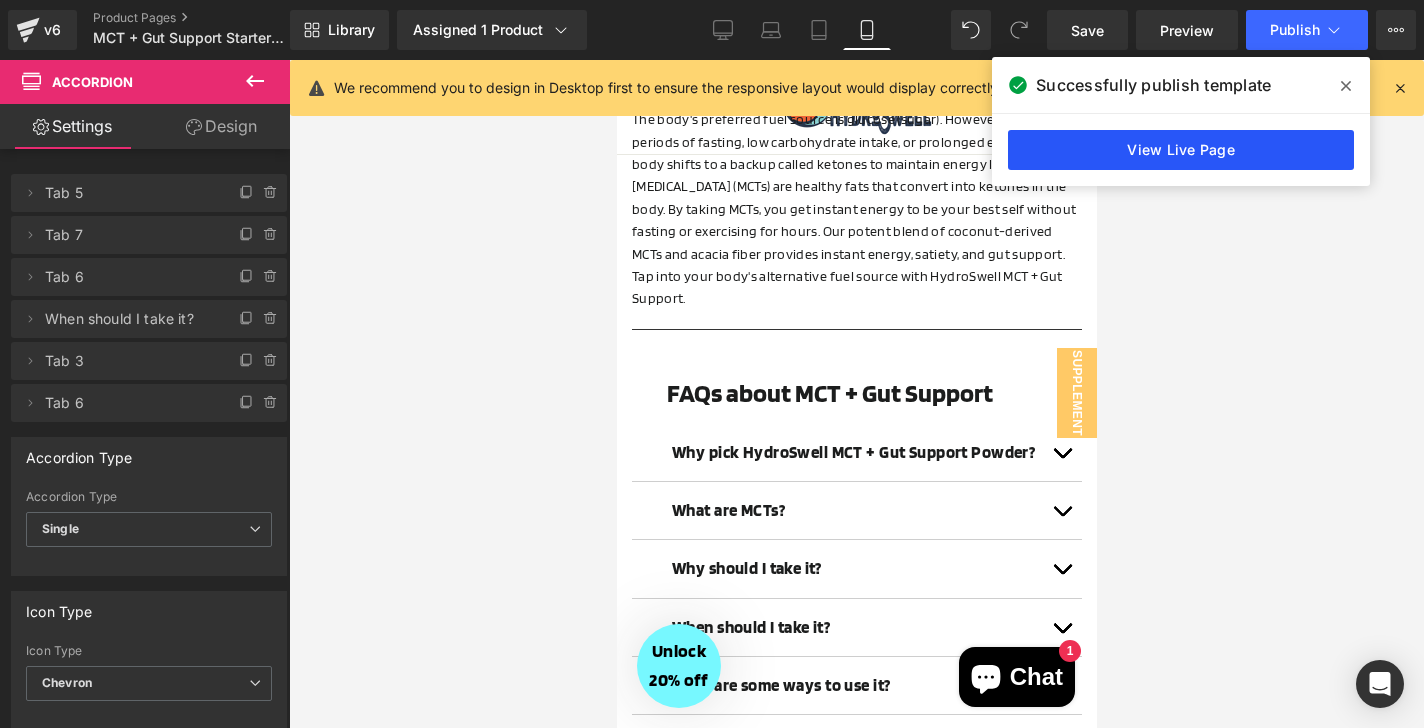 click on "View Live Page" at bounding box center [1181, 150] 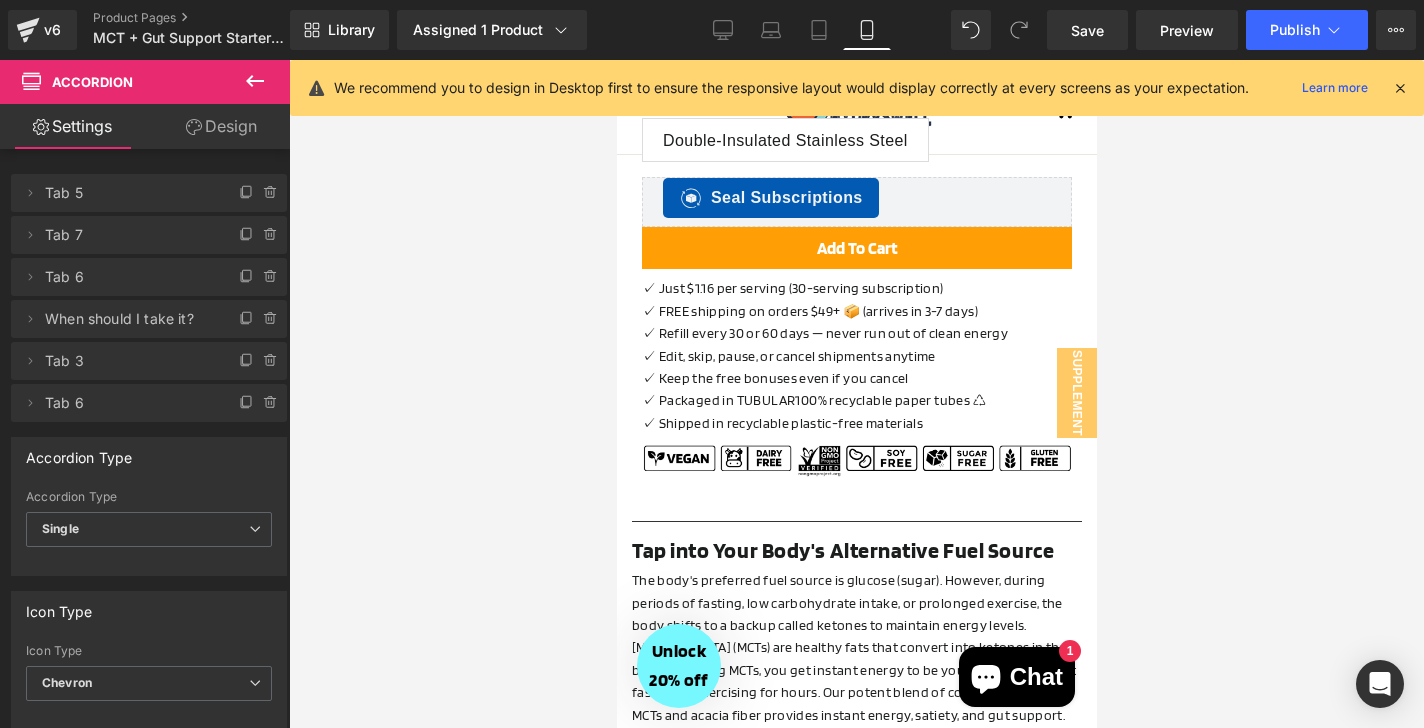 scroll, scrollTop: 1304, scrollLeft: 0, axis: vertical 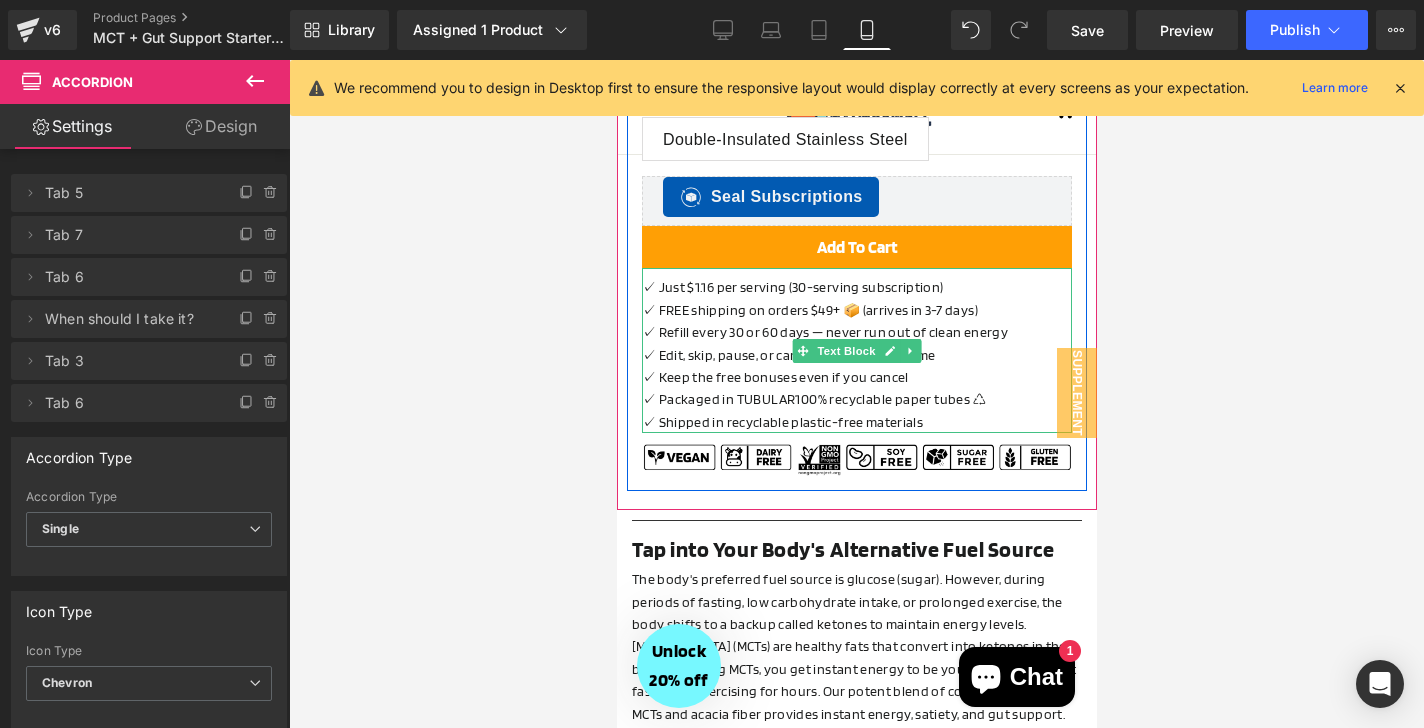 click on "✓ Refill every 30 or 60 days — never run out of clean energy" at bounding box center [856, 332] 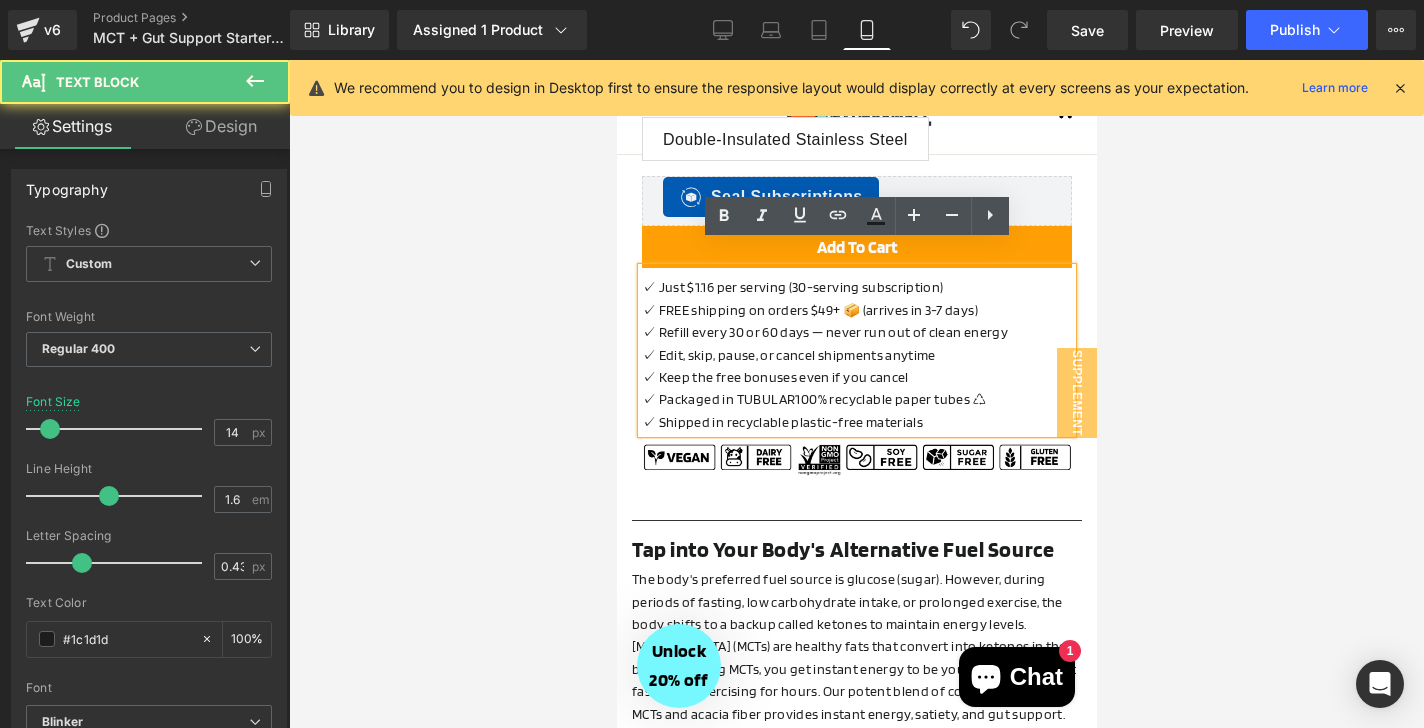 click on "✓ FREE shipping on orders $49+ 📦 (arrives in 3-7 days)" at bounding box center (856, 310) 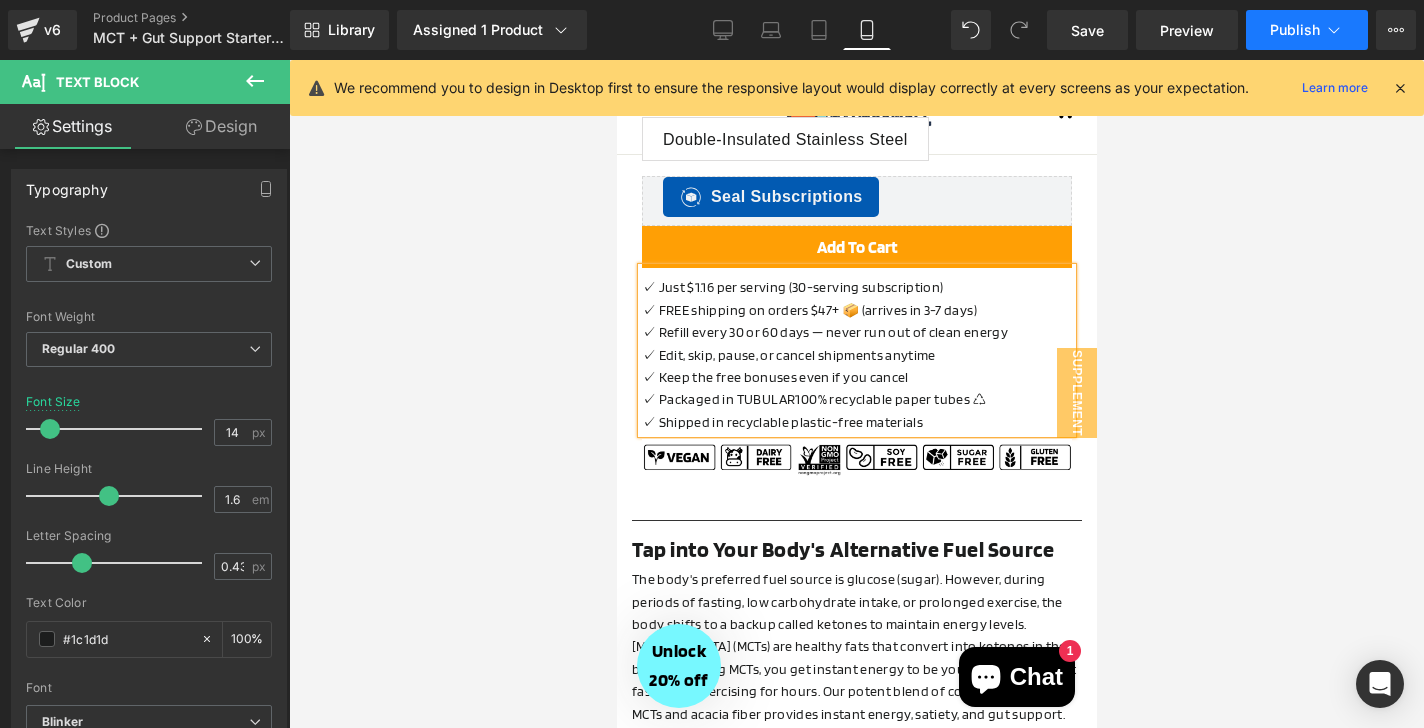 click on "Publish" at bounding box center [1295, 30] 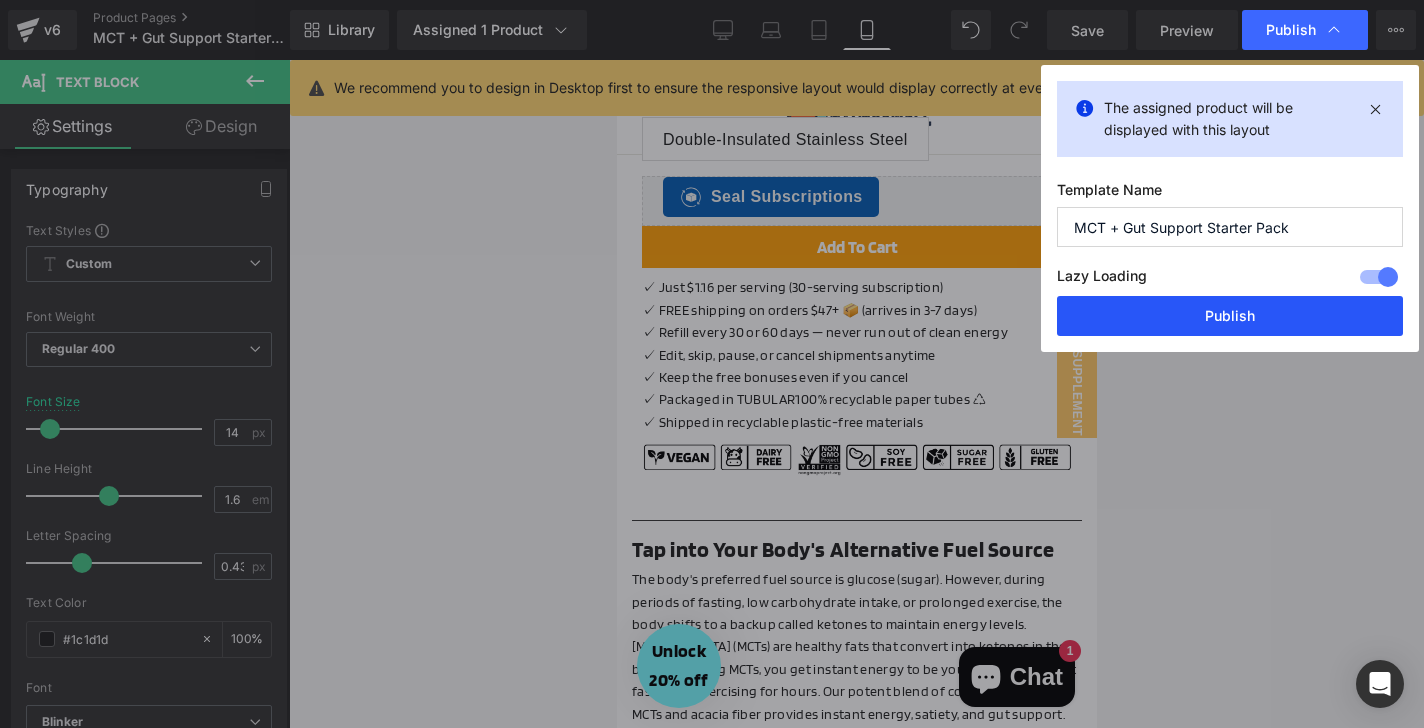 click on "Publish" at bounding box center (1230, 316) 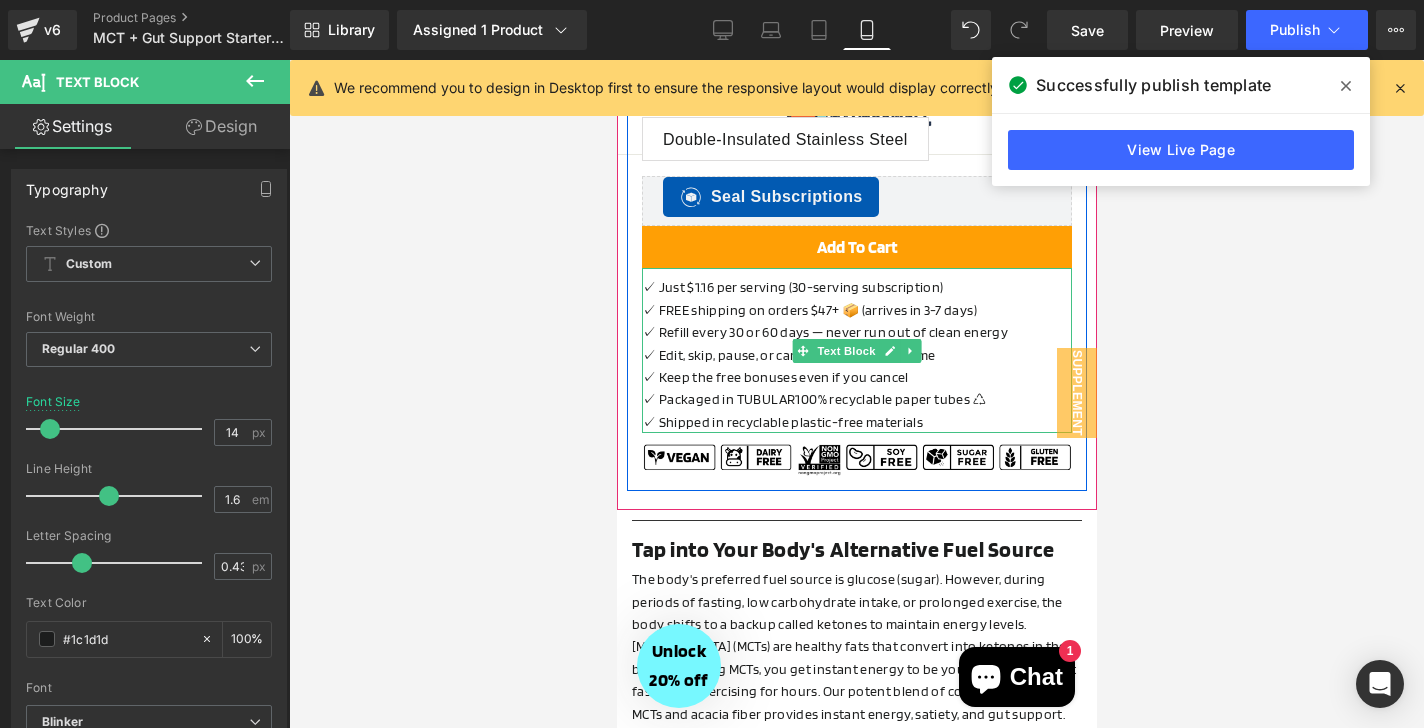 click on "✓ Refill every 30 or 60 days — never run out of clean energy" at bounding box center [856, 332] 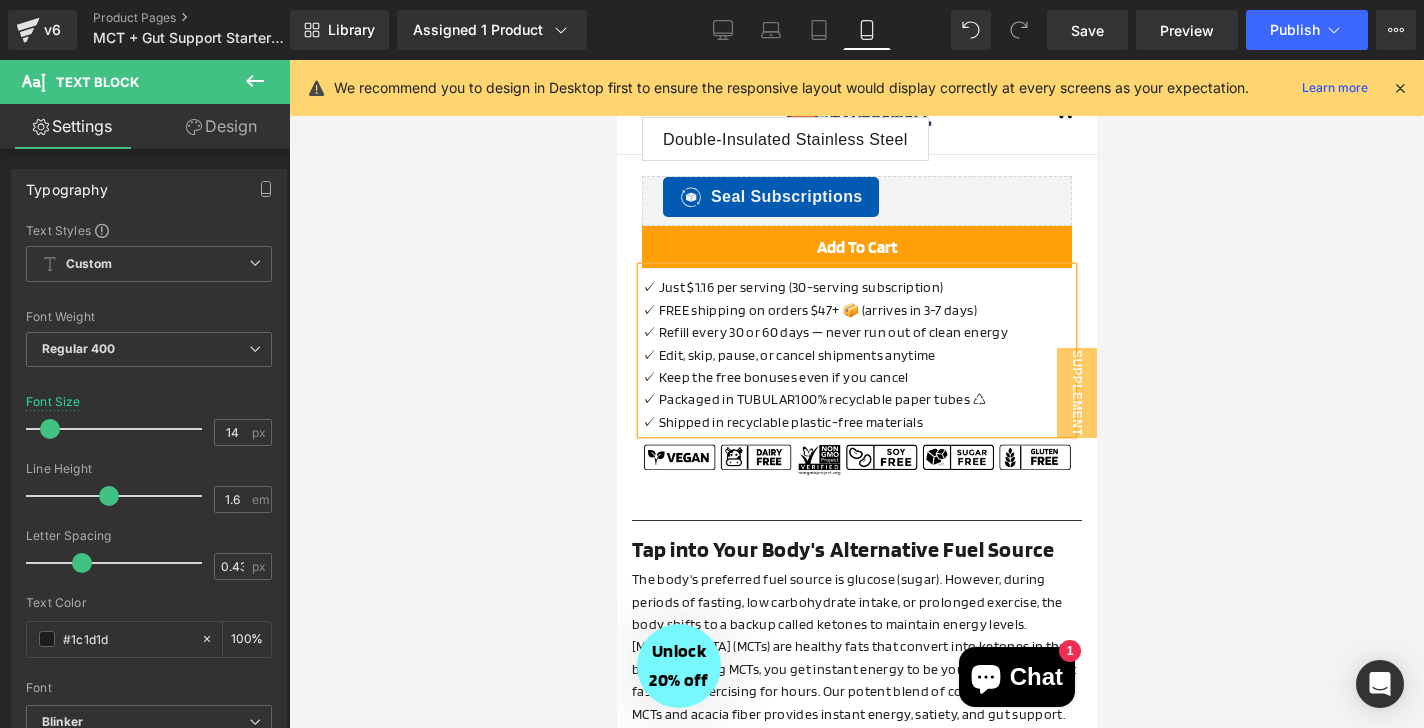 copy on "✓ Refill every 30 or 60 days — never run out of clean energy" 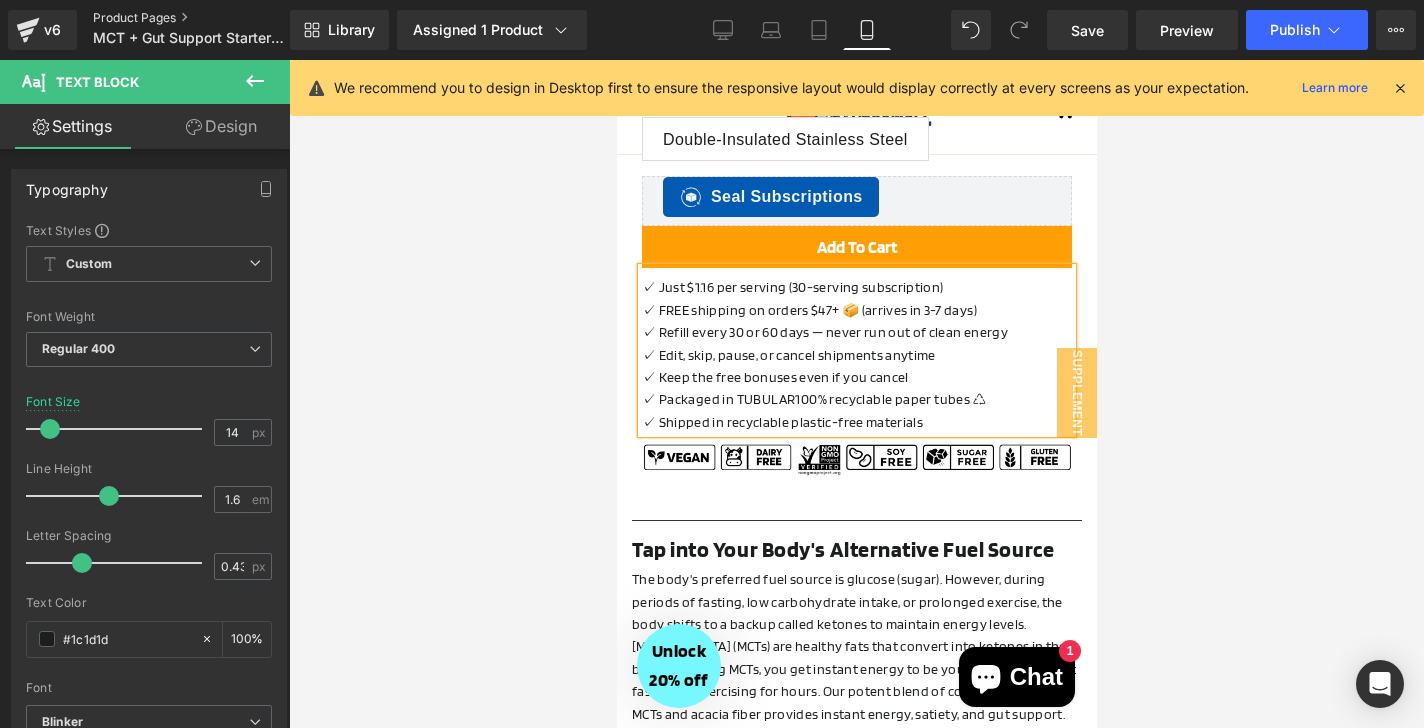 click on "Product Pages" at bounding box center [208, 18] 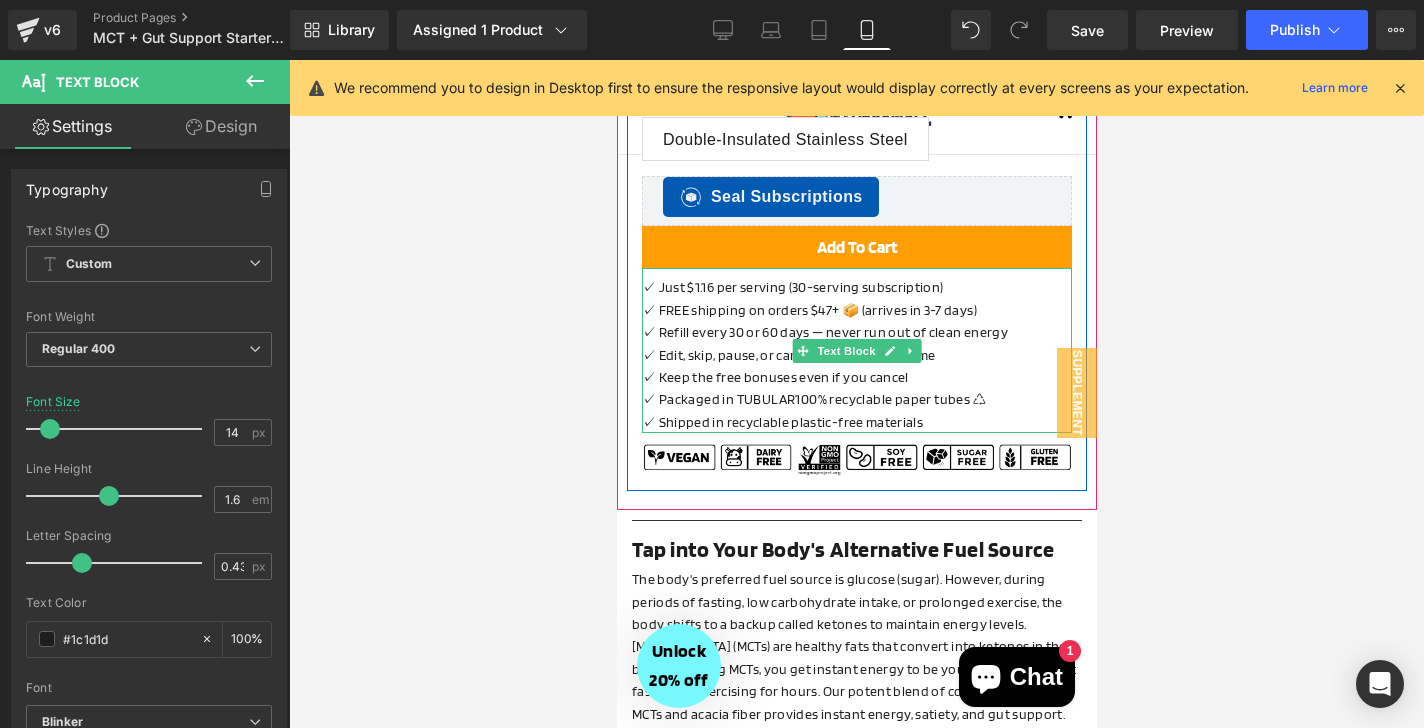 click on "Text Block" at bounding box center (845, 351) 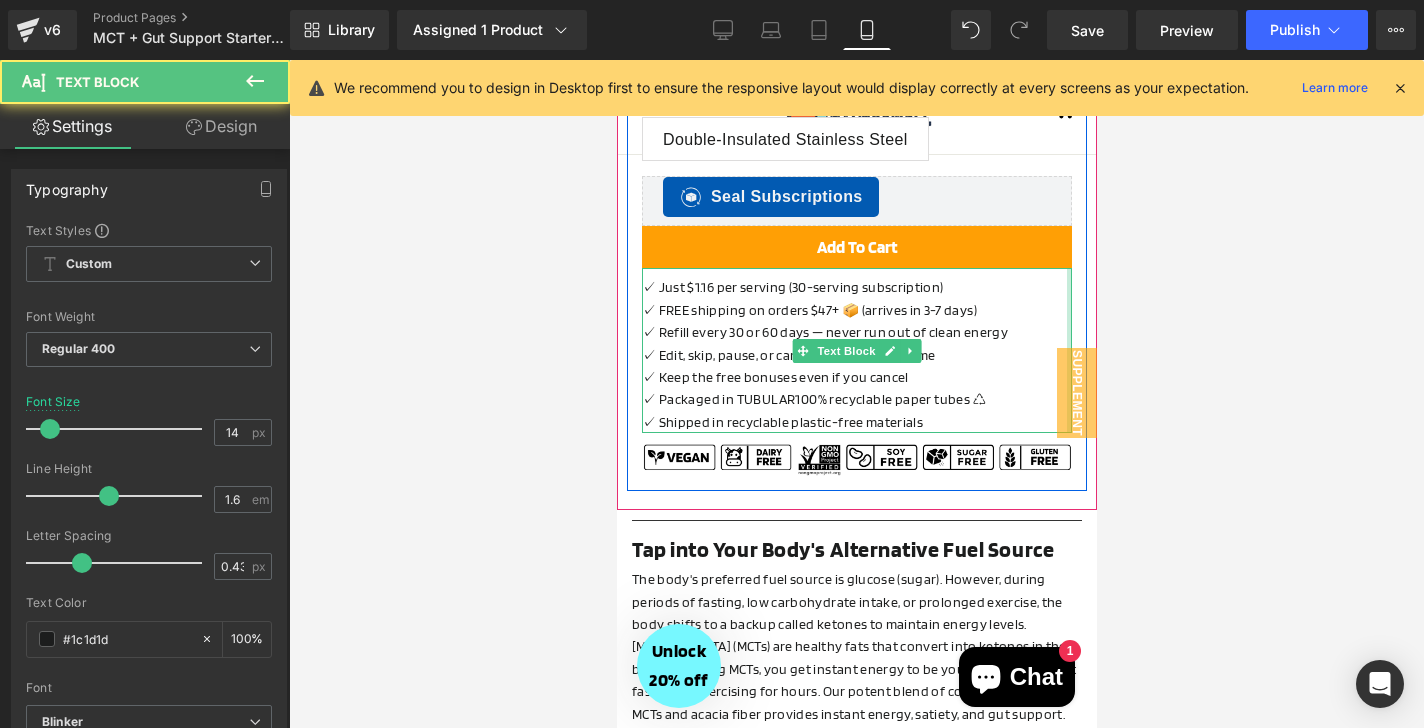 click at bounding box center [1068, 350] 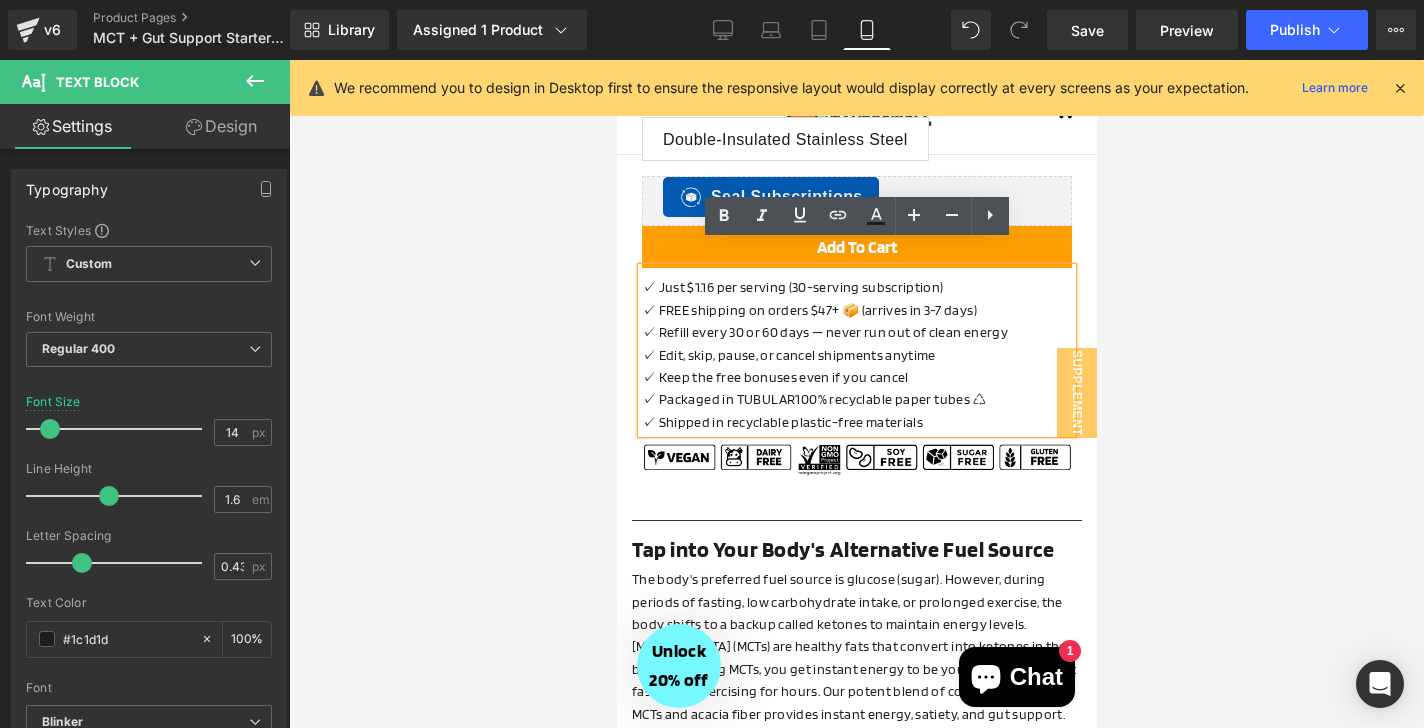 click at bounding box center (856, 394) 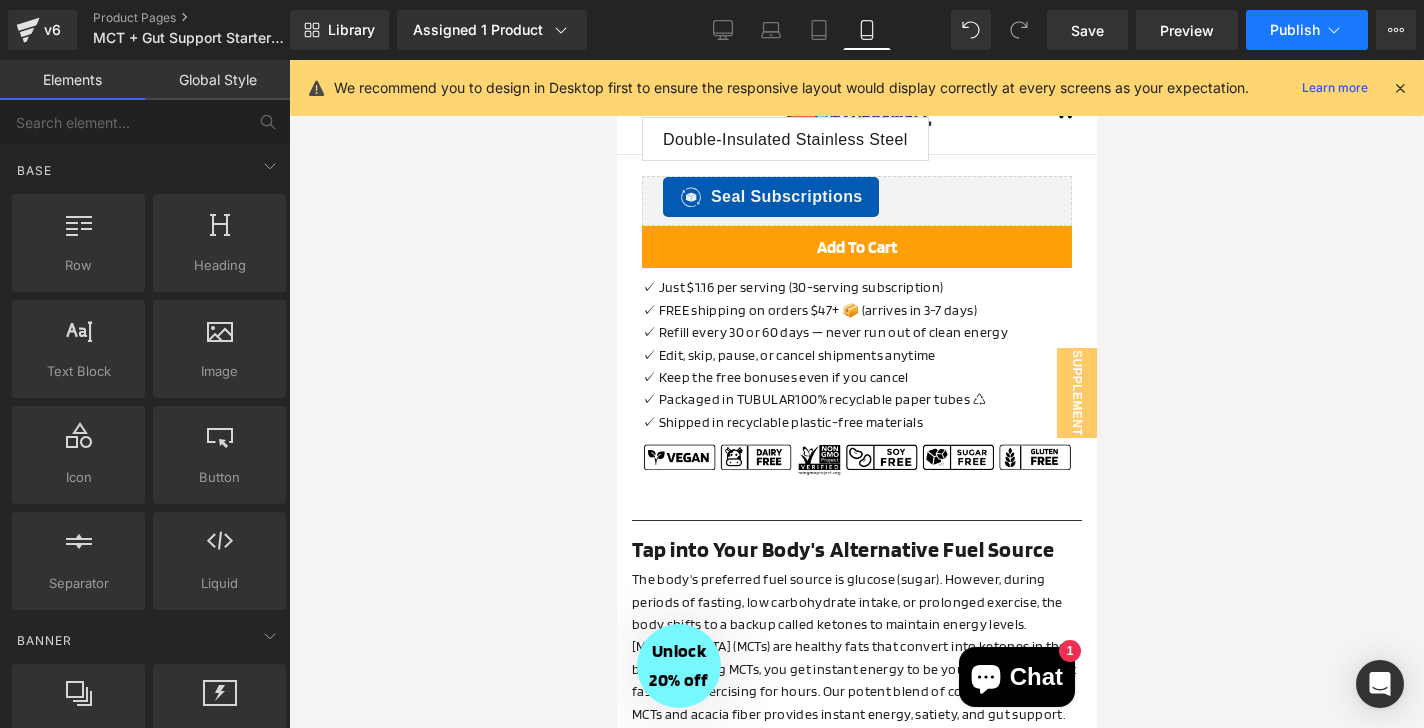 click on "Publish" at bounding box center (1295, 30) 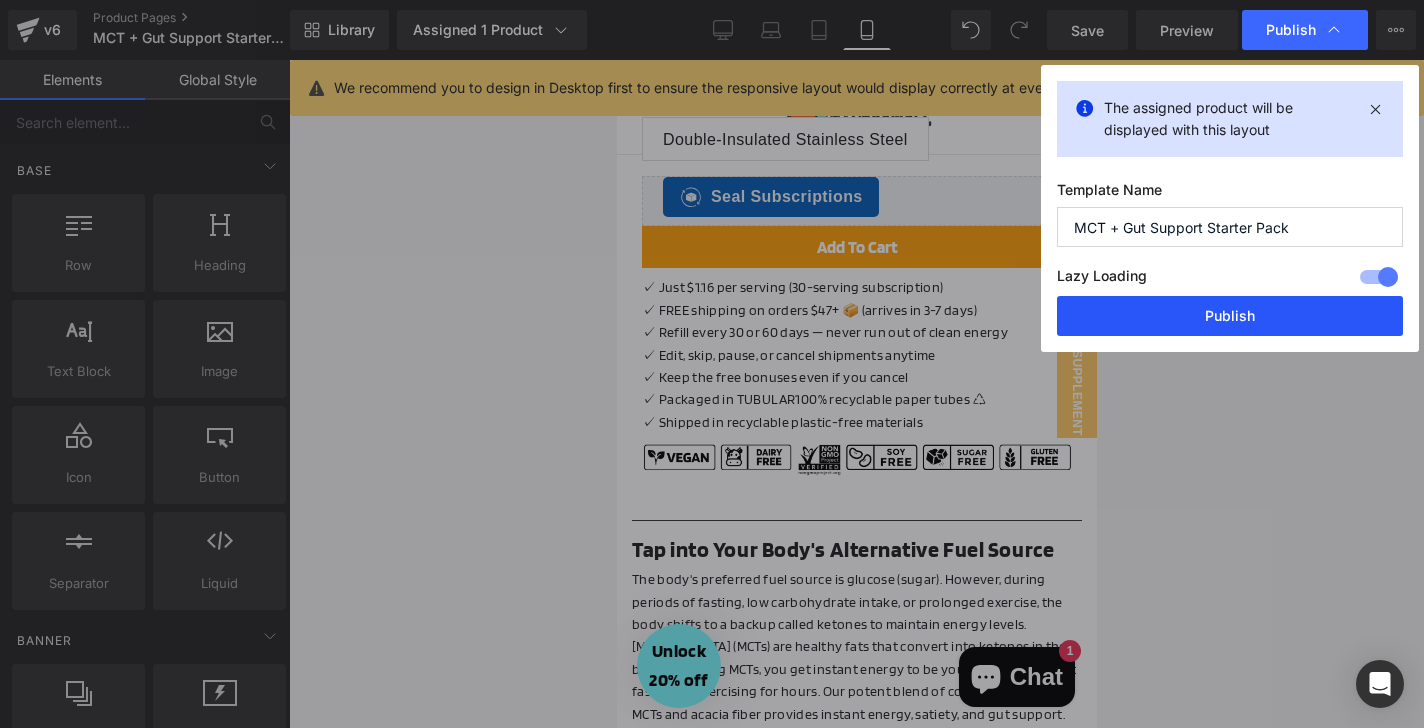 click on "Publish" at bounding box center (1230, 316) 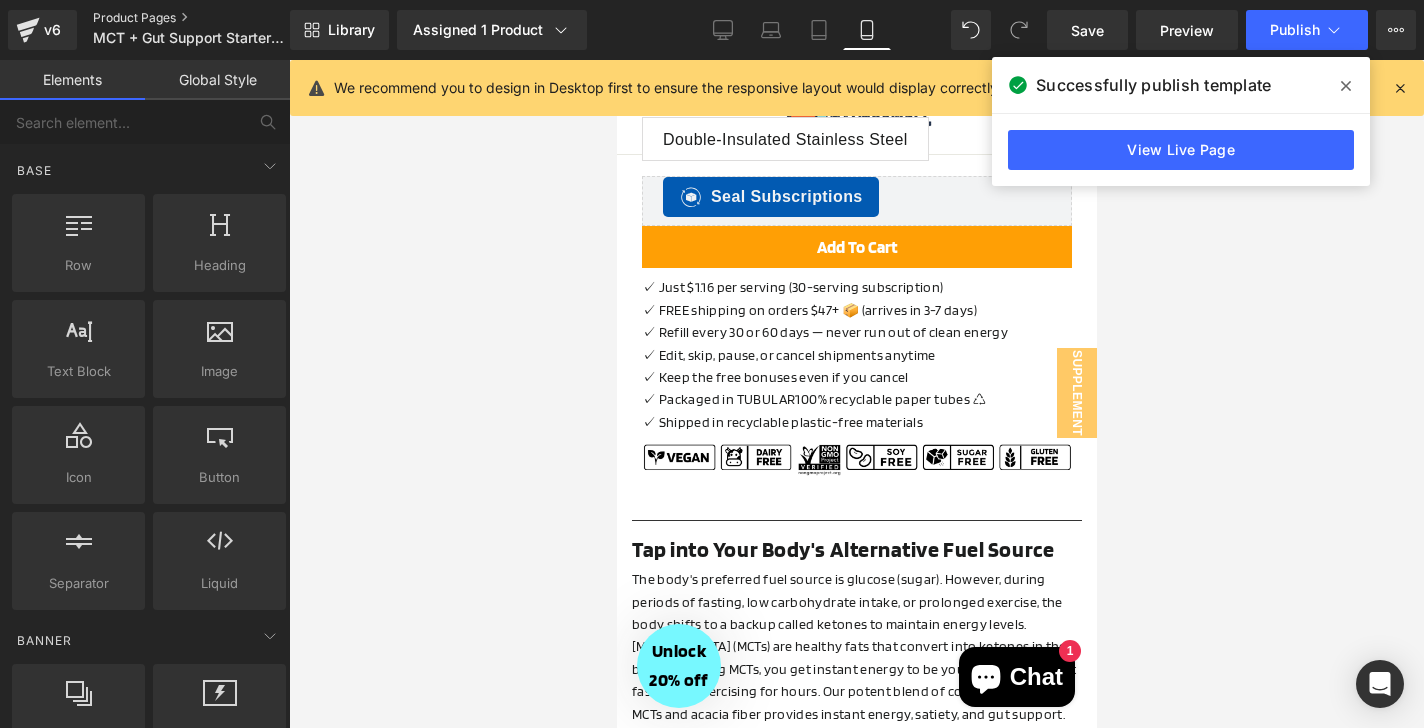 click on "Product Pages" at bounding box center [208, 18] 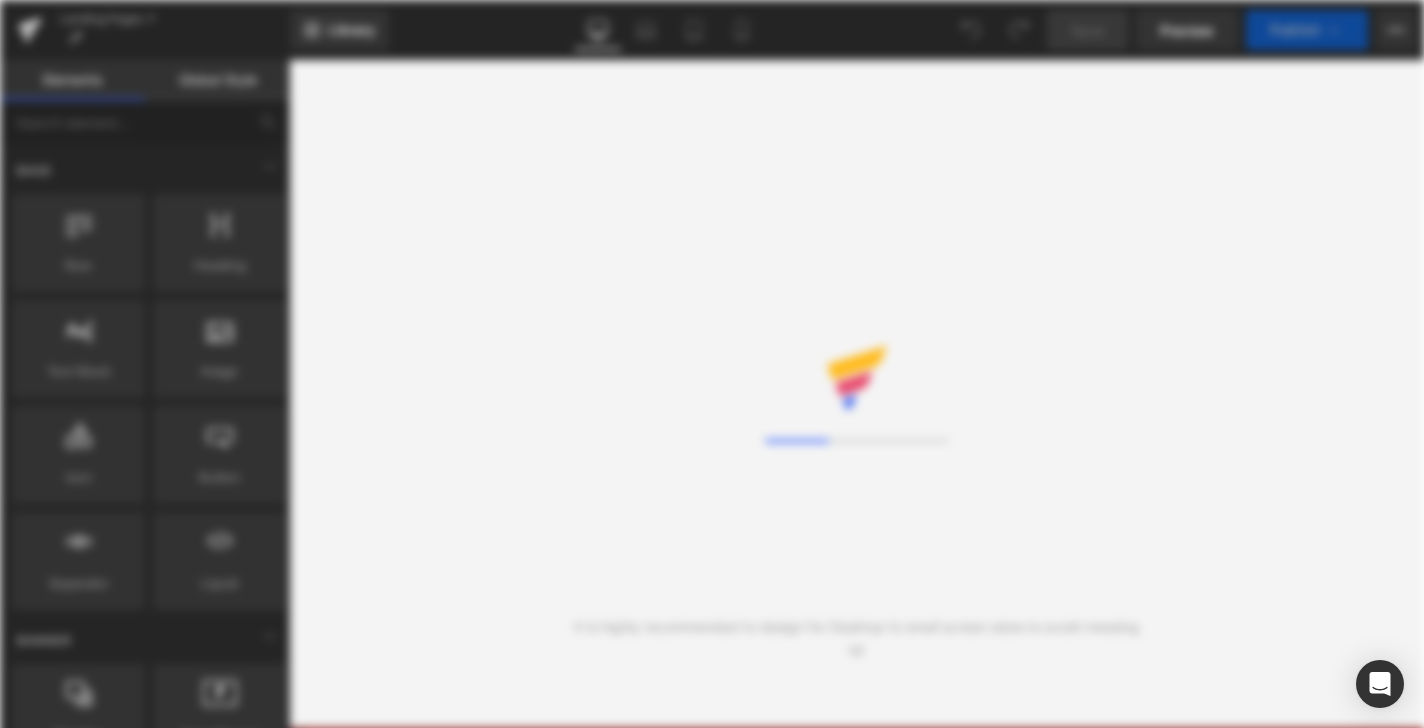 scroll, scrollTop: 0, scrollLeft: 0, axis: both 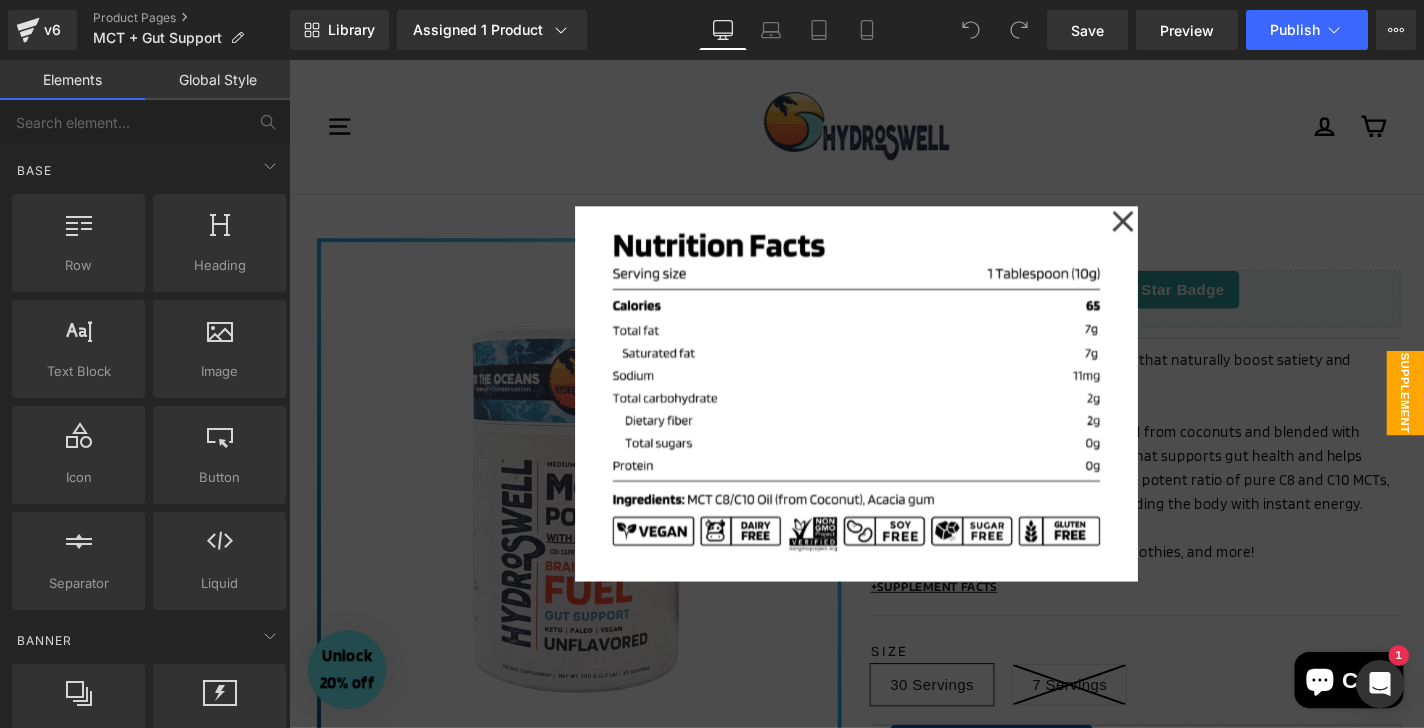click at bounding box center [894, 416] 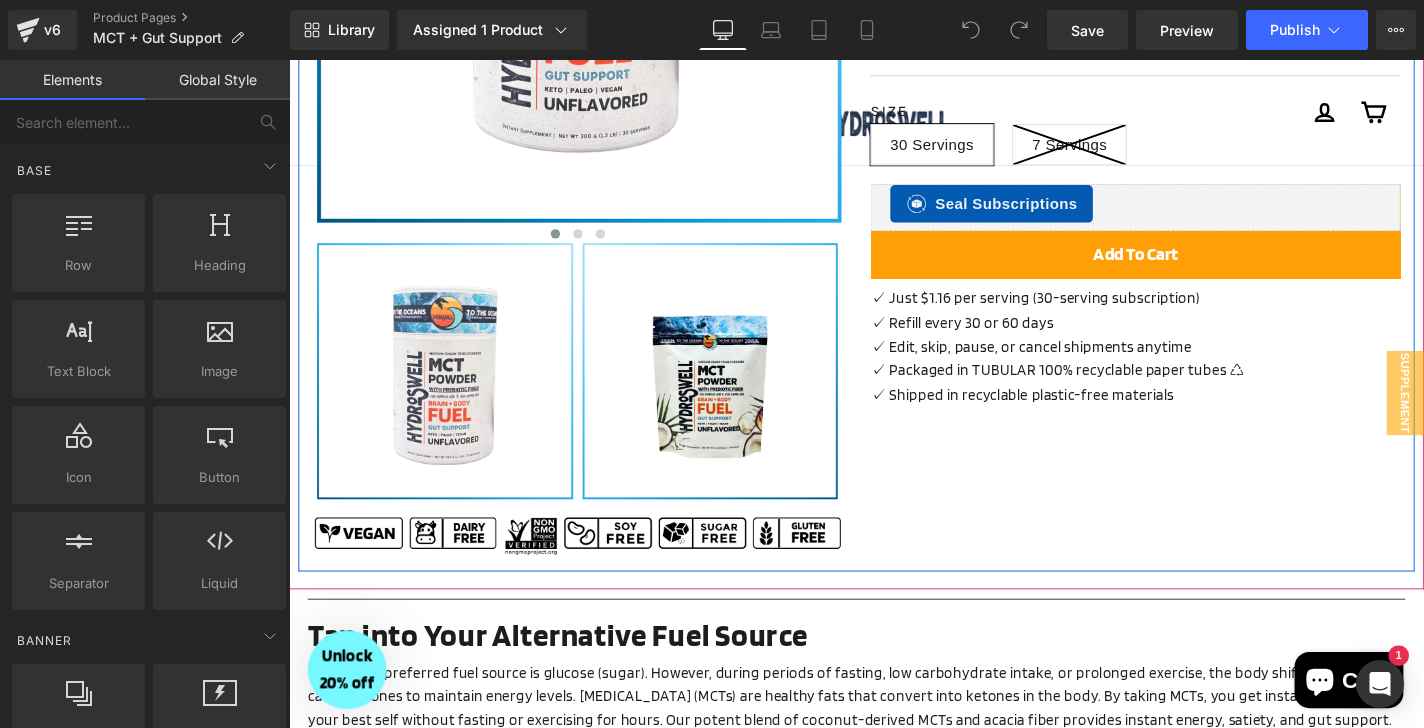 scroll, scrollTop: 587, scrollLeft: 0, axis: vertical 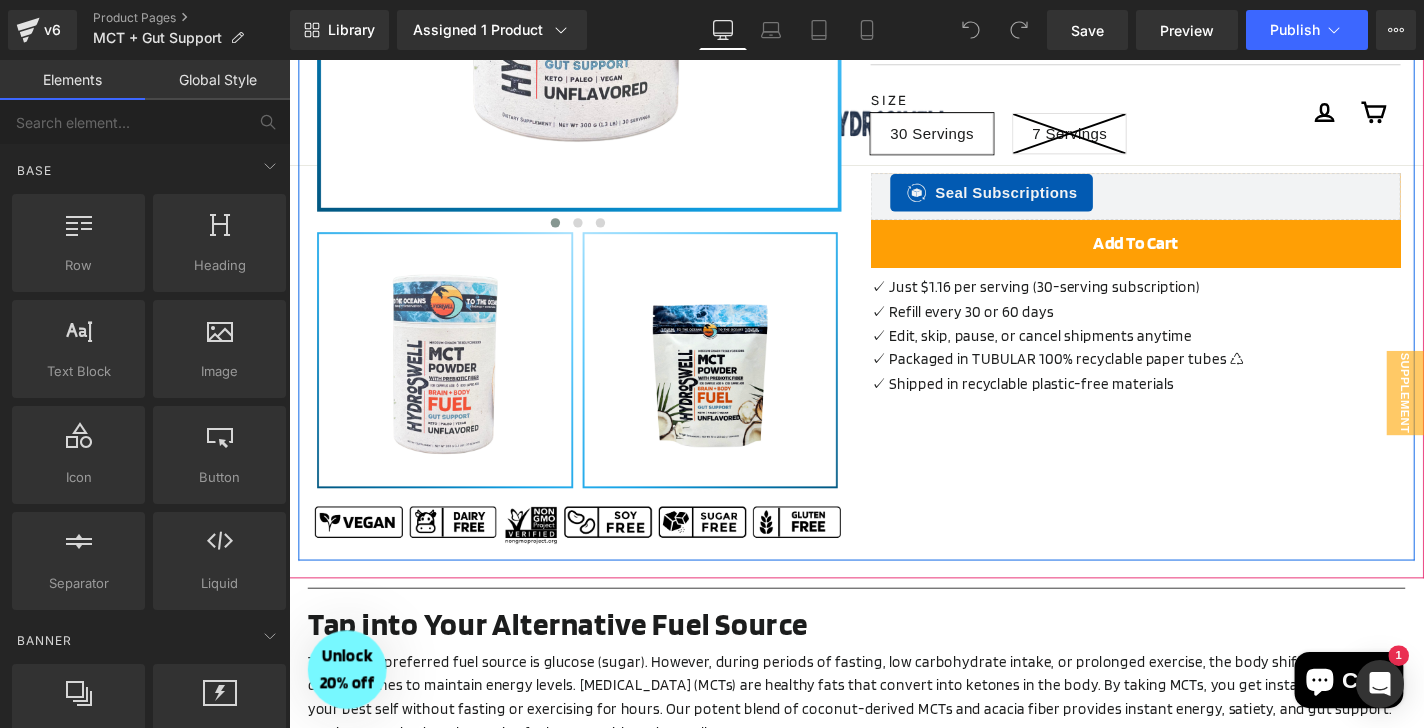 click on "✓ Packaged in TUBULAR 100% recyclable paper tubes ♺" at bounding box center [1191, 380] 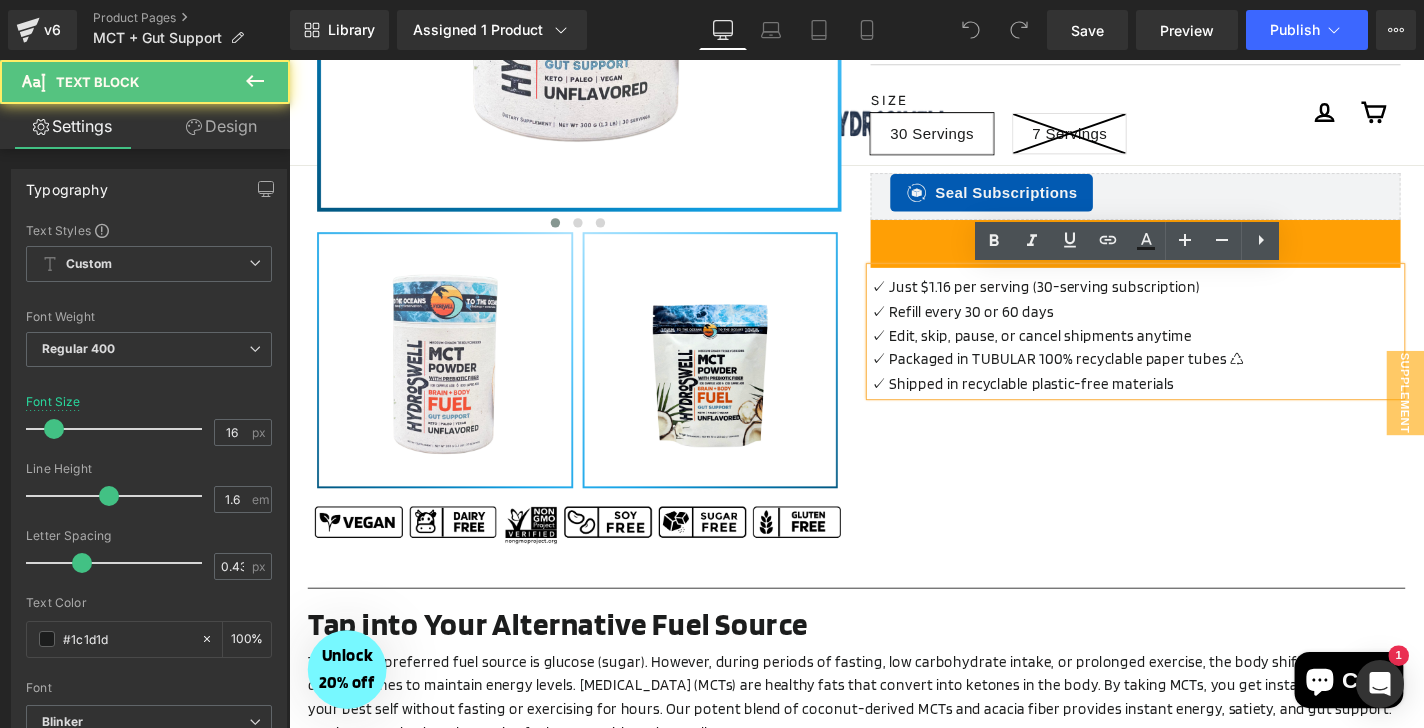 click on "✓ Refill every 30 or 60 days" at bounding box center [1191, 329] 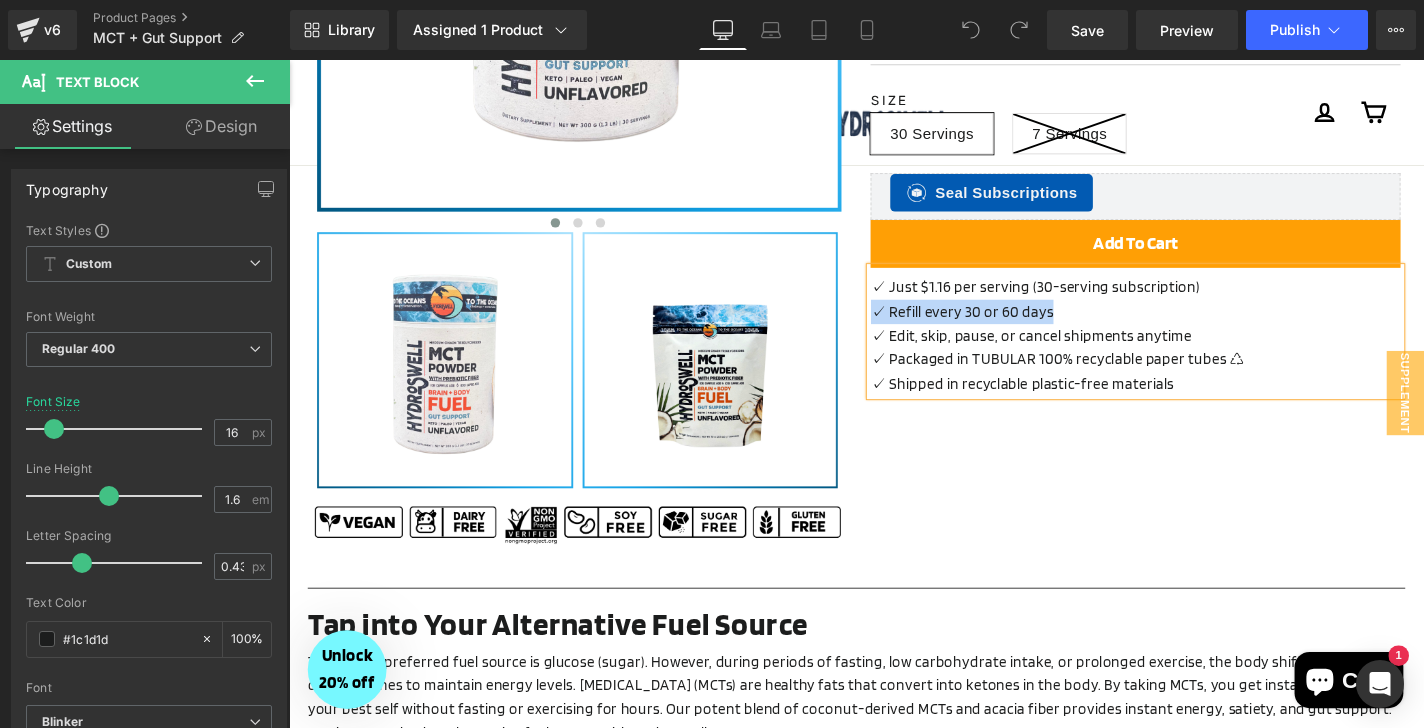 paste 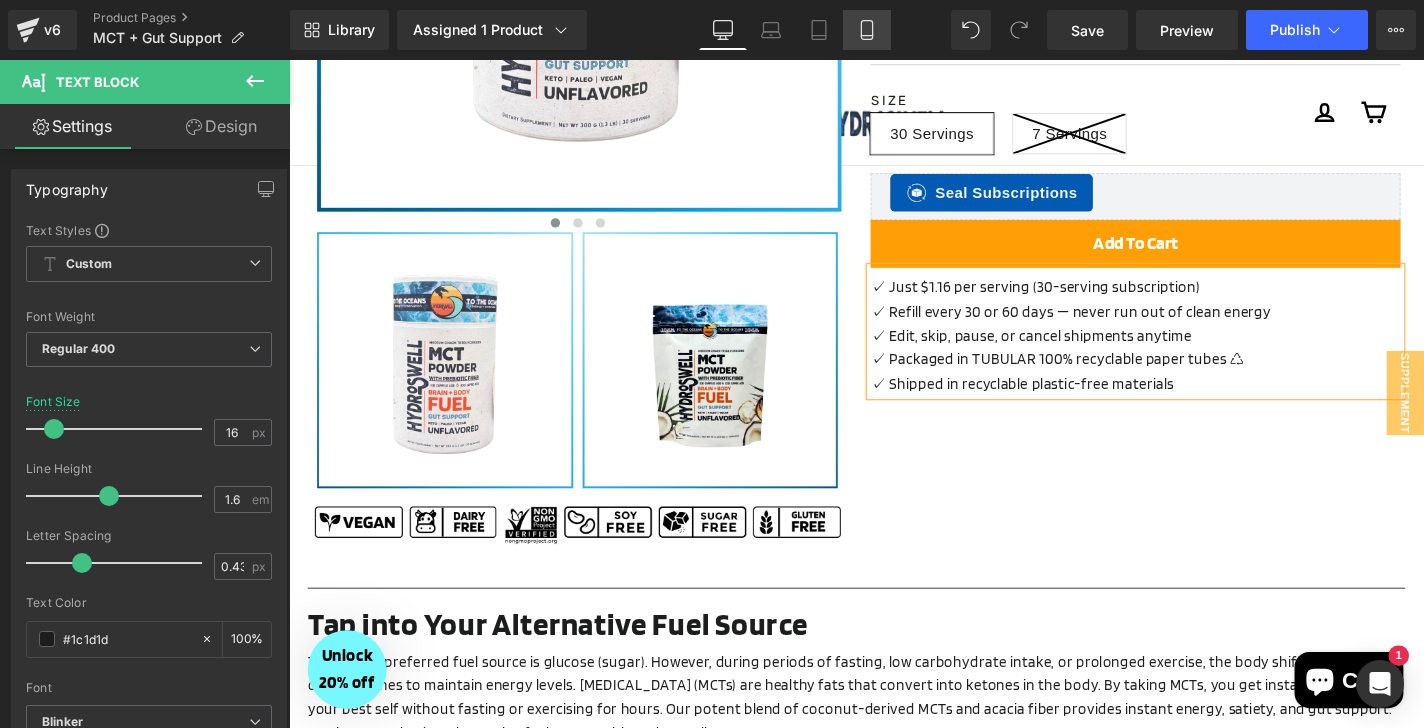 click 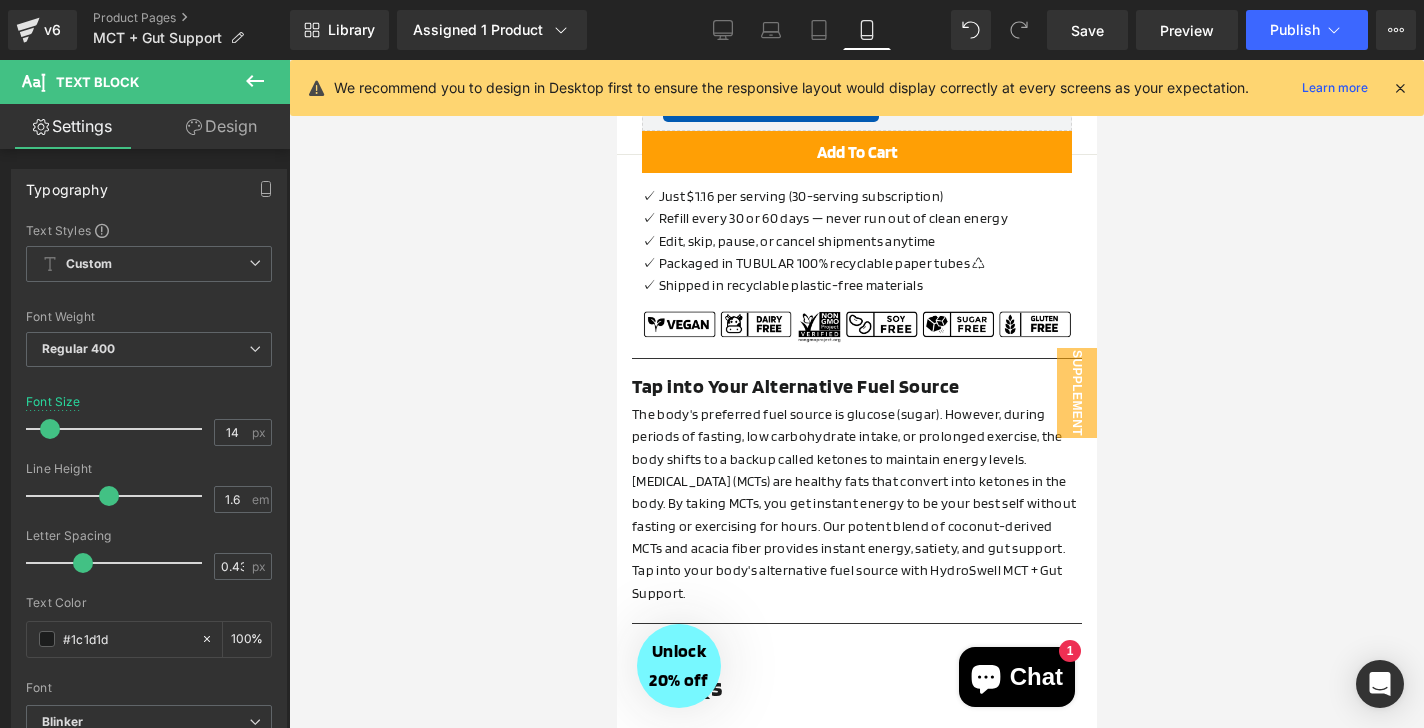 scroll, scrollTop: 1003, scrollLeft: 0, axis: vertical 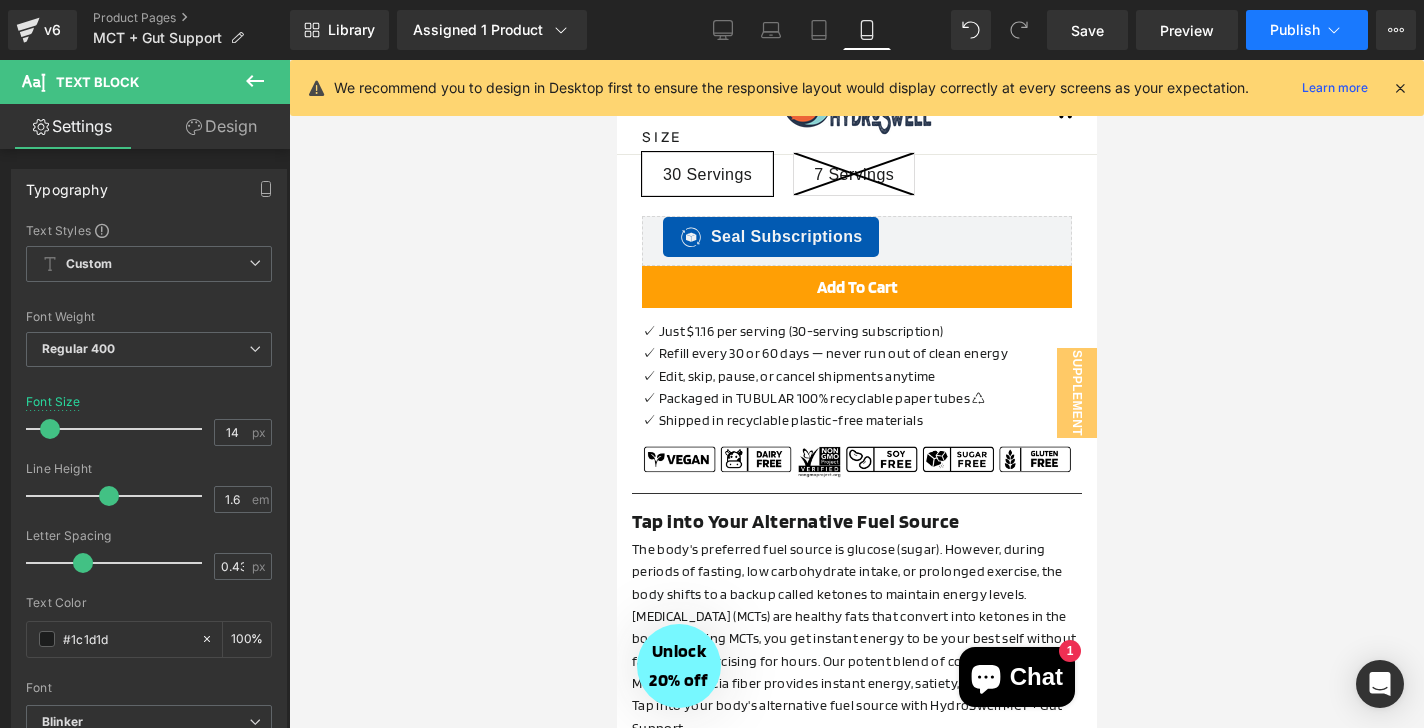 click on "Publish" at bounding box center [1295, 30] 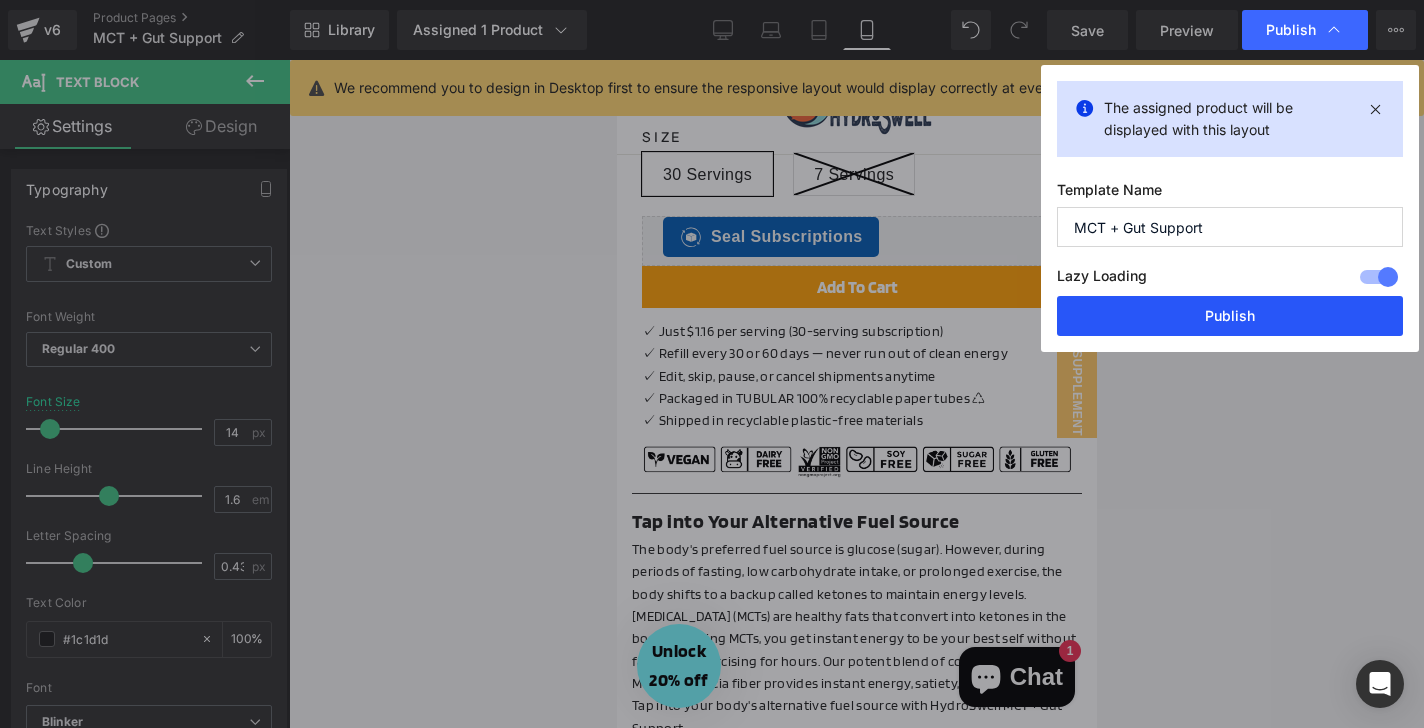 click on "Publish" at bounding box center [1230, 316] 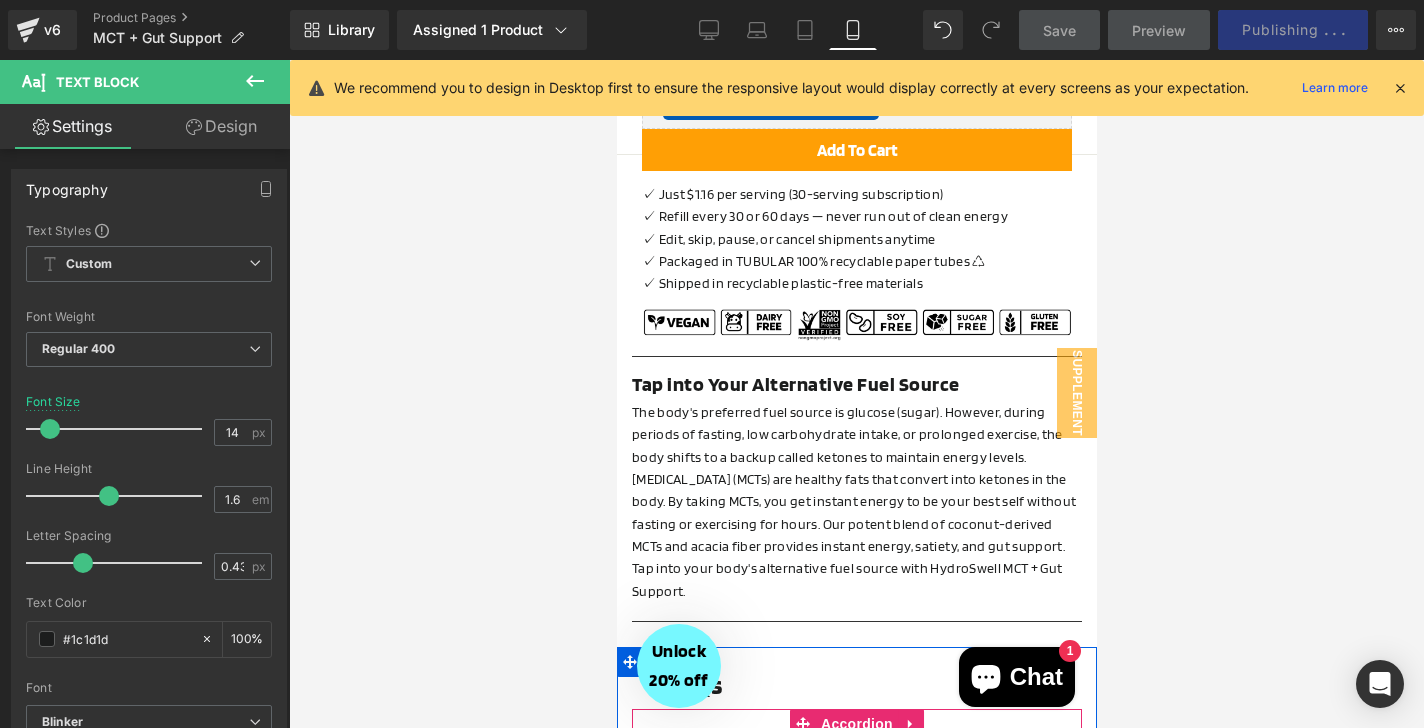 scroll, scrollTop: 773, scrollLeft: 0, axis: vertical 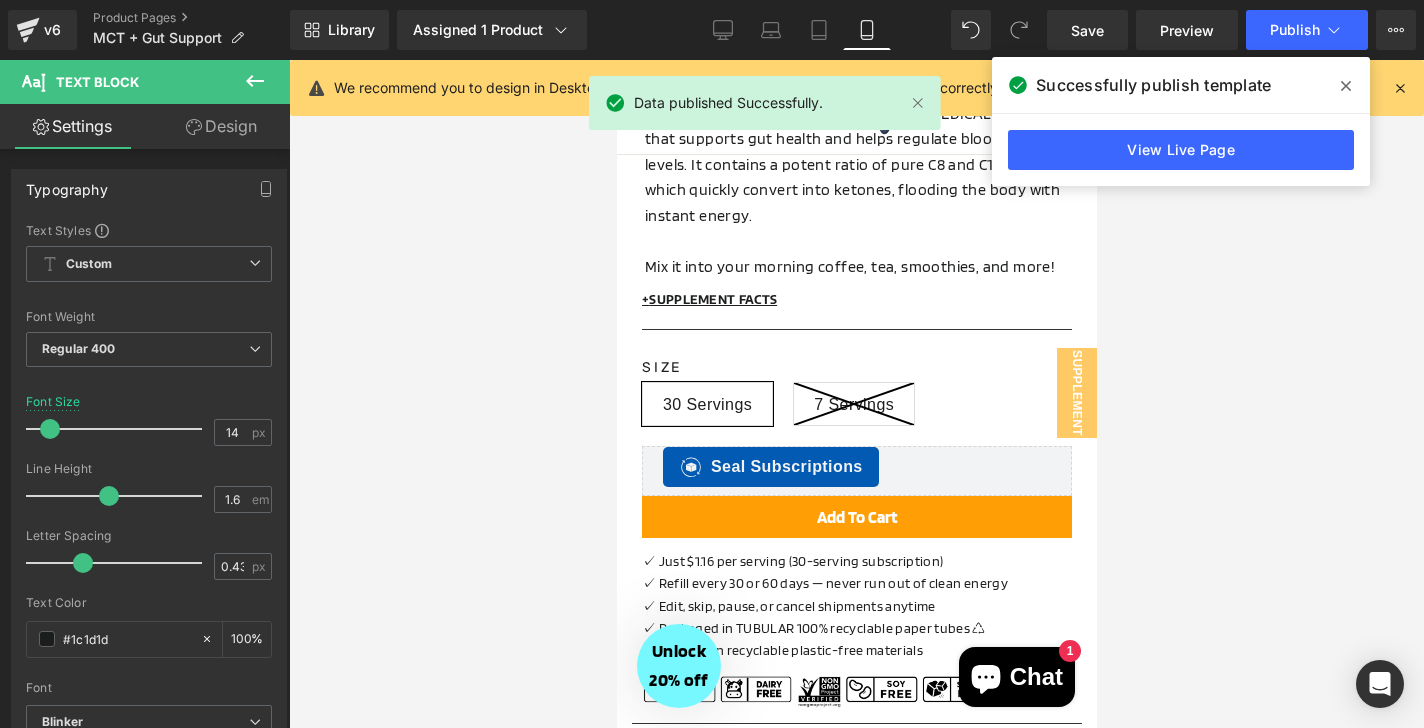 click on "Library Assigned 1 Product  Product Preview
MCT + Gut Support Manage assigned products Mobile Desktop Laptop Tablet Mobile Save Preview Publish Scheduled View Live Page View with current Template Save Template to Library Schedule Publish  Optimize  Publish Settings Shortcuts We recommend you to design in Desktop first to ensure the responsive layout would display correctly at every screens as your expectation. Learn more  Your page can’t be published   You've reached the maximum number of published pages on your plan  (31/999999).  You need to upgrade your plan or unpublish all your pages to get 1 publish slot.   Unpublish pages   Upgrade plan" at bounding box center (857, 30) 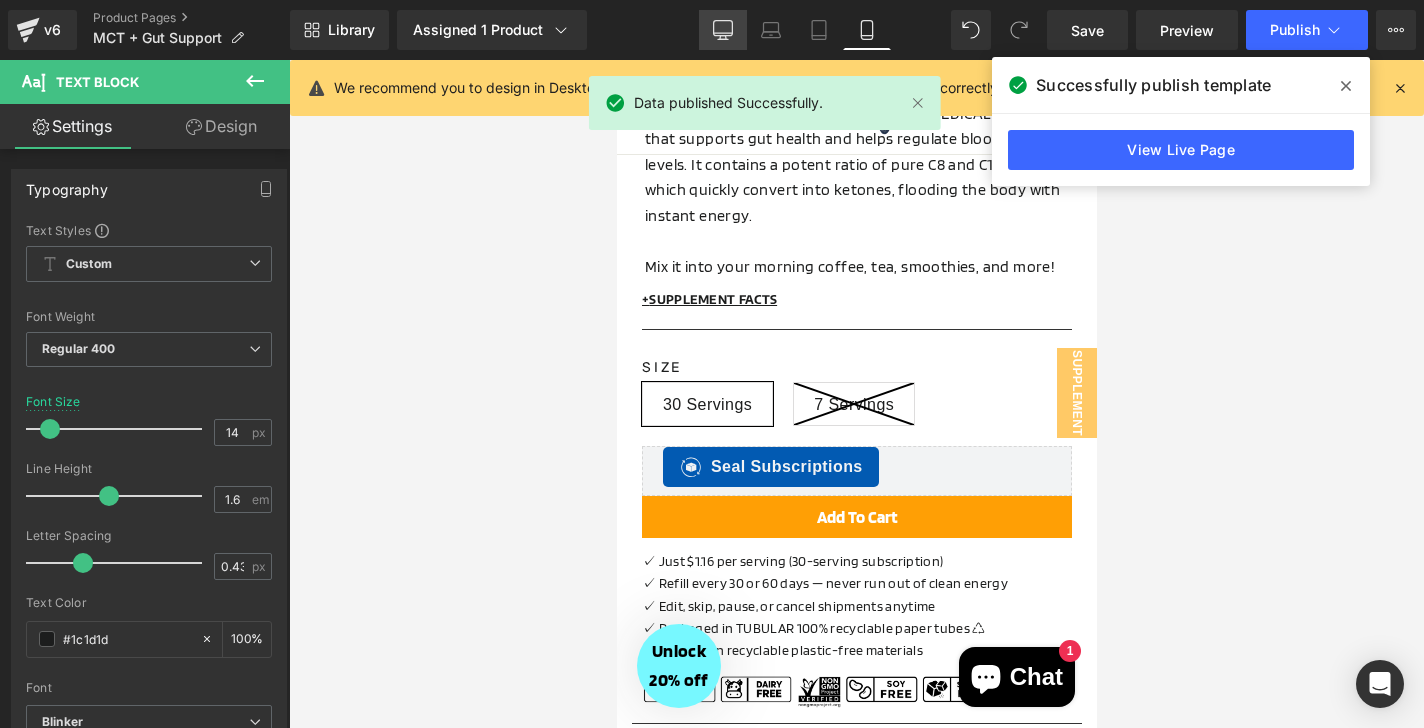 click 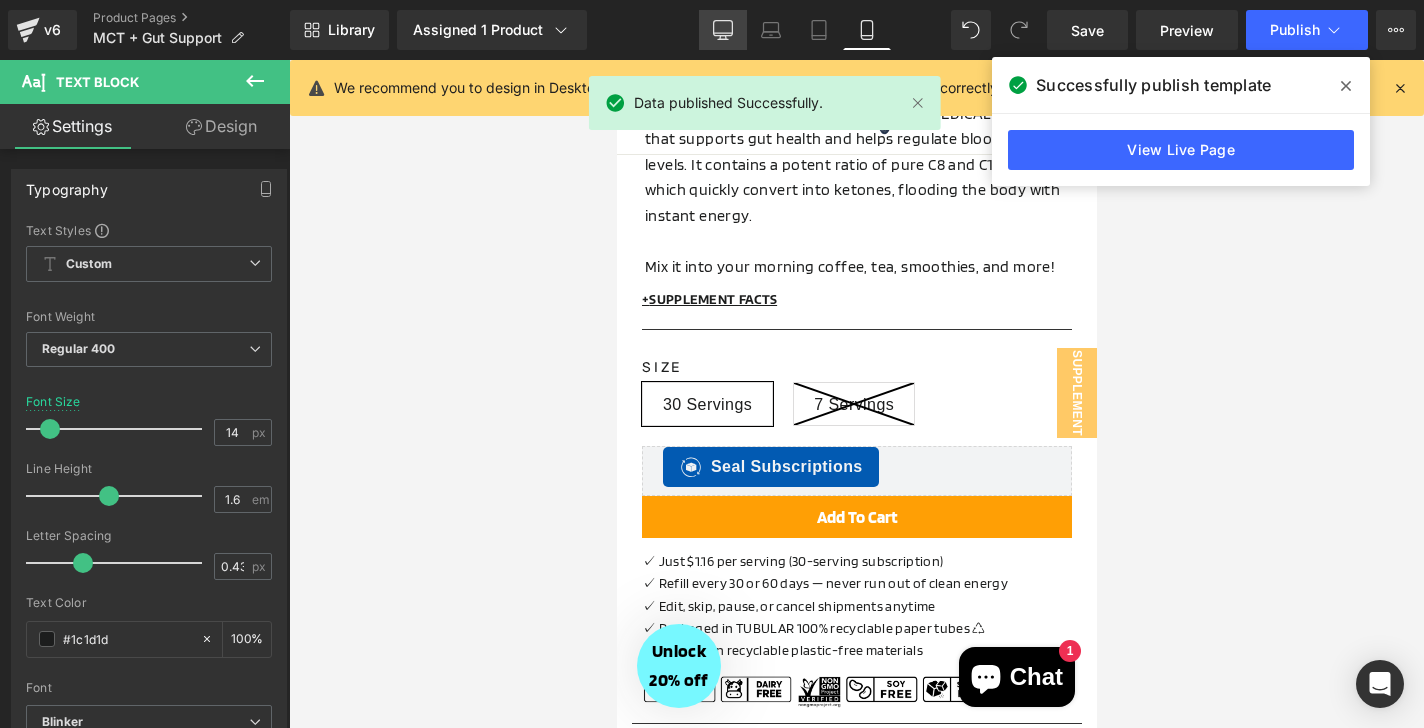type on "16" 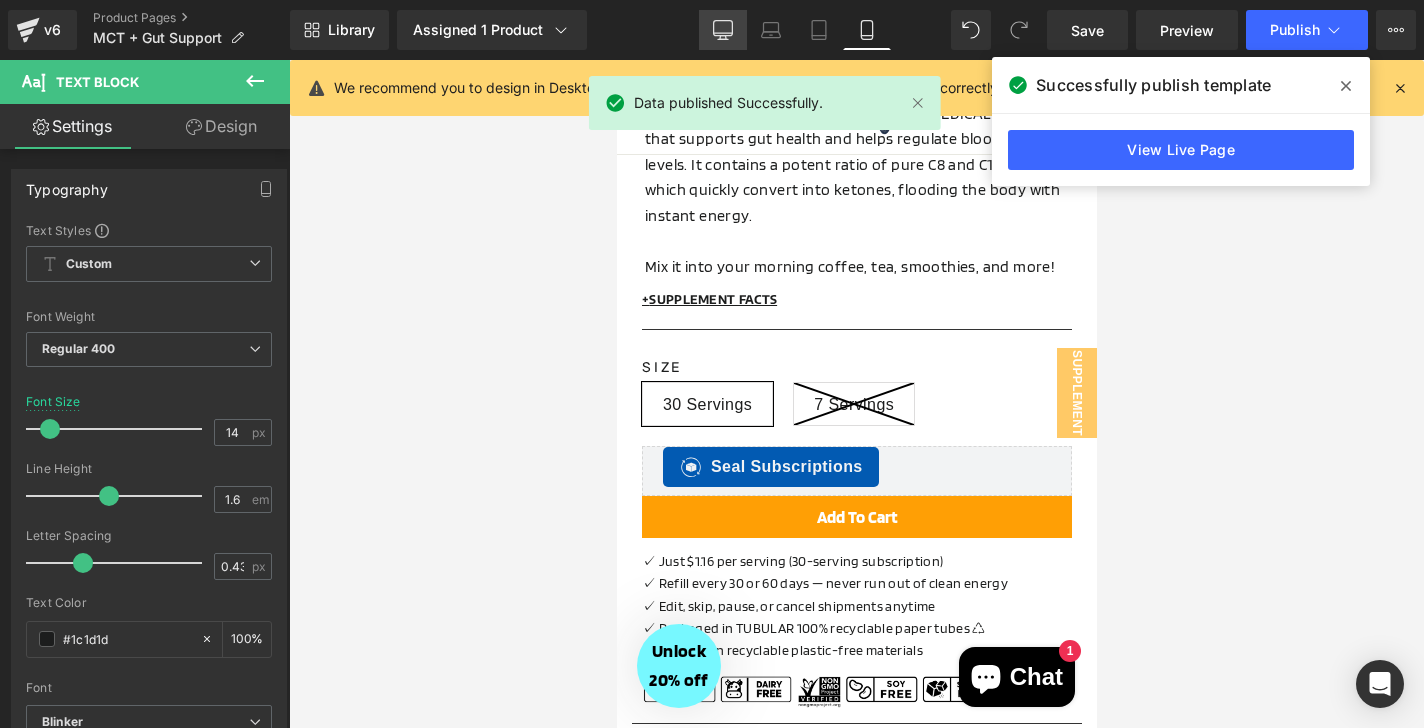 type on "100" 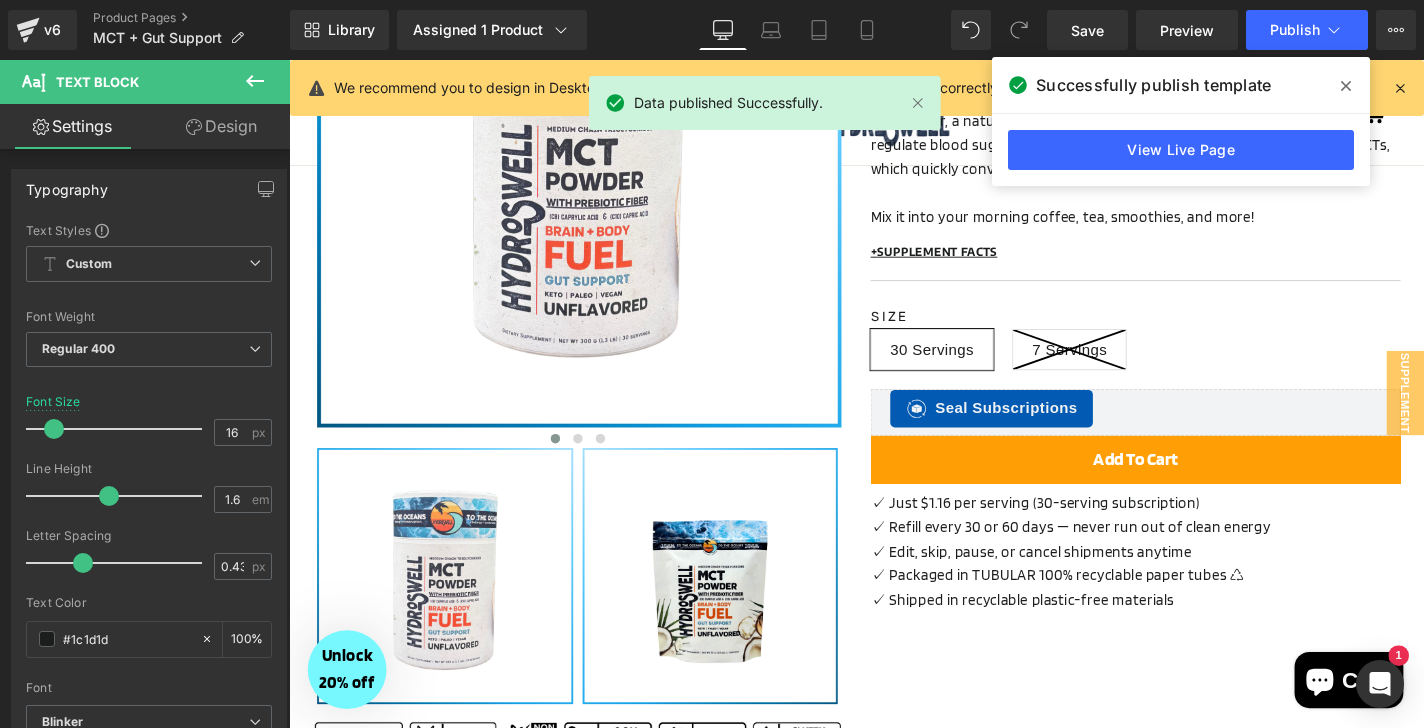scroll, scrollTop: 0, scrollLeft: 0, axis: both 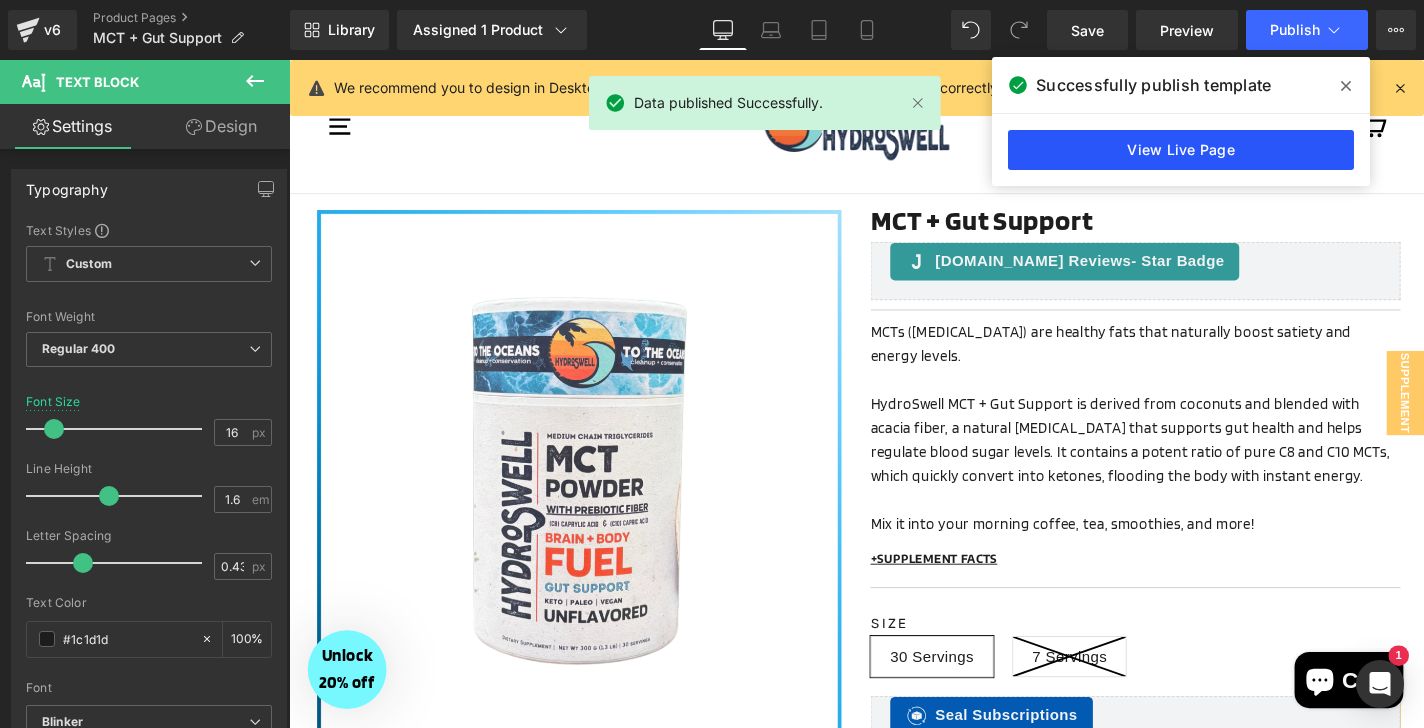 click on "View Live Page" at bounding box center (1181, 150) 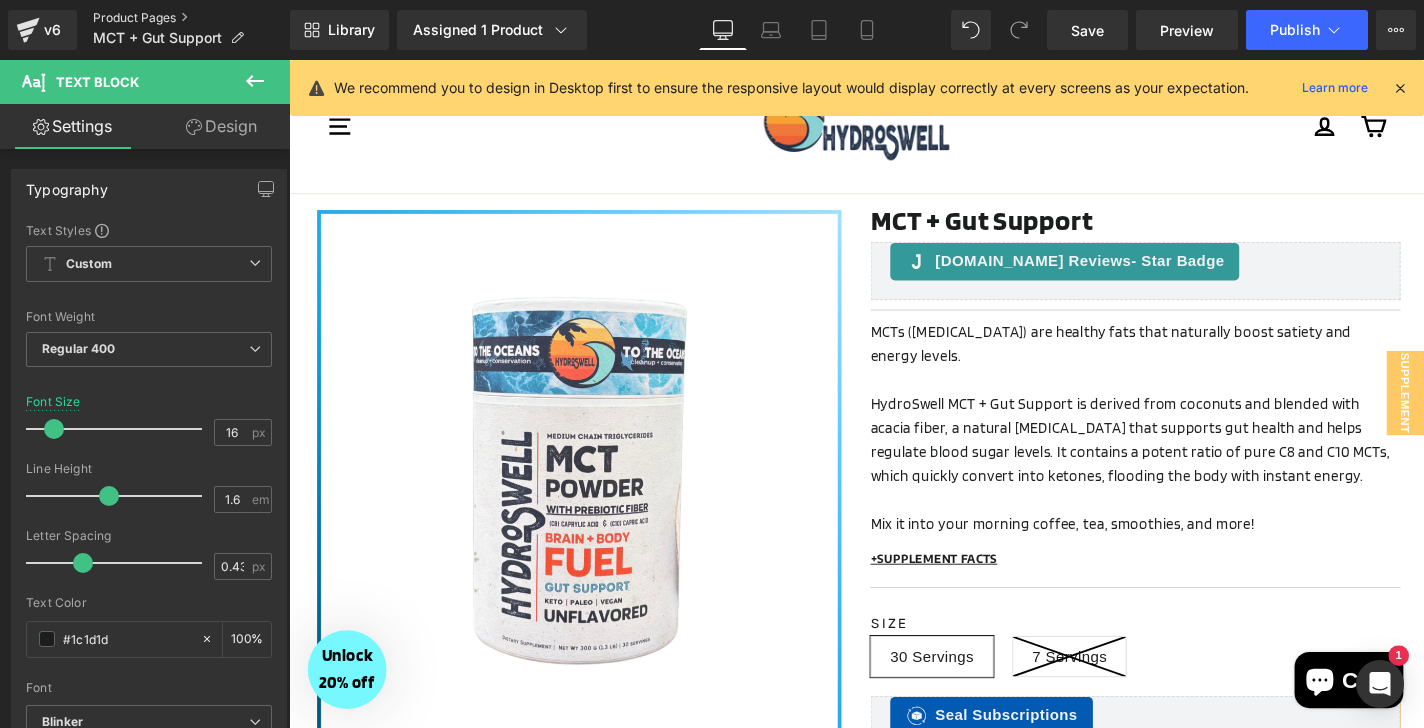 click on "Product Pages" at bounding box center [191, 18] 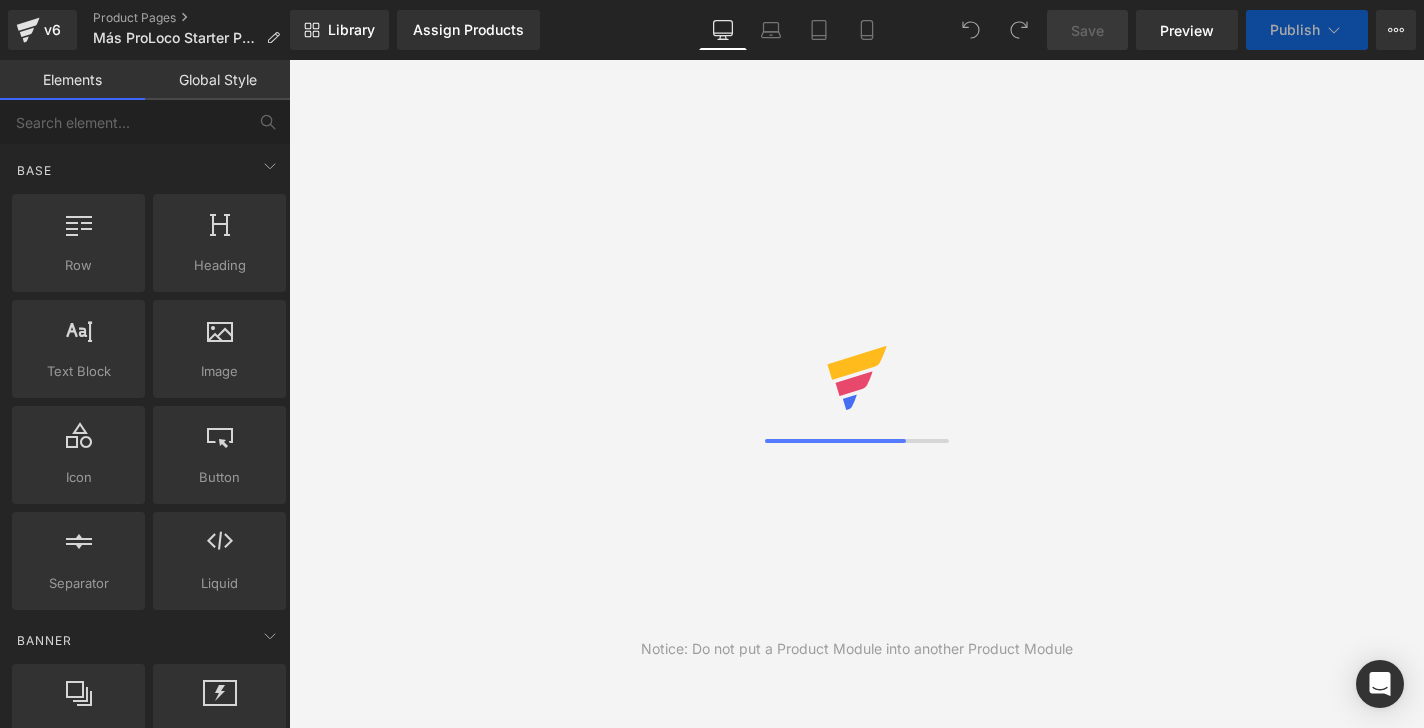 scroll, scrollTop: 0, scrollLeft: 0, axis: both 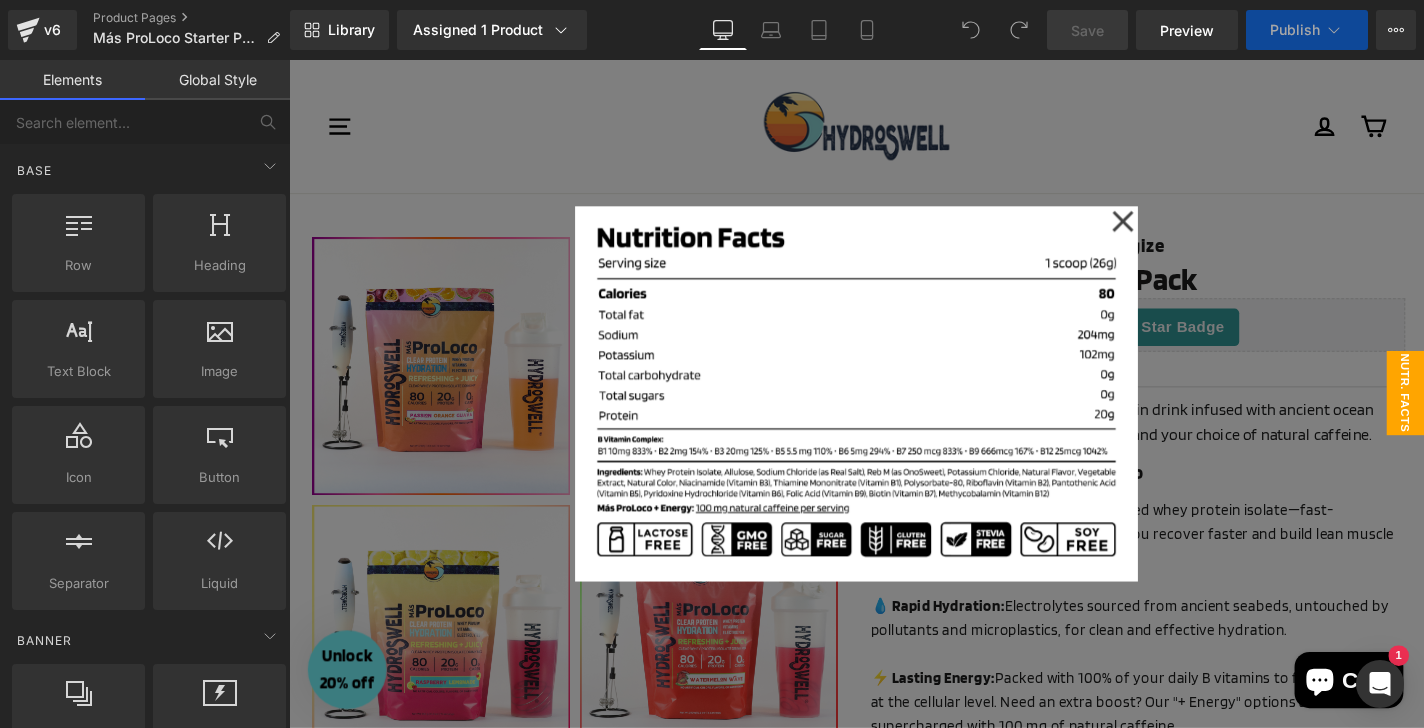 click at bounding box center (894, 416) 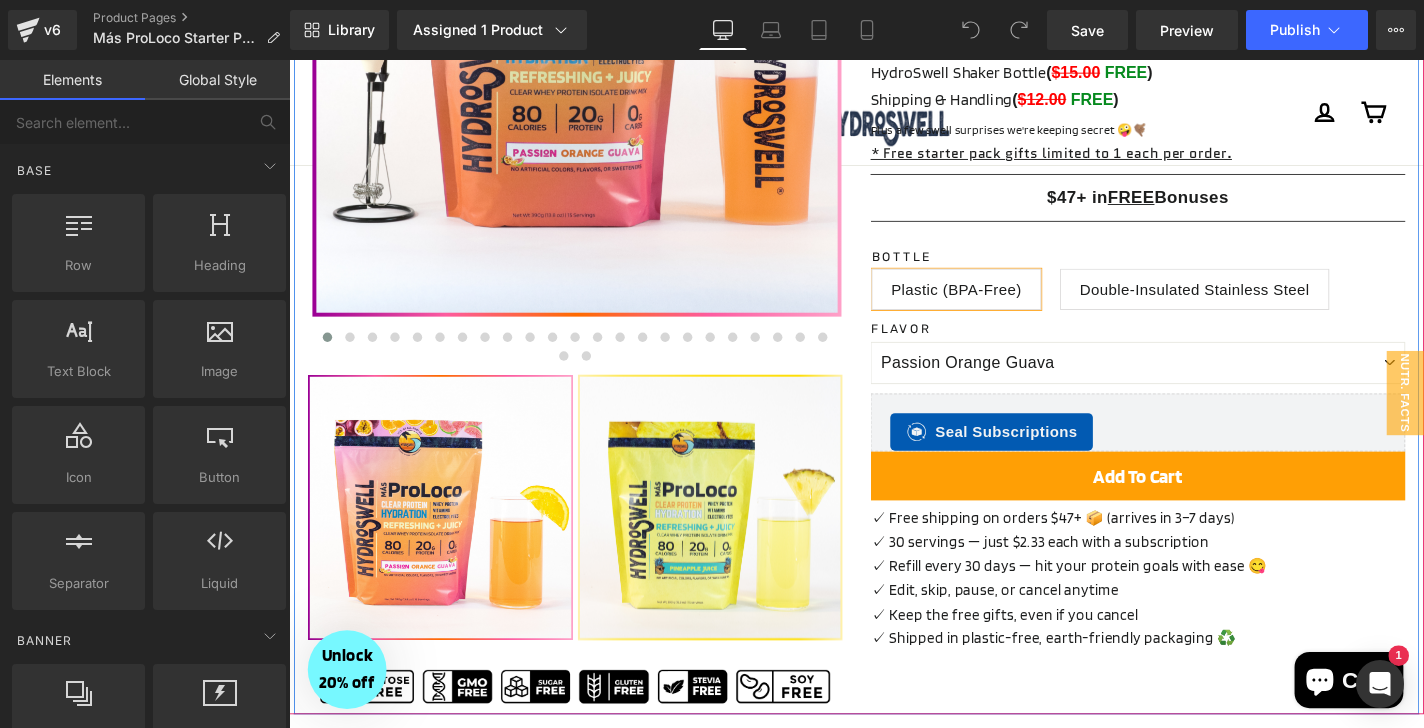 scroll, scrollTop: 1116, scrollLeft: 0, axis: vertical 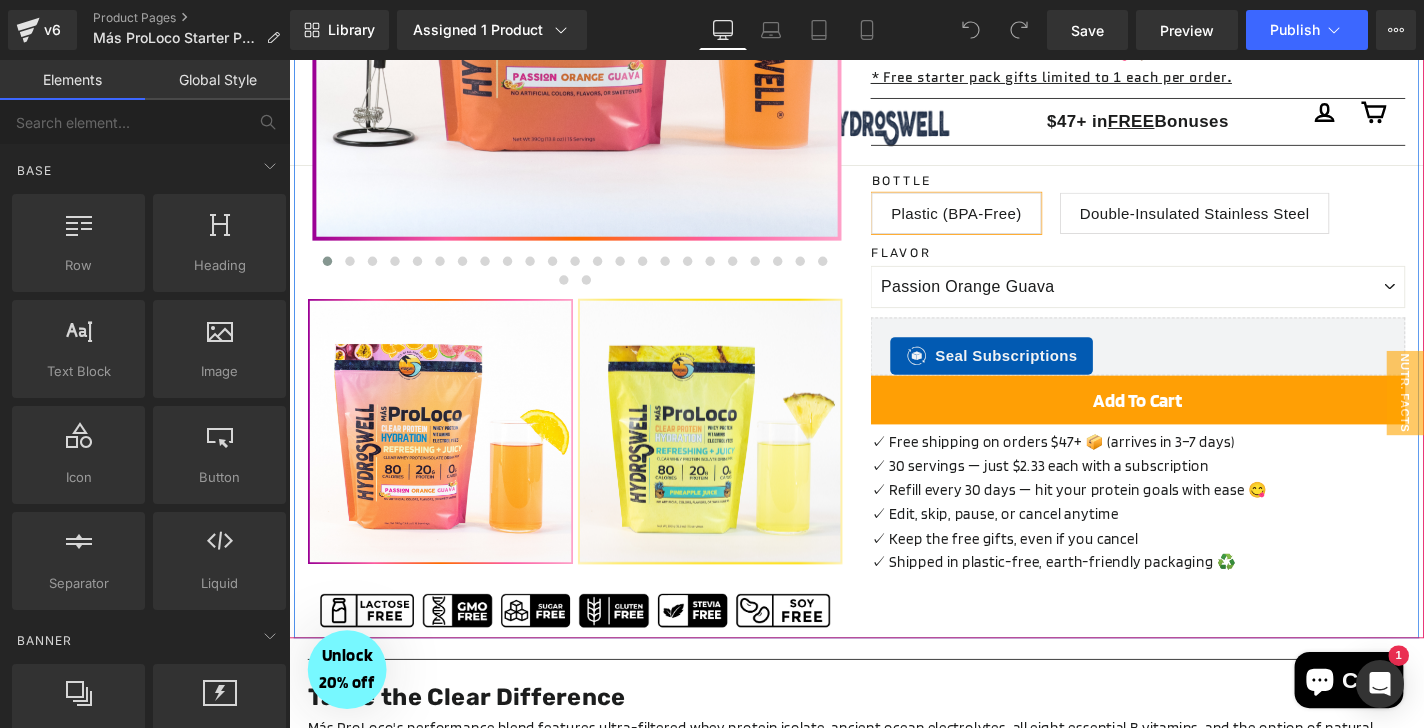 click on "✓ Free shipping on orders $47+ 📦 (arrives in 3–7 days) ✓ 30 servings — just $2.33 each with a subscription ✓ Refill every 30 days — hit your protein goals with ease 😋 ✓ Edit, skip, pause, or cancel anytime ✓ Keep the free gifts, even if you cancel ✓ Shipped in plastic-free, earth-friendly packaging ♻️
Text Block" at bounding box center (1194, 528) 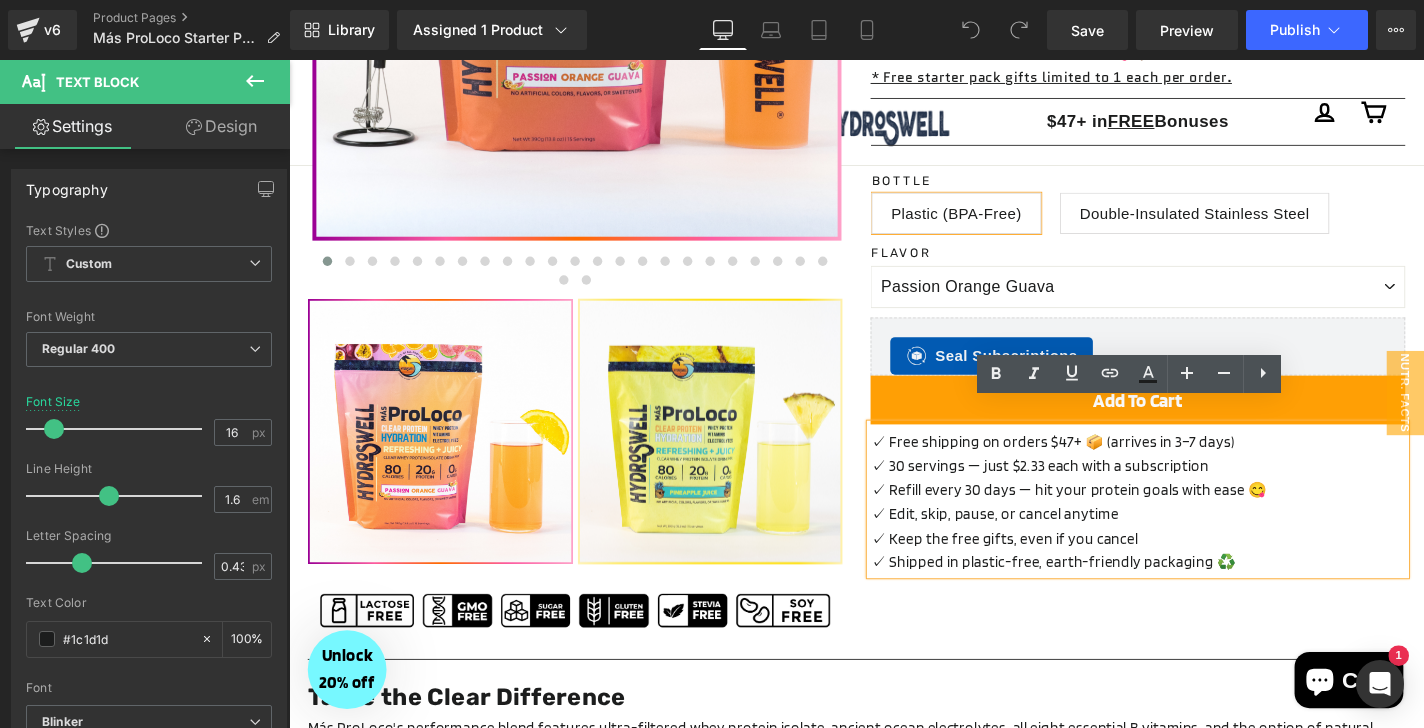 click on "✓ Free shipping on orders $47+ 📦 (arrives in 3–7 days)" at bounding box center (1194, 467) 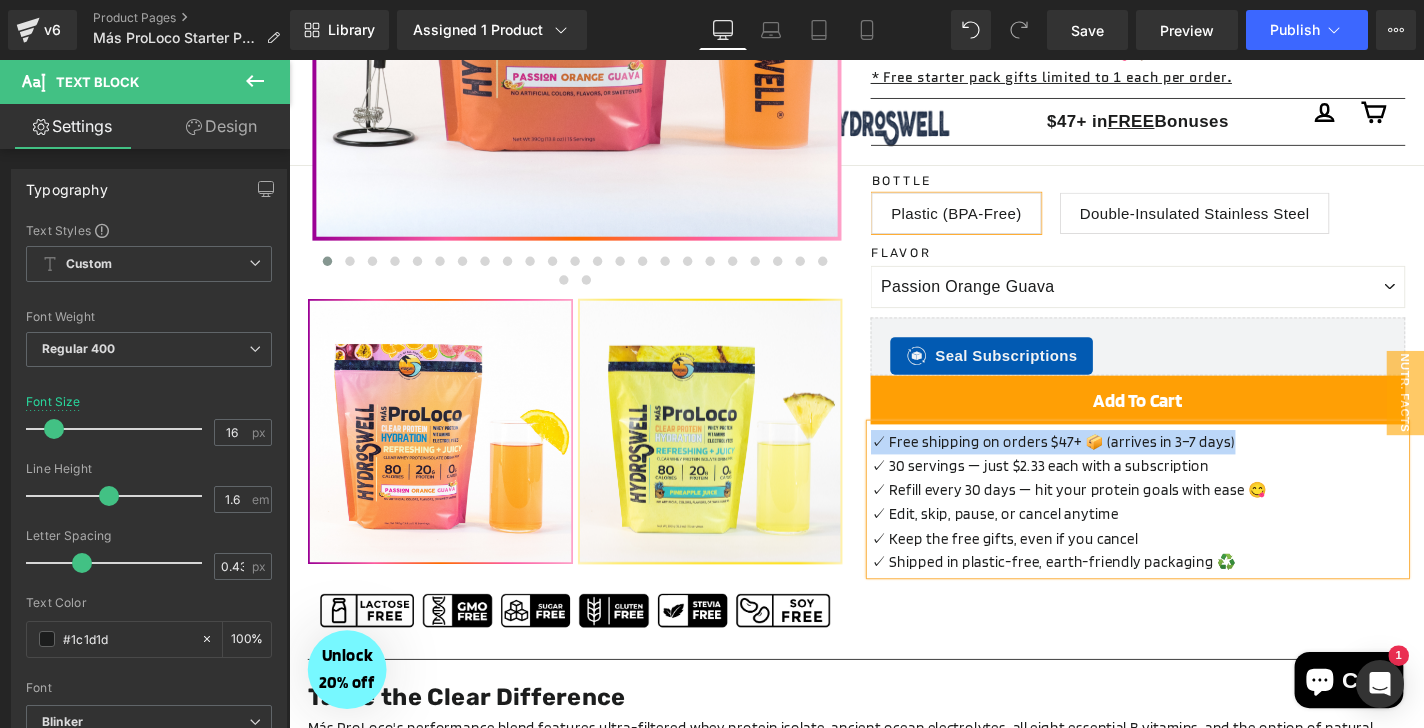 click on "✓ Refill every 30 days — hit your protein goals with ease 😋" at bounding box center [1194, 518] 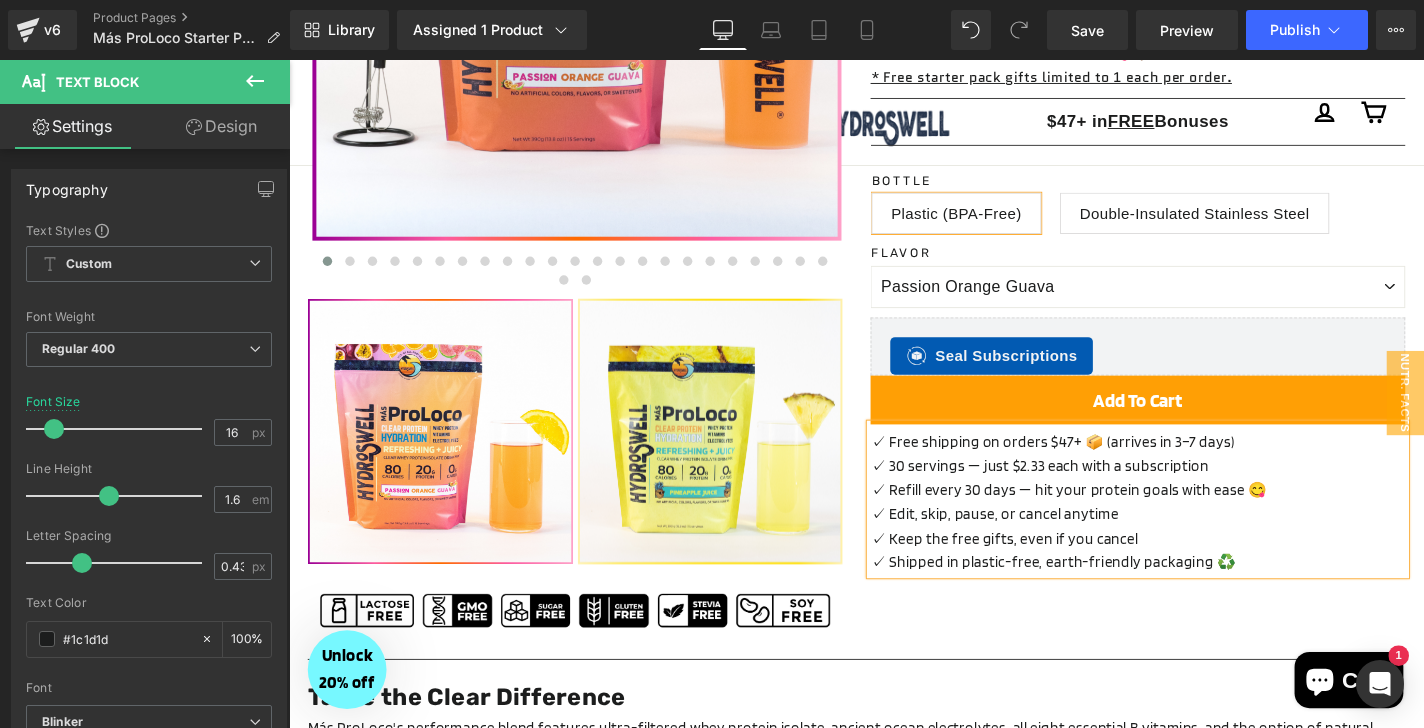 type 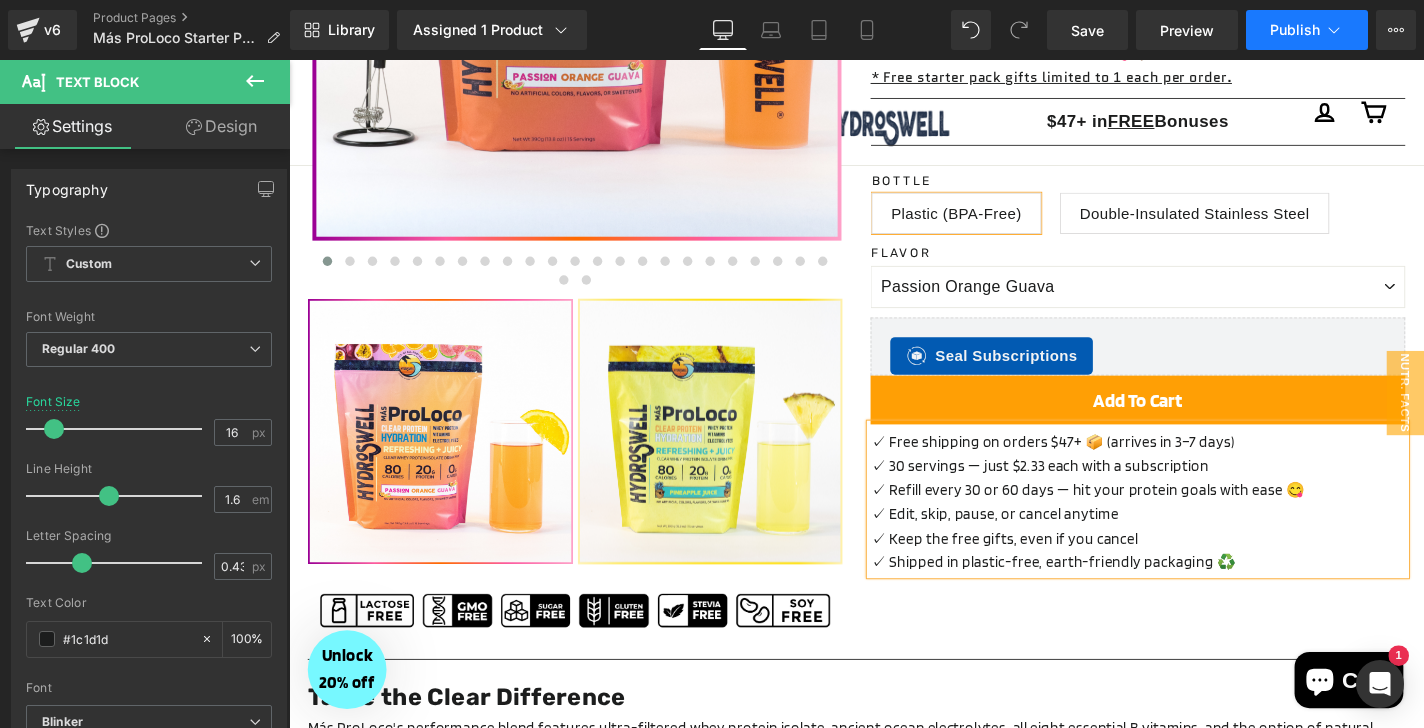 click on "Publish" at bounding box center [1295, 30] 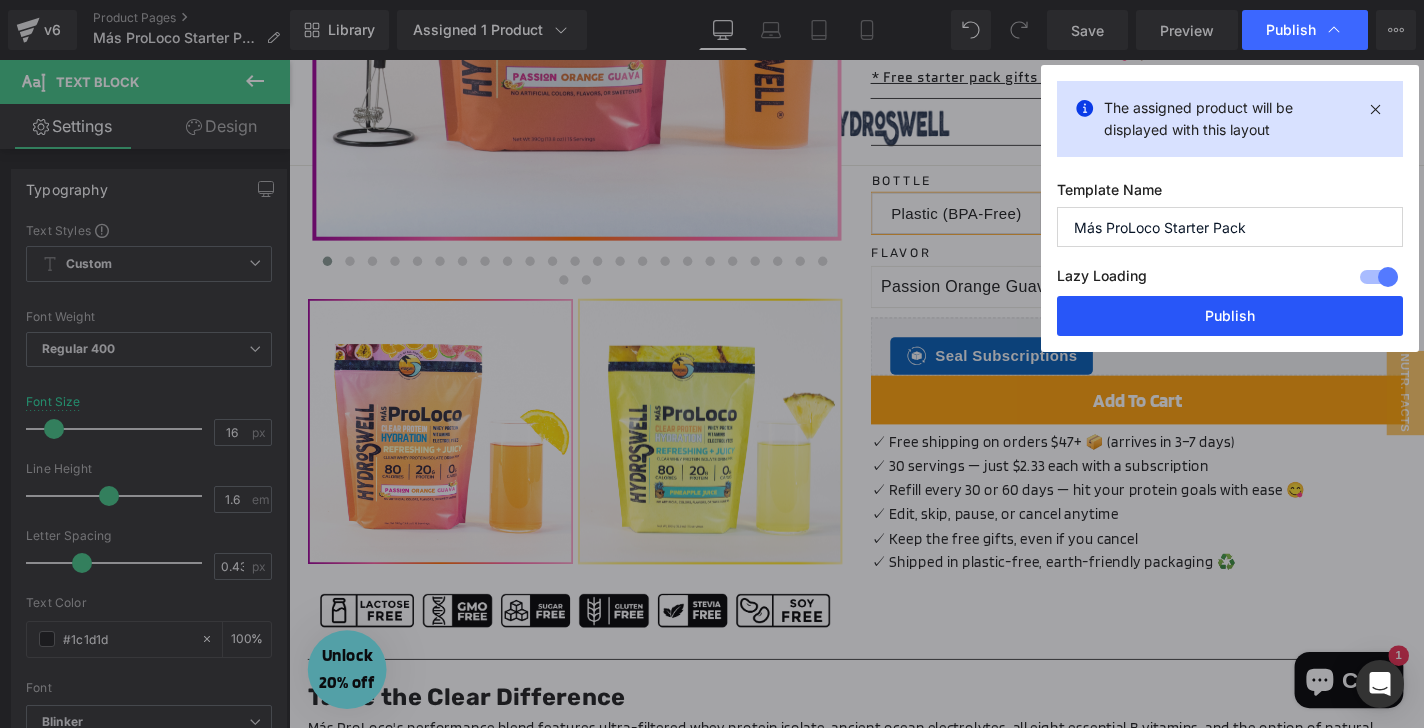 click on "Publish" at bounding box center (1230, 316) 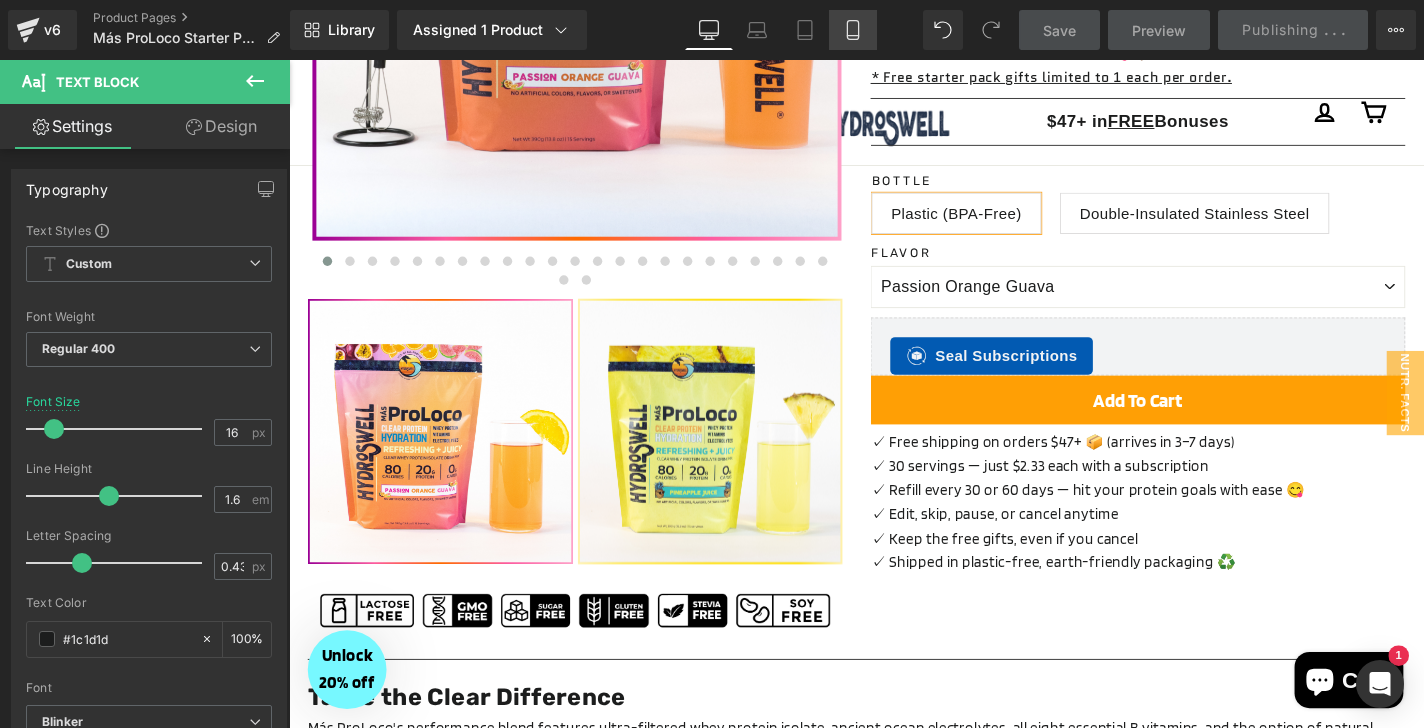 click on "Mobile" at bounding box center [853, 30] 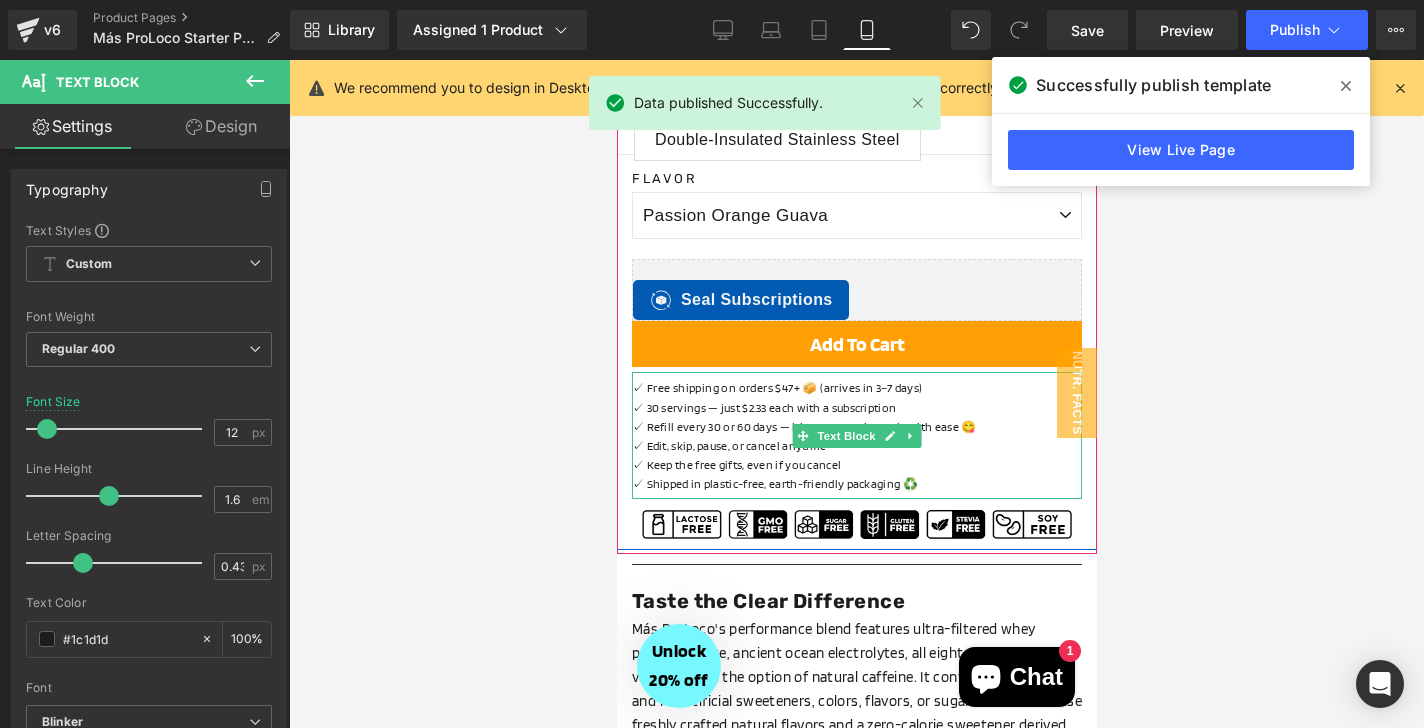 scroll, scrollTop: 1750, scrollLeft: 0, axis: vertical 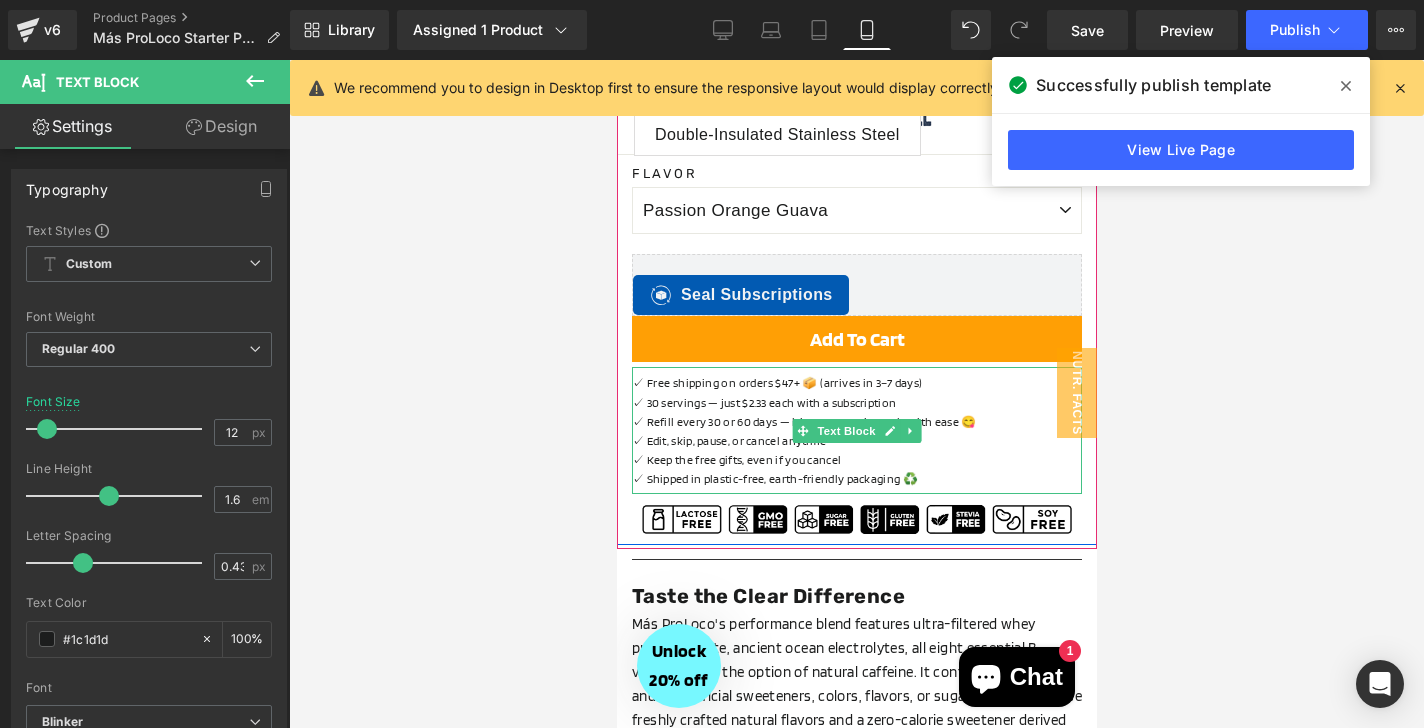 click on "✓ 30 servings — just $2.33 each with a subscription" at bounding box center (763, 402) 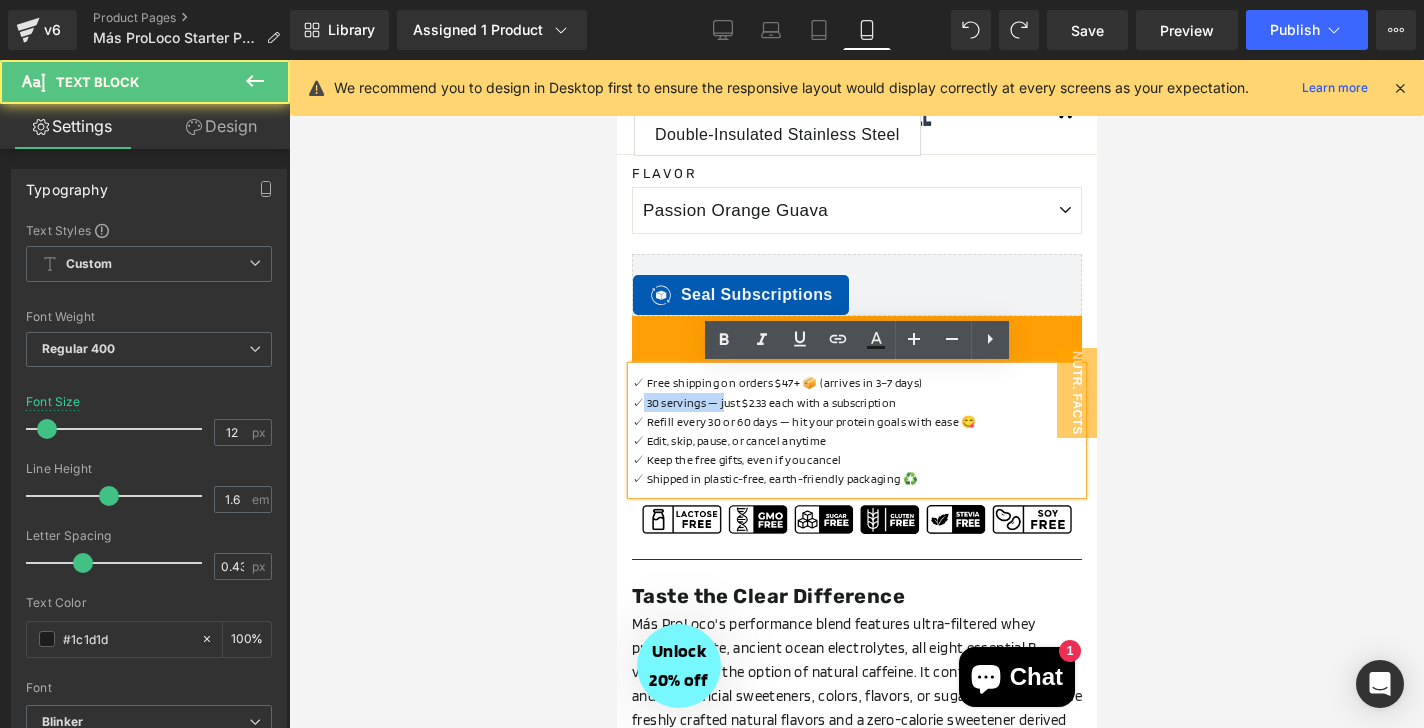 drag, startPoint x: 723, startPoint y: 407, endPoint x: 639, endPoint y: 402, distance: 84.14868 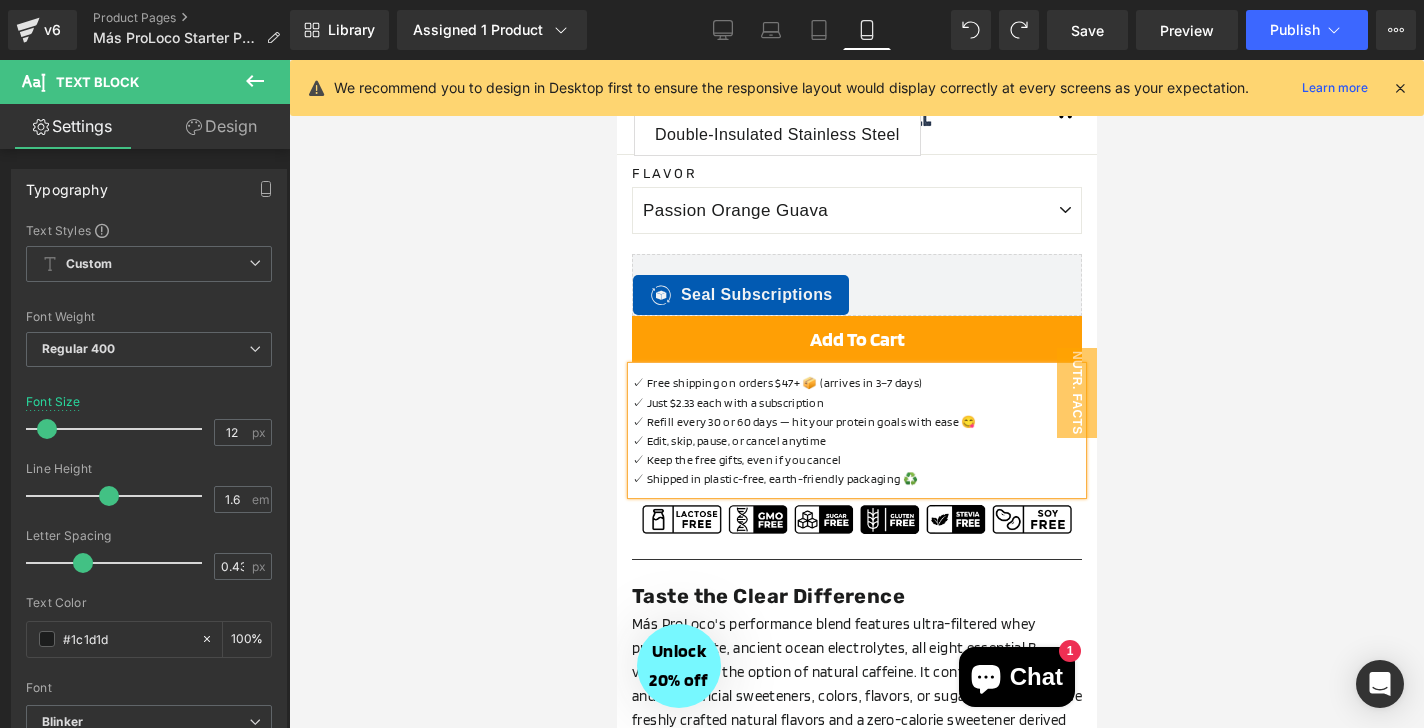click on "✓ Just $2.33 each with a subscription" at bounding box center [727, 402] 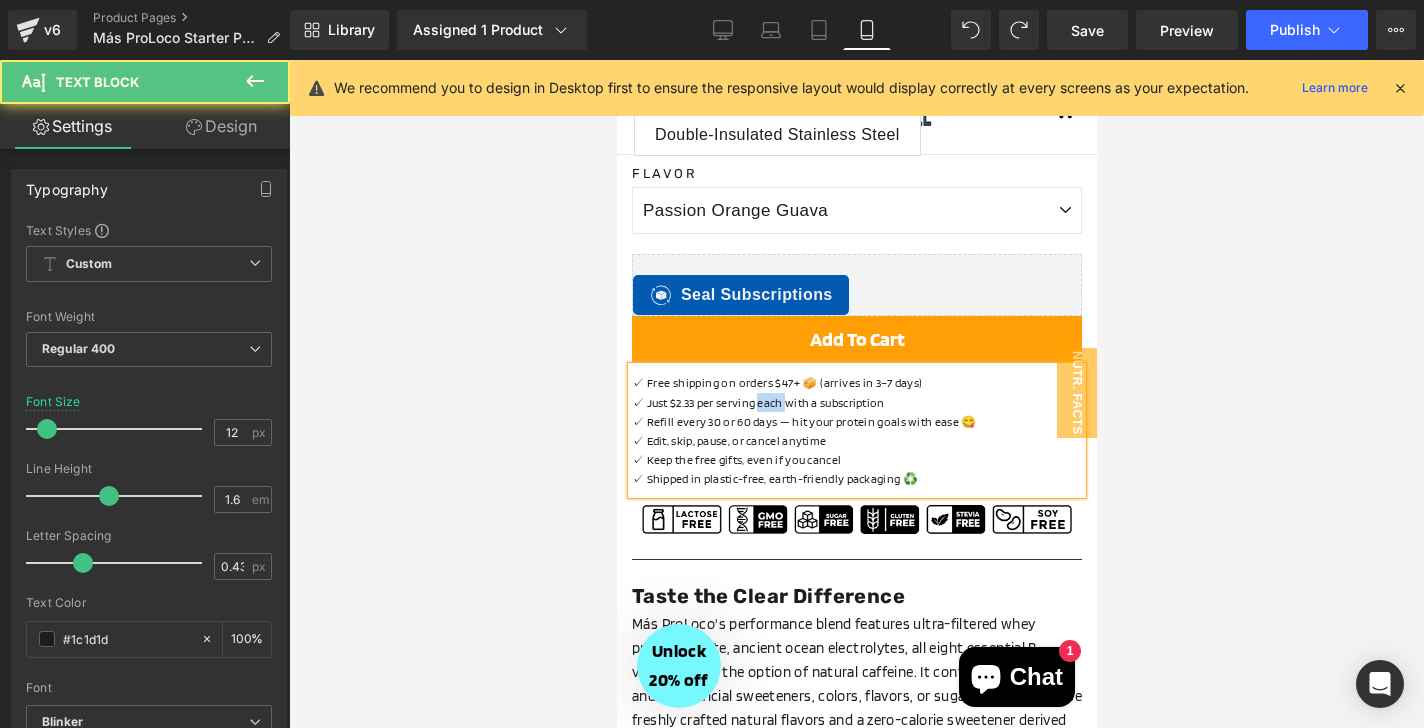 drag, startPoint x: 785, startPoint y: 401, endPoint x: 759, endPoint y: 402, distance: 26.019224 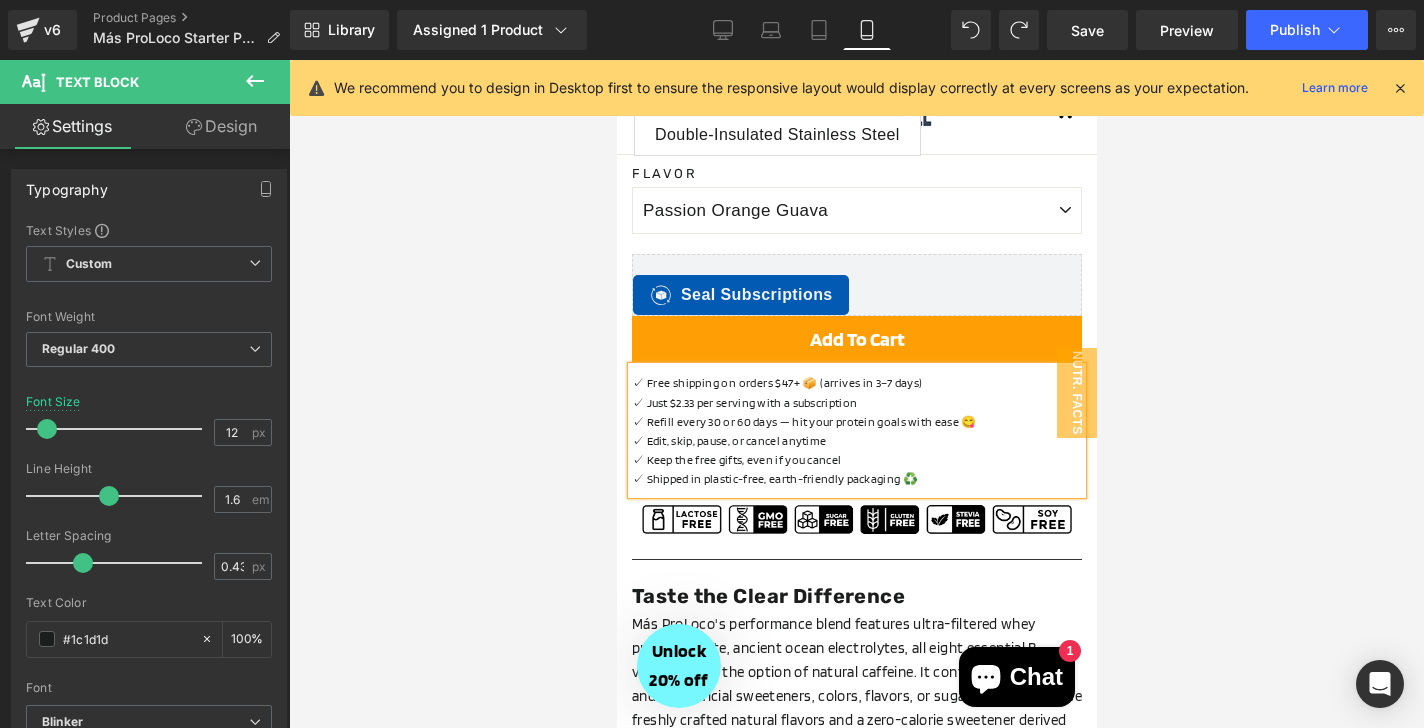 click on "✓ Just $2.33 per serving with a subscription" at bounding box center (856, 402) 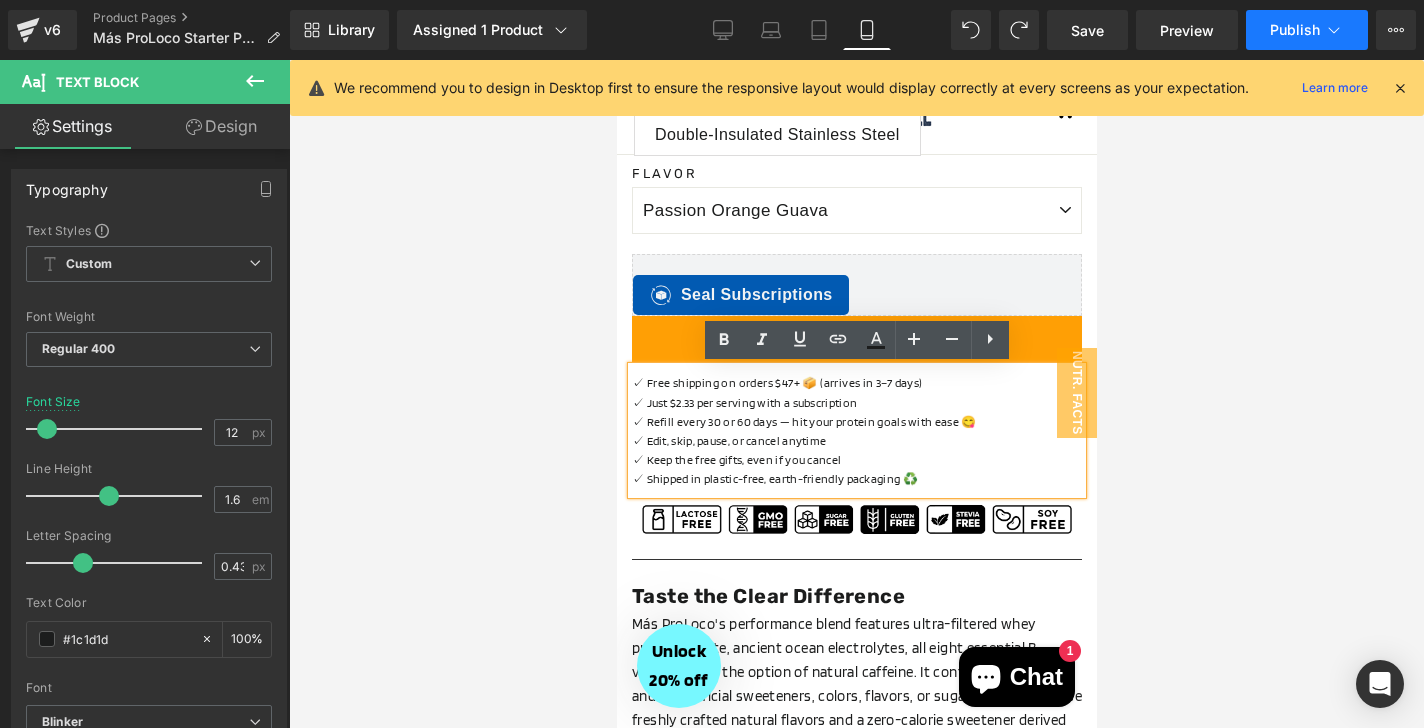 click on "Publish" at bounding box center [1307, 30] 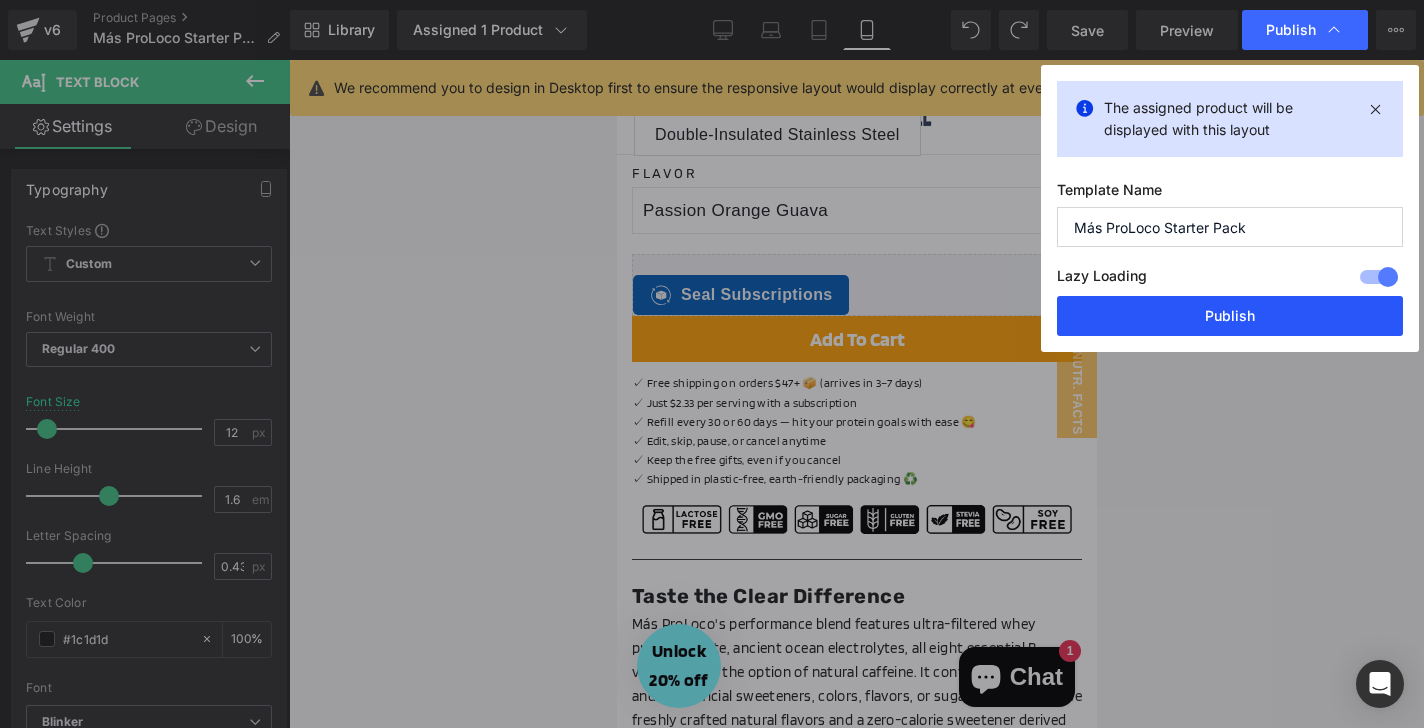 click on "Publish" at bounding box center (1230, 316) 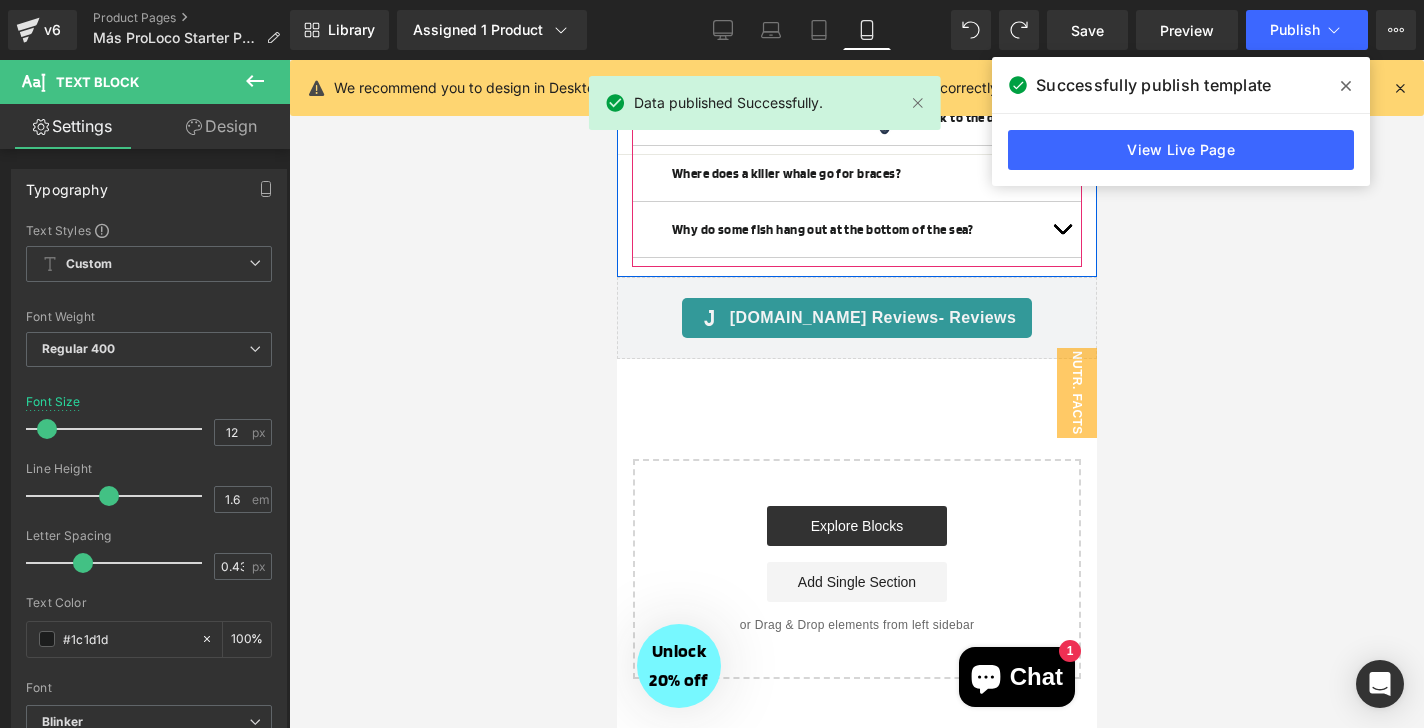 click at bounding box center (1061, 234) 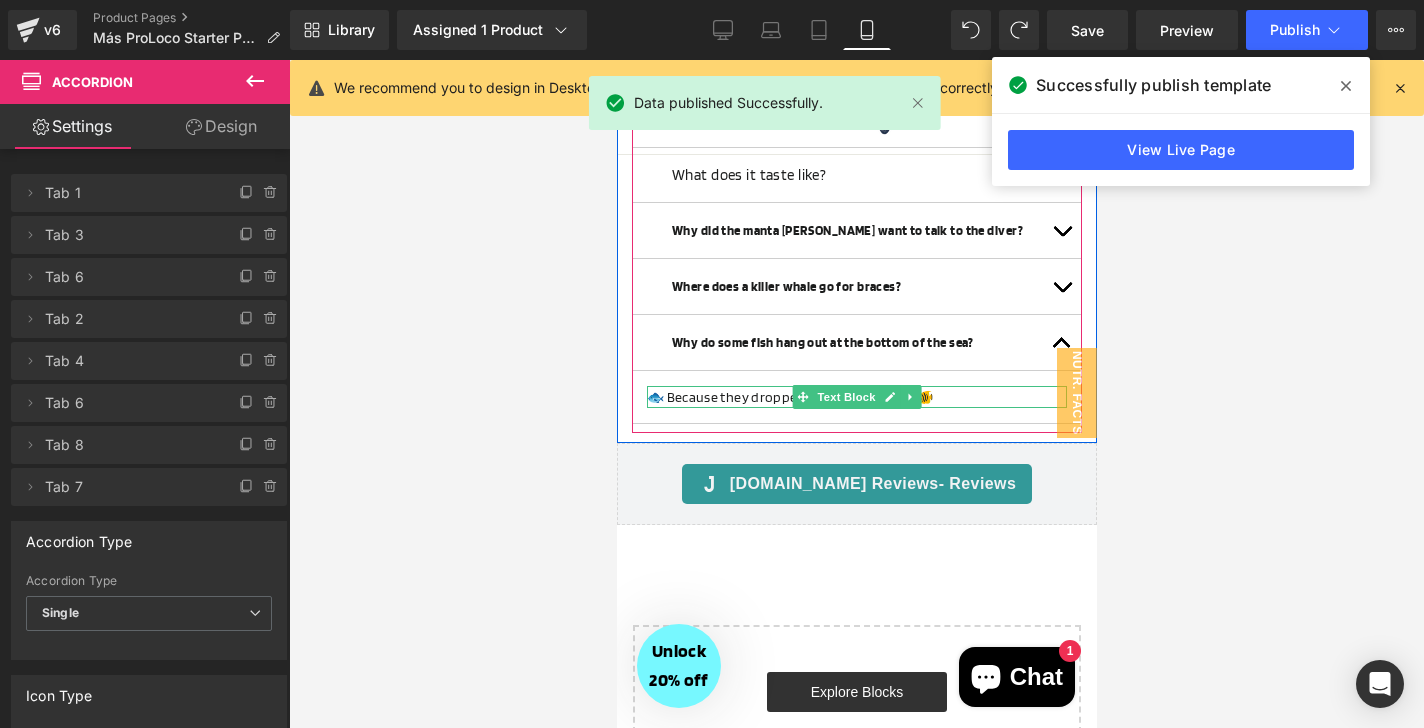 scroll, scrollTop: 2937, scrollLeft: 0, axis: vertical 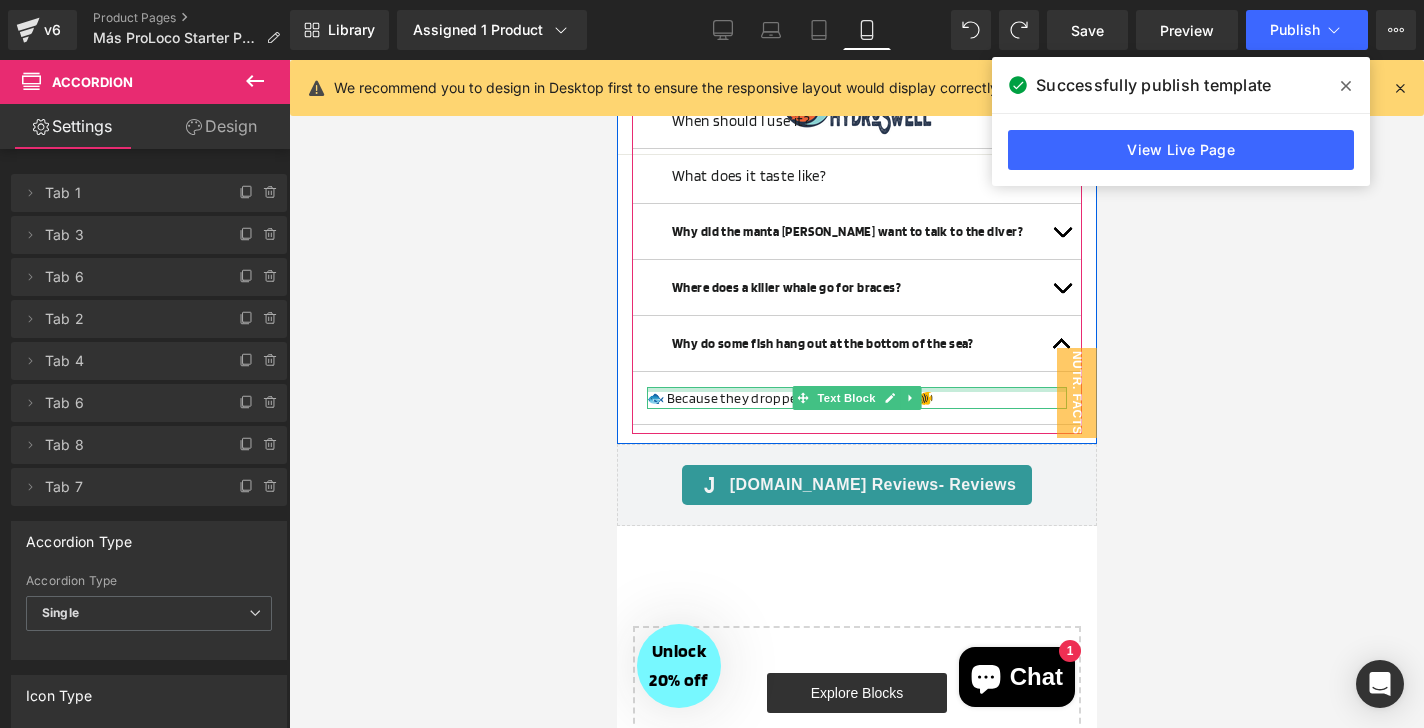 click at bounding box center [856, 389] 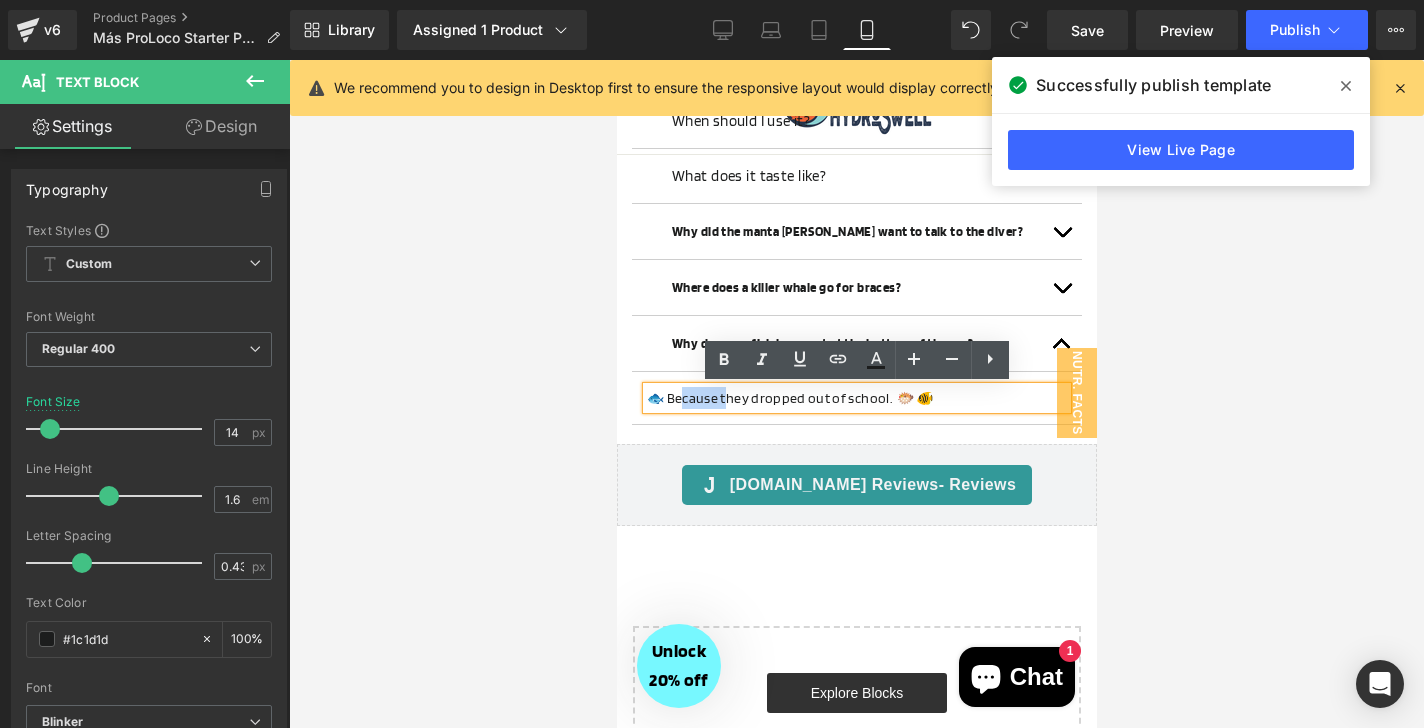 drag, startPoint x: 721, startPoint y: 404, endPoint x: 676, endPoint y: 403, distance: 45.01111 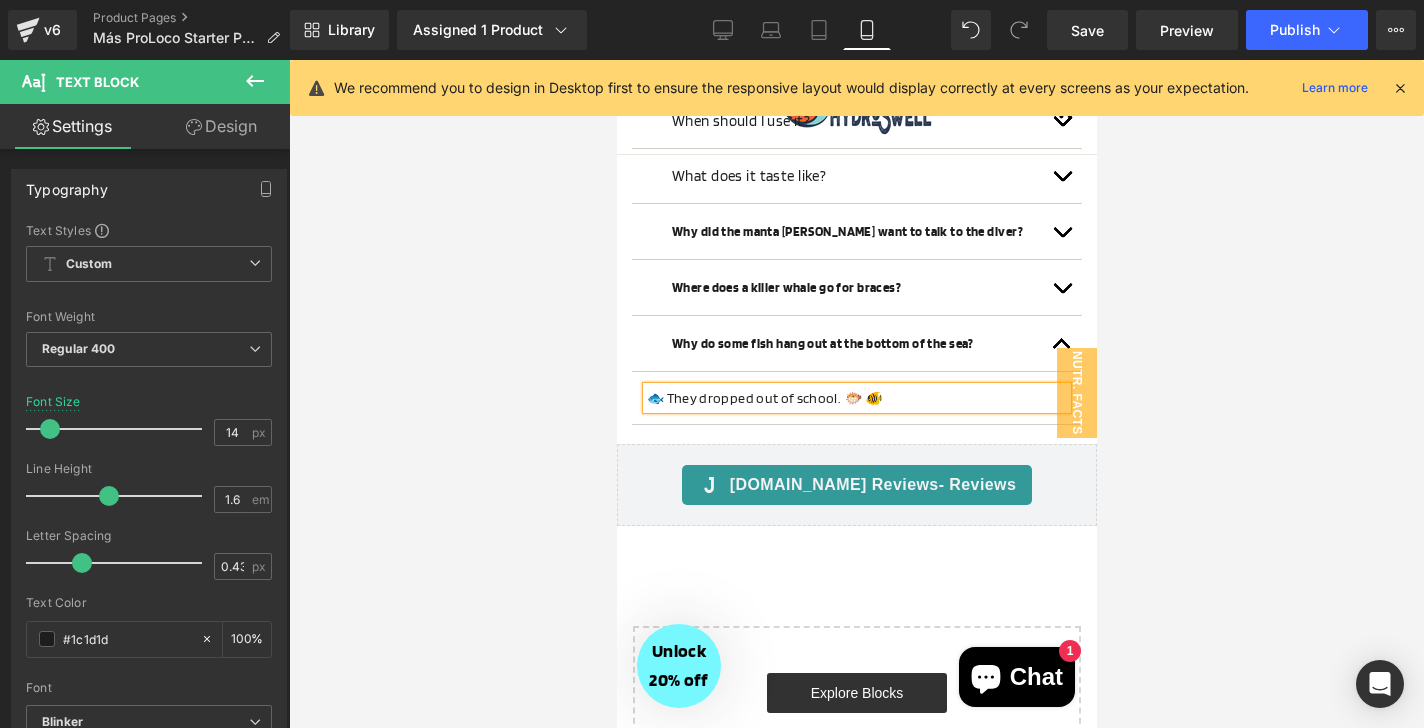 click at bounding box center (1061, 287) 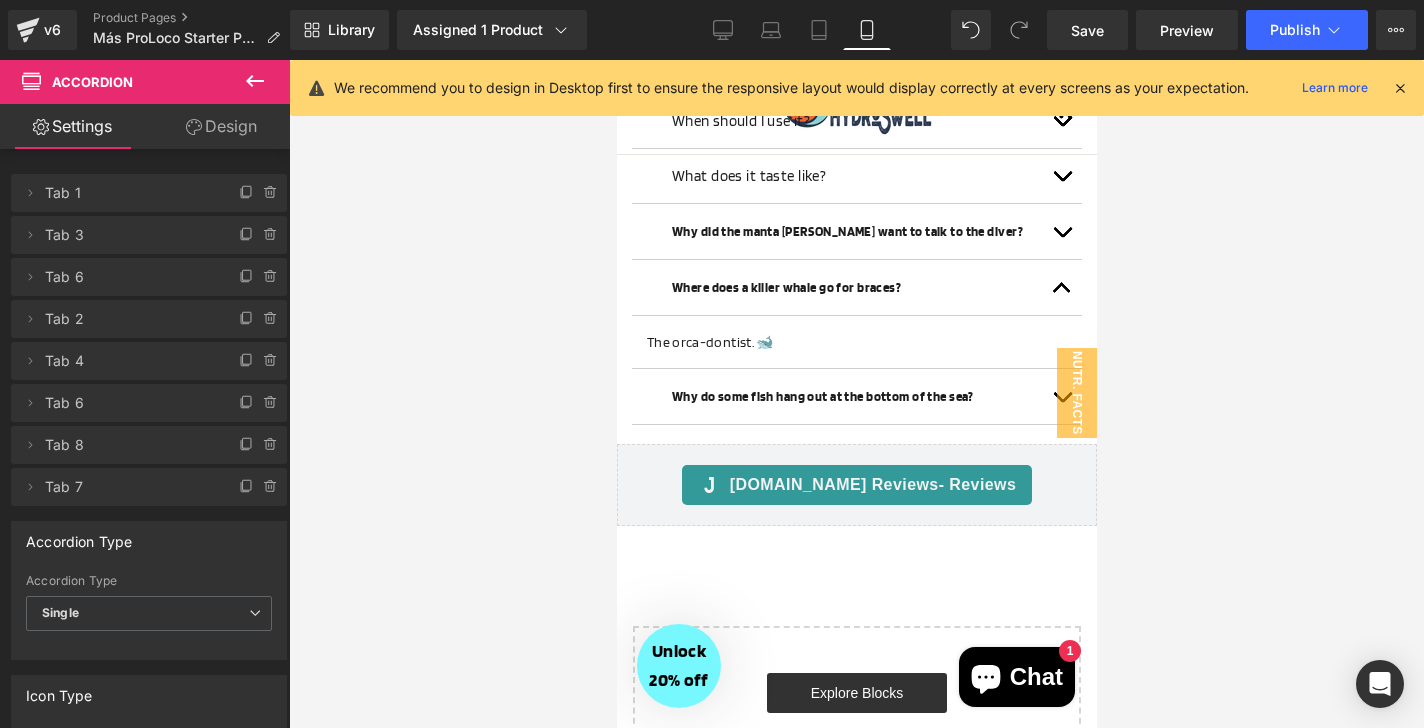 click at bounding box center [1061, 237] 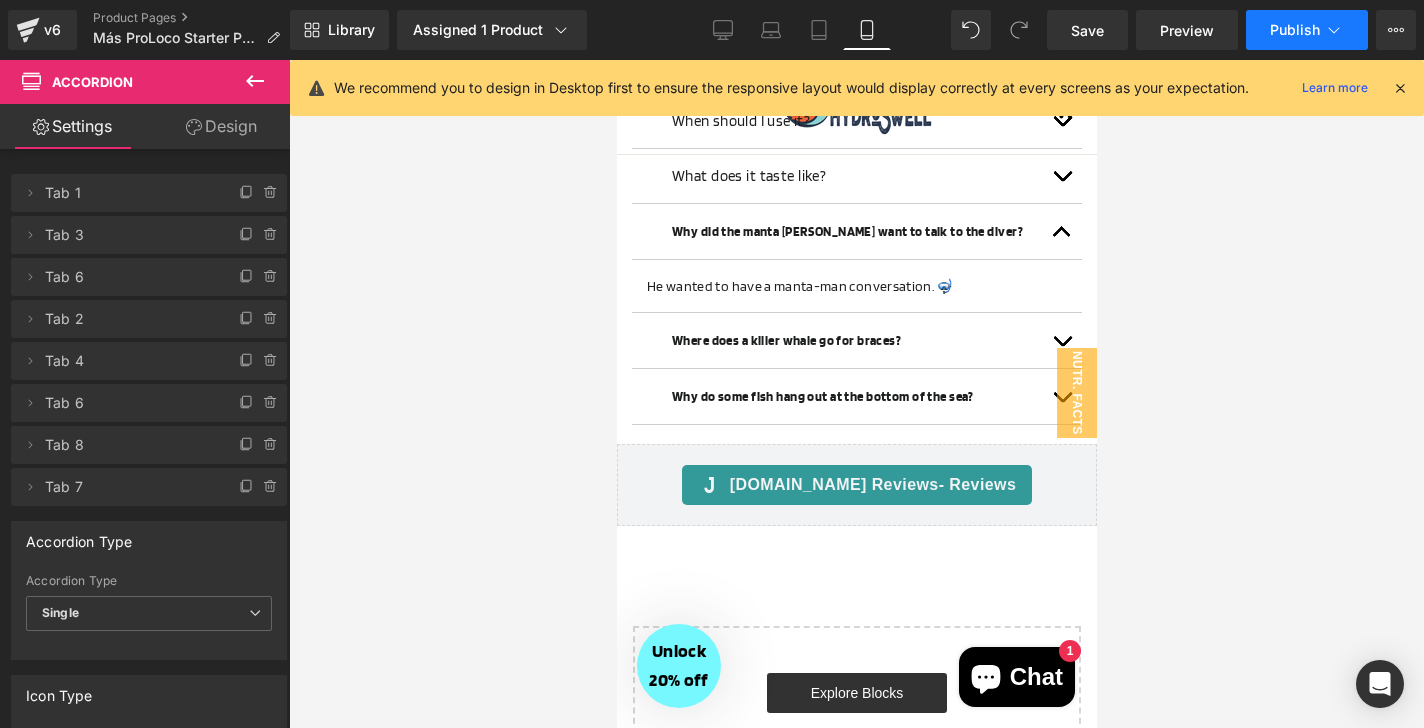 click on "Publish" at bounding box center (1295, 30) 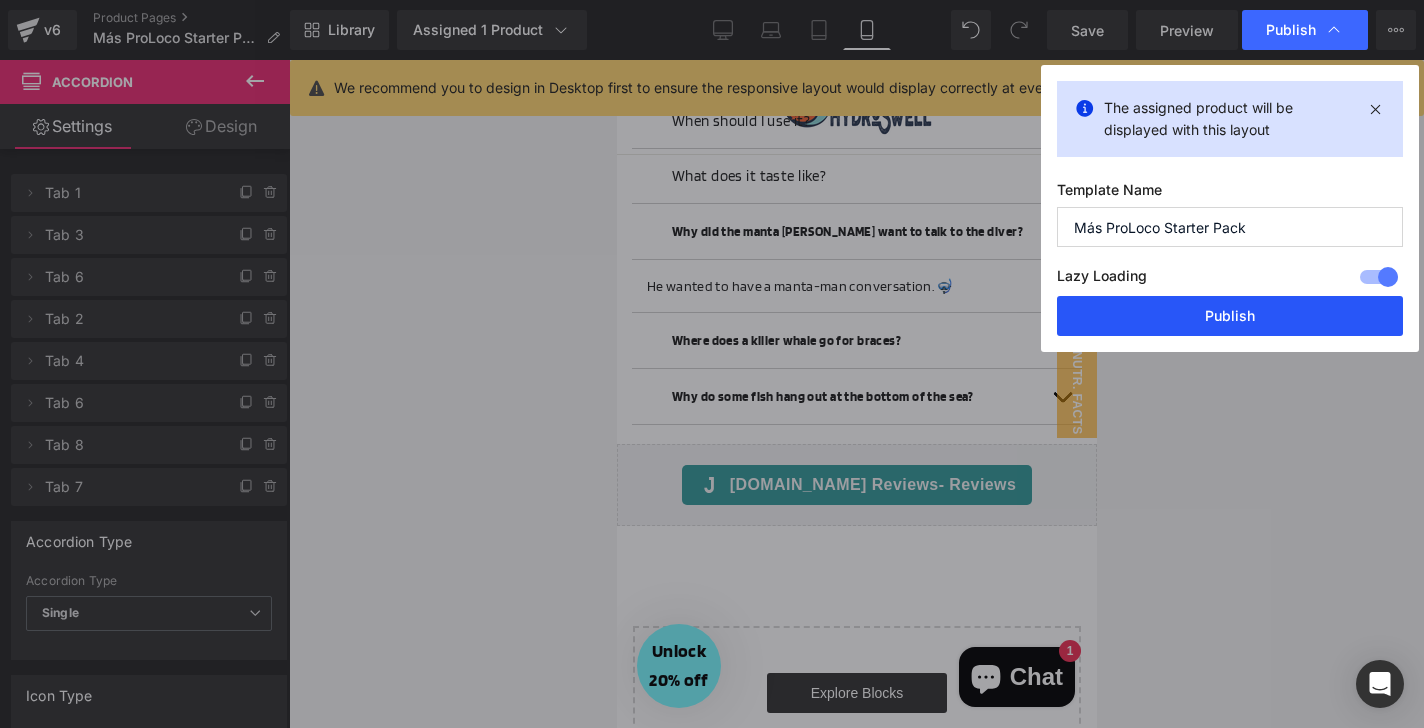 click on "Publish" at bounding box center [1230, 316] 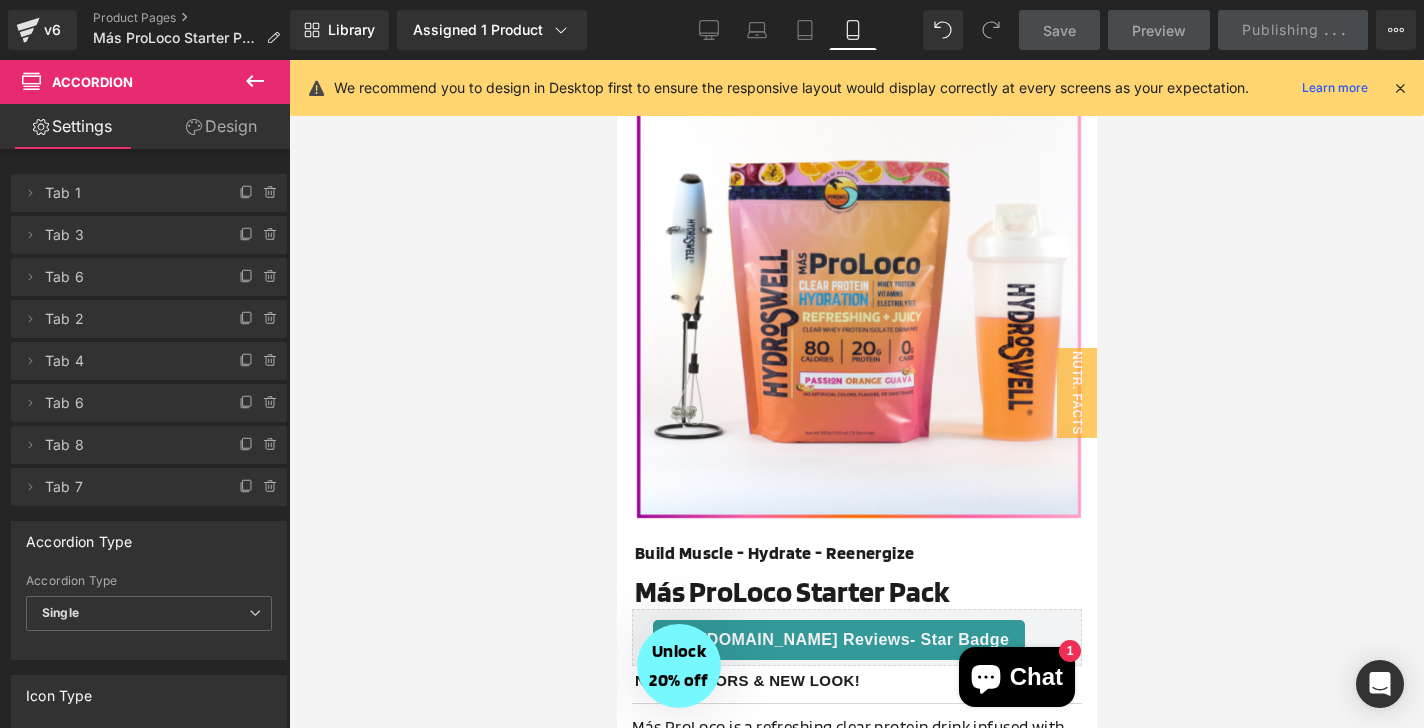 scroll, scrollTop: 0, scrollLeft: 0, axis: both 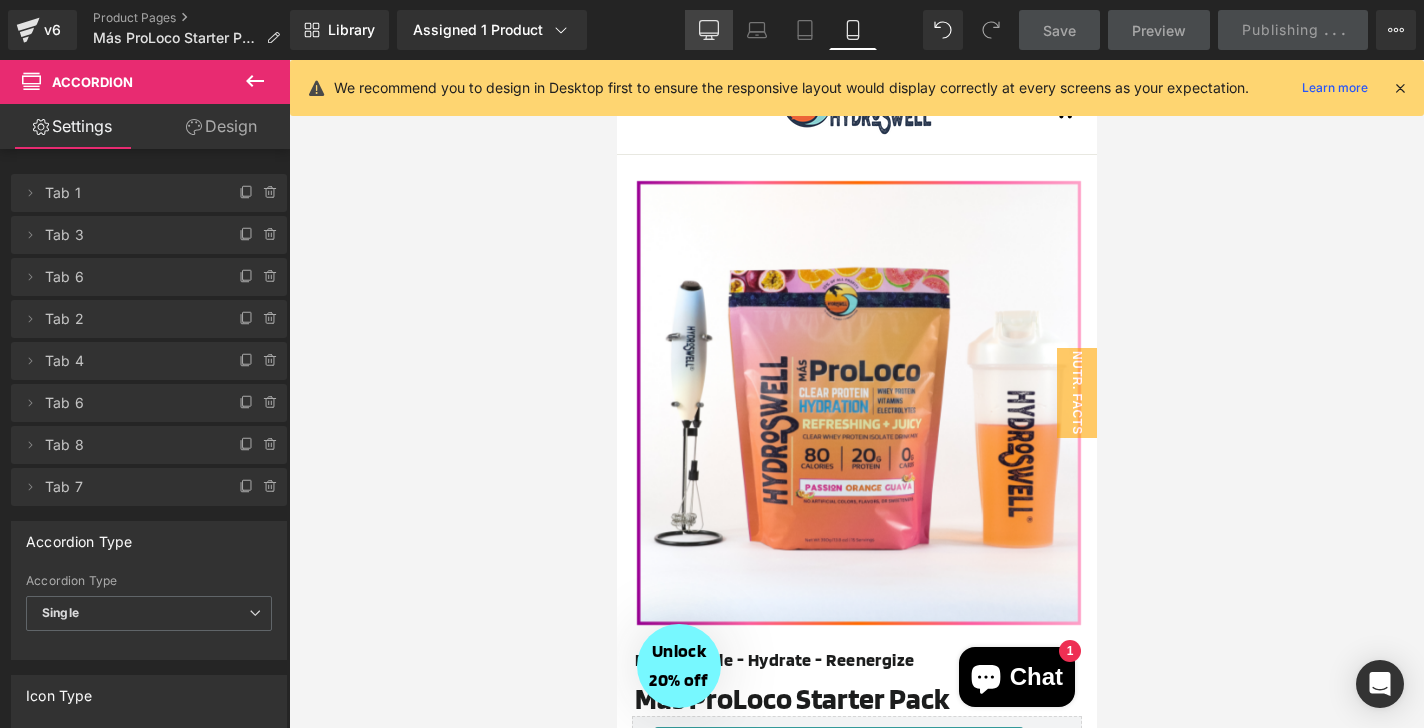 click 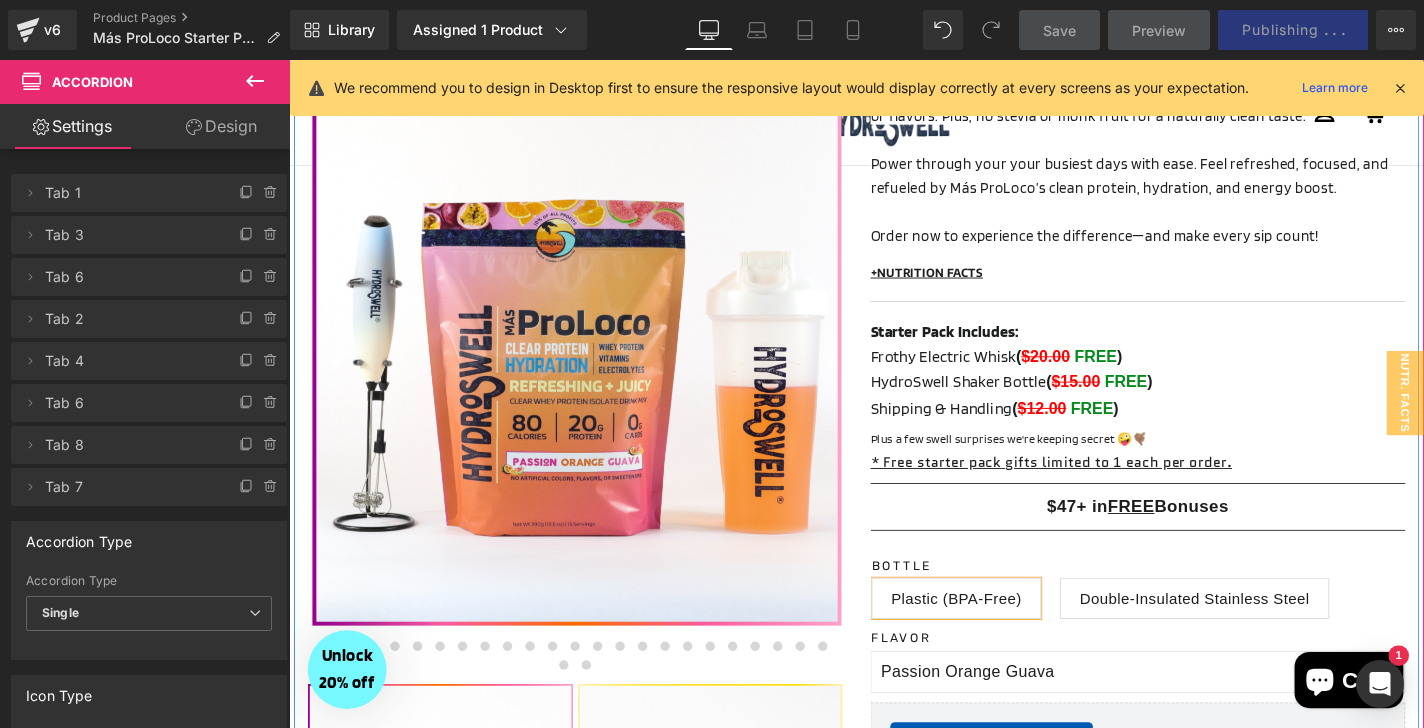 scroll, scrollTop: 733, scrollLeft: 0, axis: vertical 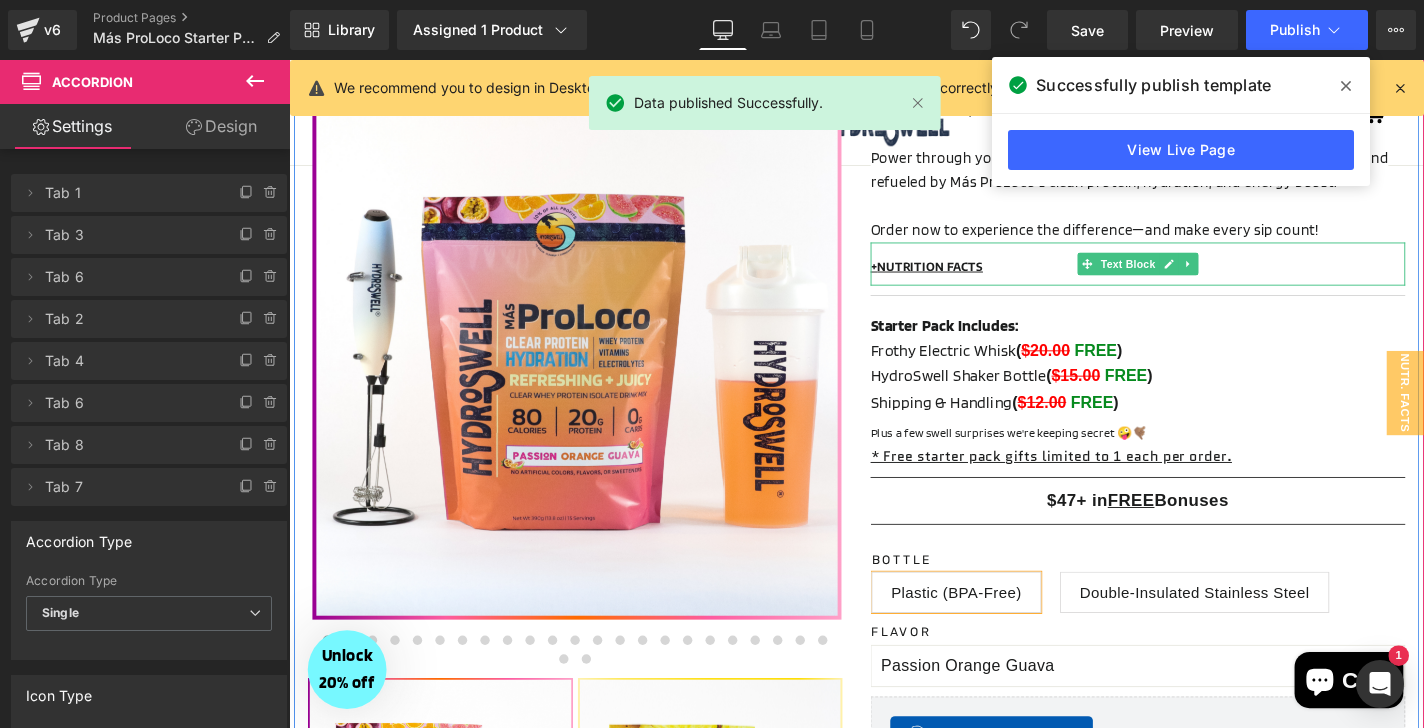 click on "+  NUTRITION FACTS" at bounding box center [1194, 280] 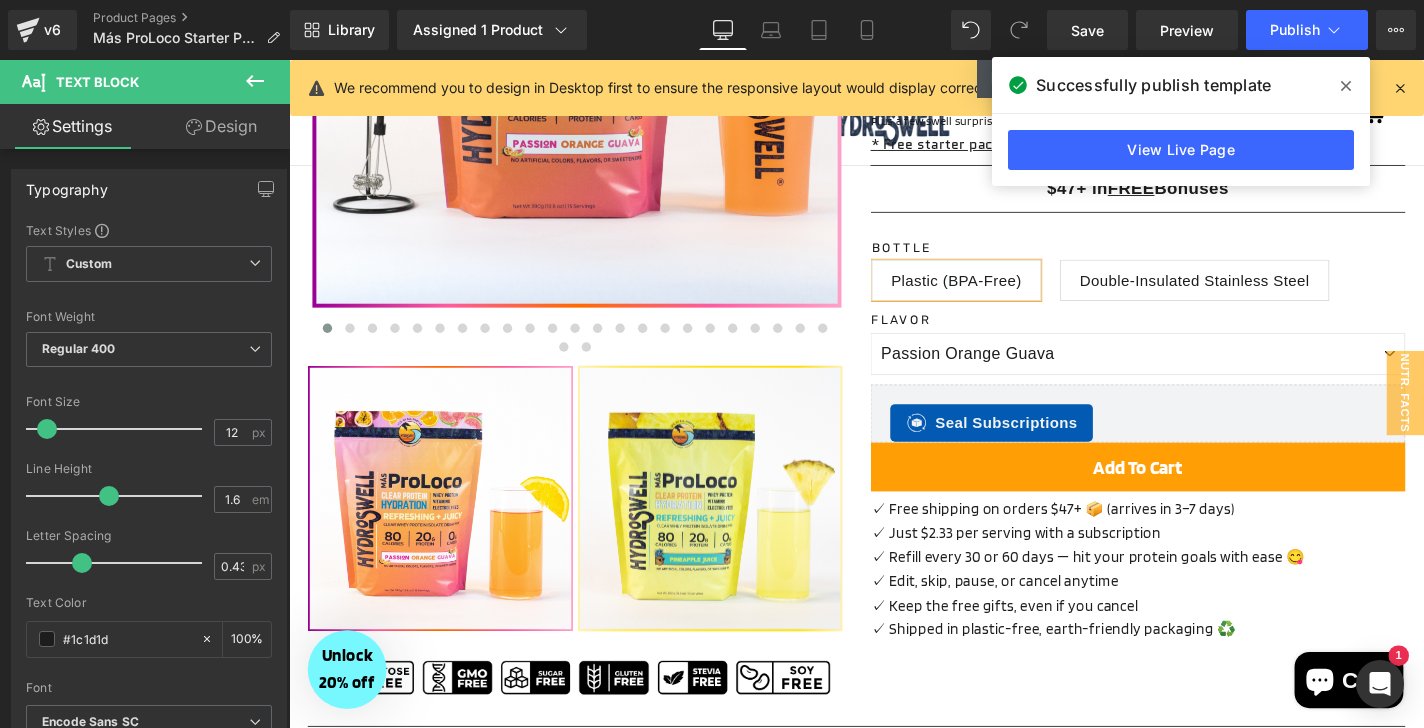 scroll, scrollTop: 1067, scrollLeft: 0, axis: vertical 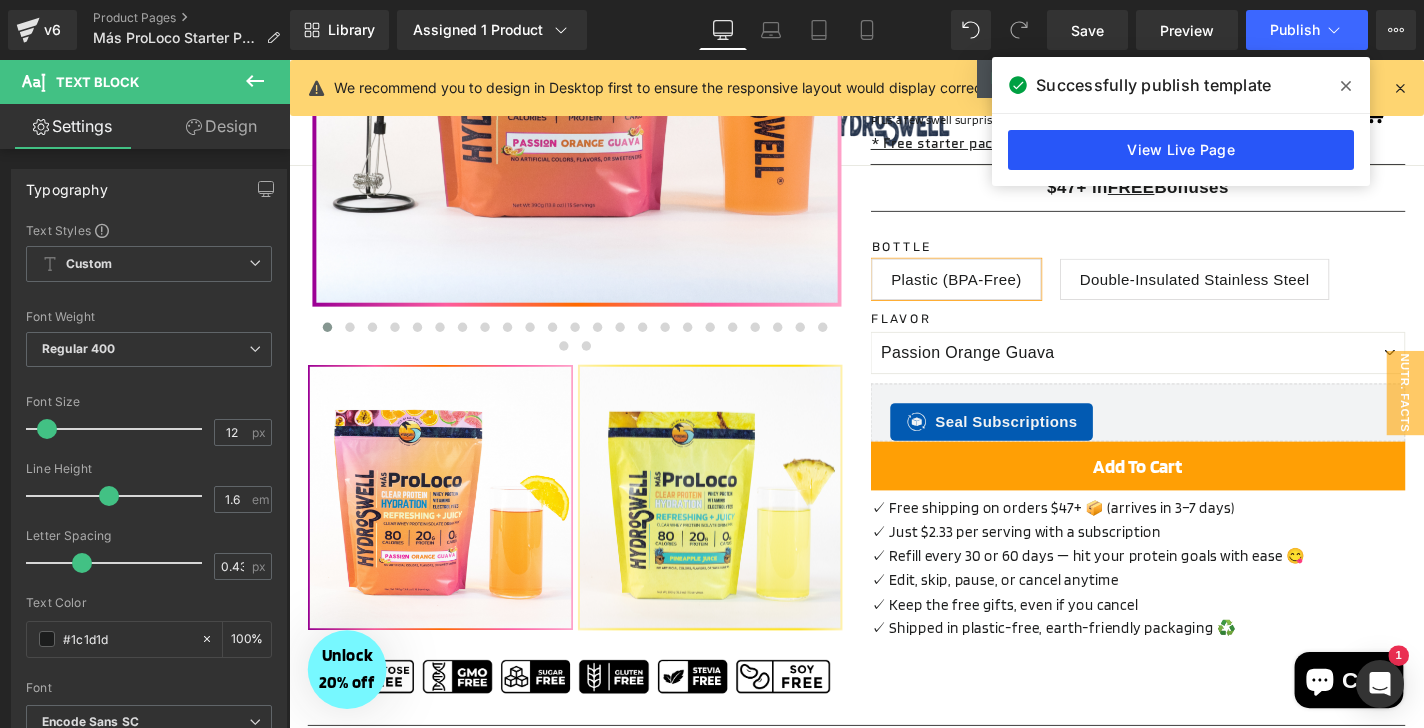 click on "View Live Page" at bounding box center (1181, 150) 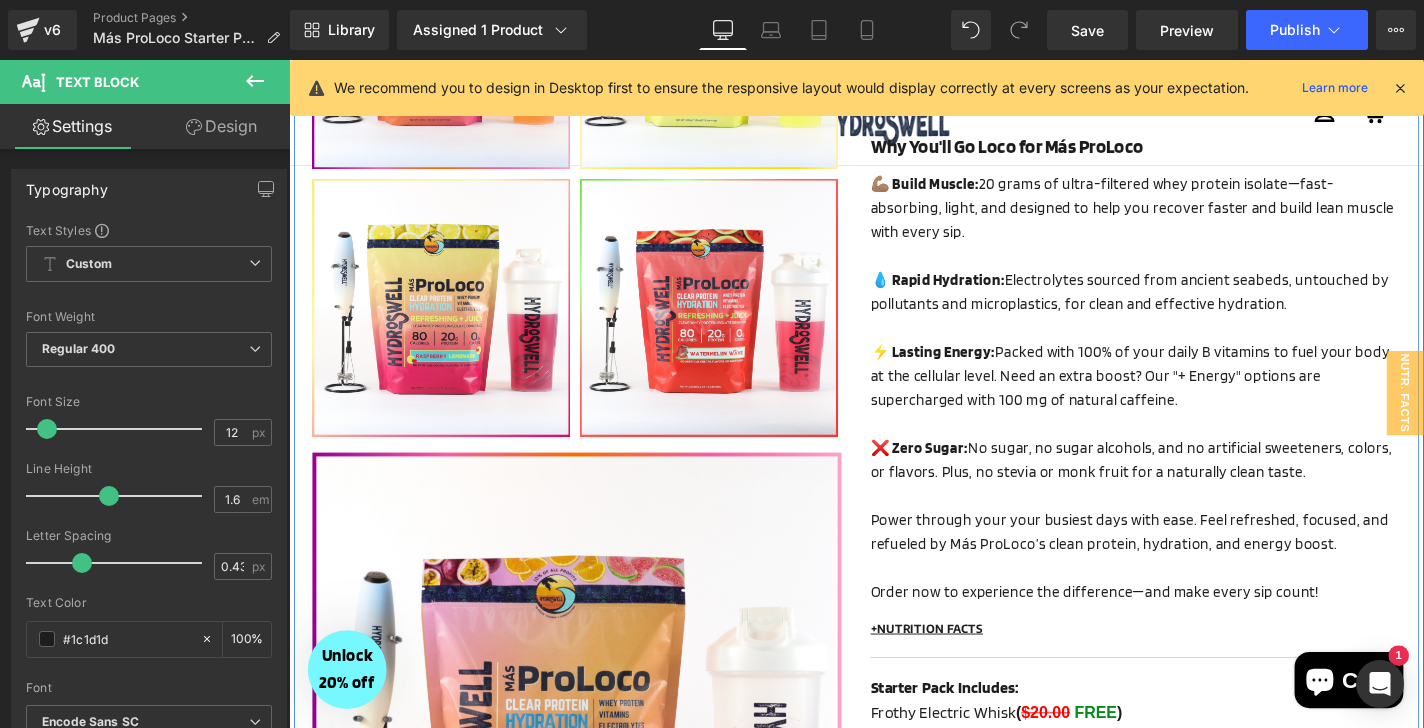 scroll, scrollTop: 0, scrollLeft: 0, axis: both 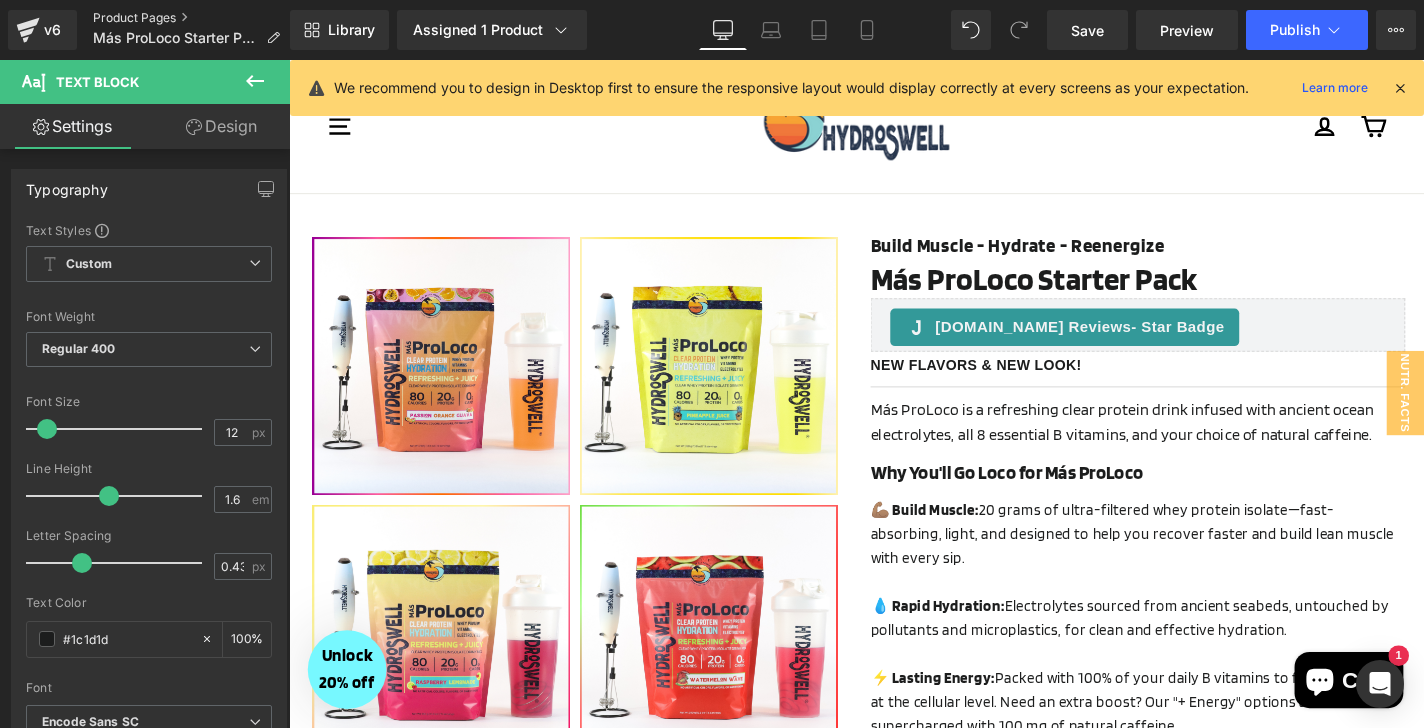 click on "Product Pages" at bounding box center (194, 18) 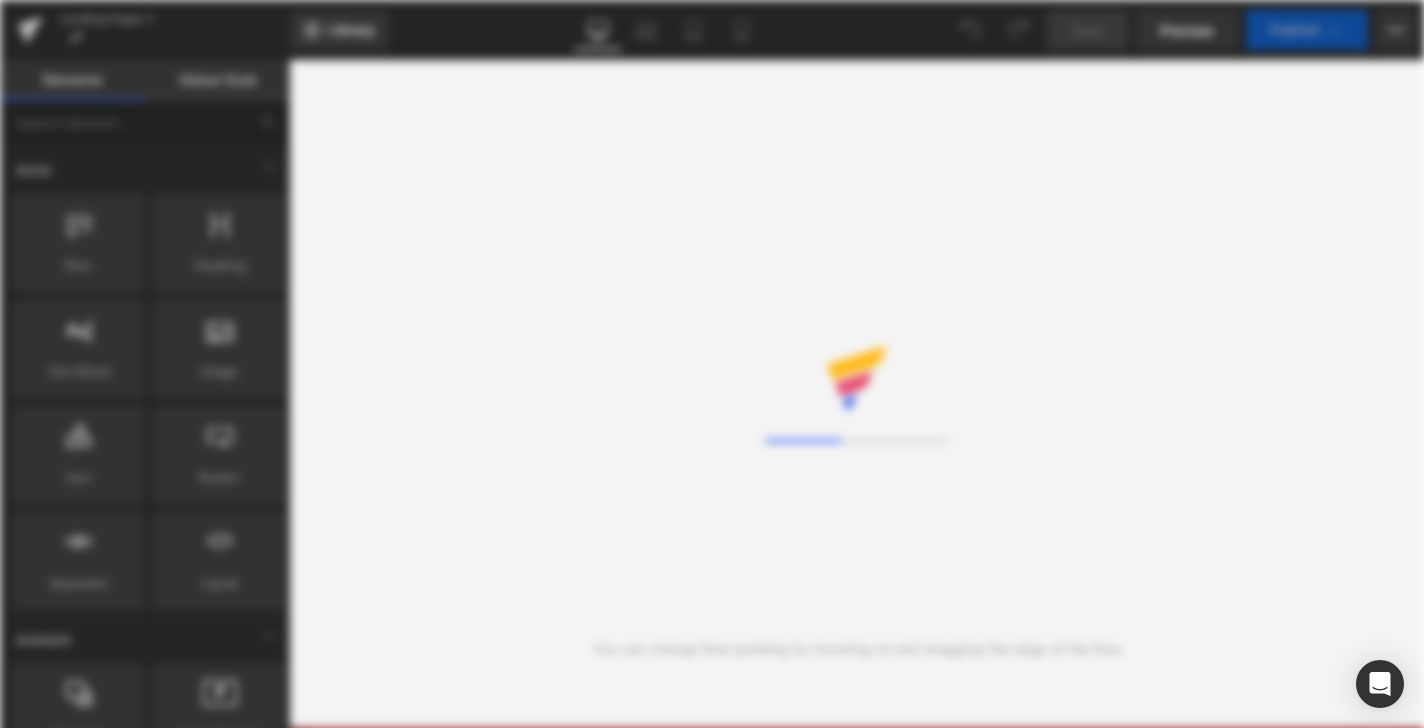 scroll, scrollTop: 0, scrollLeft: 0, axis: both 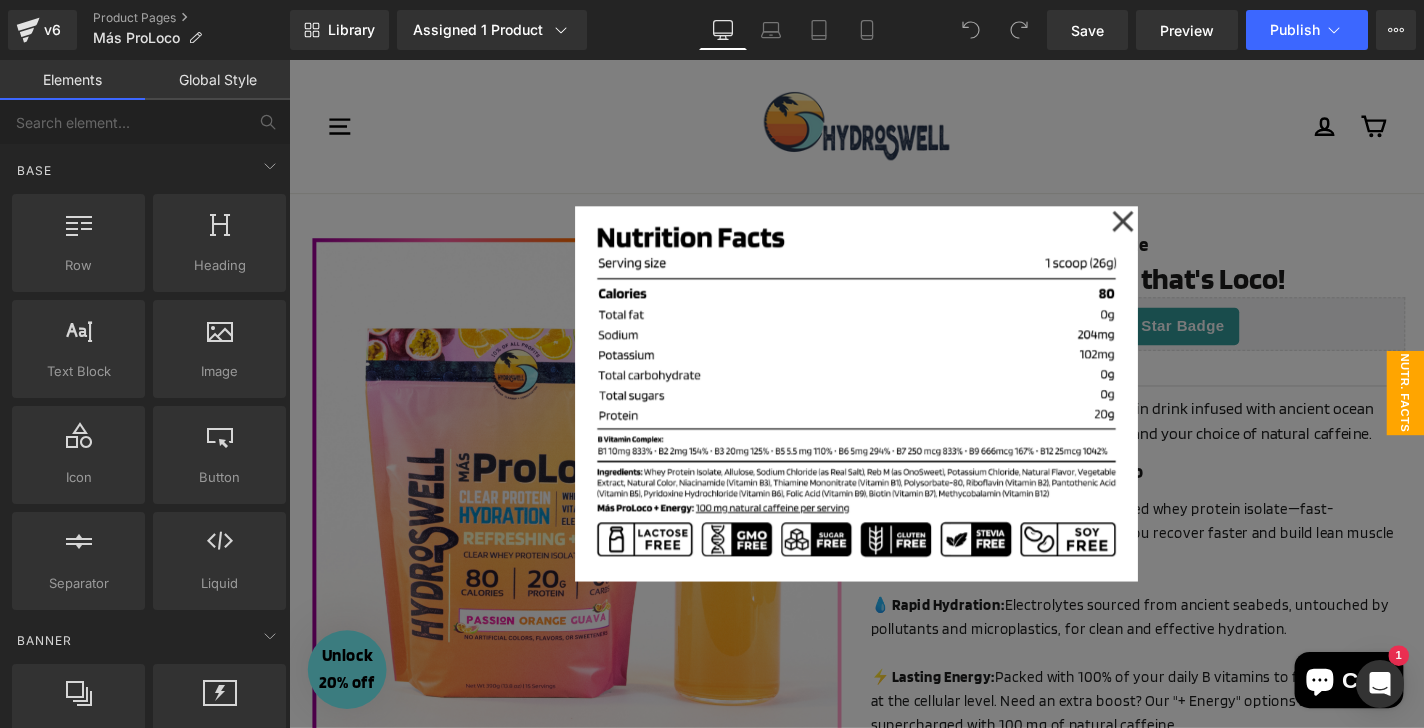 click at bounding box center (894, 416) 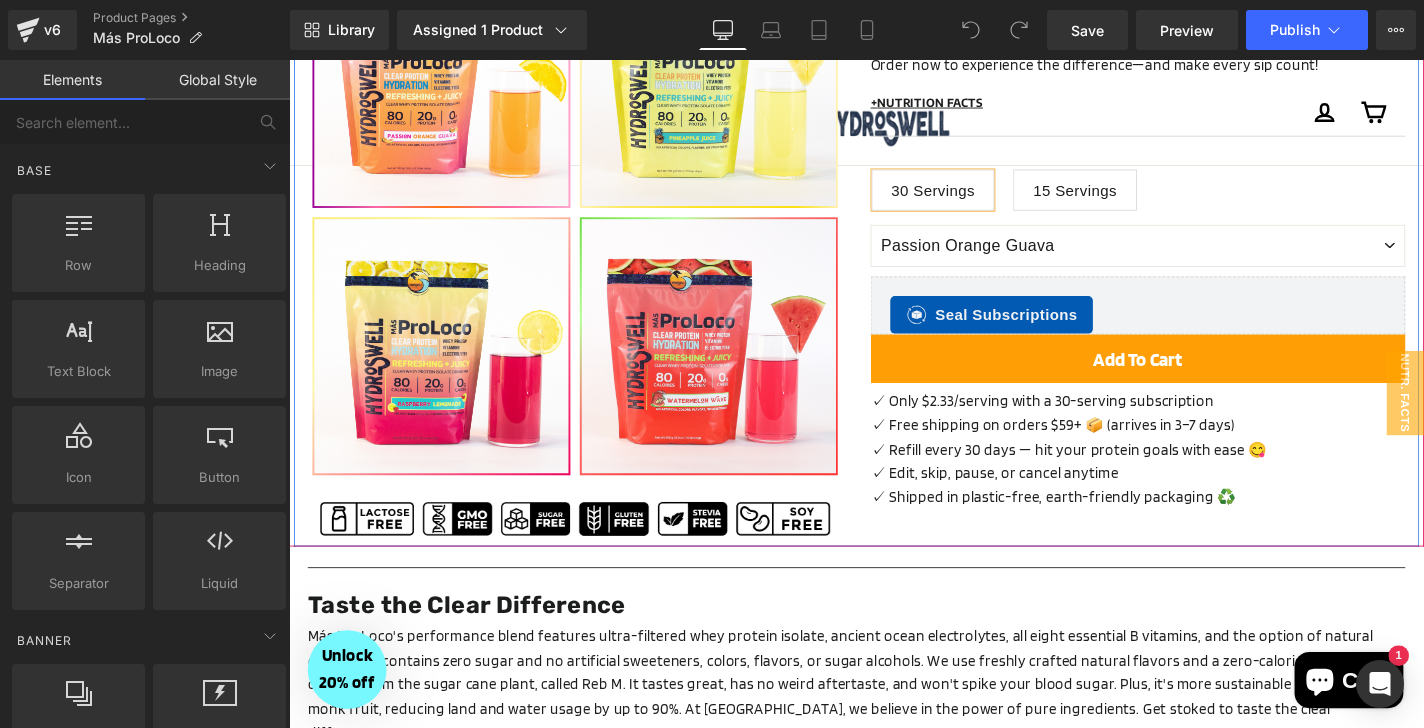 scroll, scrollTop: 917, scrollLeft: 0, axis: vertical 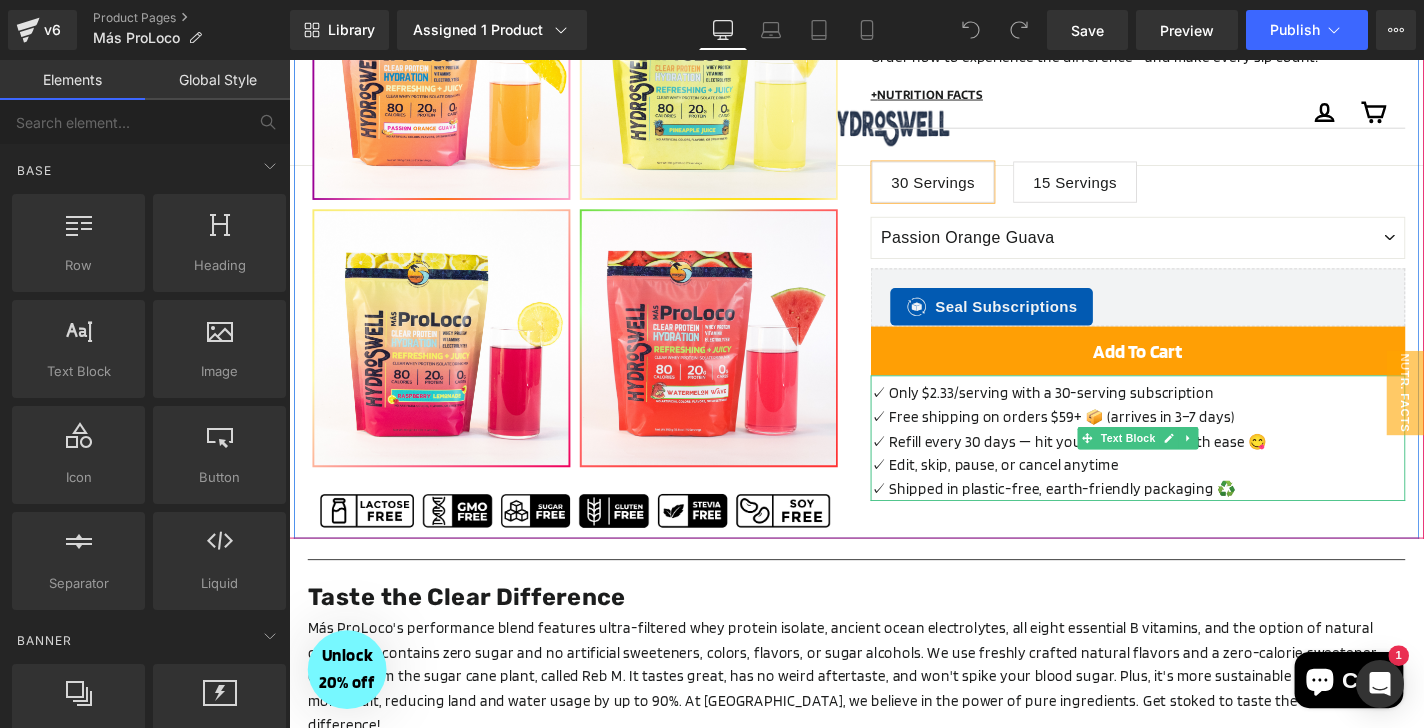 click on "✓ Refill every 30 days — hit your protein goals with ease 😋" at bounding box center (1194, 467) 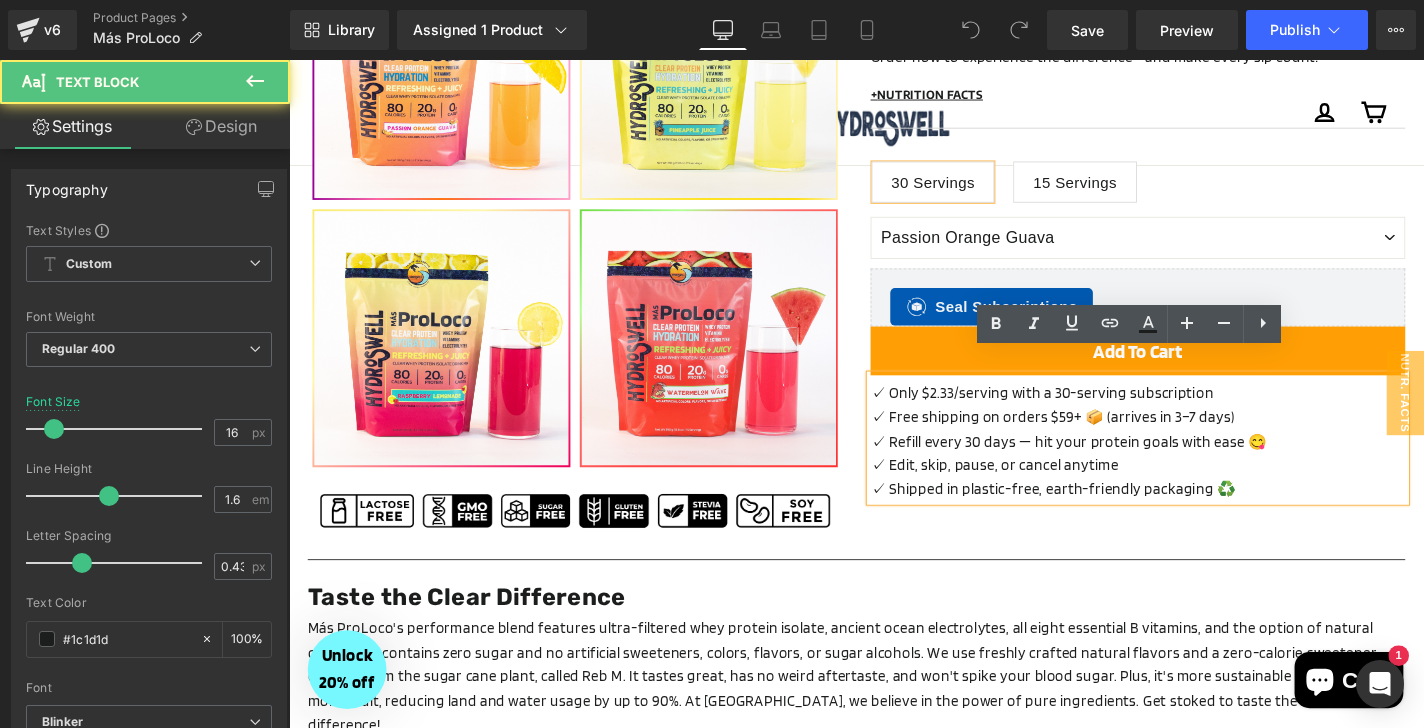 click on "✓ Free shipping on orders $59+ 📦 (arrives in 3–7 days)" at bounding box center [1194, 441] 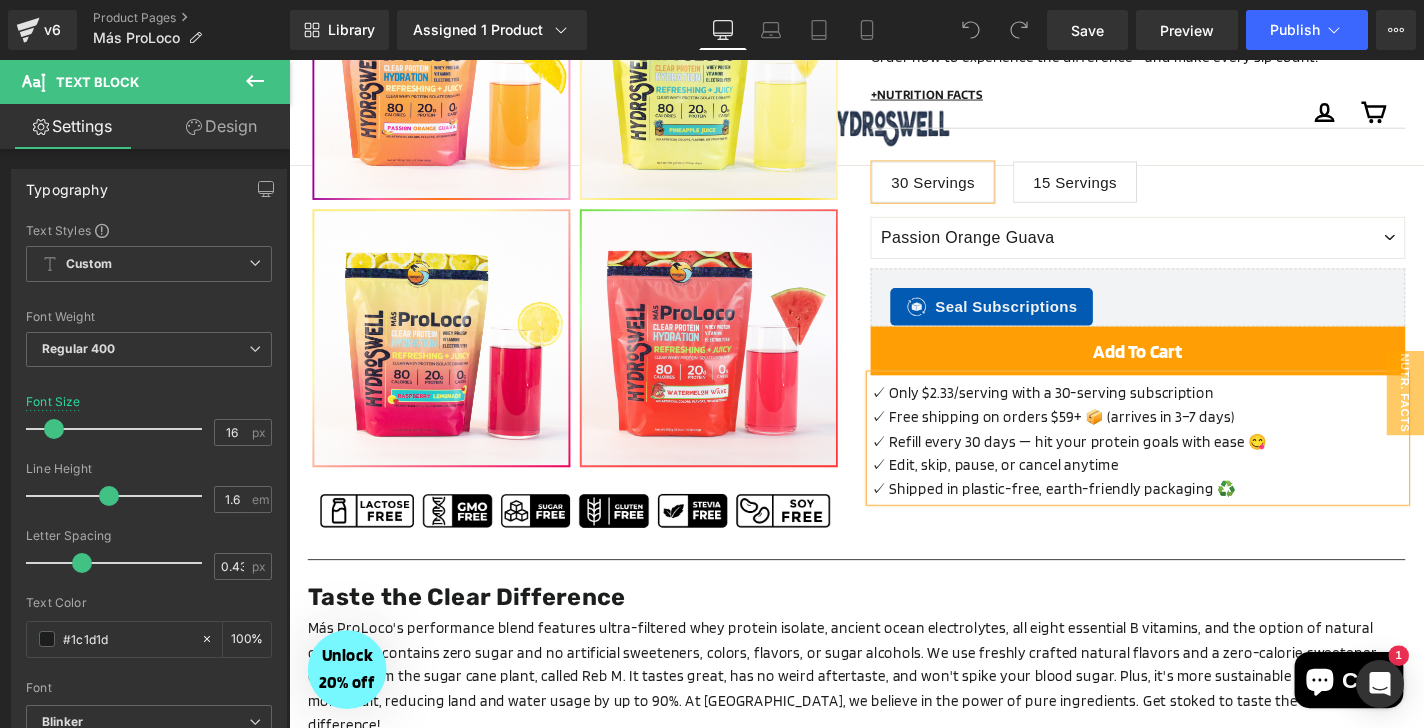 type 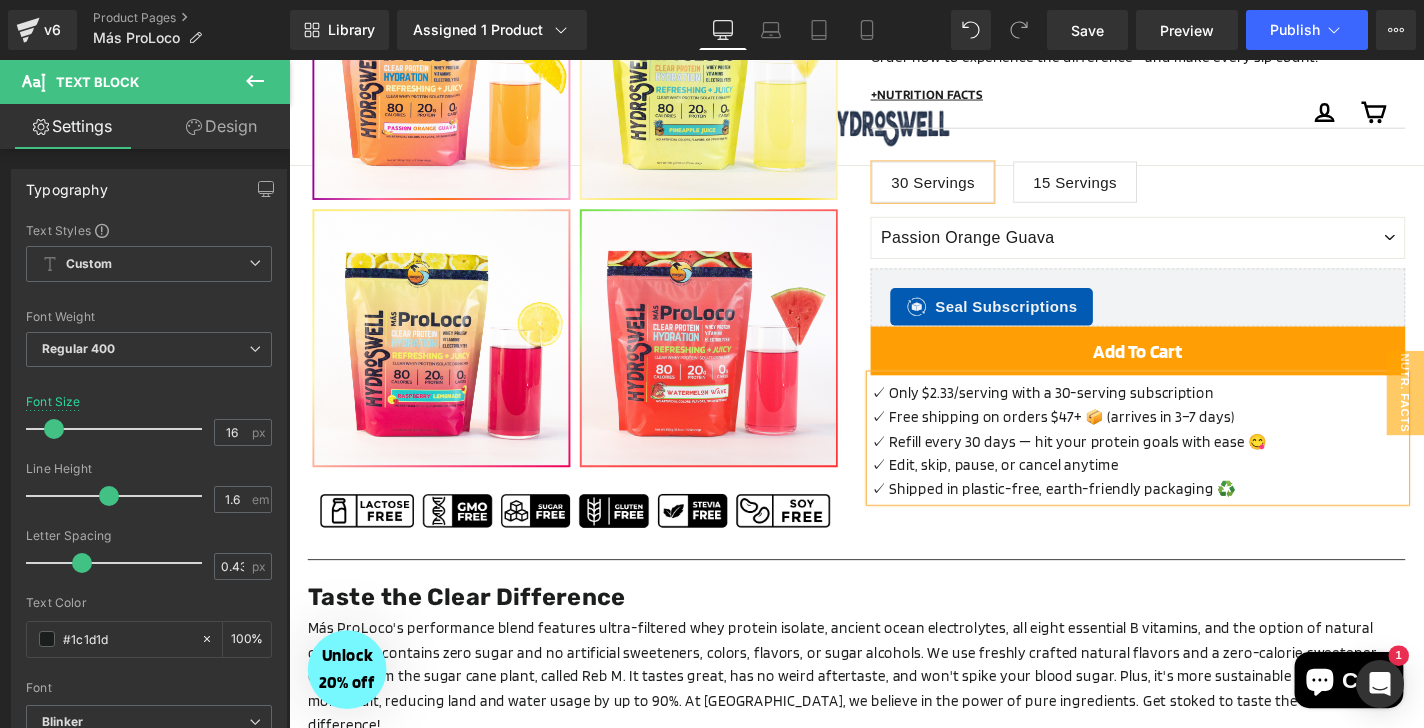 click on "✓ Refill every 30 days — hit your protein goals with ease 😋" at bounding box center [1194, 467] 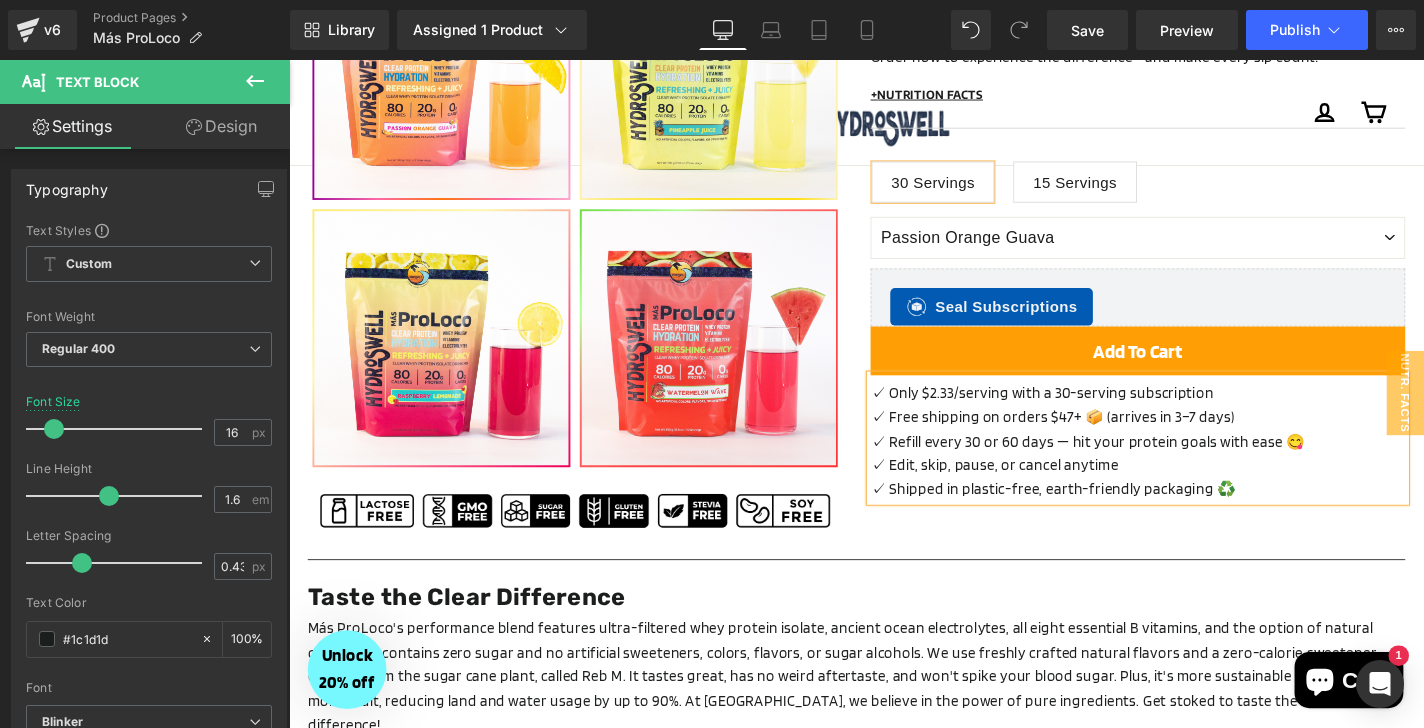 click on "✓ Refill every 30 or 60 days — hit your protein goals with ease 😋" at bounding box center [1194, 467] 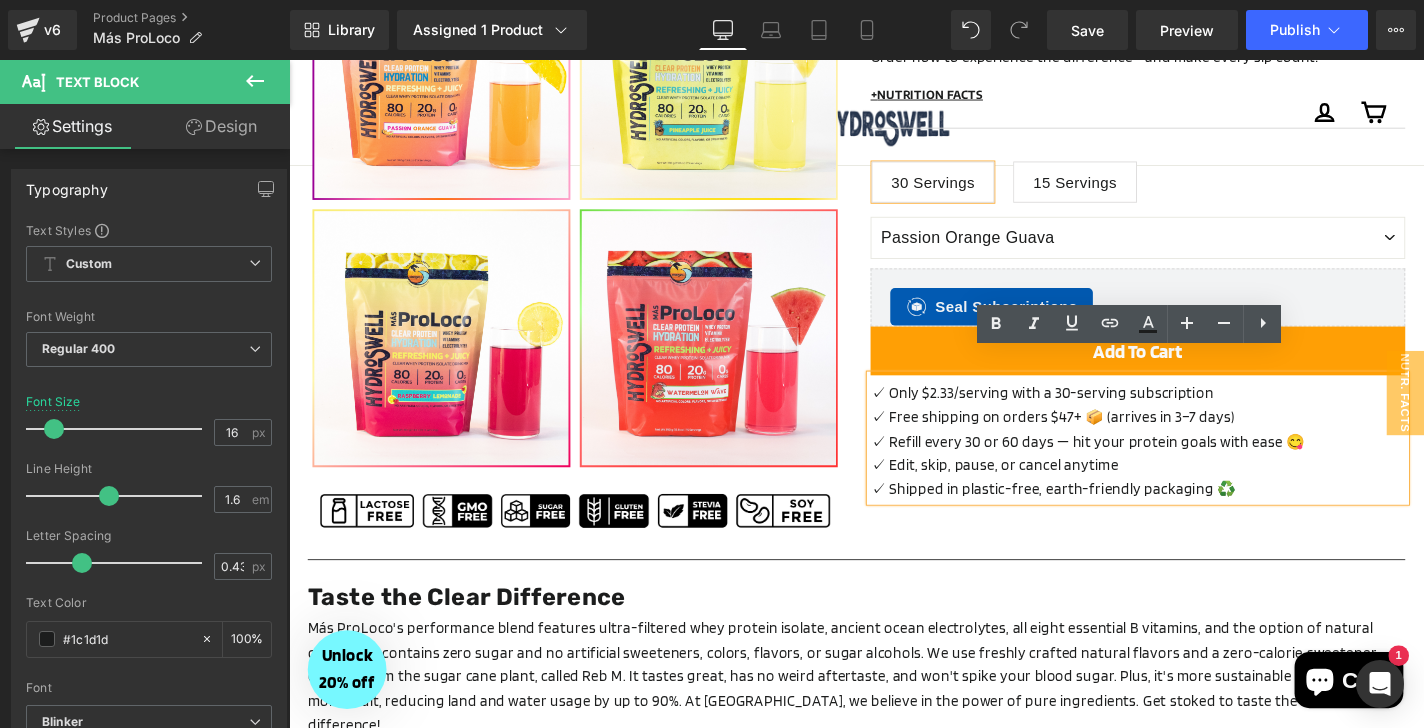 click on "✓ Edit, skip, pause, or cancel anytime" at bounding box center [1194, 492] 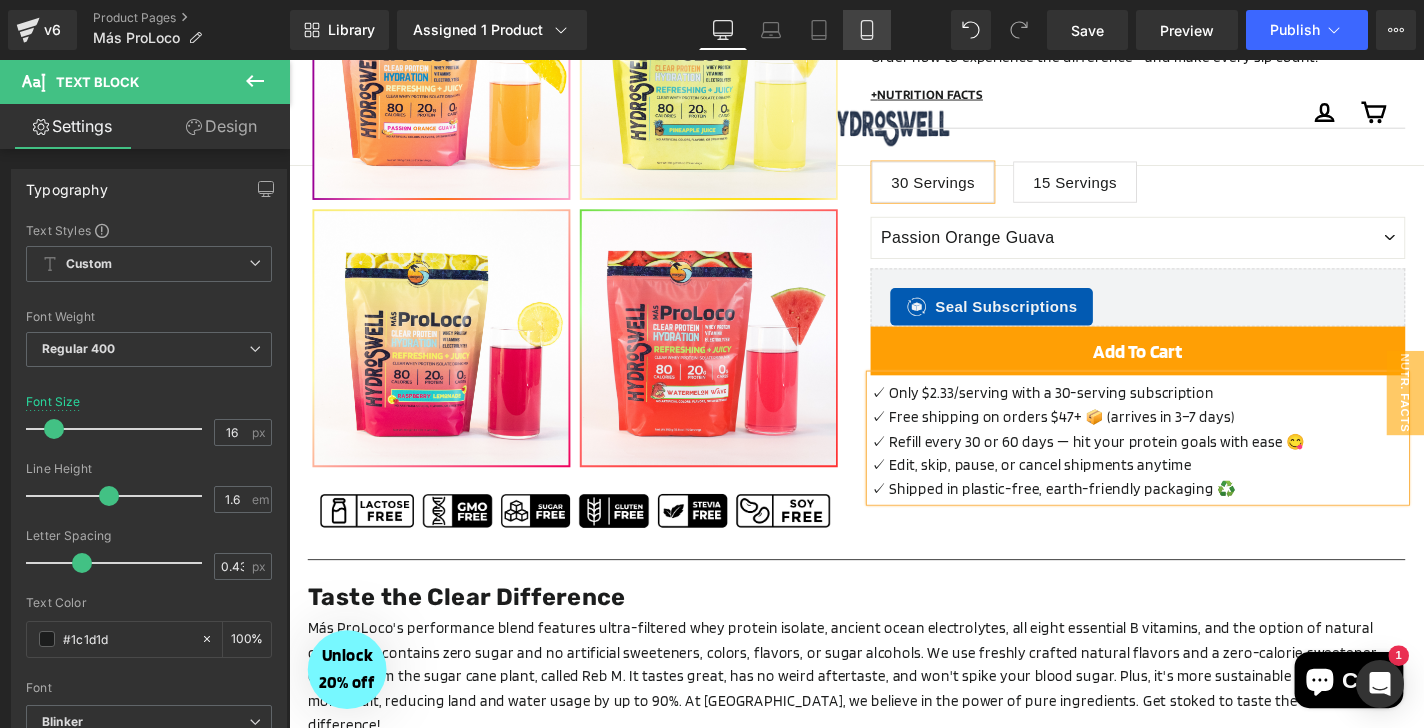 click 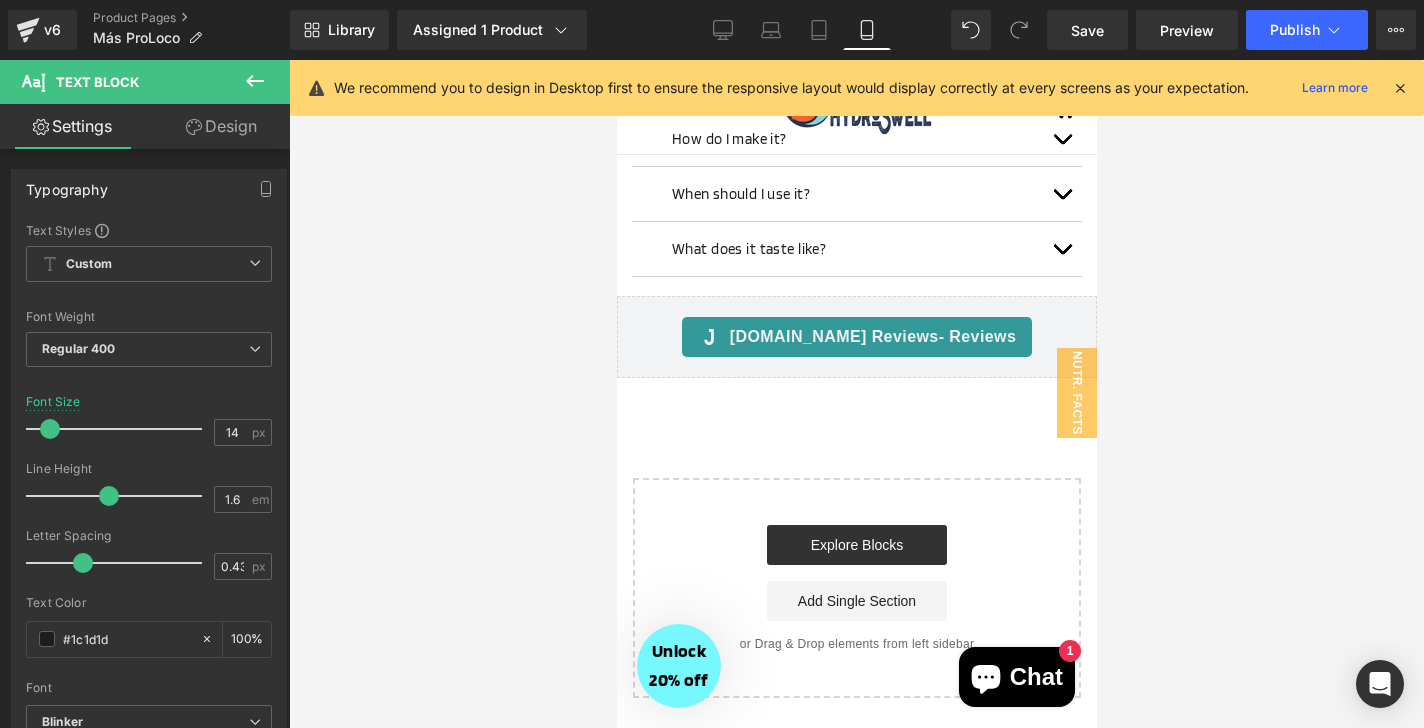 click at bounding box center [1061, 249] 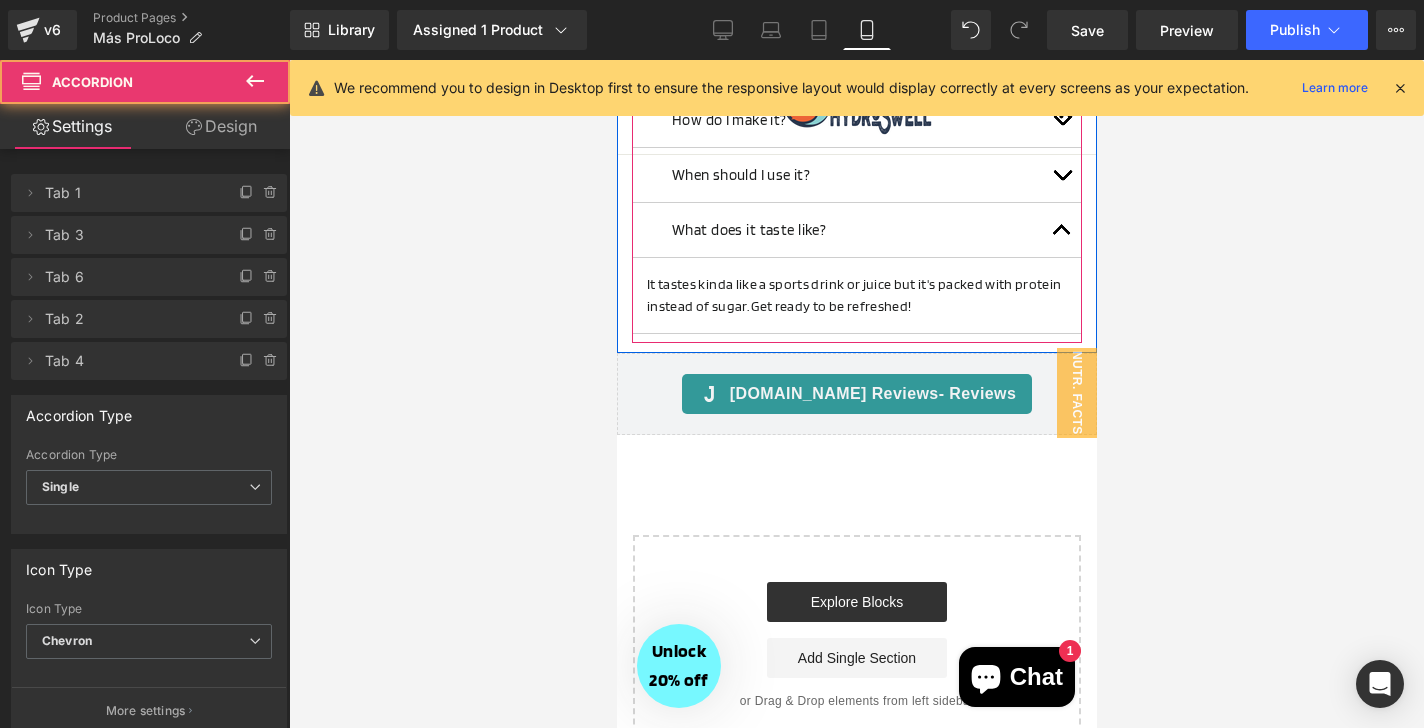 click at bounding box center (1061, 230) 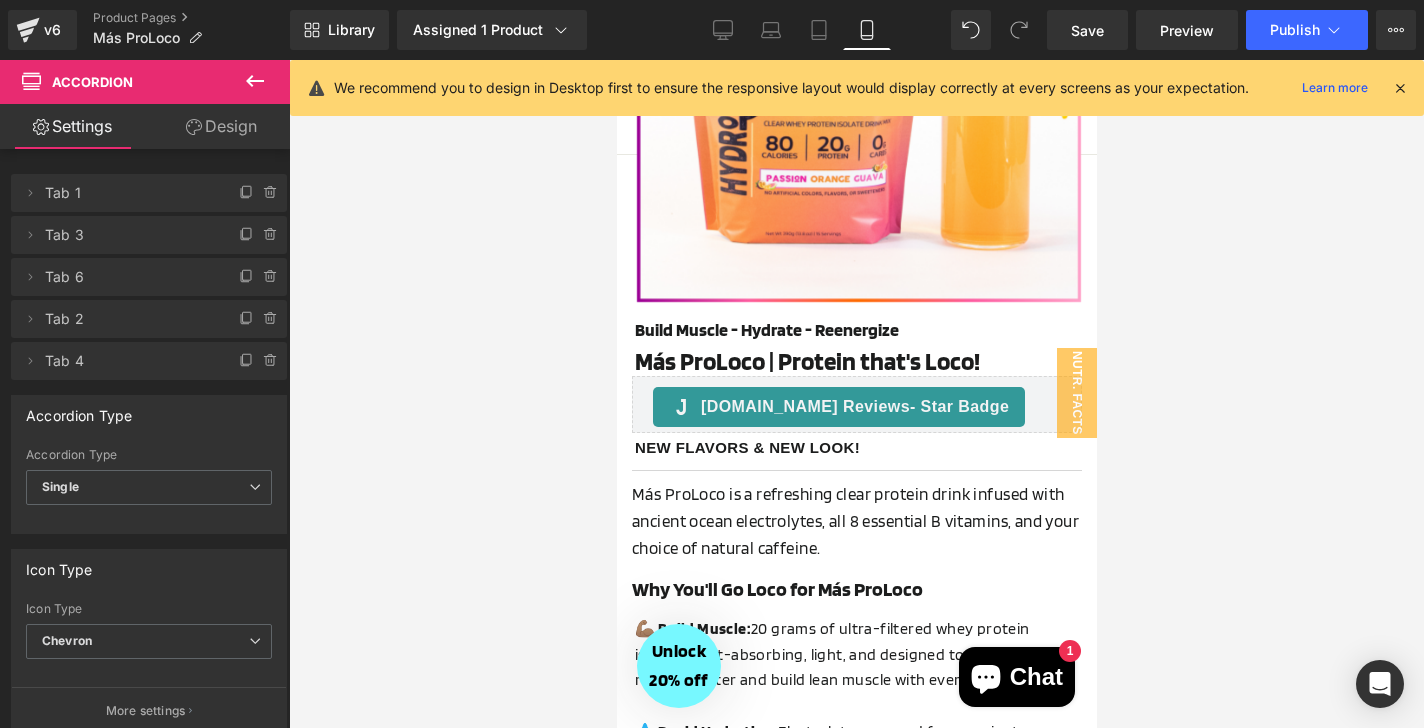 scroll, scrollTop: 0, scrollLeft: 0, axis: both 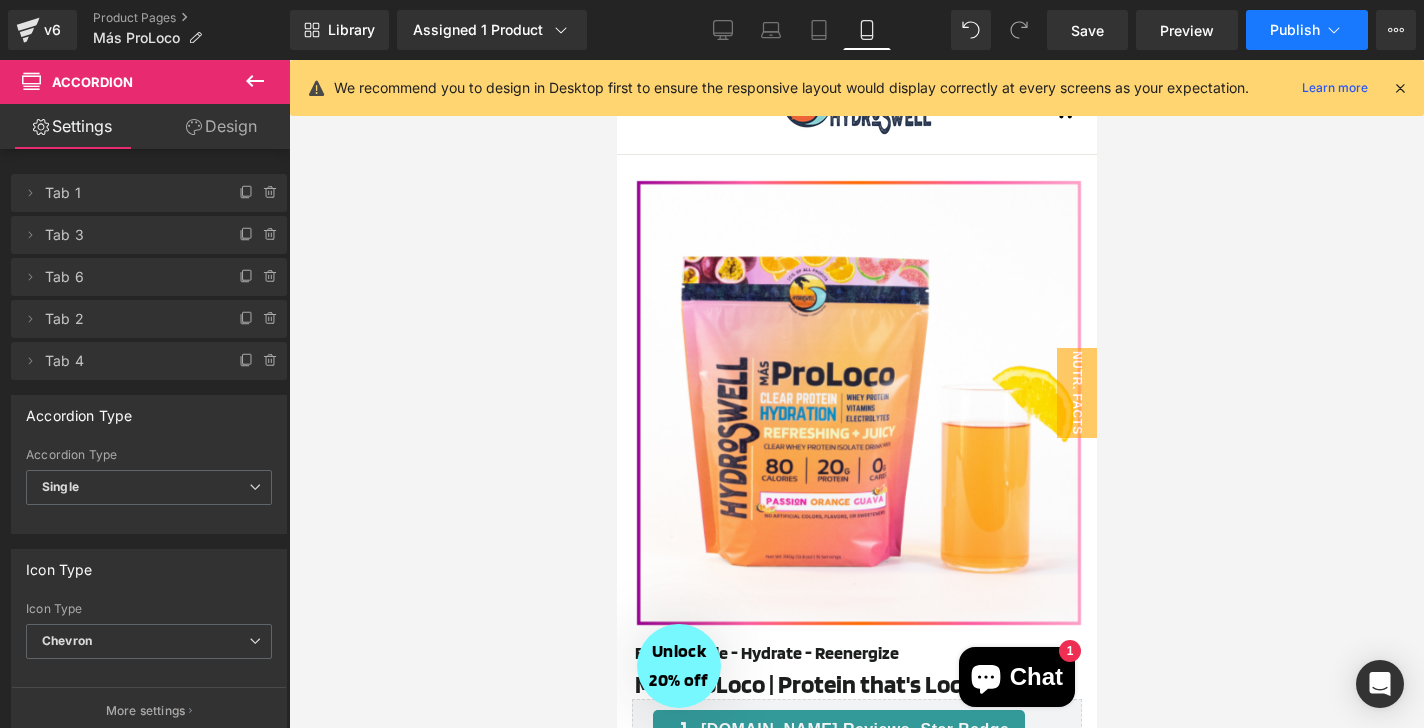 click on "Publish" at bounding box center [1295, 30] 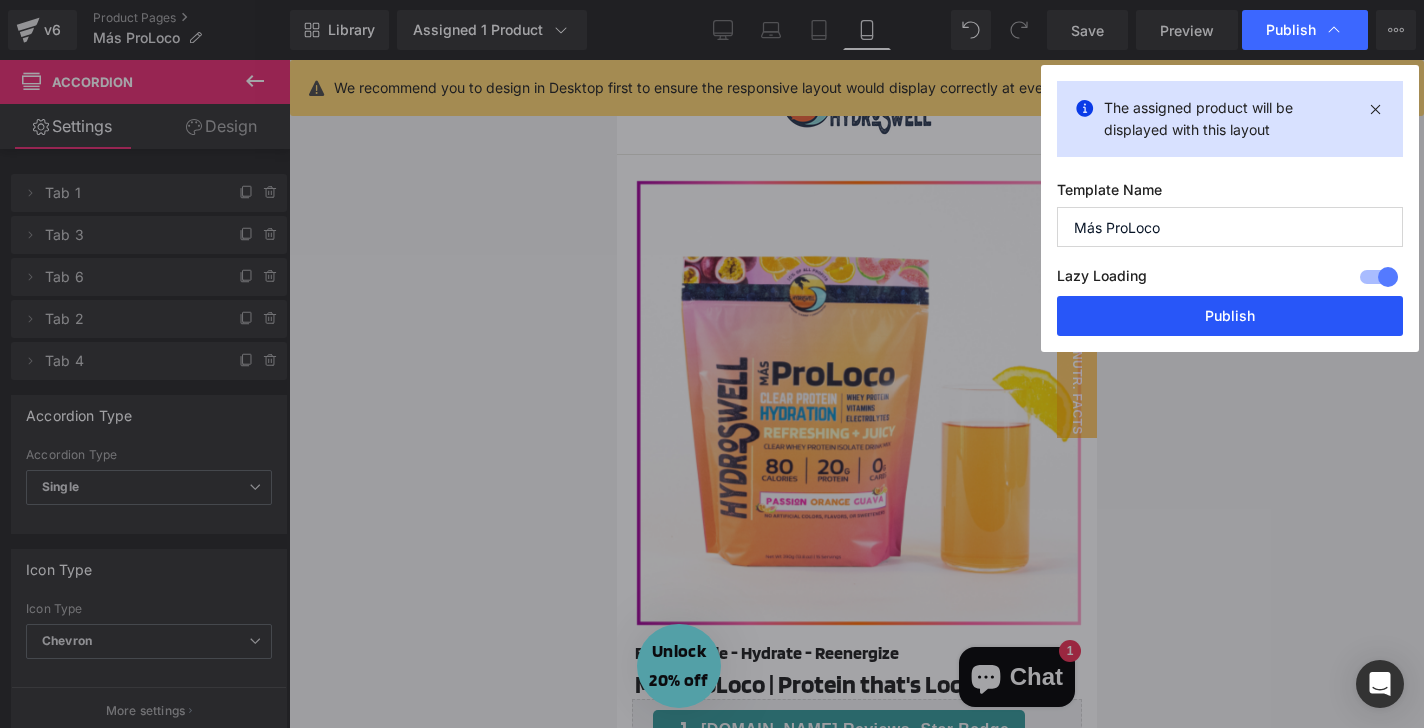 click on "Publish" at bounding box center (1230, 316) 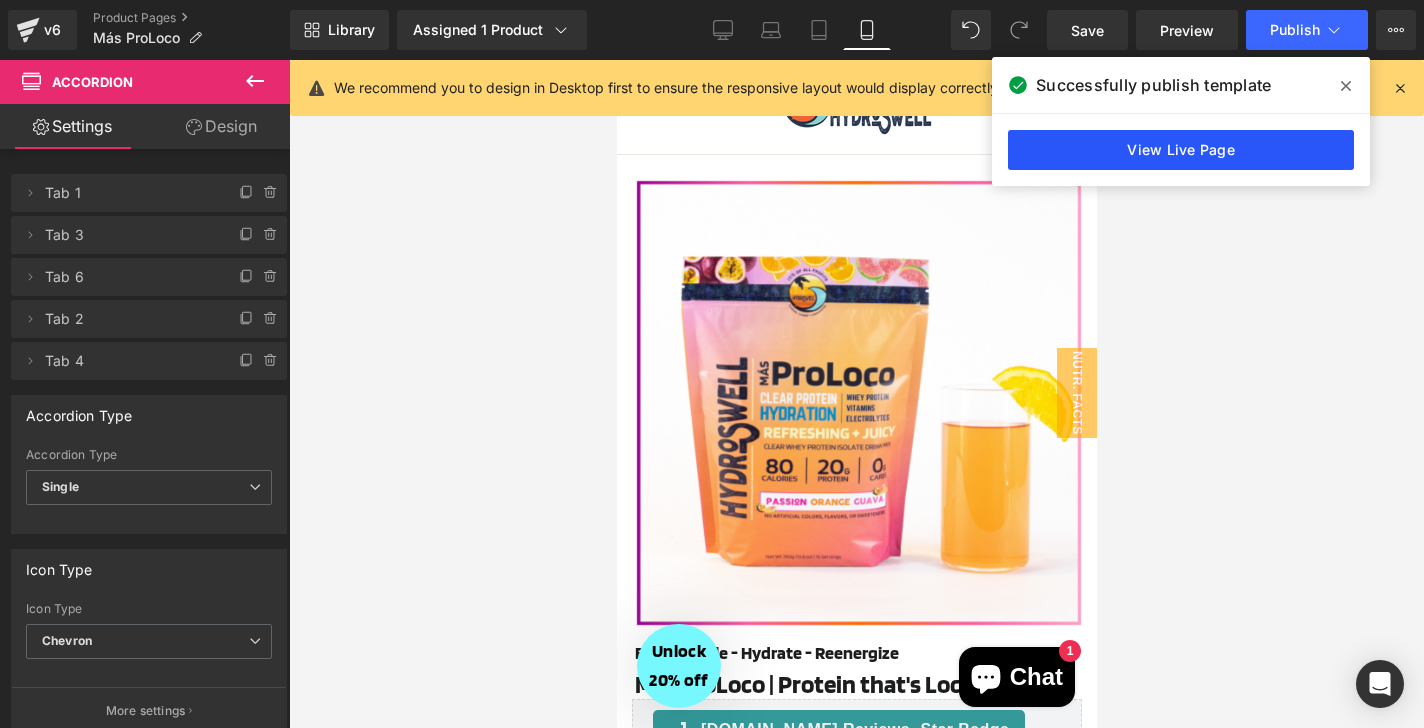 click on "View Live Page" at bounding box center (1181, 150) 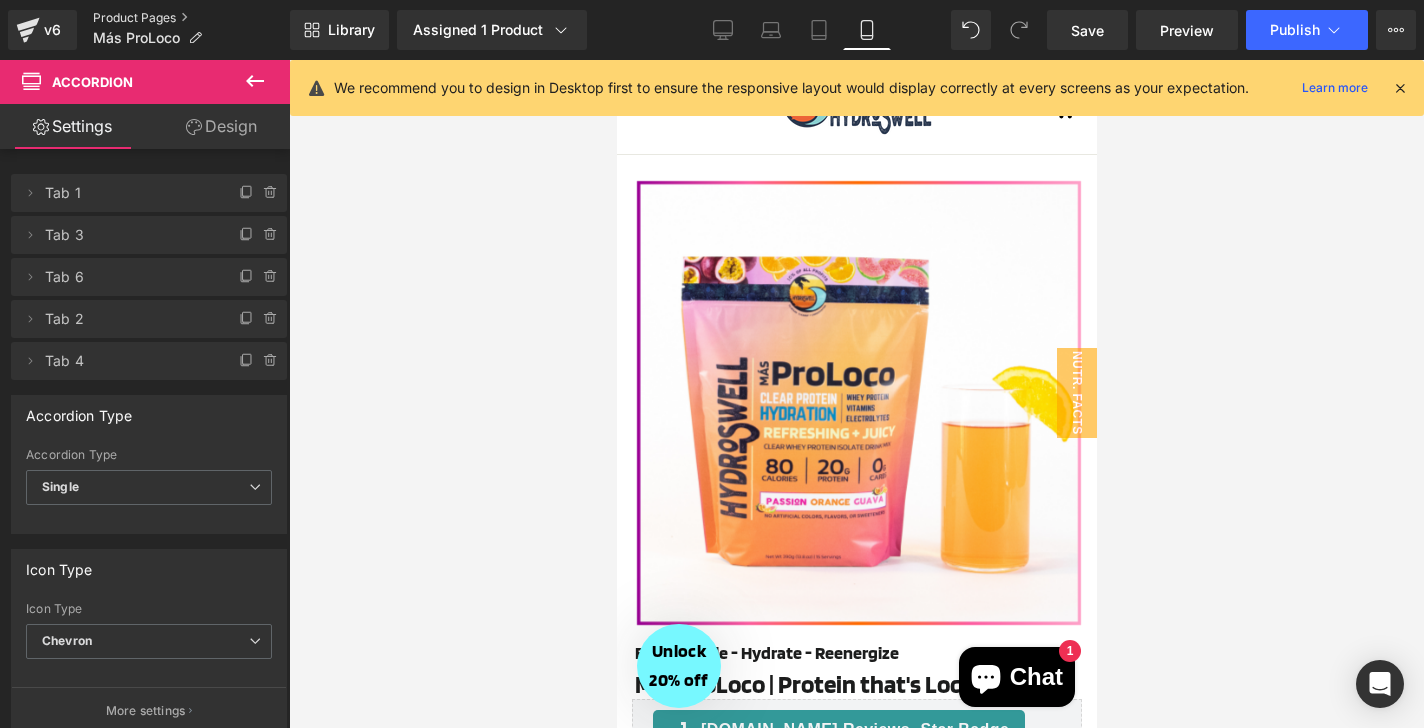 click on "Product Pages" at bounding box center [191, 18] 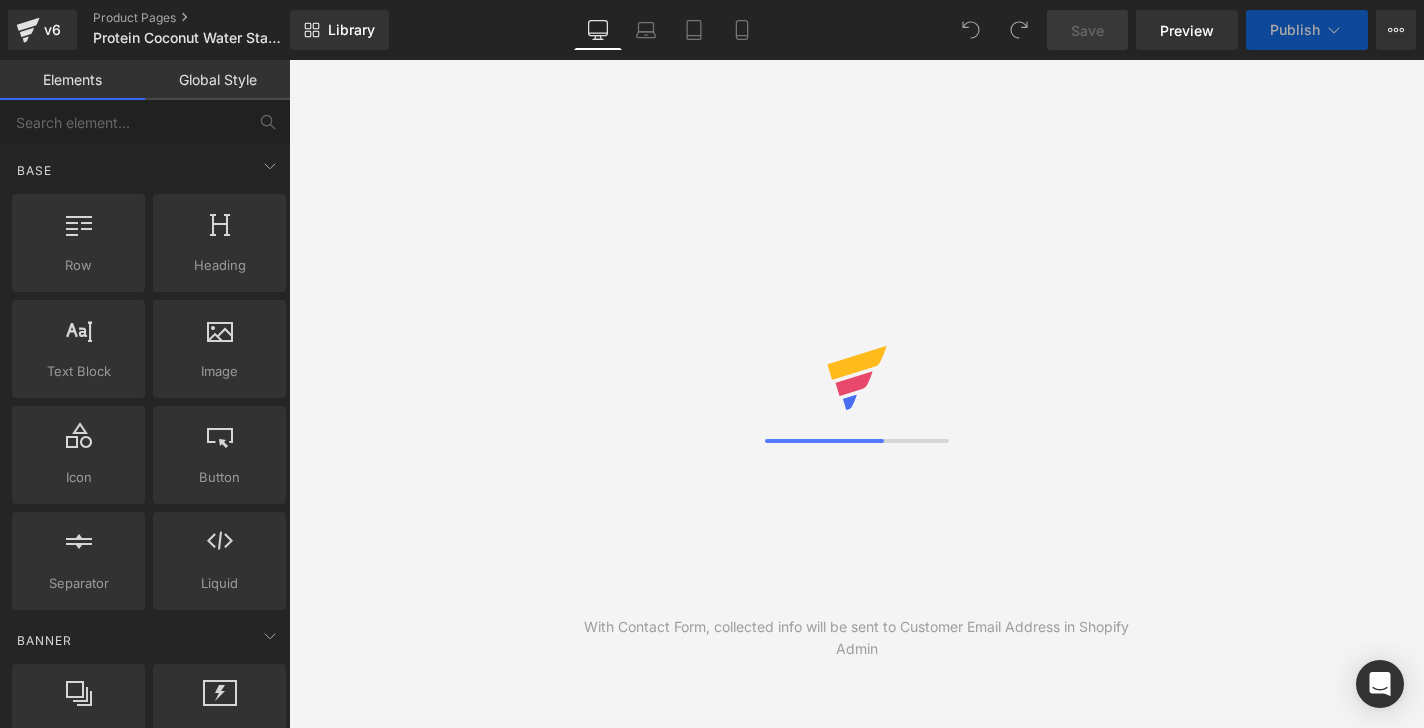 scroll, scrollTop: 0, scrollLeft: 0, axis: both 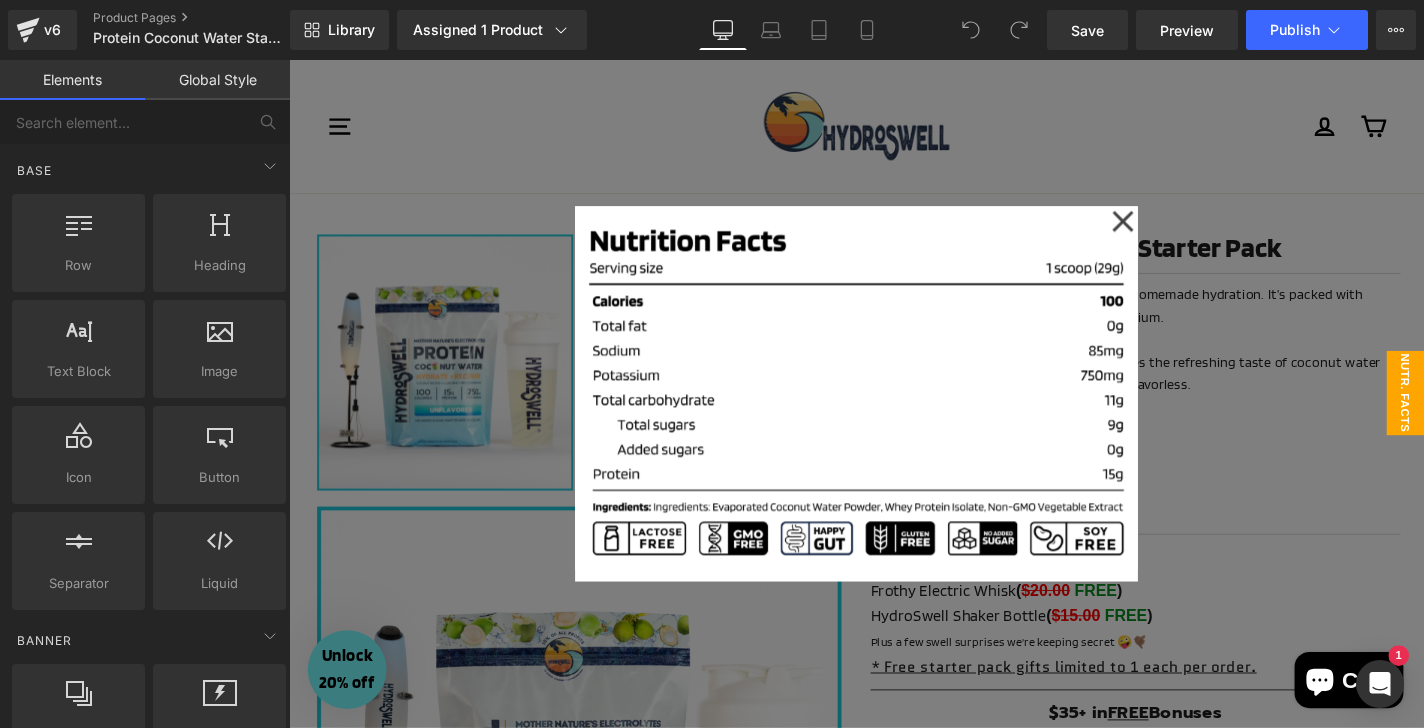 click at bounding box center [894, 416] 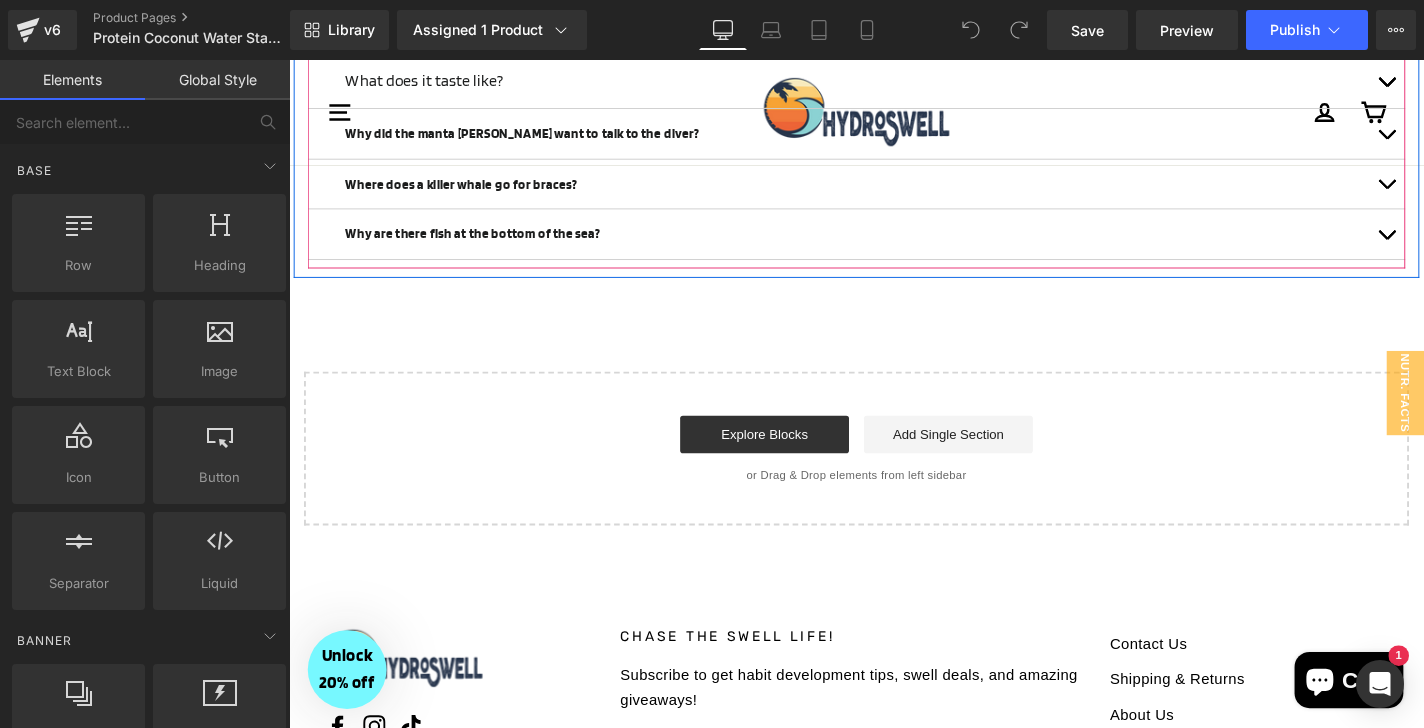 click at bounding box center (1459, 245) 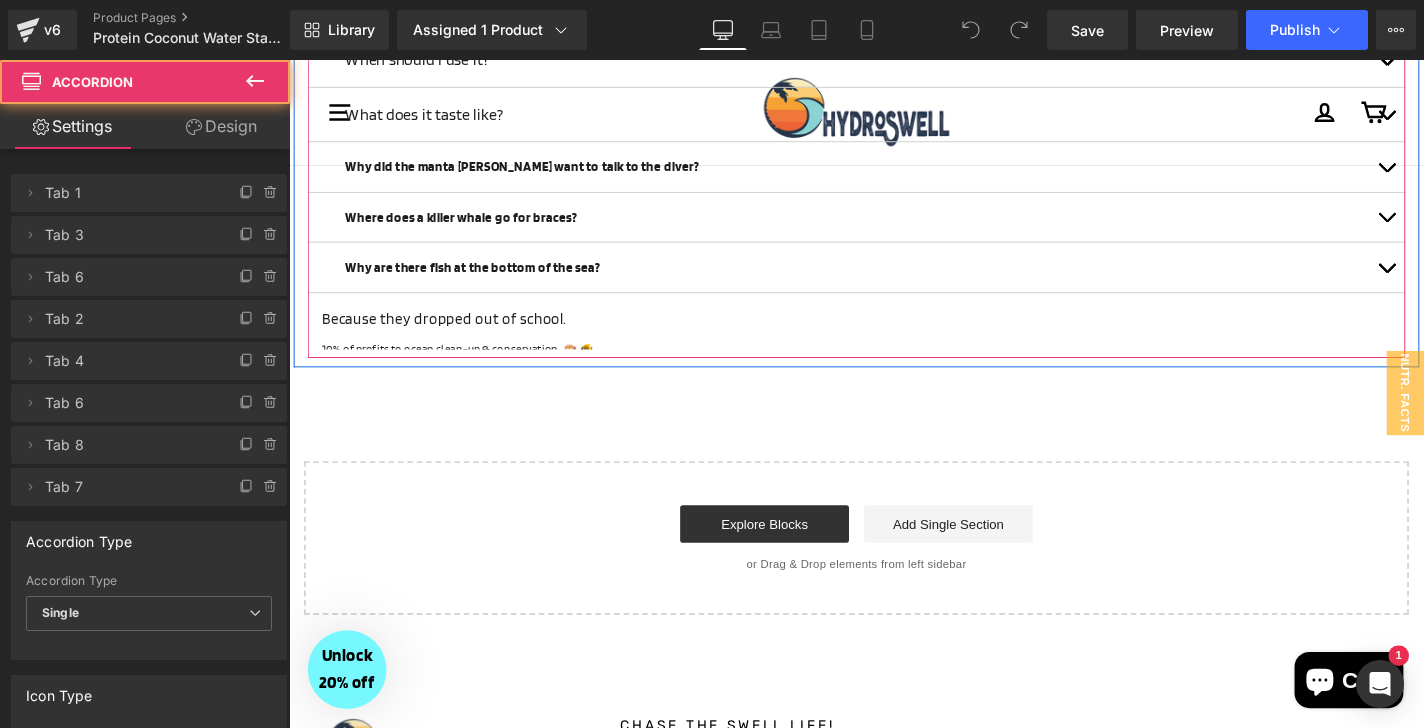 scroll, scrollTop: 1874, scrollLeft: 0, axis: vertical 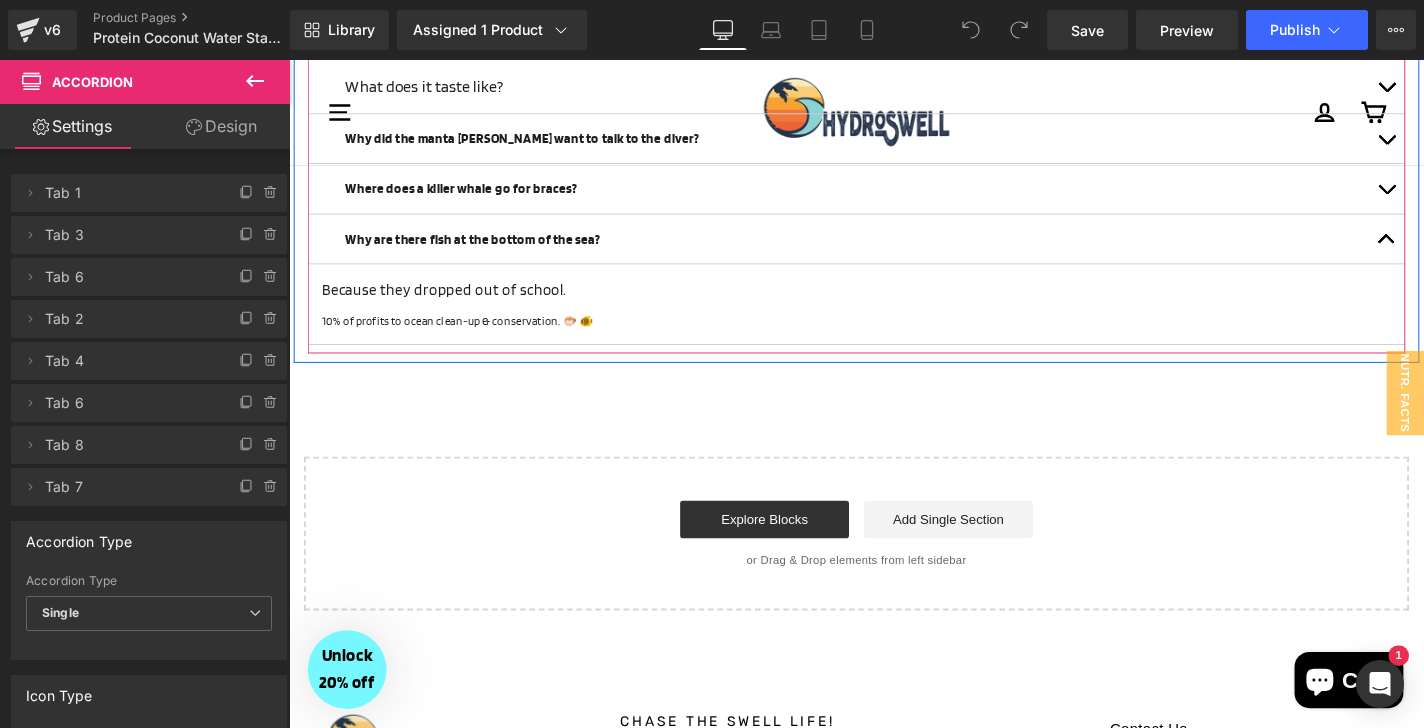 click on "10% of profits to ocean clean-up & conservation. 🐡 🐠" at bounding box center (894, 338) 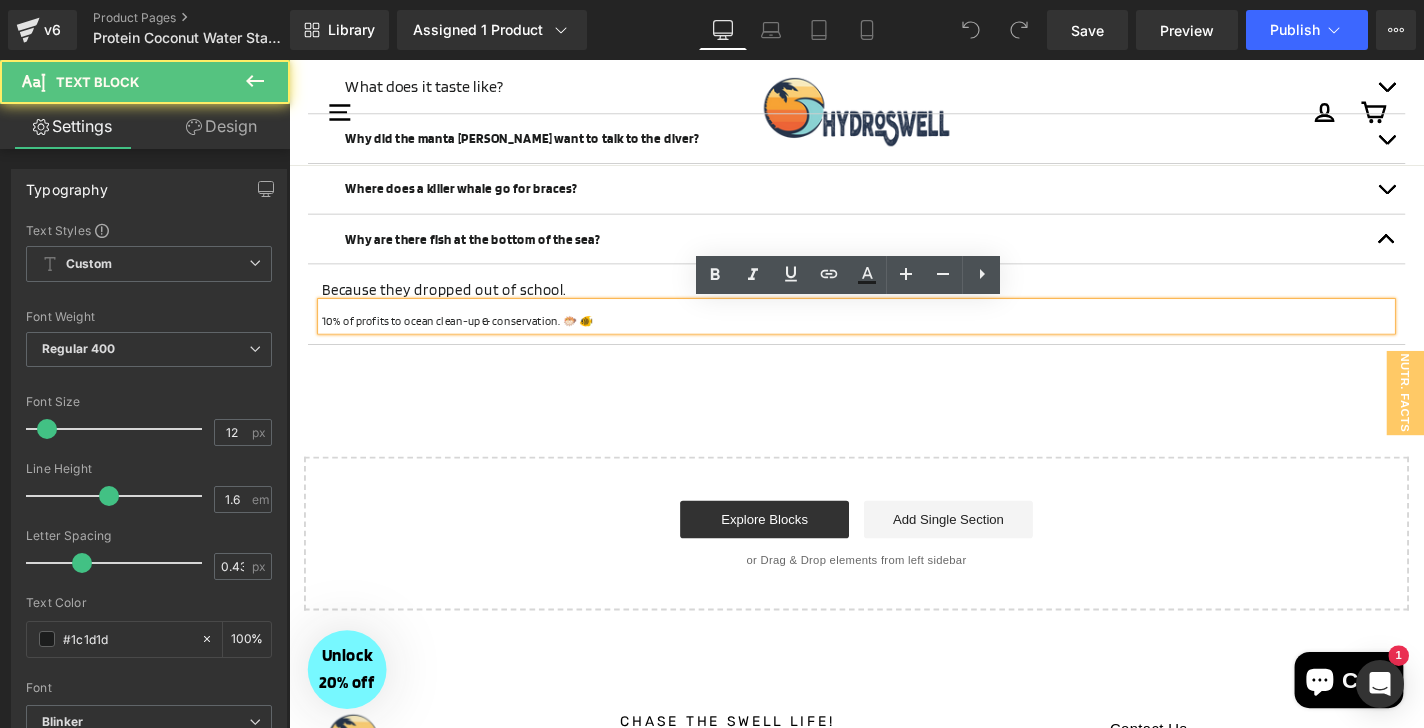 click on "10% of profits to ocean clean-up & conservation. 🐡 🐠" at bounding box center (894, 338) 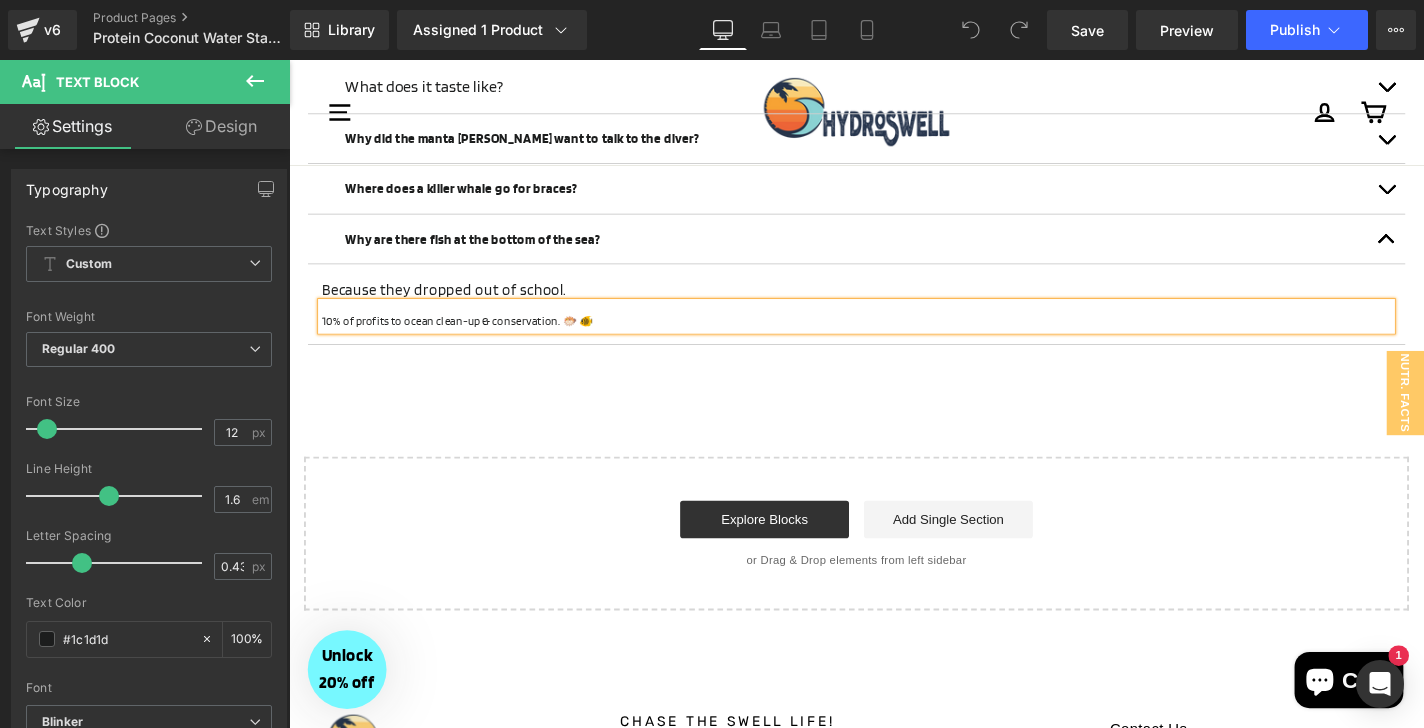 type 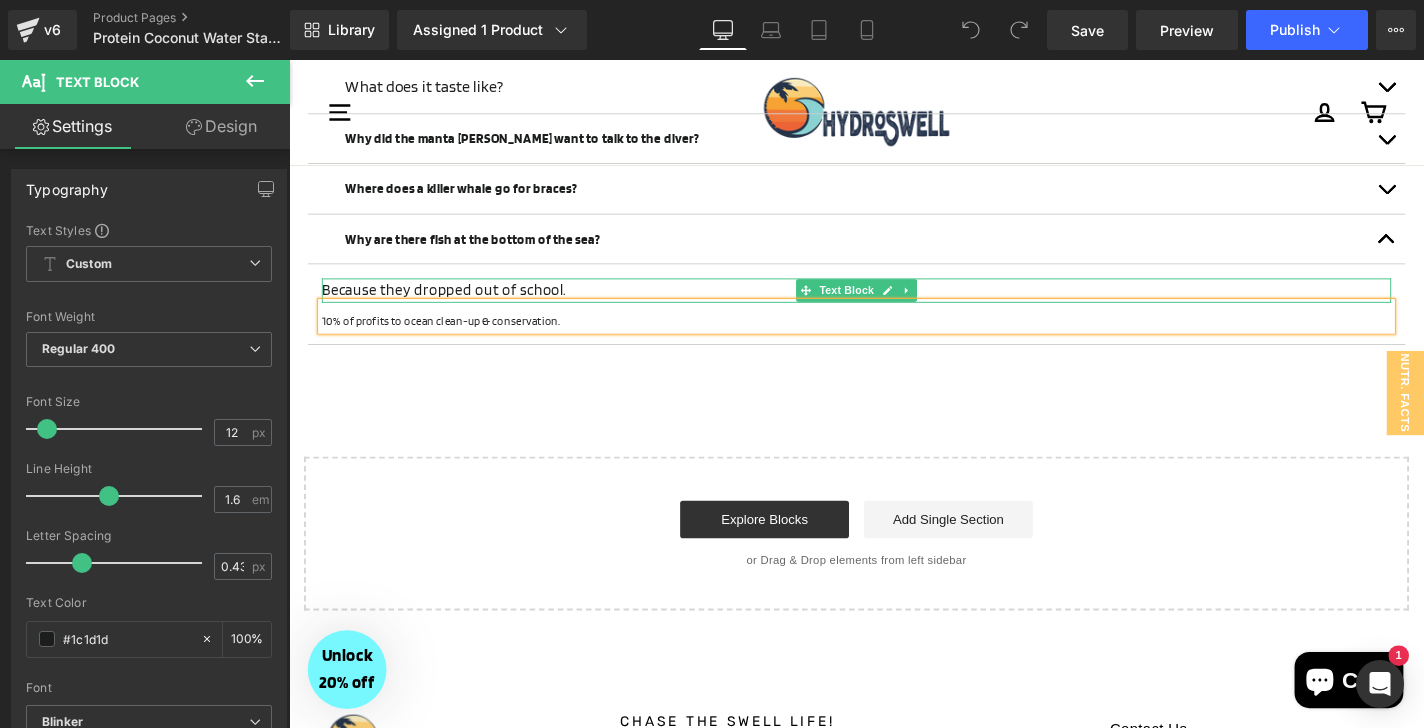 click on "Because they dropped out of school." at bounding box center (894, 306) 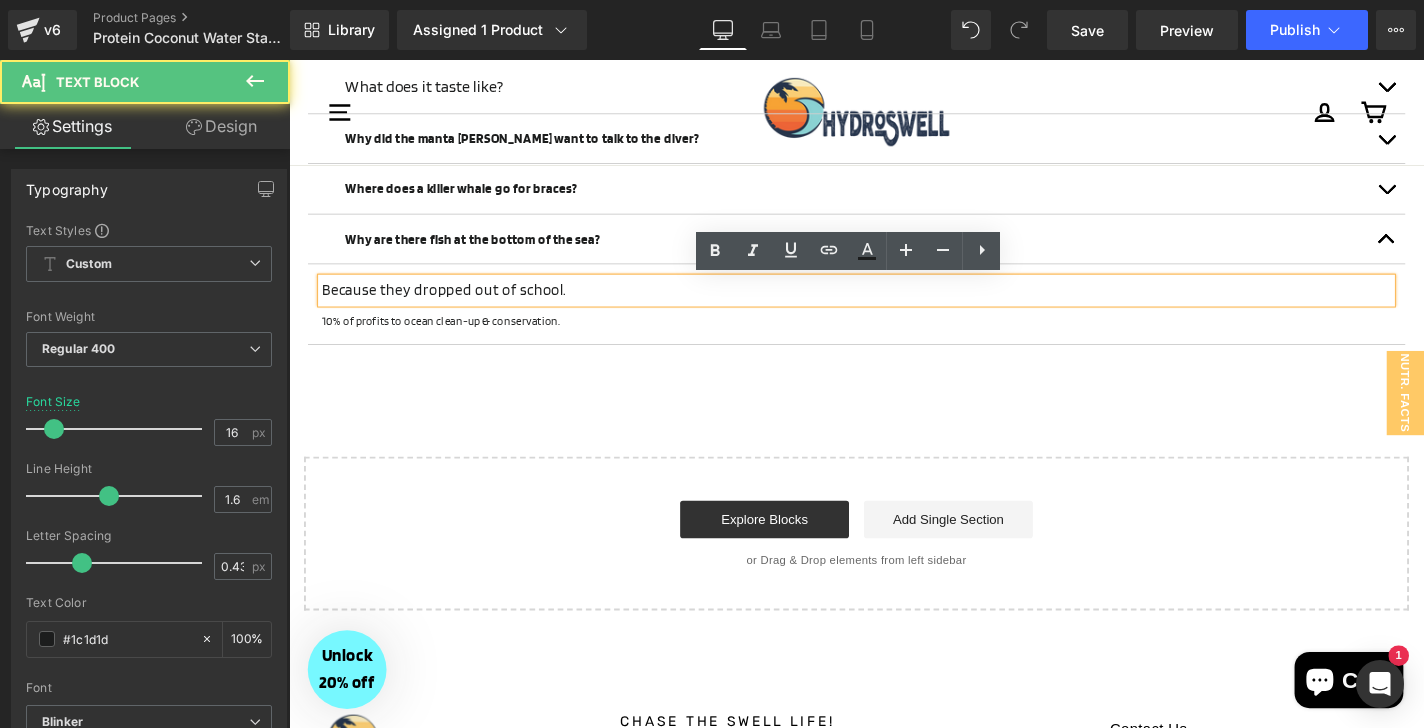 click on "Because they dropped out of school." at bounding box center [894, 306] 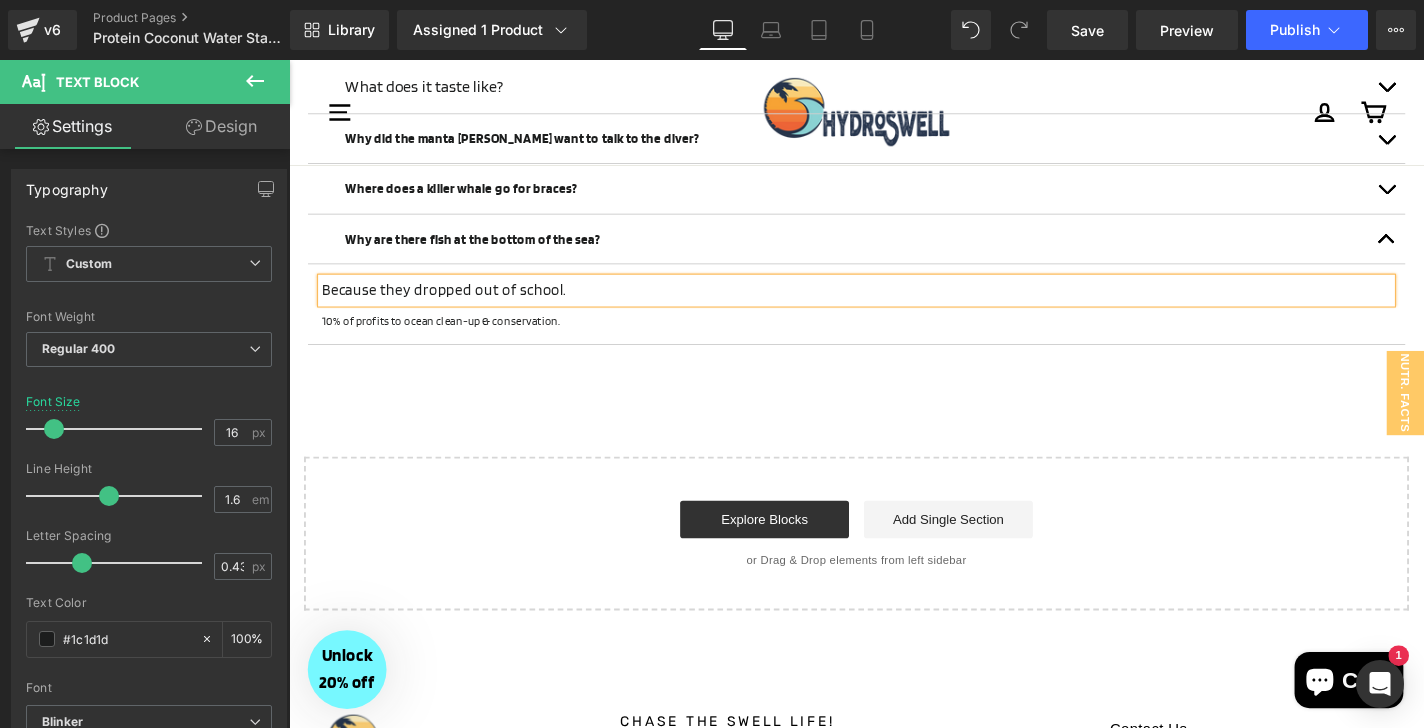 paste 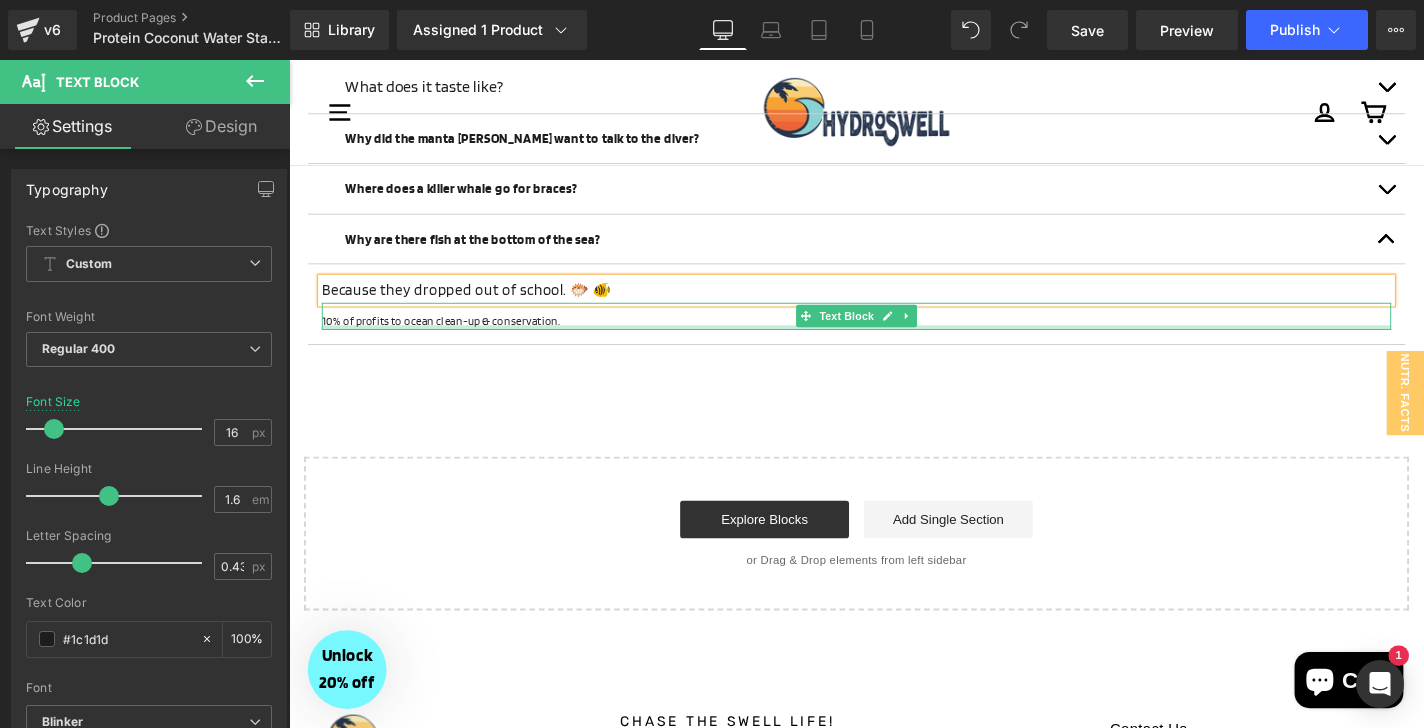 click at bounding box center (894, 345) 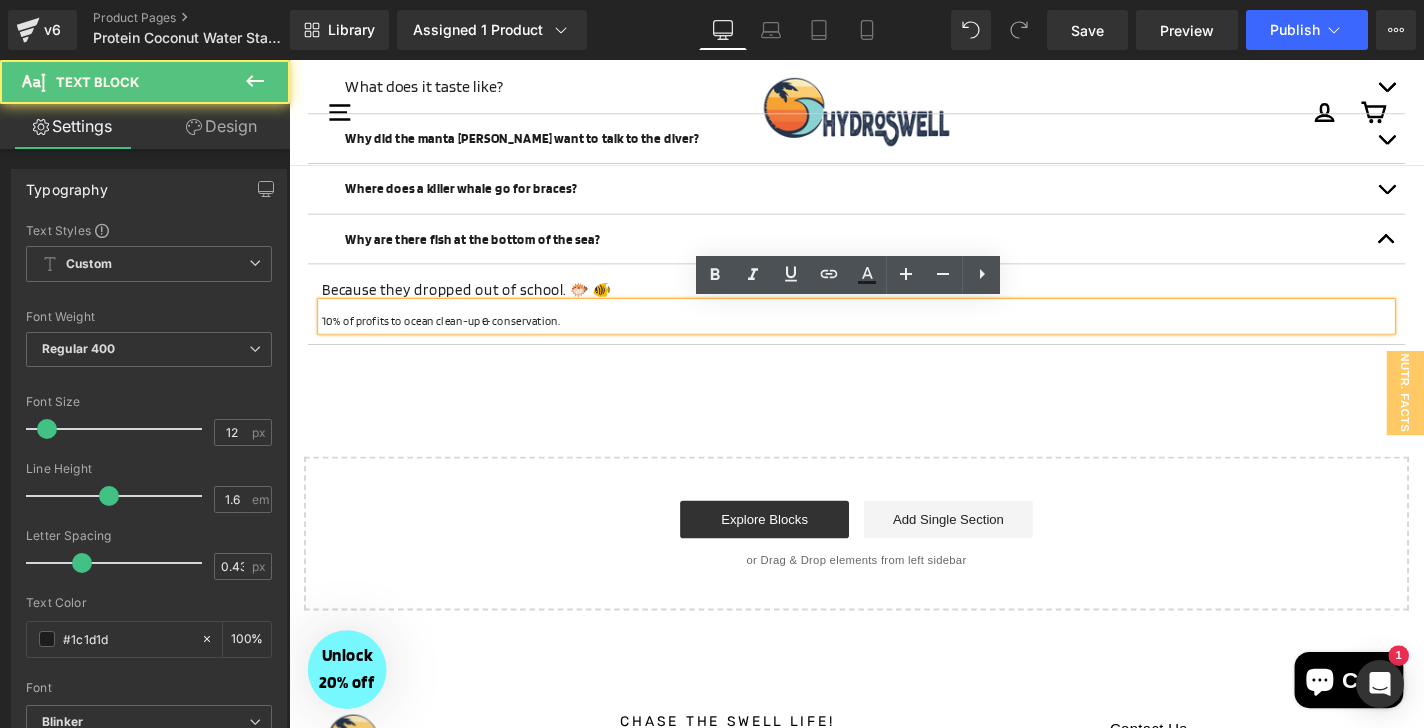 click on "Image
Image
Row
‹" at bounding box center [894, -512] 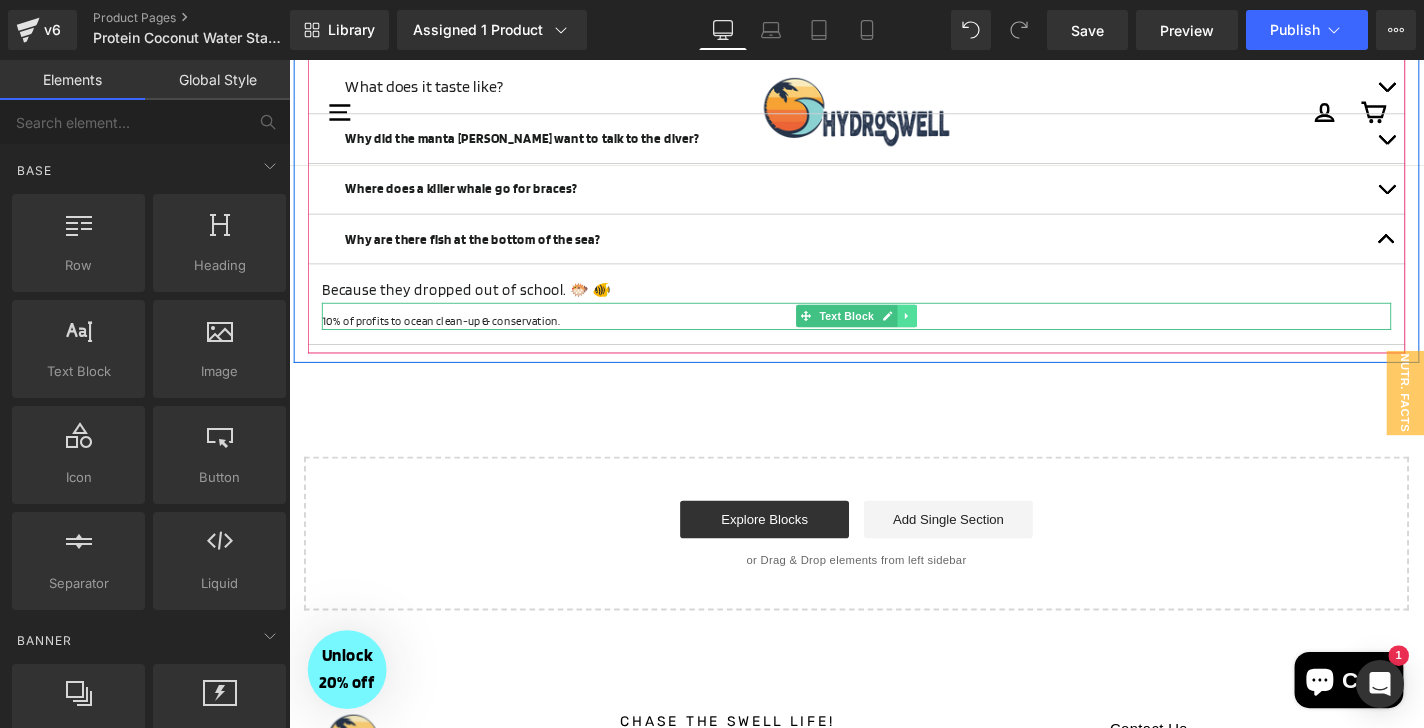 click at bounding box center [948, 333] 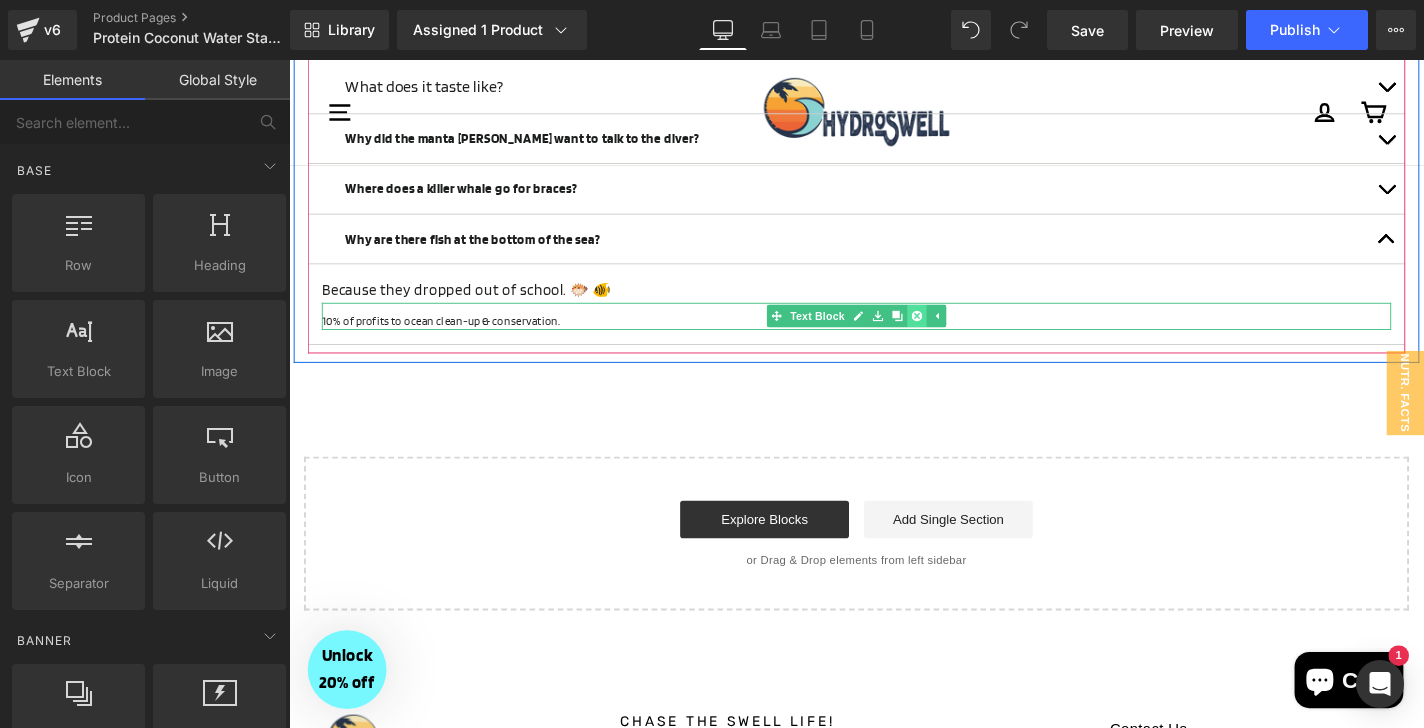 click 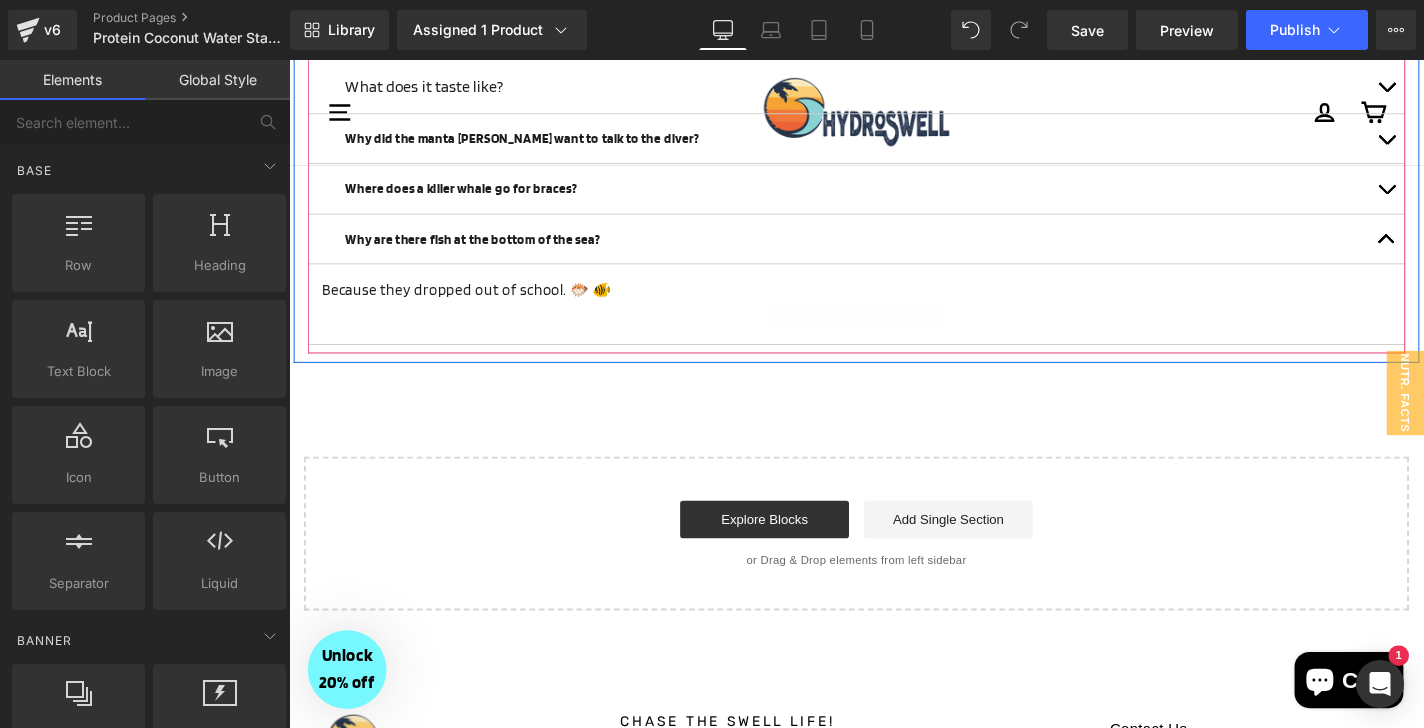 scroll, scrollTop: 1844, scrollLeft: 0, axis: vertical 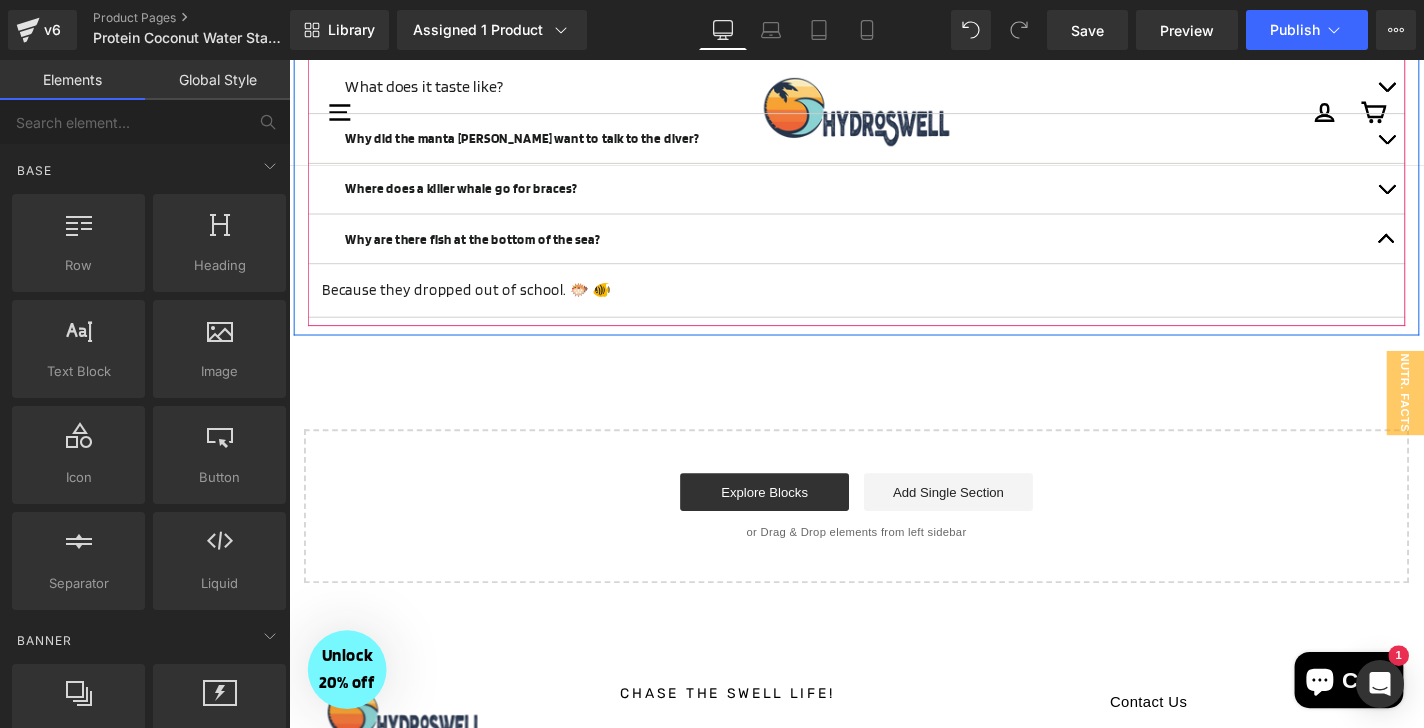 click at bounding box center (1459, 197) 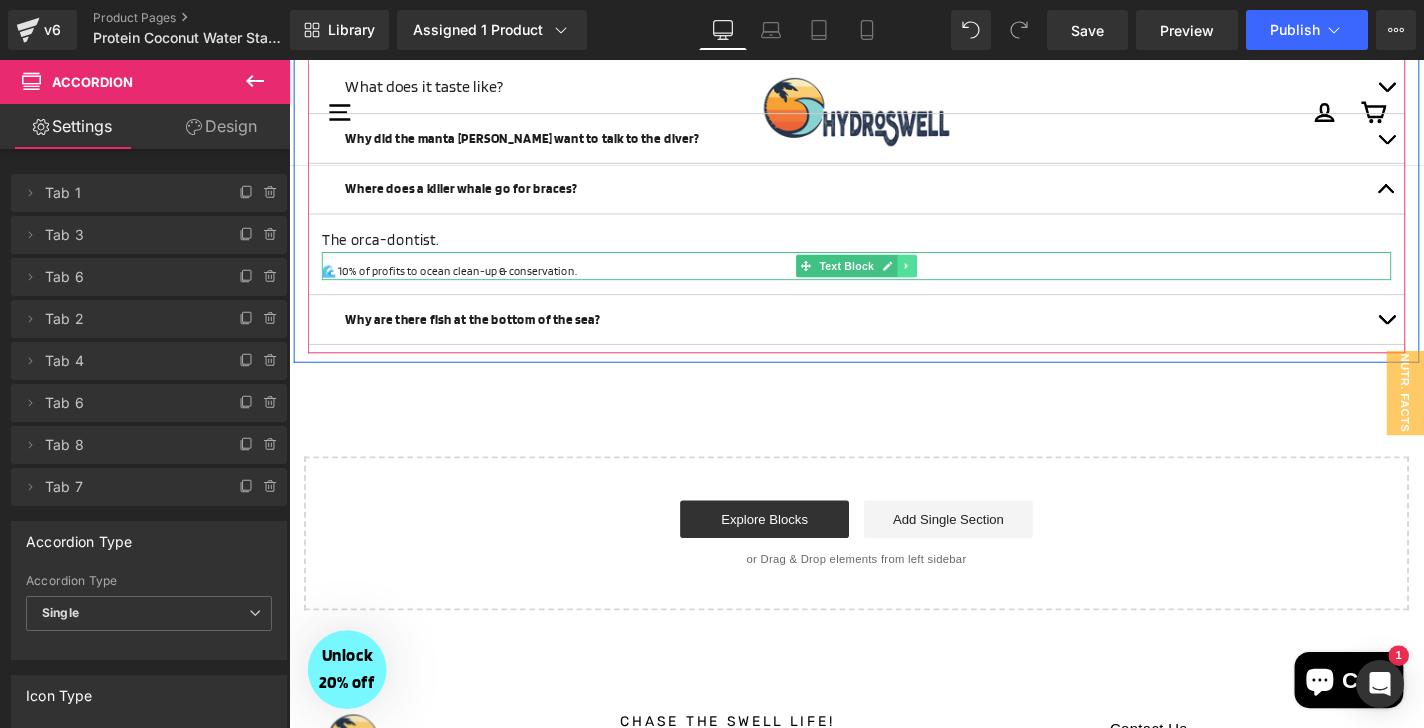 click at bounding box center (948, 280) 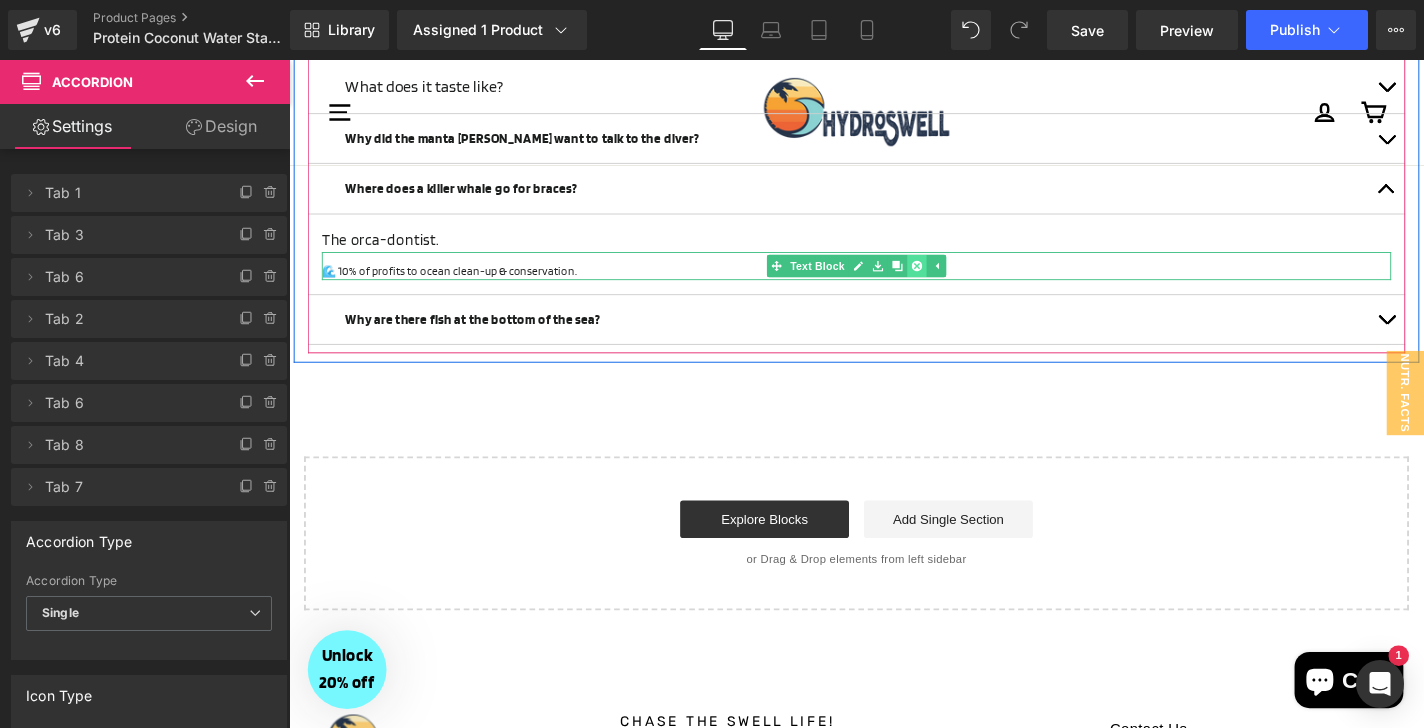 click 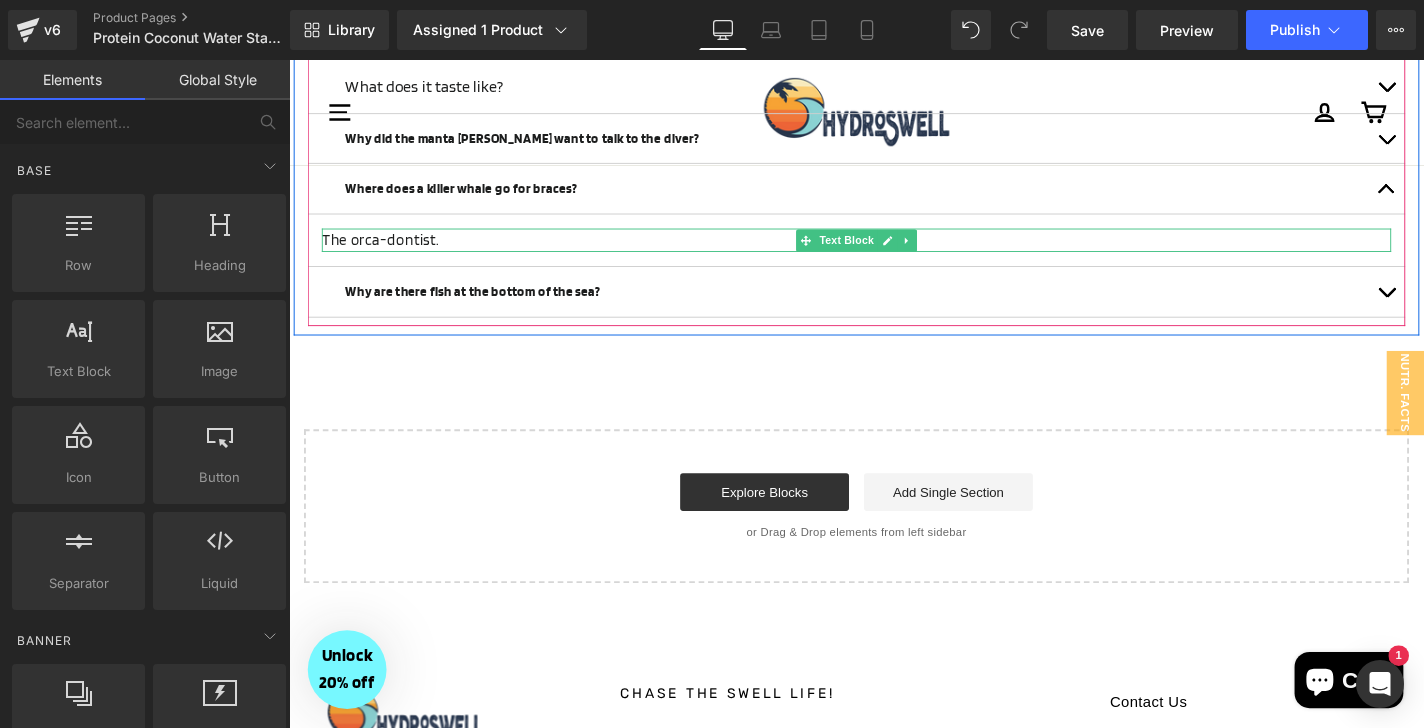click on "The orca-dontist." at bounding box center [894, 253] 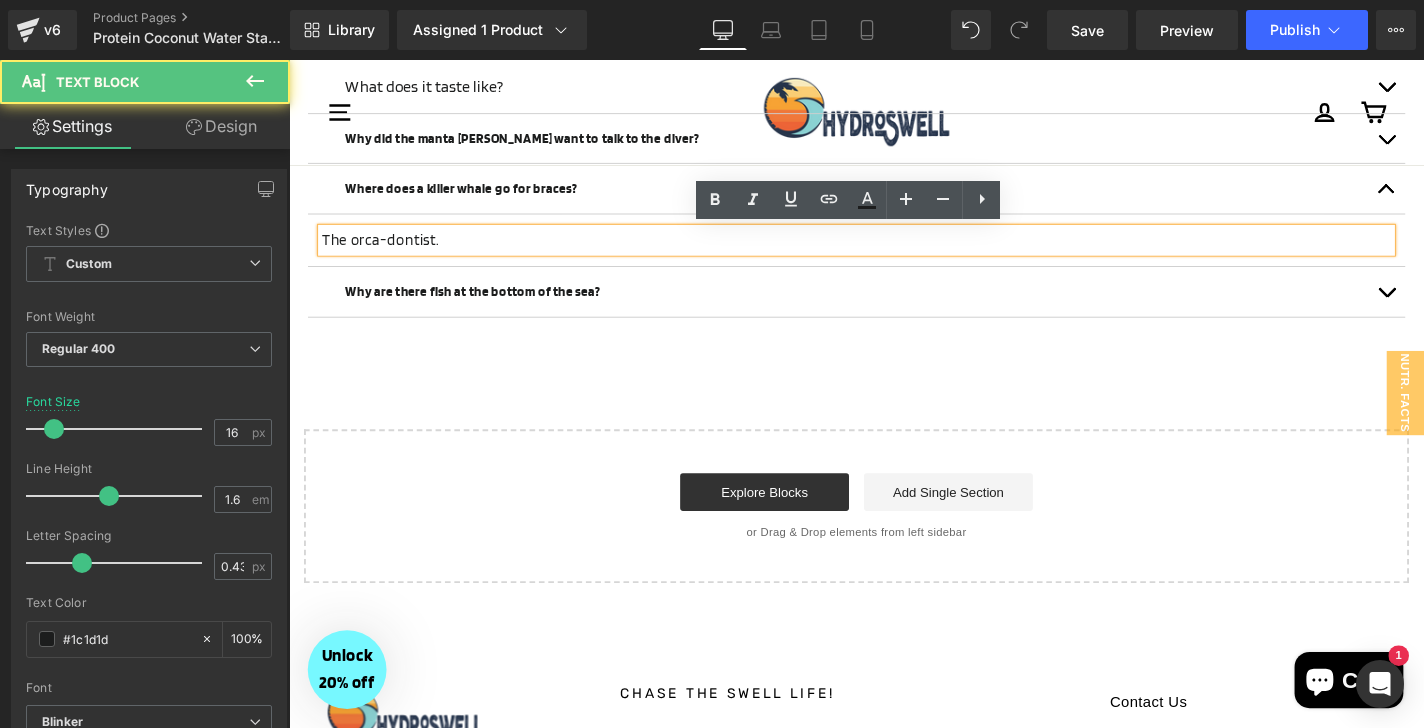 click on "The orca-dontist." at bounding box center (894, 253) 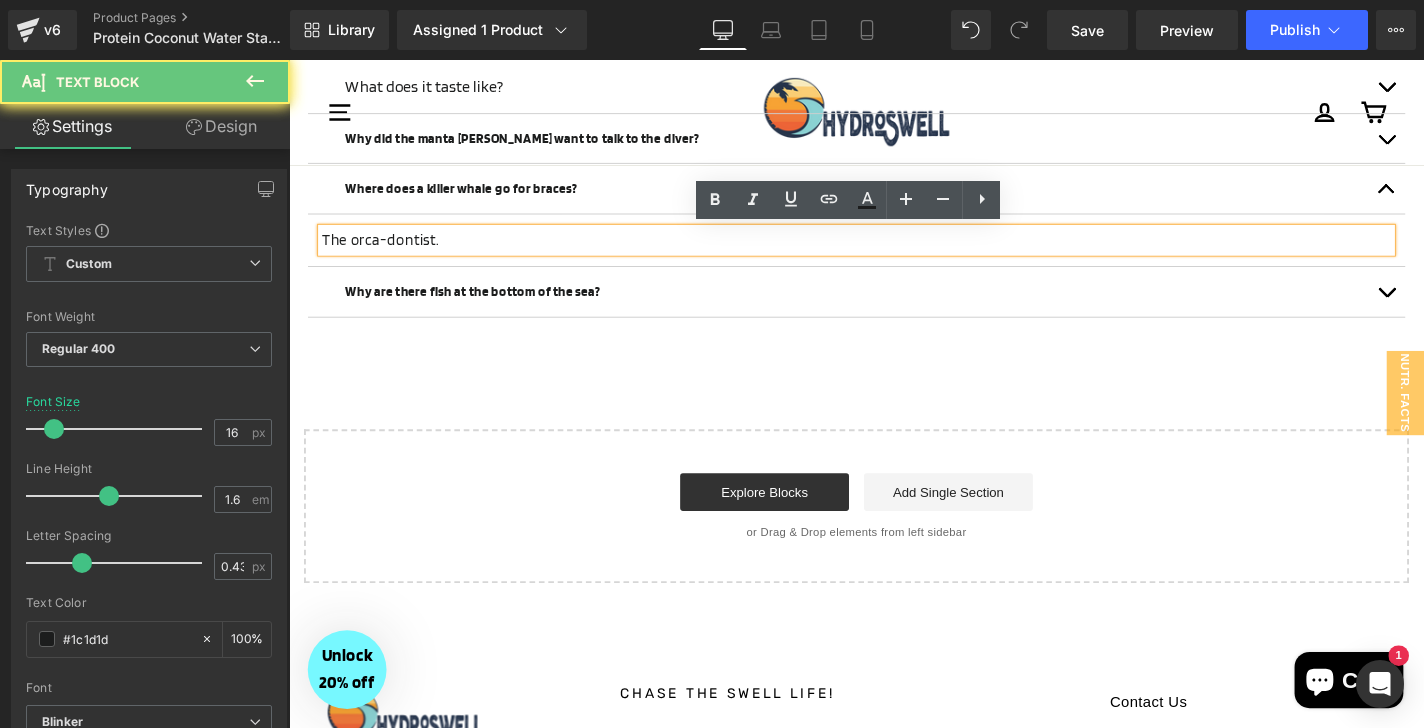type 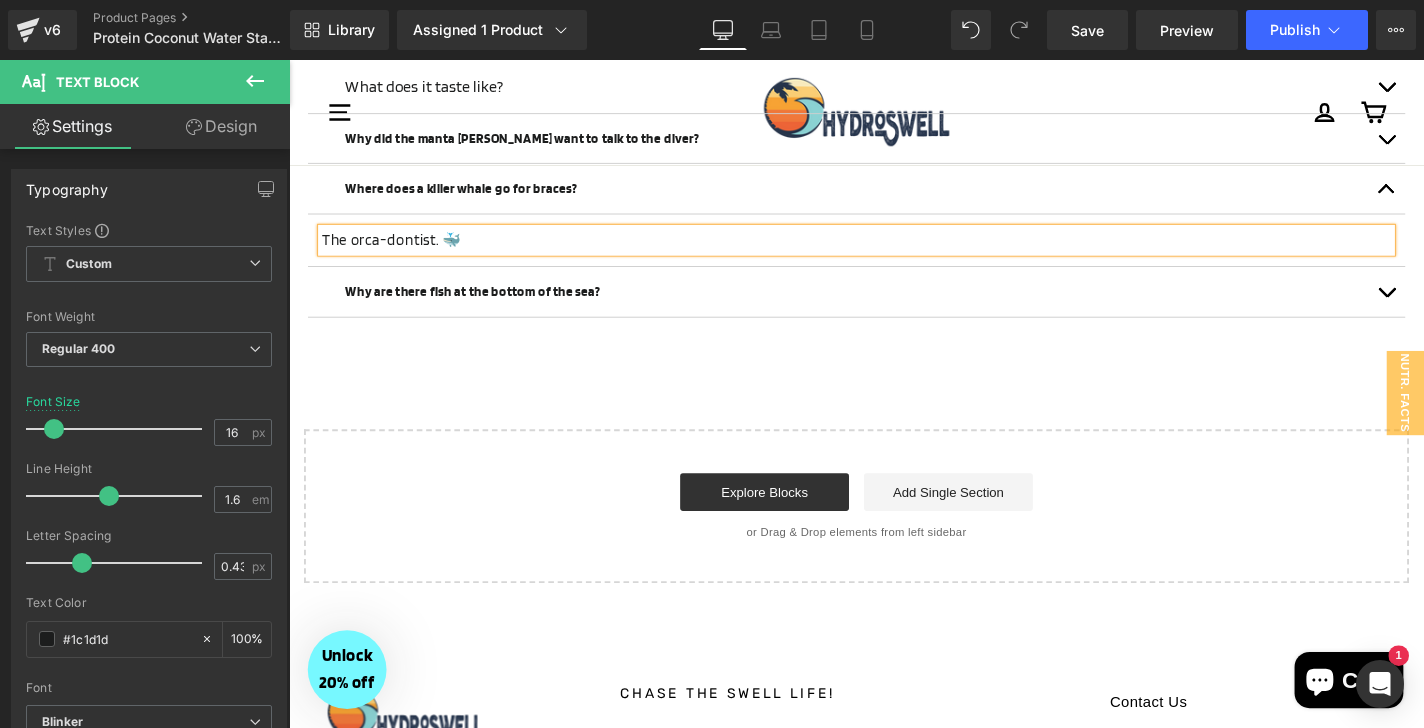 click at bounding box center [1459, 144] 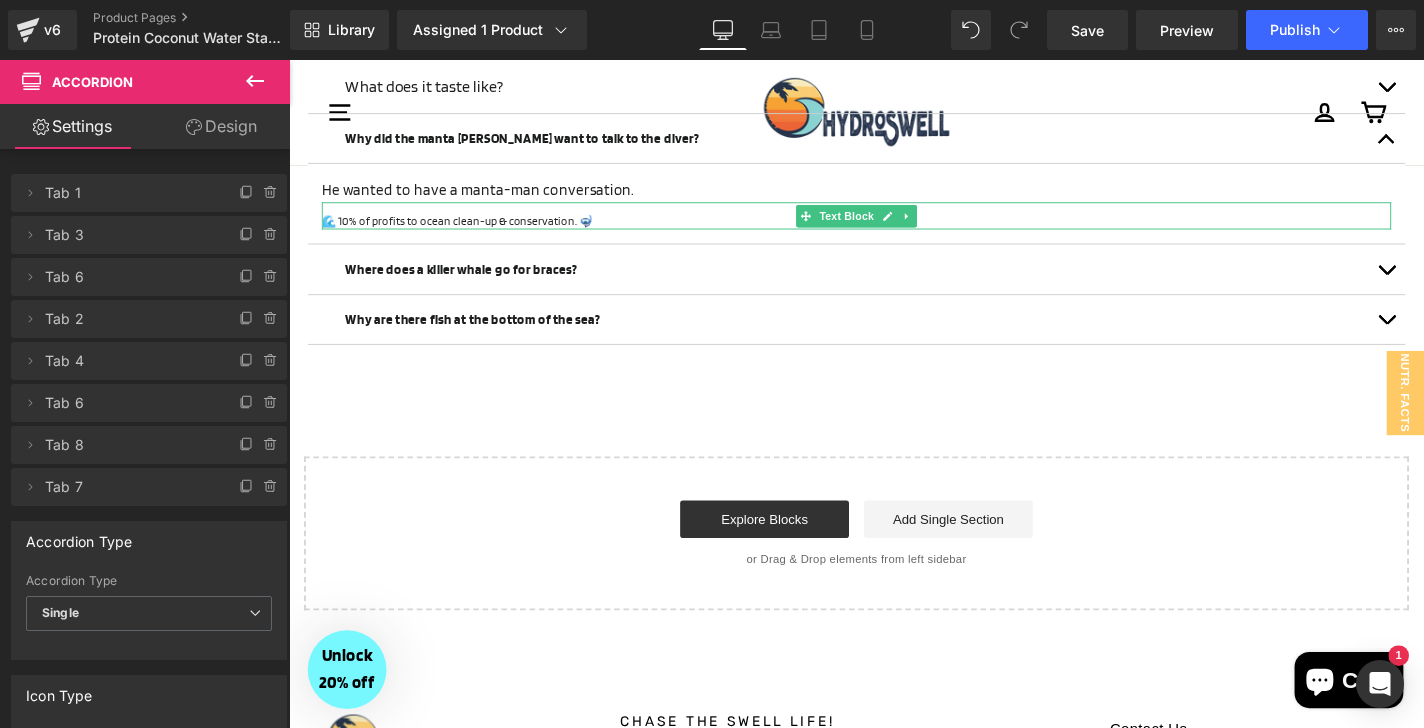 click on "🌊 10% of profits to ocean clean-up & conservation. 🤿" at bounding box center [894, 231] 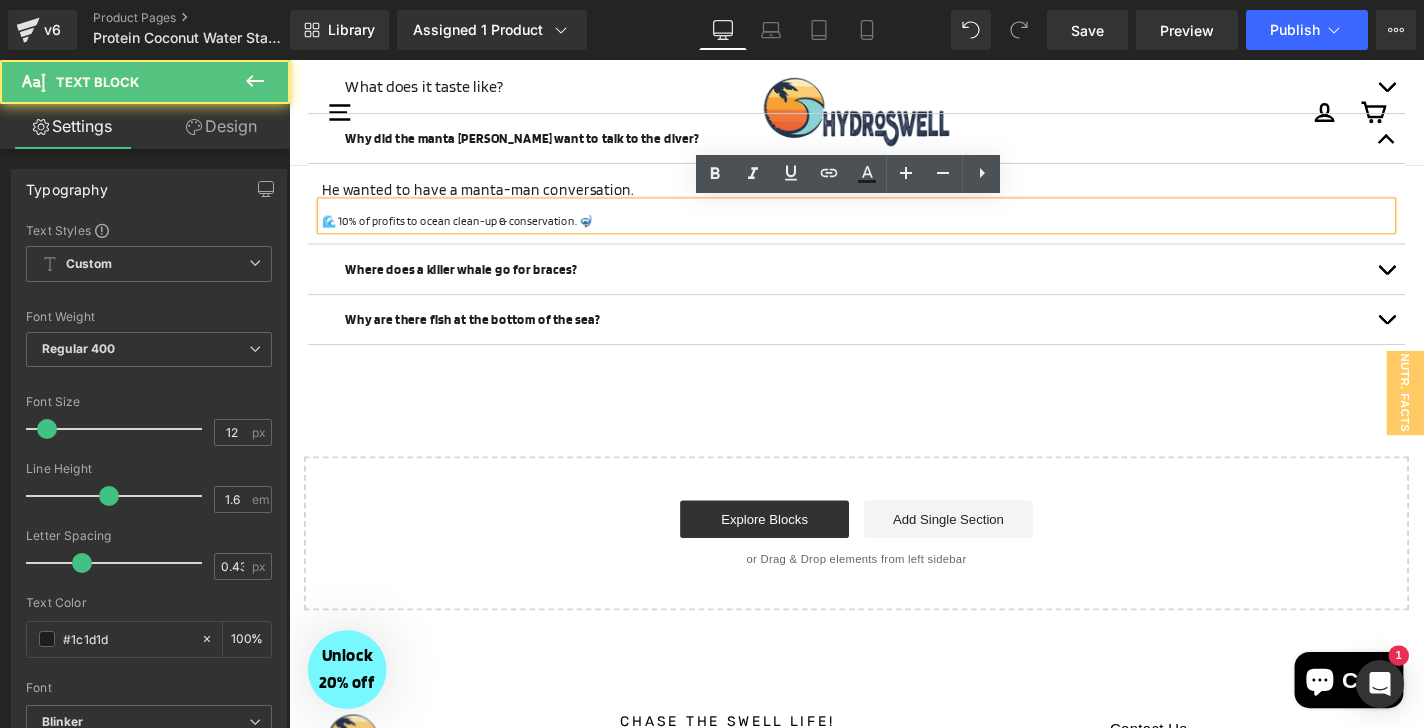 click on "🌊 10% of profits to ocean clean-up & conservation. 🤿" at bounding box center [894, 231] 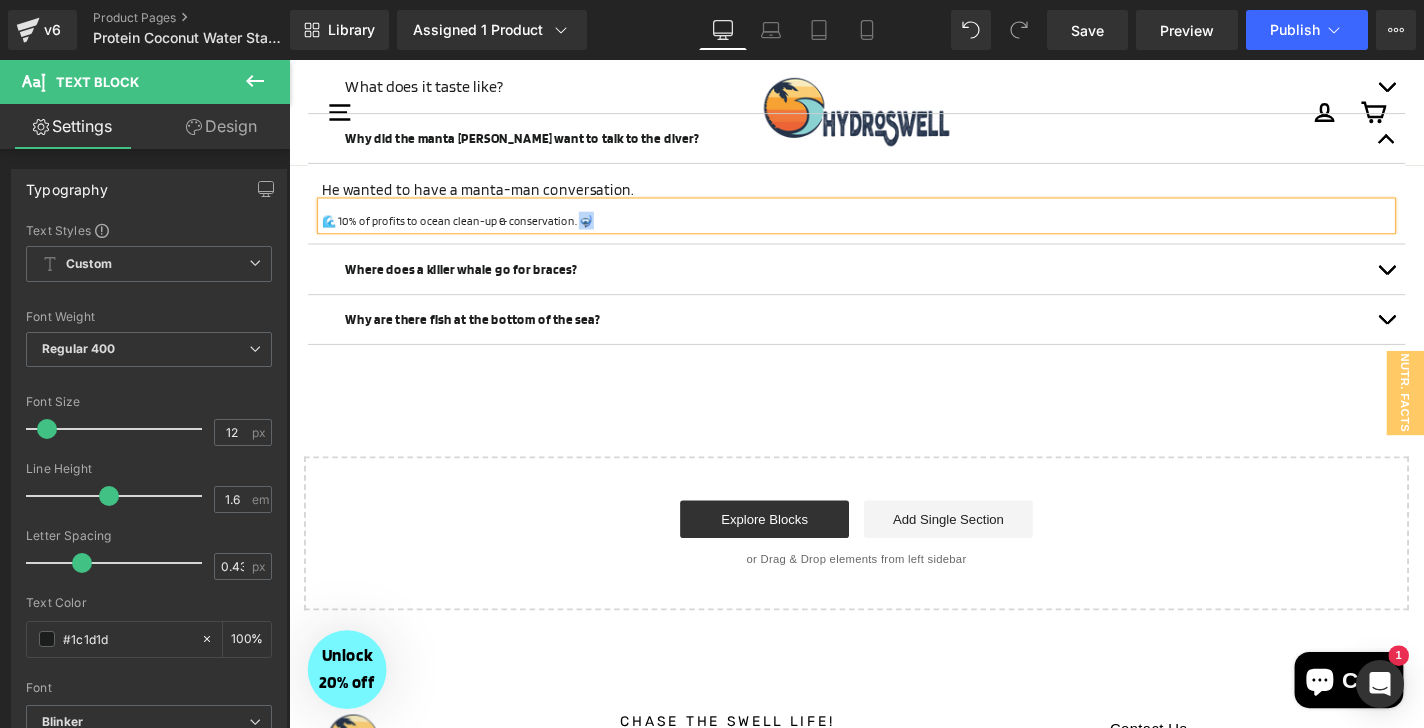type 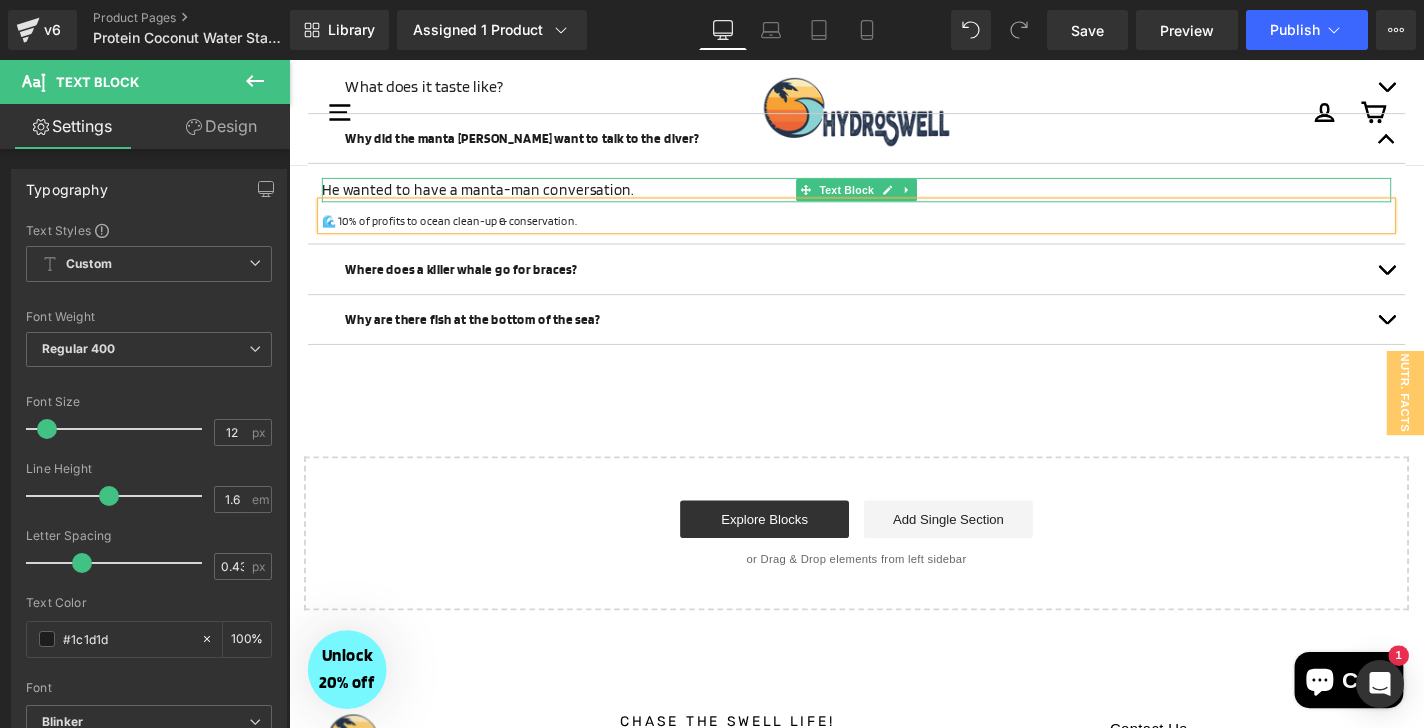 click on "He wanted to have a manta-man conversation." at bounding box center [894, 199] 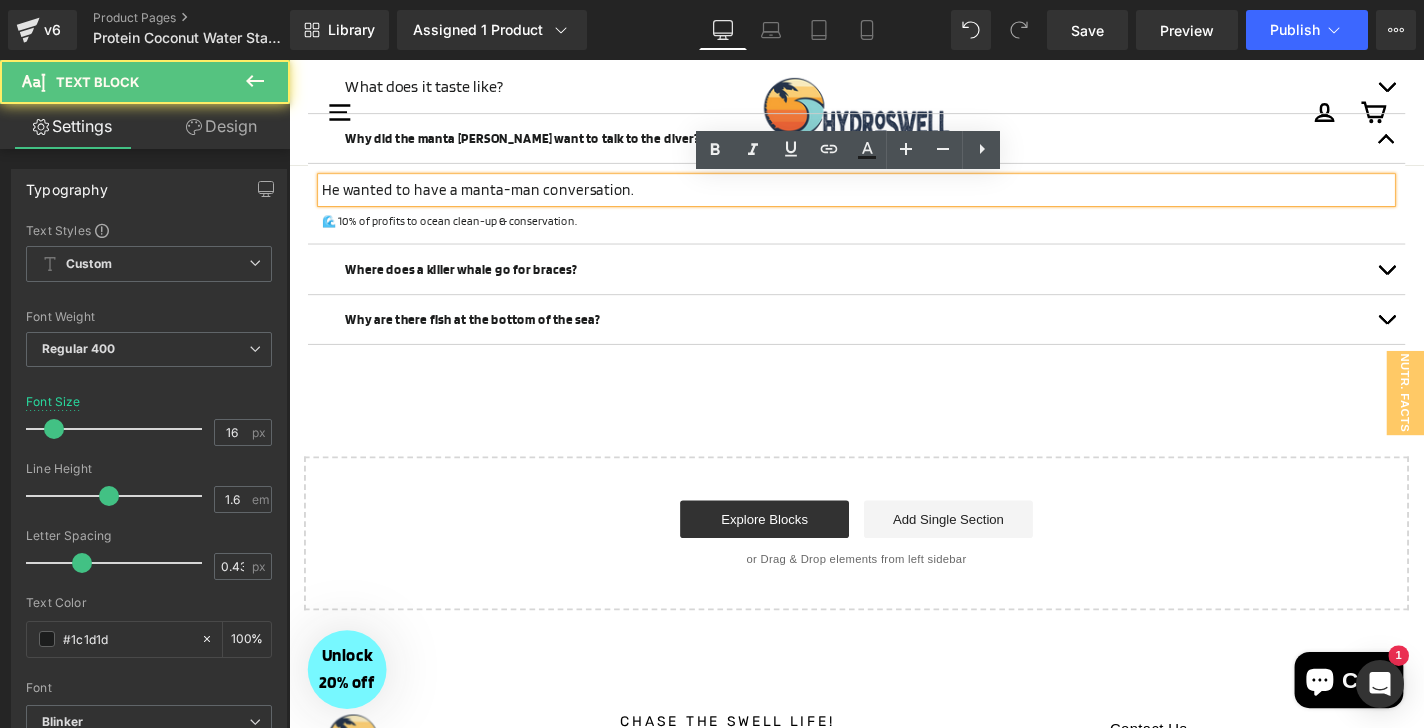 click on "He wanted to have a manta-man conversation." at bounding box center [894, 199] 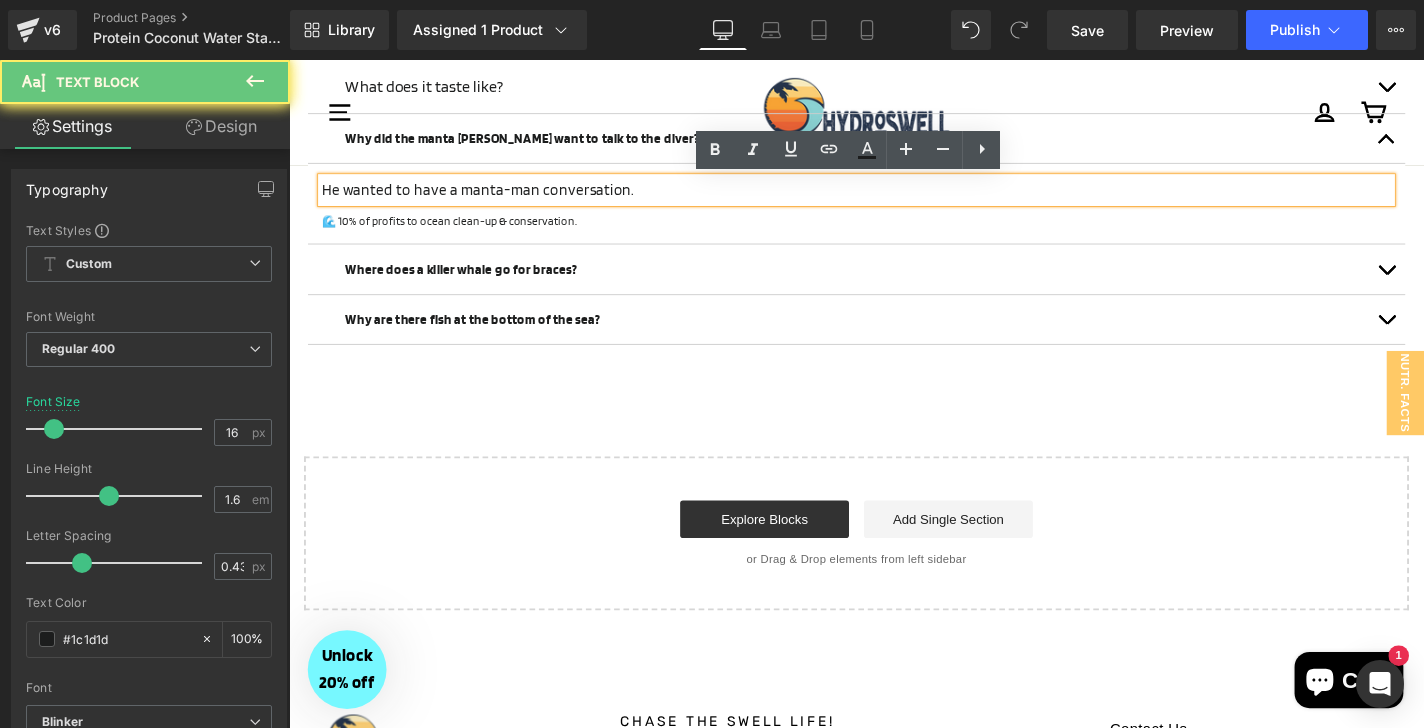 type 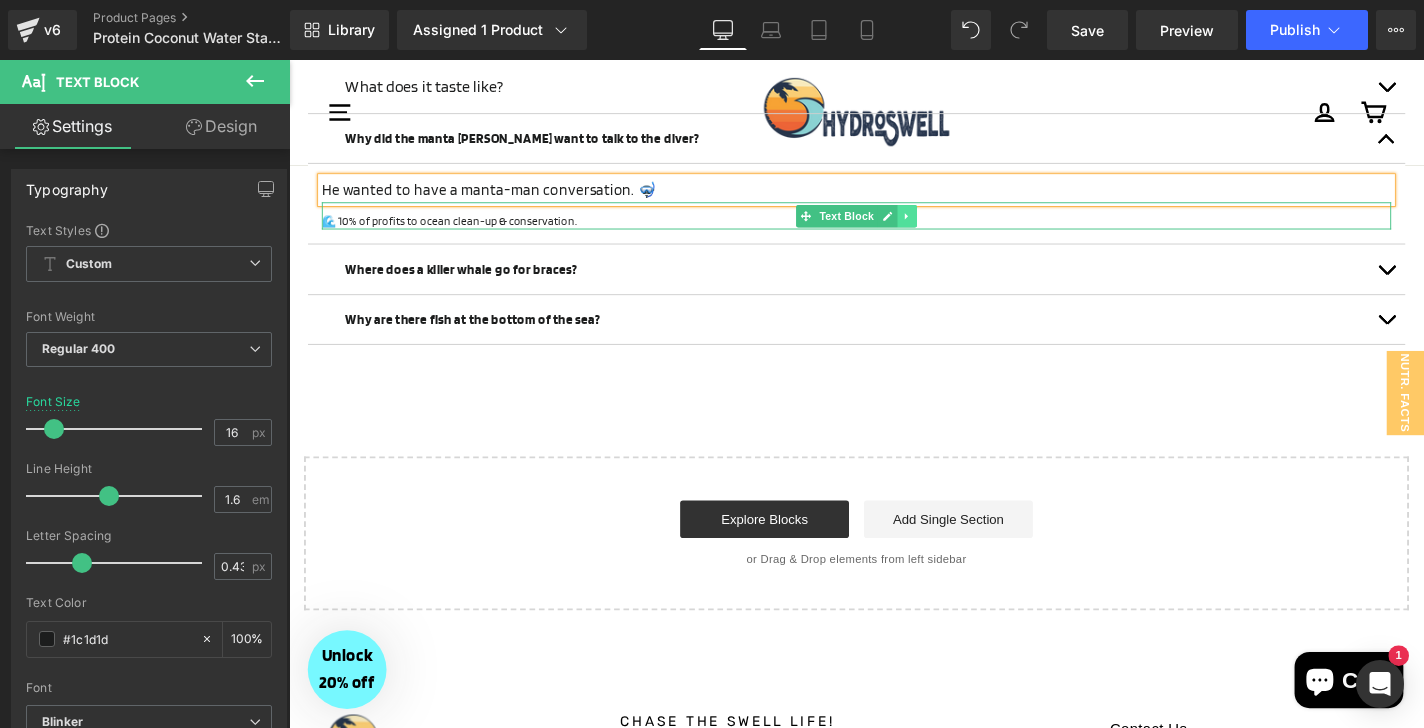 click at bounding box center (948, 227) 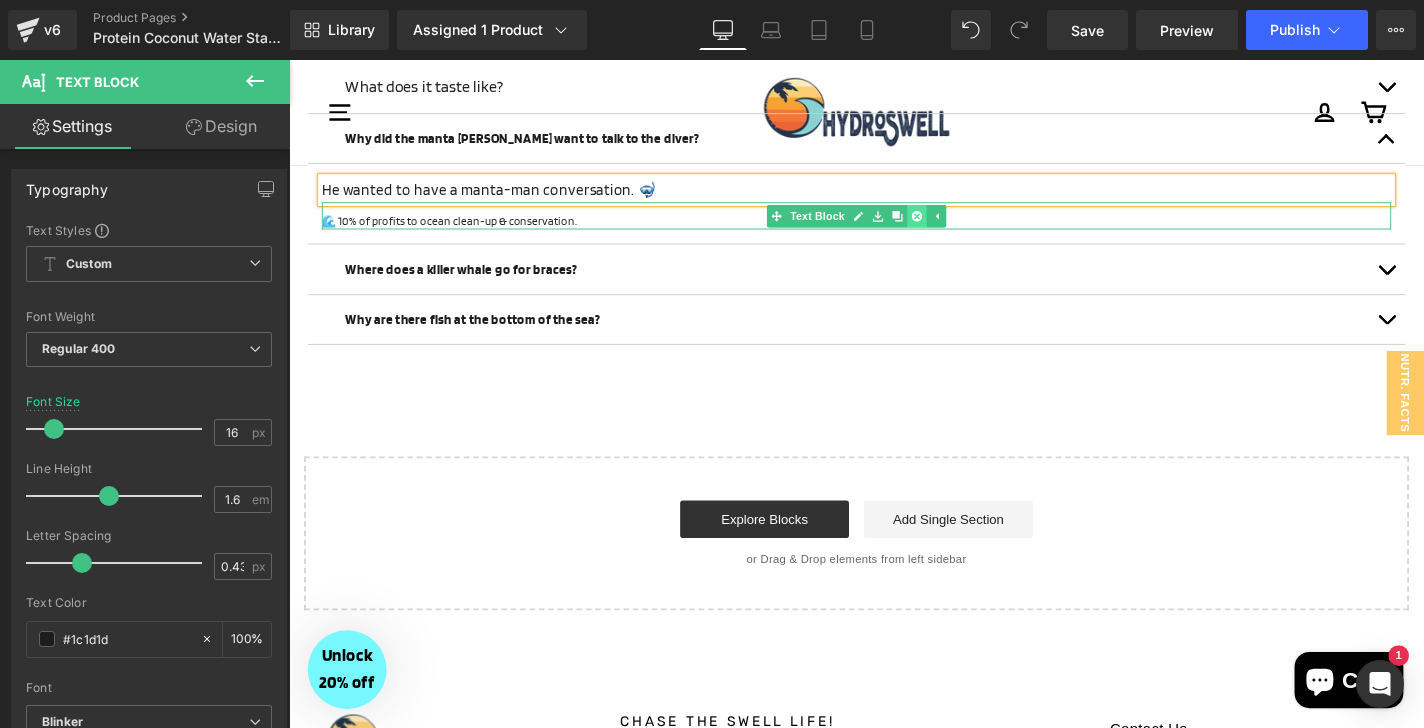 click 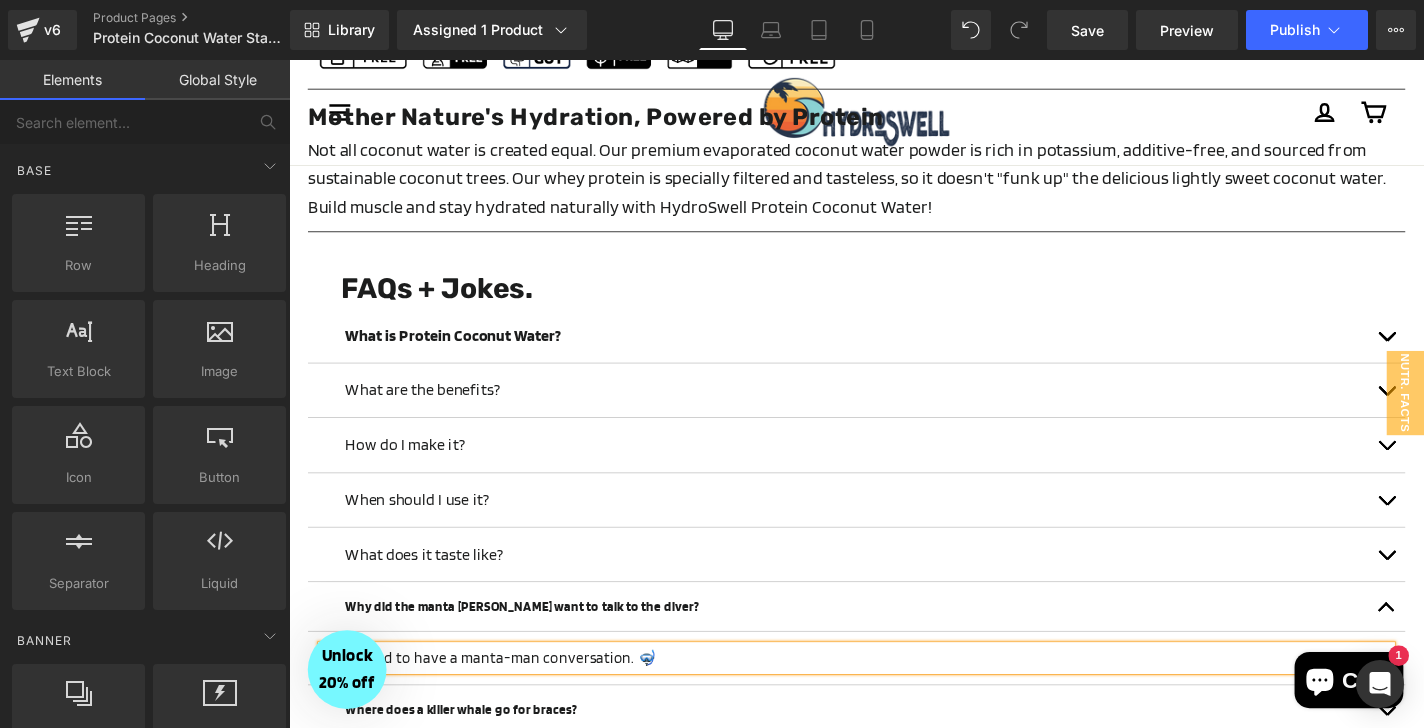 scroll, scrollTop: 1334, scrollLeft: 0, axis: vertical 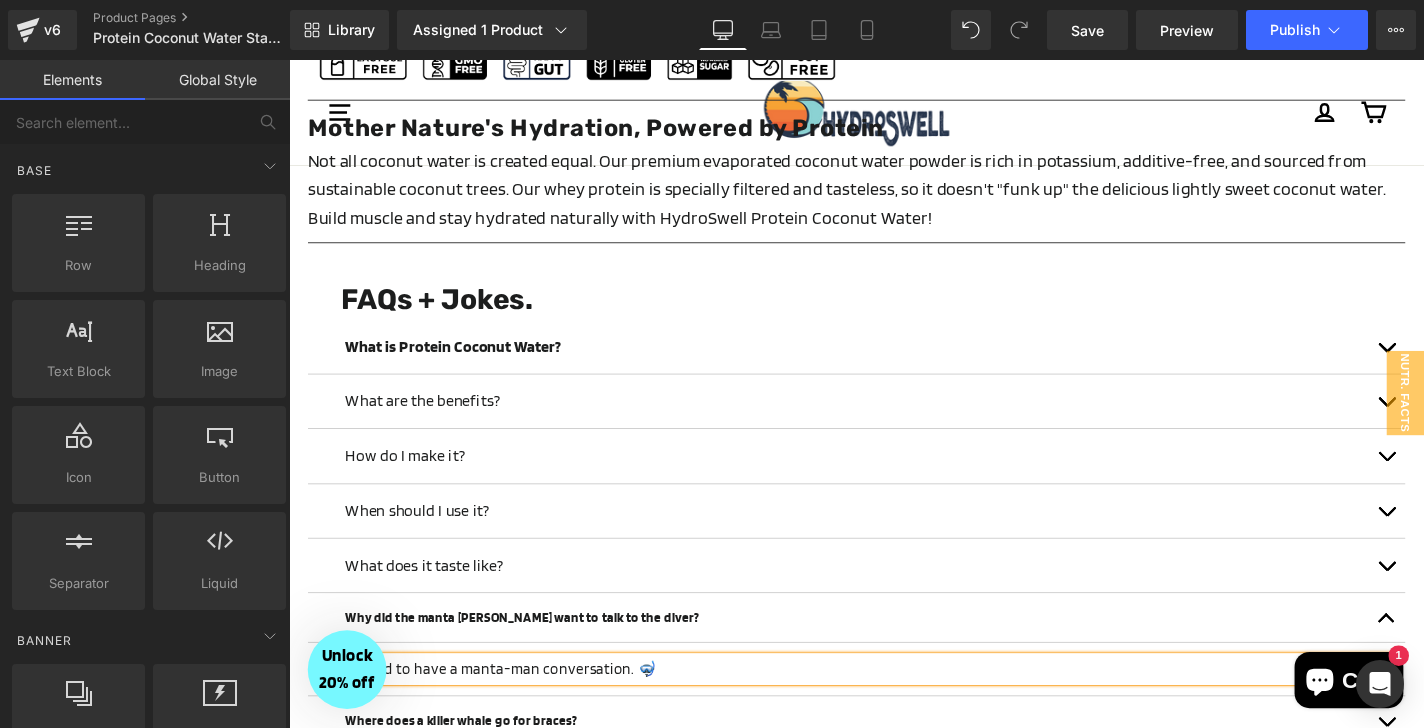 click at bounding box center [1459, 423] 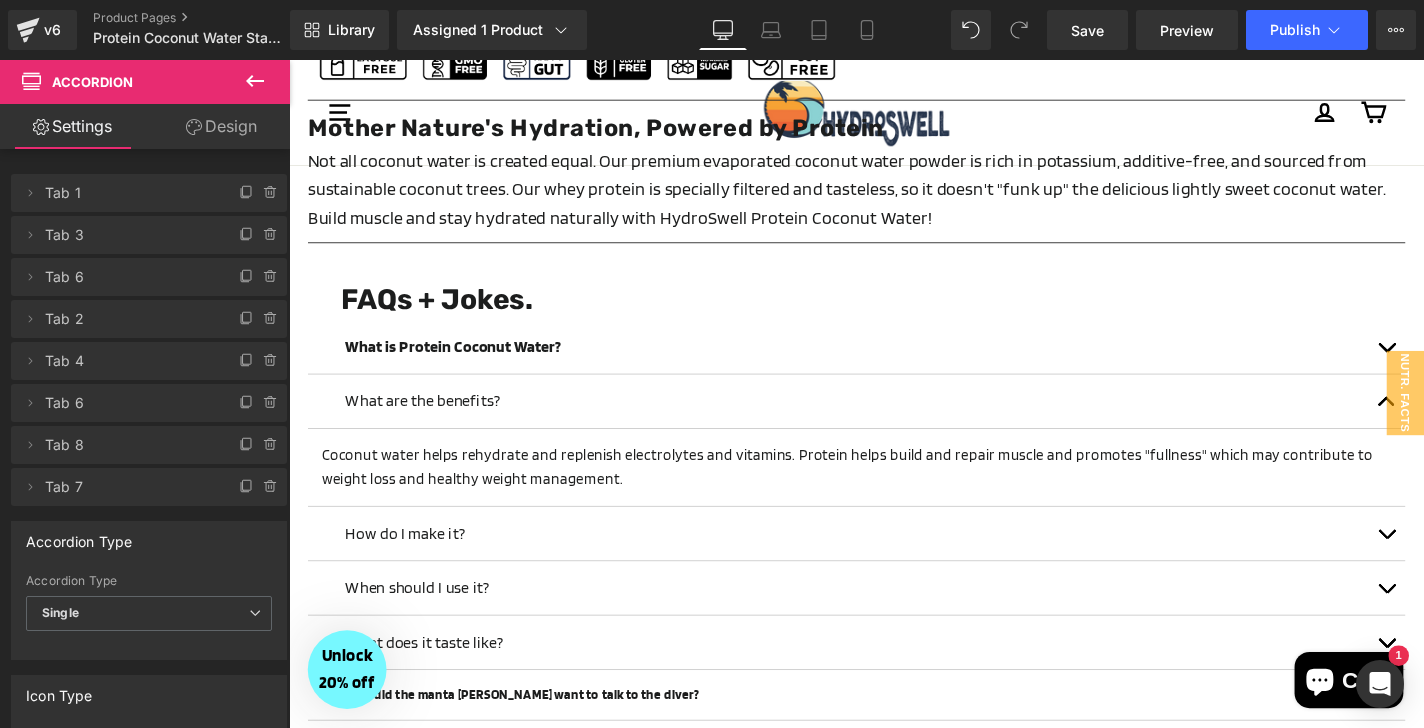 click at bounding box center (1459, 423) 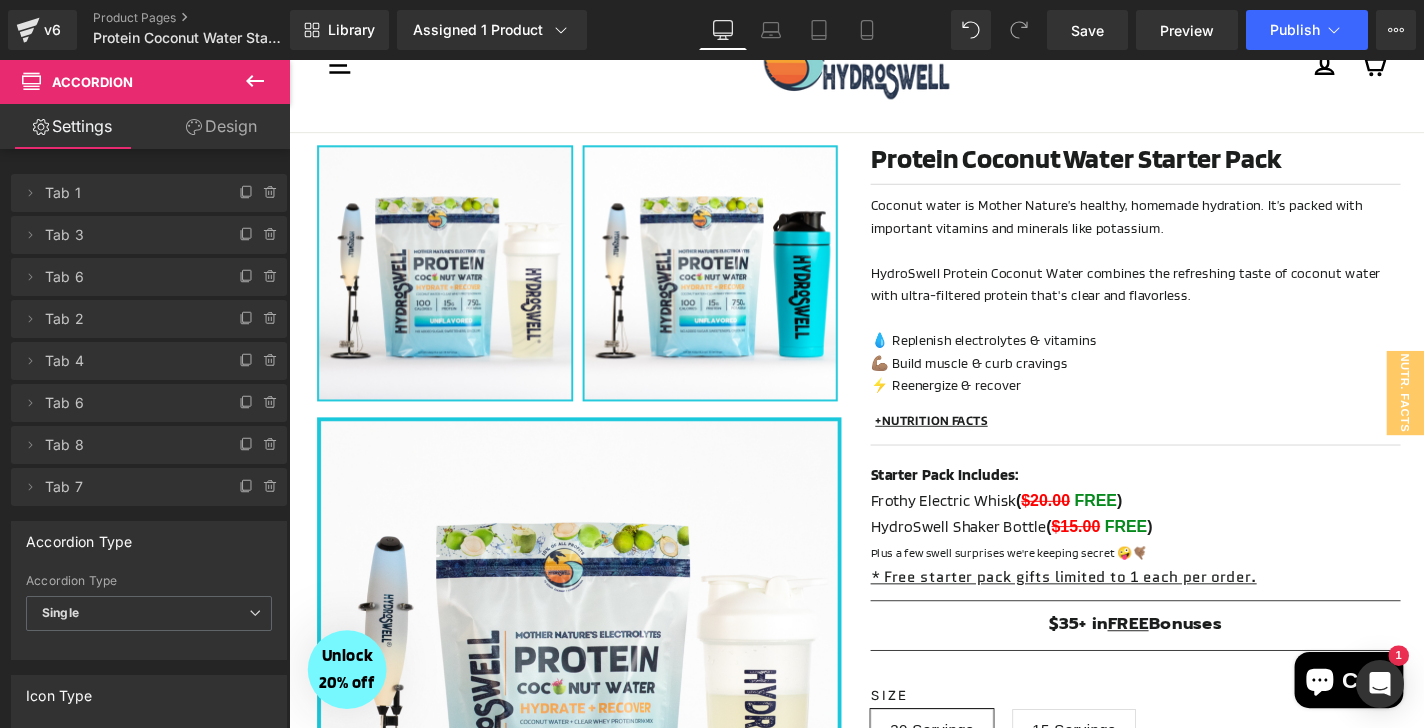 scroll, scrollTop: 0, scrollLeft: 0, axis: both 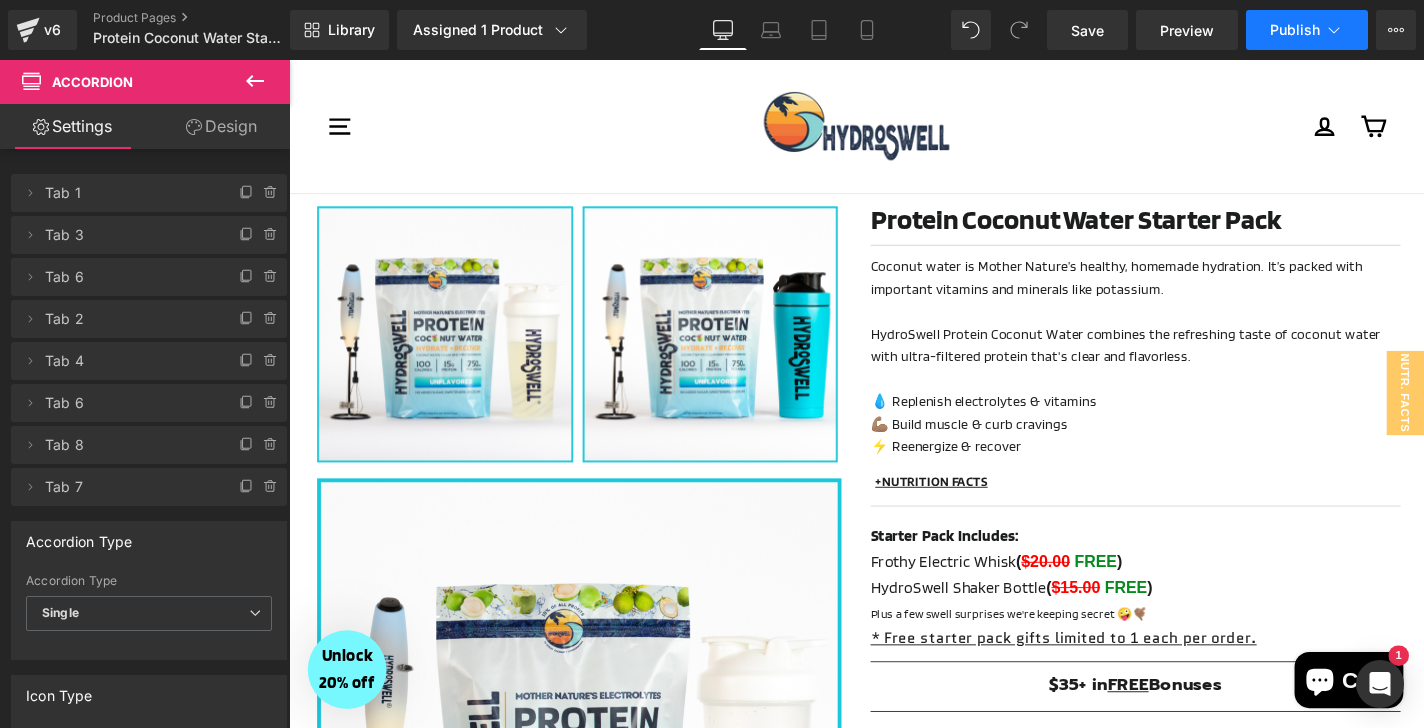 click on "Publish" at bounding box center [1295, 30] 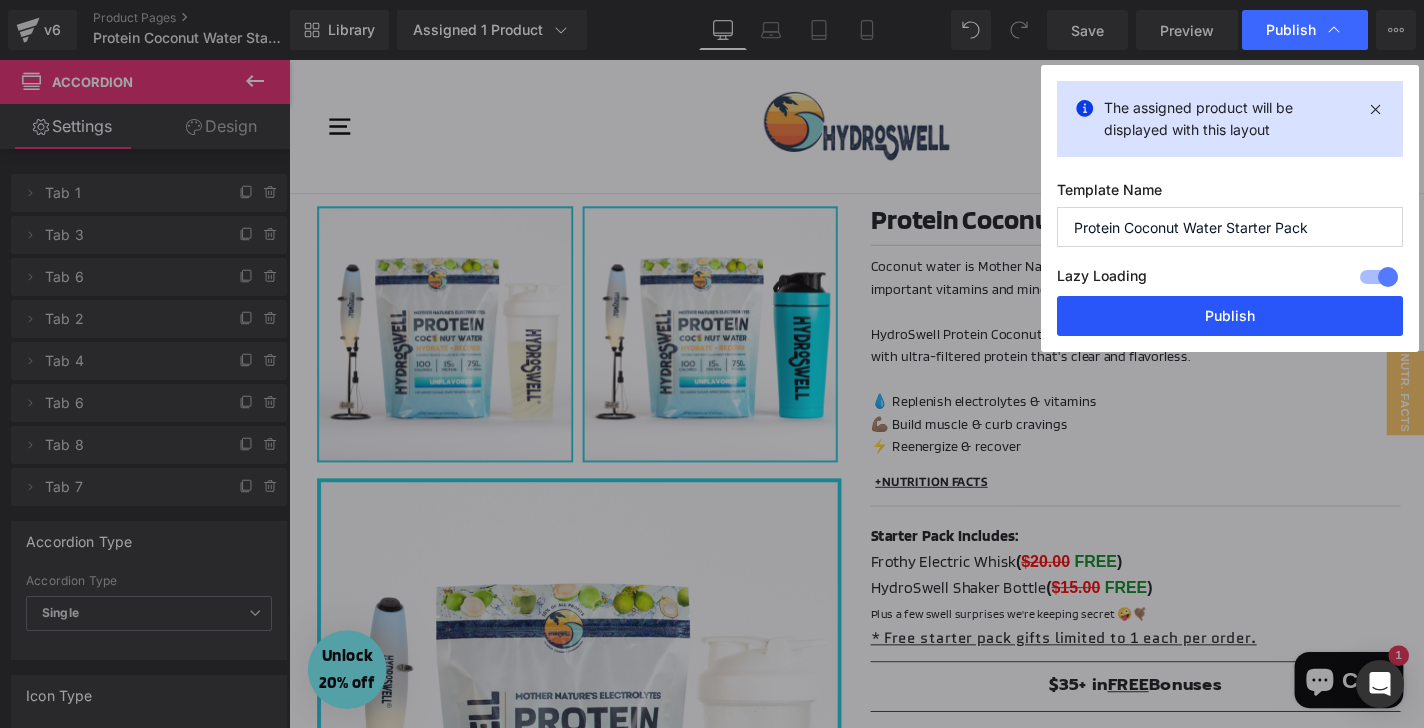click on "Publish" at bounding box center (1230, 316) 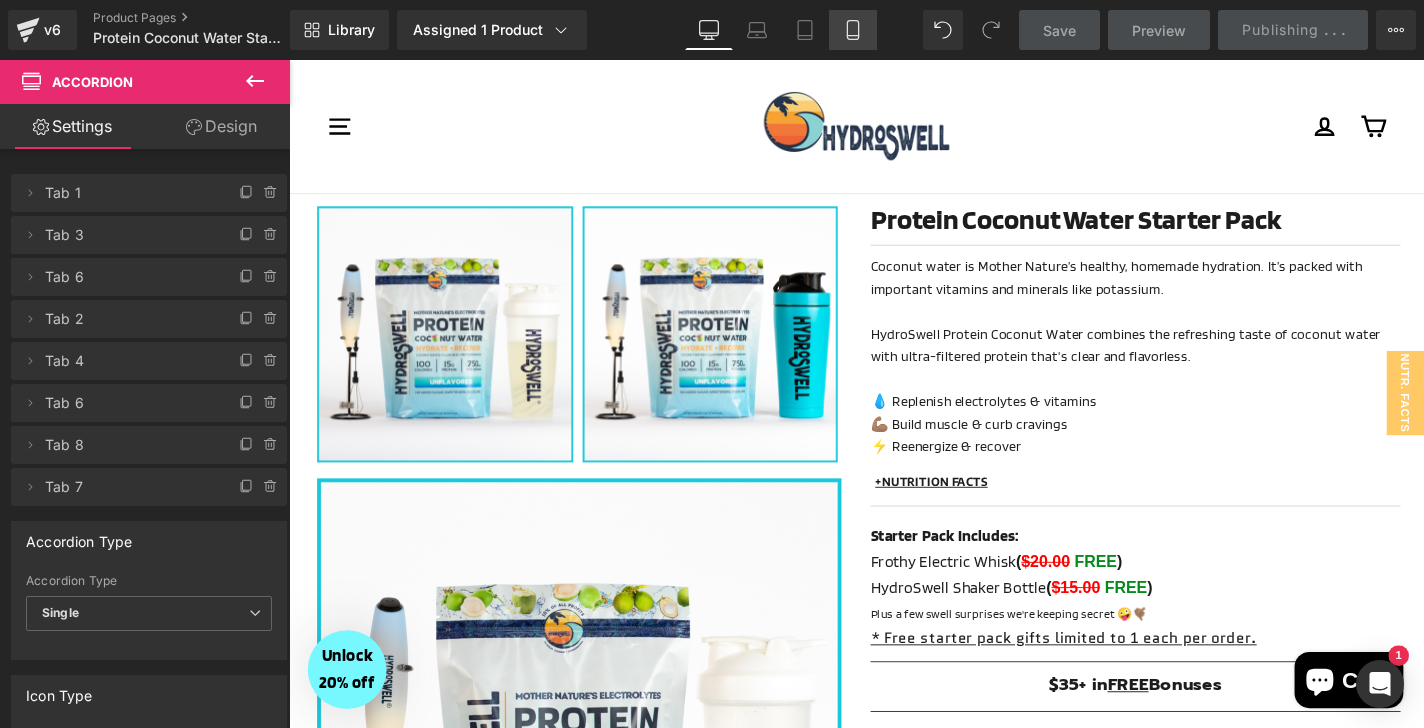click 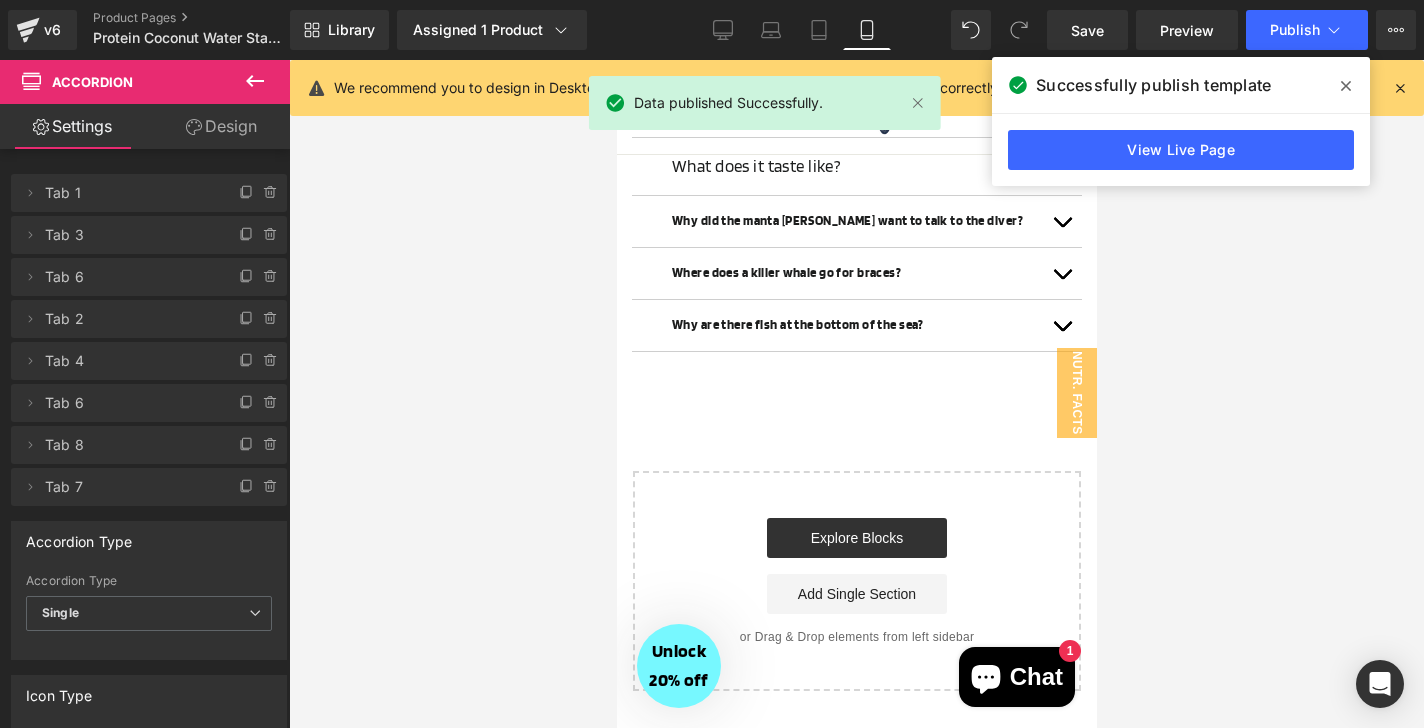 scroll, scrollTop: 1988, scrollLeft: 0, axis: vertical 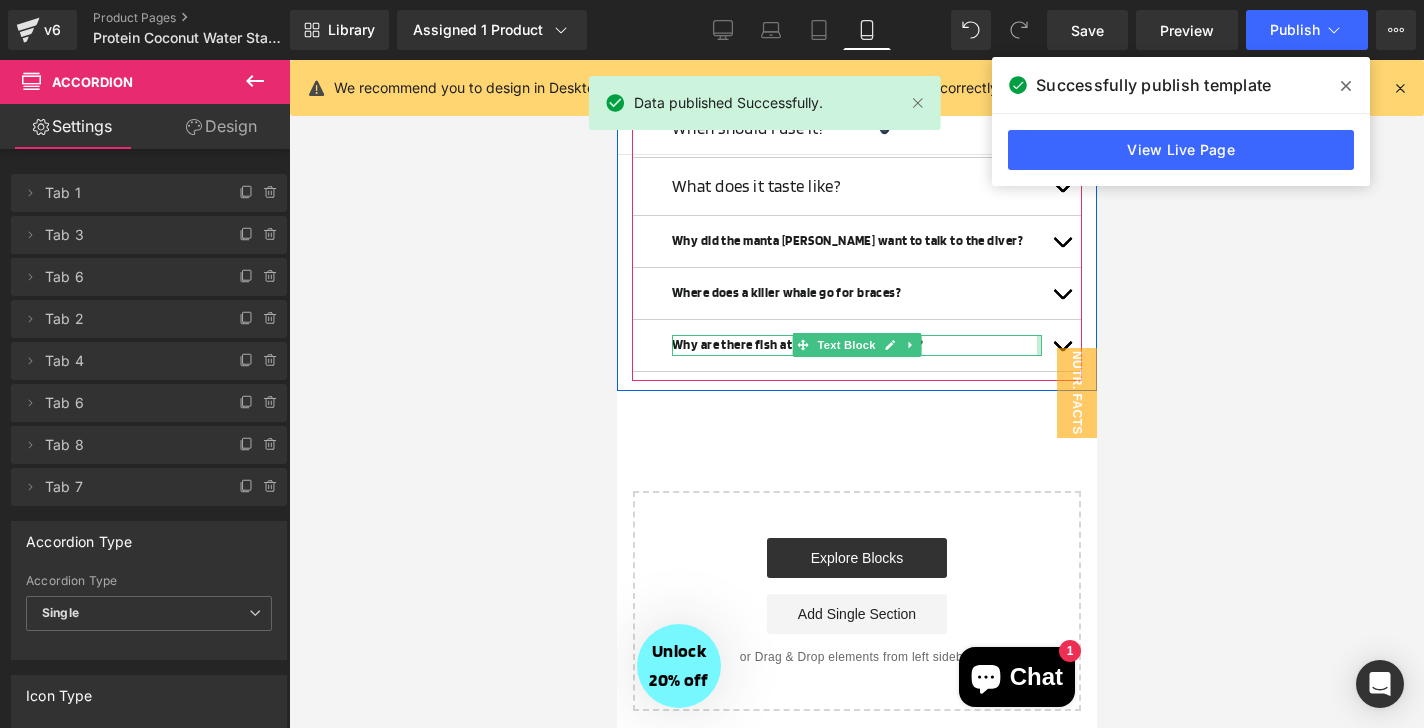 click at bounding box center [1038, 345] 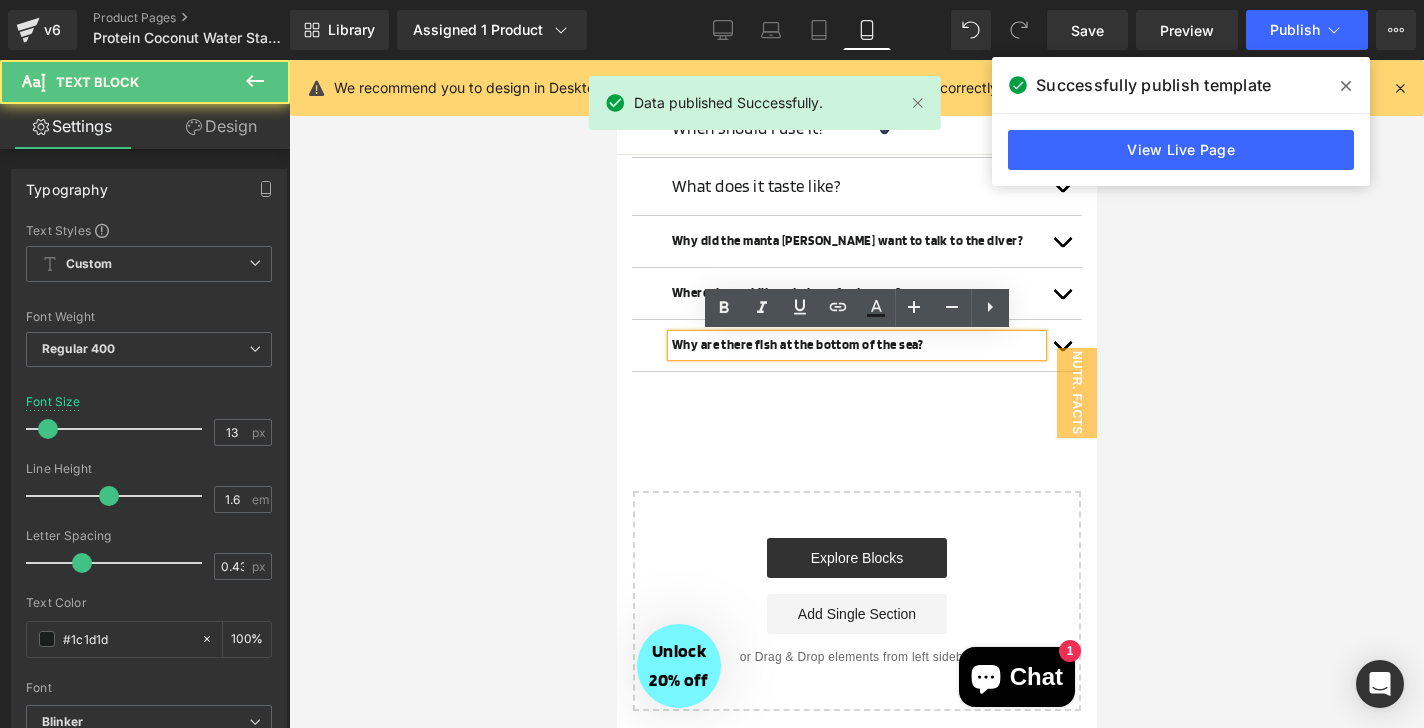 click at bounding box center [1061, 345] 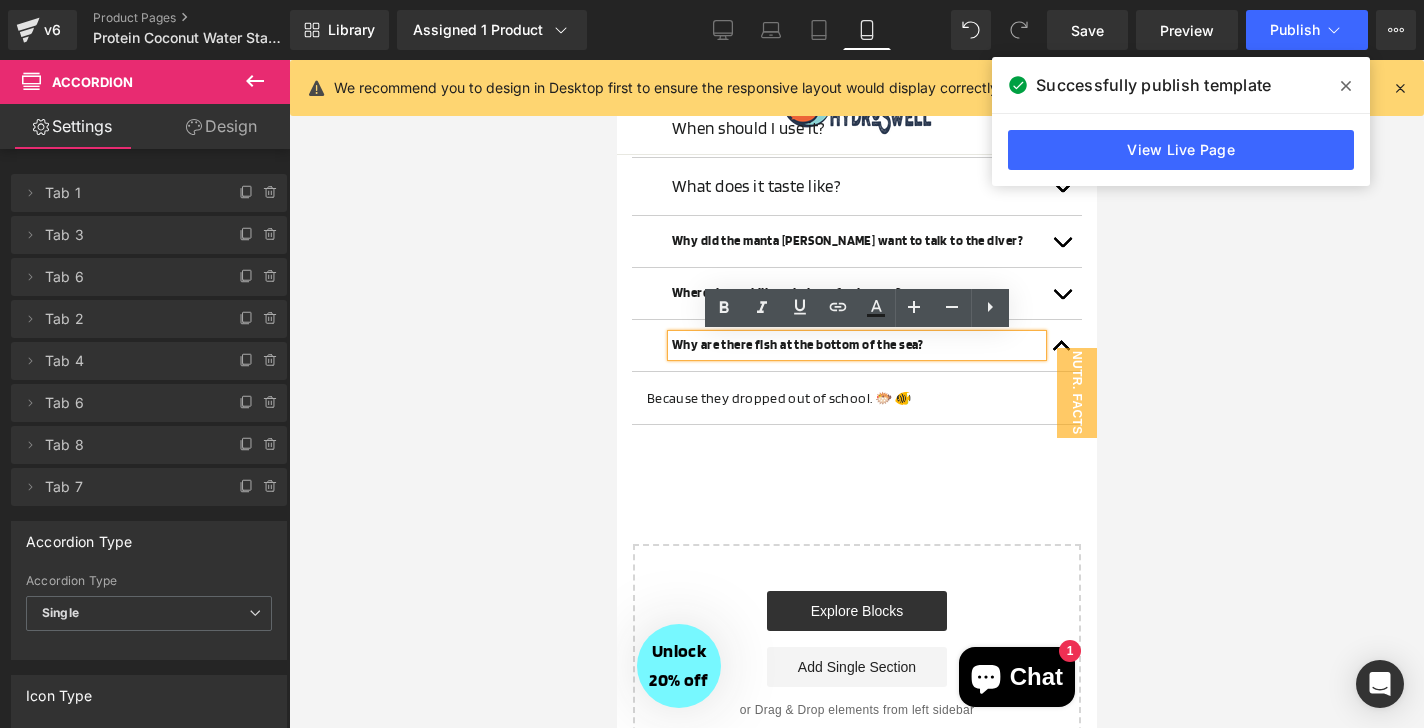 click on "Because they dropped out of school. 🐡 🐠 Text Block" at bounding box center [856, 398] 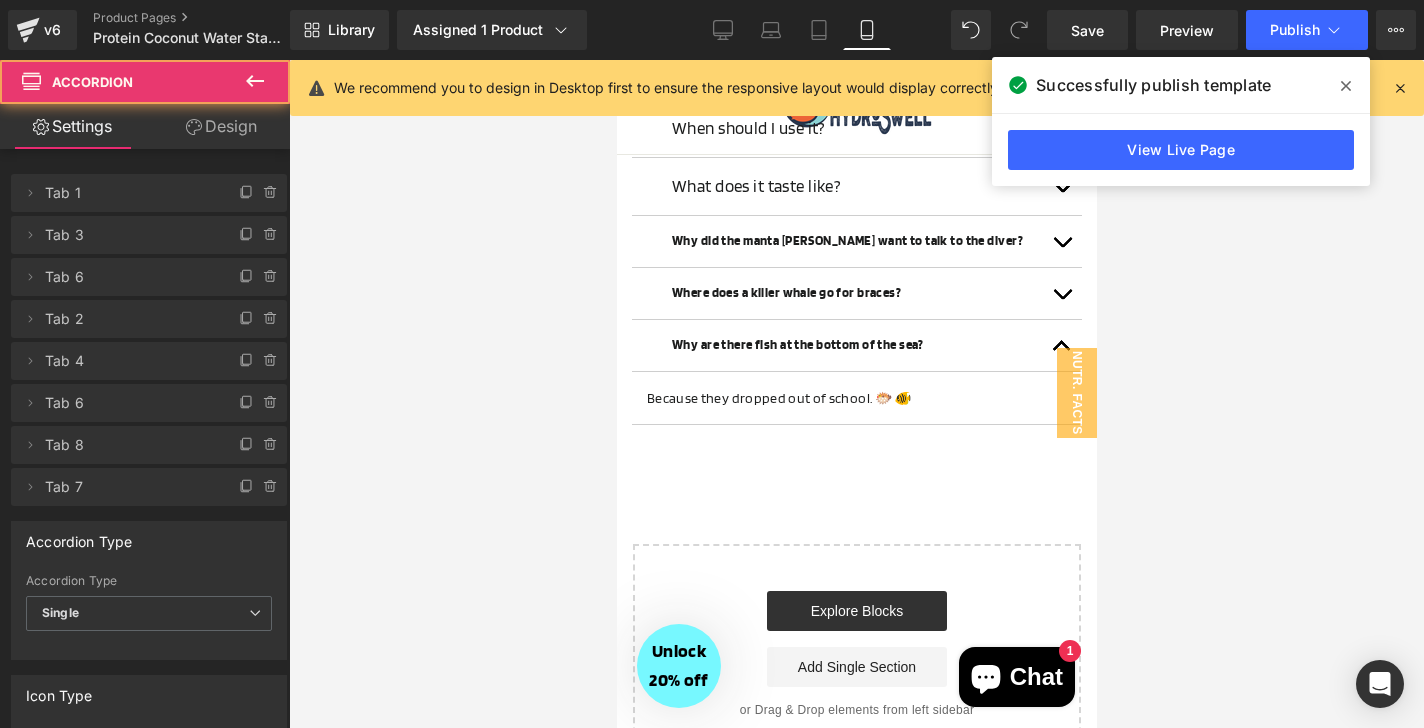 click at bounding box center (616, 60) 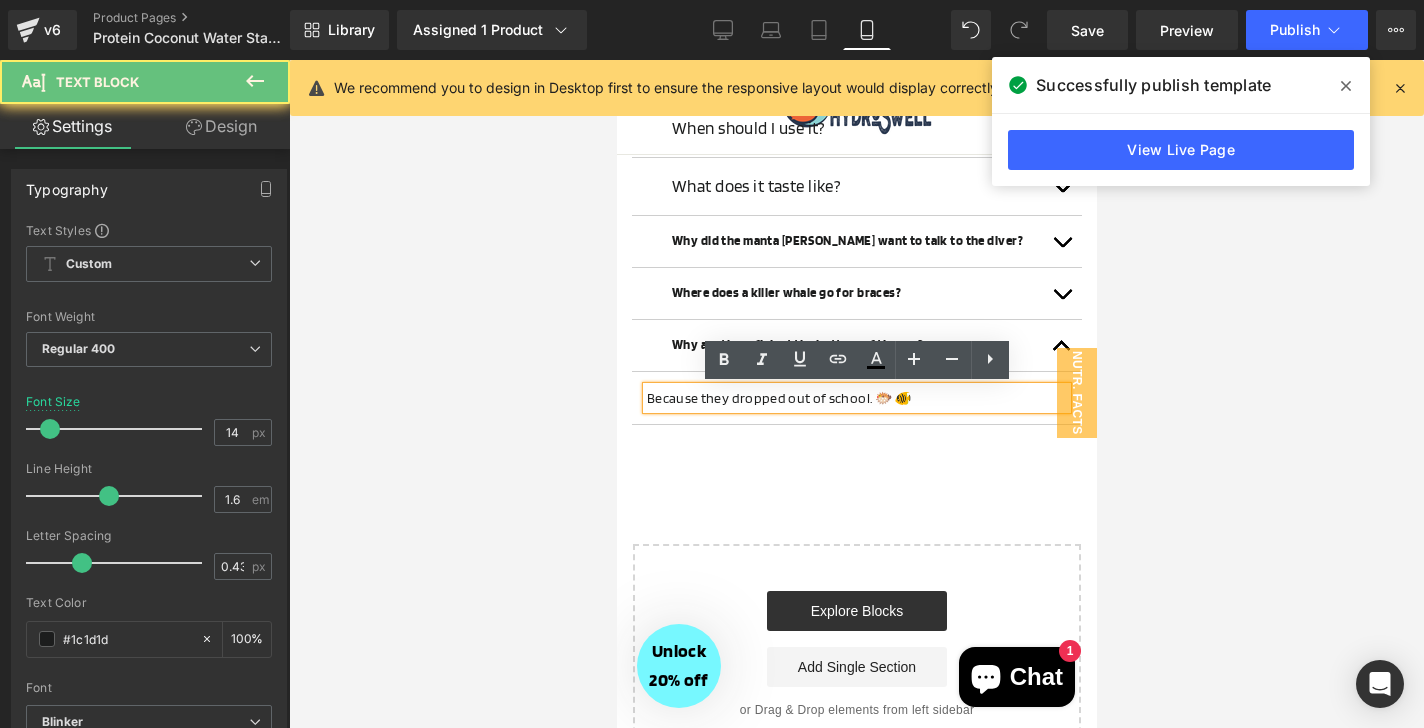 click on "Because they dropped out of school. 🐡 🐠" at bounding box center (856, 398) 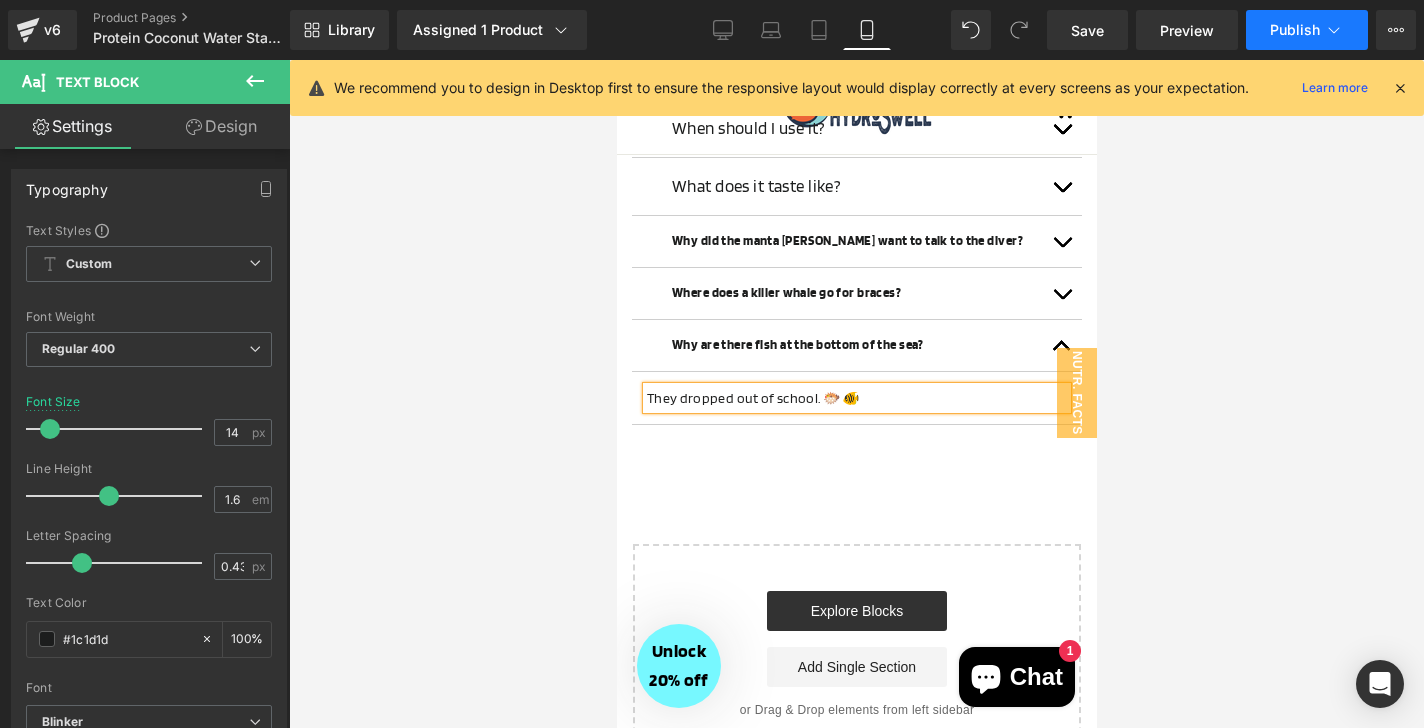 click on "Publish" at bounding box center [1307, 30] 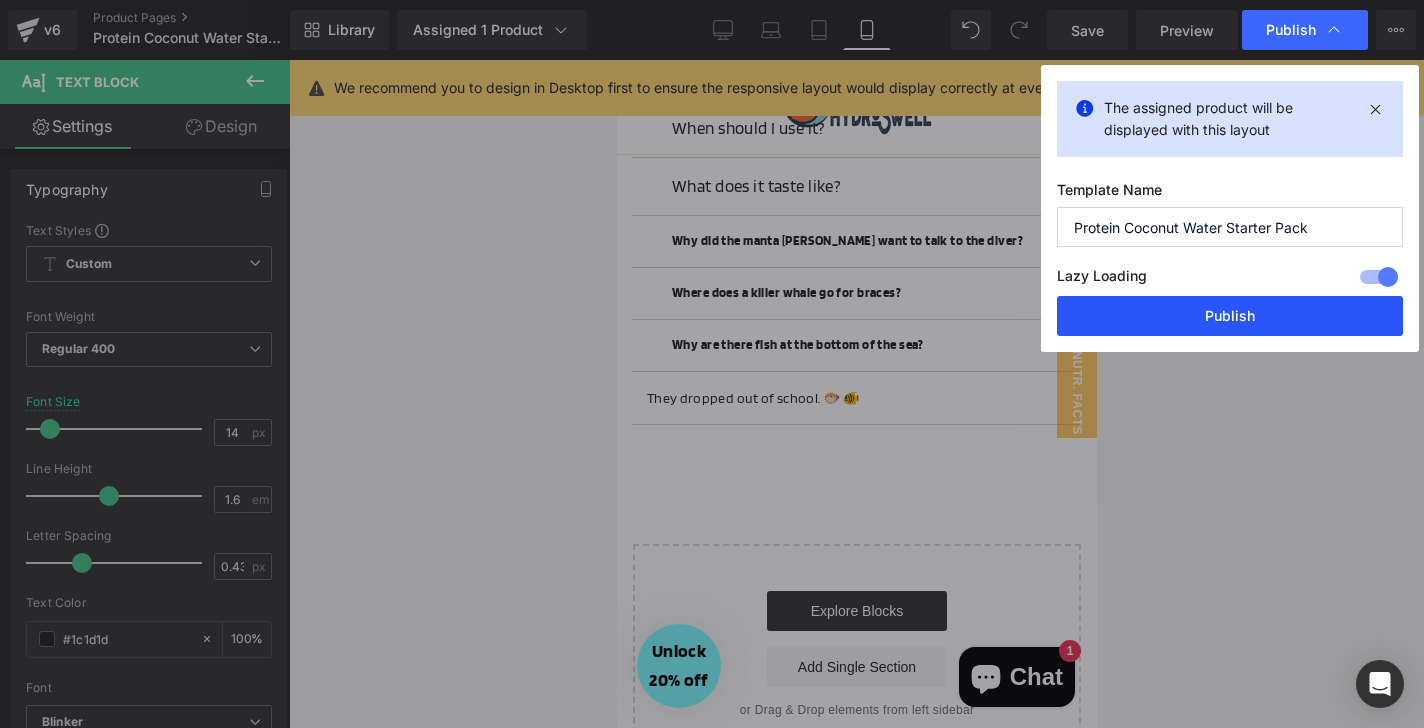 click on "Lazy Loading
Build
Upgrade plan to unlock" at bounding box center [1230, 279] 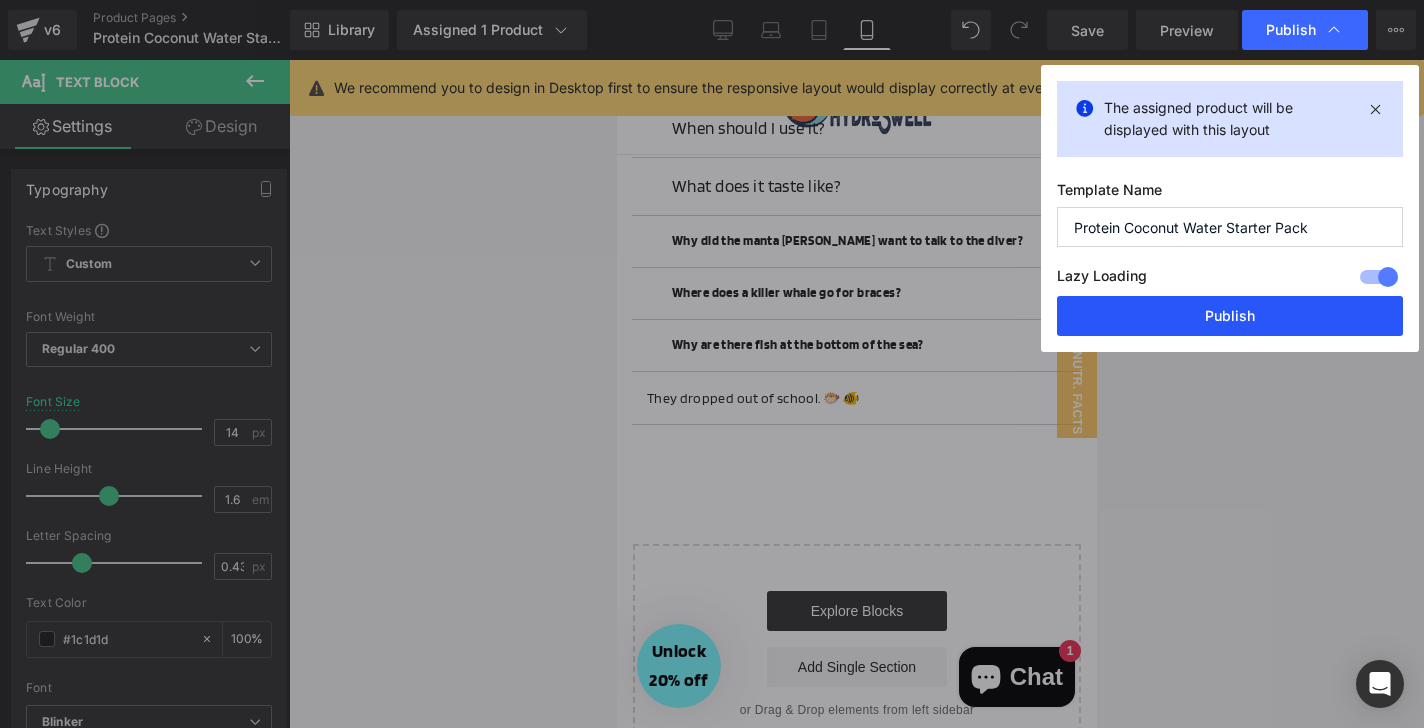 click on "Publish" at bounding box center (1230, 316) 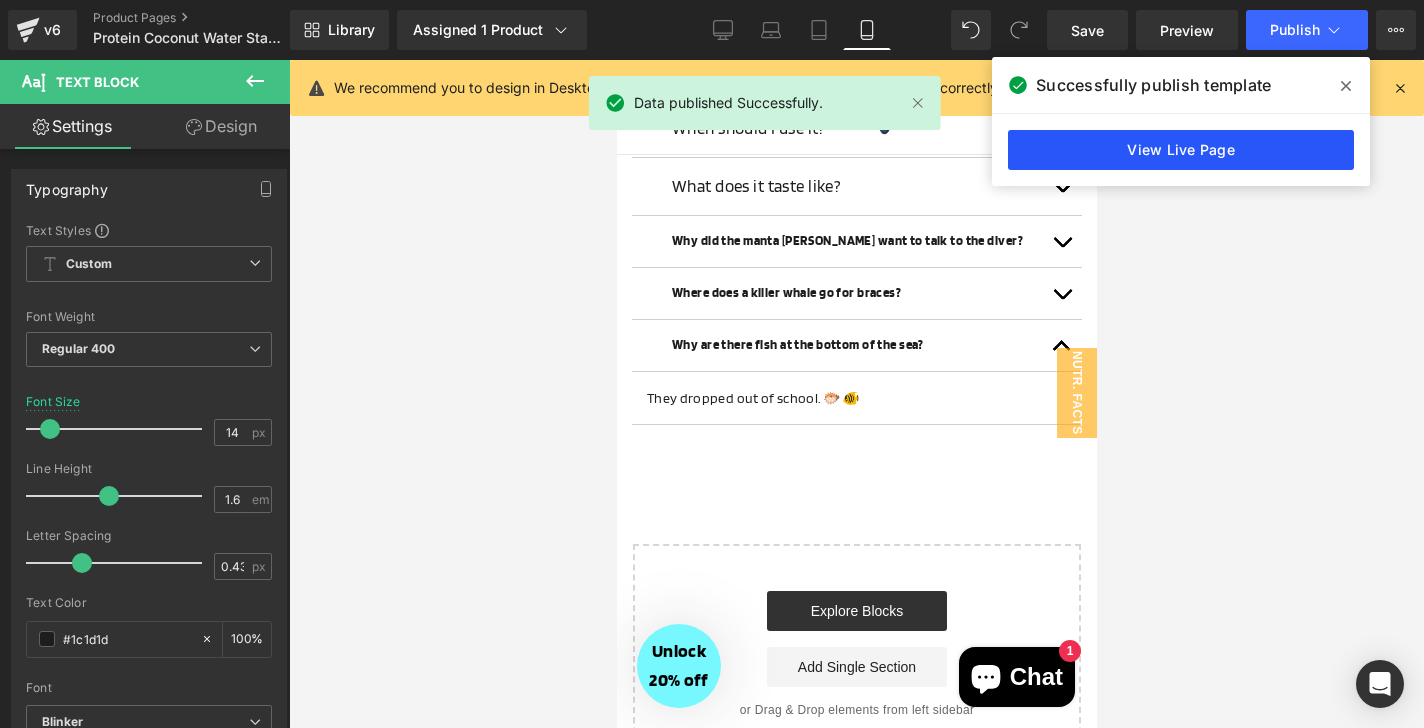 click on "View Live Page" at bounding box center [1181, 150] 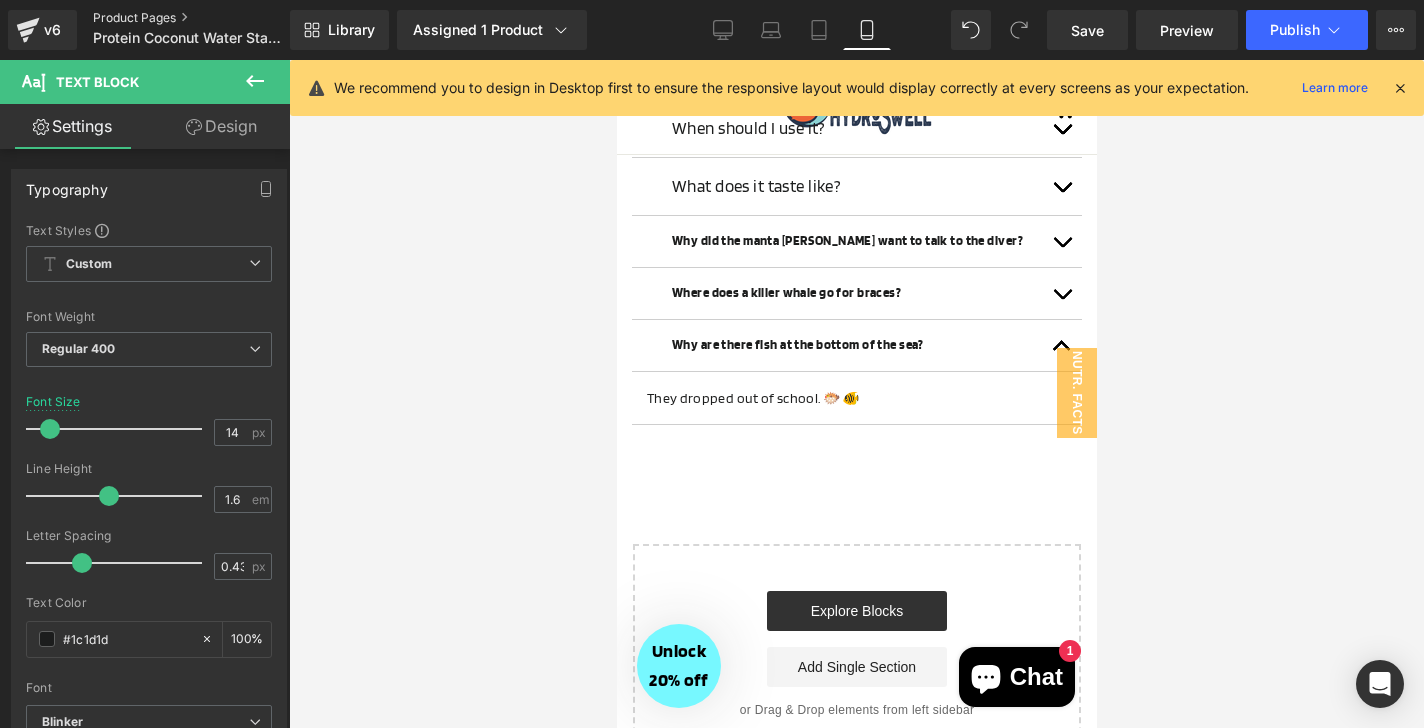 click on "Product Pages" at bounding box center [208, 18] 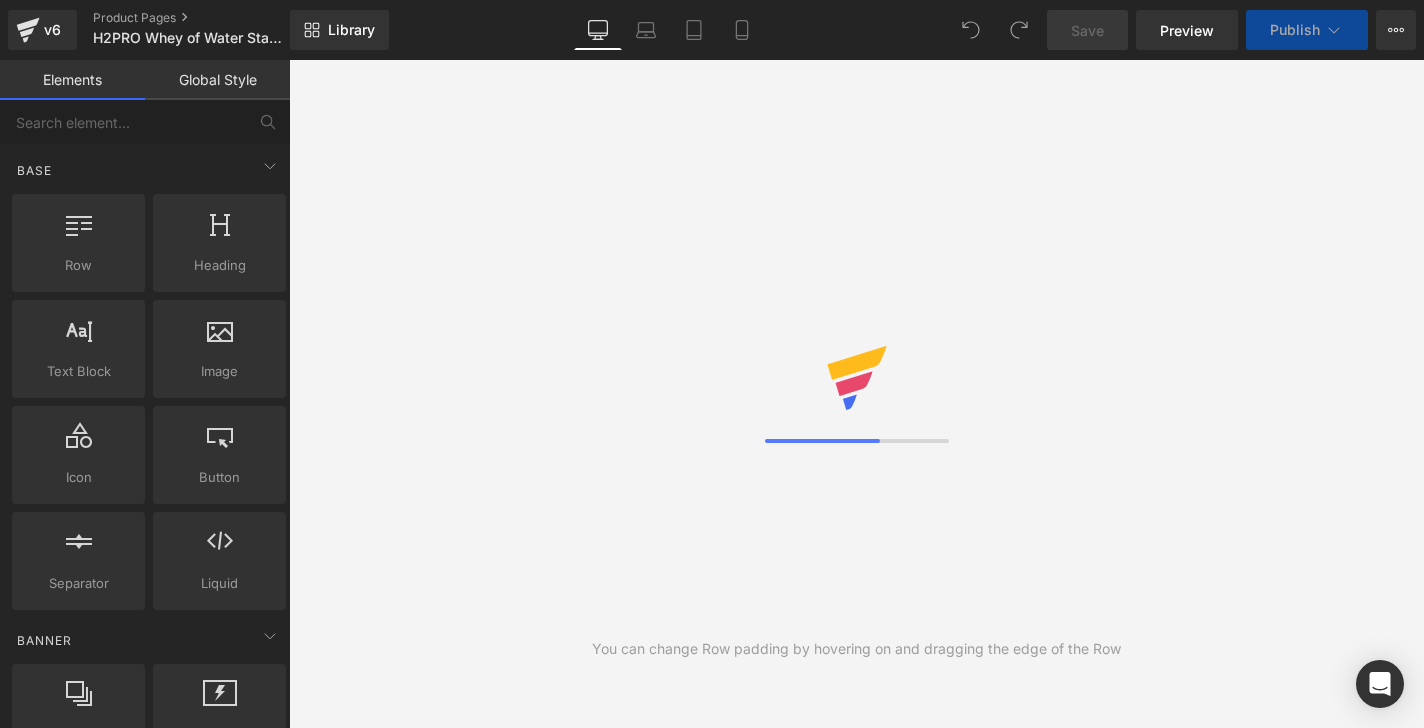 scroll, scrollTop: 0, scrollLeft: 0, axis: both 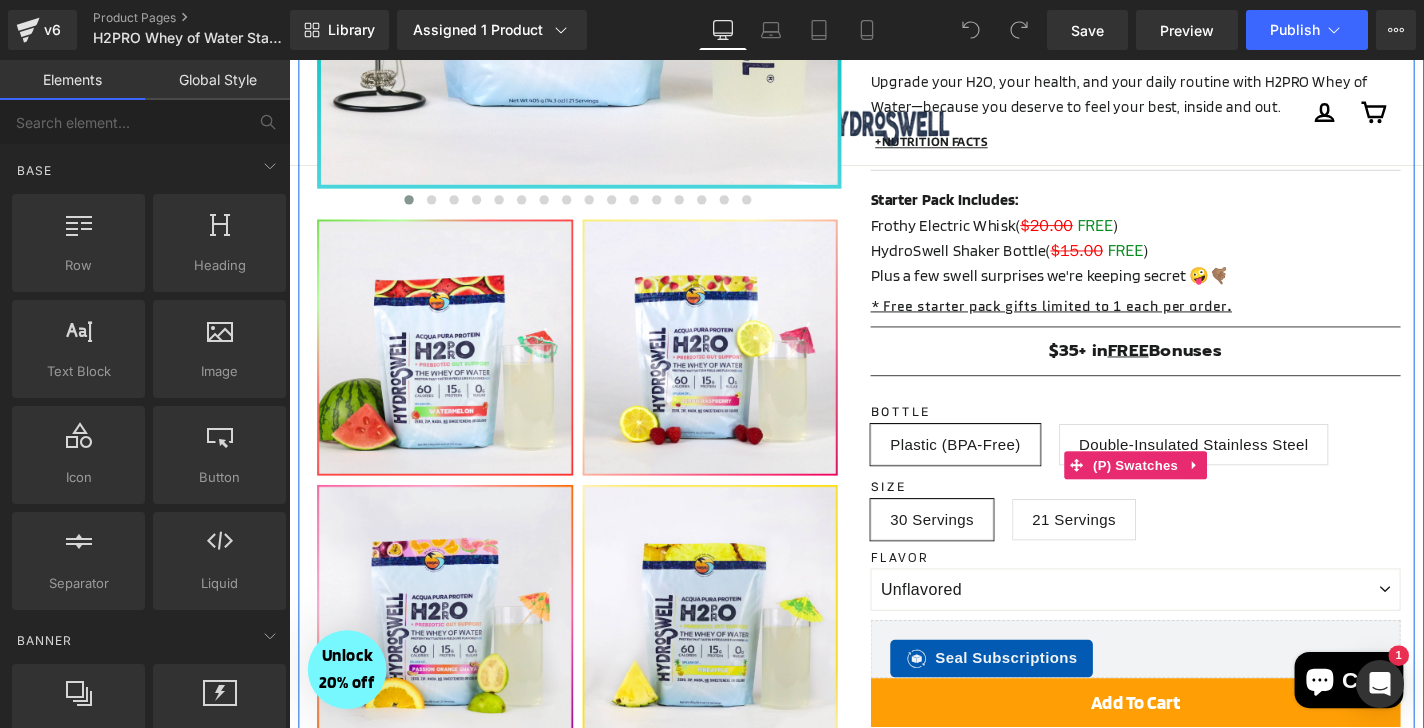 click on "21 Servings" at bounding box center [1125, 550] 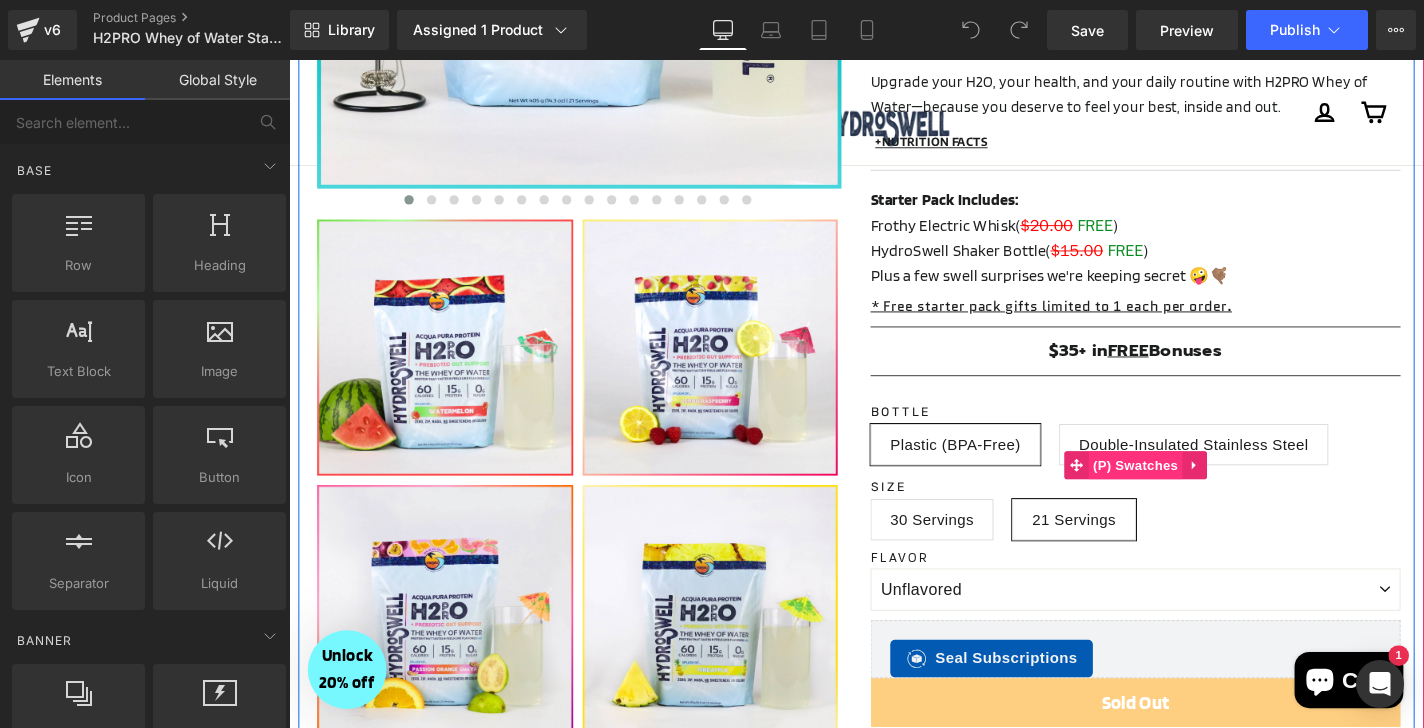 click on "(P) Swatches" at bounding box center [1191, 492] 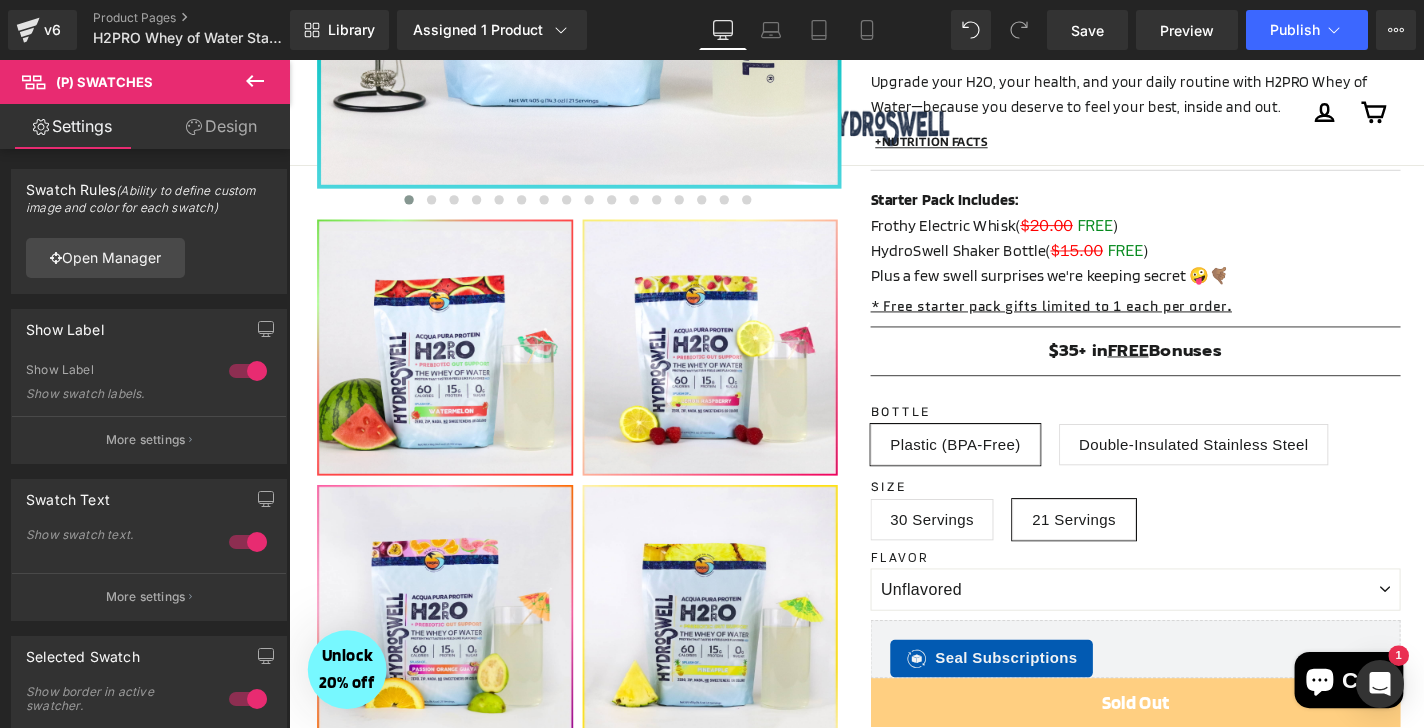 click 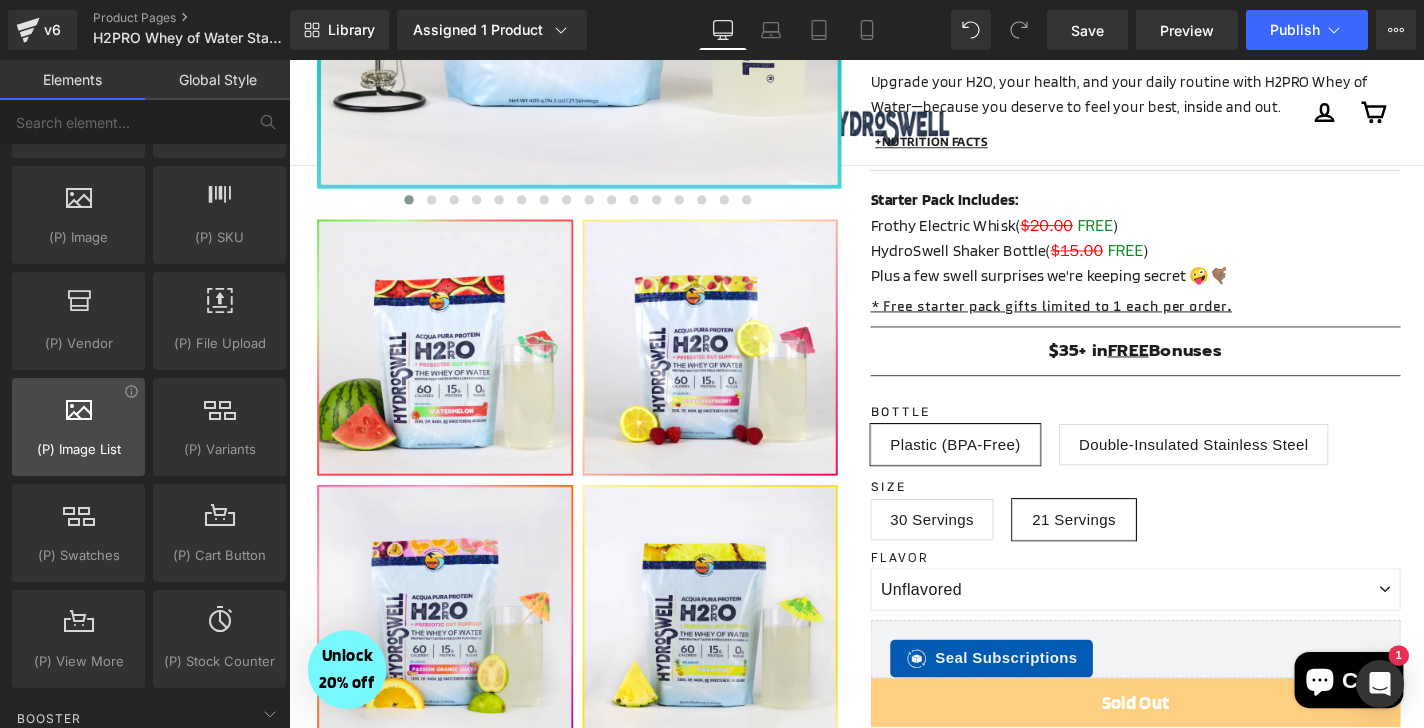 scroll, scrollTop: 2181, scrollLeft: 0, axis: vertical 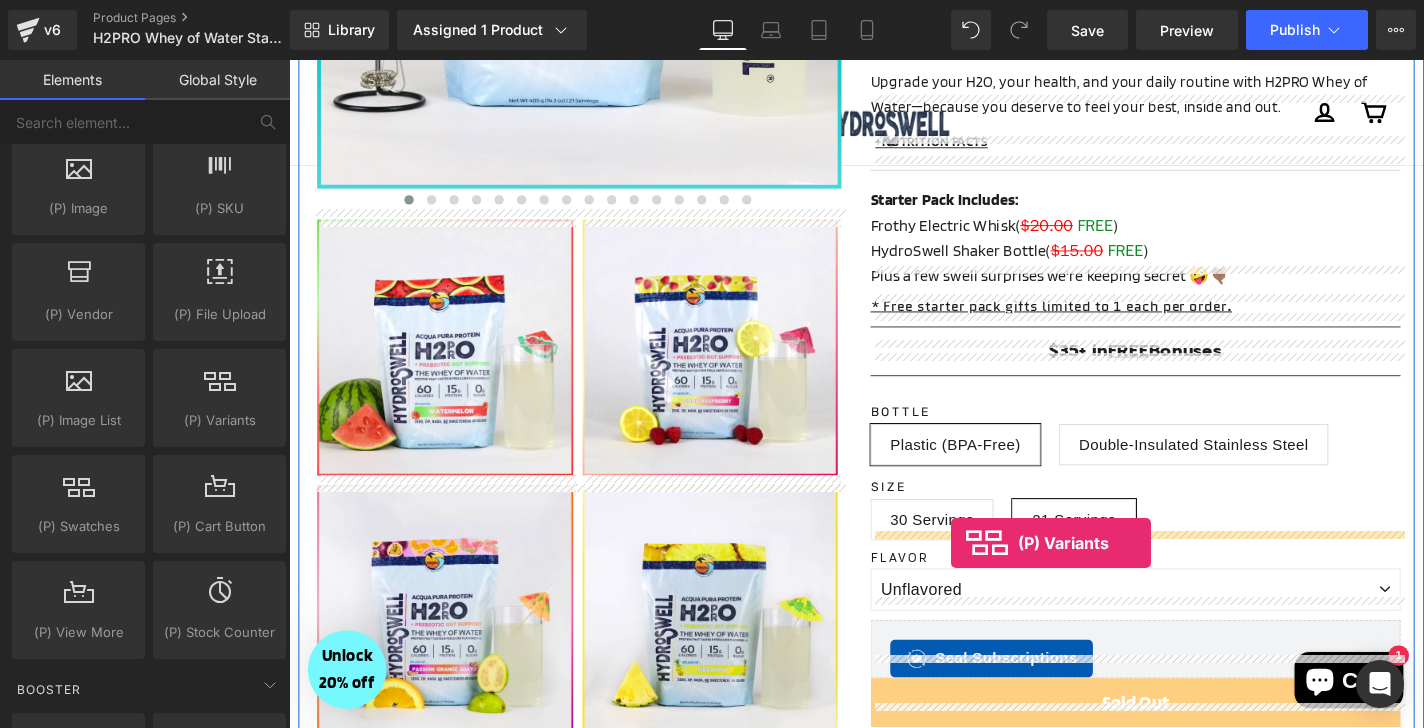 drag, startPoint x: 464, startPoint y: 461, endPoint x: 995, endPoint y: 575, distance: 543.0994 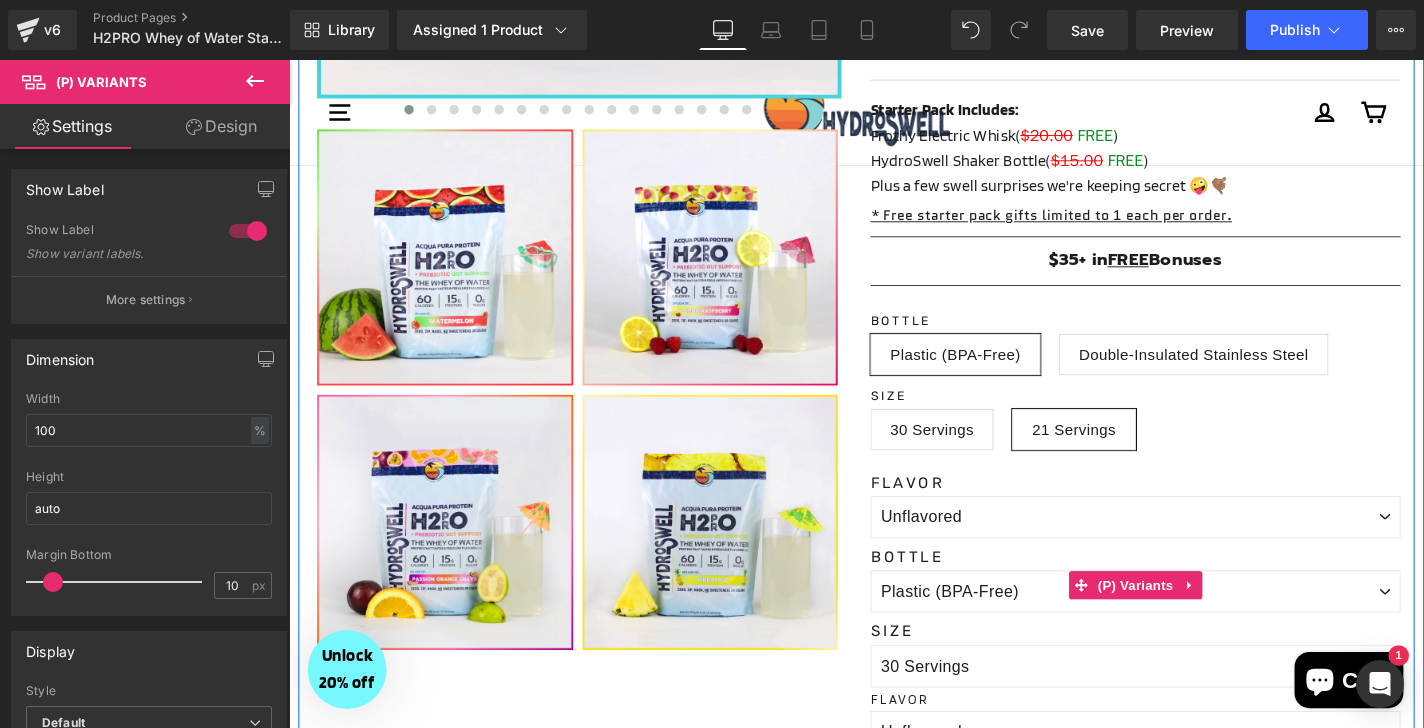 scroll, scrollTop: 699, scrollLeft: 0, axis: vertical 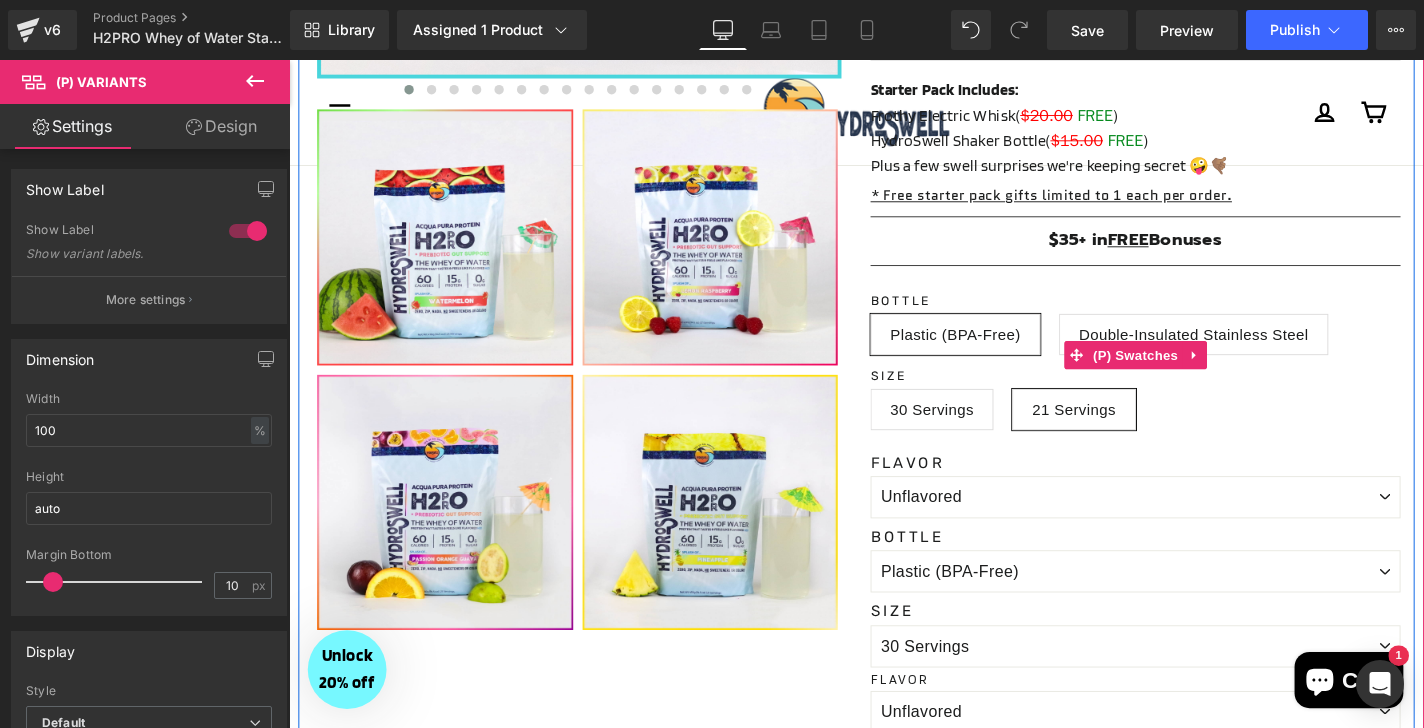 click on "Plastic (BPA-Free)" at bounding box center [999, 353] 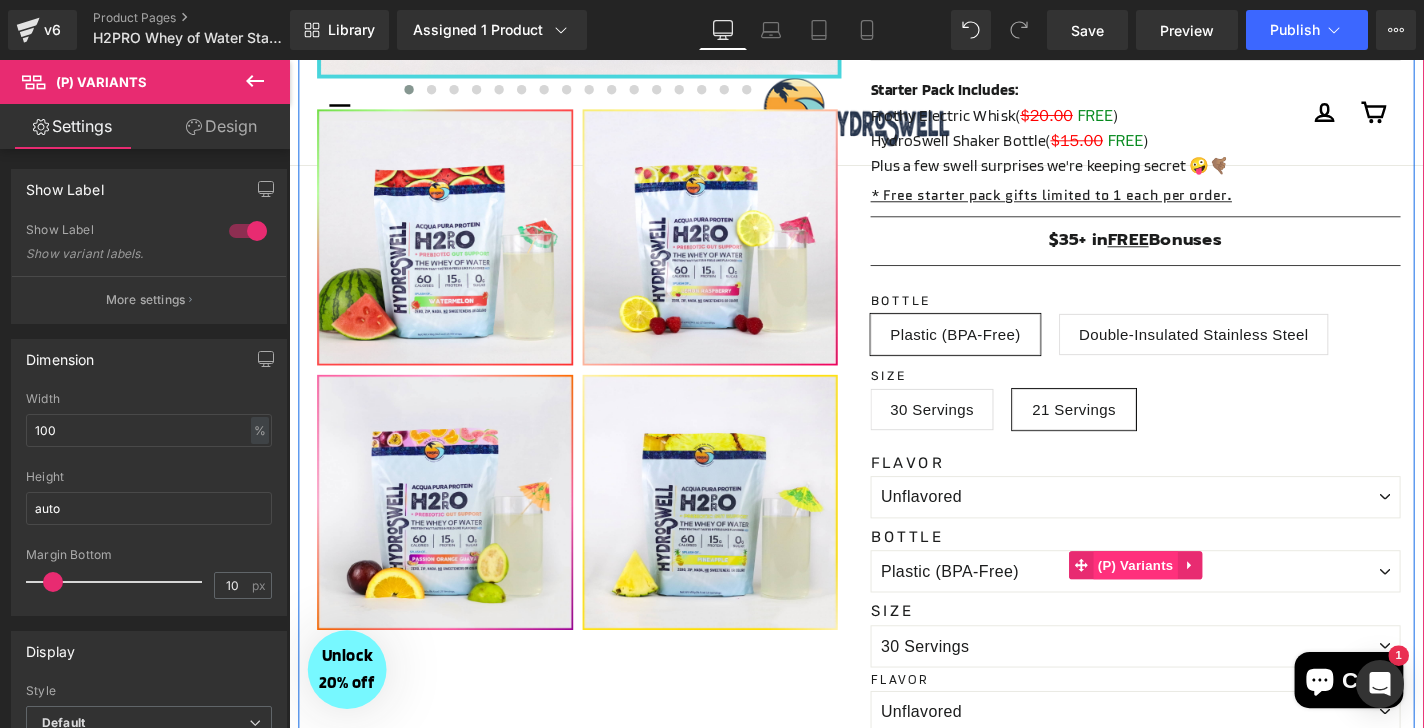 click on "(P) Variants" at bounding box center [1191, 599] 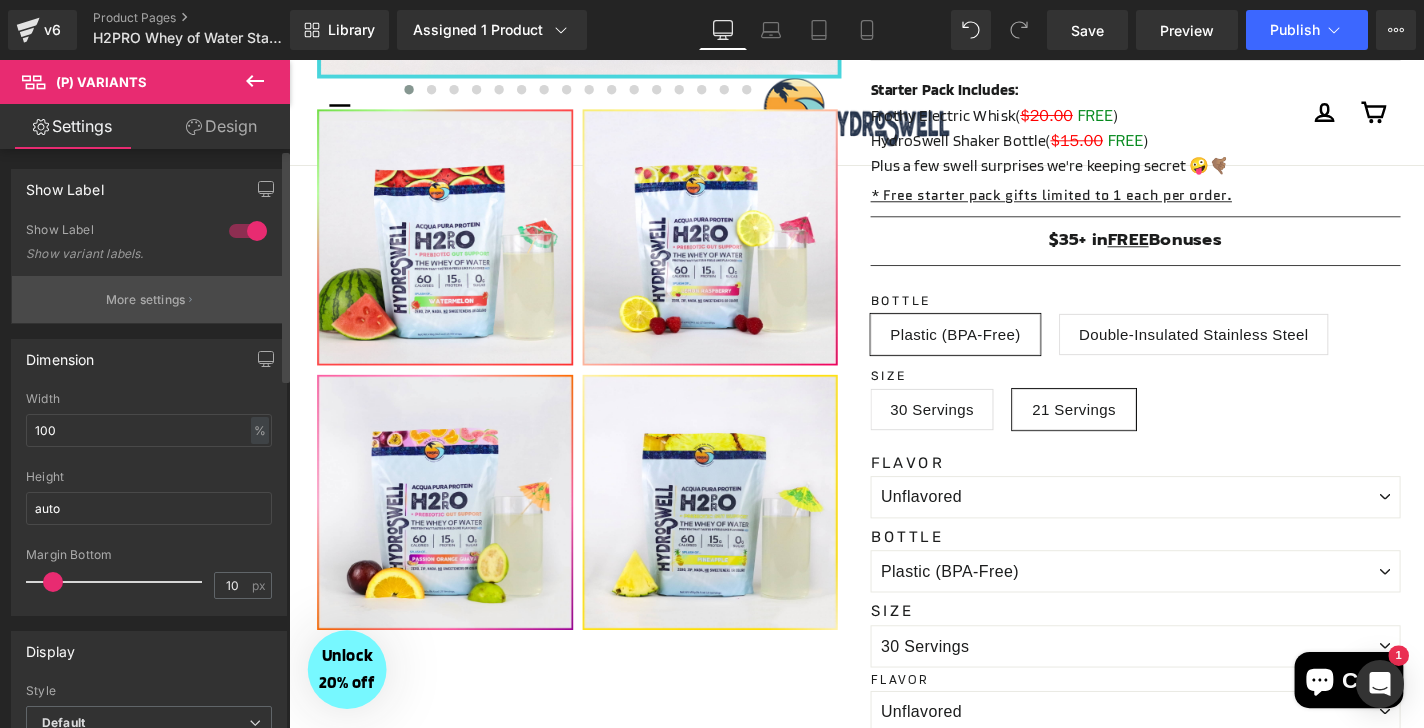click on "More settings" at bounding box center [146, 300] 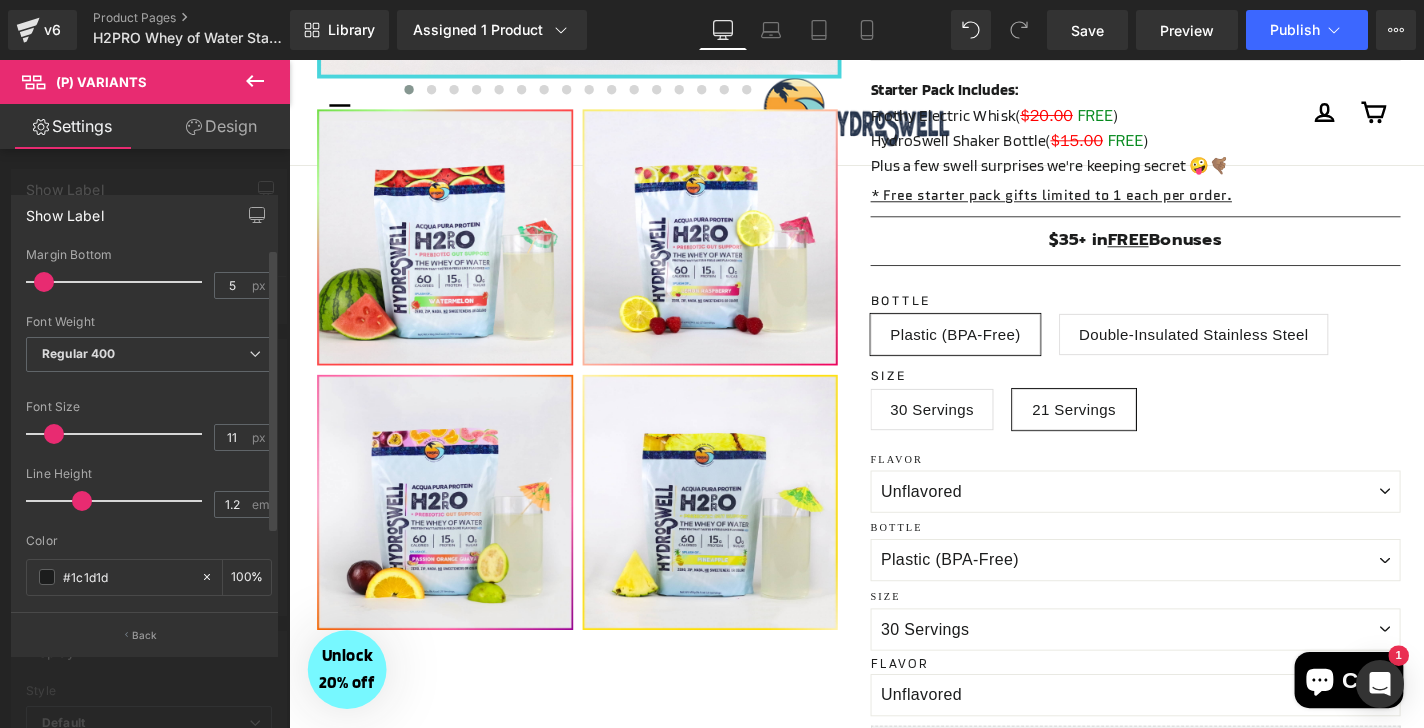 click at bounding box center (54, 434) 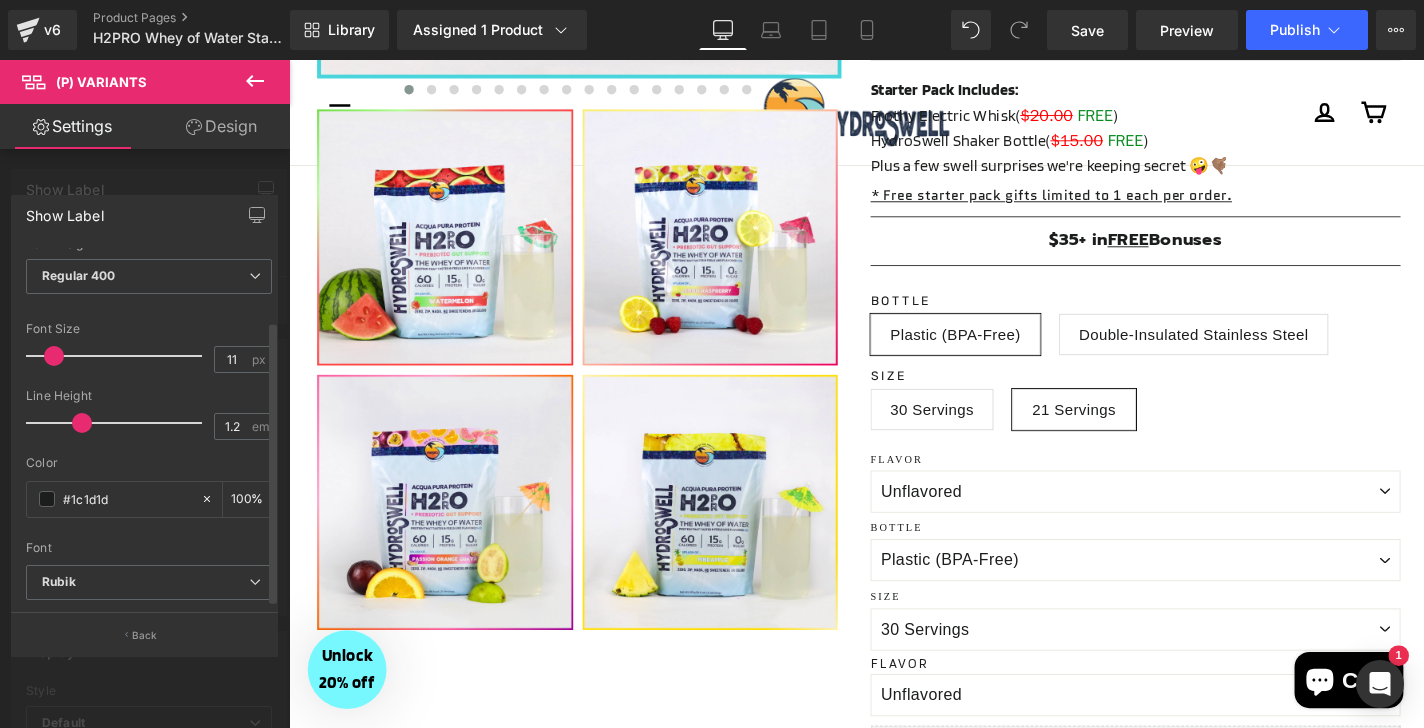 scroll, scrollTop: 96, scrollLeft: 0, axis: vertical 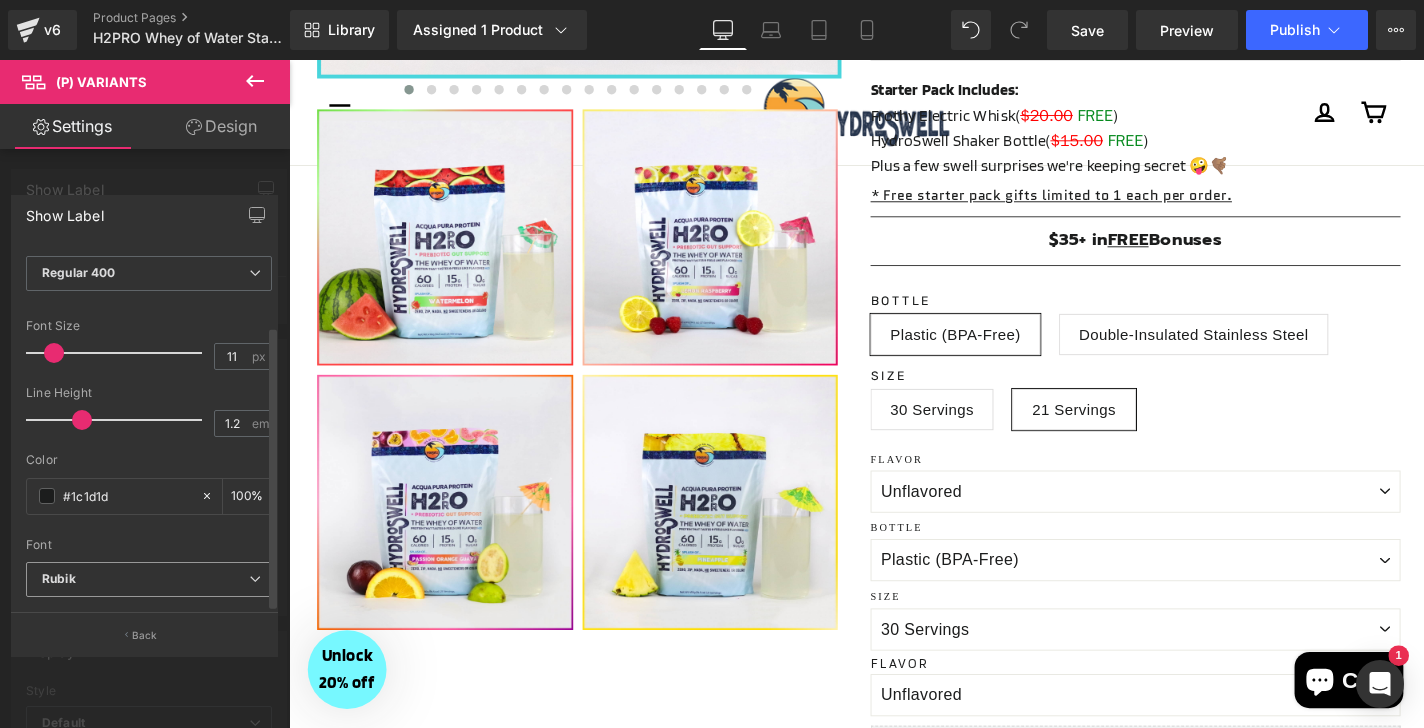 click on "Rubik" at bounding box center [145, 579] 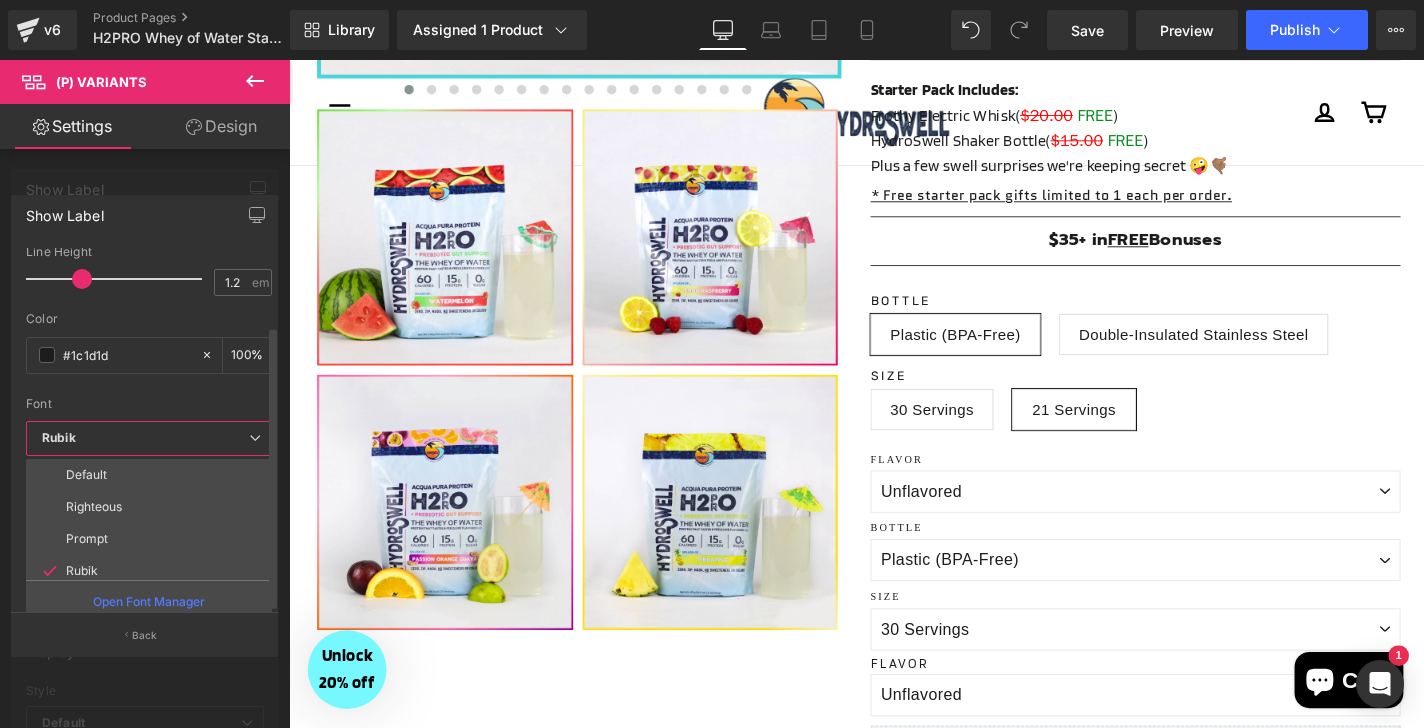 scroll, scrollTop: 247, scrollLeft: 0, axis: vertical 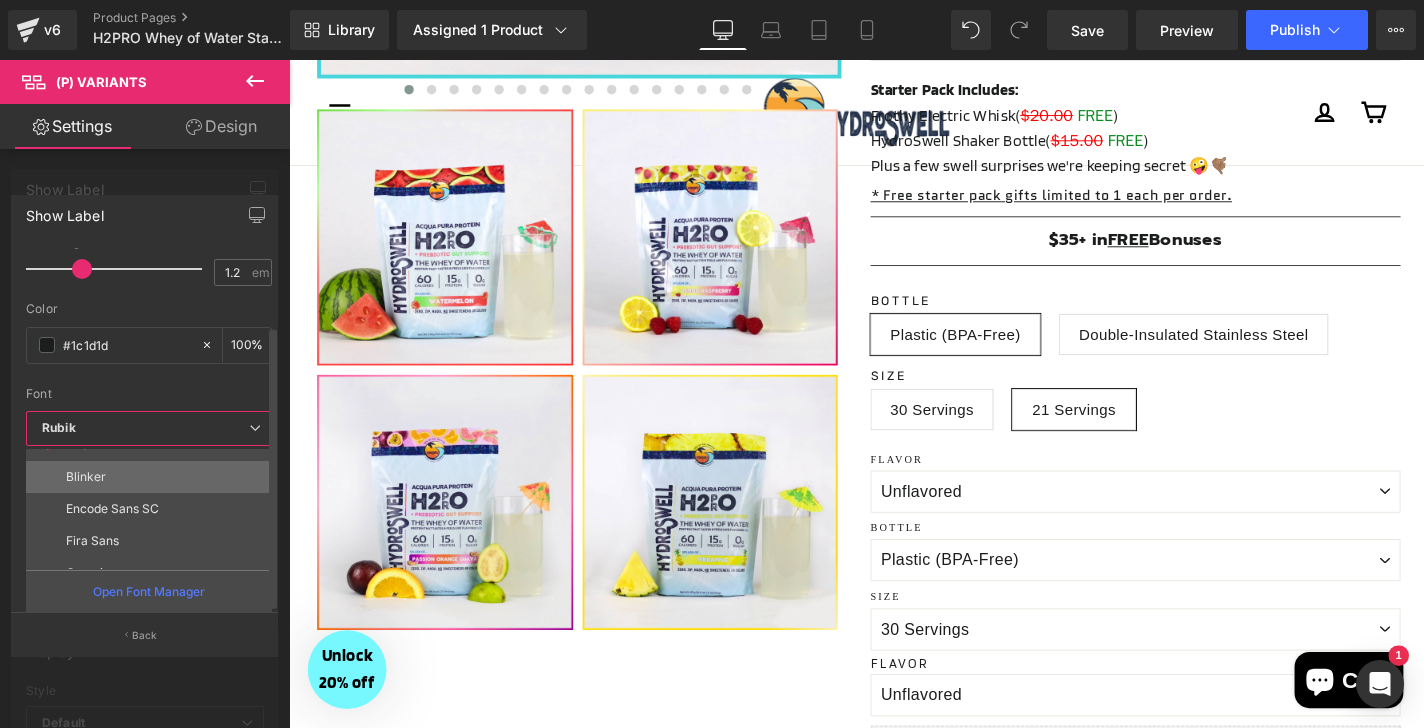click on "Blinker" at bounding box center [153, 477] 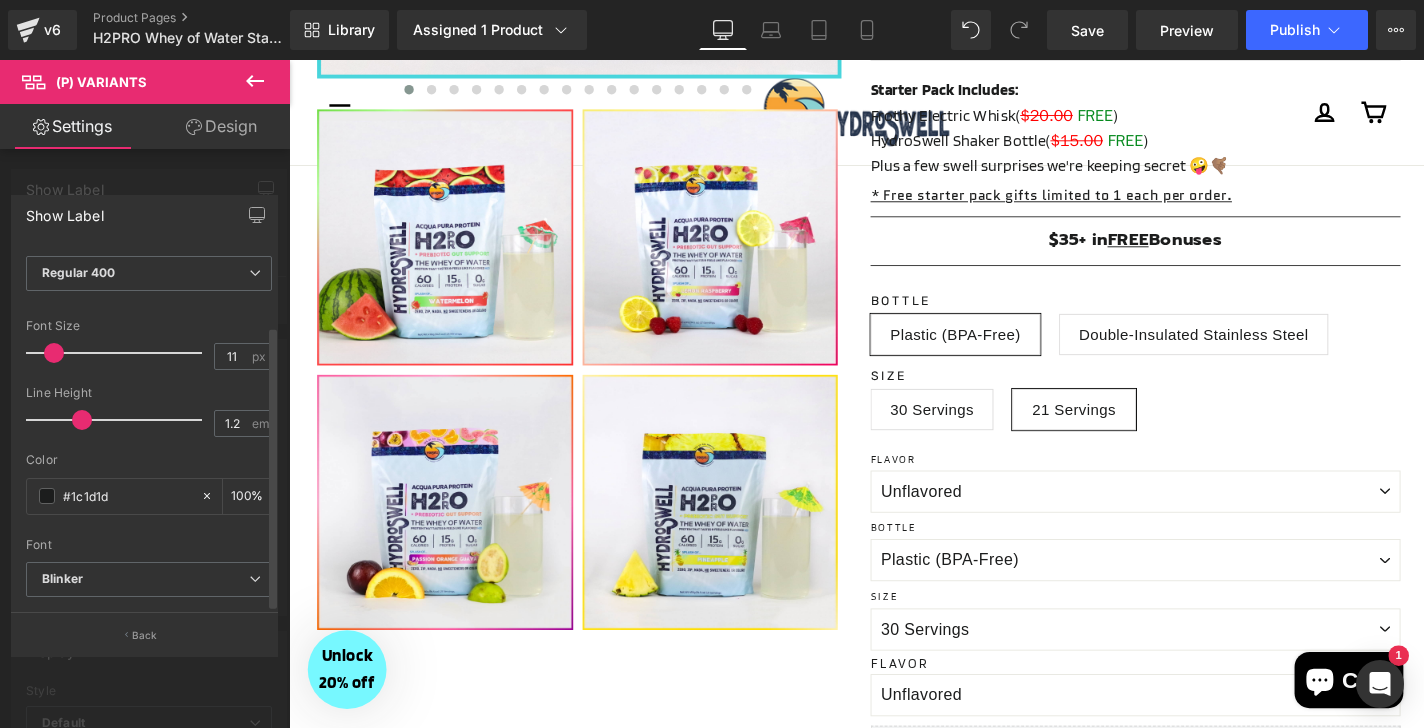 scroll, scrollTop: 48, scrollLeft: 0, axis: vertical 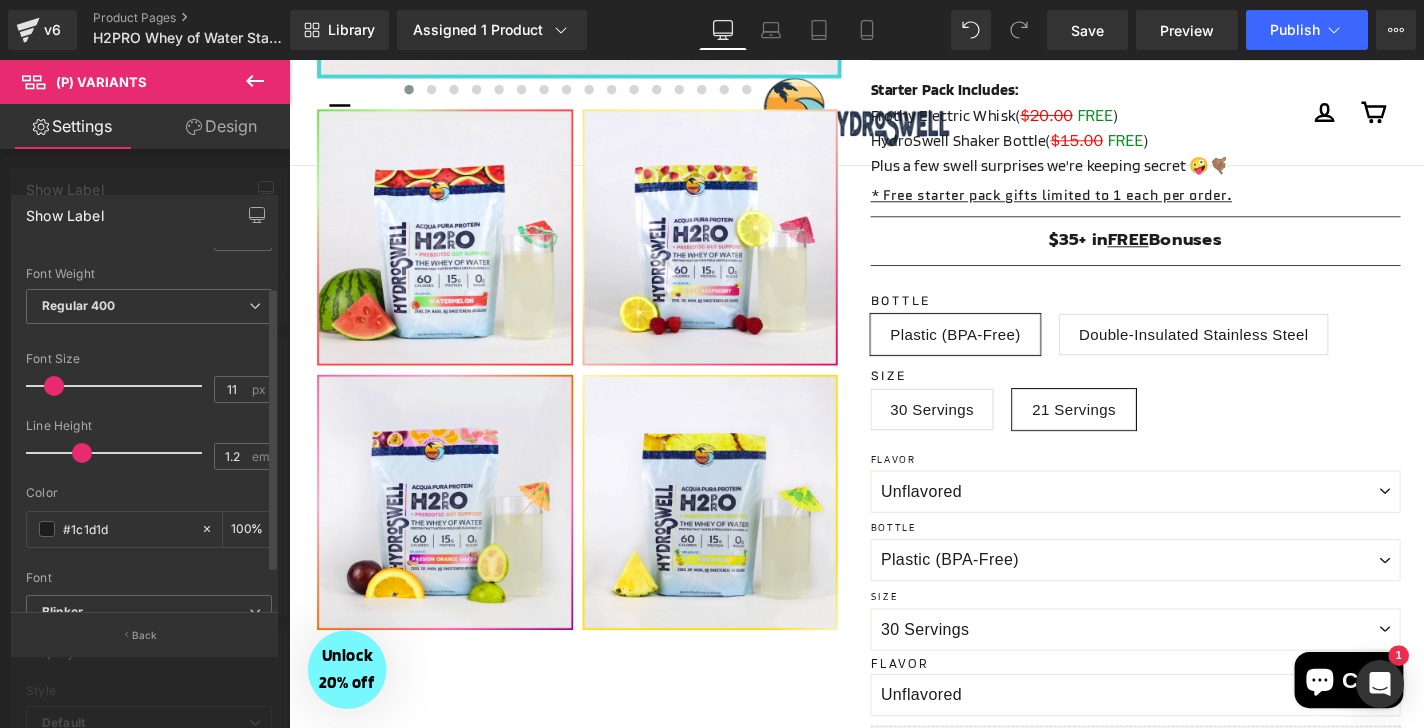 type on "12" 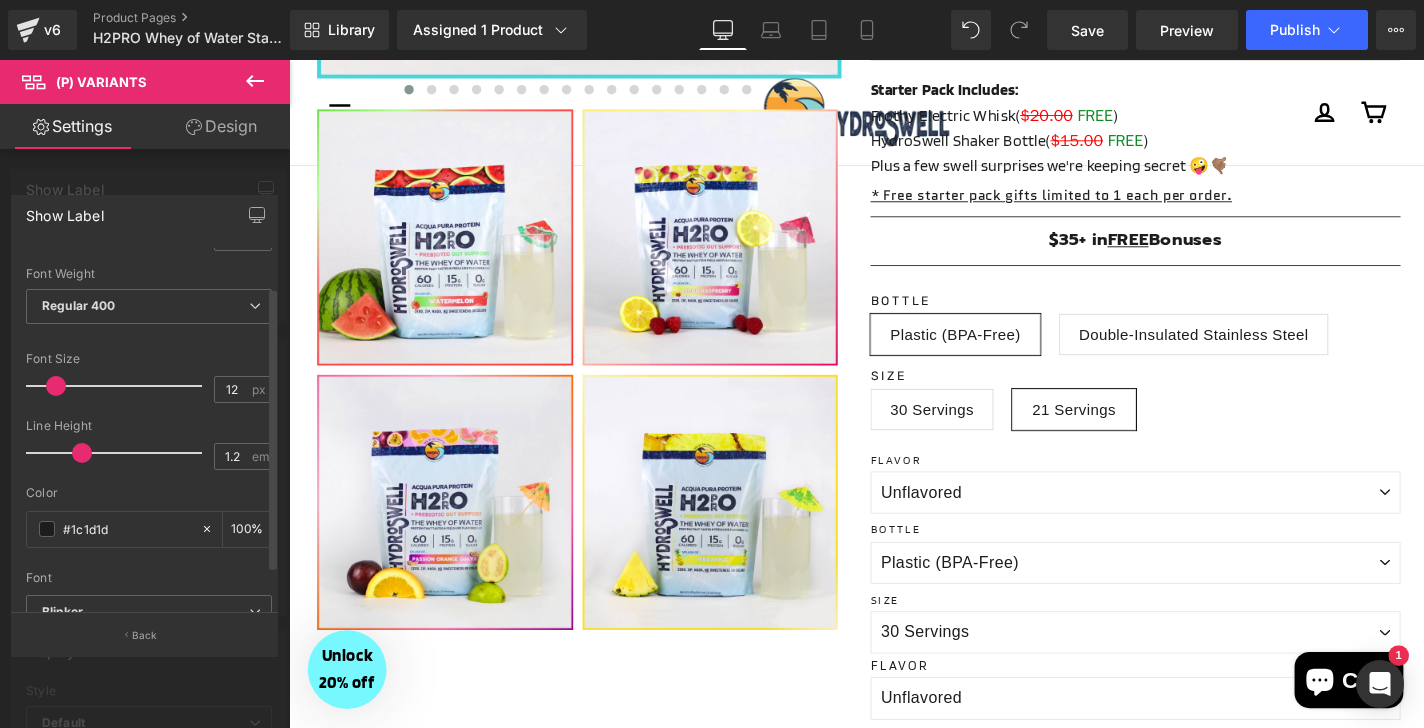 click at bounding box center (56, 386) 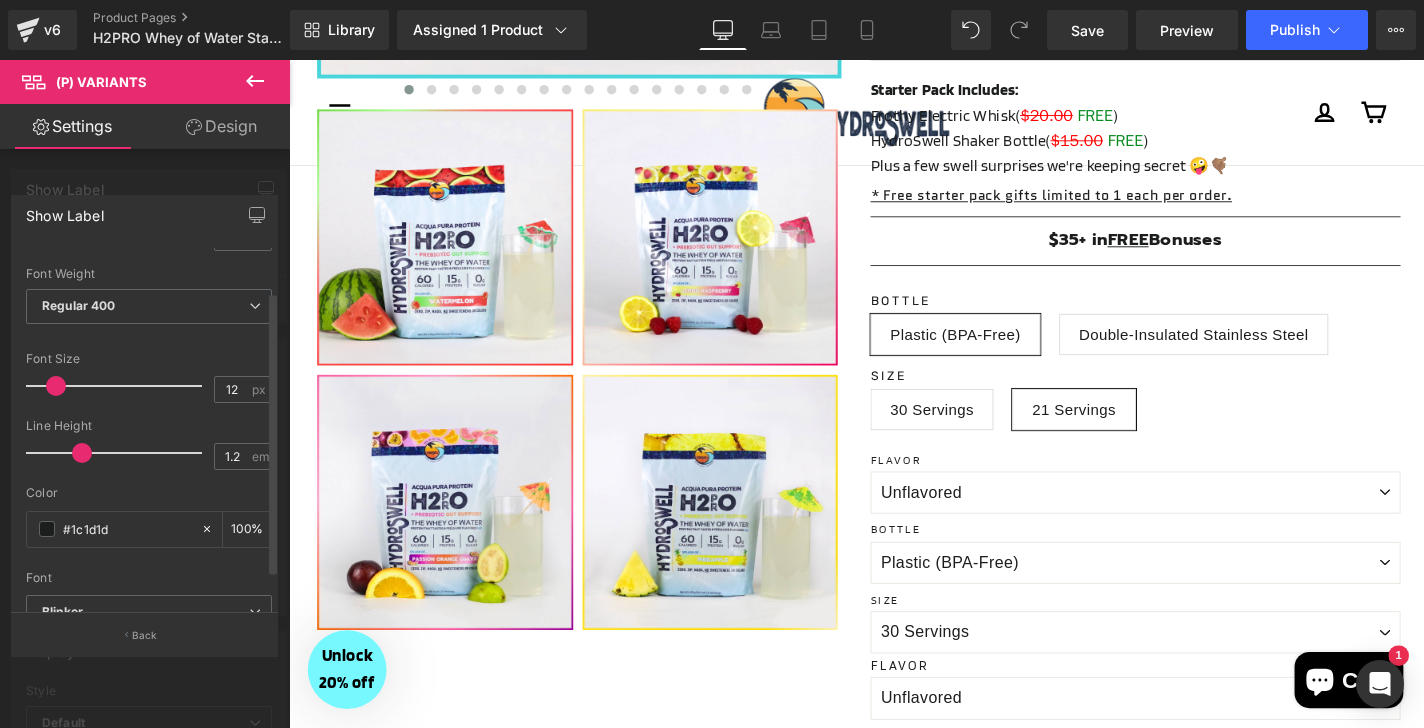 scroll, scrollTop: 96, scrollLeft: 0, axis: vertical 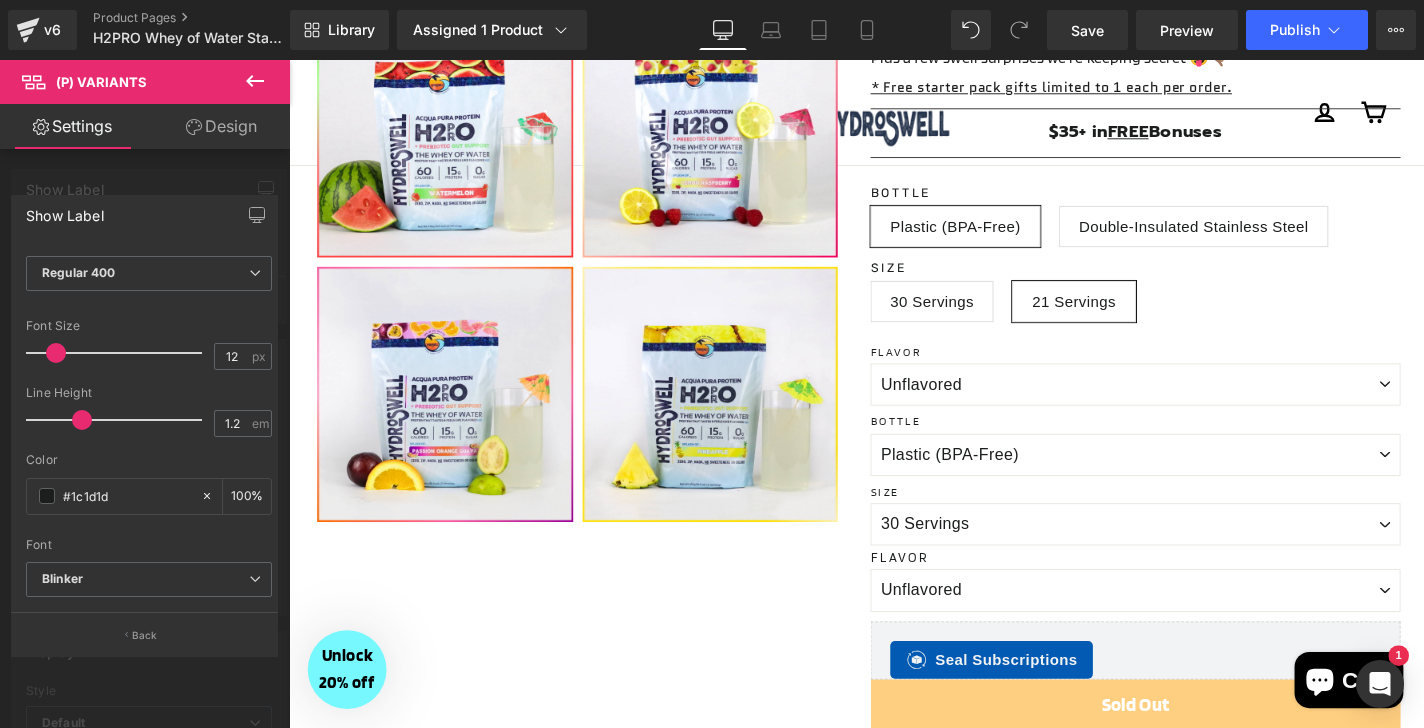 click at bounding box center [894, 416] 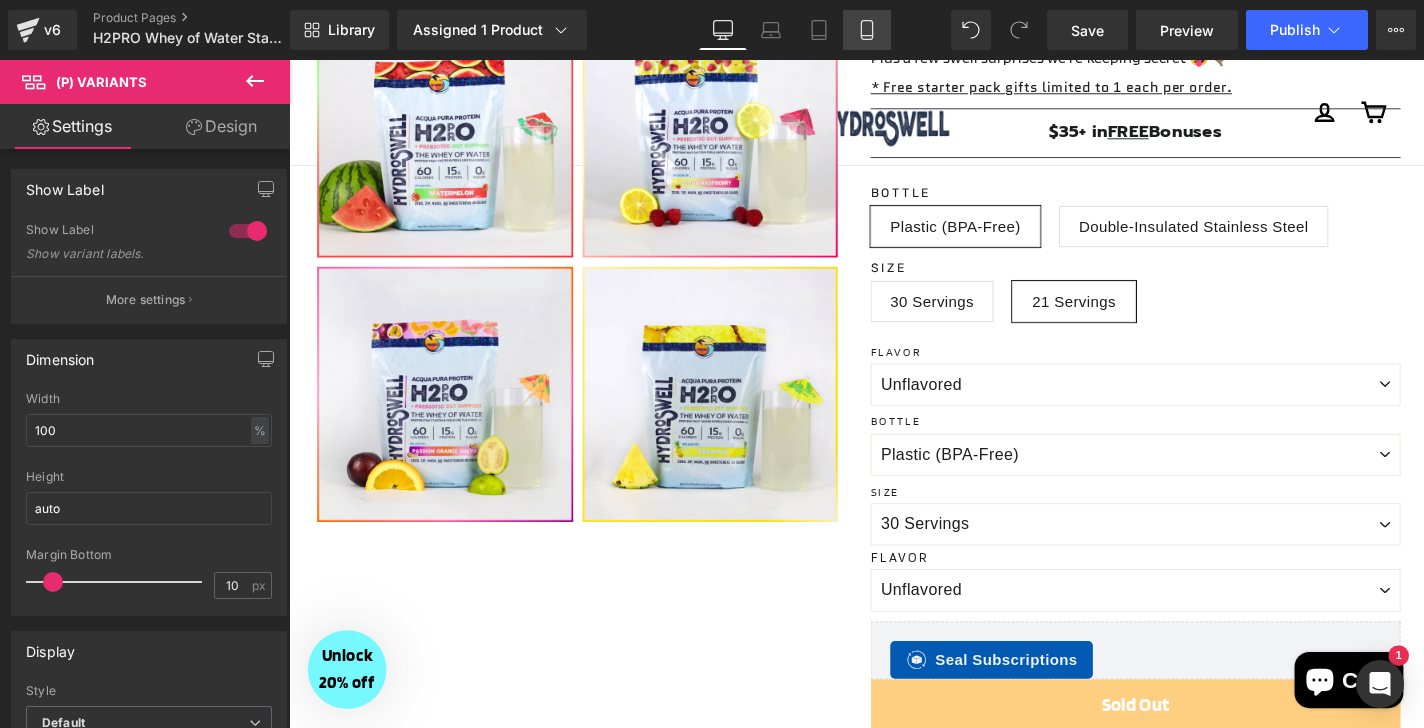 click 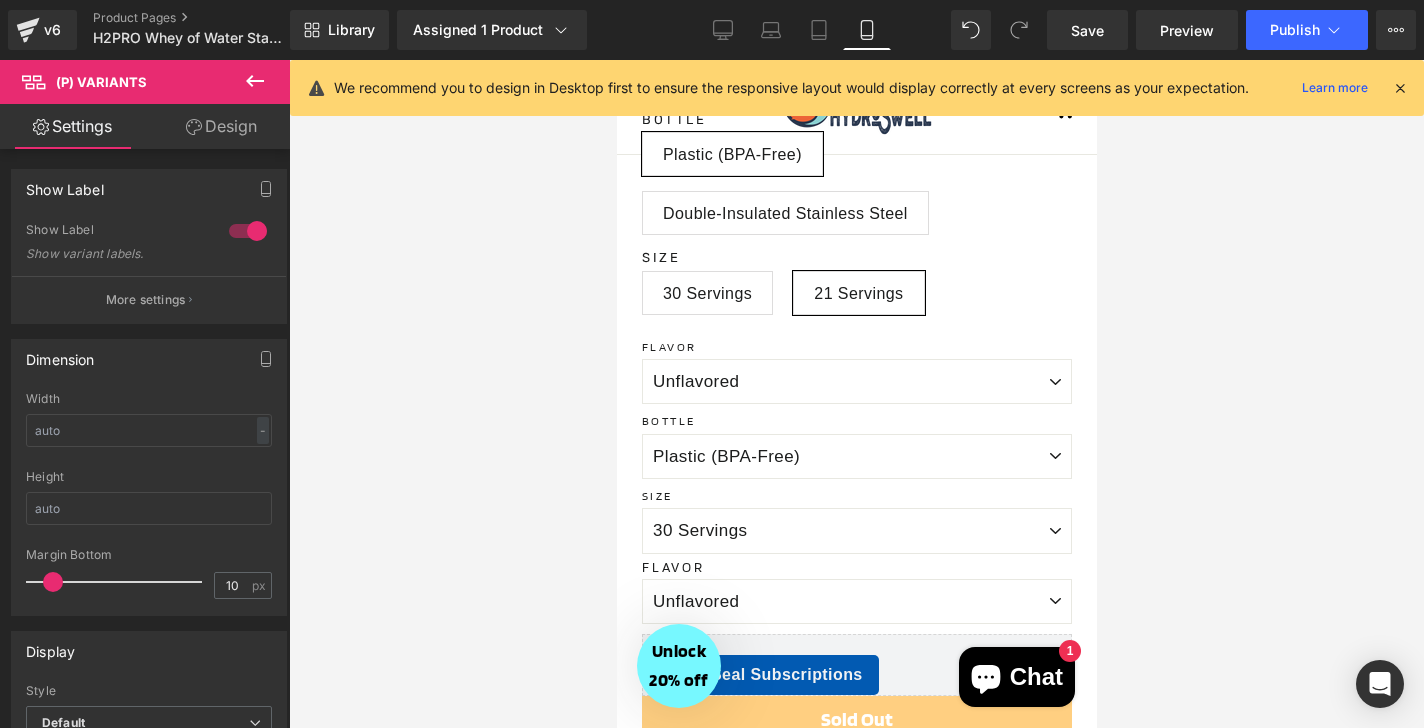 scroll, scrollTop: 1356, scrollLeft: 0, axis: vertical 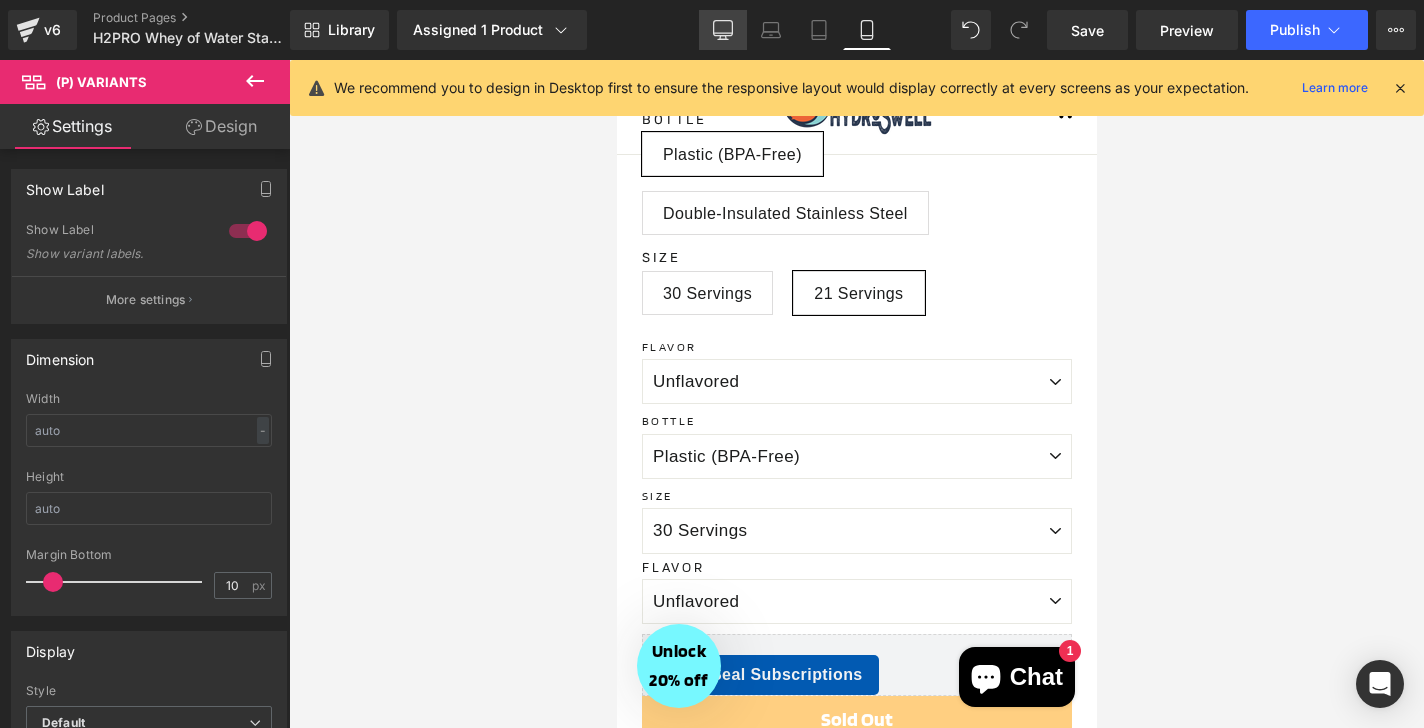 click 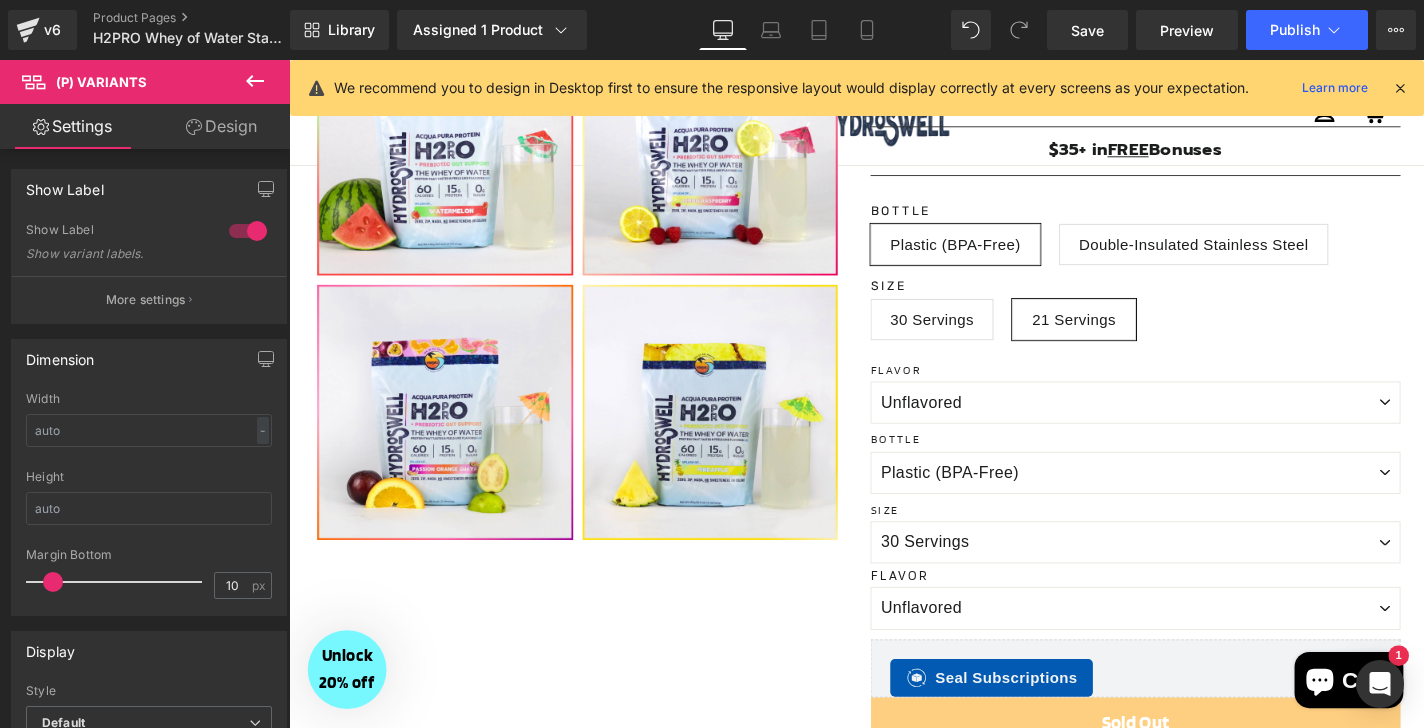 scroll, scrollTop: 784, scrollLeft: 0, axis: vertical 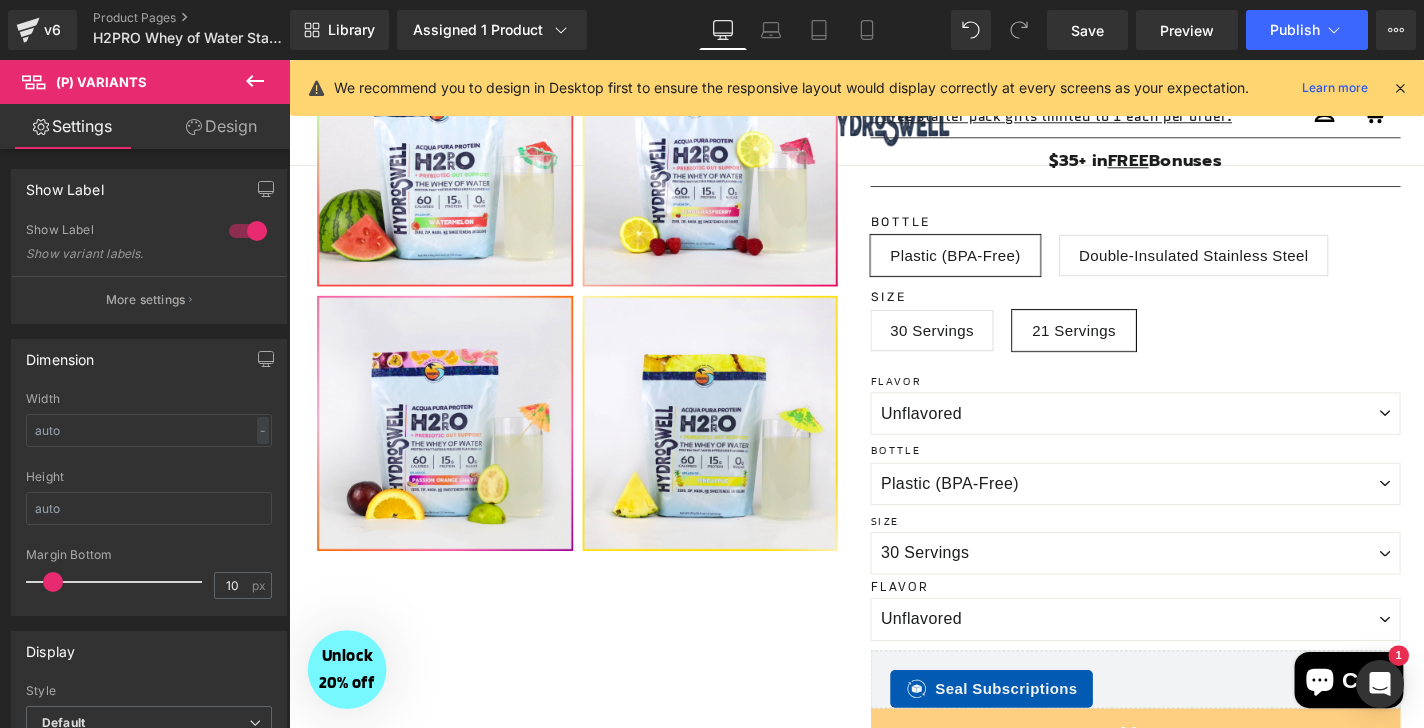 click on "Plastic (BPA-Free)" at bounding box center (999, 268) 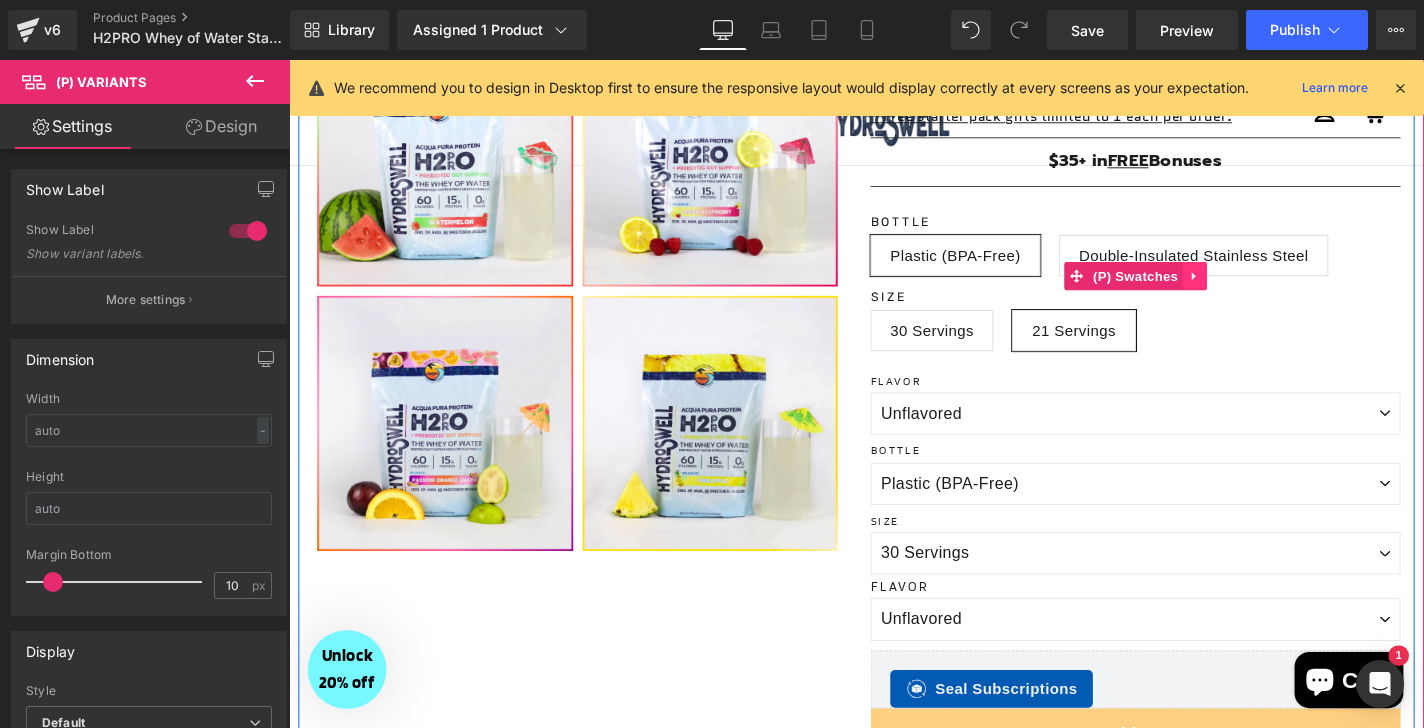 click at bounding box center [1255, 290] 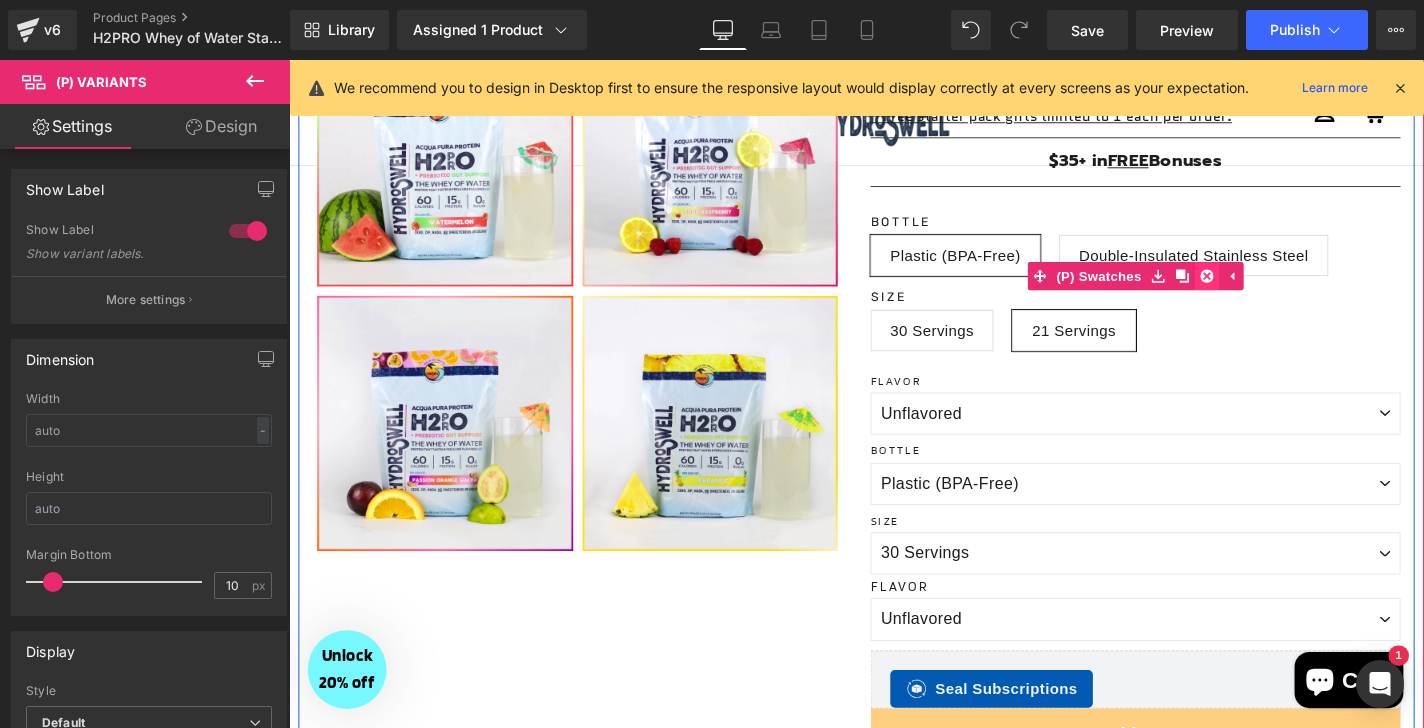 click 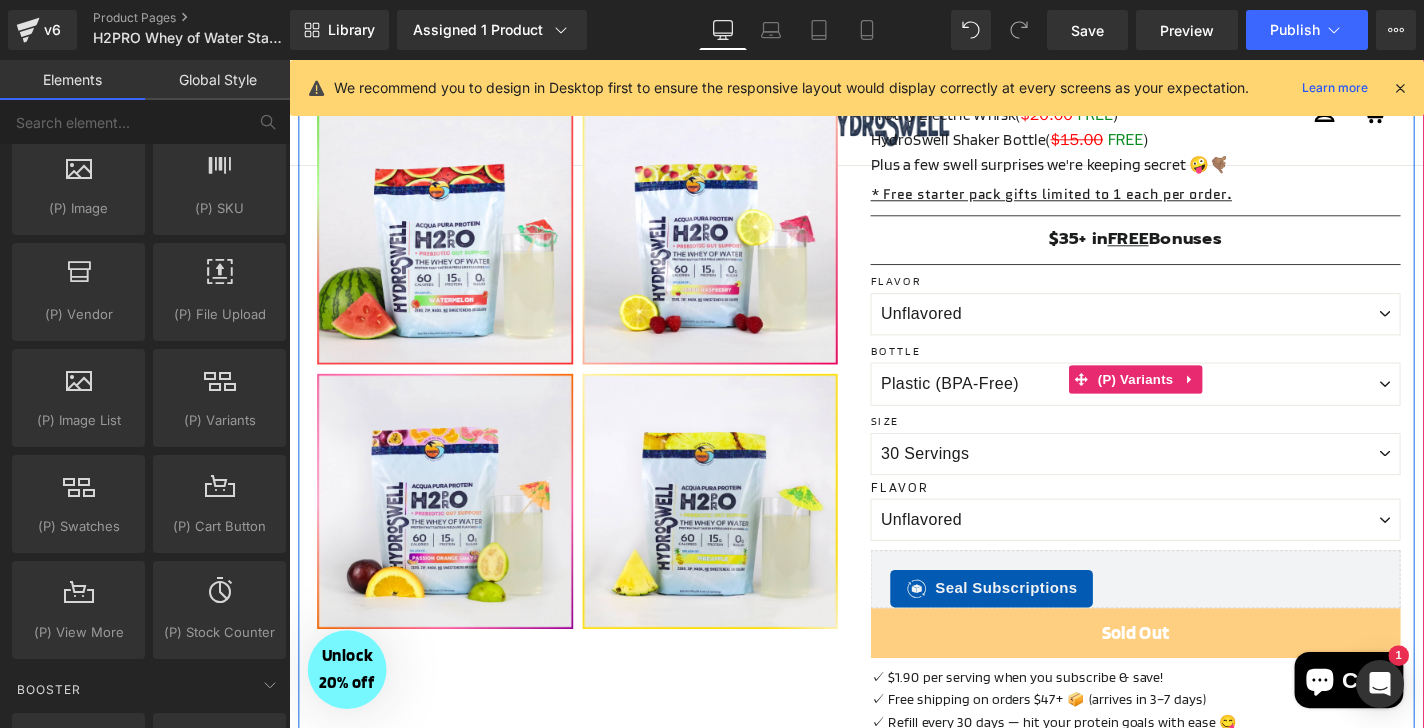 scroll, scrollTop: 686, scrollLeft: 0, axis: vertical 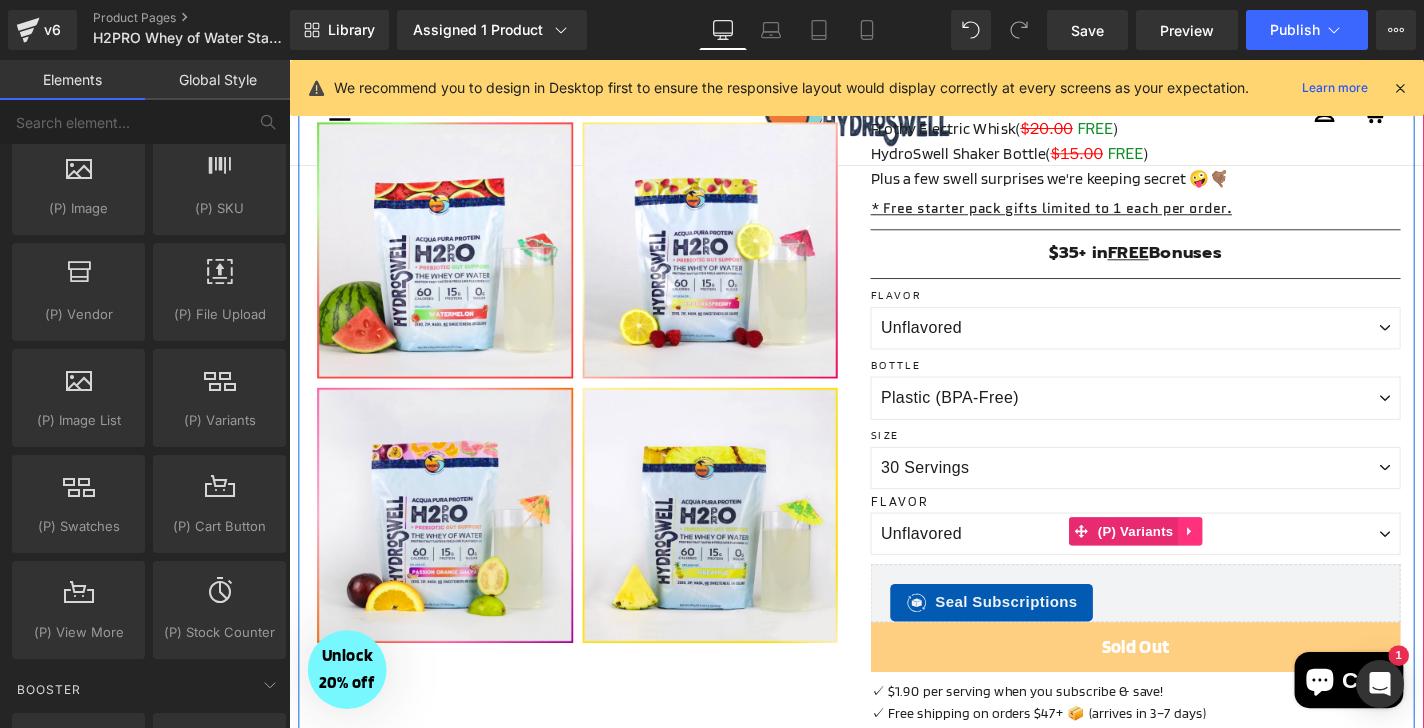 click 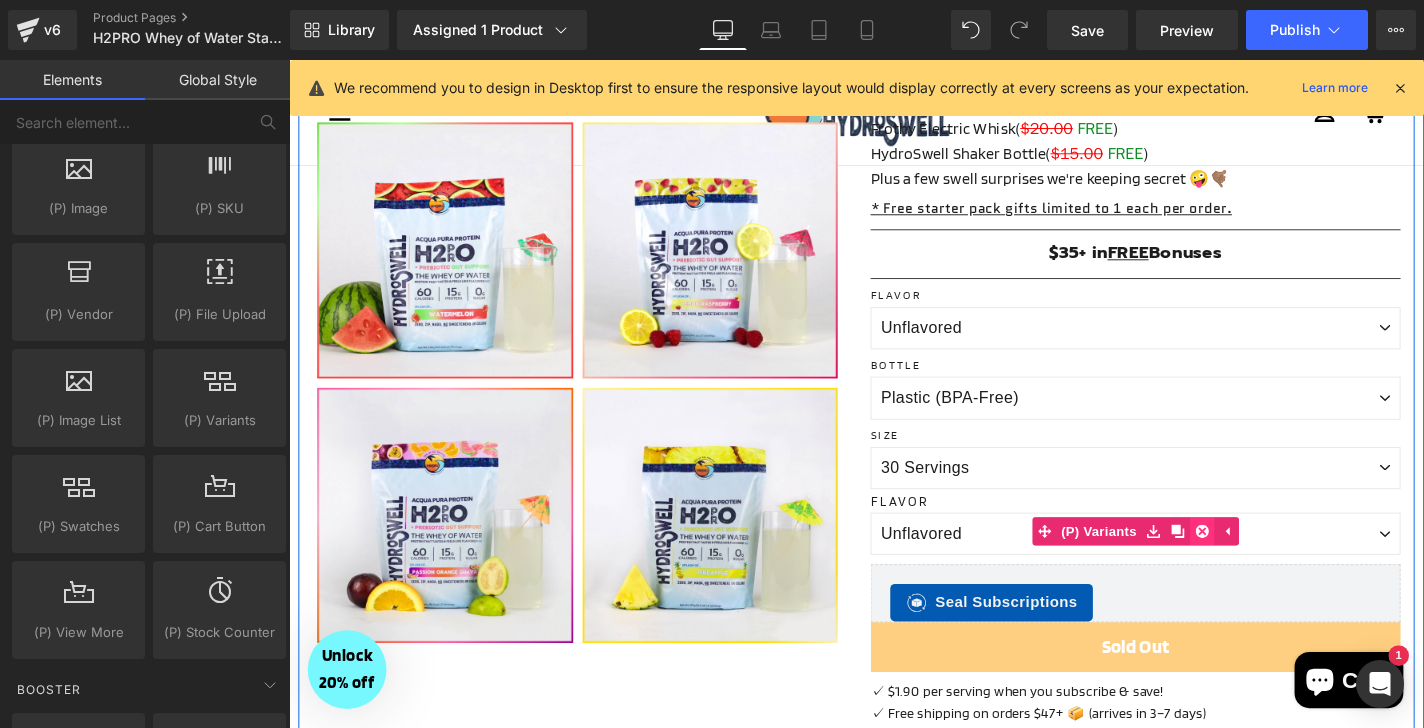 click 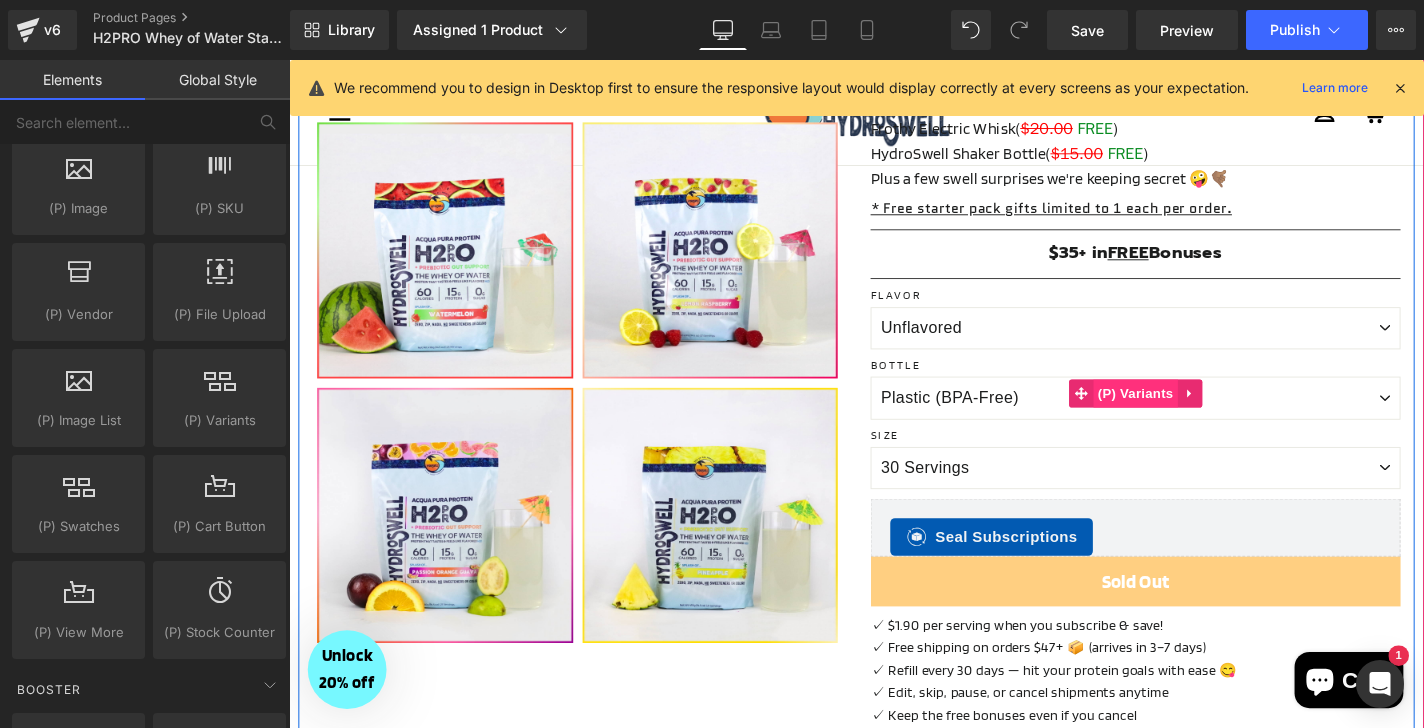 click on "(P) Variants" at bounding box center (1191, 415) 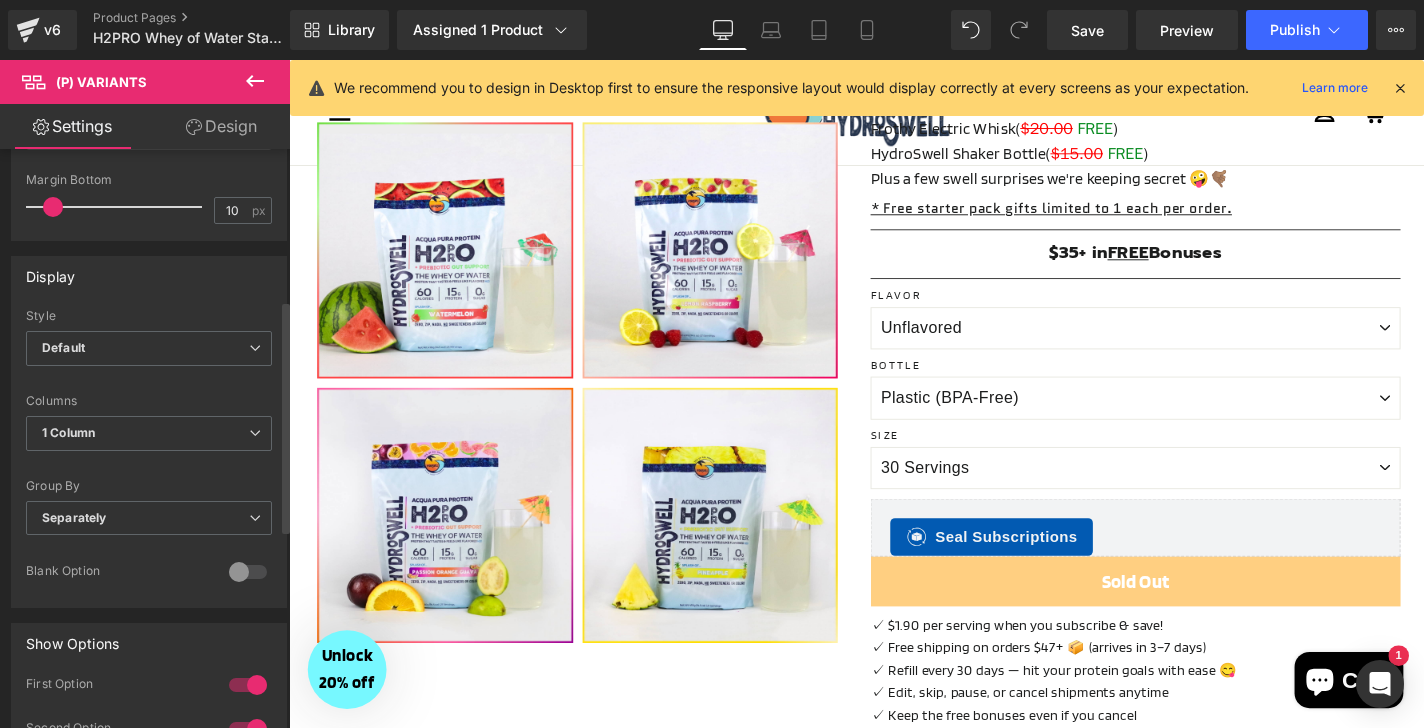 scroll, scrollTop: 383, scrollLeft: 0, axis: vertical 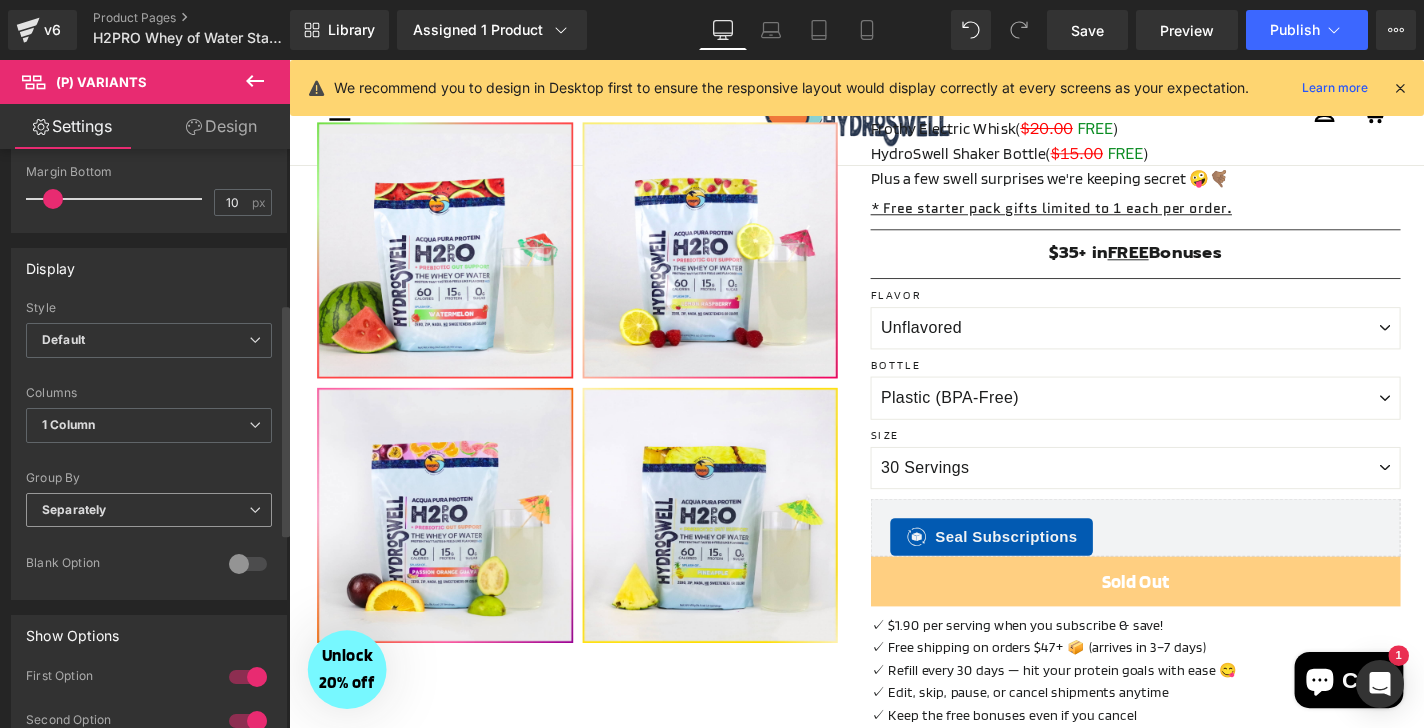 click on "Separately" at bounding box center [149, 510] 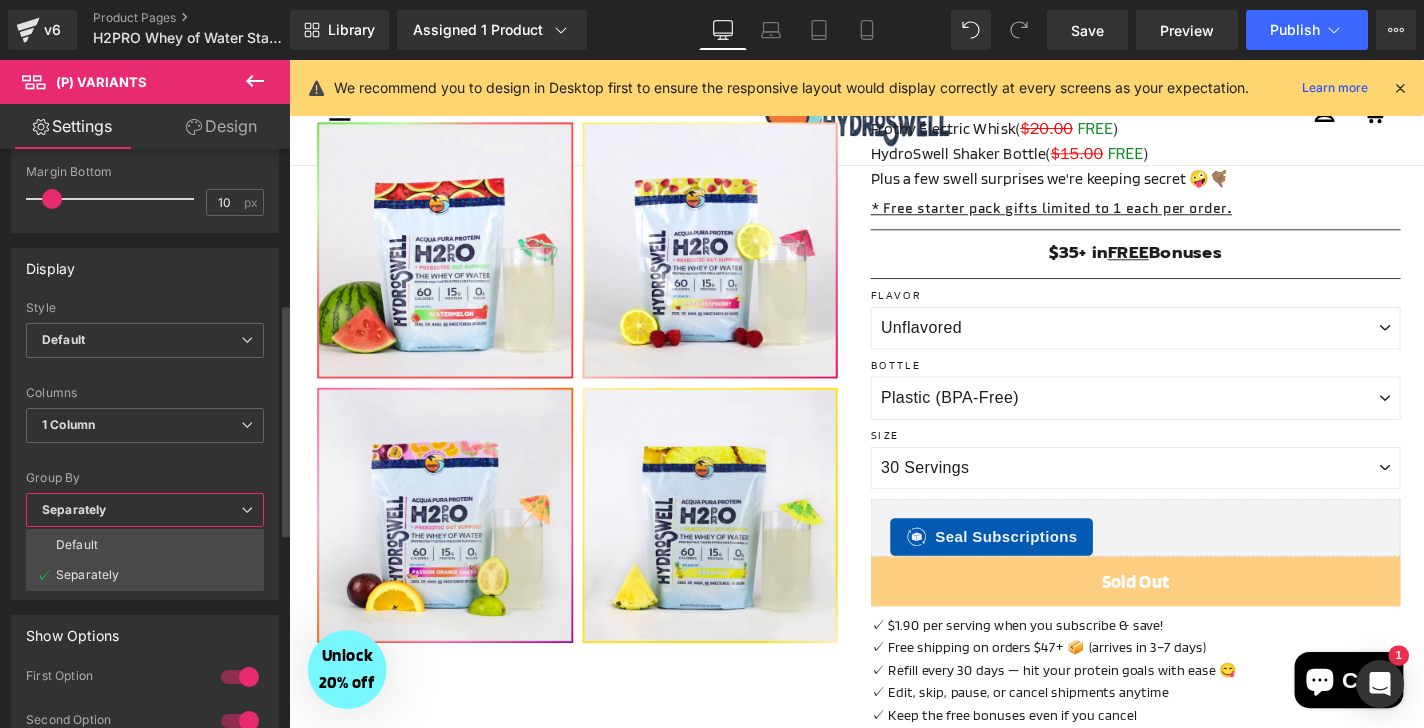 click on "Separately" at bounding box center (145, 510) 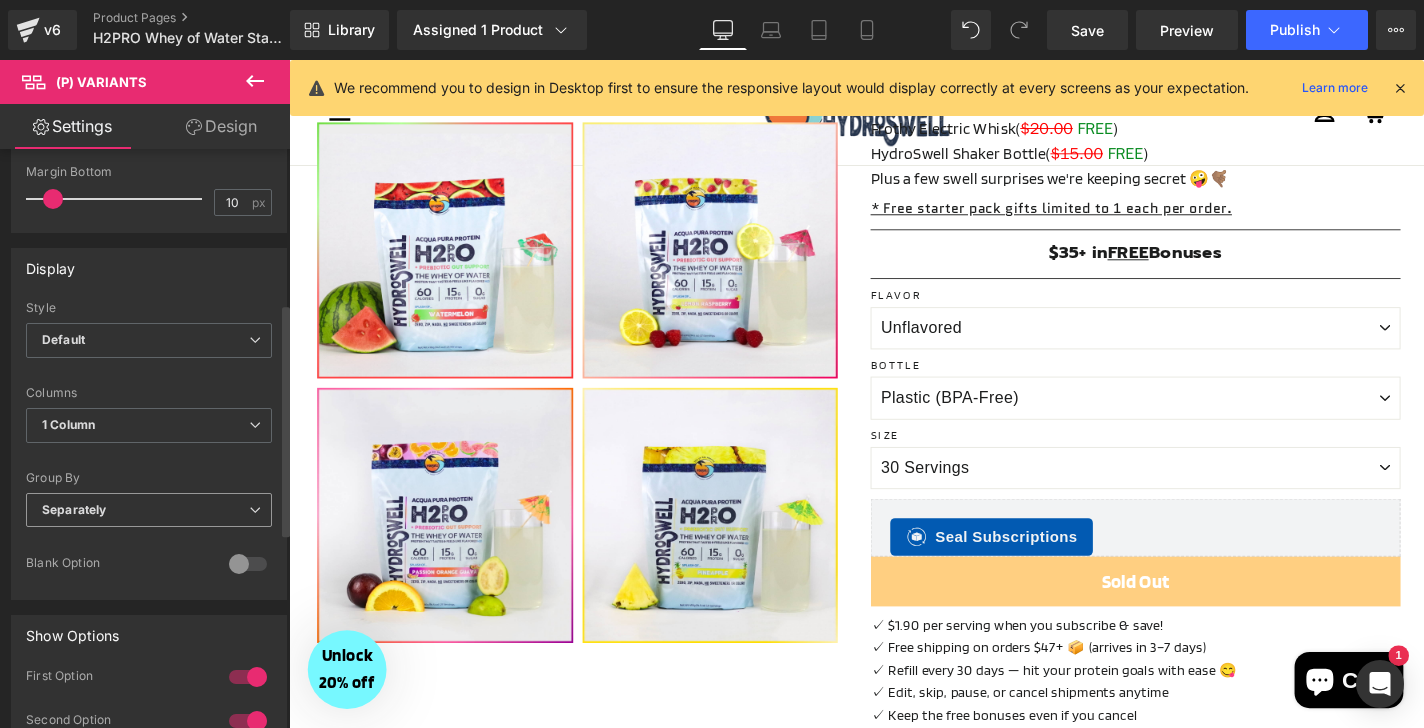 click on "Separately" at bounding box center [149, 510] 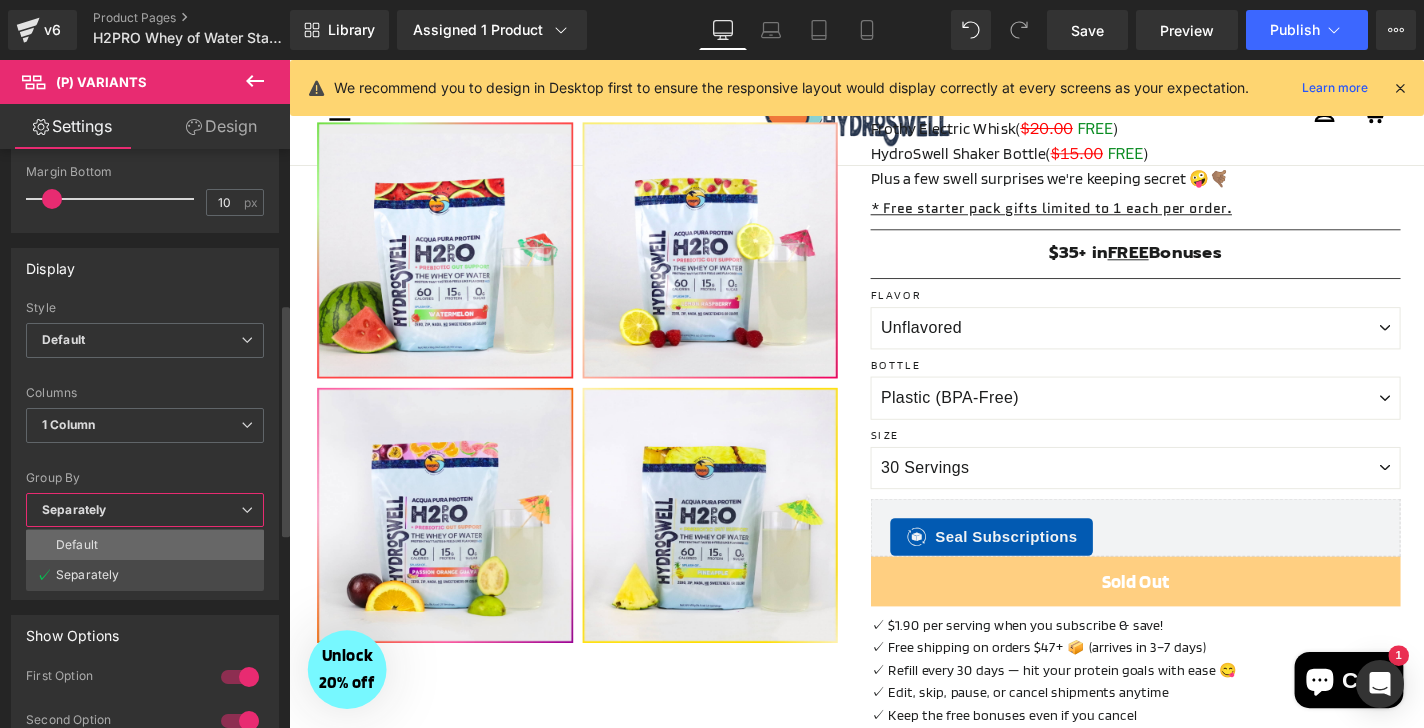 click on "Default" at bounding box center [145, 545] 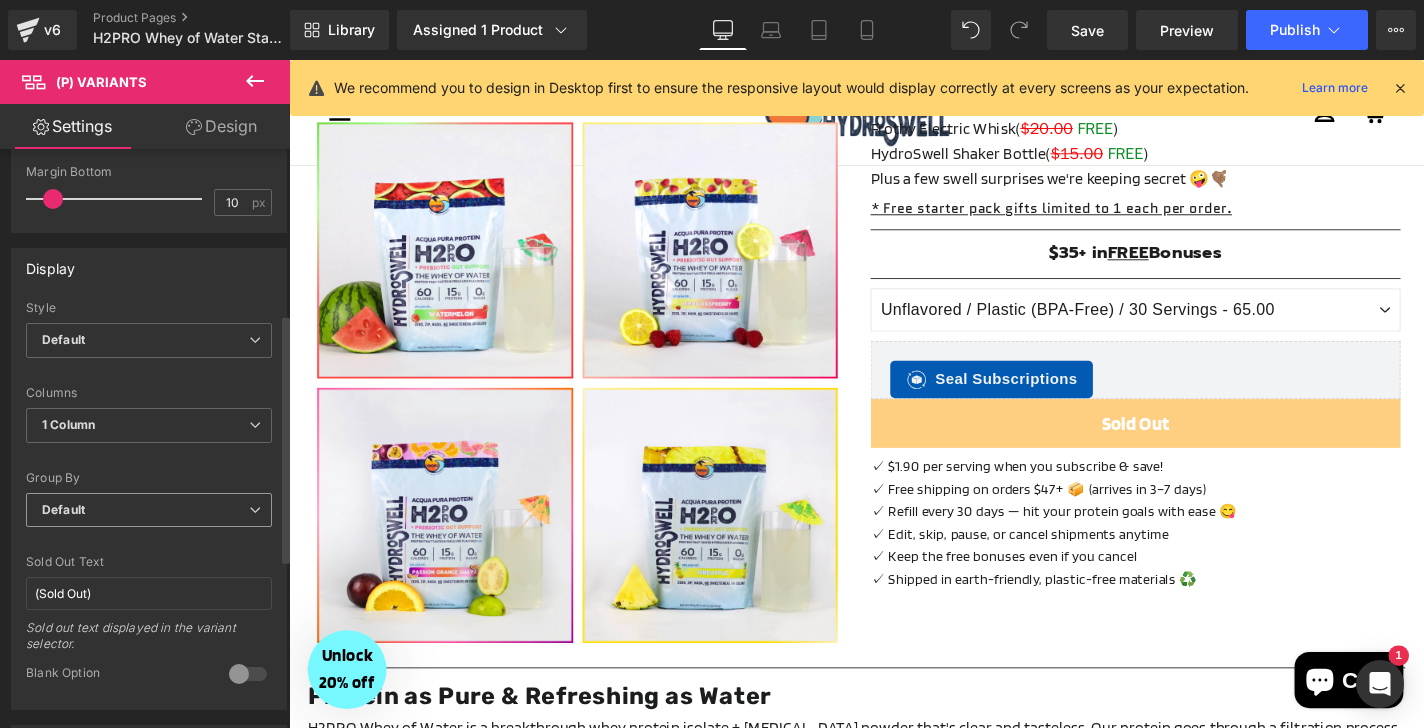 click on "Default" at bounding box center (149, 510) 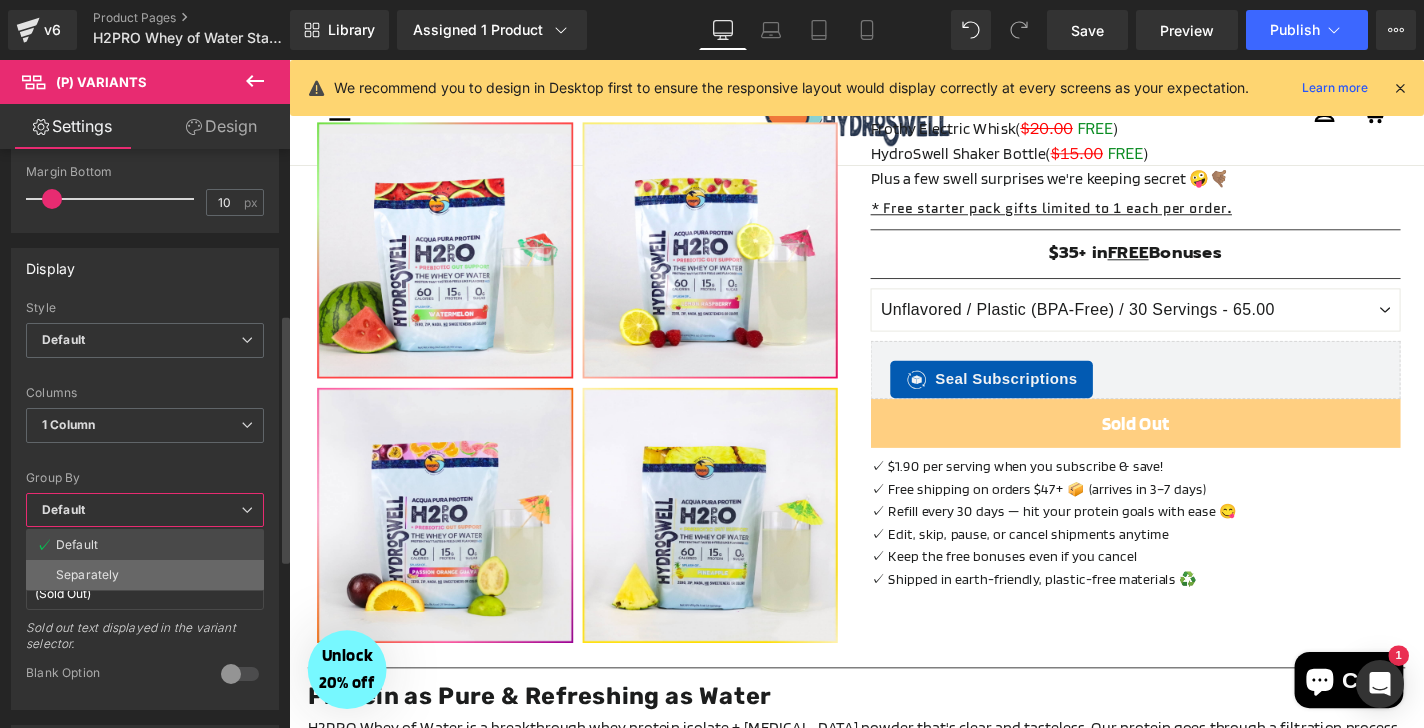 click on "Separately" at bounding box center [145, 575] 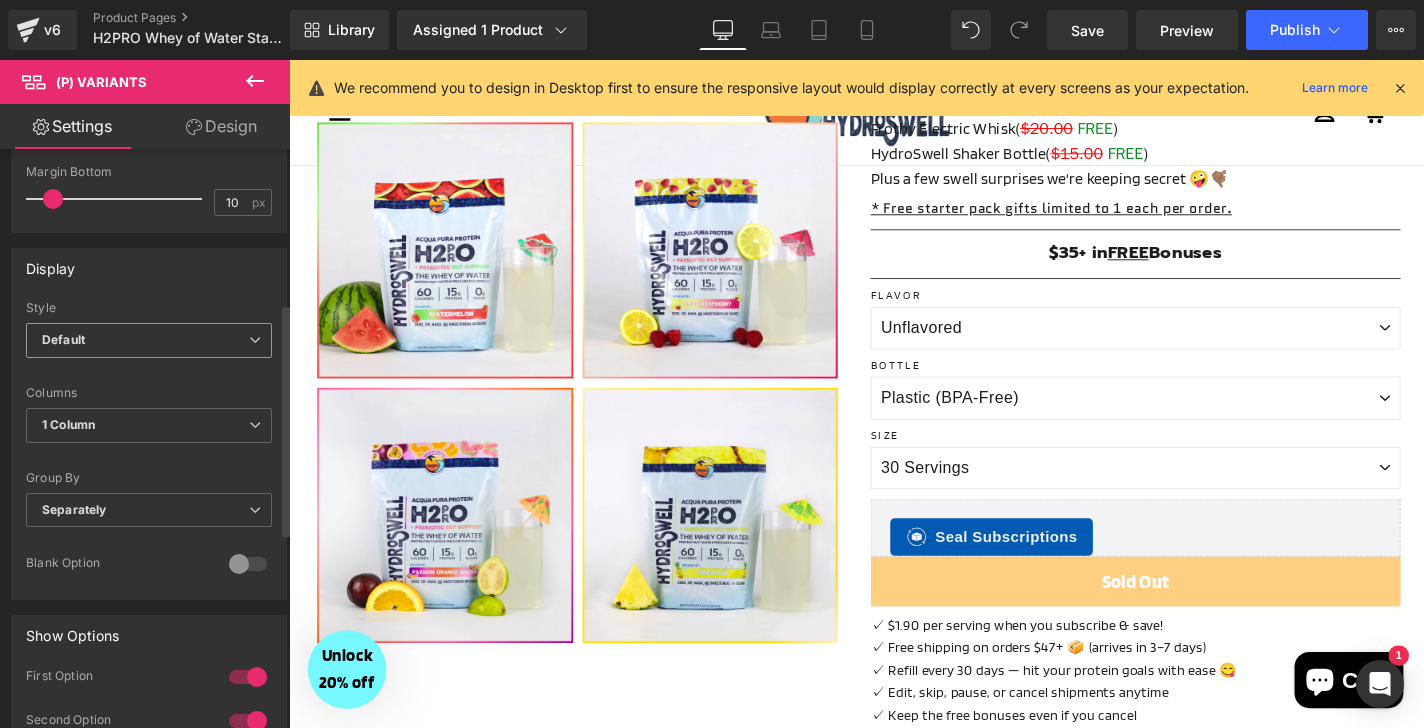 click on "Default" at bounding box center [149, 340] 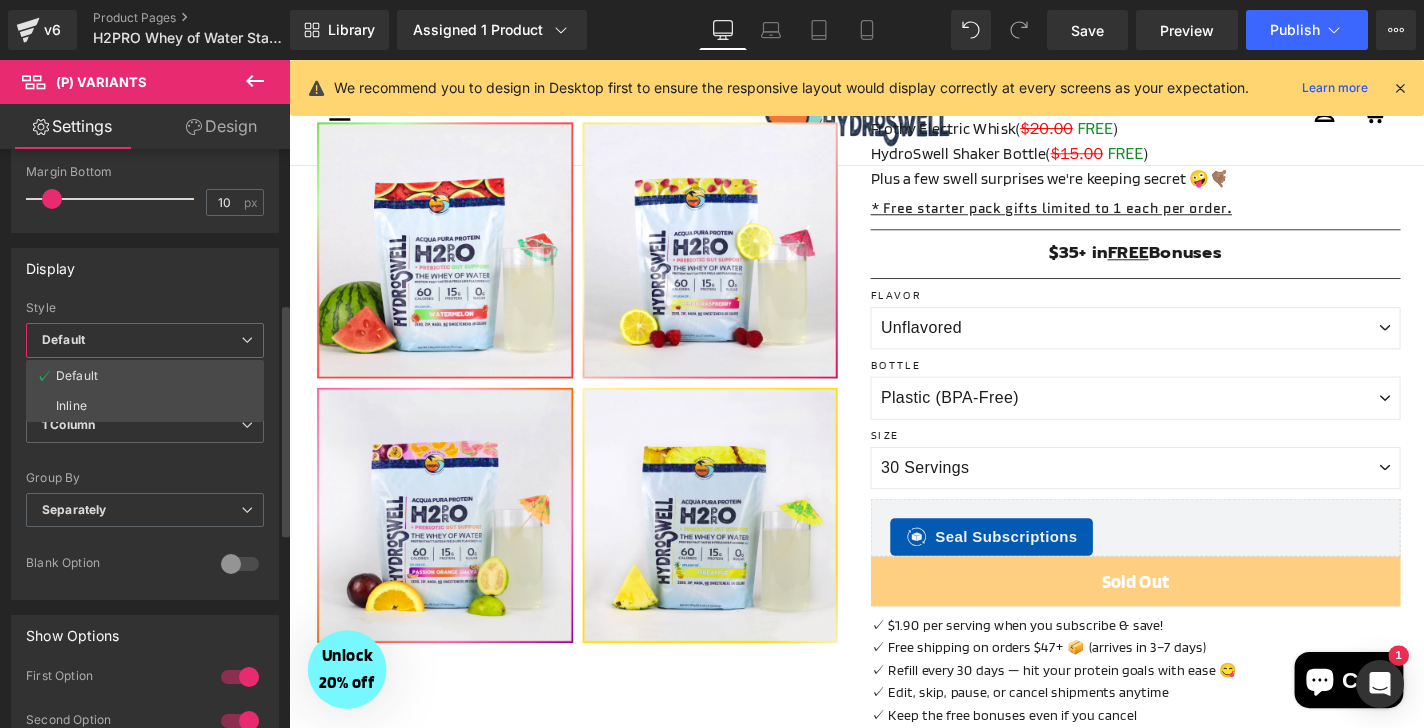 click on "Default" at bounding box center (145, 340) 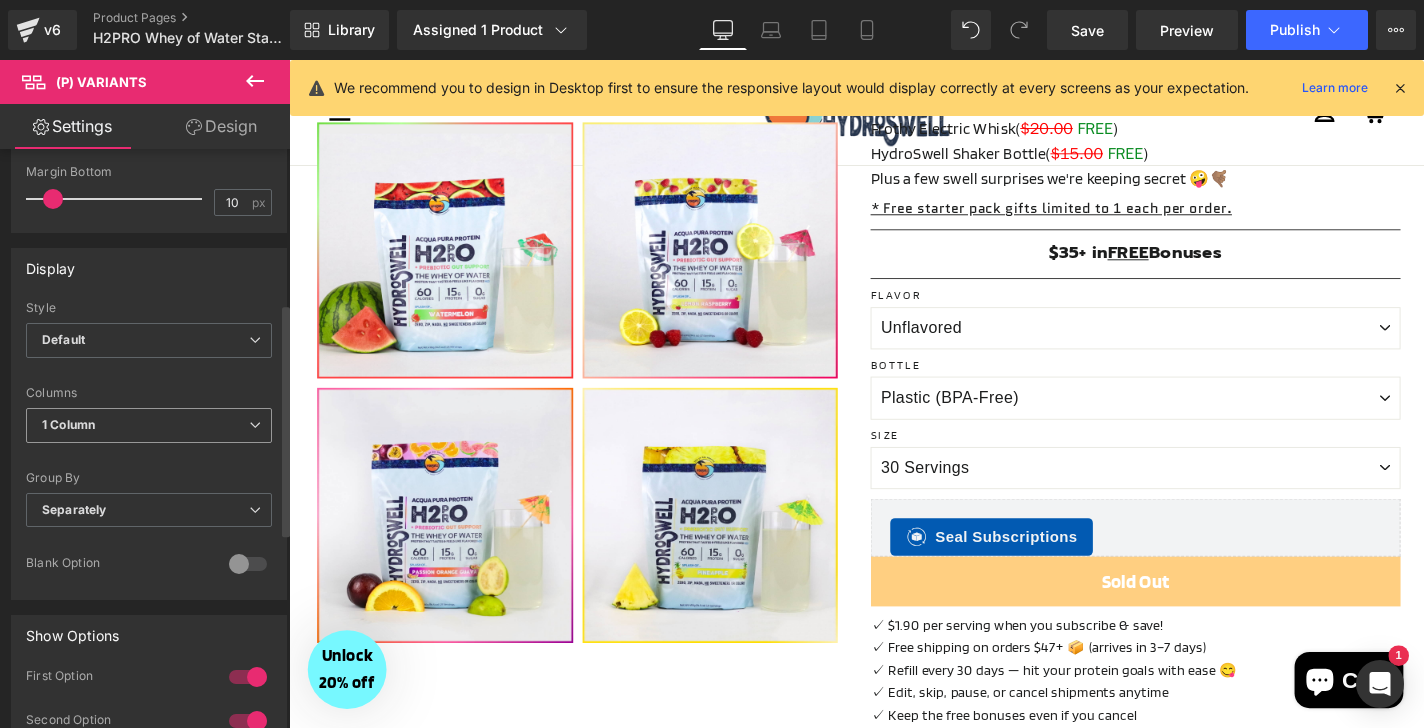 click on "1 Column" at bounding box center [149, 425] 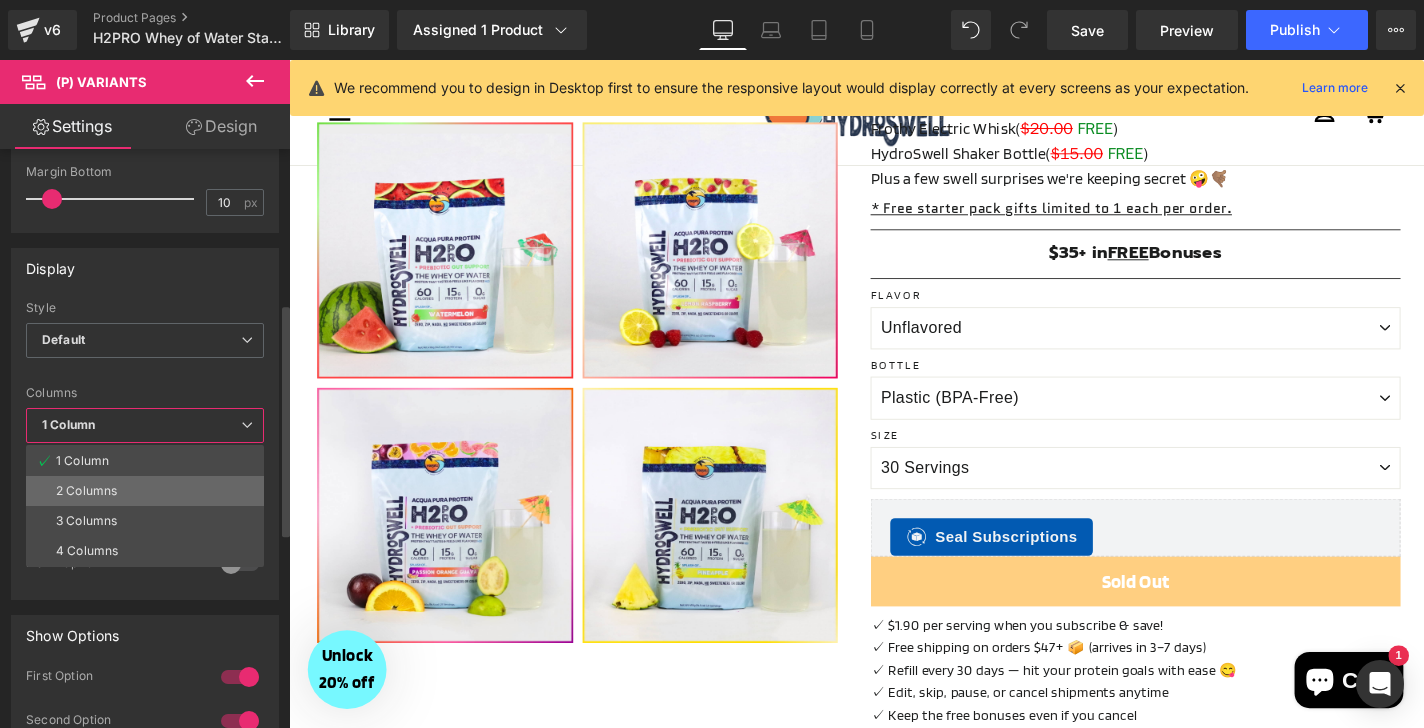 click on "2 Columns" at bounding box center (145, 491) 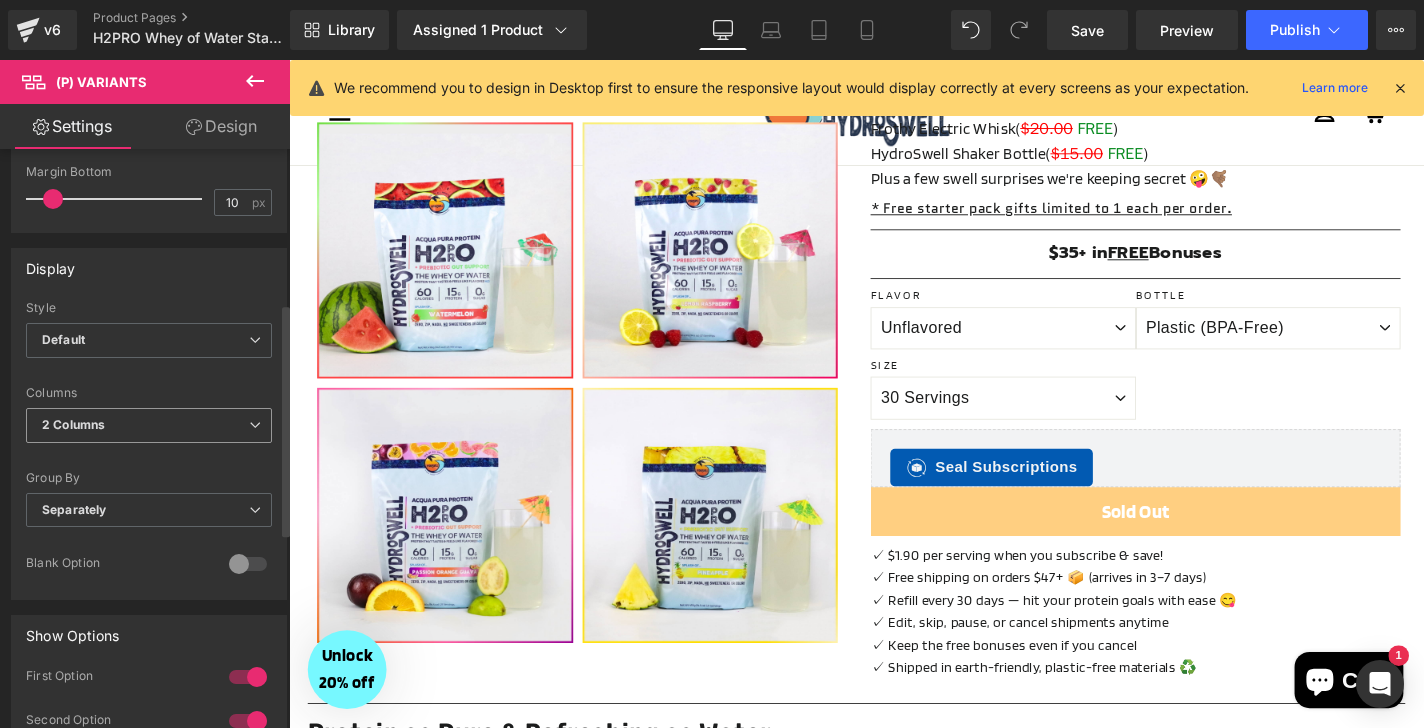 click on "2 Columns" at bounding box center [149, 425] 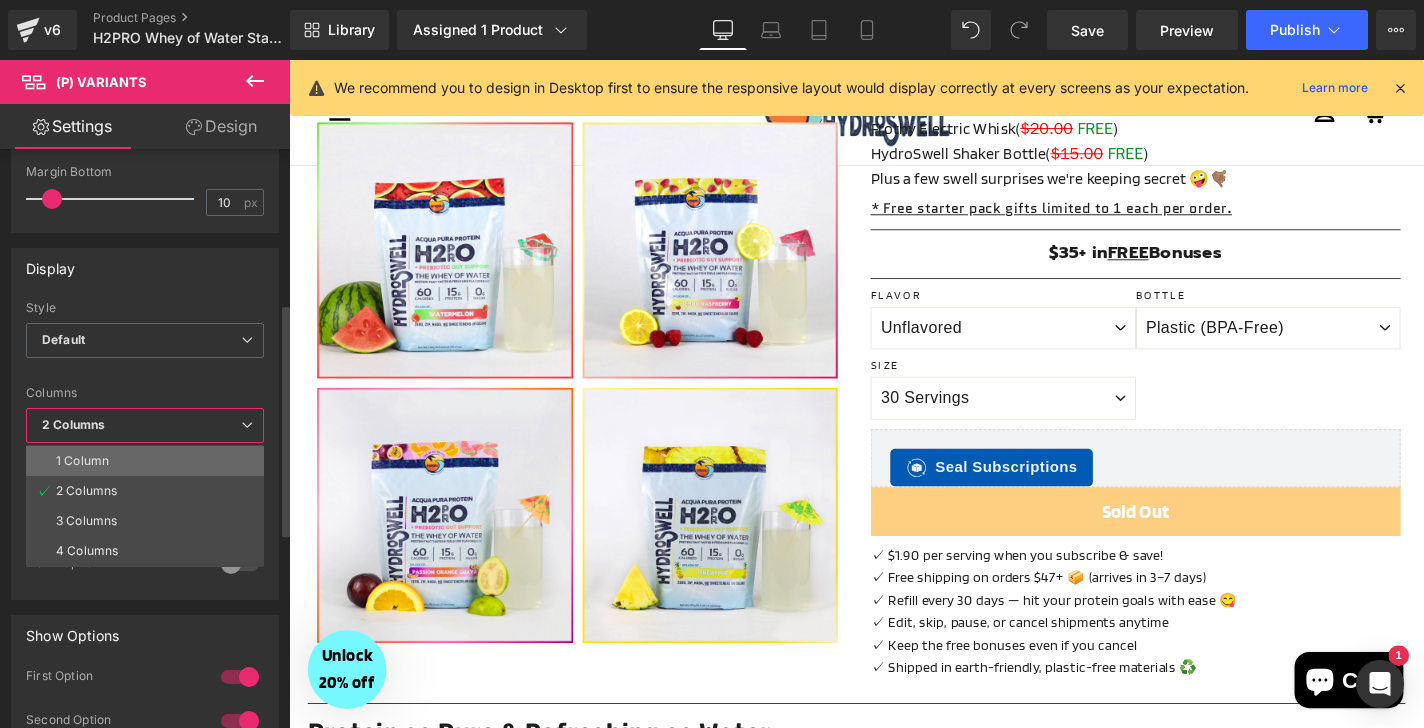 click on "1 Column" at bounding box center [145, 461] 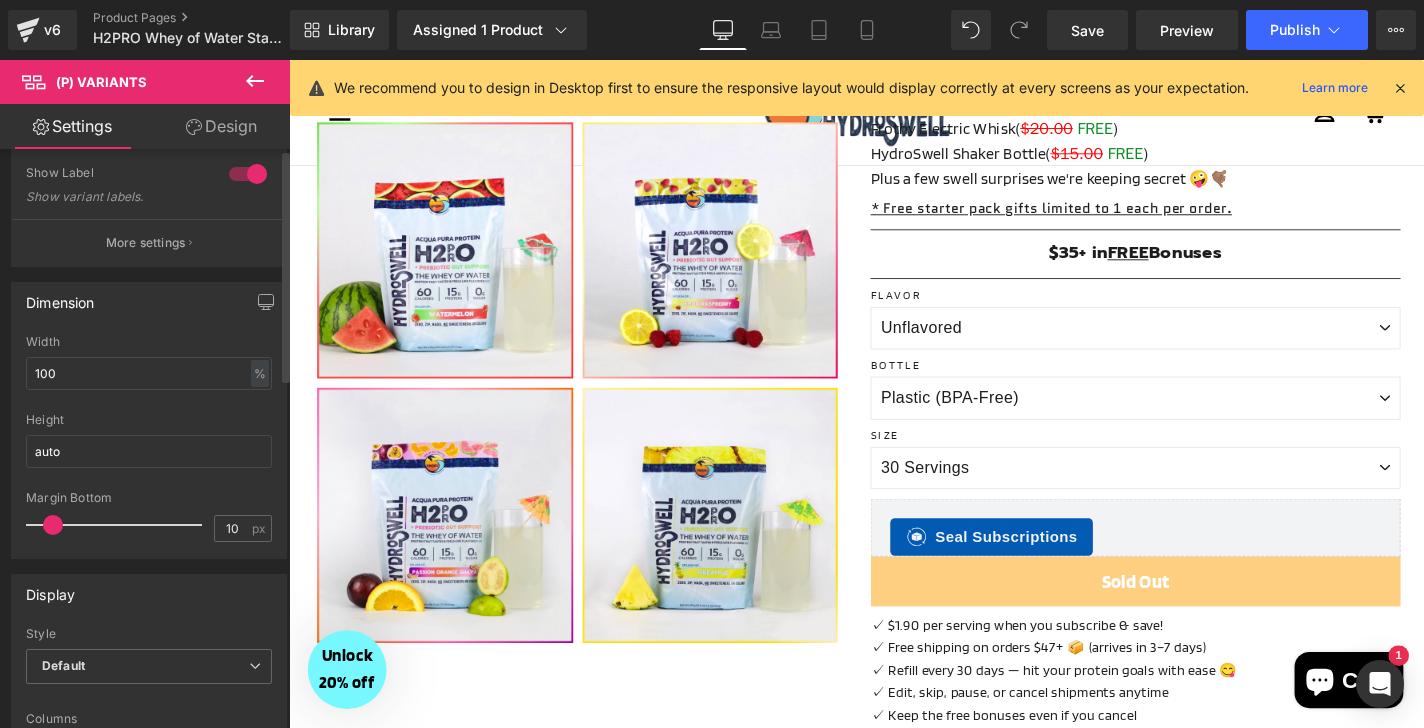 scroll, scrollTop: 0, scrollLeft: 0, axis: both 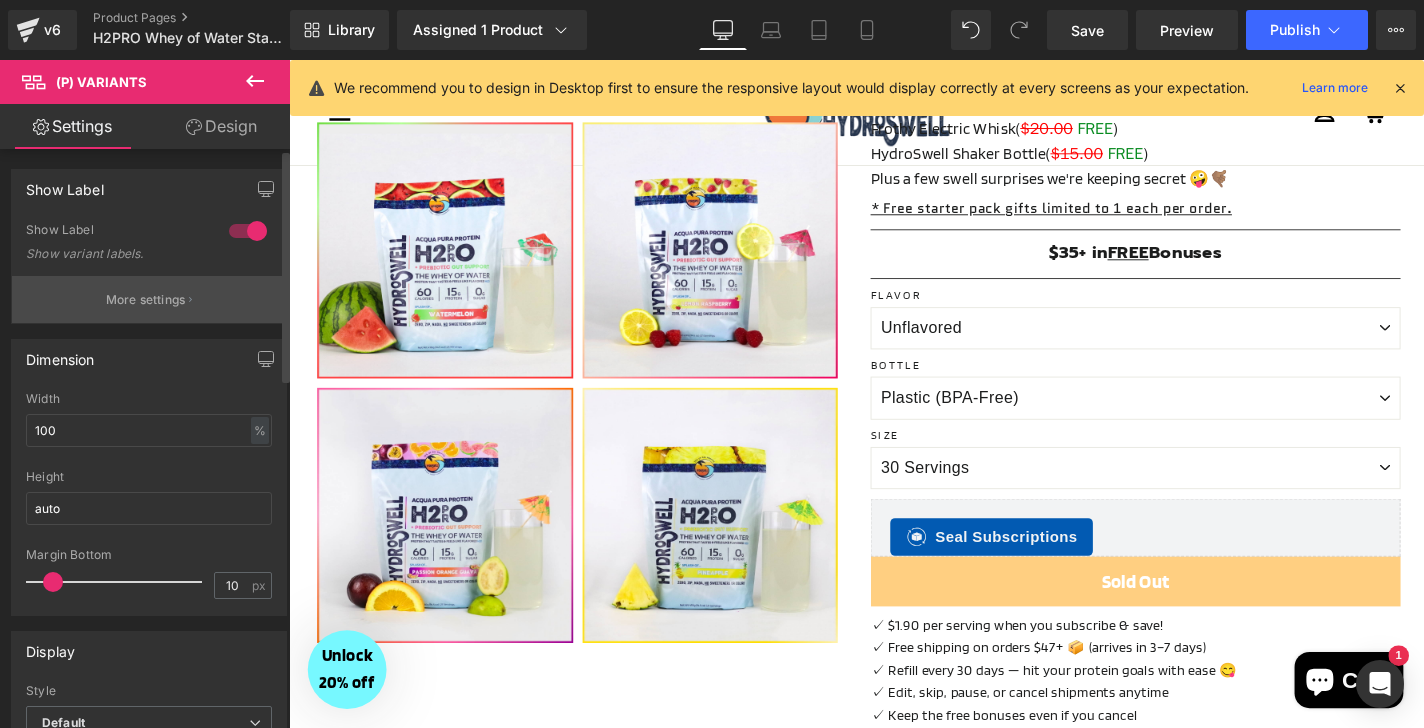 click on "More settings" at bounding box center (146, 300) 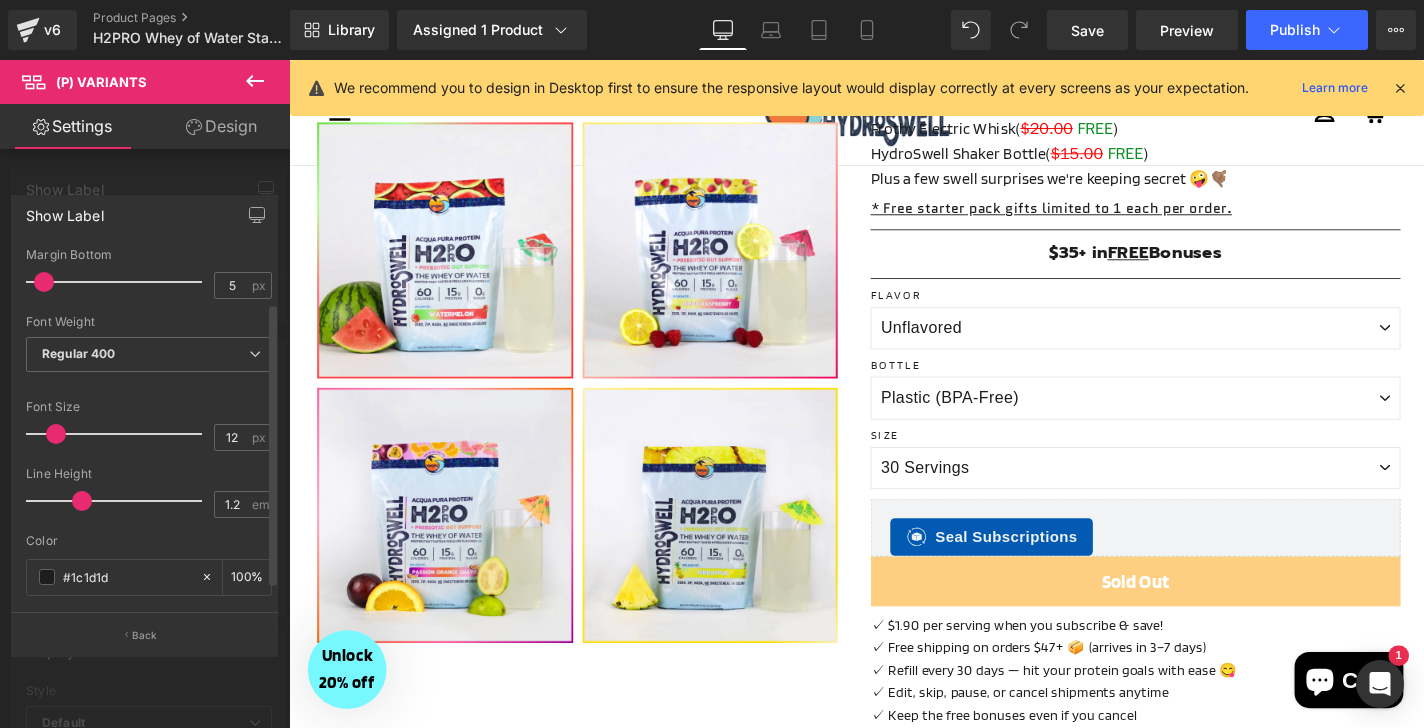 scroll, scrollTop: 96, scrollLeft: 0, axis: vertical 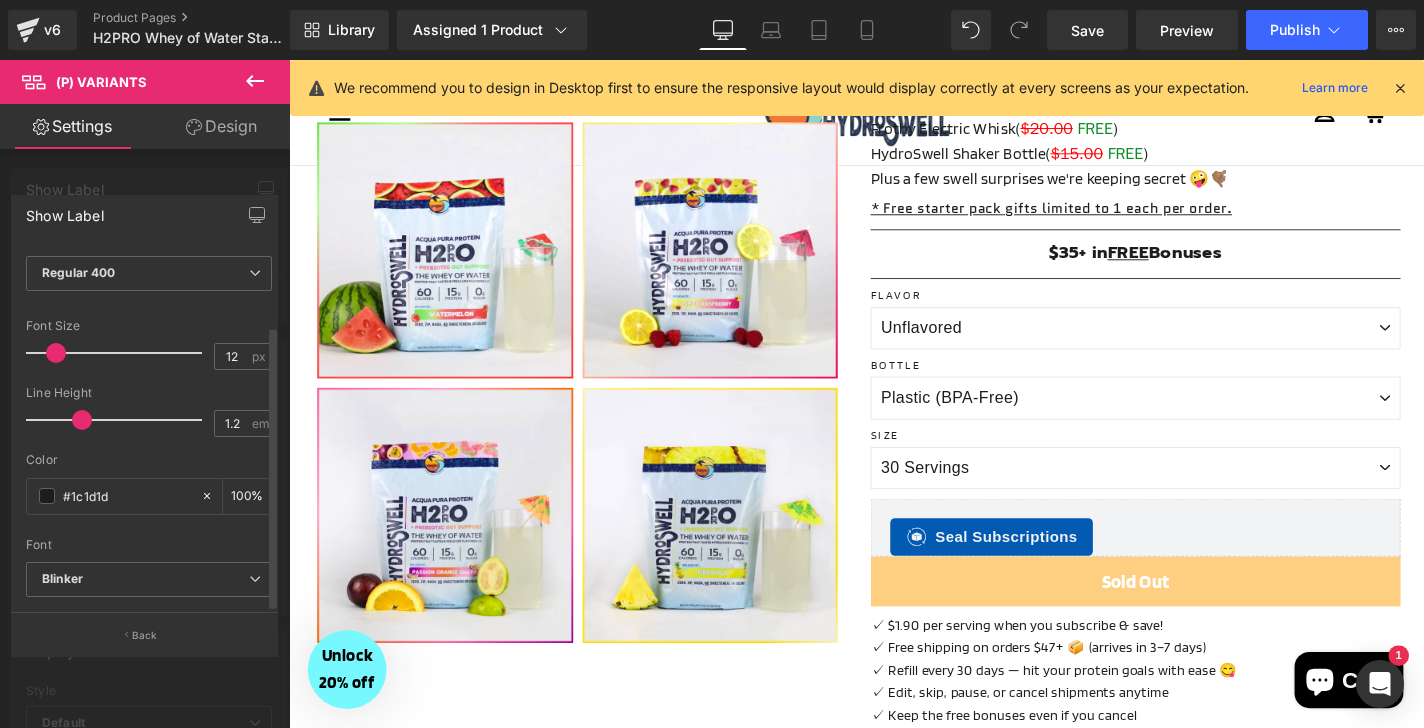 type on "13" 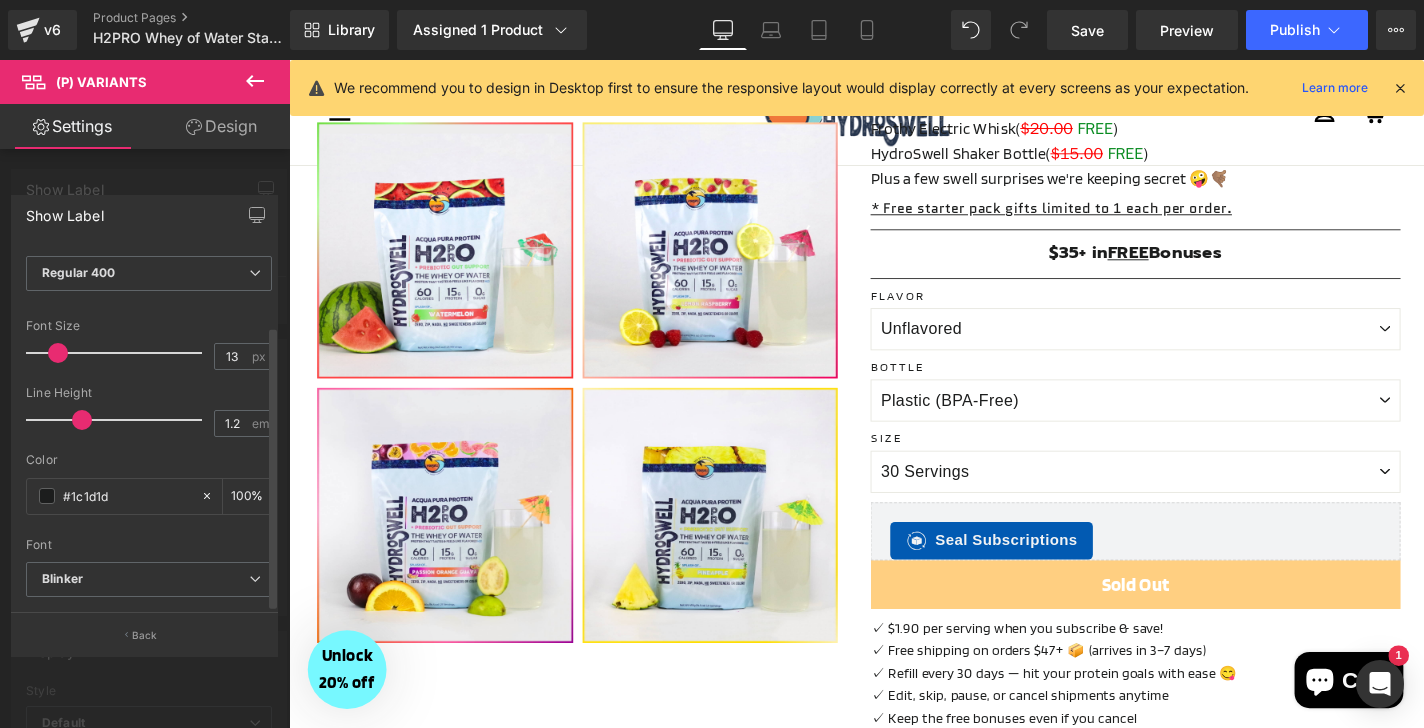 click at bounding box center (58, 353) 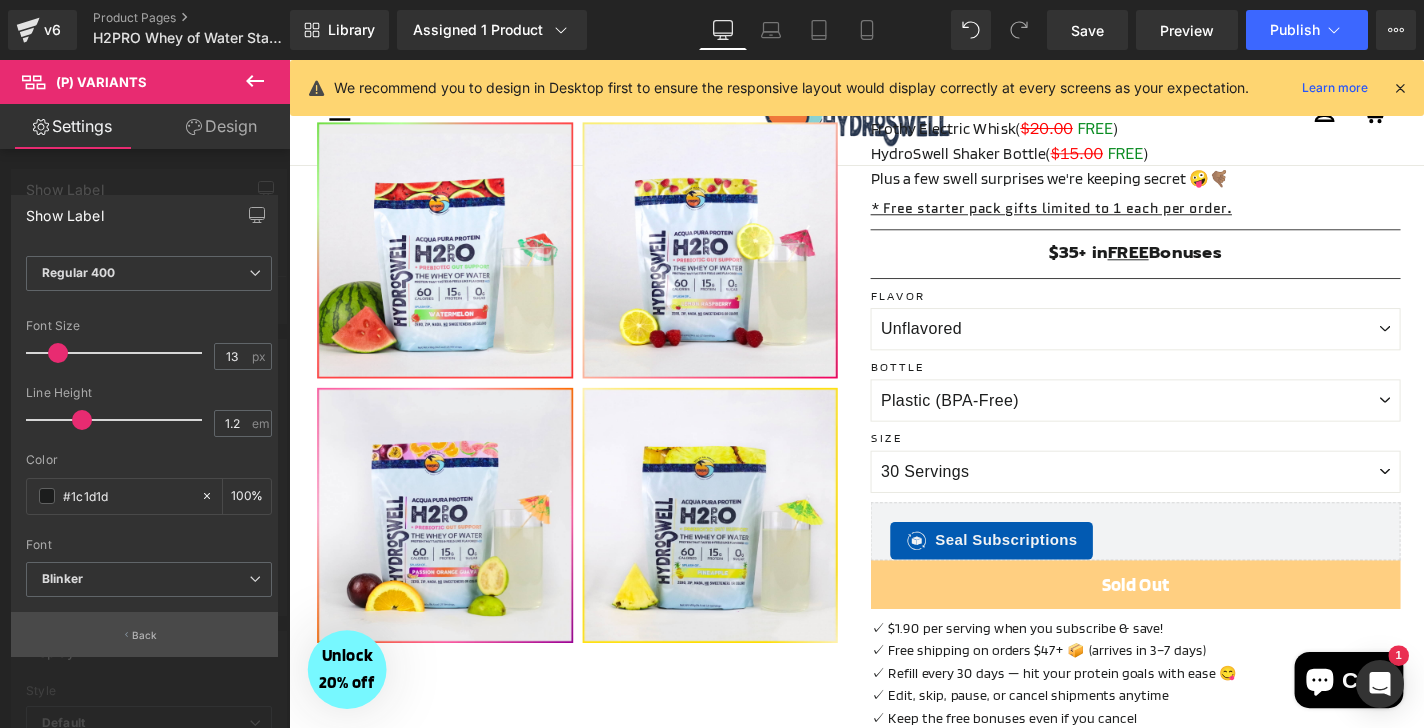 click on "Back" at bounding box center (144, 634) 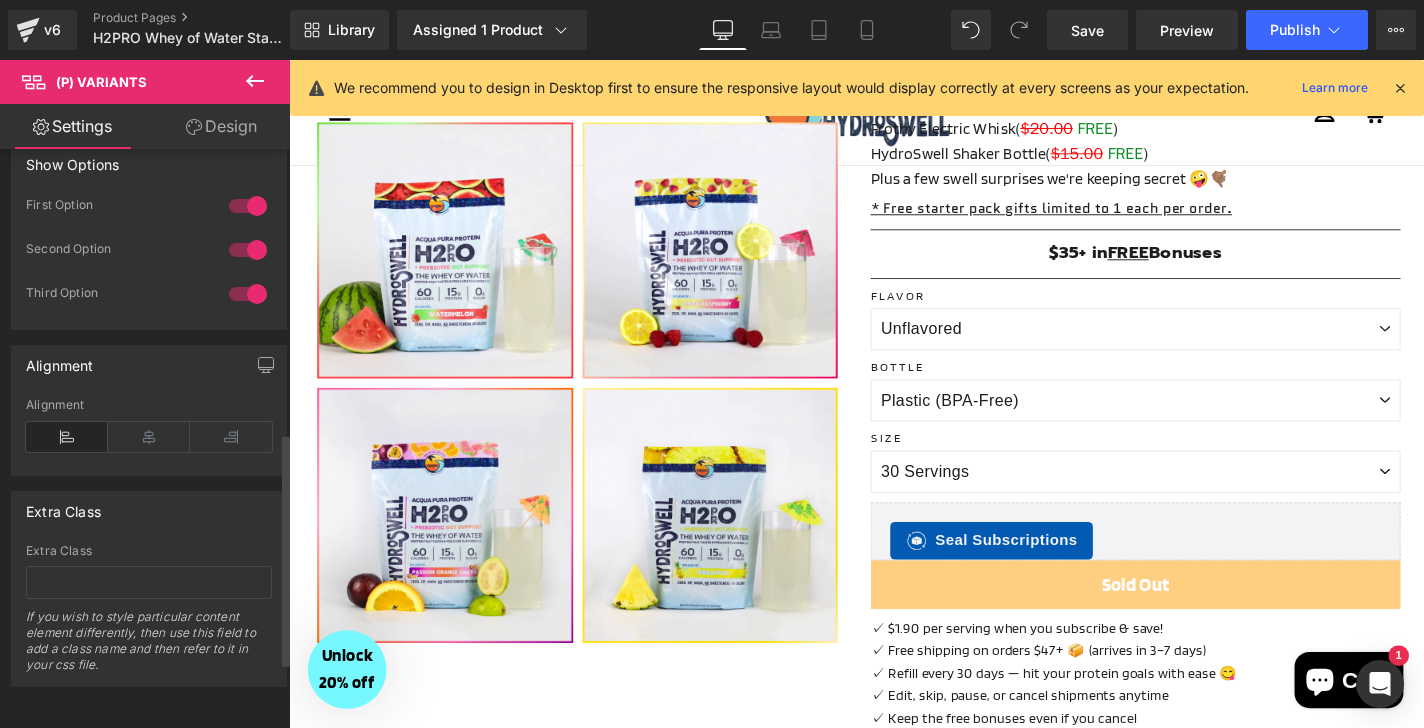 scroll, scrollTop: 869, scrollLeft: 0, axis: vertical 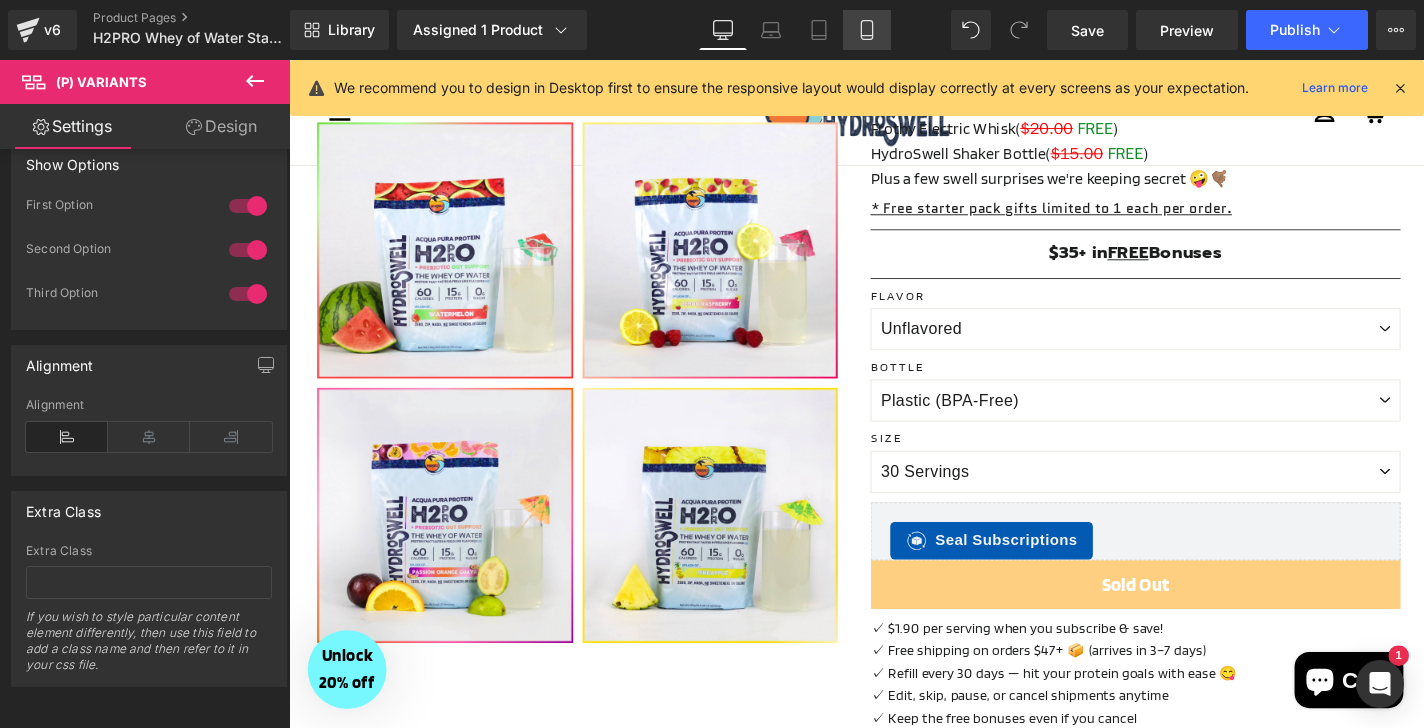 click 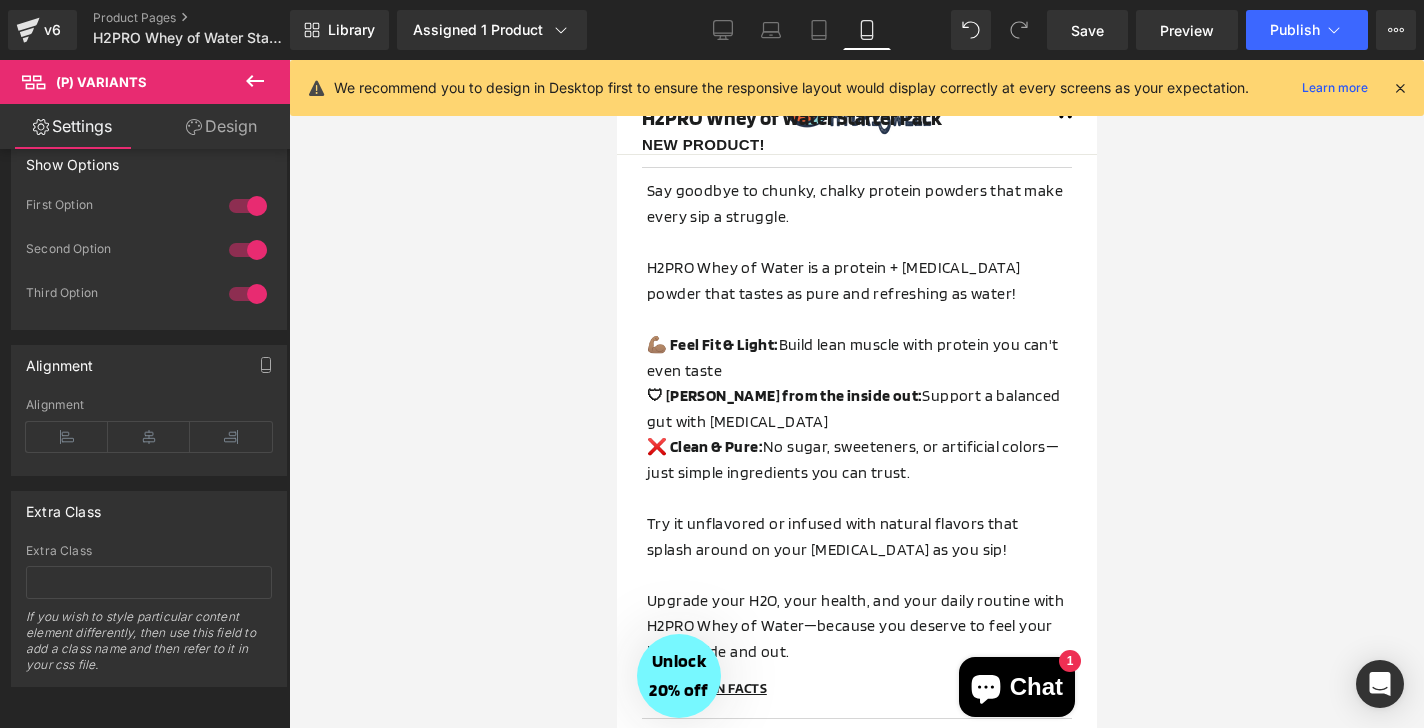 type 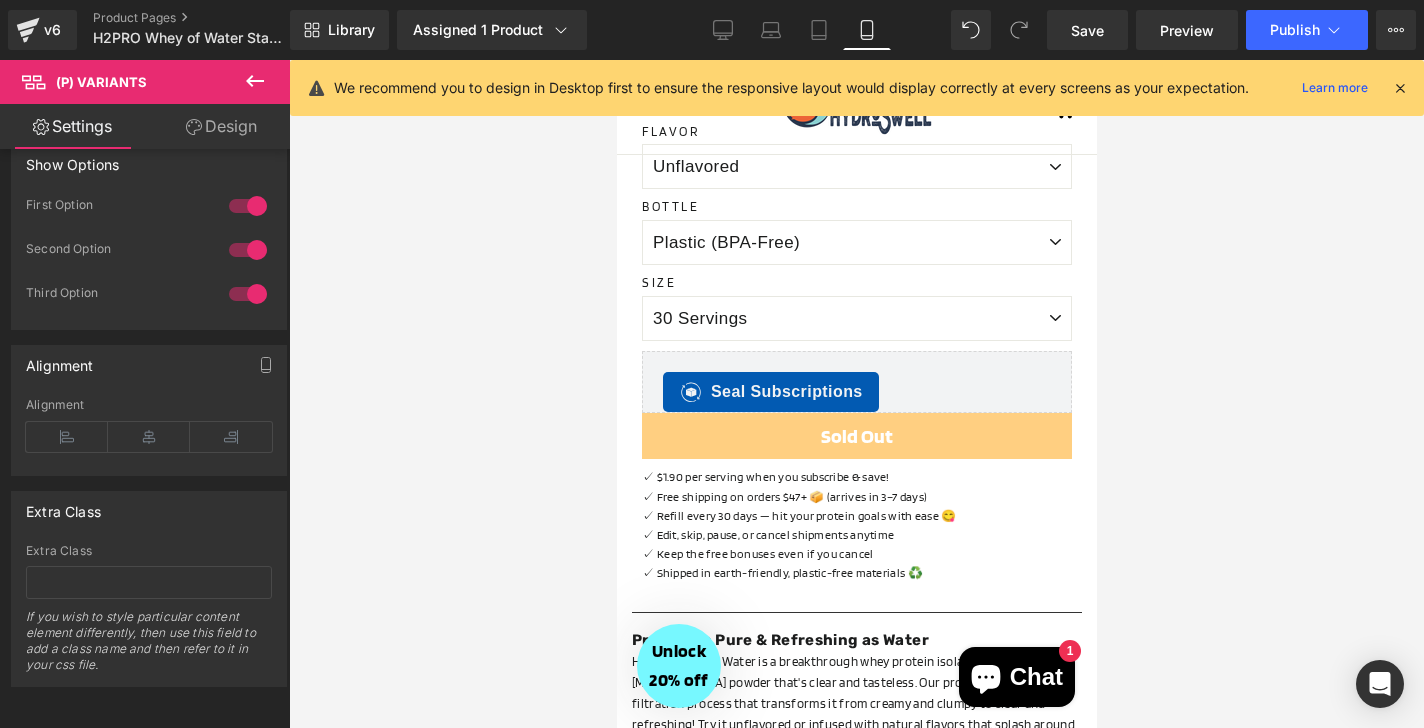 scroll, scrollTop: 1169, scrollLeft: 0, axis: vertical 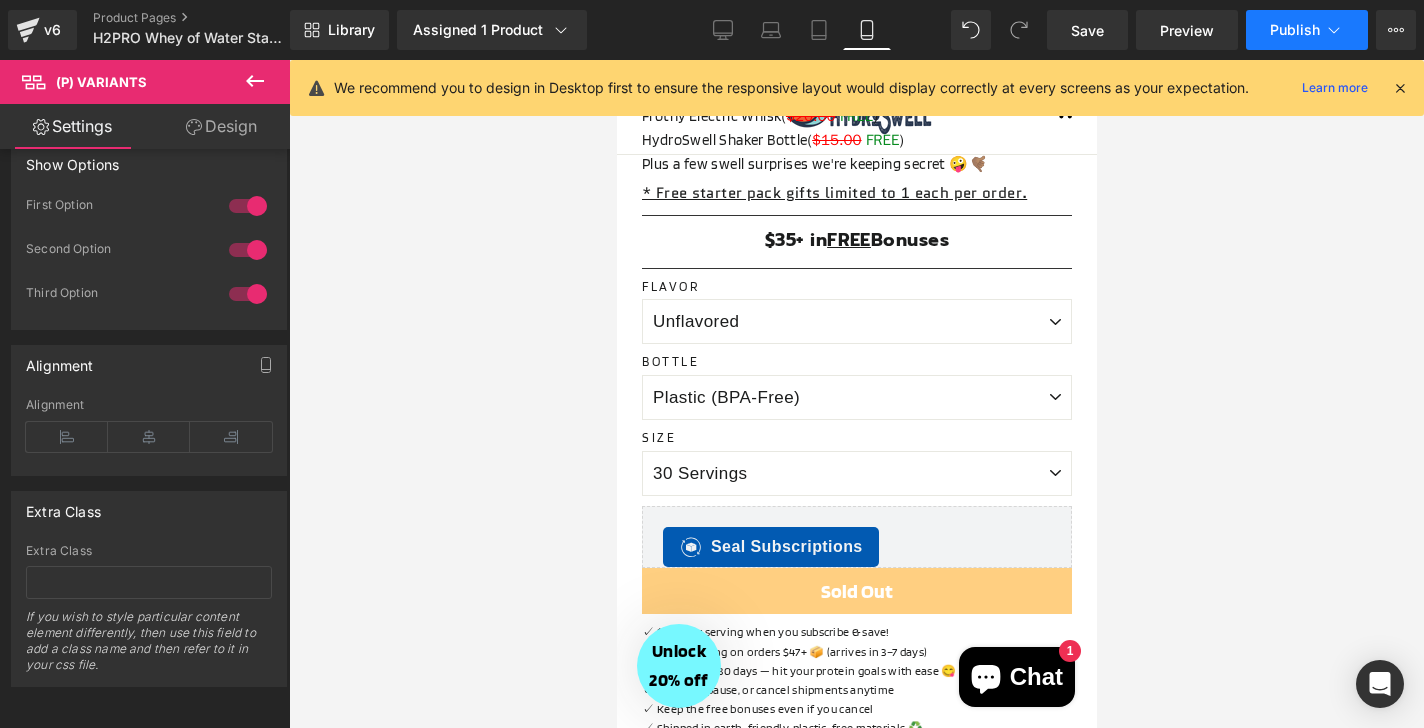 click on "Publish" at bounding box center [1307, 30] 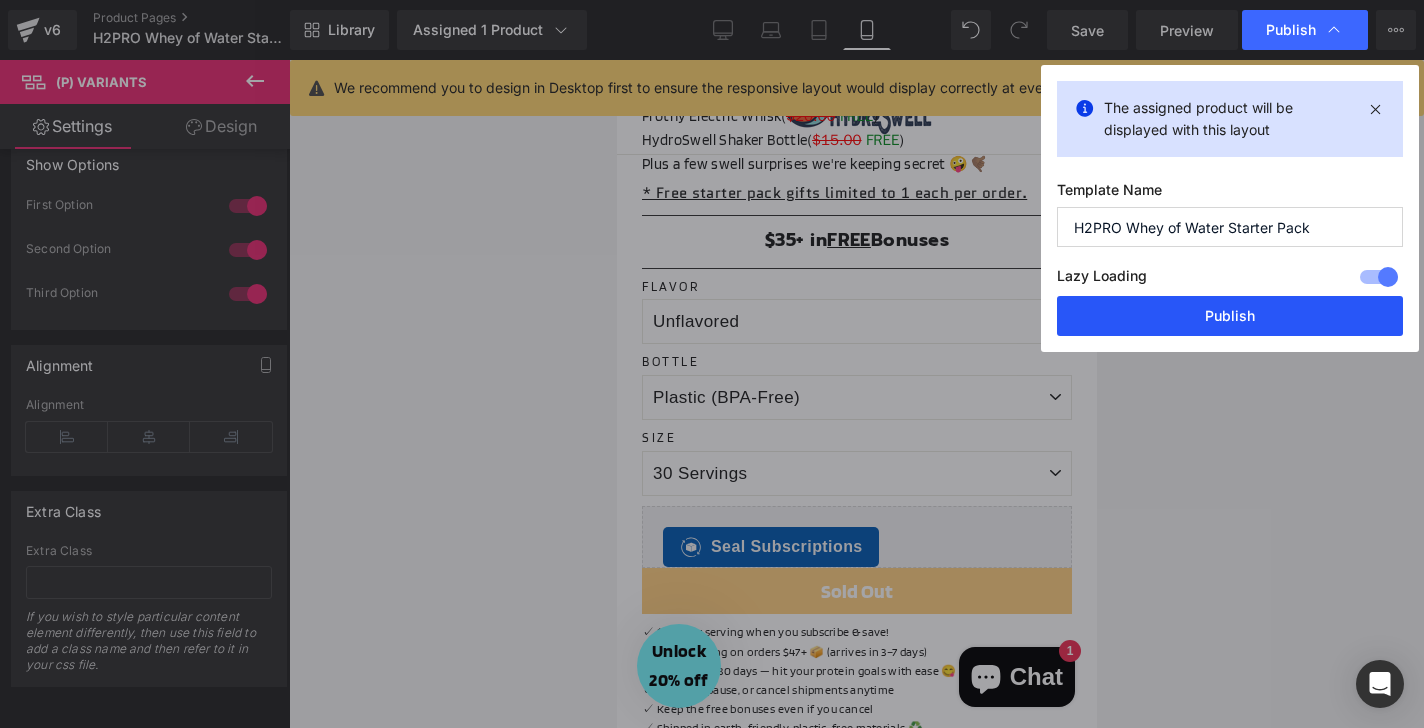 click on "Publish" at bounding box center [1230, 316] 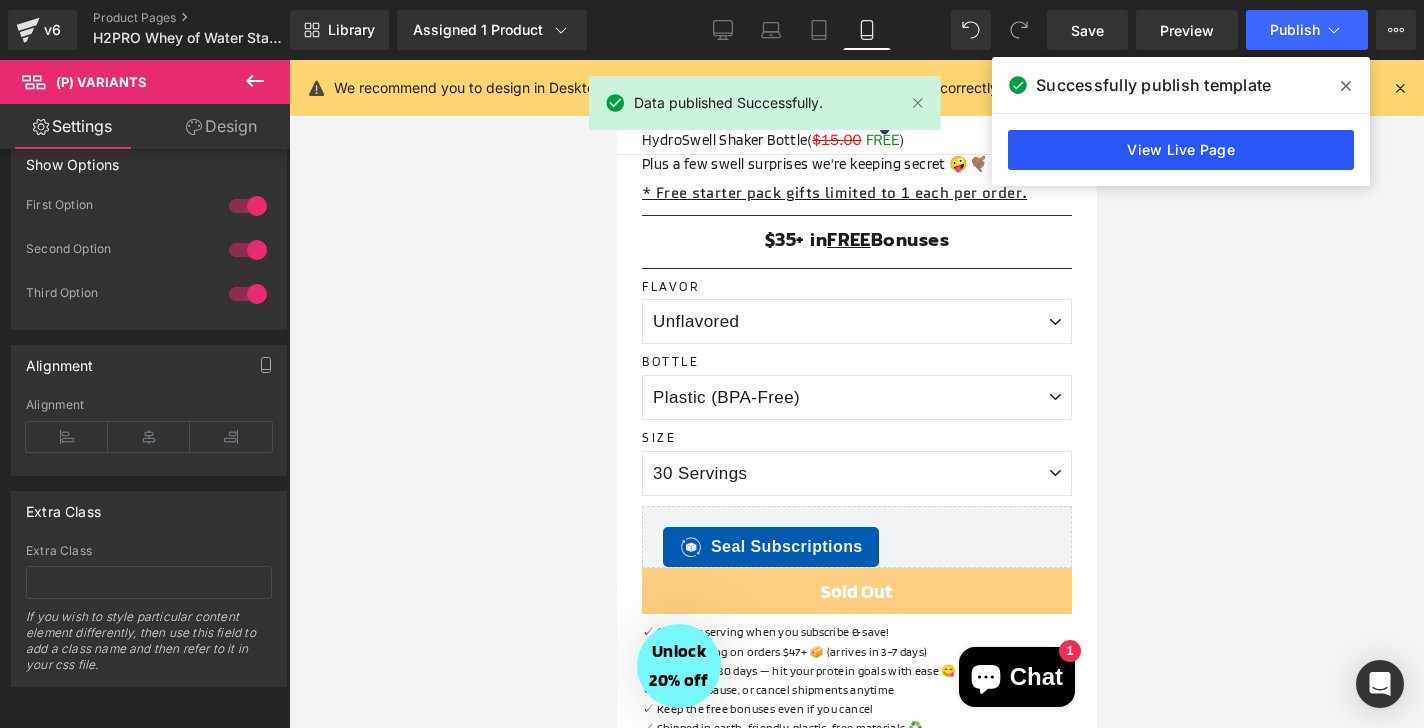 click on "View Live Page" at bounding box center [1181, 150] 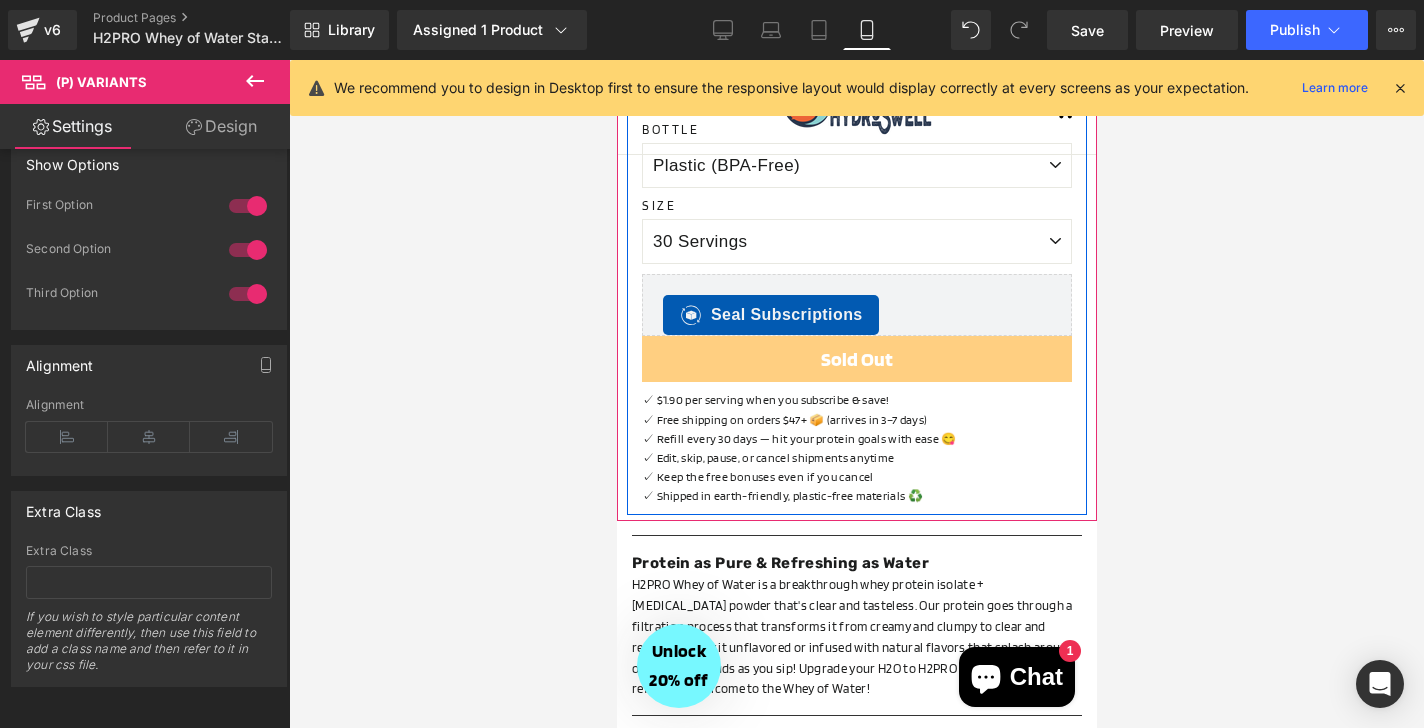 scroll, scrollTop: 1449, scrollLeft: 0, axis: vertical 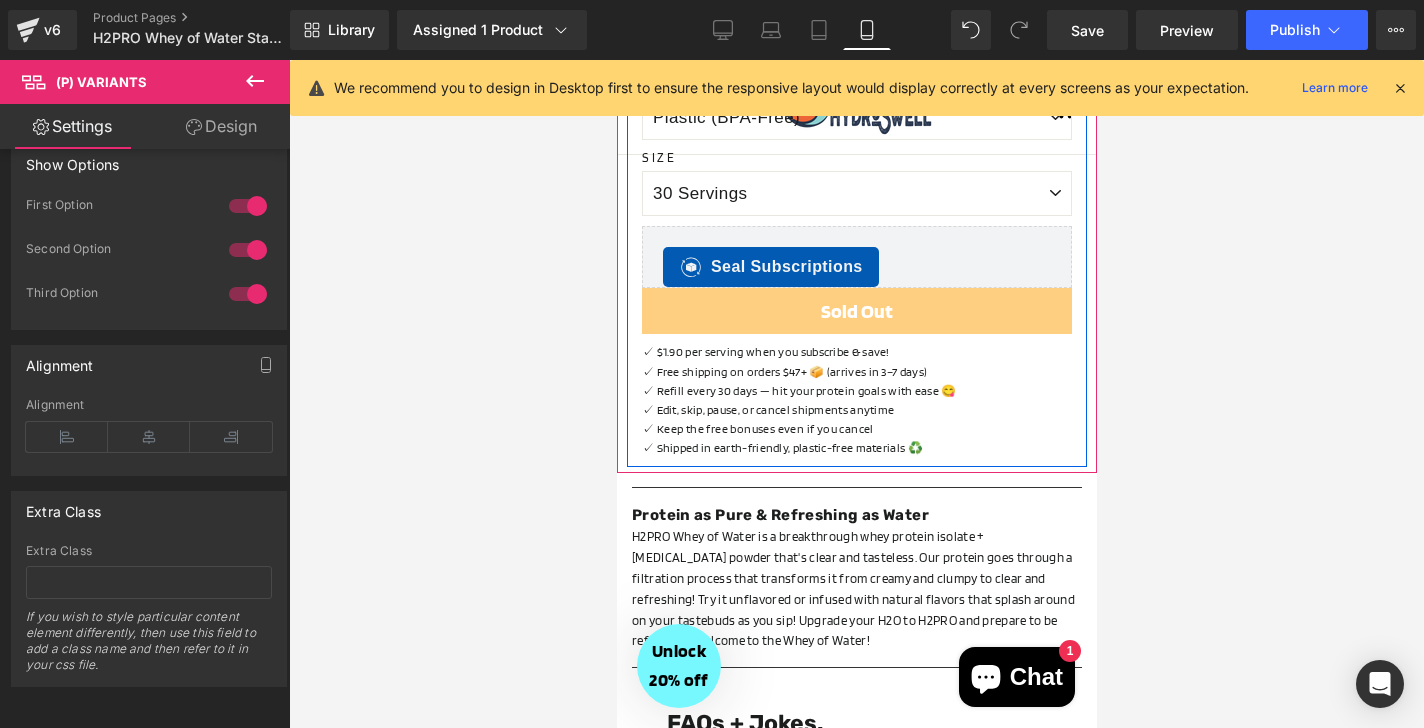 click on "✓ Keep the free bonuses even if you cancel" at bounding box center (856, 428) 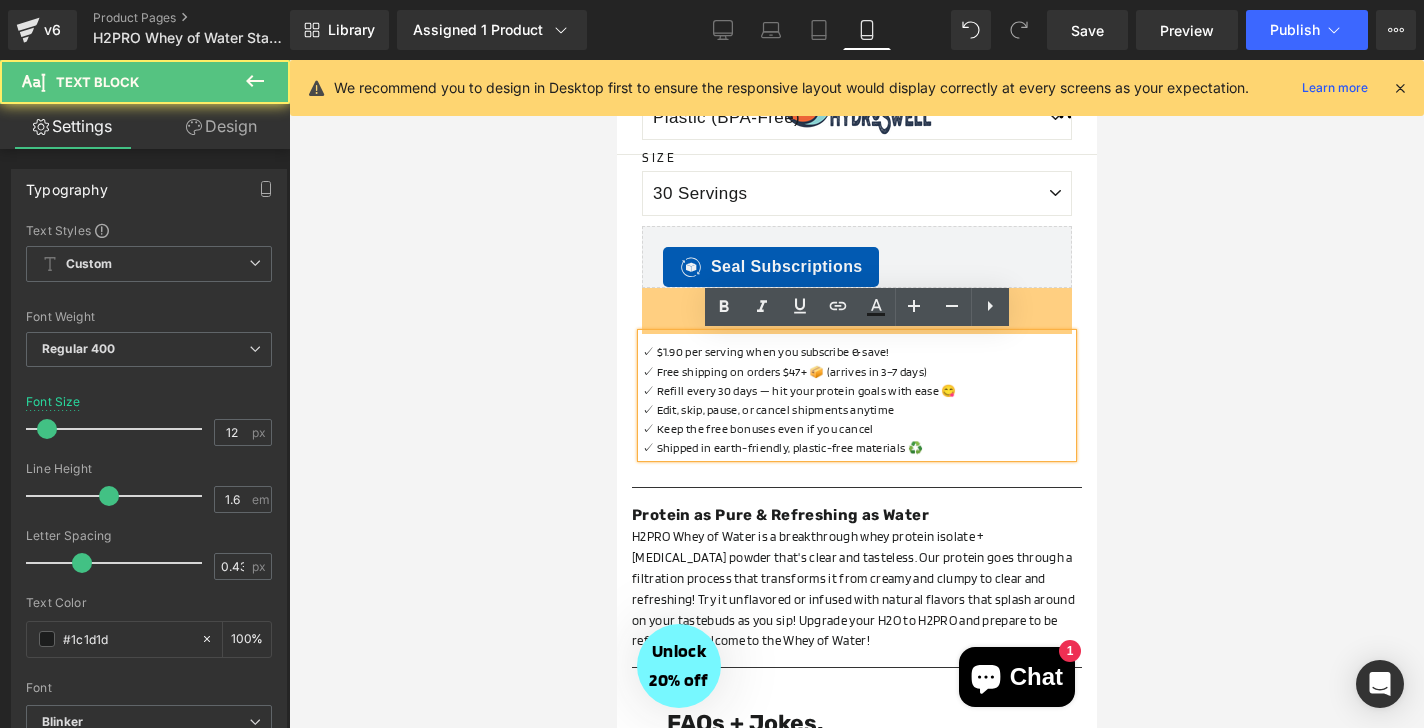 click on "✓ Refill every 30 days — hit your protein goals with ease 😋" at bounding box center [856, 390] 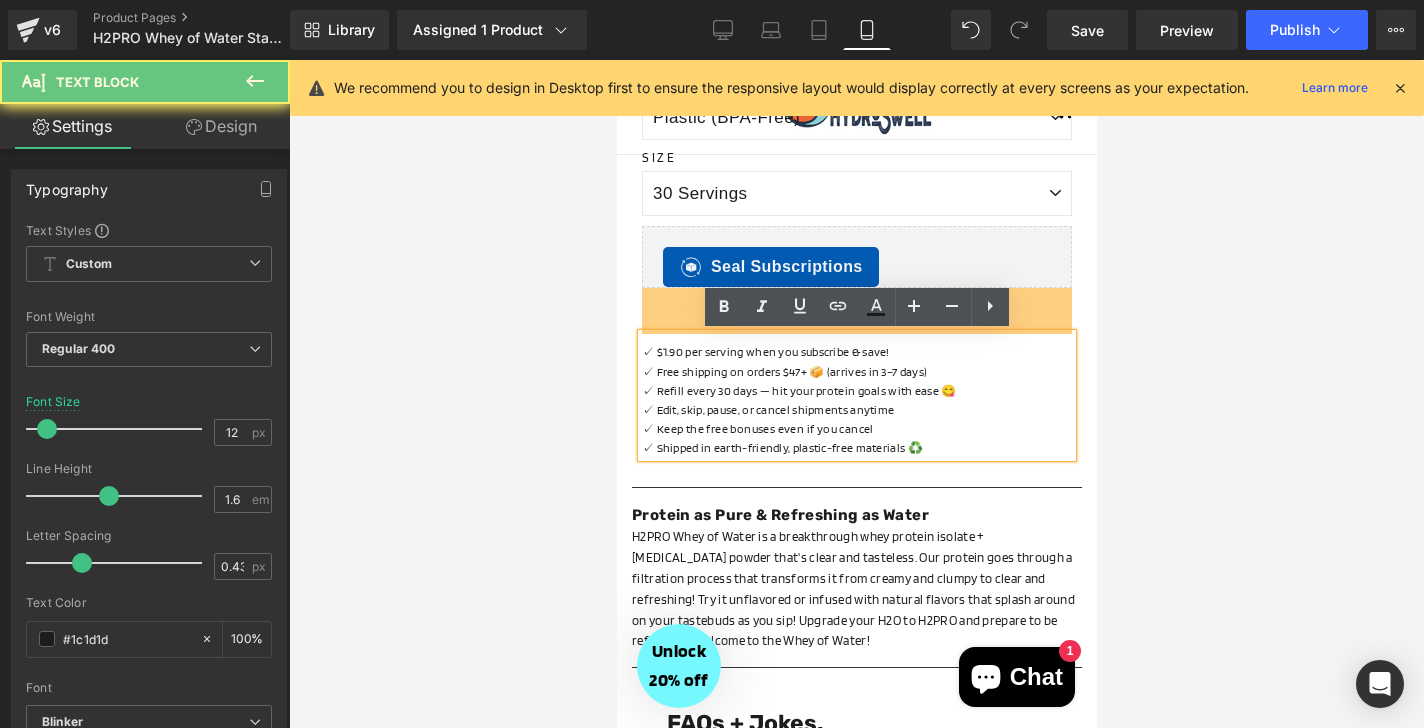click on "✓ Refill every 30 days — hit your protein goals with ease 😋" at bounding box center (856, 390) 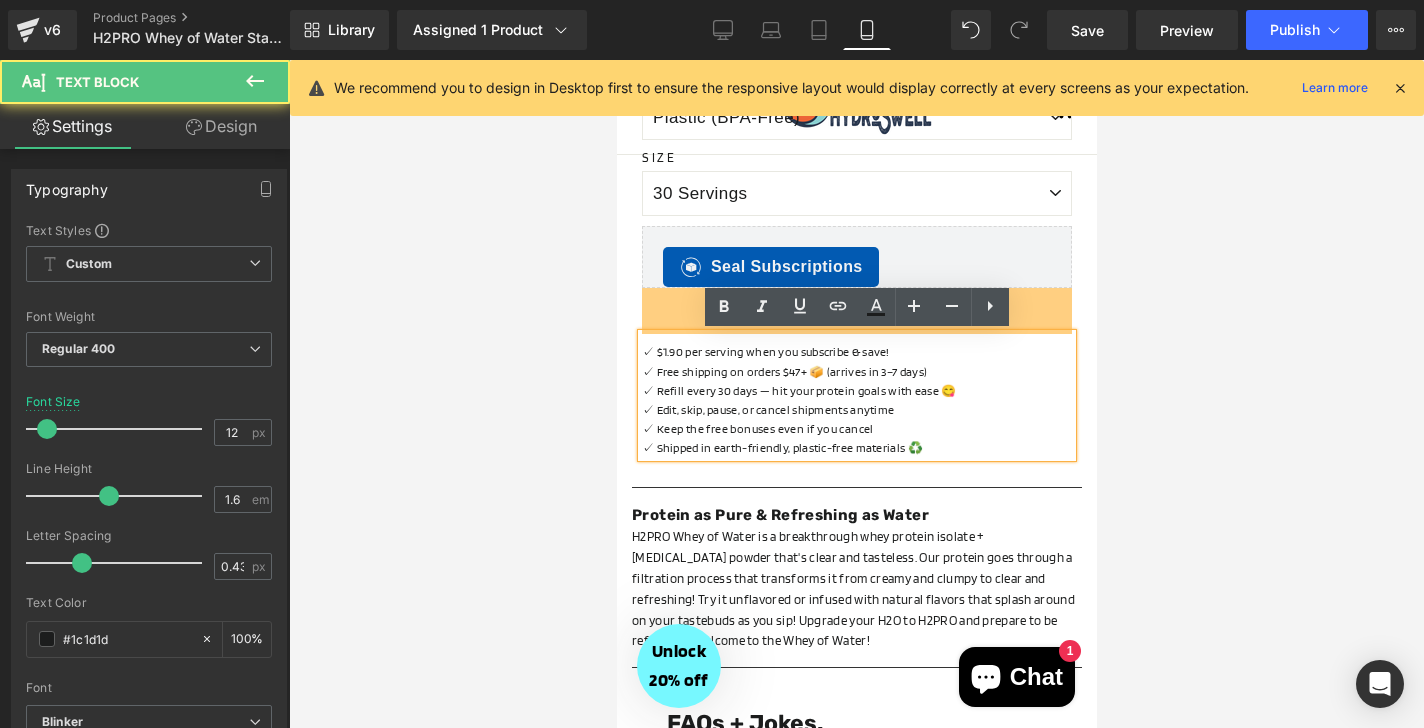 type 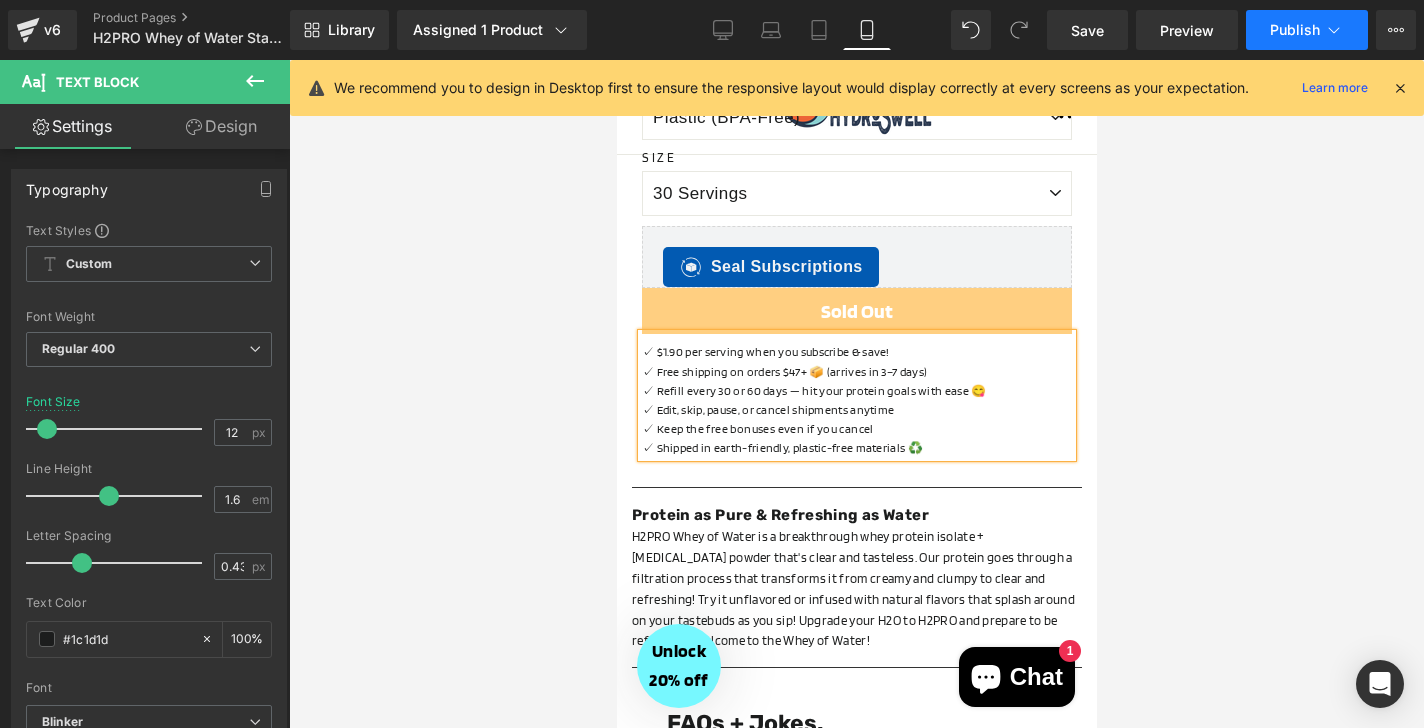 click on "Publish" at bounding box center [1295, 30] 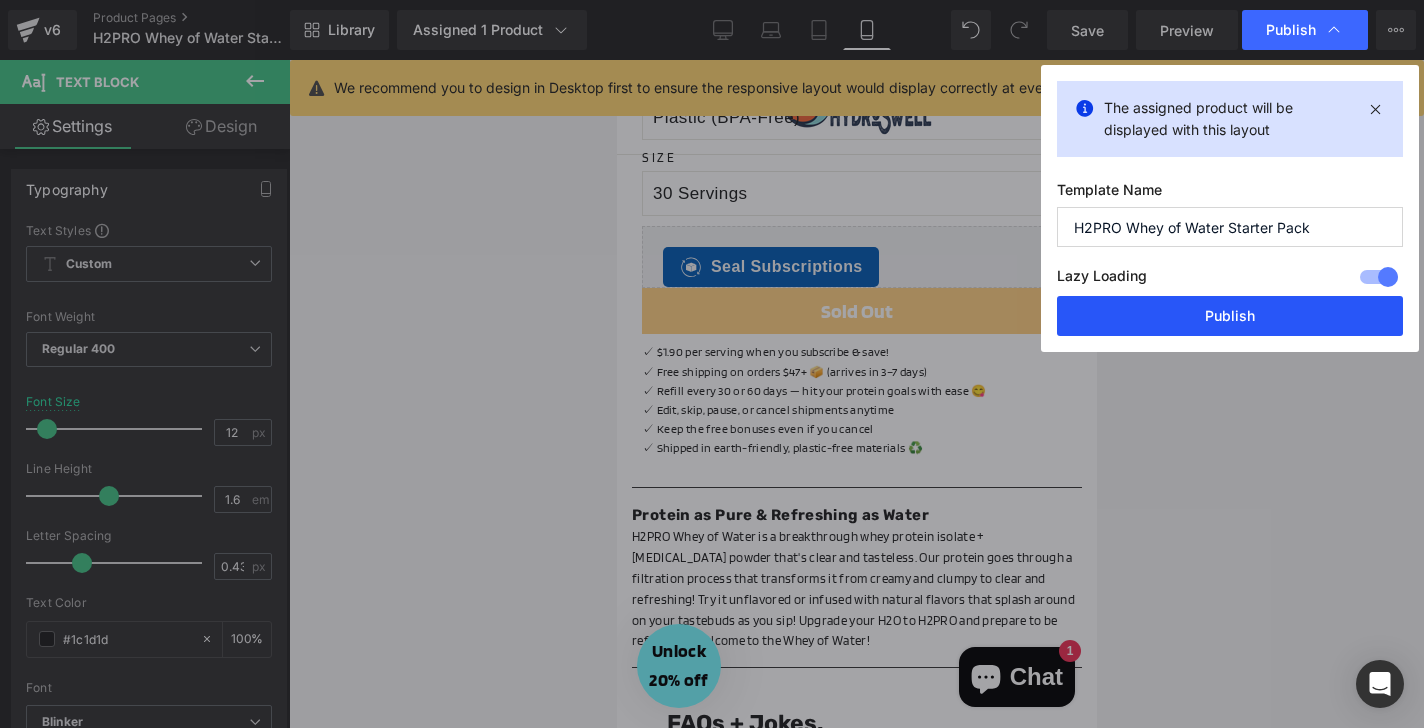 click on "Publish" at bounding box center (1230, 316) 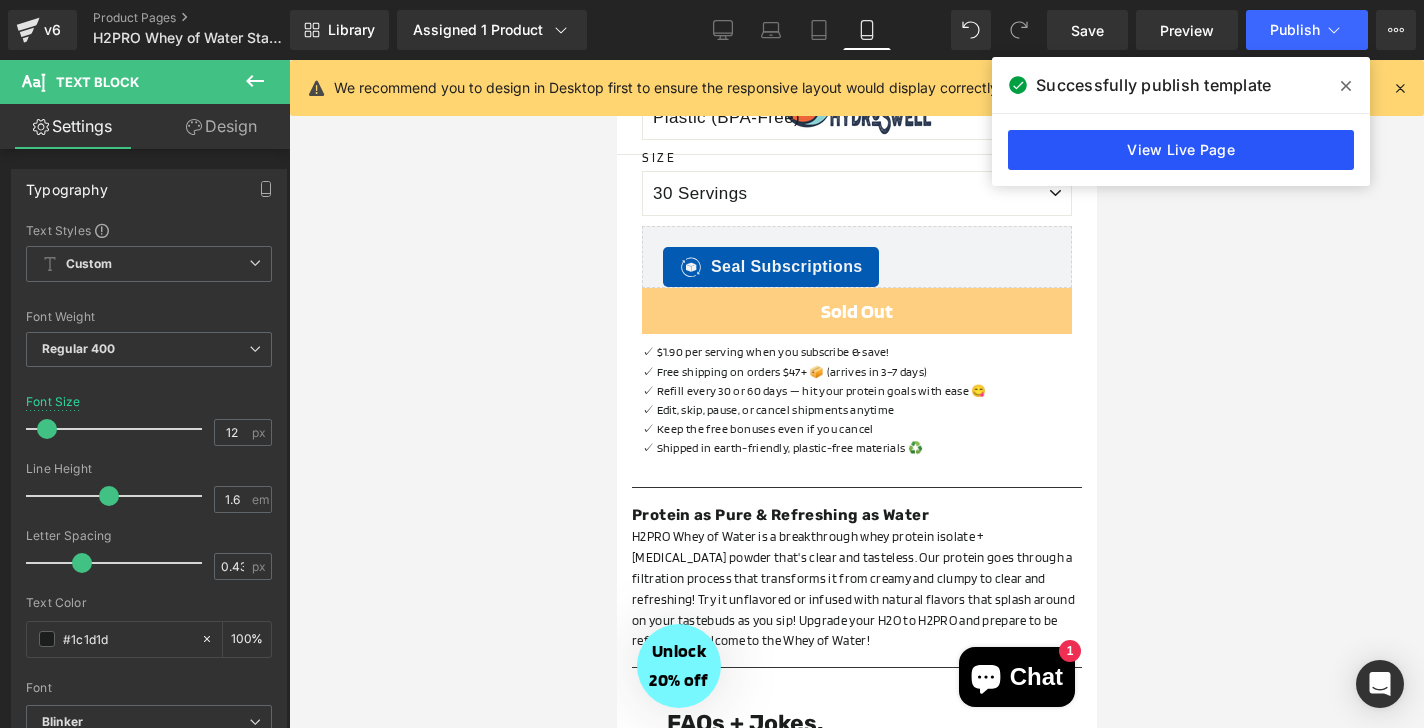 click on "View Live Page" at bounding box center [1181, 150] 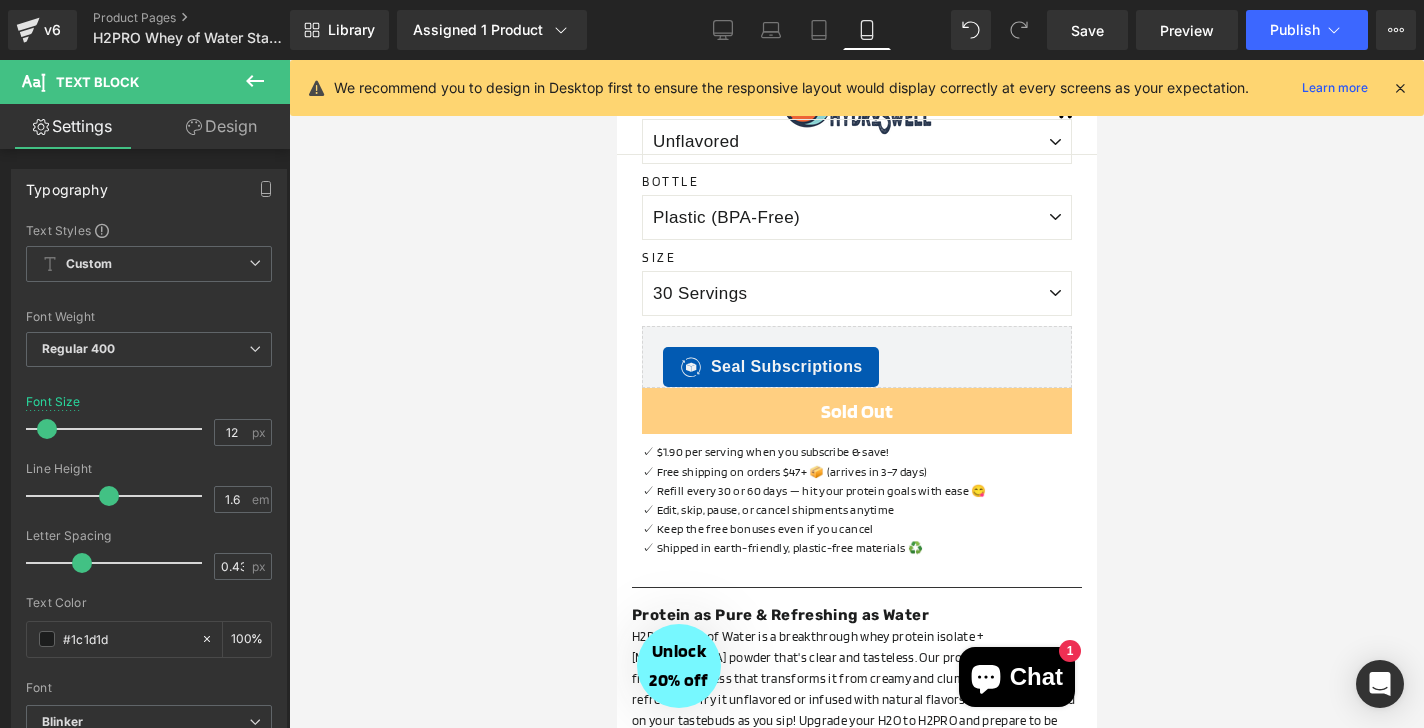 scroll, scrollTop: 1350, scrollLeft: 0, axis: vertical 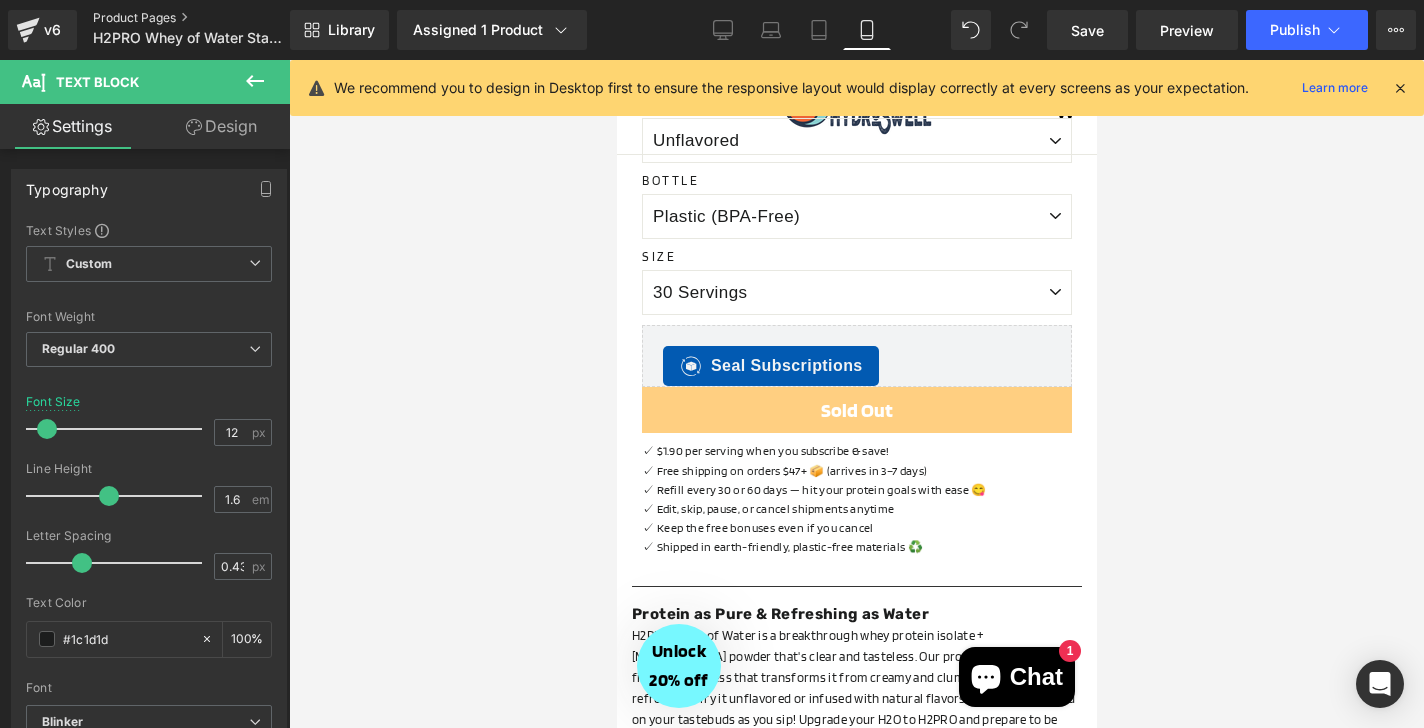 click on "Product Pages" at bounding box center [208, 18] 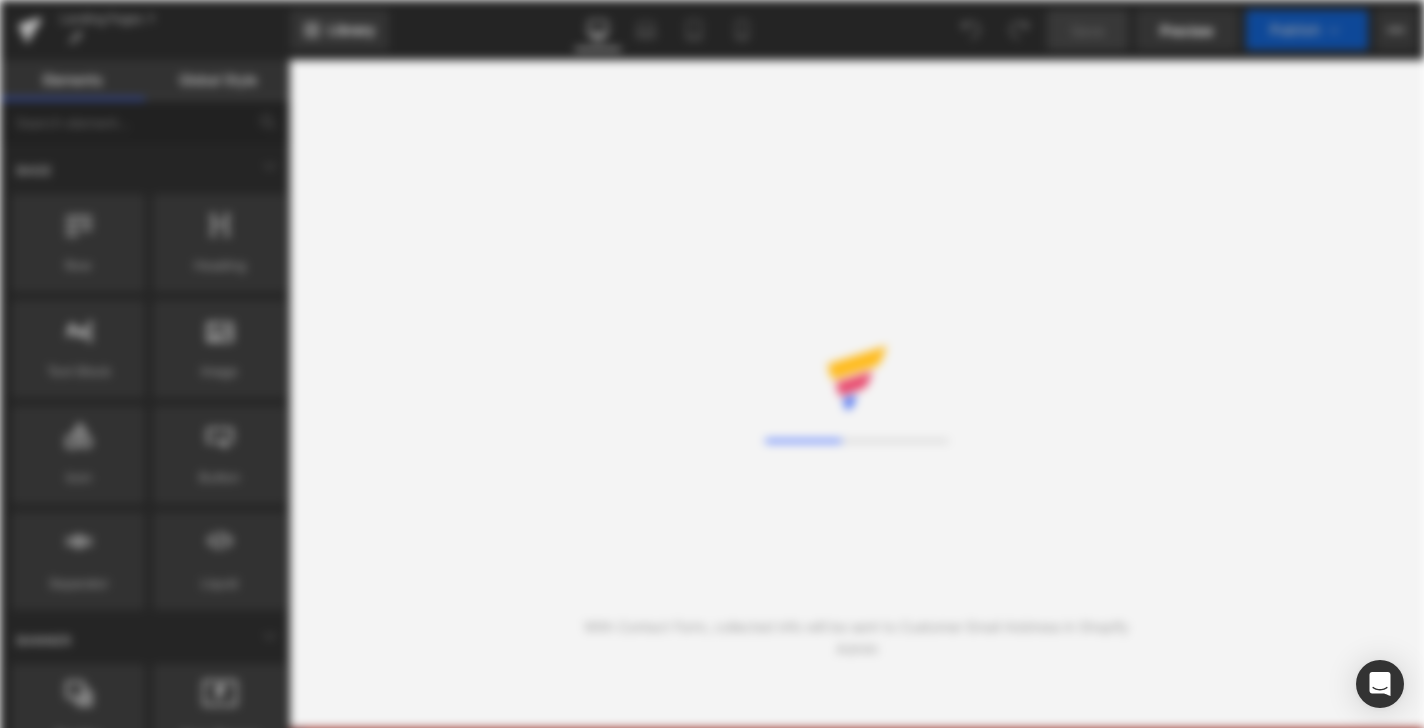 scroll, scrollTop: 0, scrollLeft: 0, axis: both 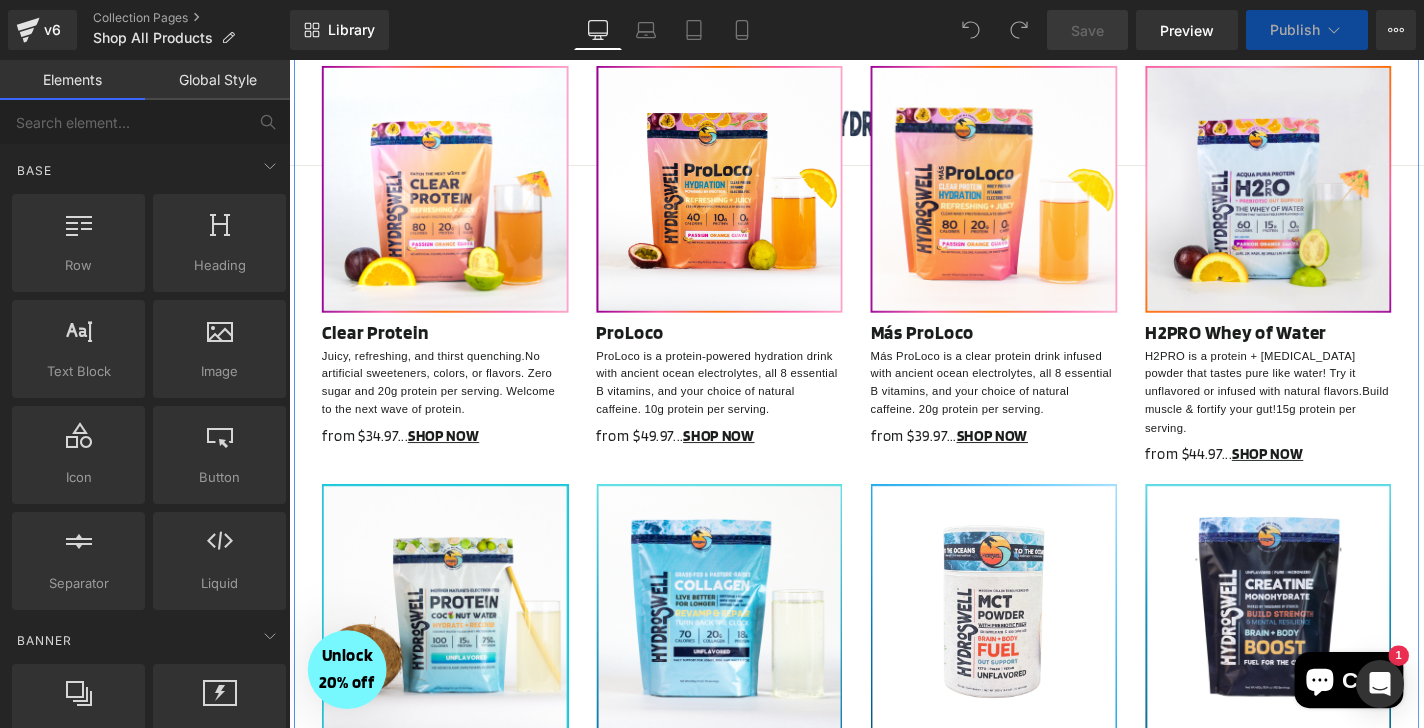 click on "H2PRO is a protein + [MEDICAL_DATA] powder that tastes pure like water! Try it unflavored or infused with natural flavors.  Build muscle & fortify your gut!  15g protein per serving." at bounding box center (1333, 414) 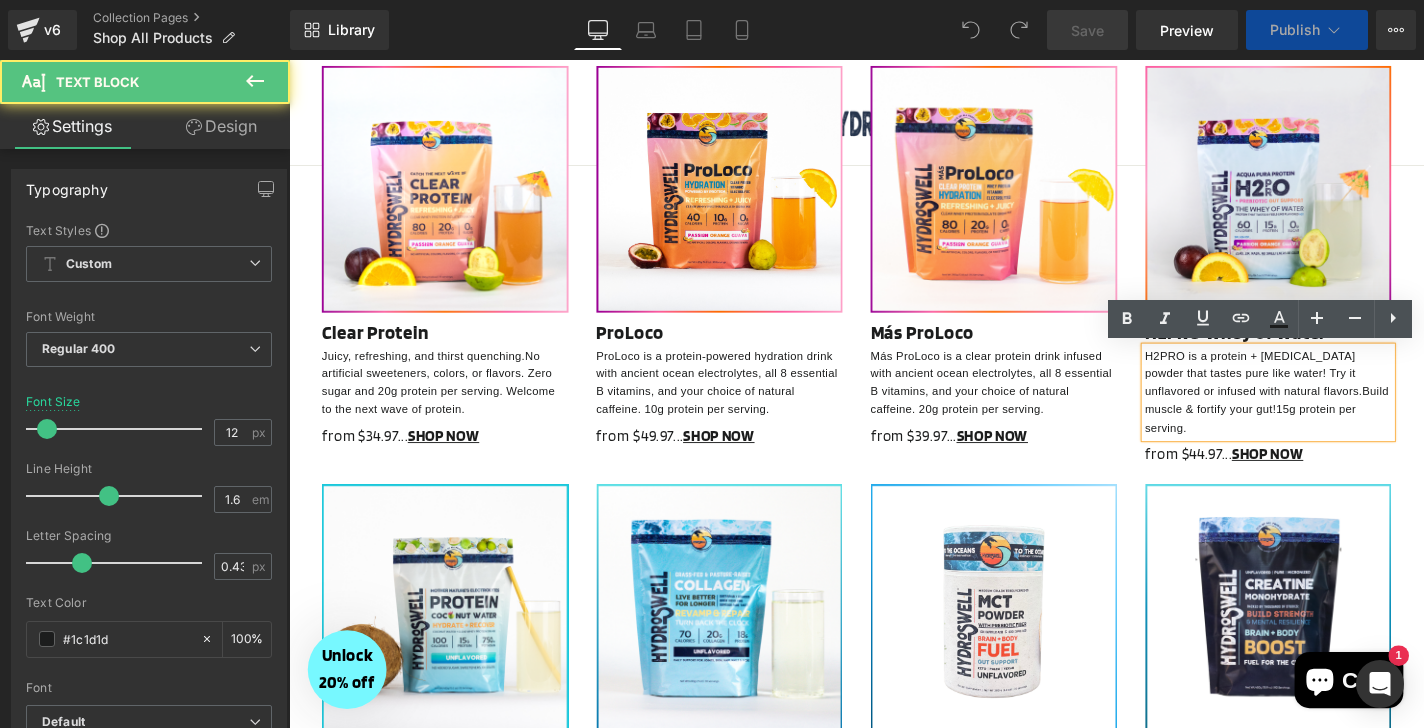 click on "H2PRO is a protein + [MEDICAL_DATA] powder that tastes pure like water! Try it unflavored or infused with natural flavors.  Build muscle & fortify your gut!  15g protein per serving." at bounding box center [1333, 414] 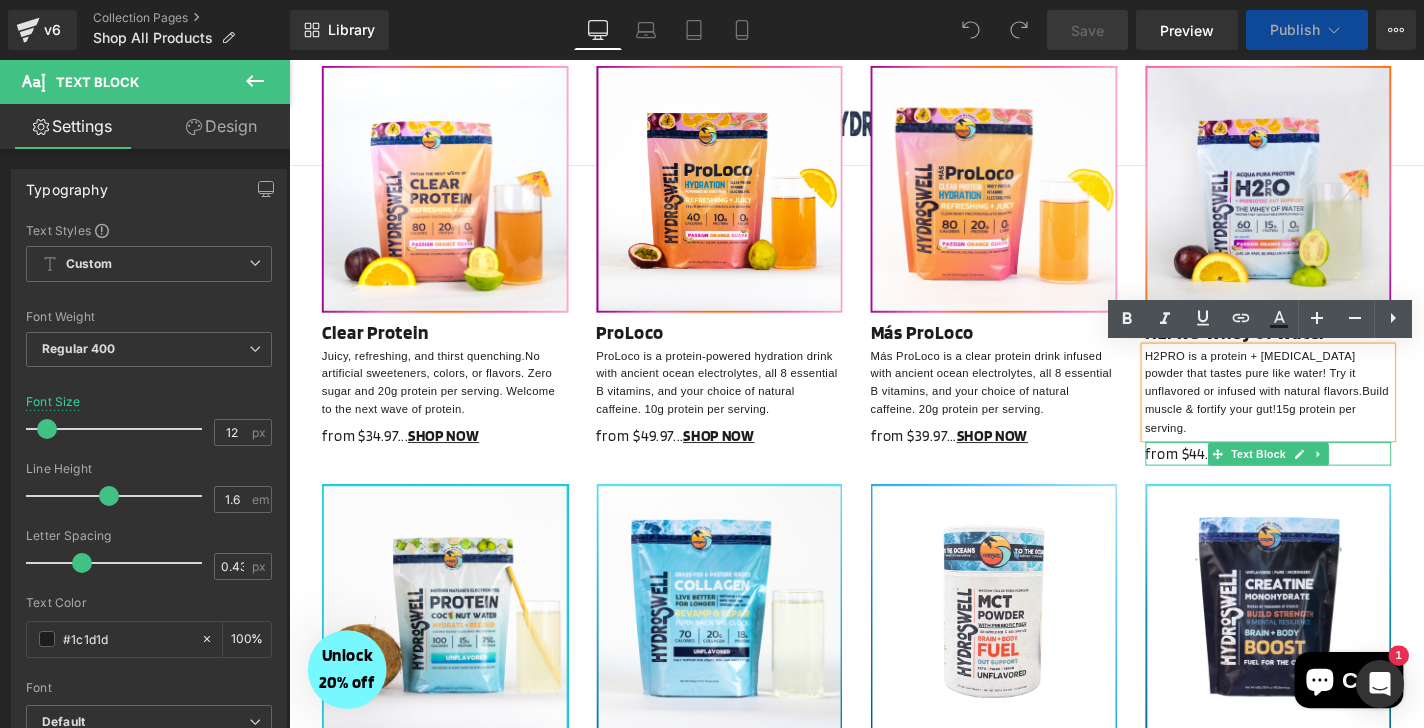click on "from $44.97...  SHOP NOW" at bounding box center (1333, 480) 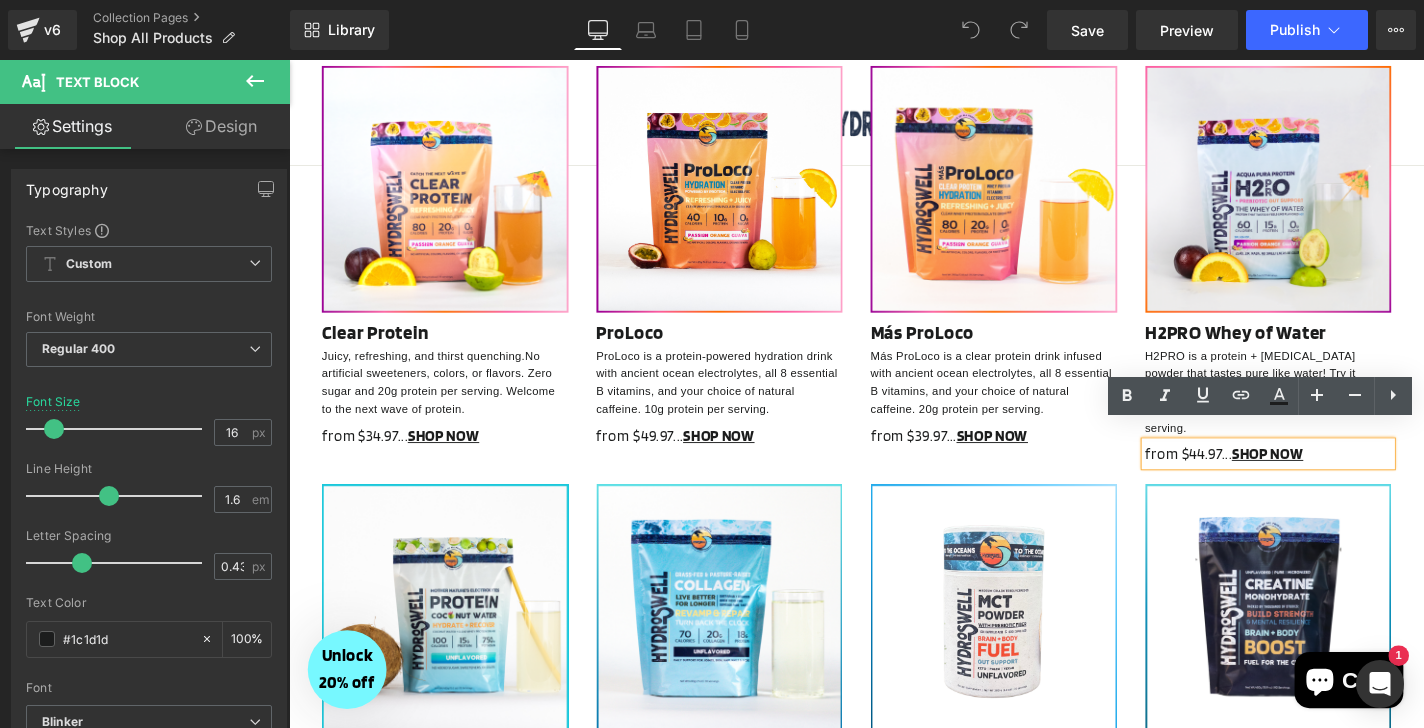 click on "from $44.97...  SHOP NOW" at bounding box center (1333, 480) 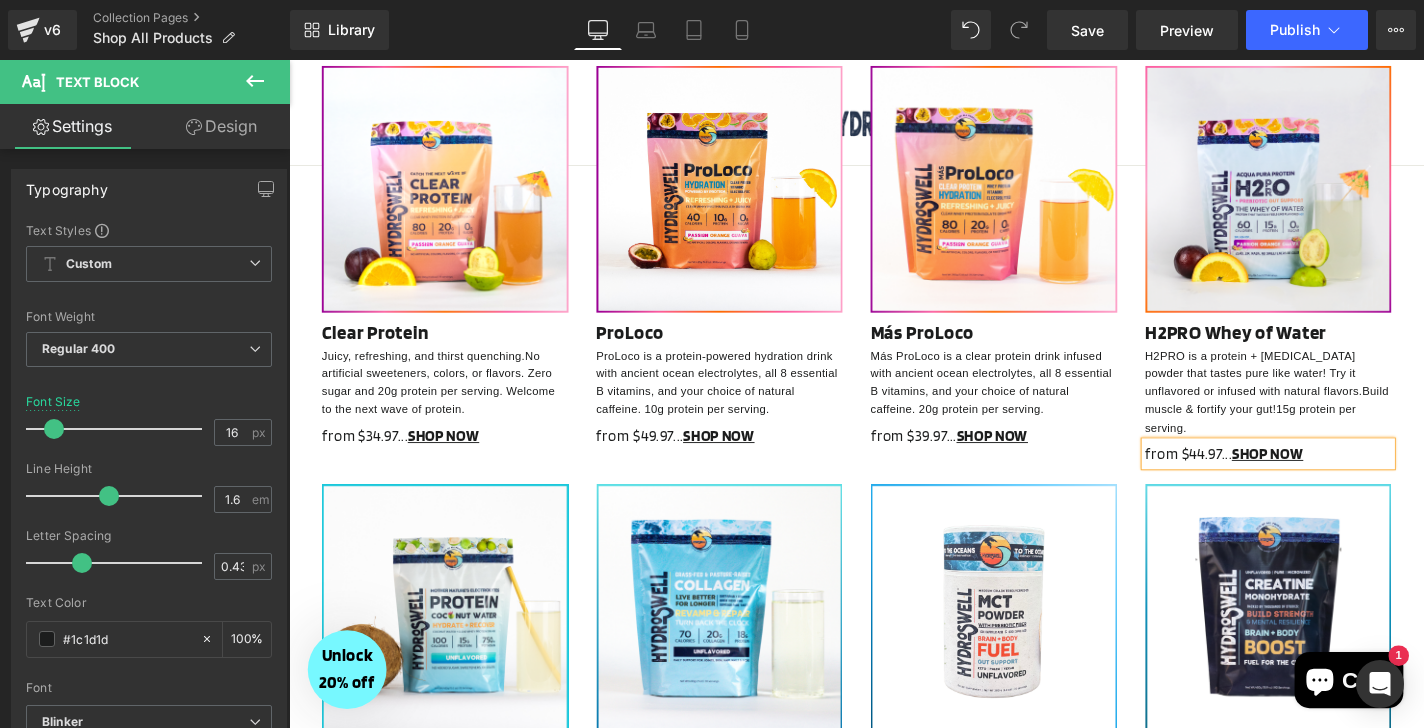 type 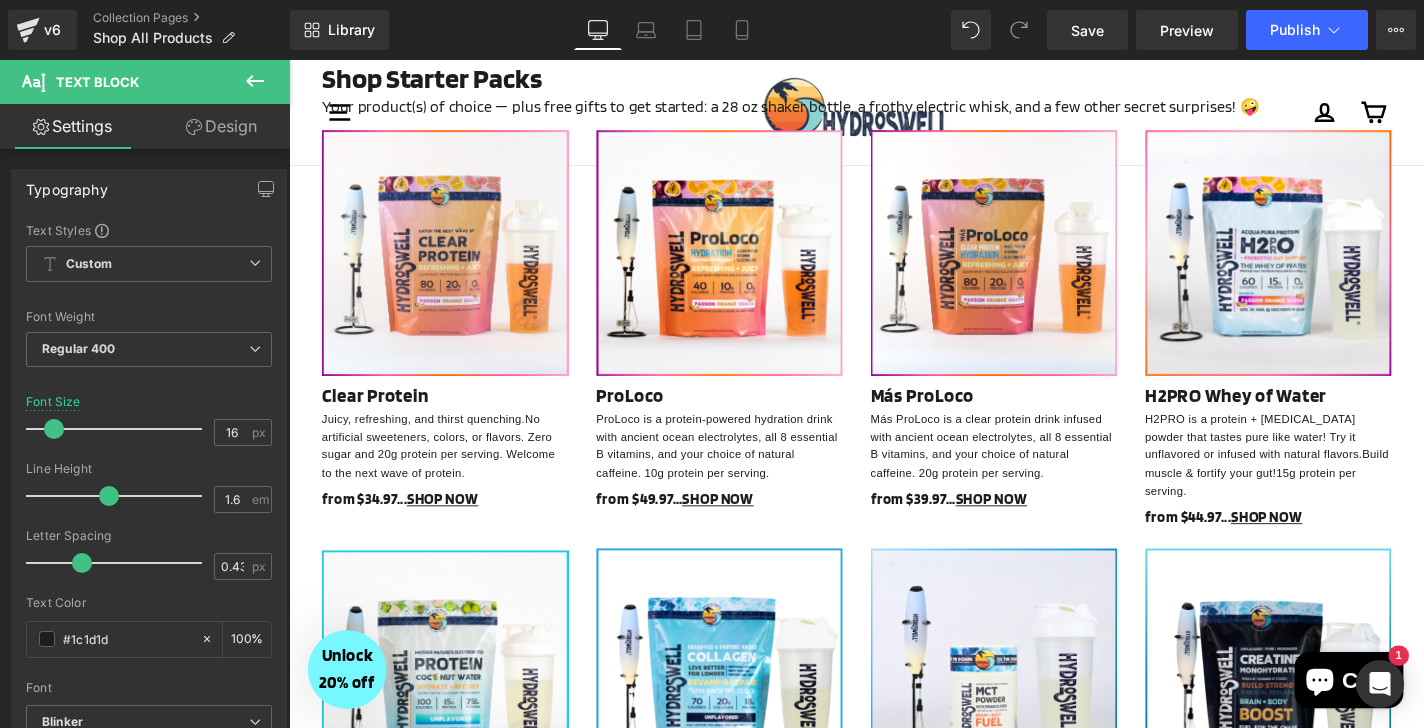 scroll, scrollTop: 1352, scrollLeft: 0, axis: vertical 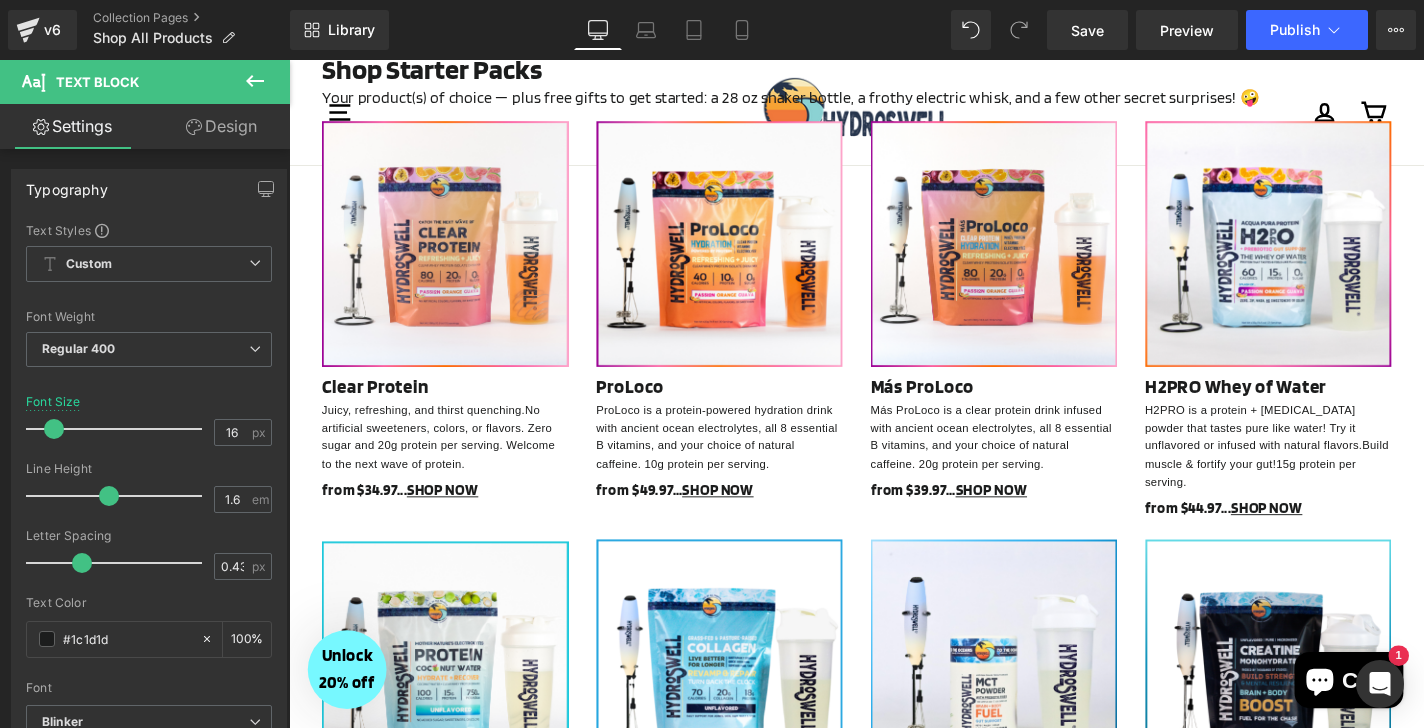 click on "H2PRO is a protein + [MEDICAL_DATA] powder that tastes pure like water! Try it unflavored or infused with natural flavors.  Build muscle & fortify your gut!  15g protein per serving." at bounding box center [1333, 472] 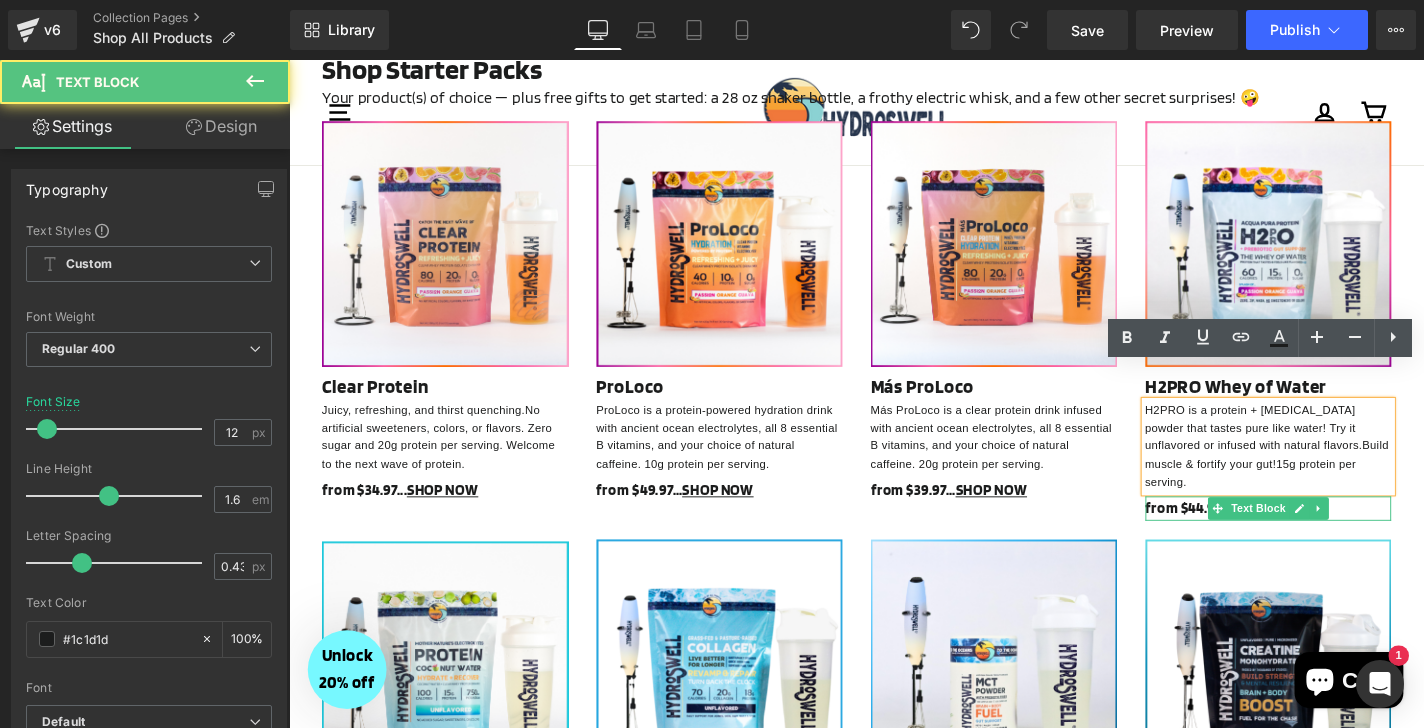 click on "from $44.97...  SHOP NOW" at bounding box center [1286, 537] 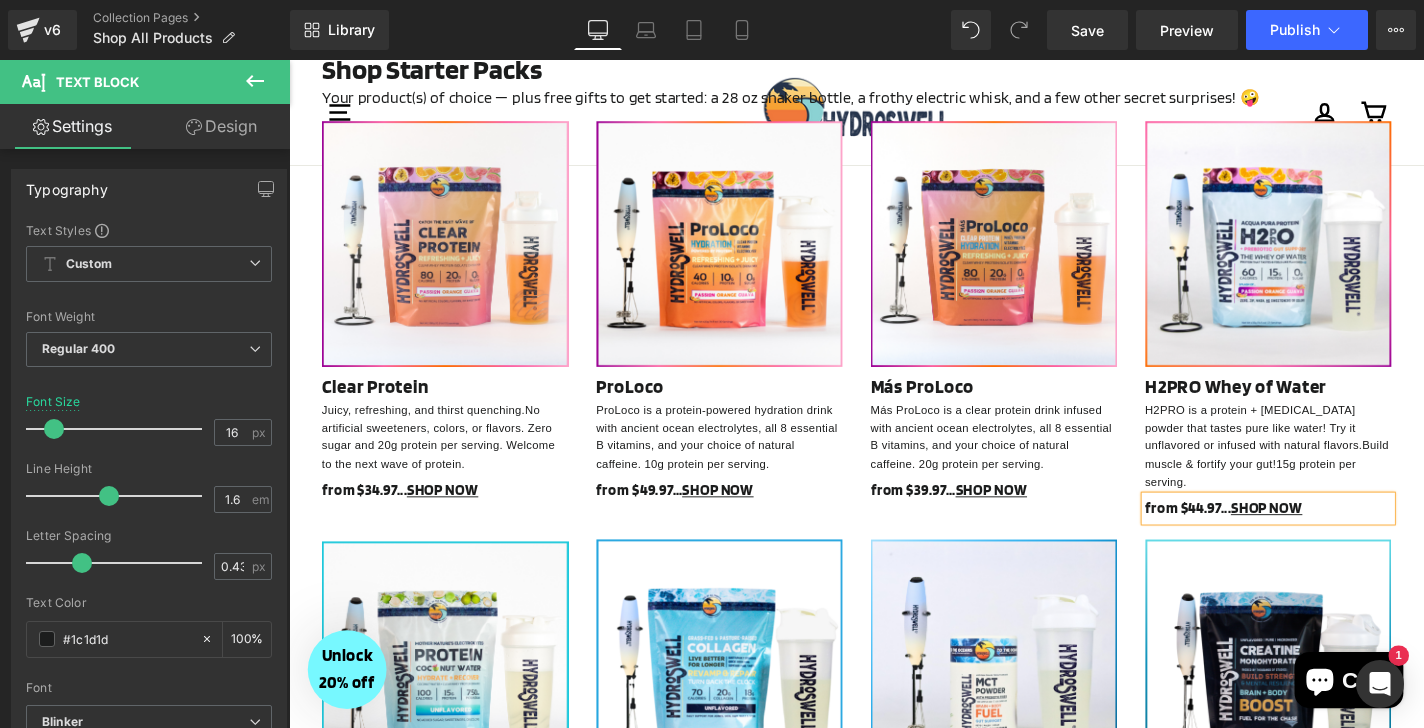 click on "from $44.97...  SHOP NOW" at bounding box center [1286, 537] 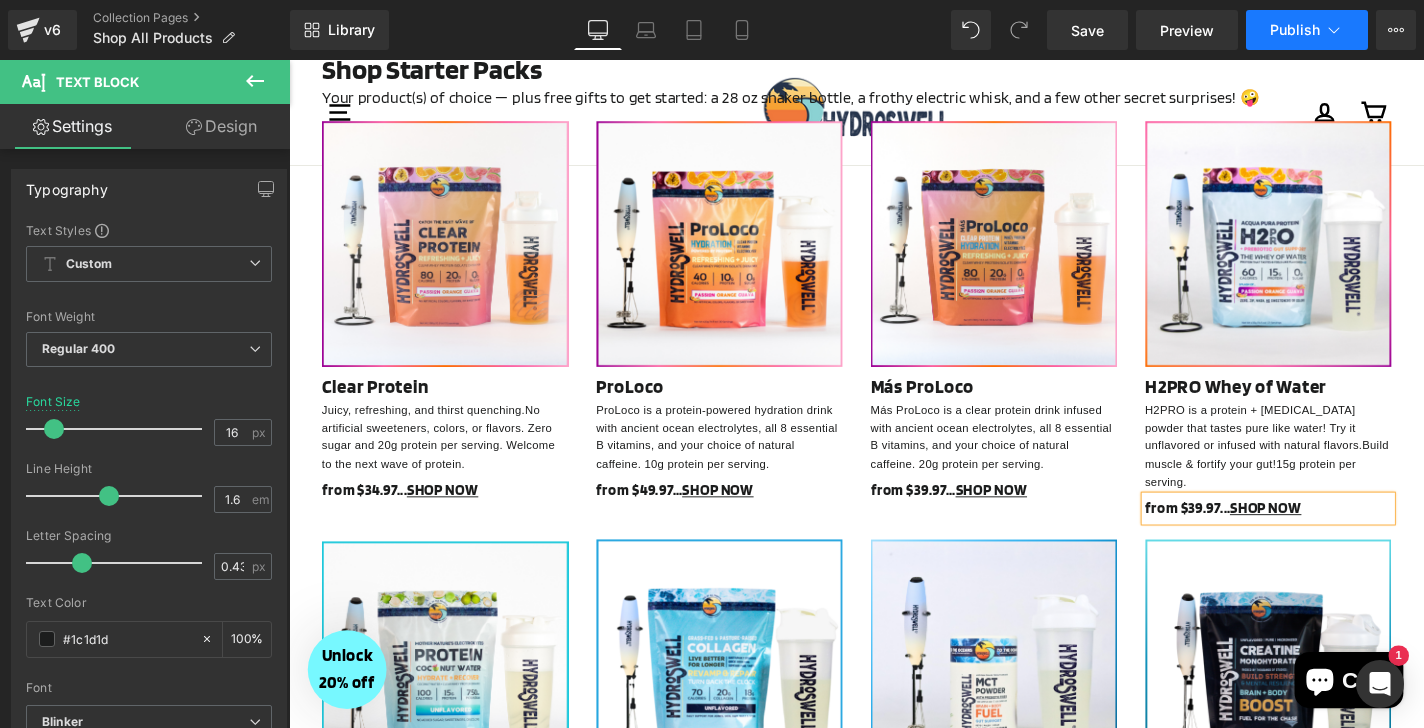 click on "Publish" at bounding box center [1307, 30] 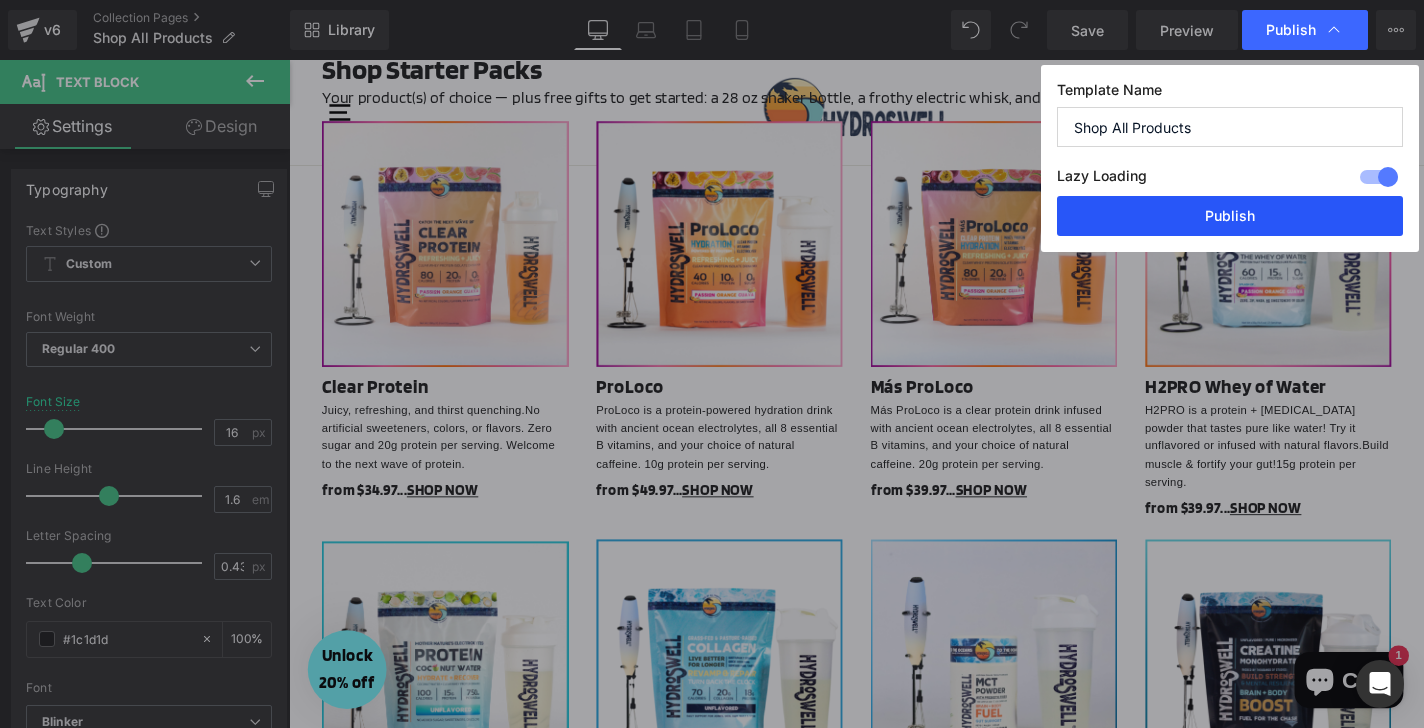 click on "Publish" at bounding box center (1230, 216) 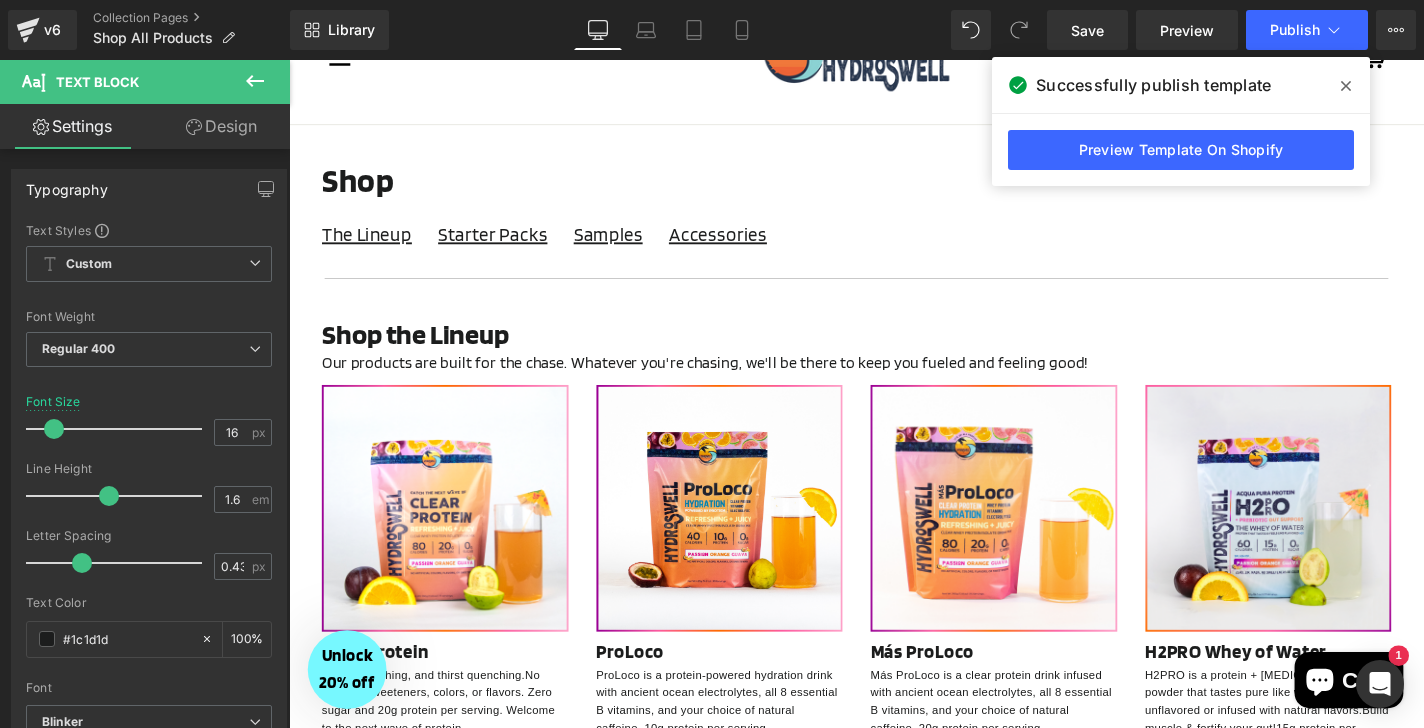 scroll, scrollTop: 0, scrollLeft: 0, axis: both 